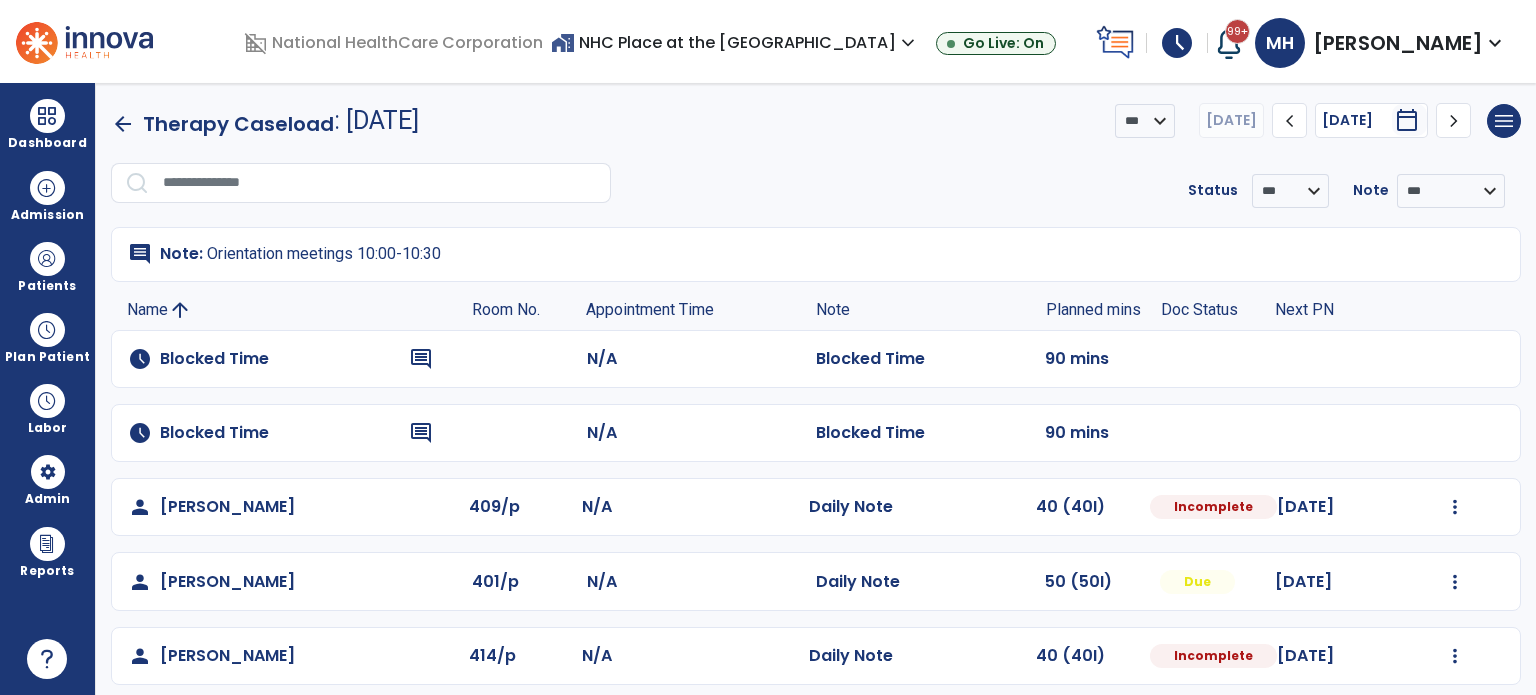scroll, scrollTop: 0, scrollLeft: 0, axis: both 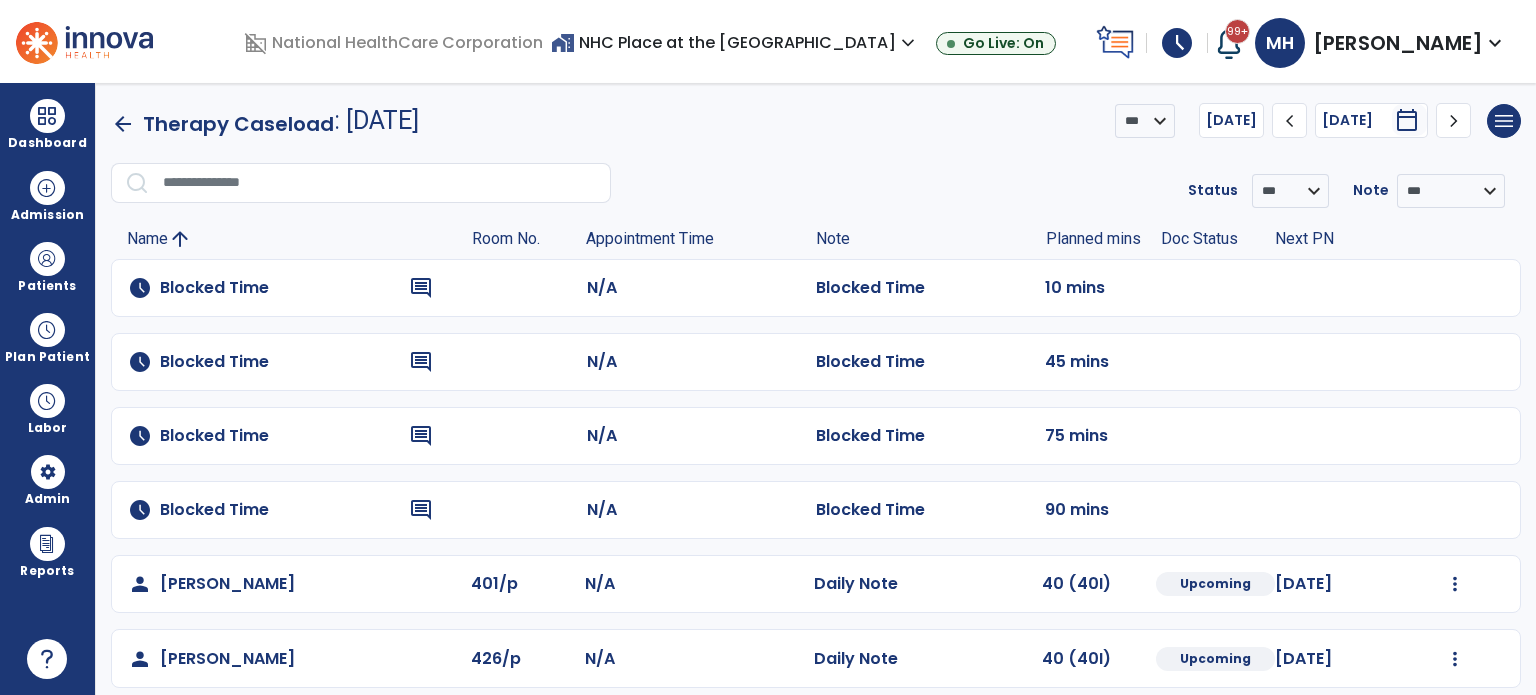 drag, startPoint x: 1291, startPoint y: 112, endPoint x: 1272, endPoint y: 132, distance: 27.58623 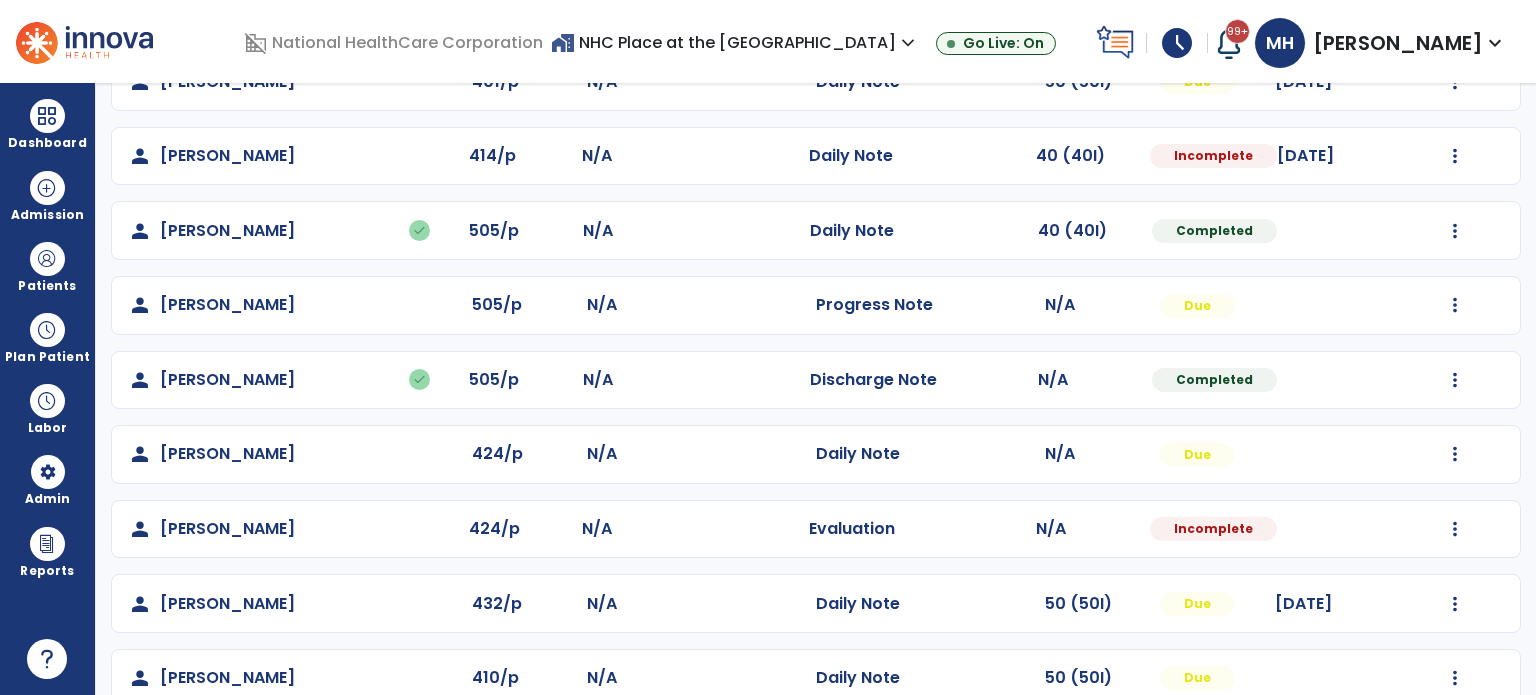 scroll, scrollTop: 686, scrollLeft: 0, axis: vertical 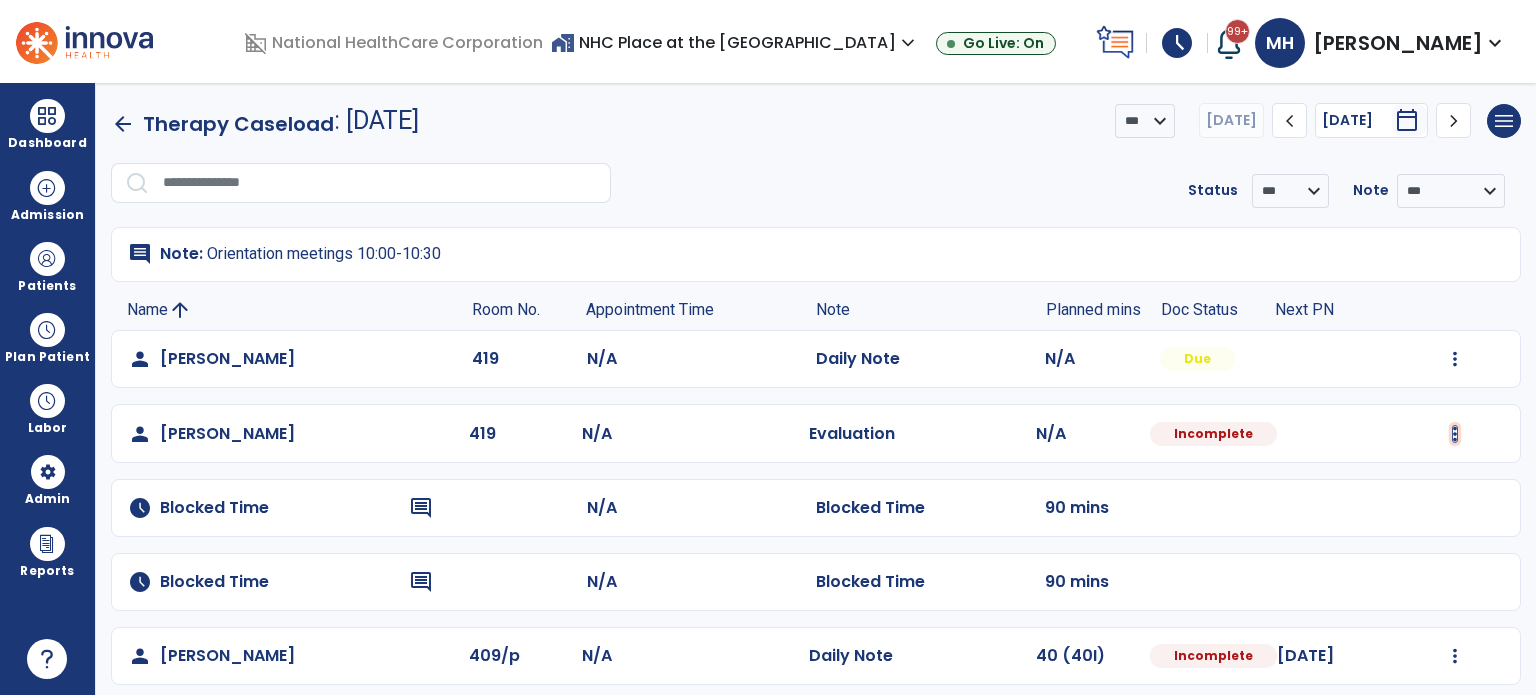 click at bounding box center [1455, 359] 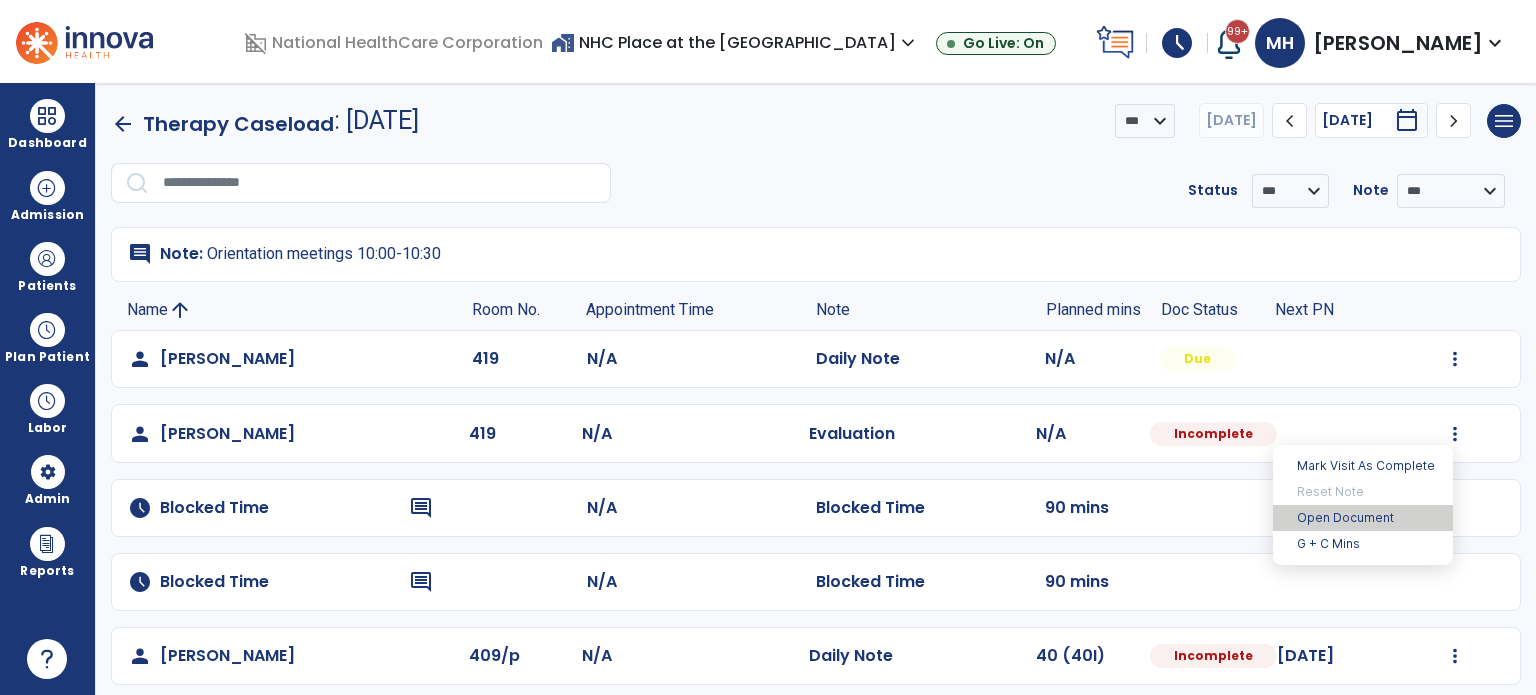 drag, startPoint x: 1379, startPoint y: 521, endPoint x: 1365, endPoint y: 524, distance: 14.3178215 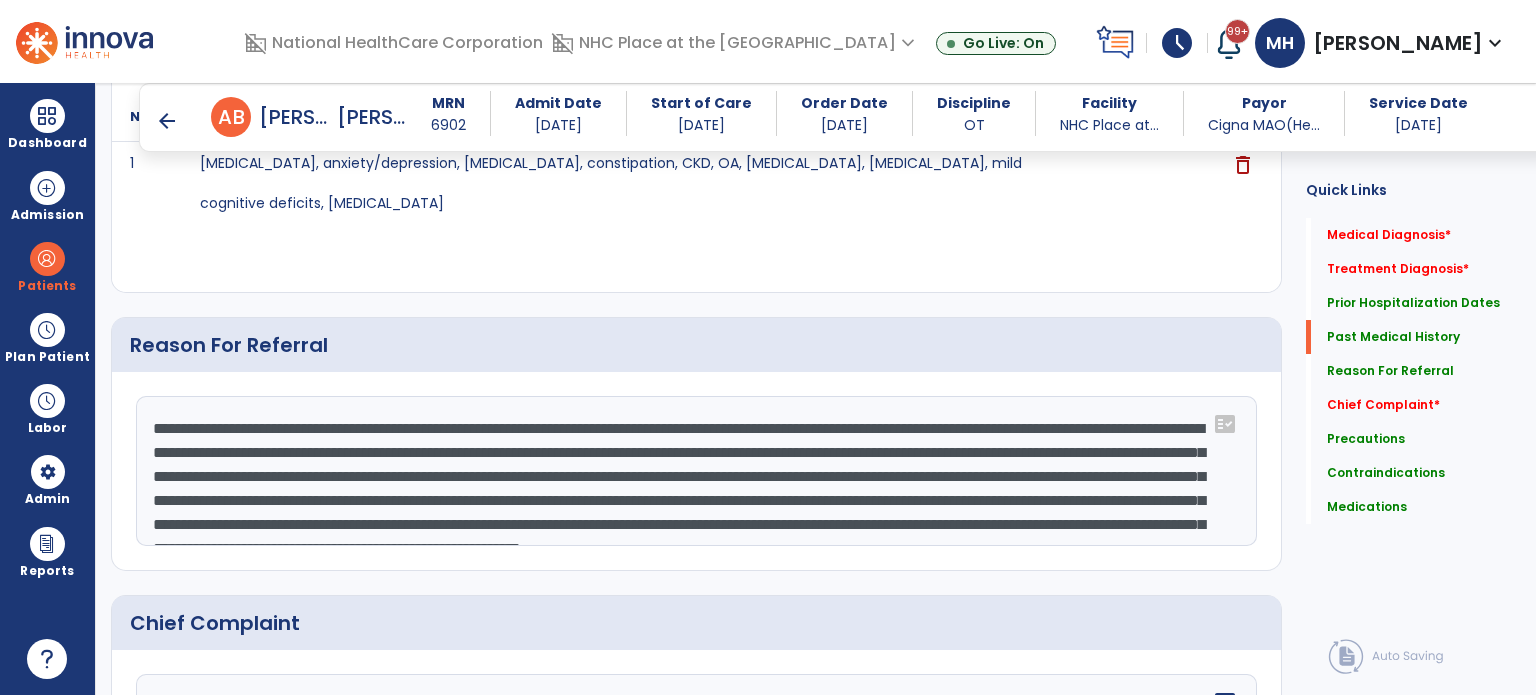 scroll, scrollTop: 1000, scrollLeft: 0, axis: vertical 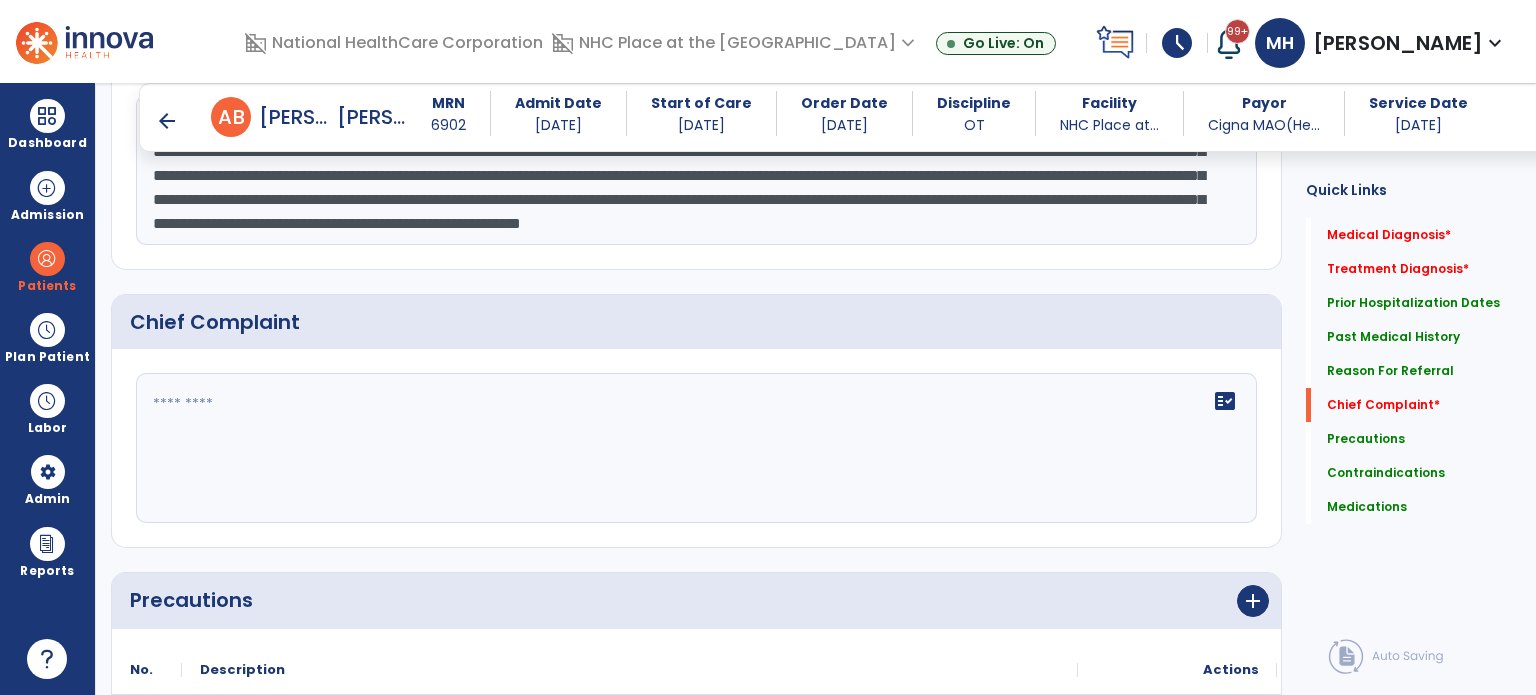 click on "fact_check" 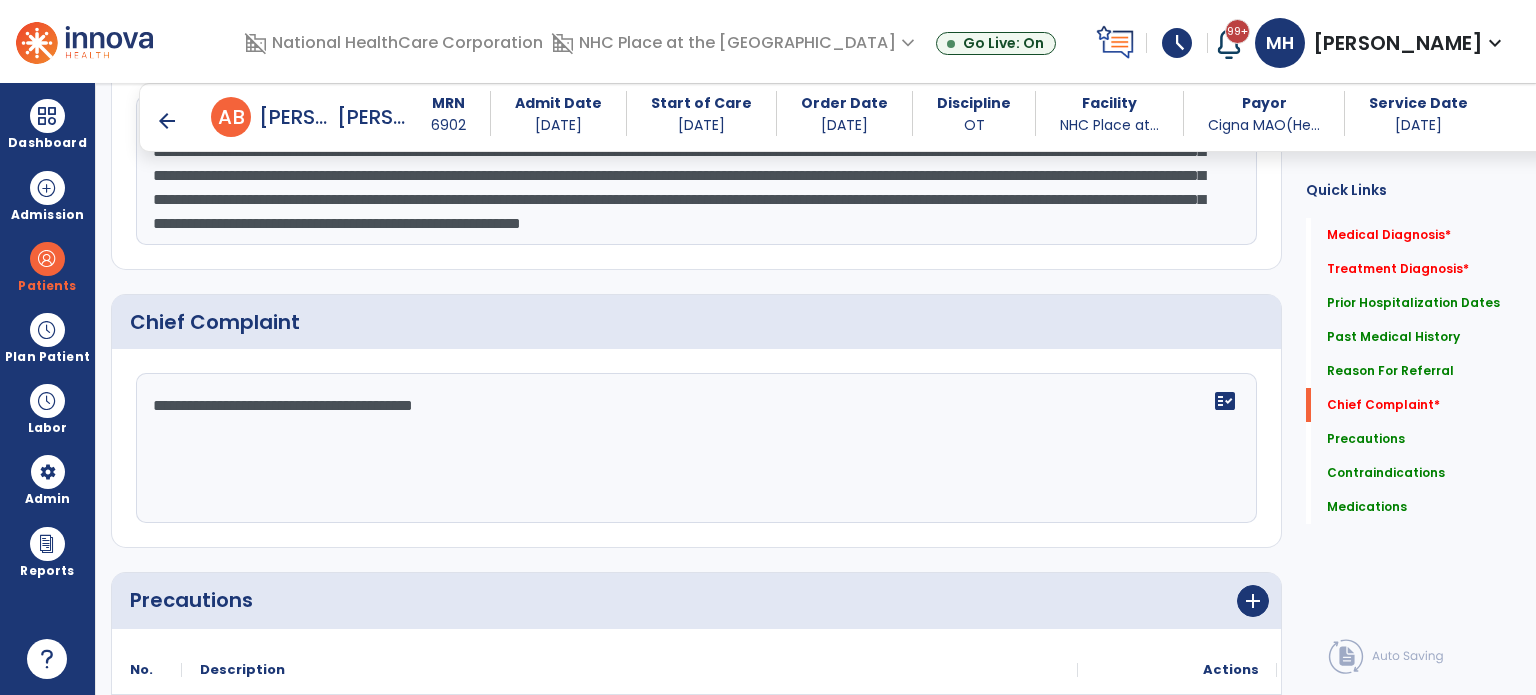 type on "**********" 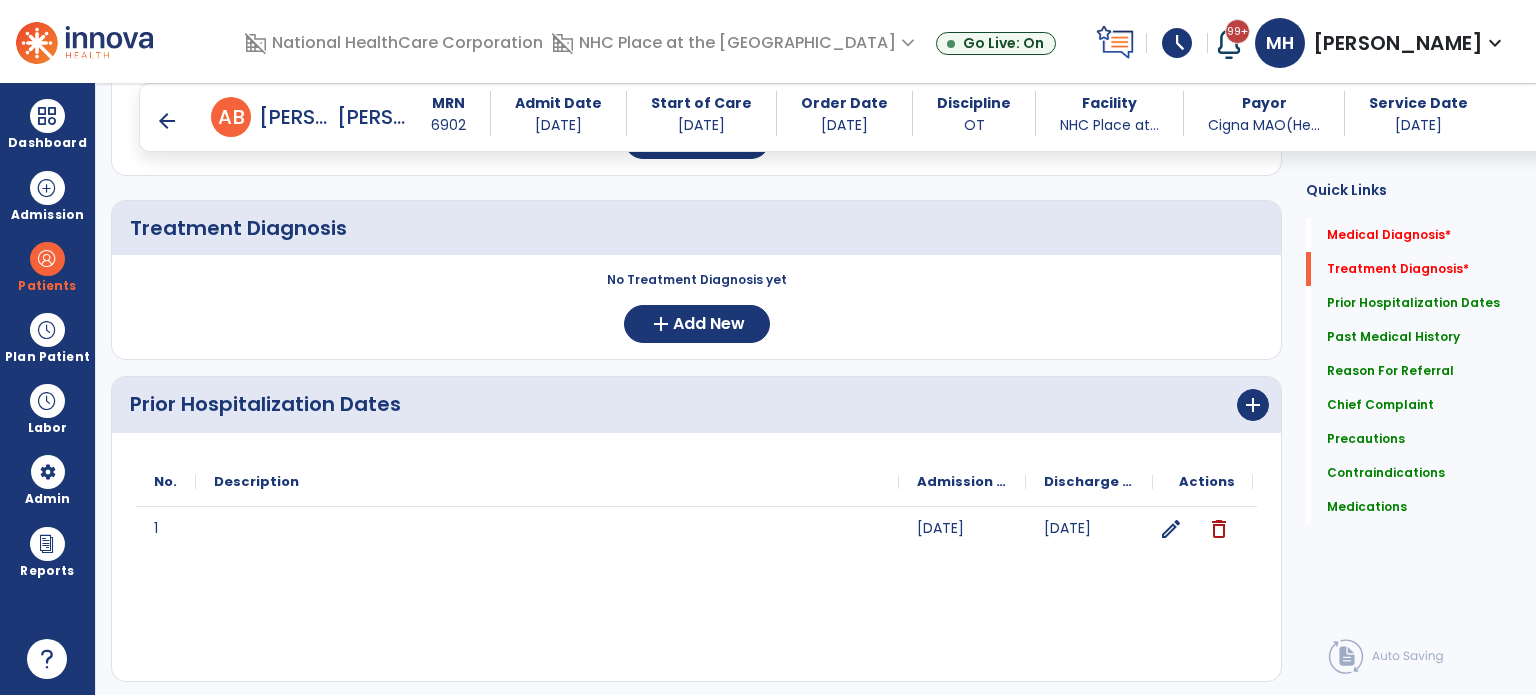 scroll, scrollTop: 0, scrollLeft: 0, axis: both 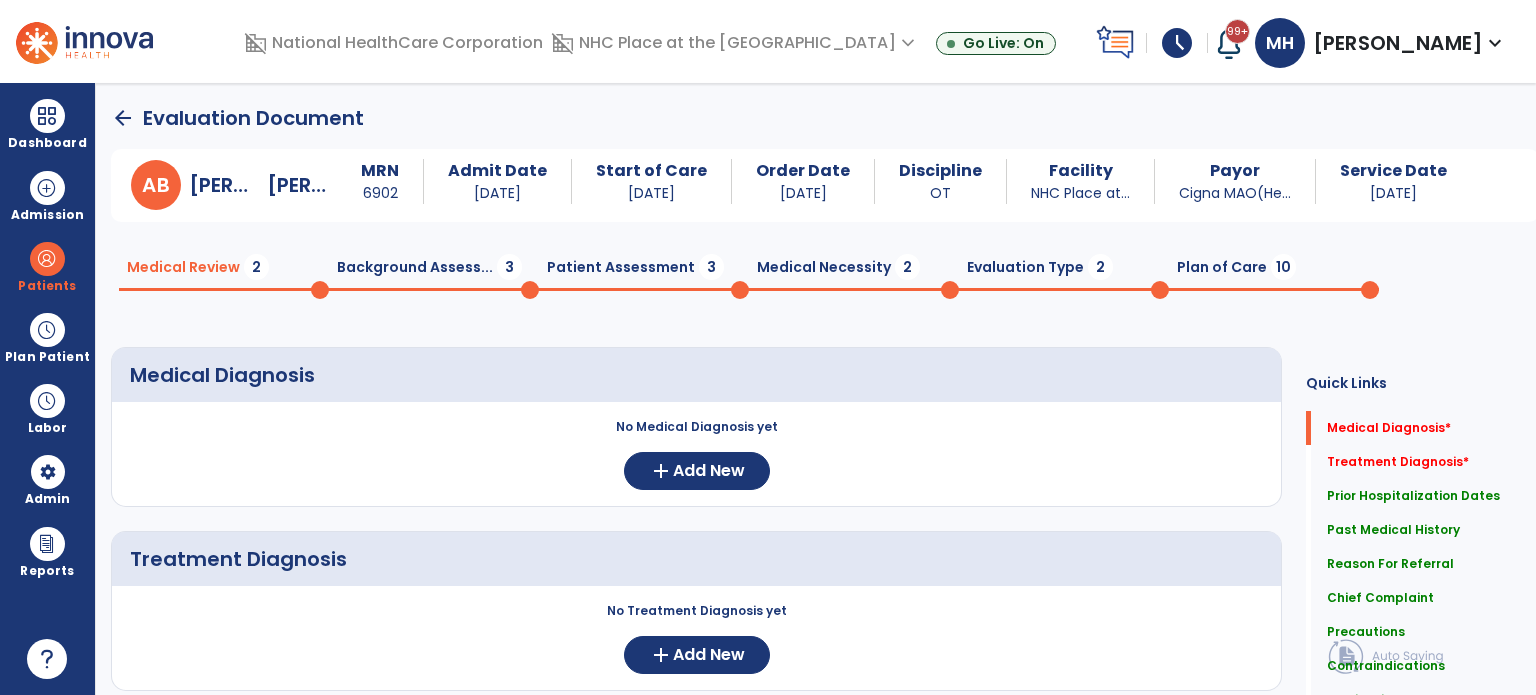 click on "Background Assess...  3" 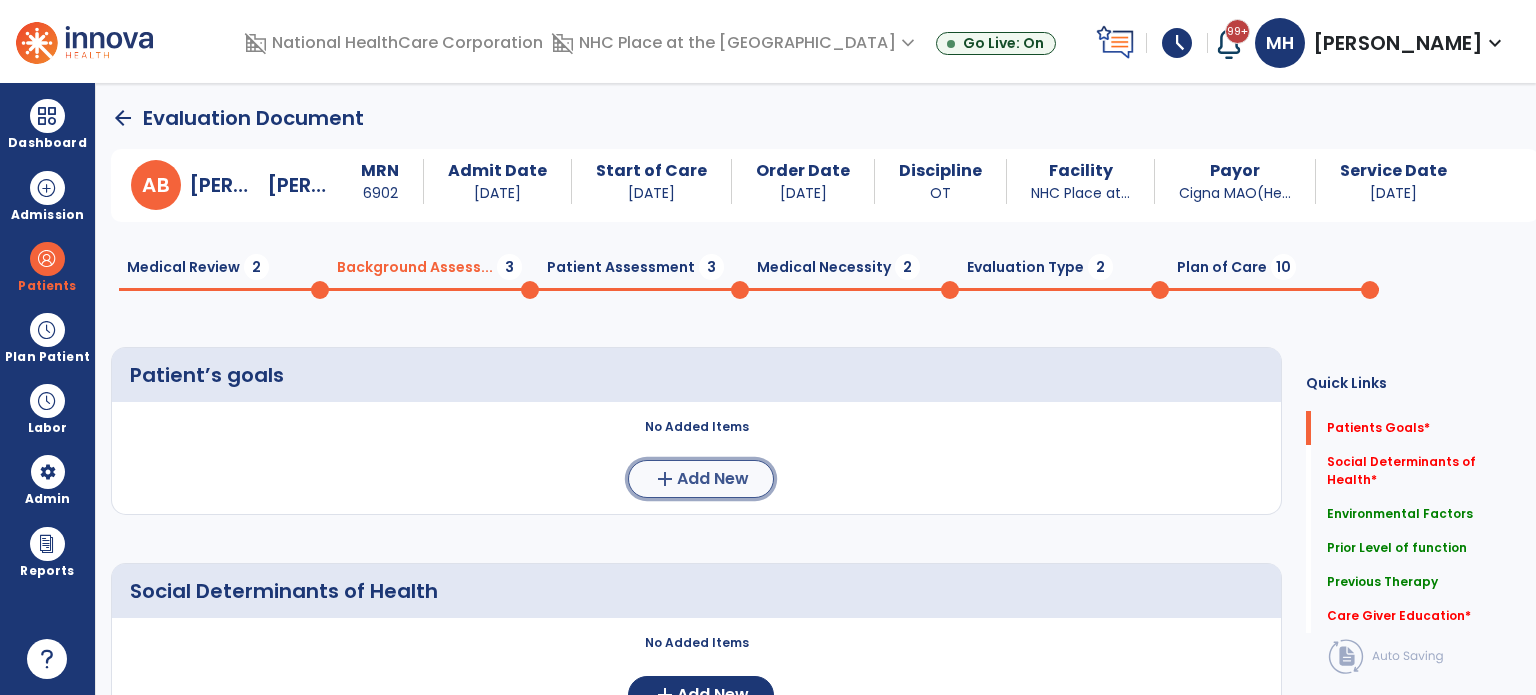 click on "add" 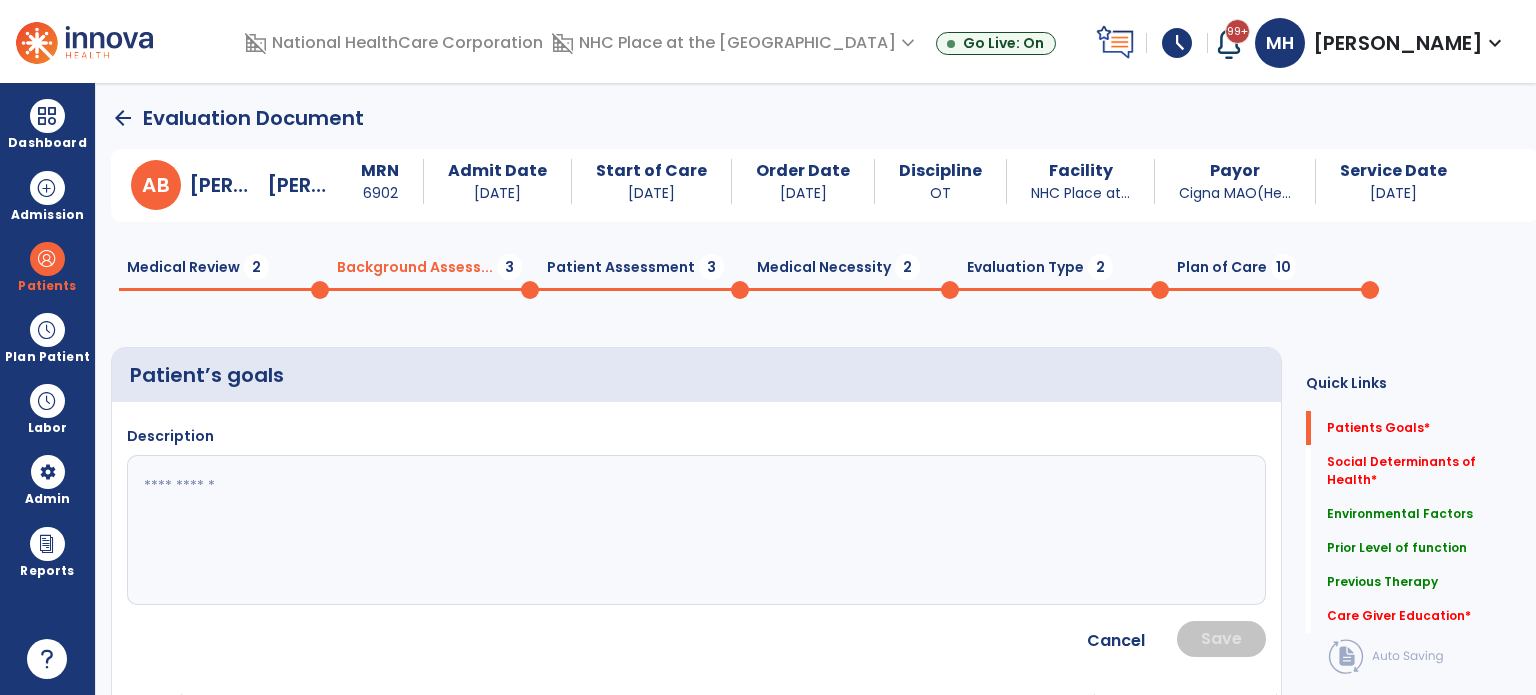 click 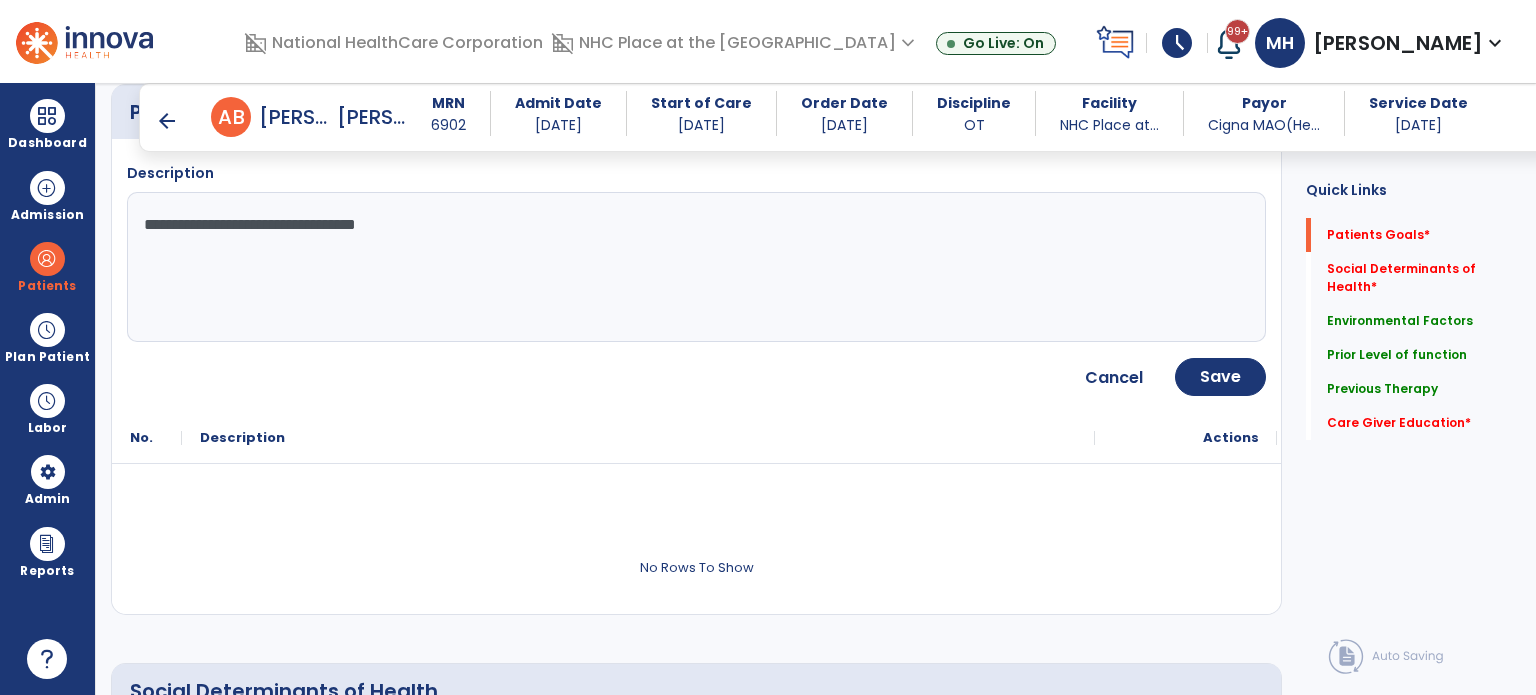 scroll, scrollTop: 200, scrollLeft: 0, axis: vertical 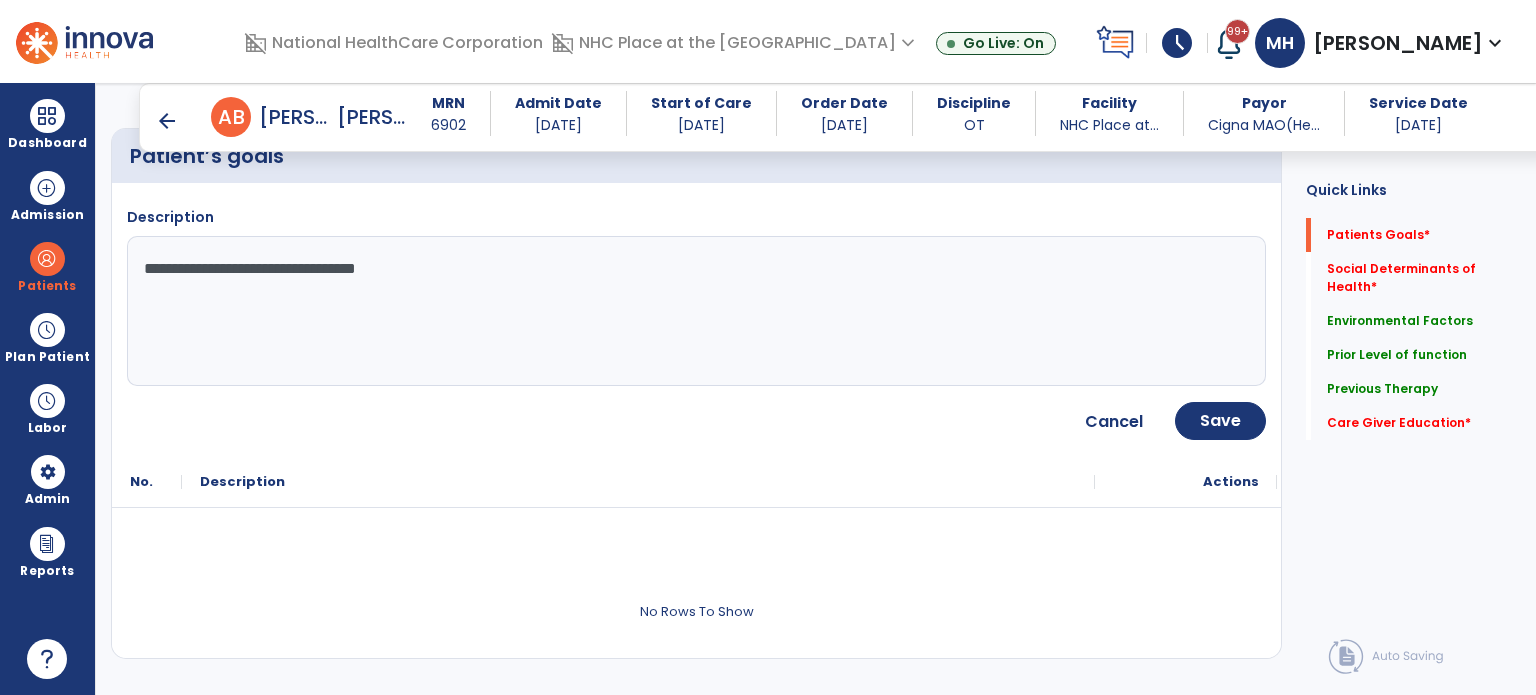 type on "**********" 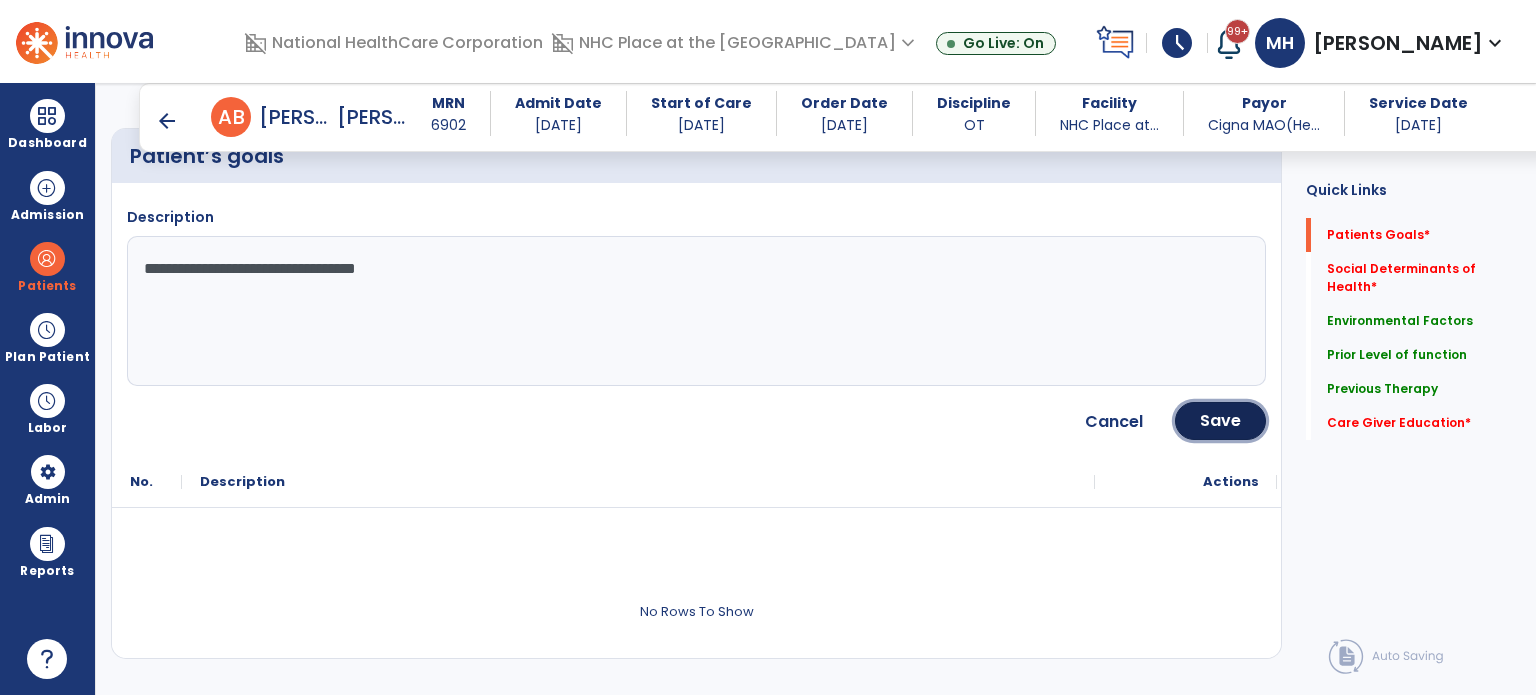 click on "Save" 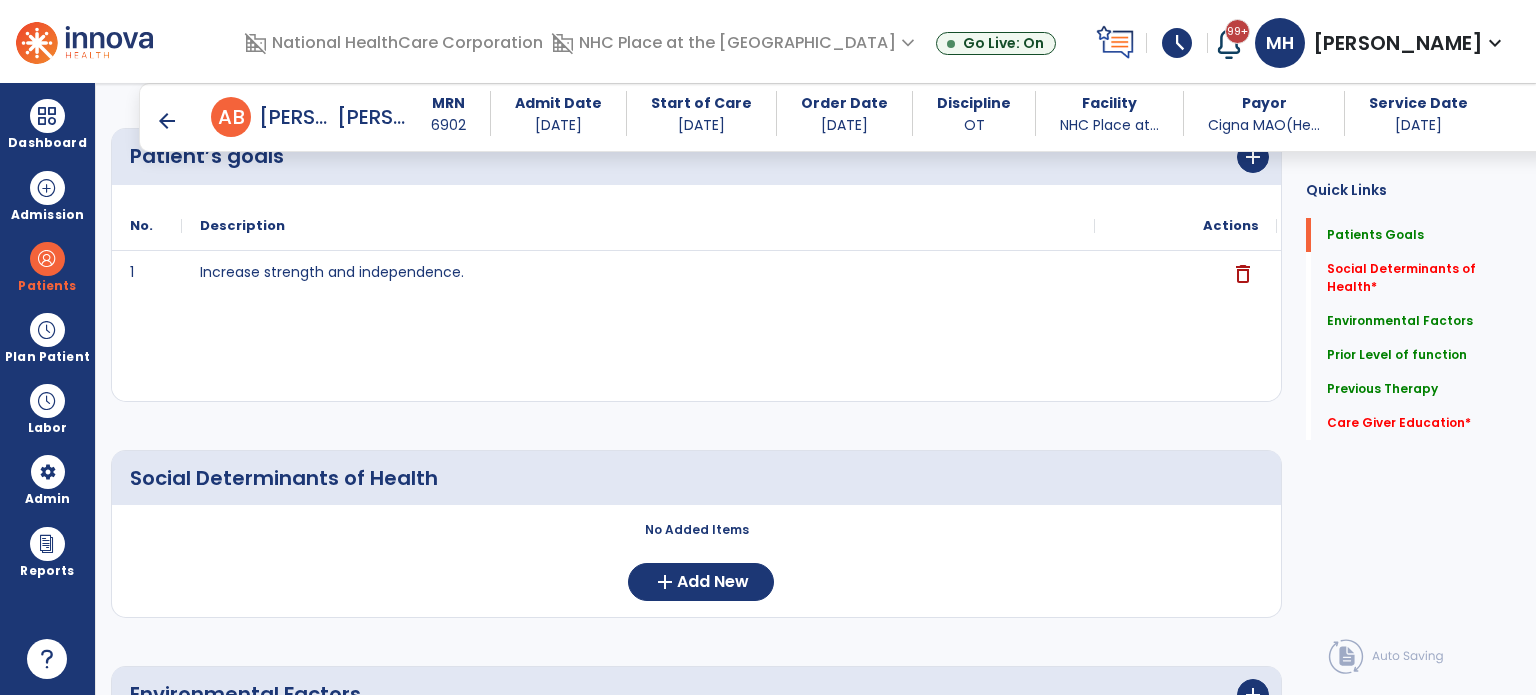 scroll, scrollTop: 500, scrollLeft: 0, axis: vertical 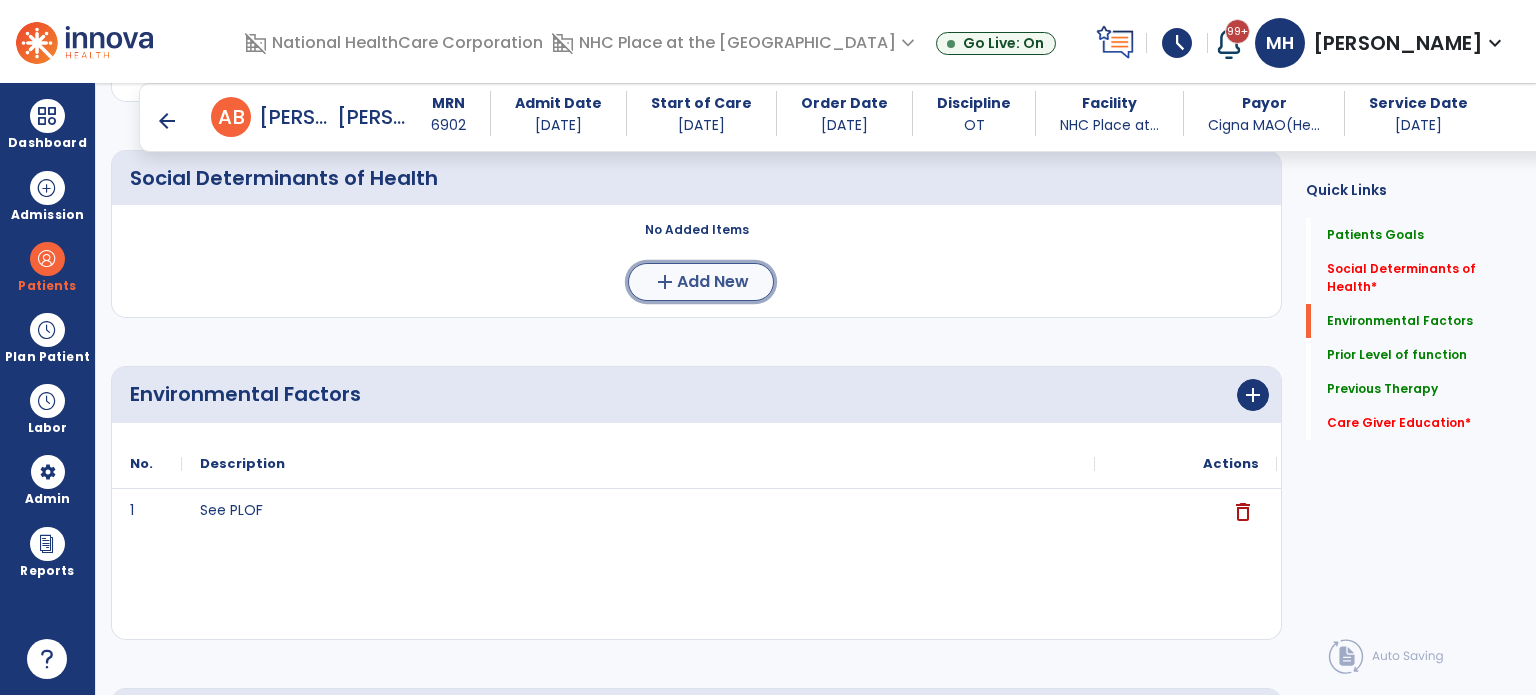 click on "add  Add New" 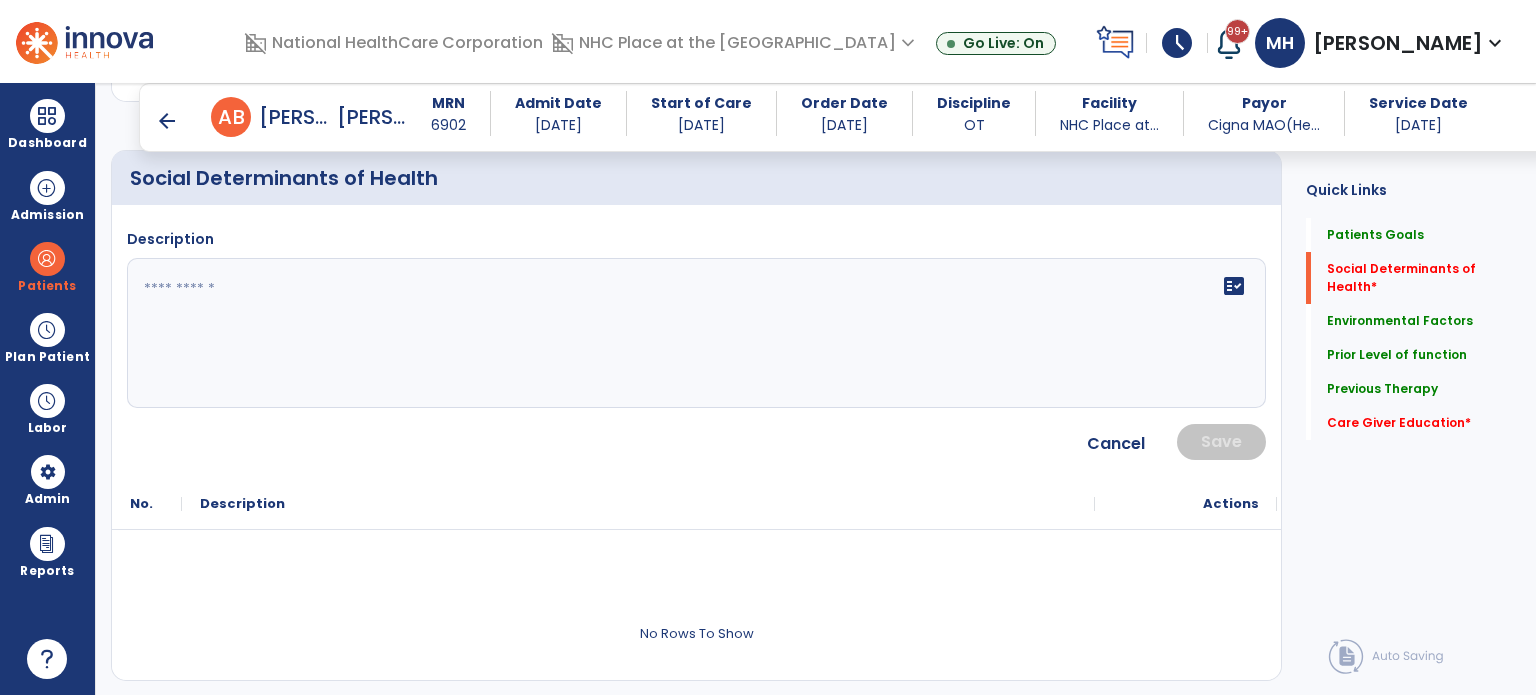 click on "fact_check" 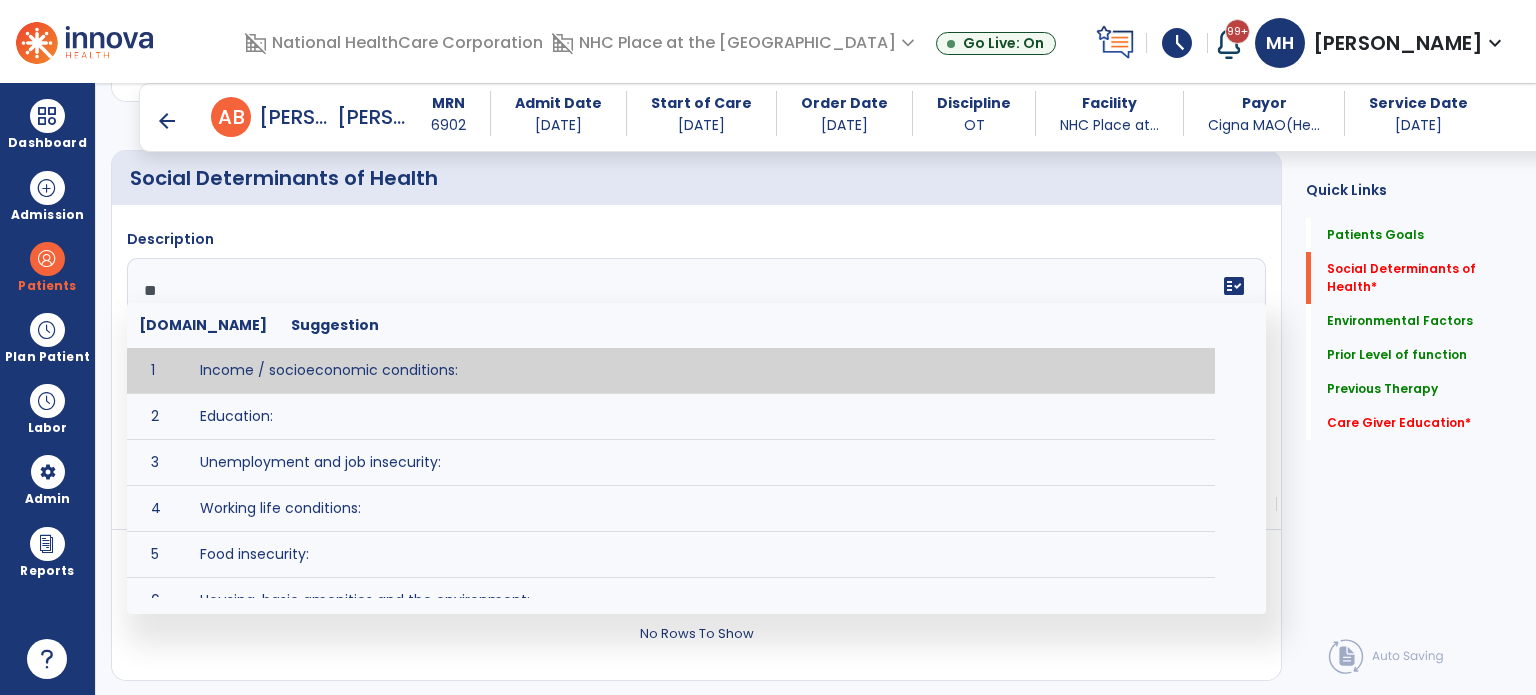 type on "***" 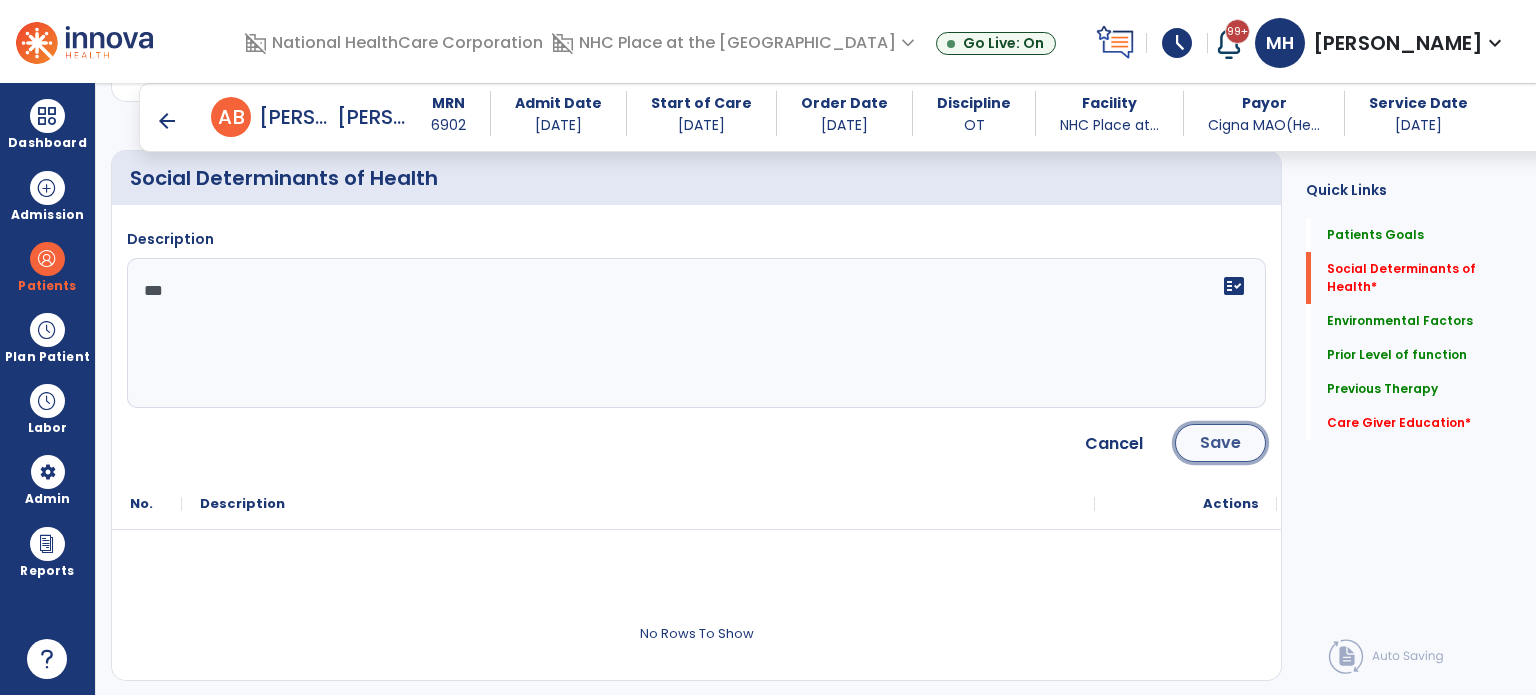 click on "Save" 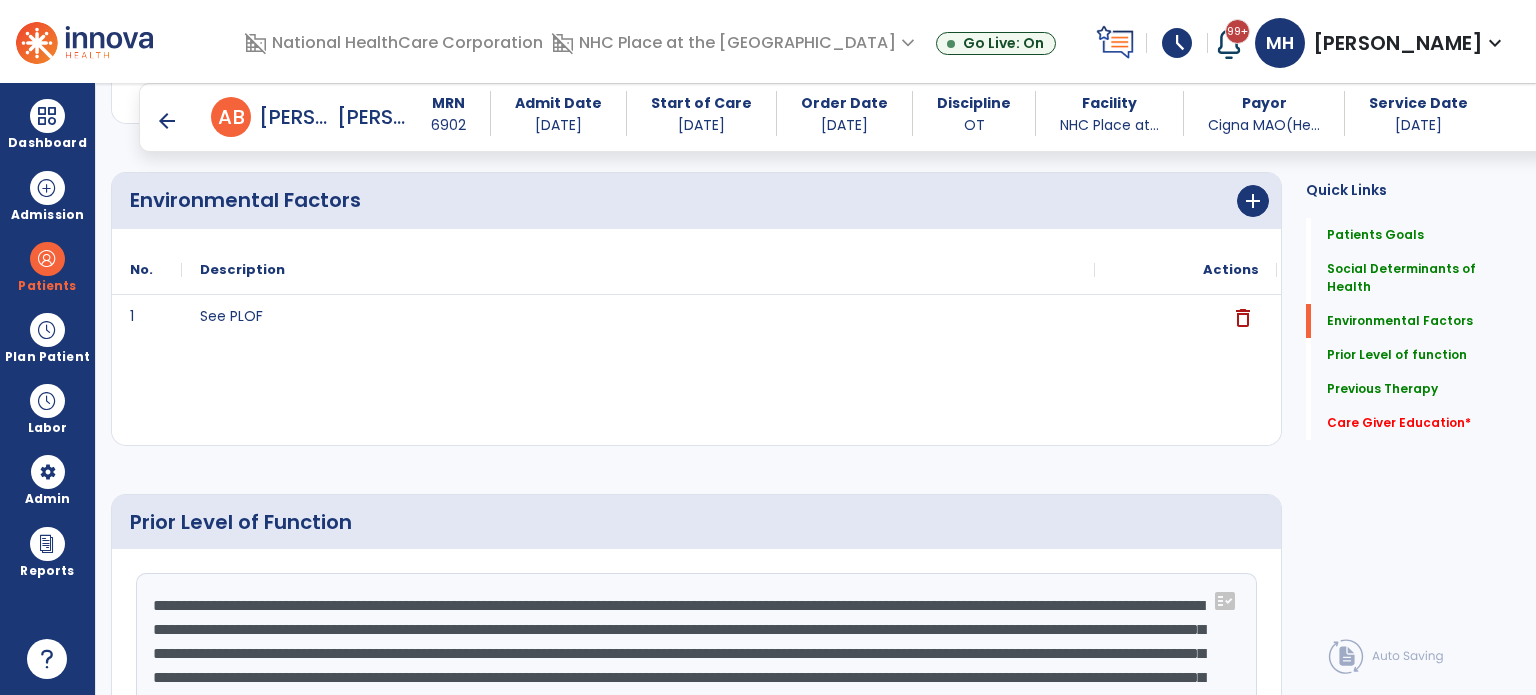 scroll, scrollTop: 1000, scrollLeft: 0, axis: vertical 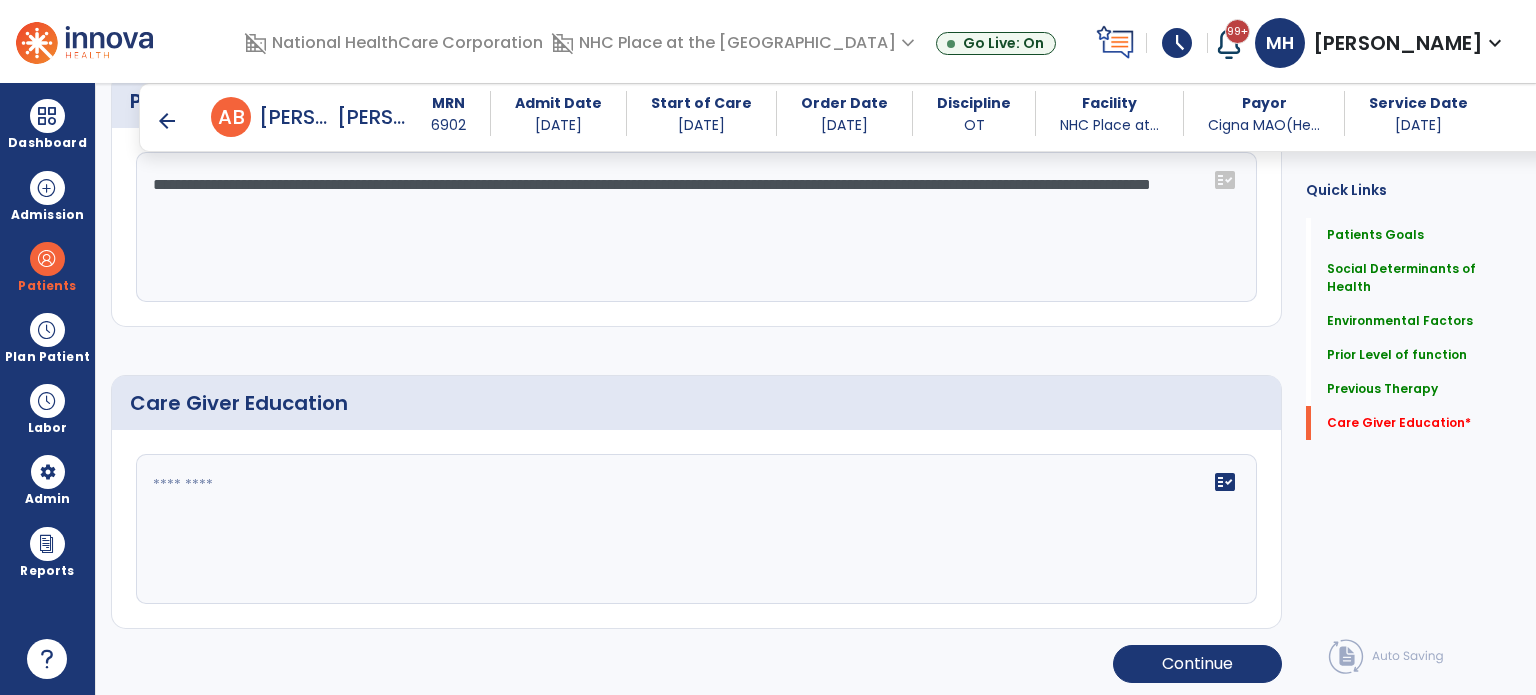 click 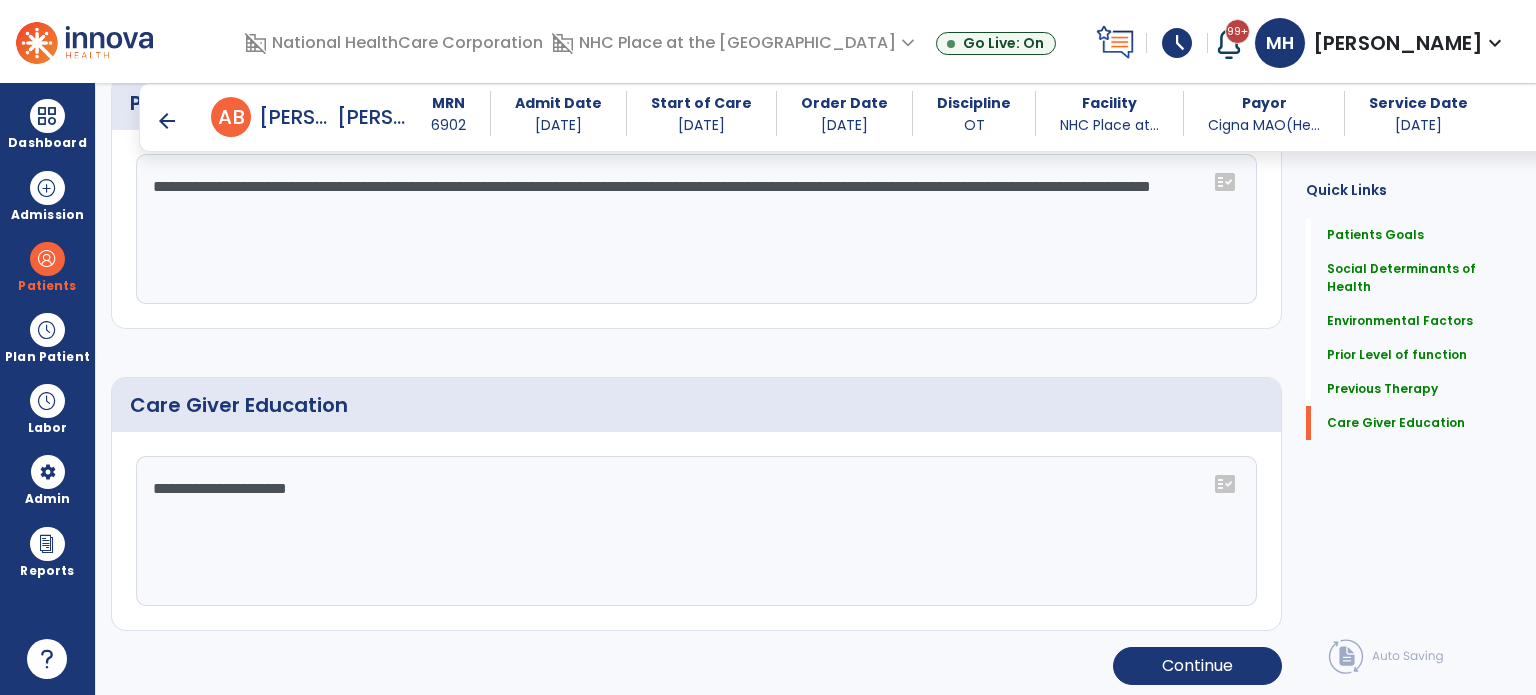 scroll, scrollTop: 1523, scrollLeft: 0, axis: vertical 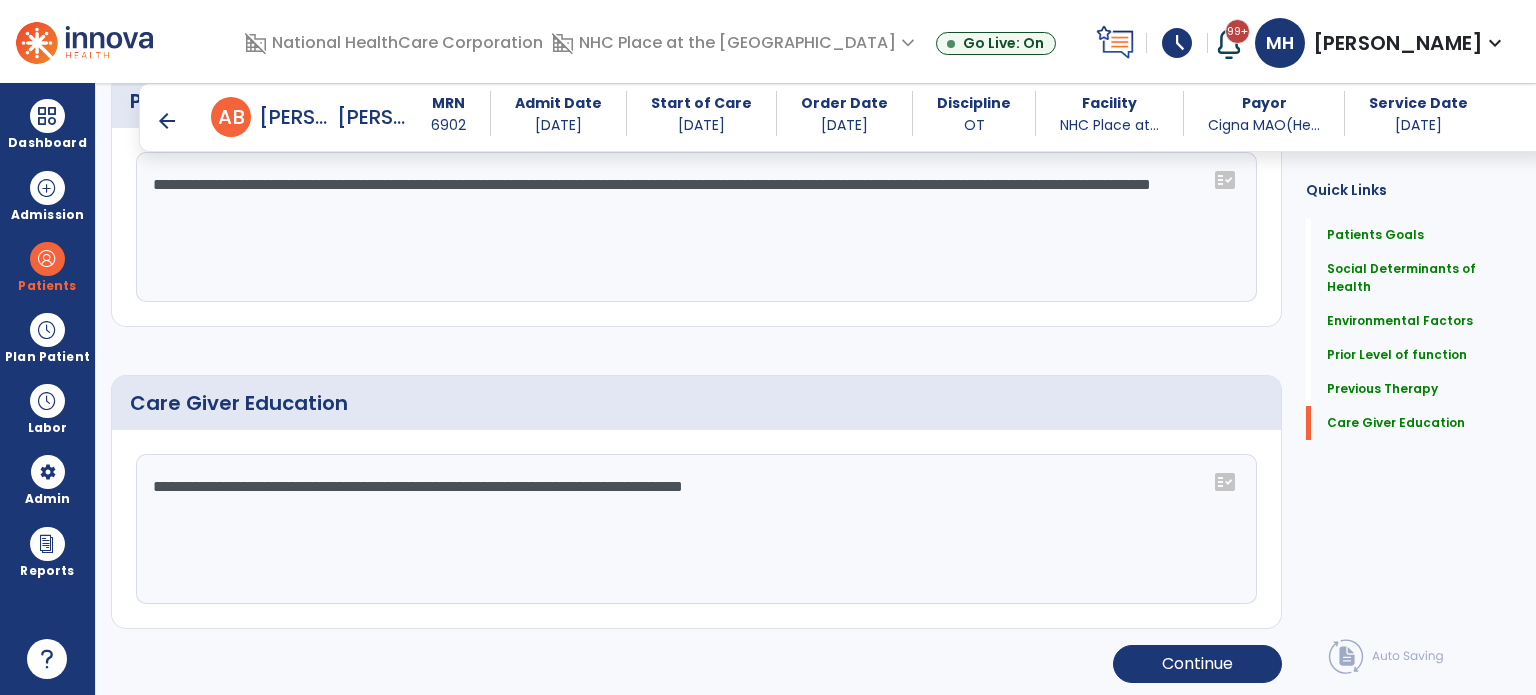 type on "**********" 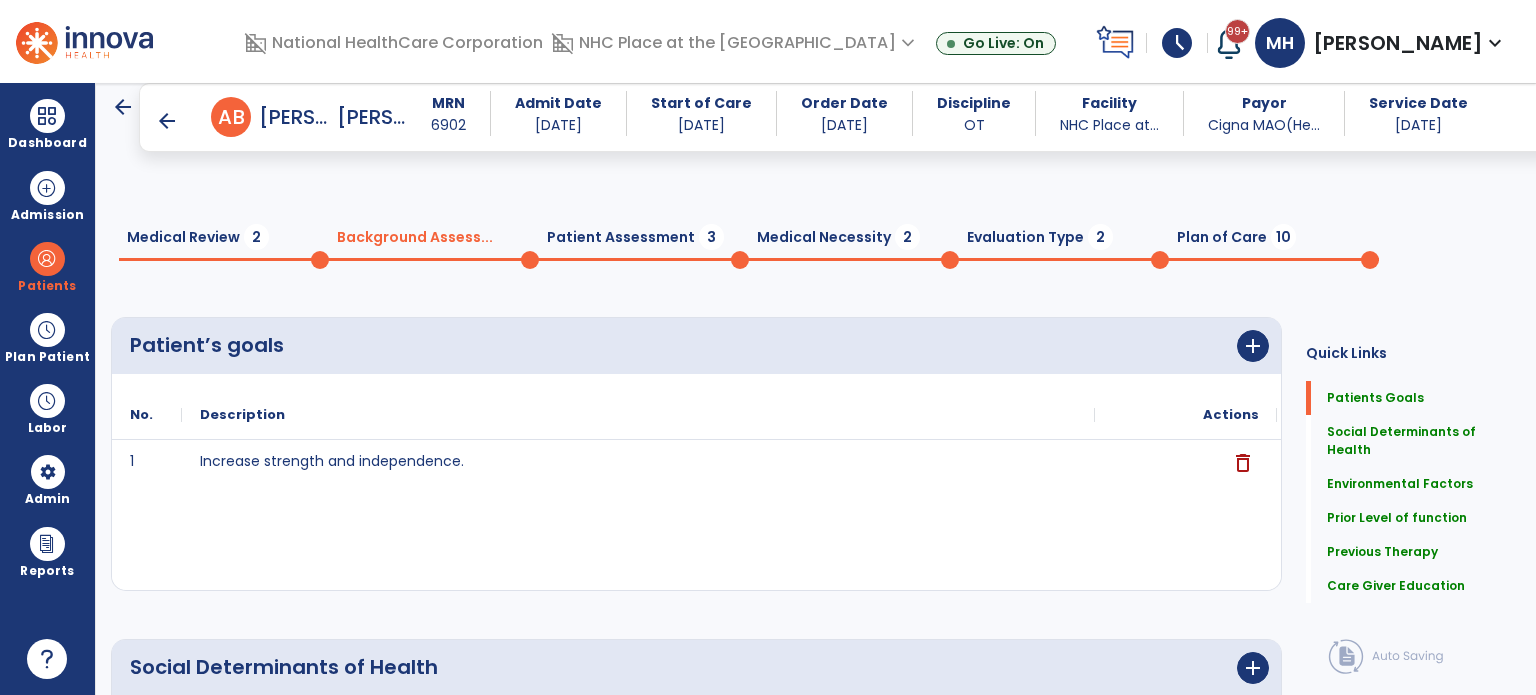 scroll, scrollTop: 0, scrollLeft: 0, axis: both 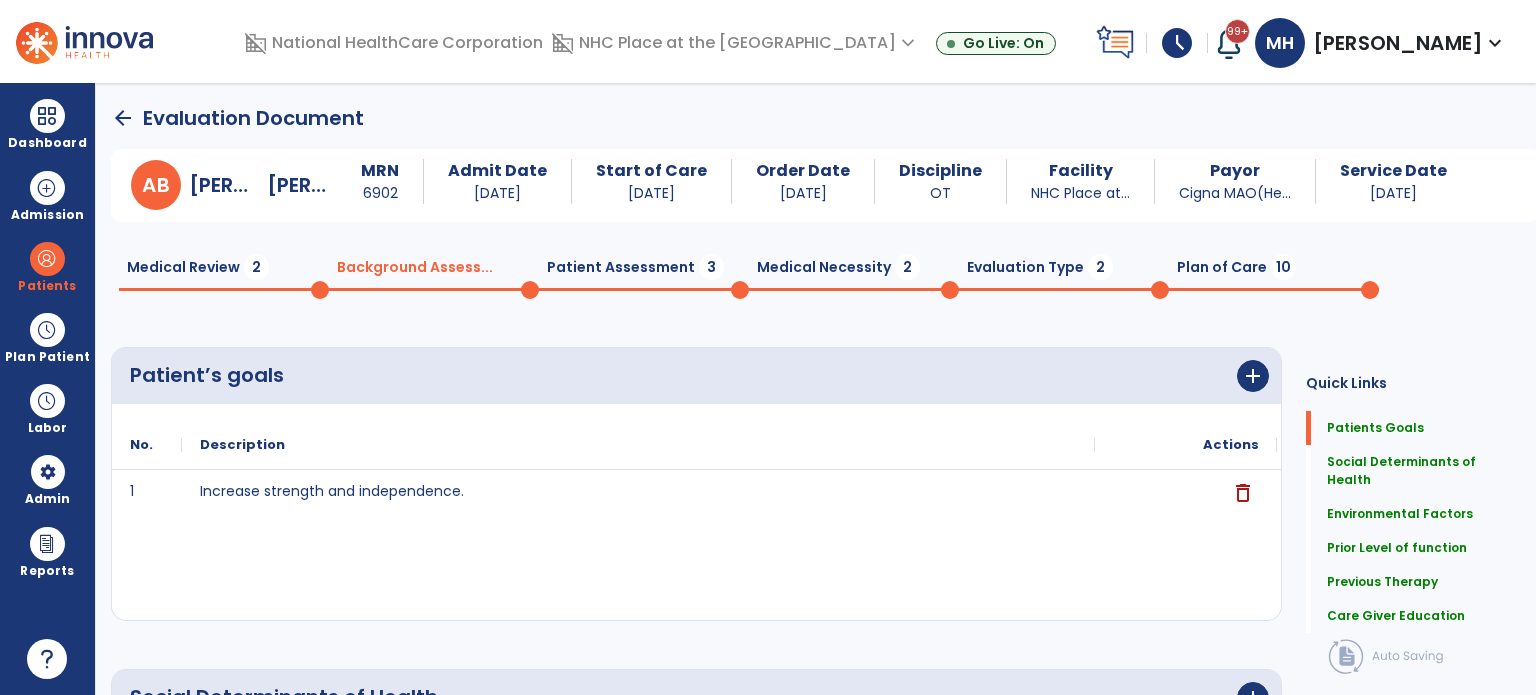 click on "Patient Assessment  3" 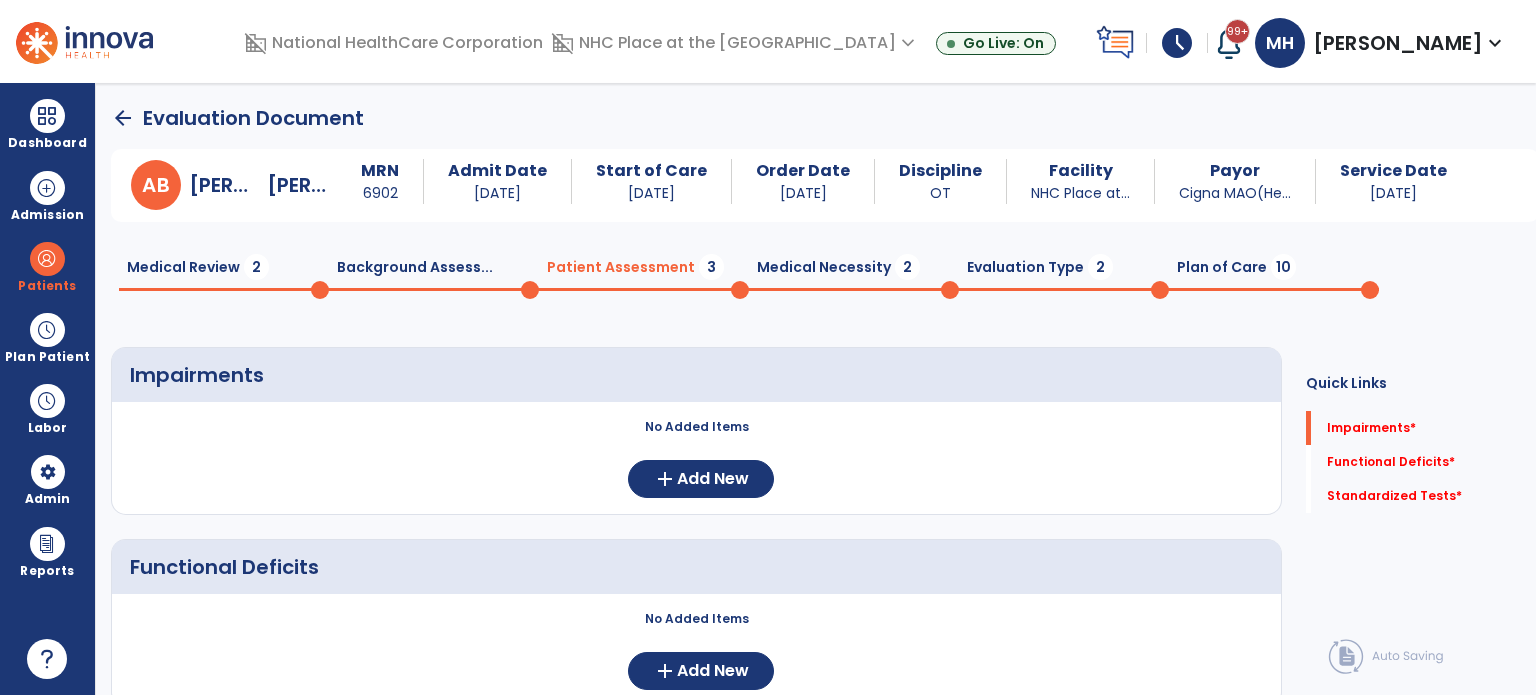 scroll, scrollTop: 200, scrollLeft: 0, axis: vertical 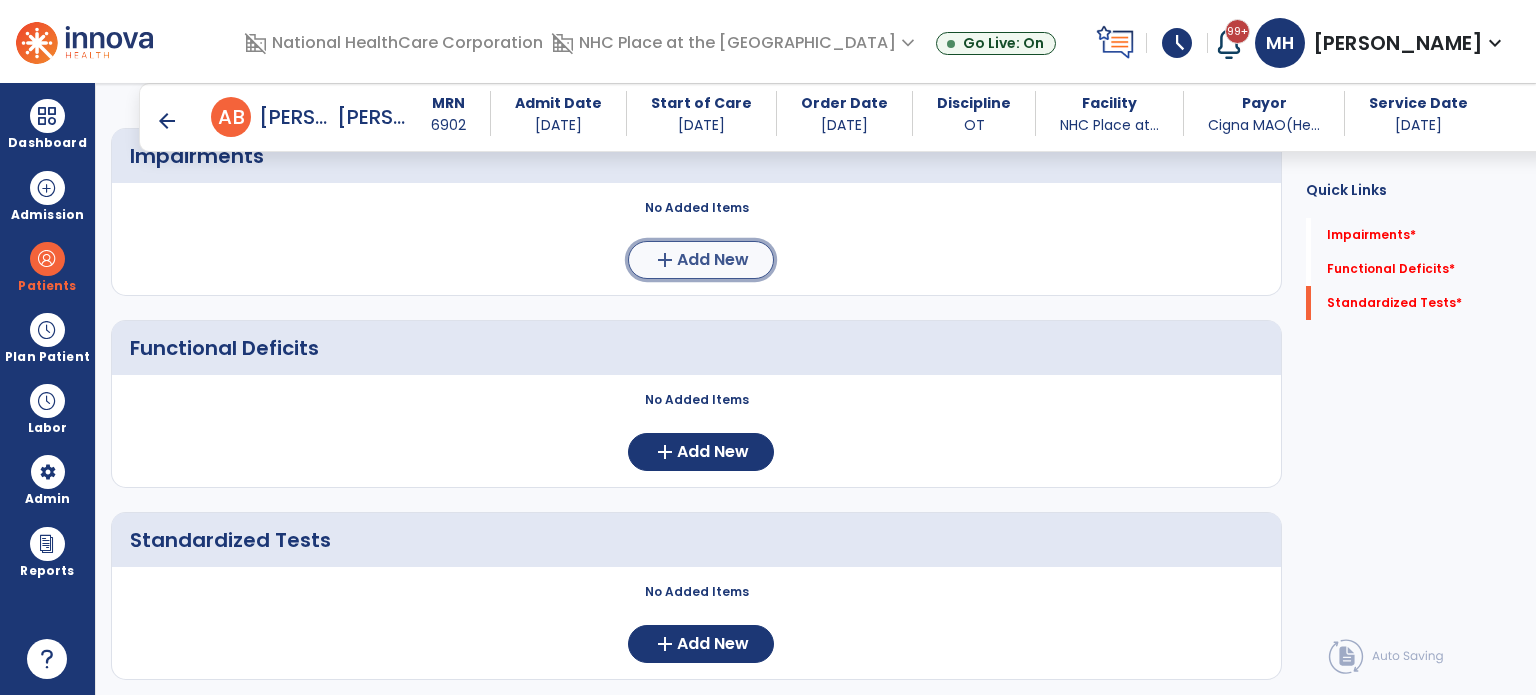 click on "Add New" 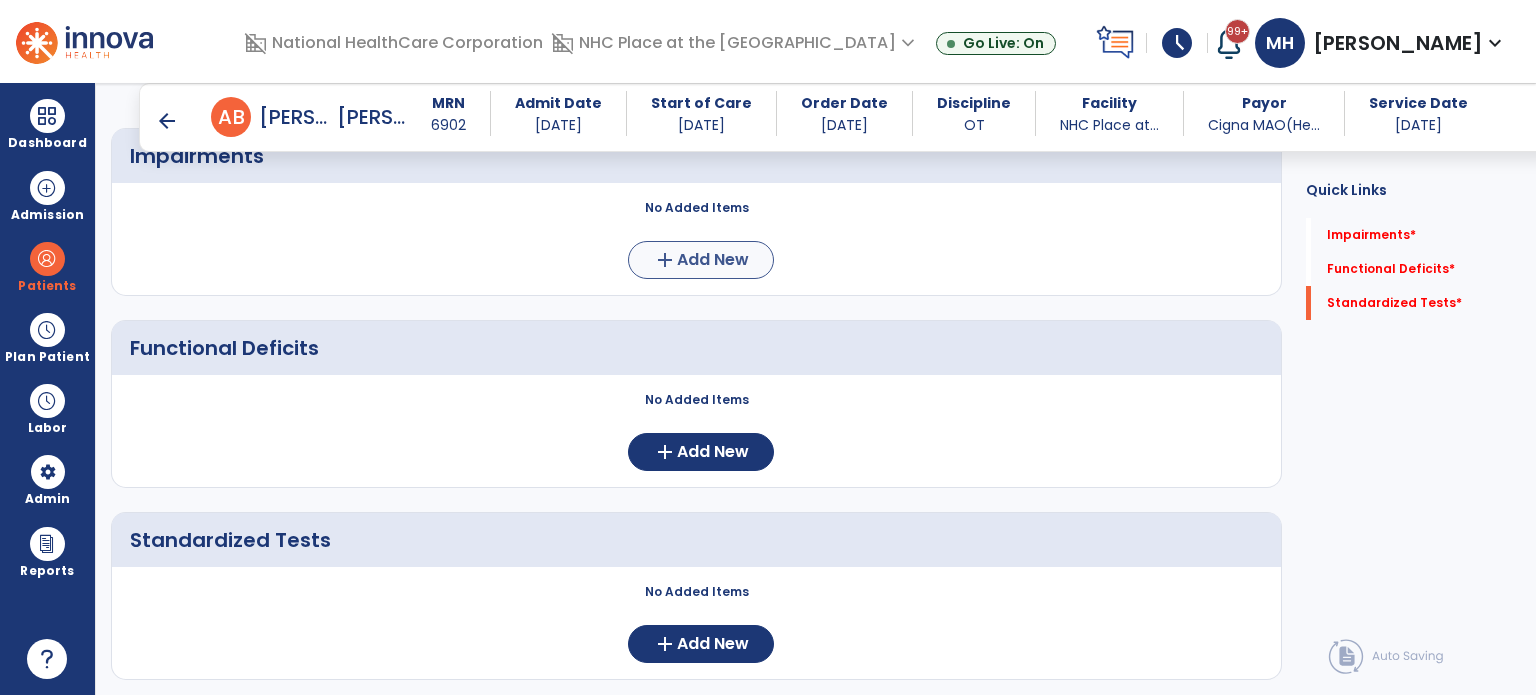 scroll, scrollTop: 0, scrollLeft: 0, axis: both 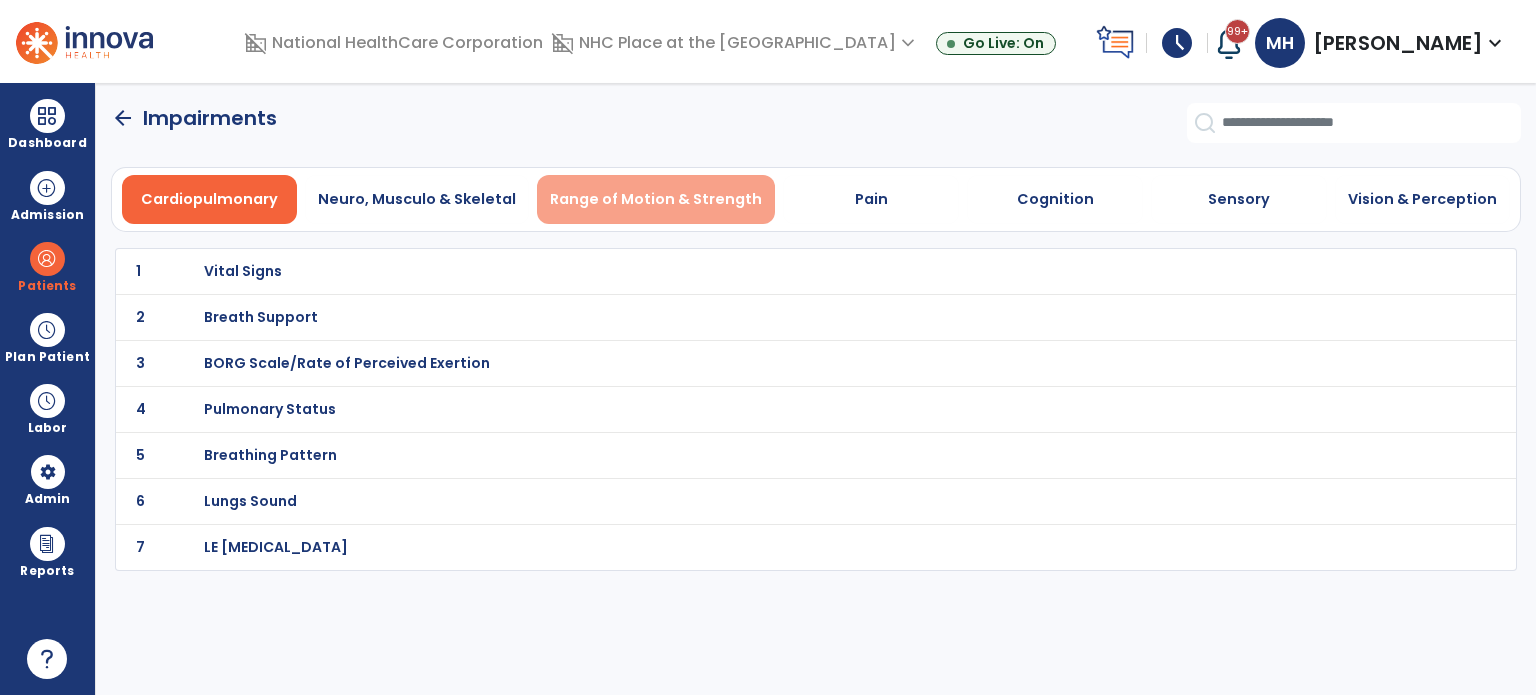 click on "Range of Motion & Strength" at bounding box center [656, 199] 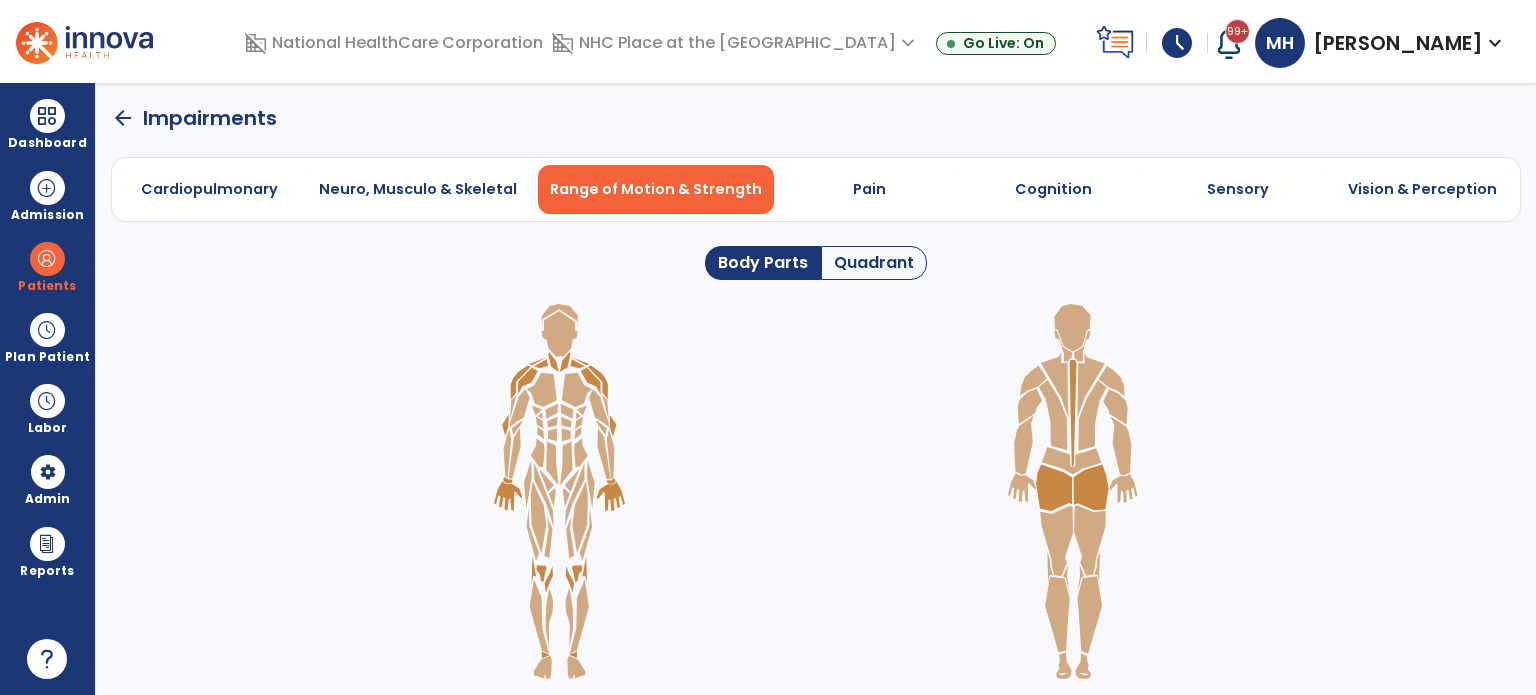 click on "Quadrant" 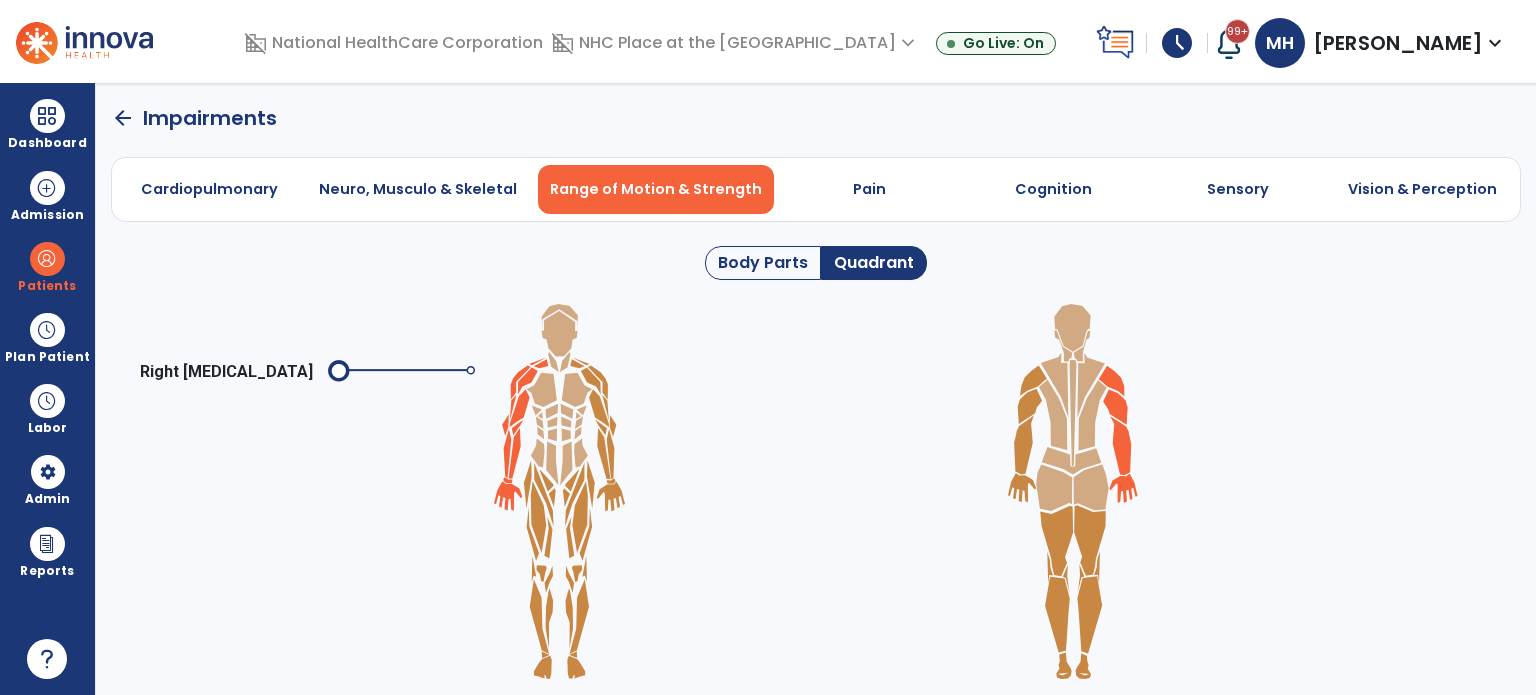 click 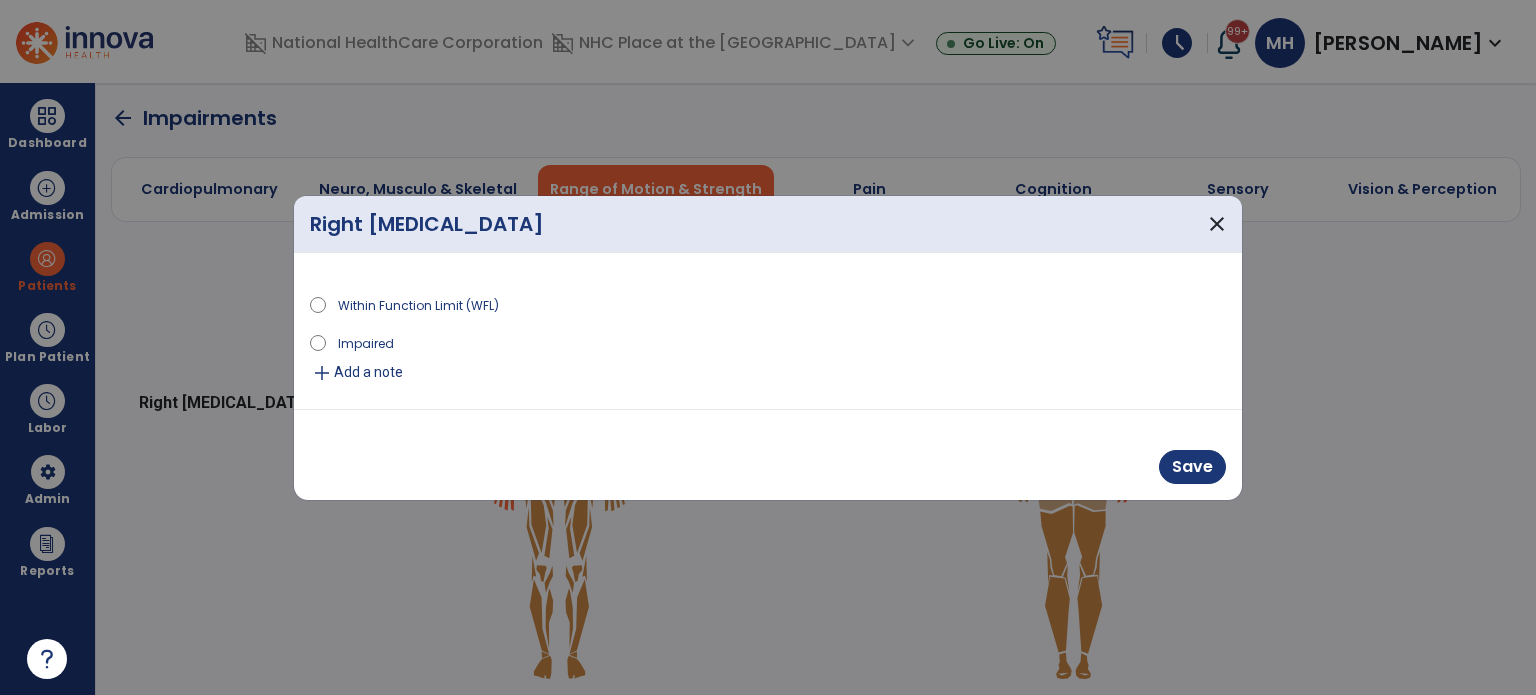 click on "Impaired" at bounding box center [366, 342] 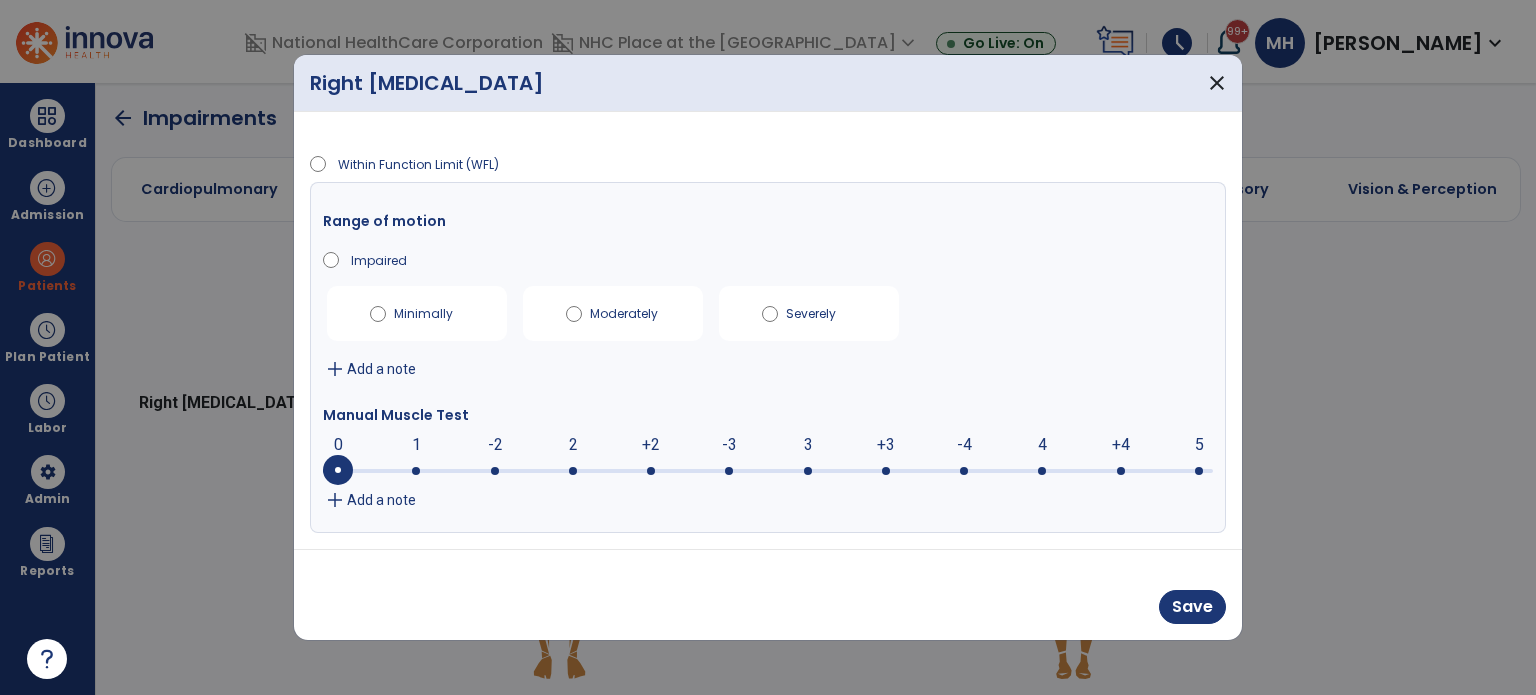 click at bounding box center [886, 471] 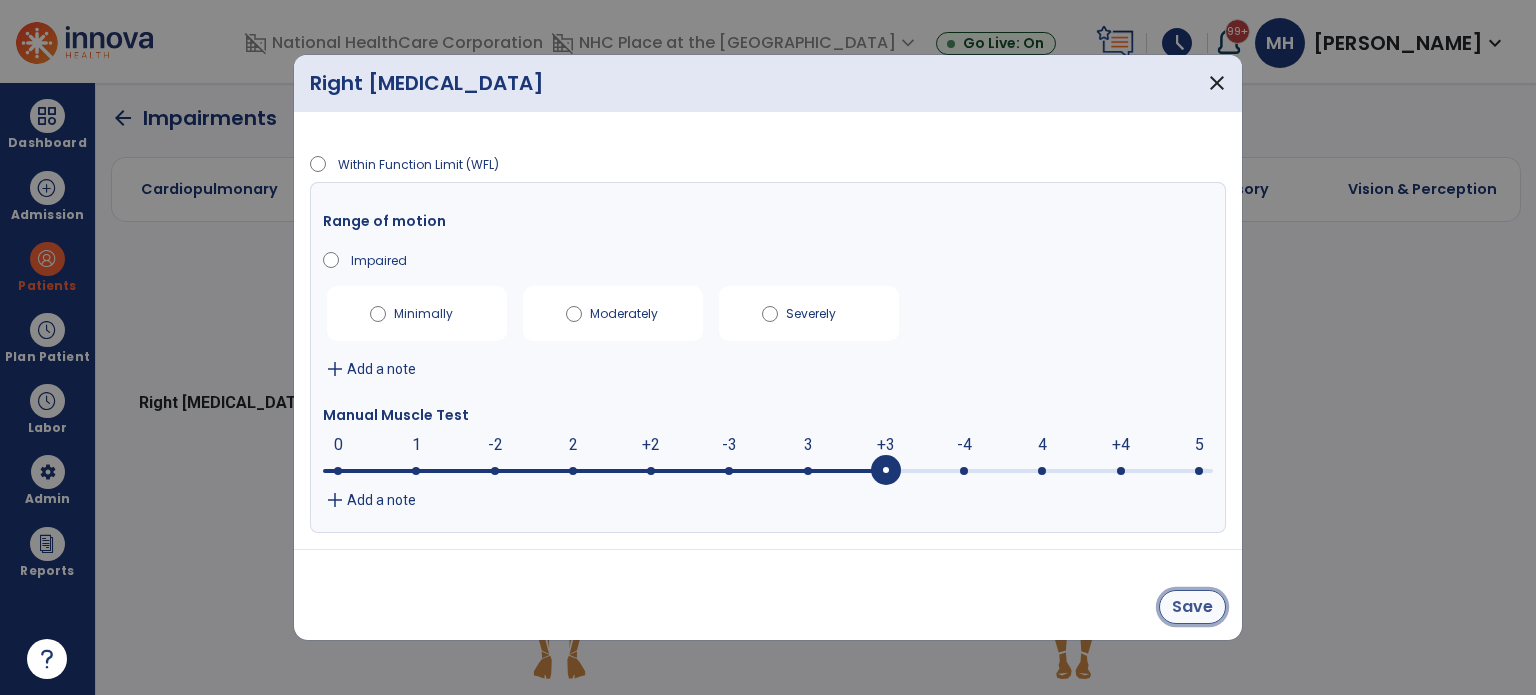 click on "Save" at bounding box center [1192, 607] 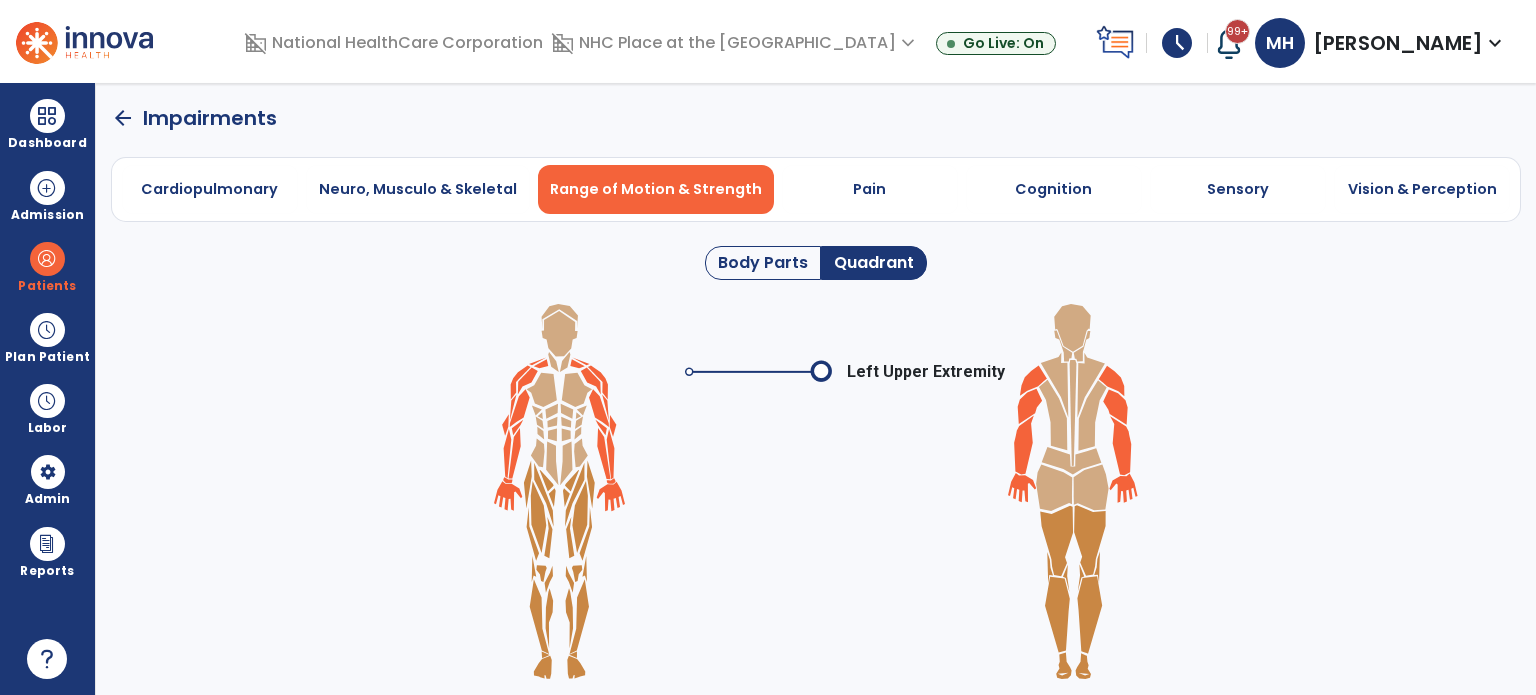 click 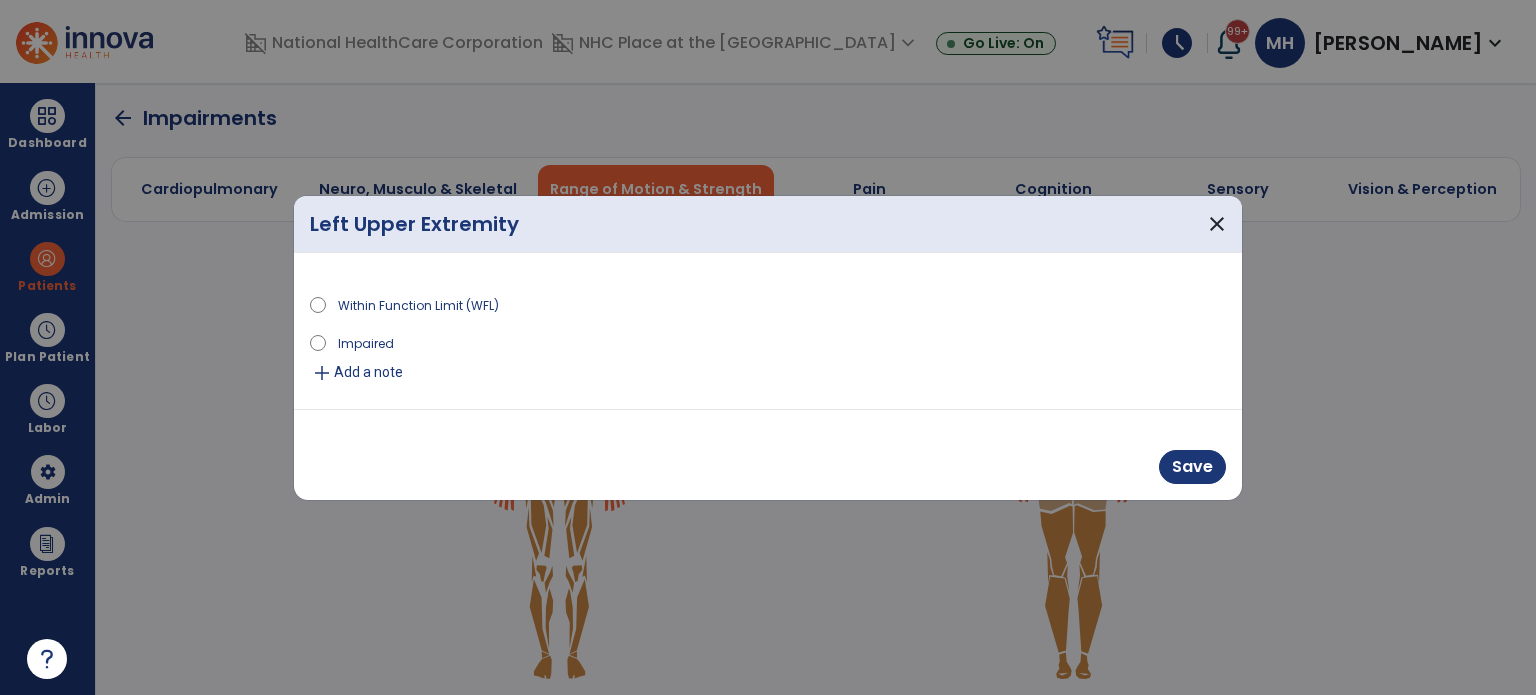 click on "Impaired" at bounding box center [366, 342] 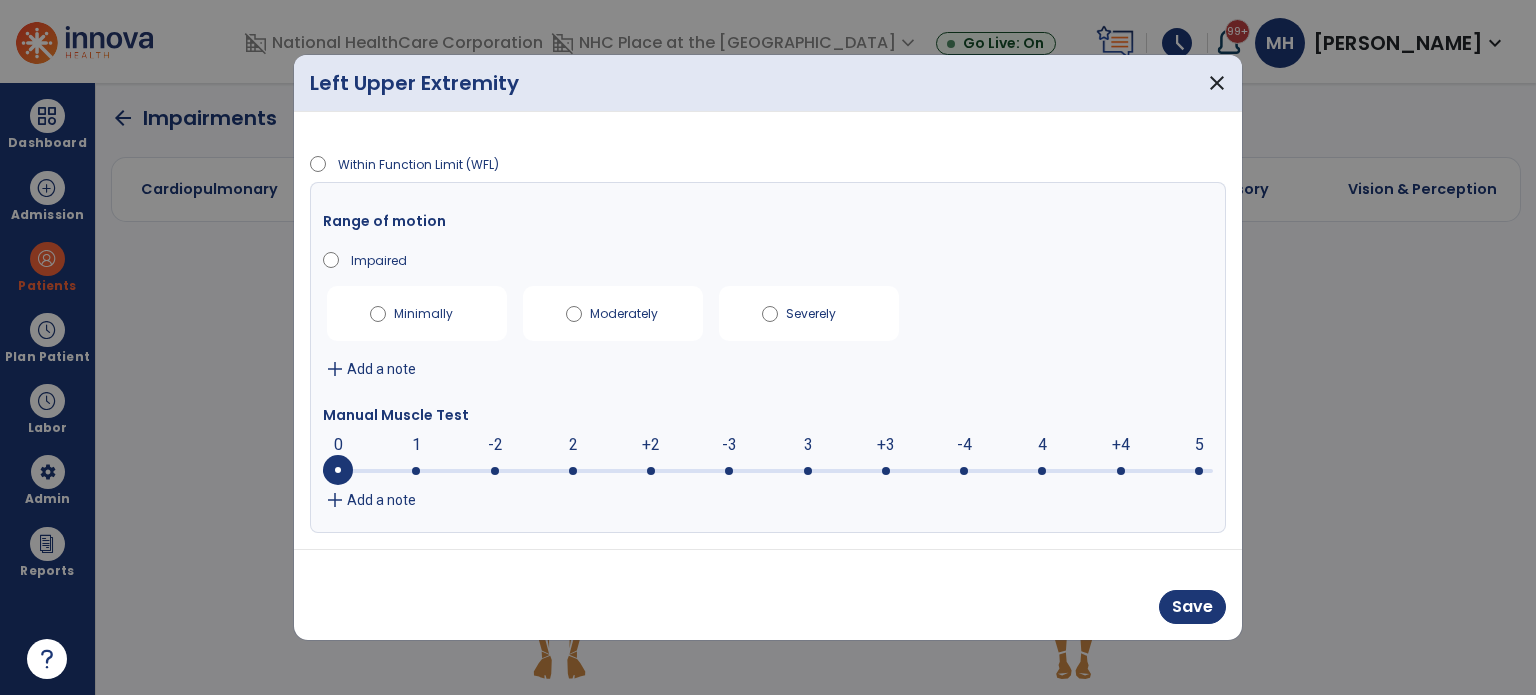 click at bounding box center (886, 471) 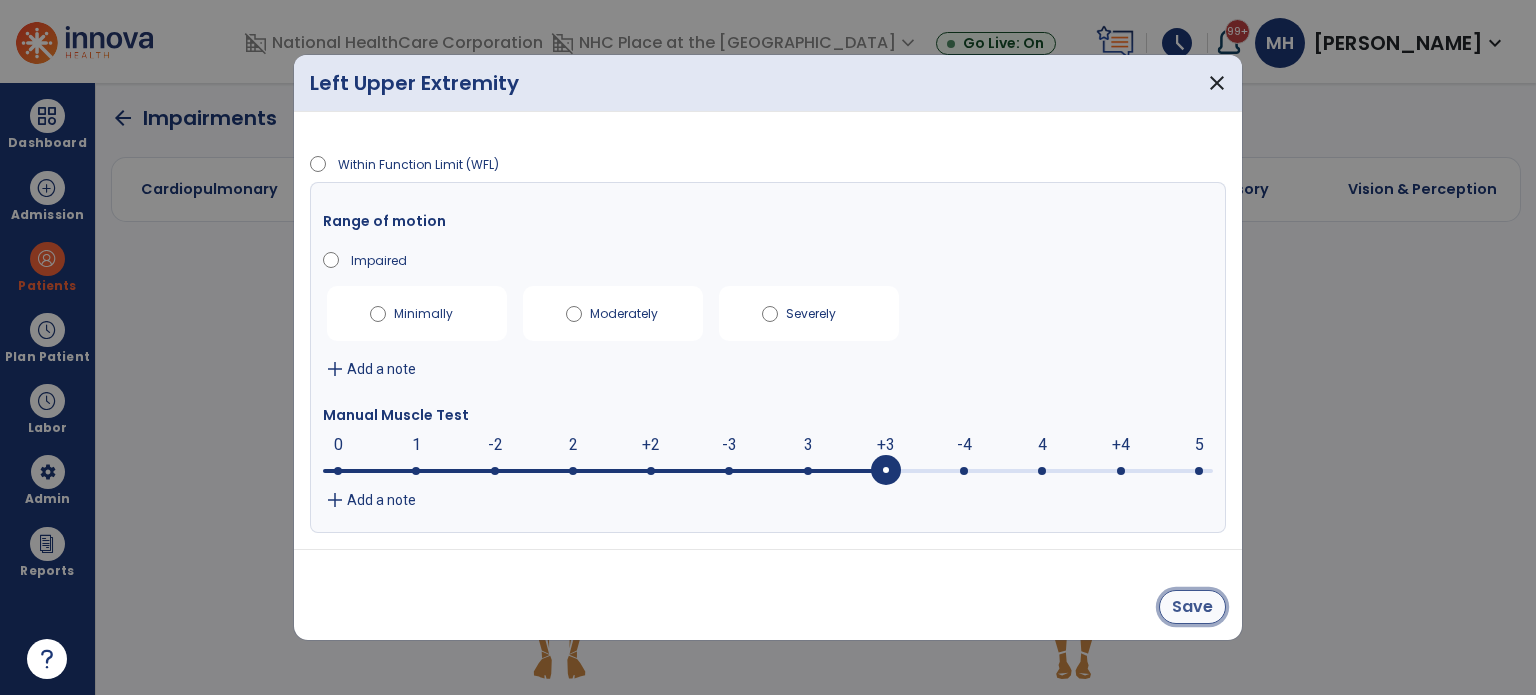 click on "Save" at bounding box center [1192, 607] 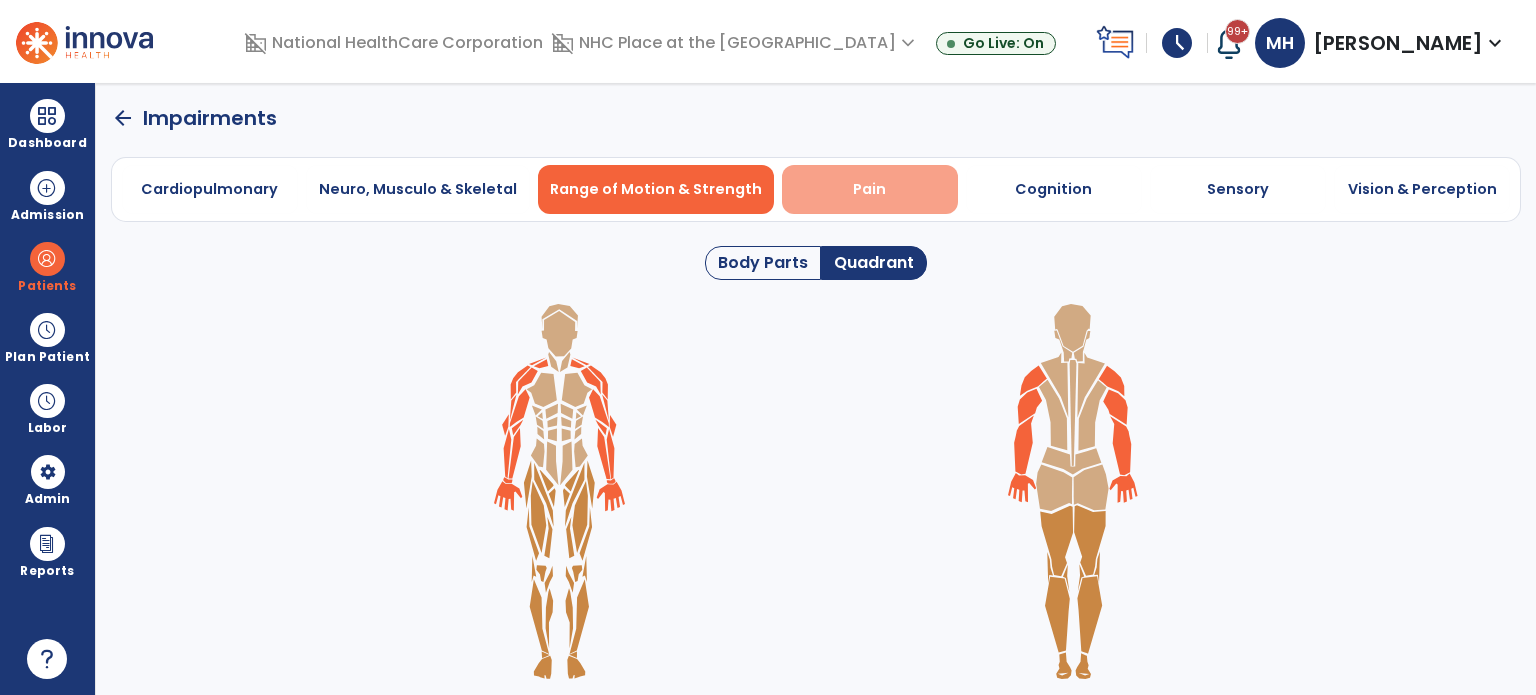 drag, startPoint x: 873, startPoint y: 183, endPoint x: 792, endPoint y: 222, distance: 89.89995 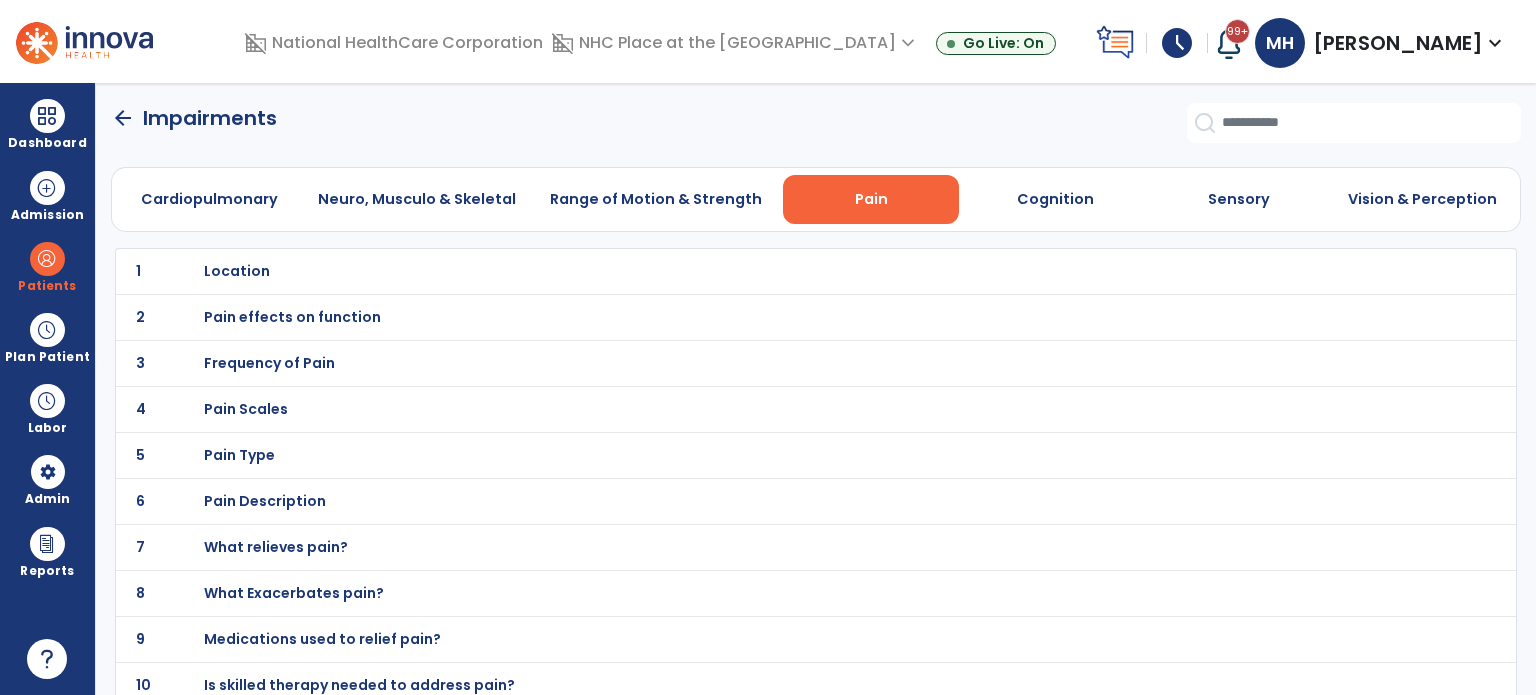 click on "Pain Scales" at bounding box center [772, 271] 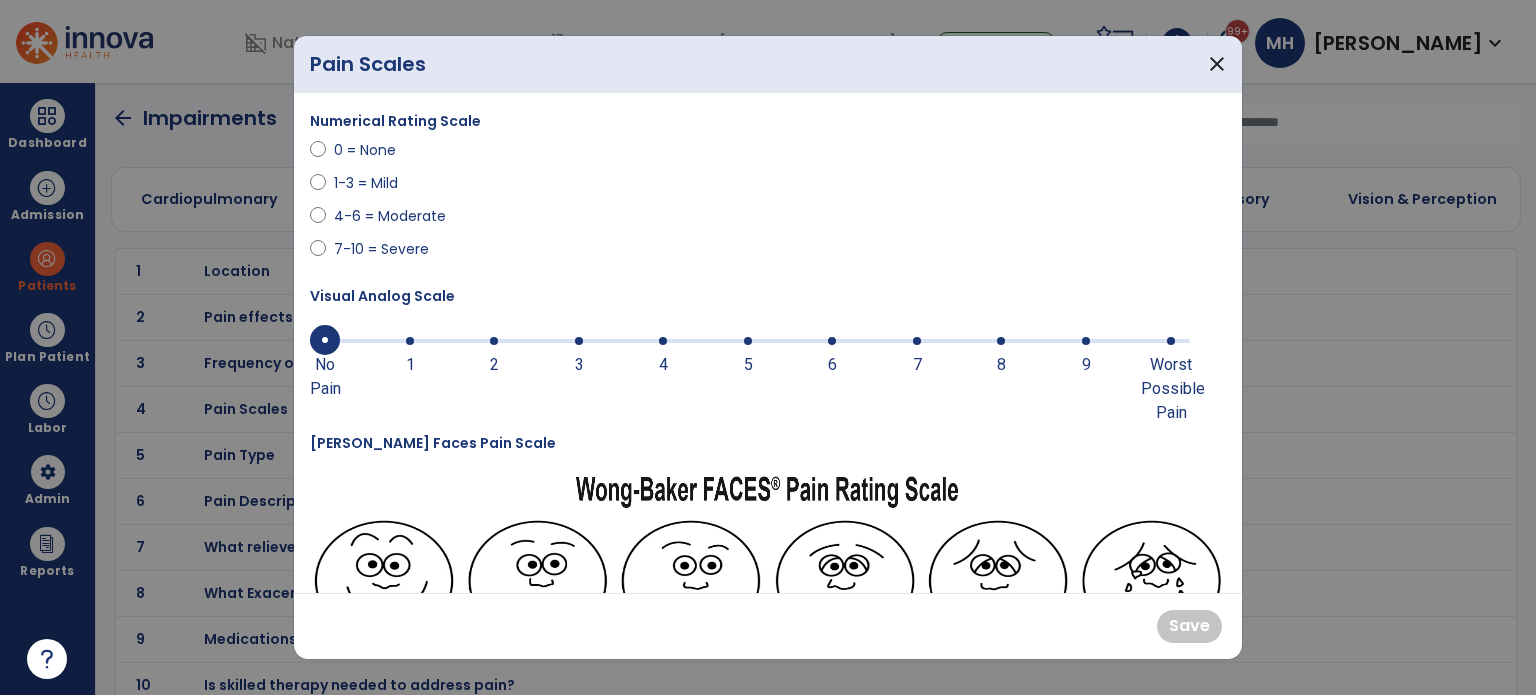 click at bounding box center [917, 341] 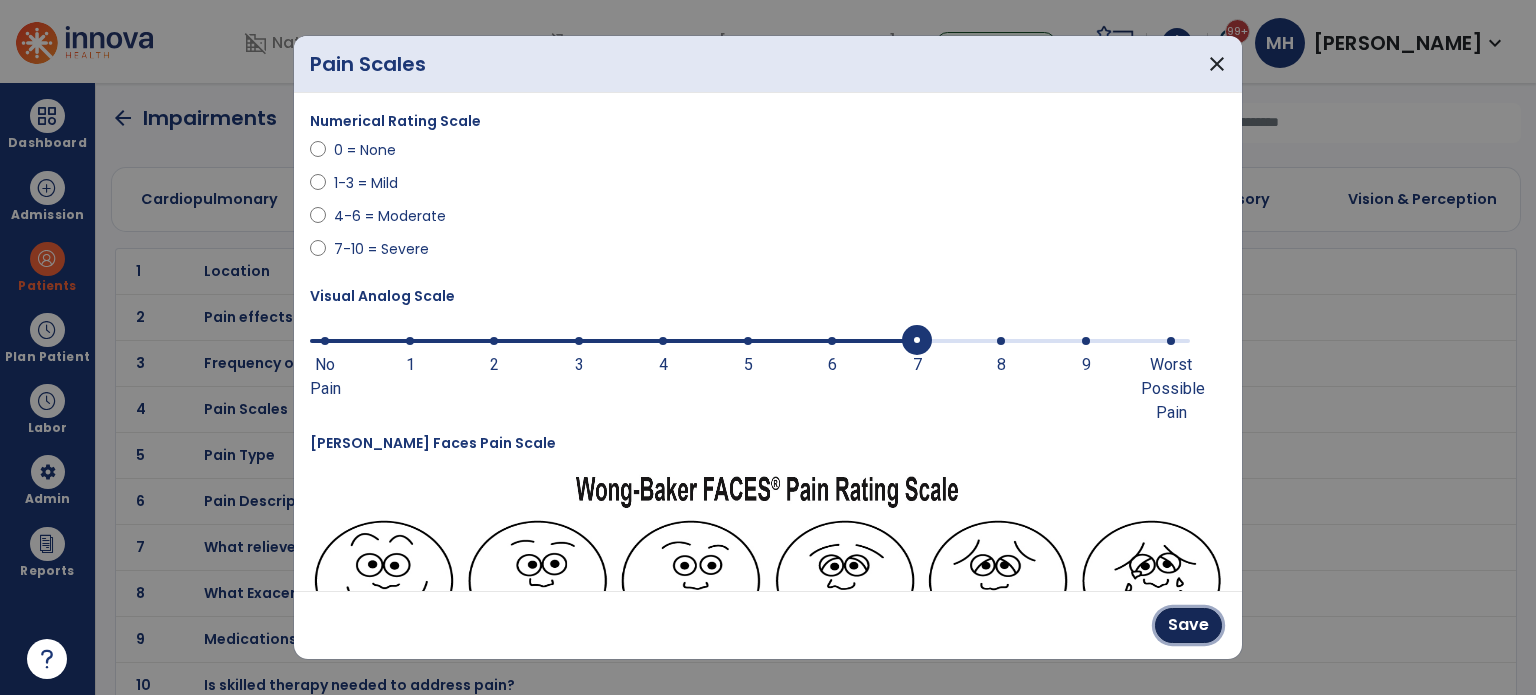click on "Save" at bounding box center (1188, 625) 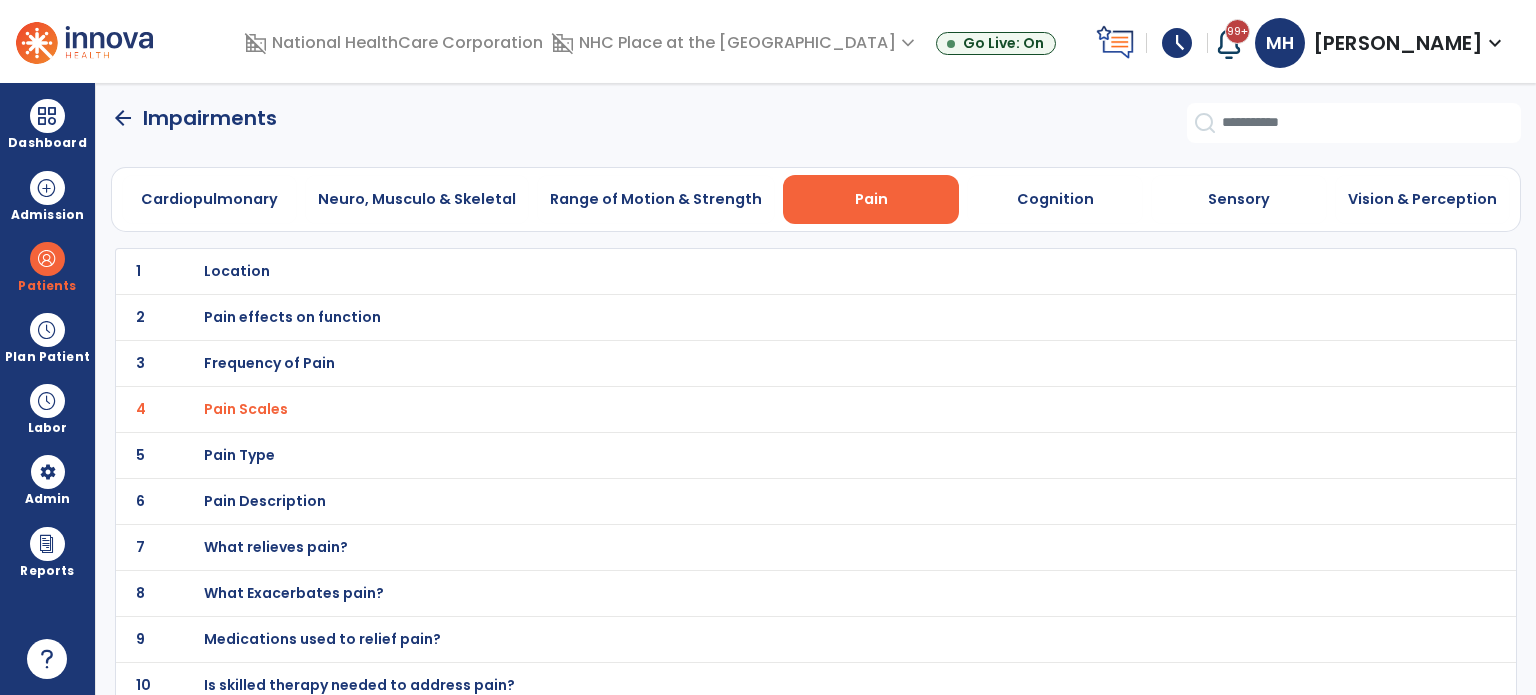 click on "arrow_back" 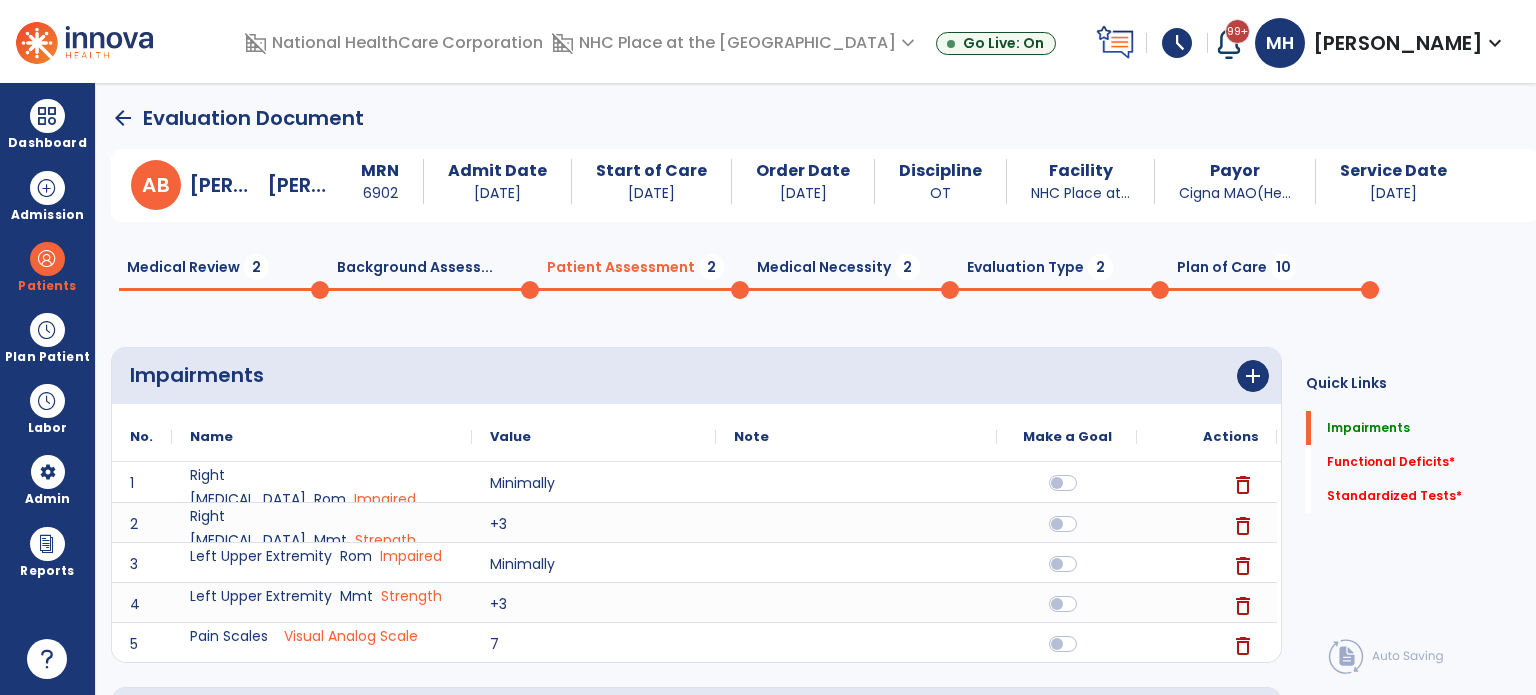 click on "Patient Assessment  2" 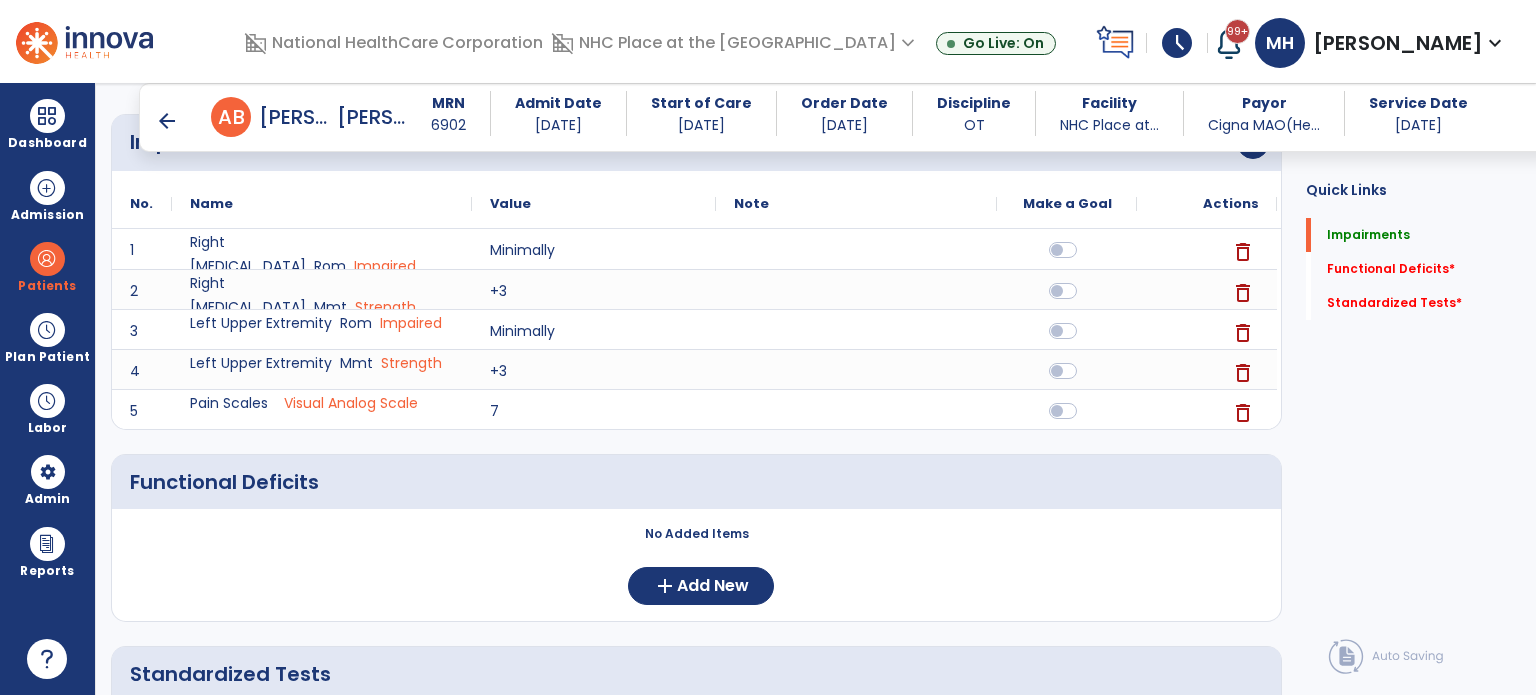 scroll, scrollTop: 200, scrollLeft: 0, axis: vertical 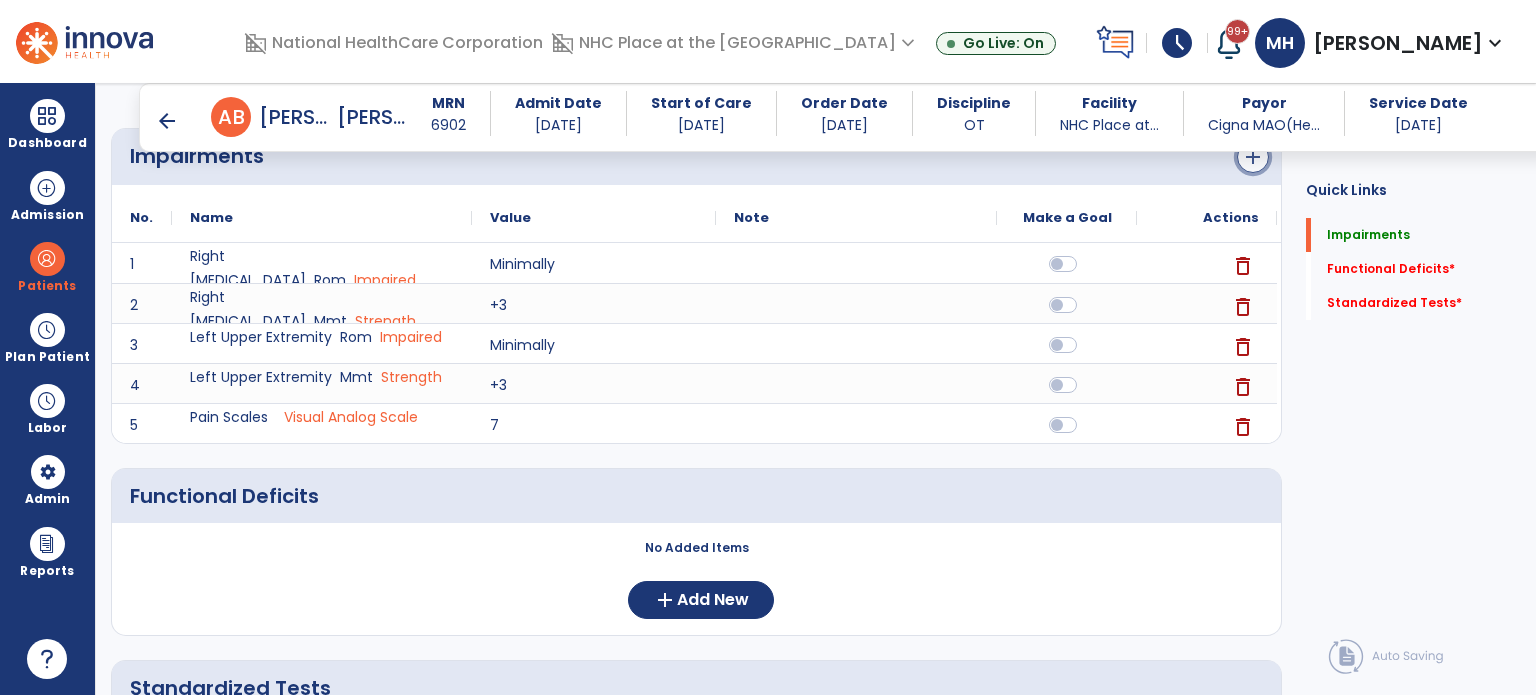 click on "add" 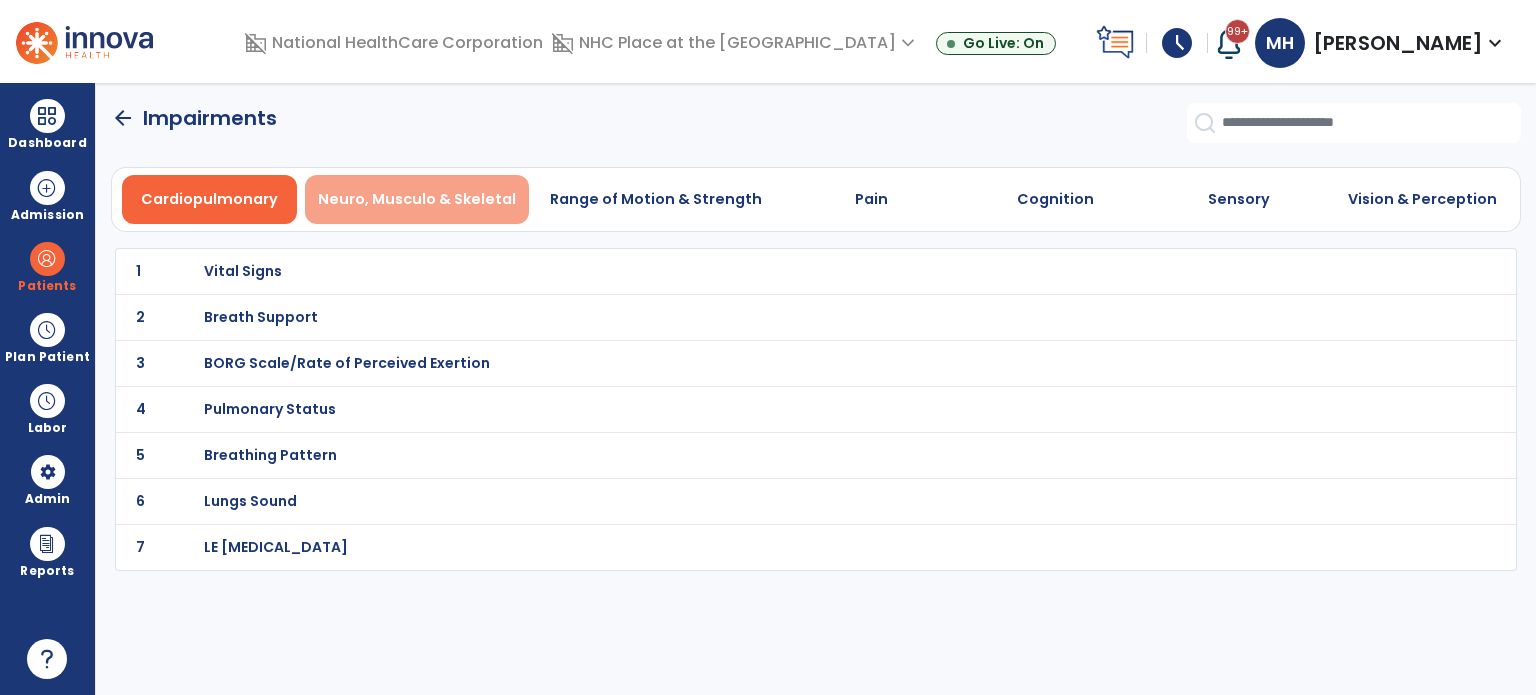 scroll, scrollTop: 0, scrollLeft: 0, axis: both 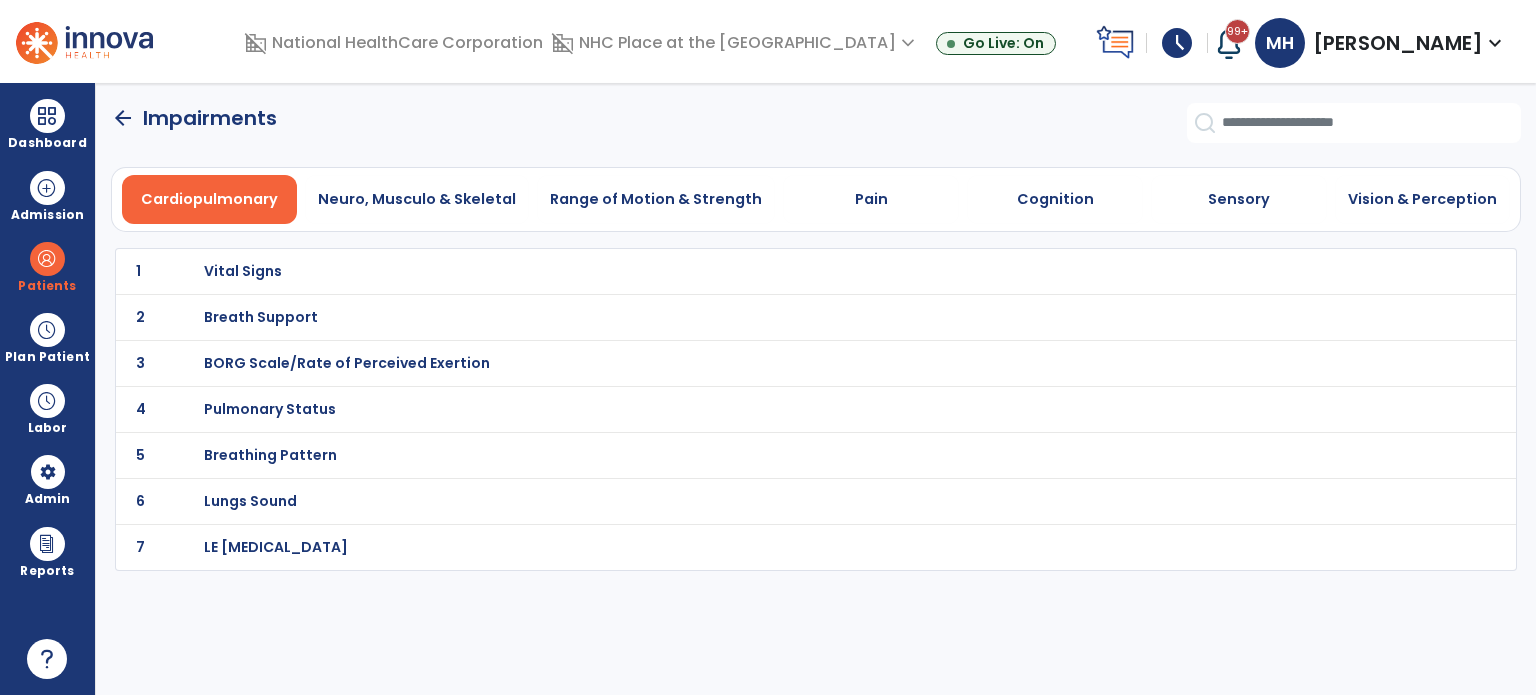 click on "Vital Signs" at bounding box center (772, 271) 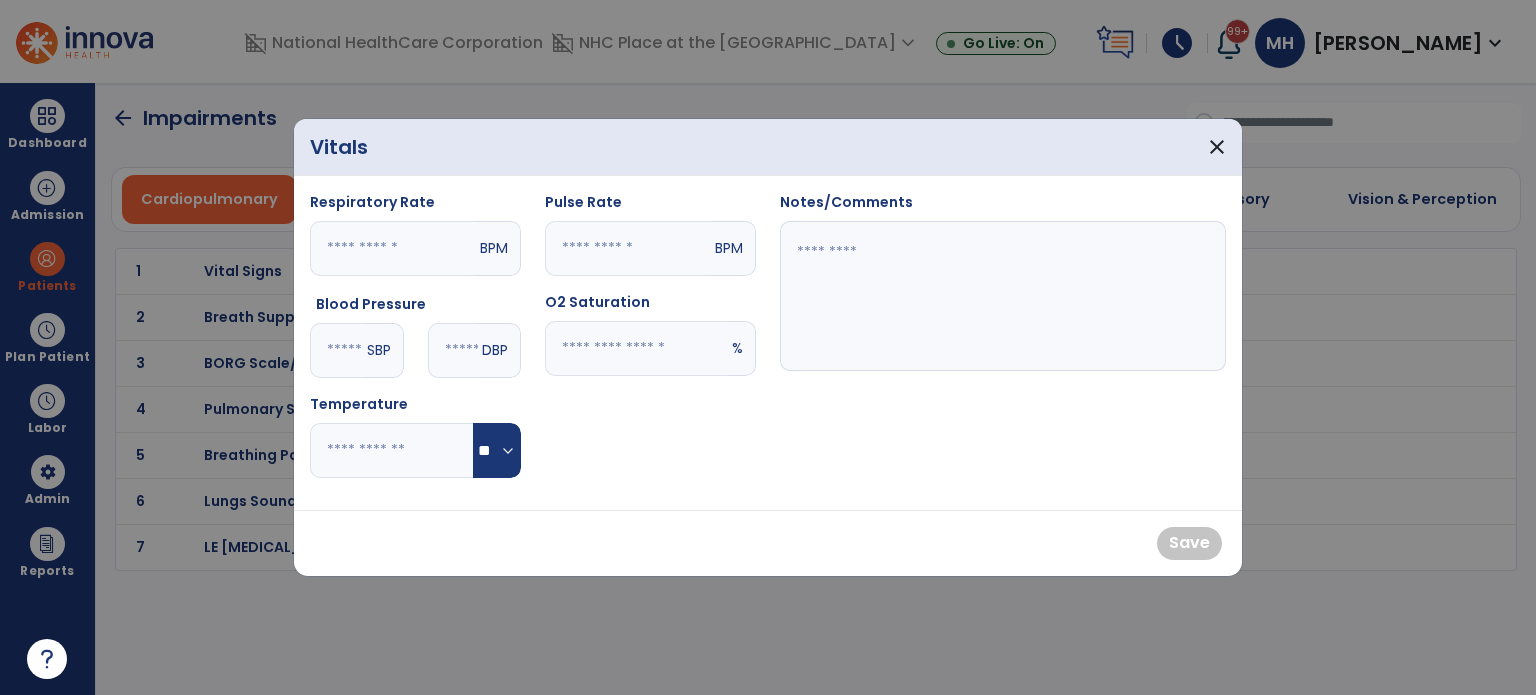 click at bounding box center [393, 248] 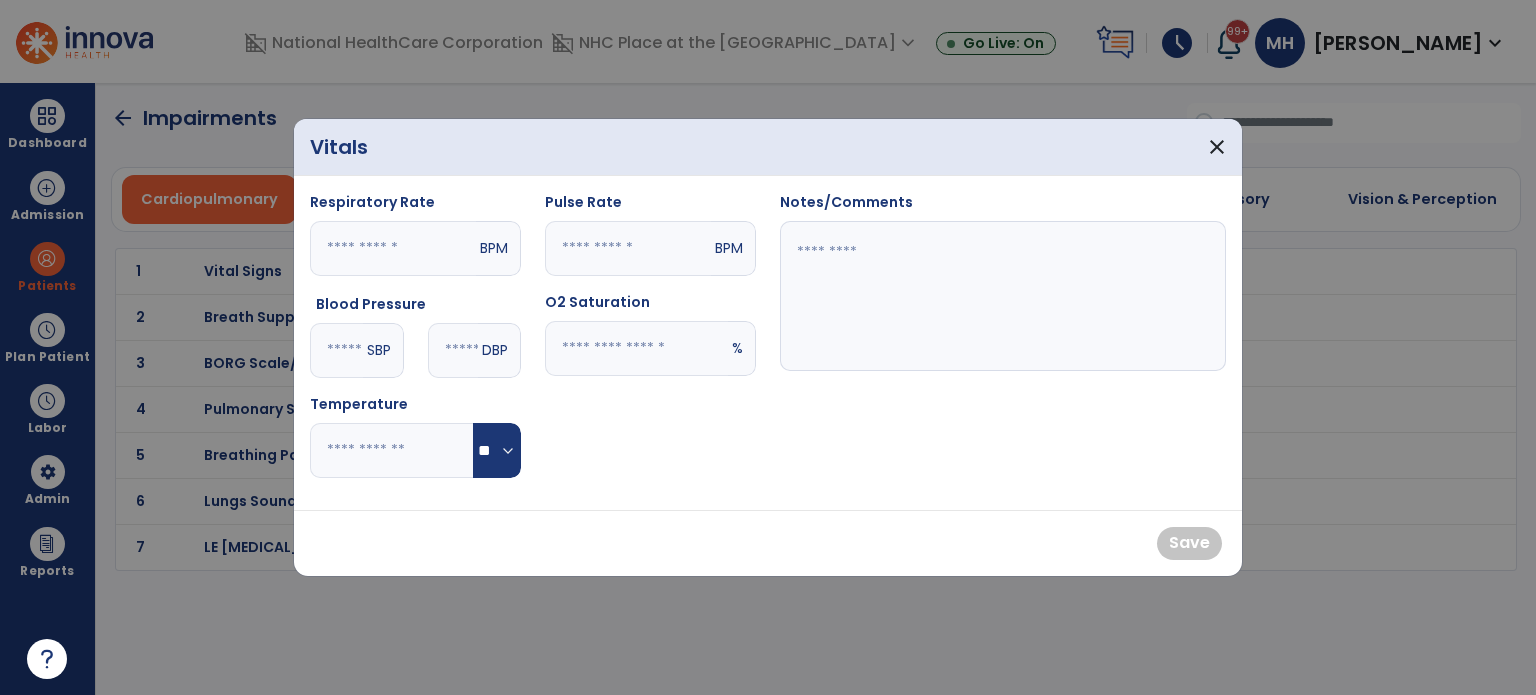 click at bounding box center [336, 350] 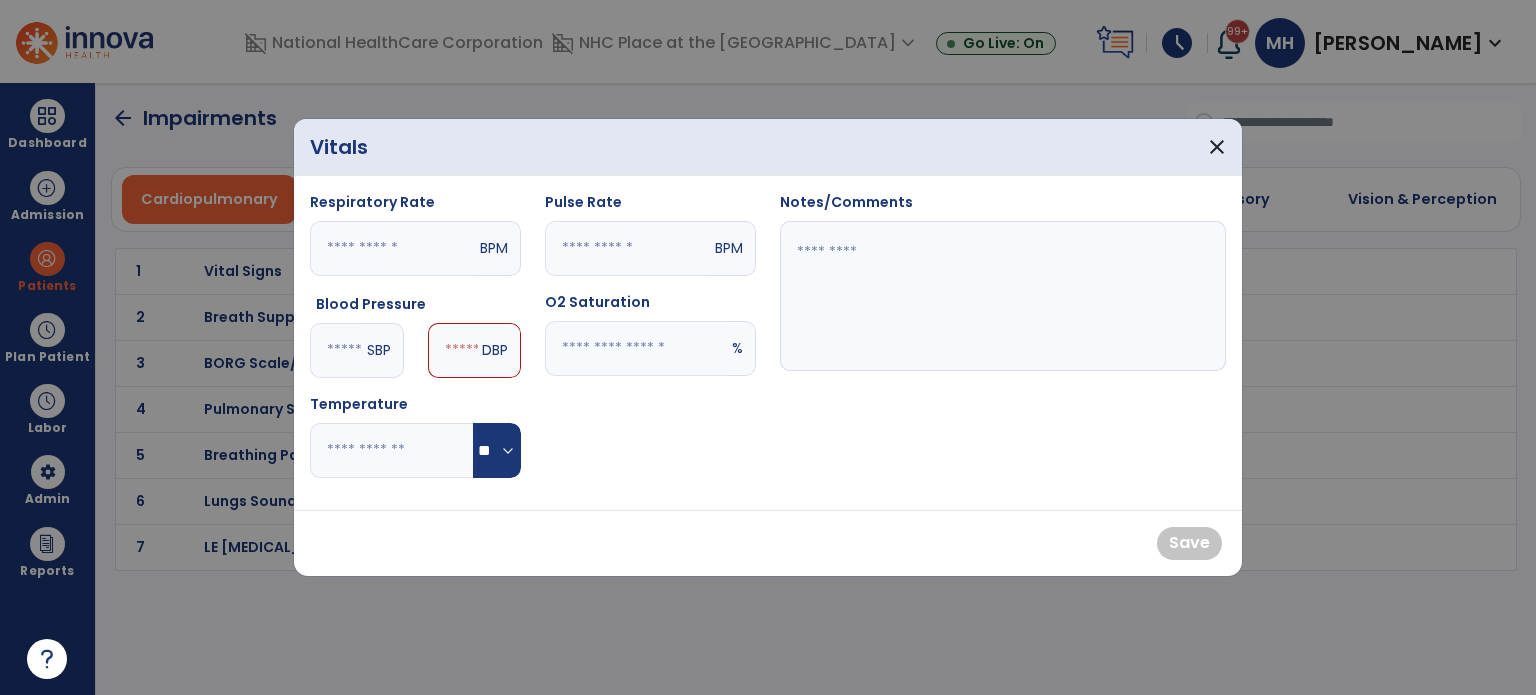 type on "***" 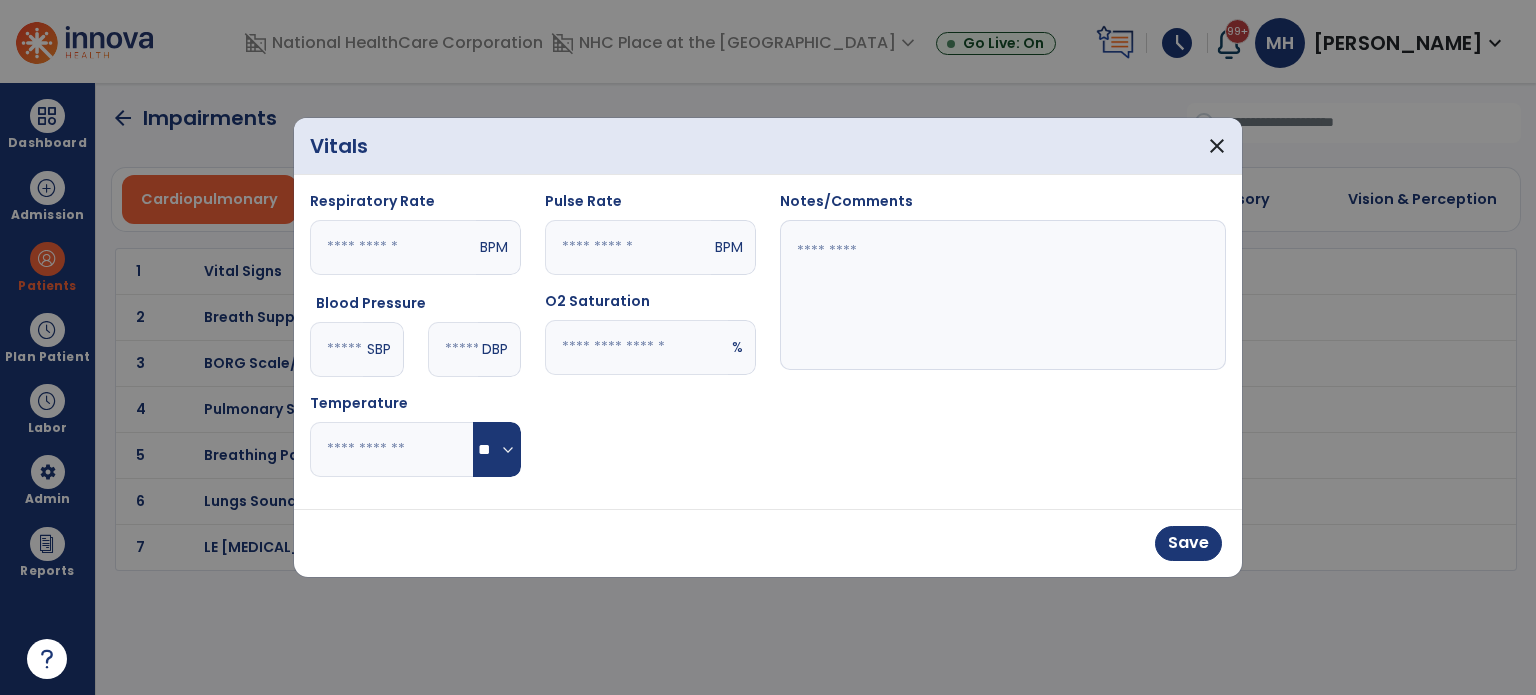 type on "**" 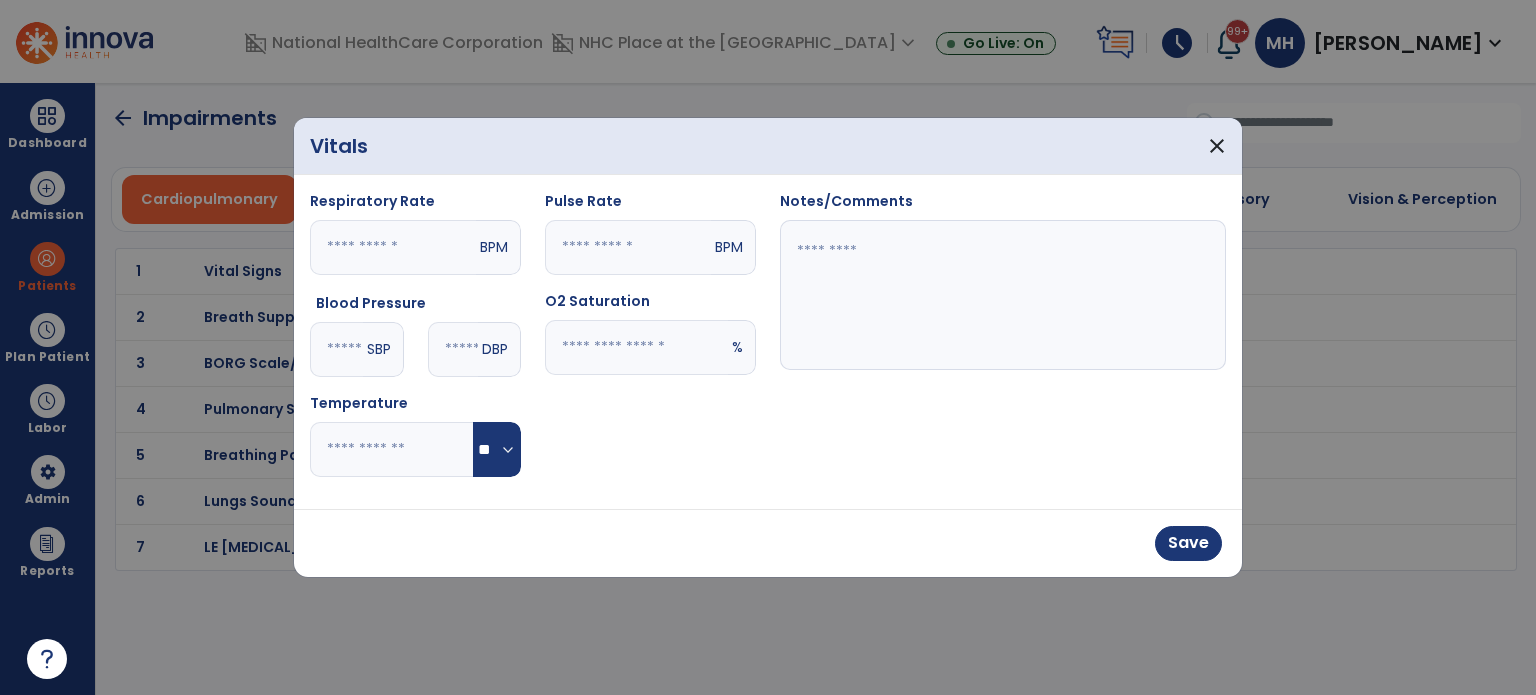 type on "**" 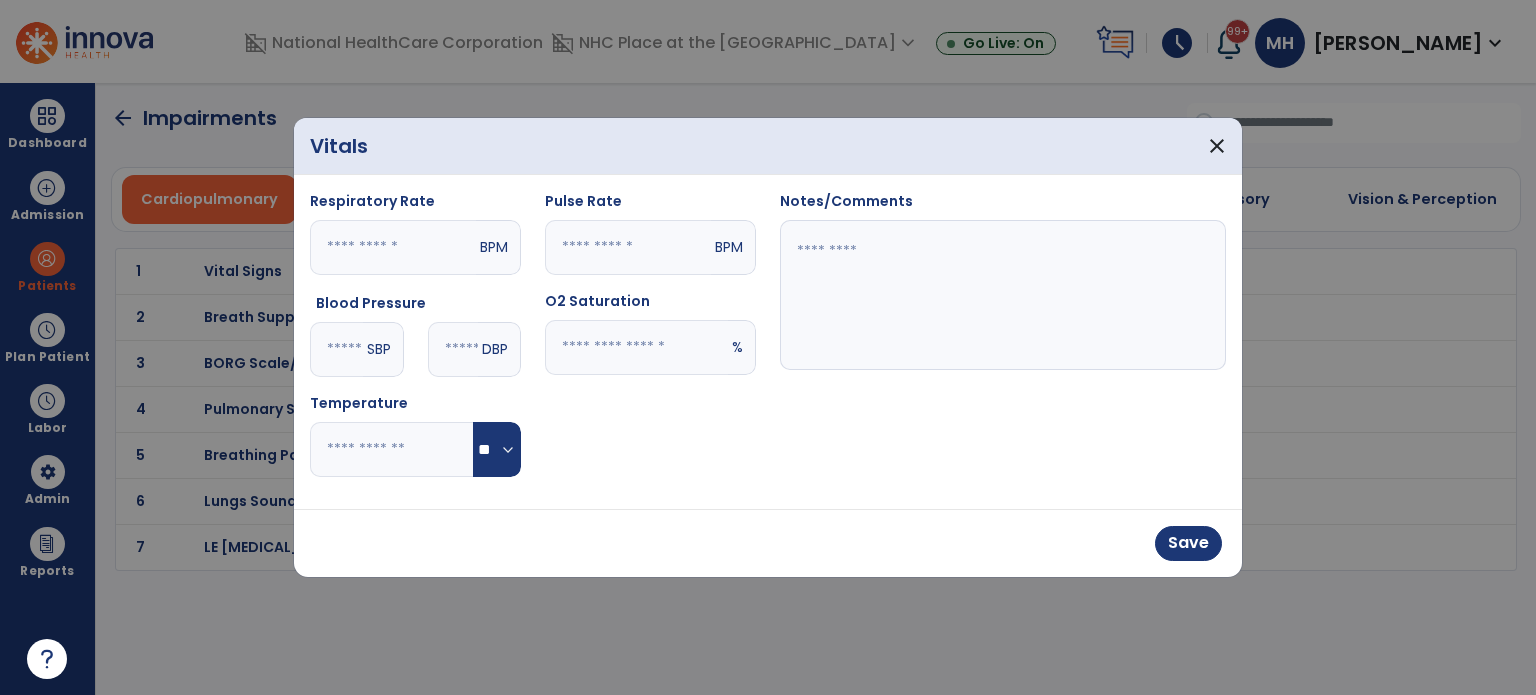 click at bounding box center [1003, 295] 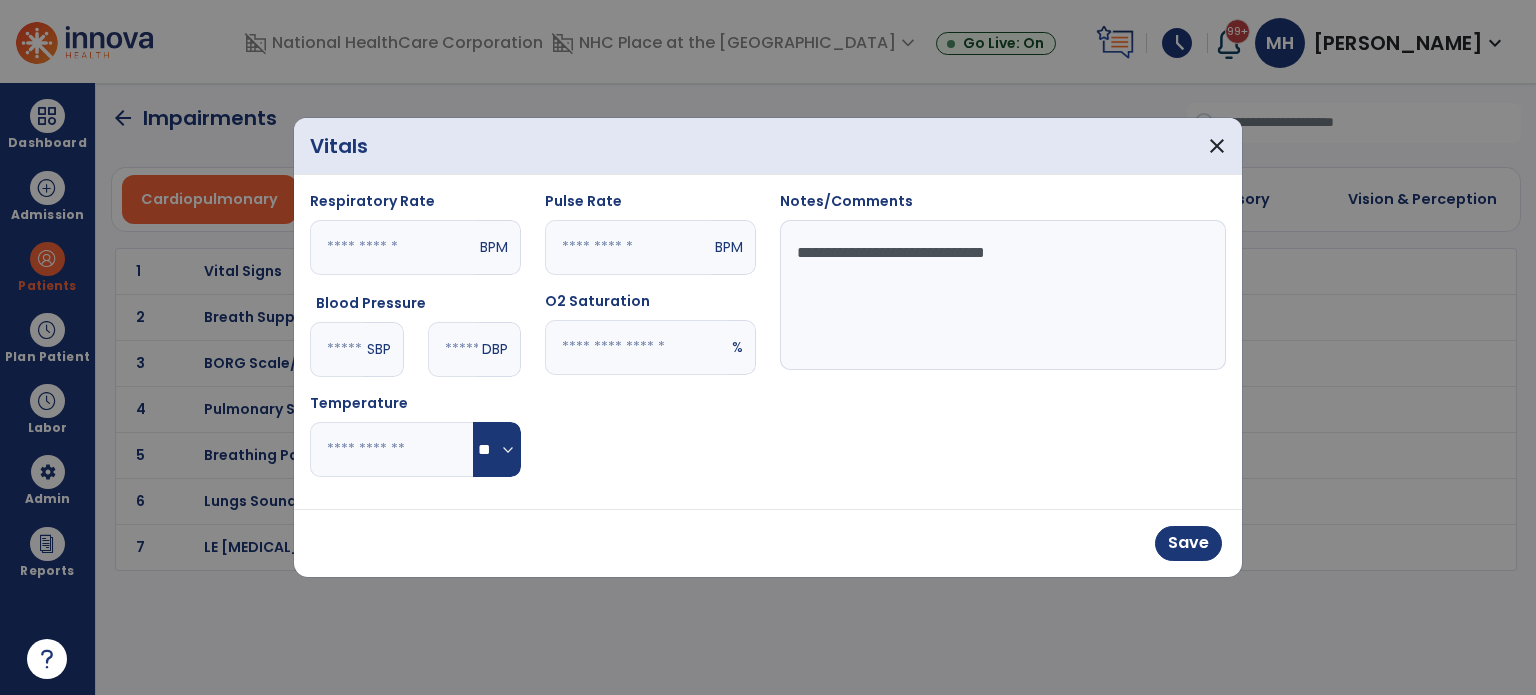 click on "**********" at bounding box center (1003, 295) 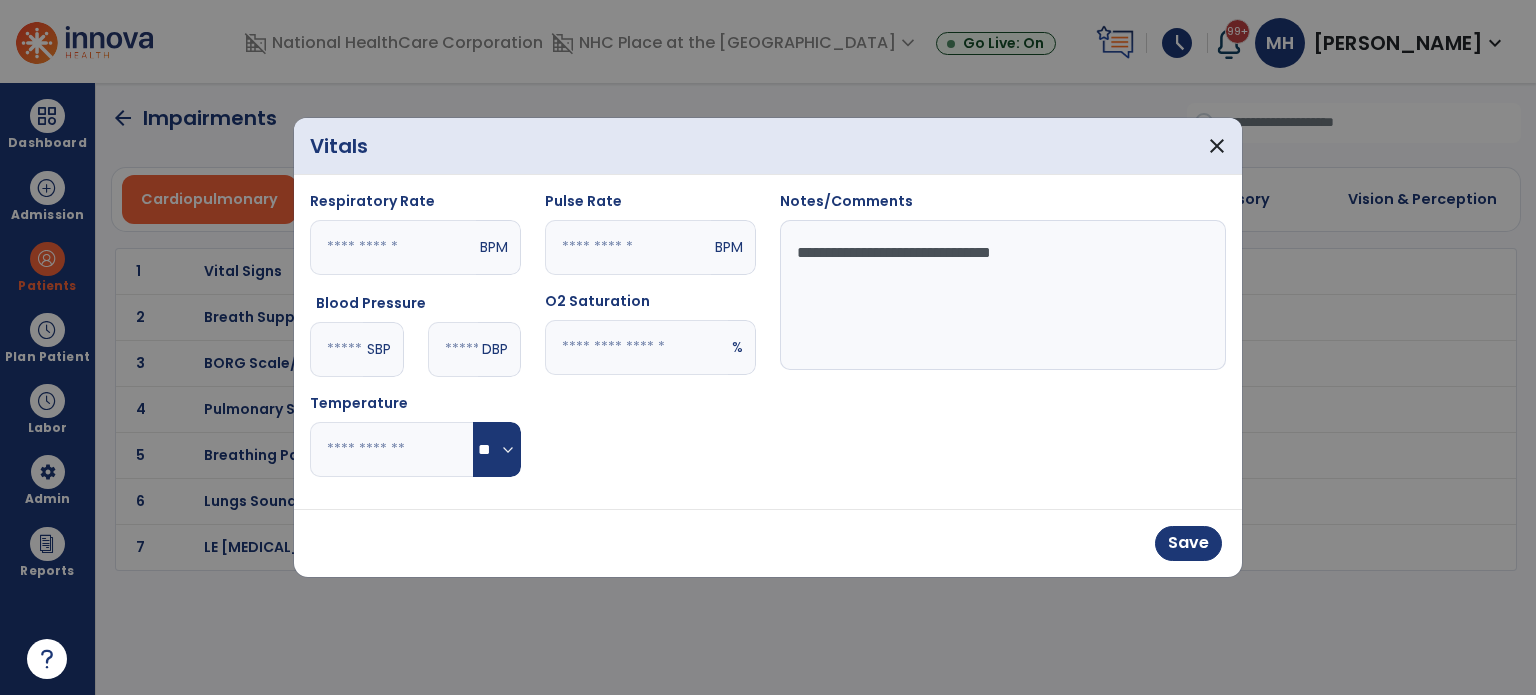 click on "**********" at bounding box center [1003, 295] 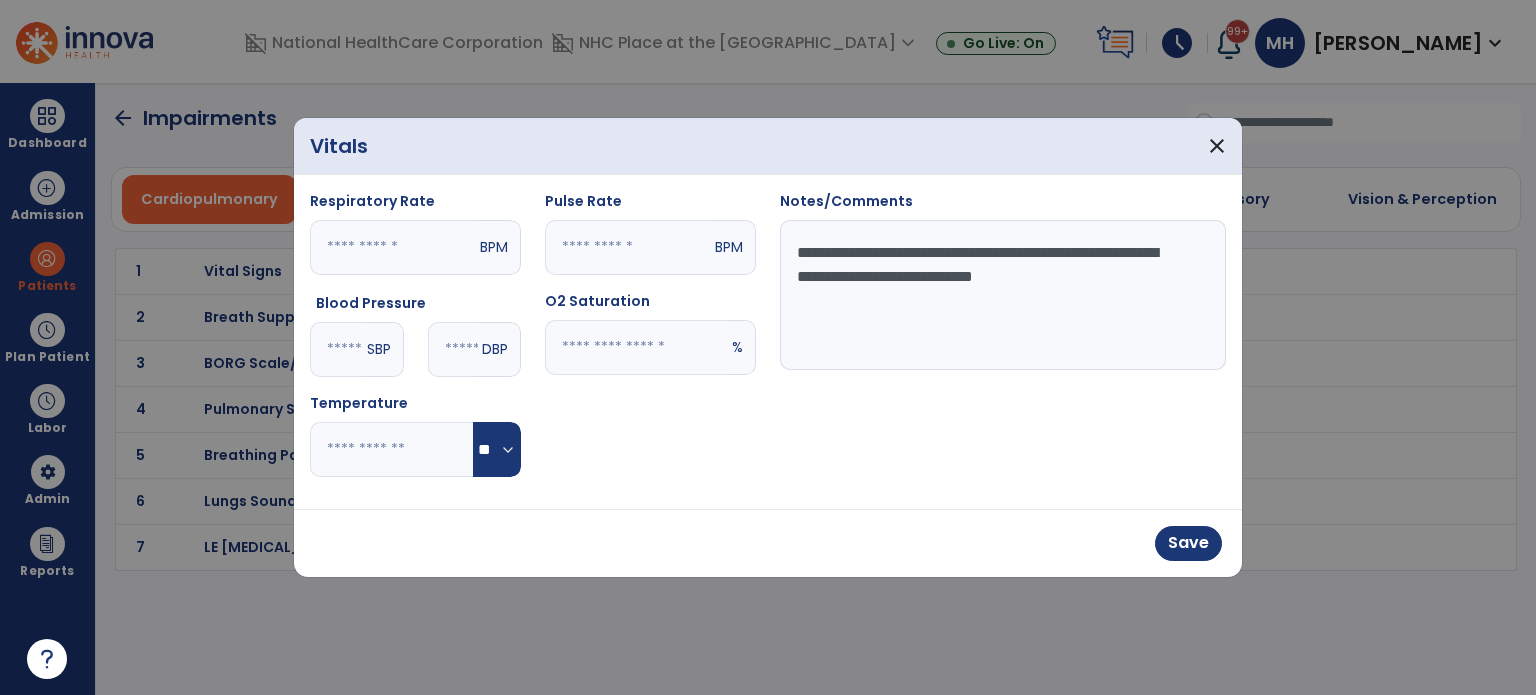 click on "**********" at bounding box center [1003, 295] 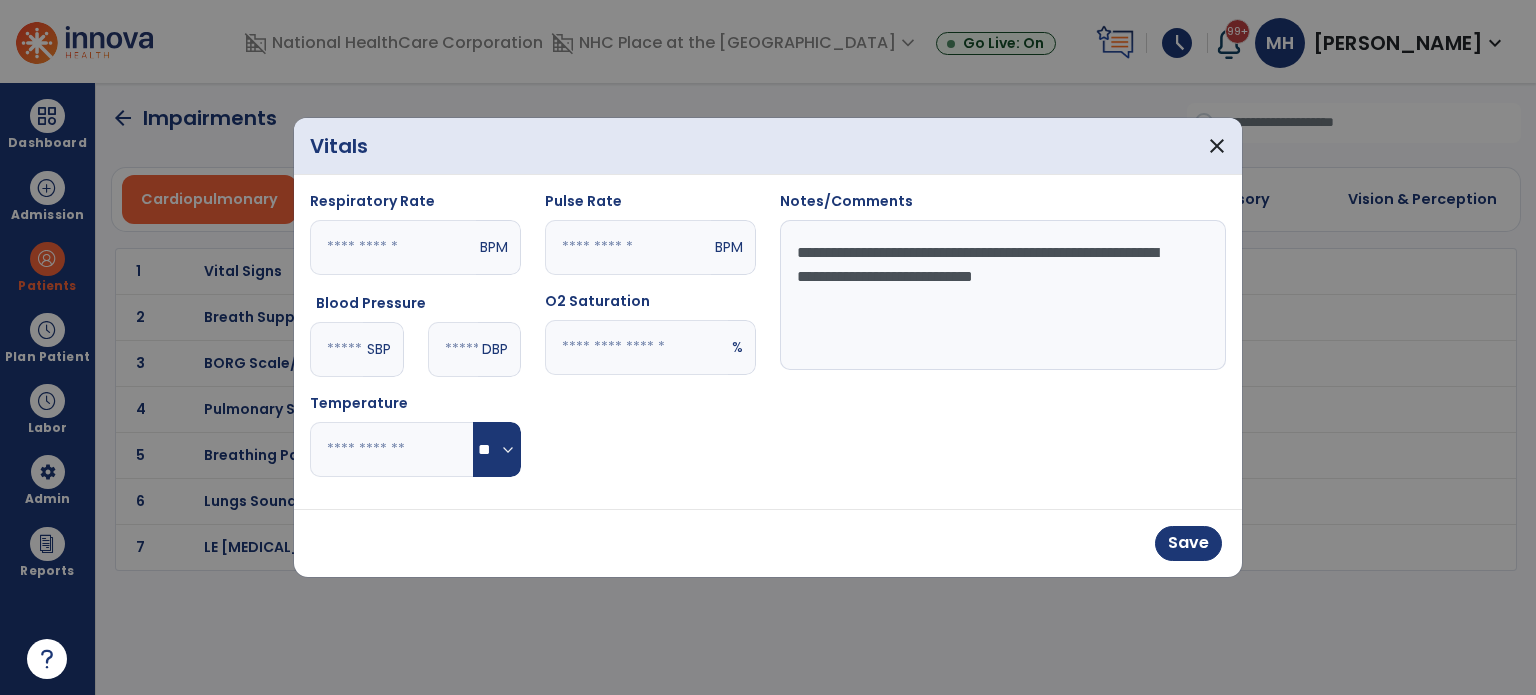click on "**********" at bounding box center (1003, 295) 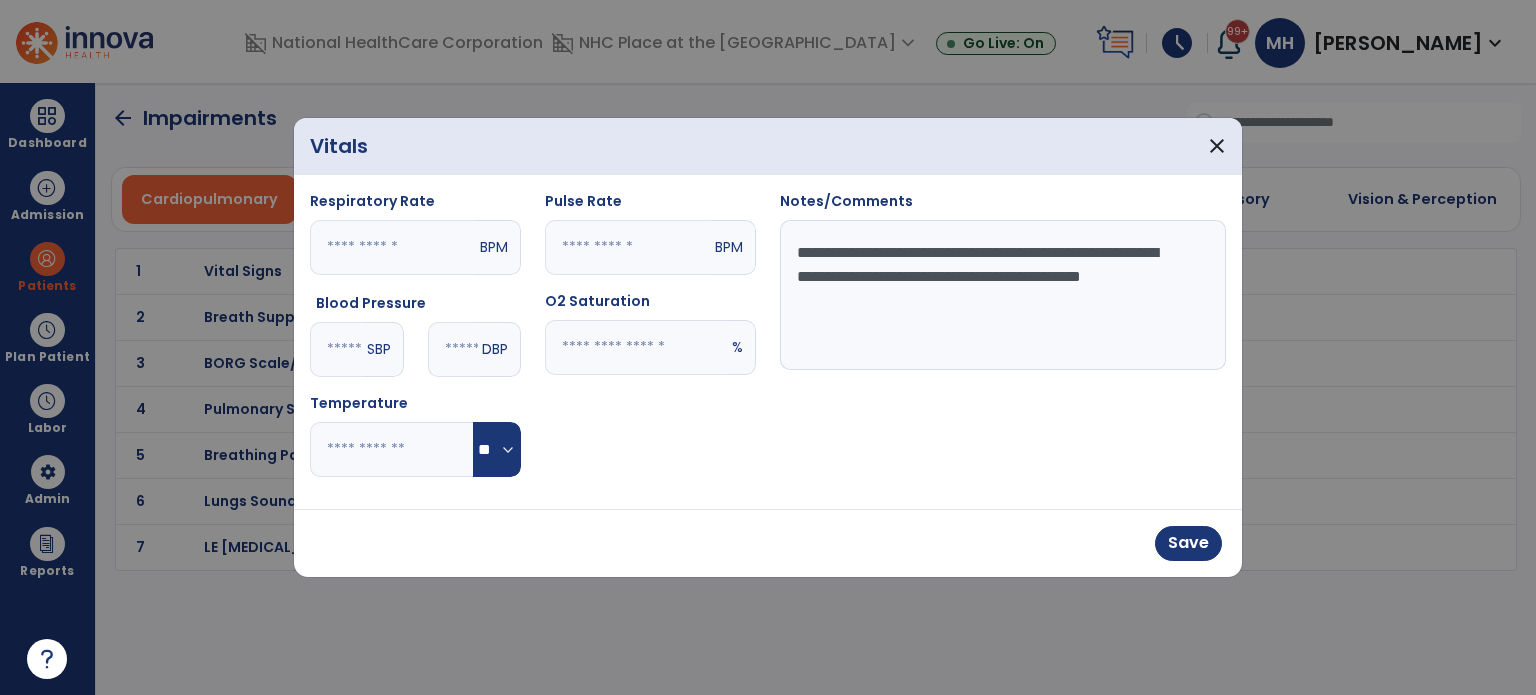 click on "**********" at bounding box center [1003, 295] 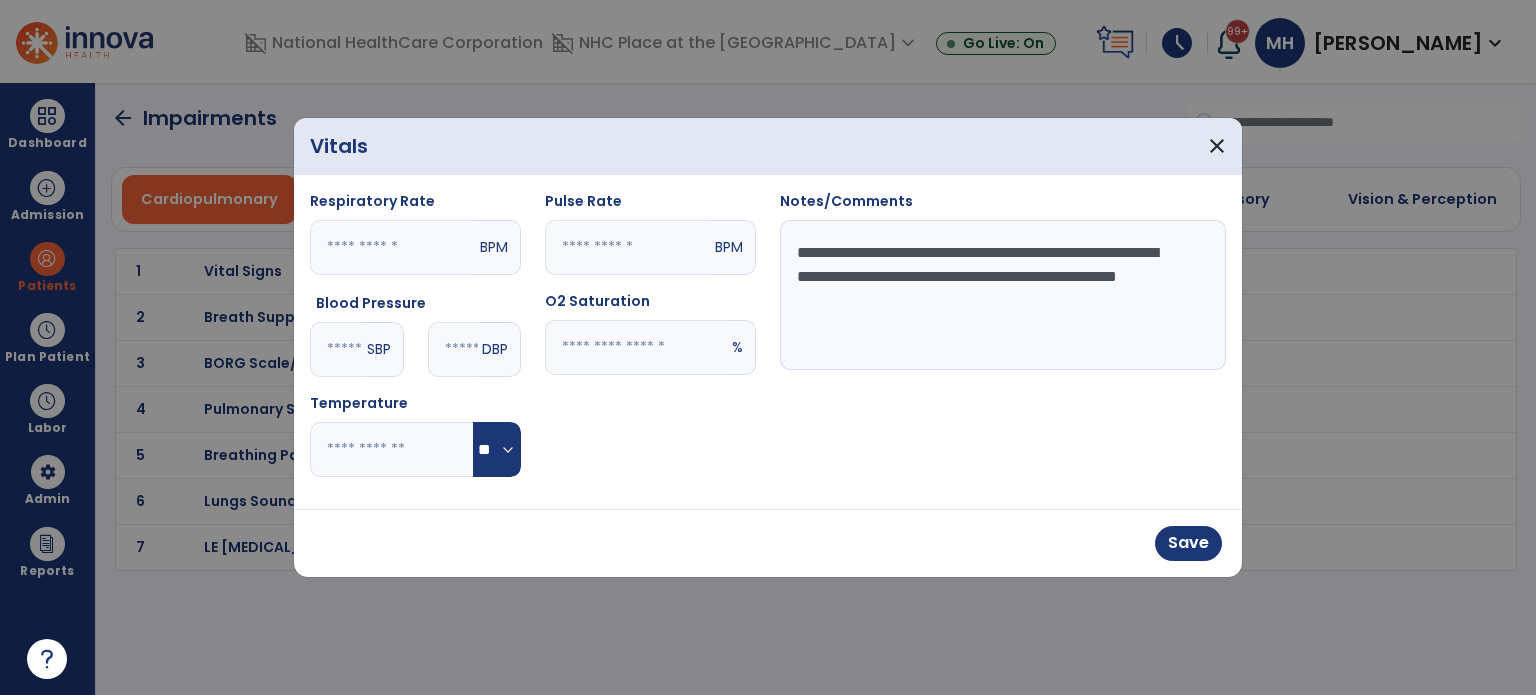 type on "**********" 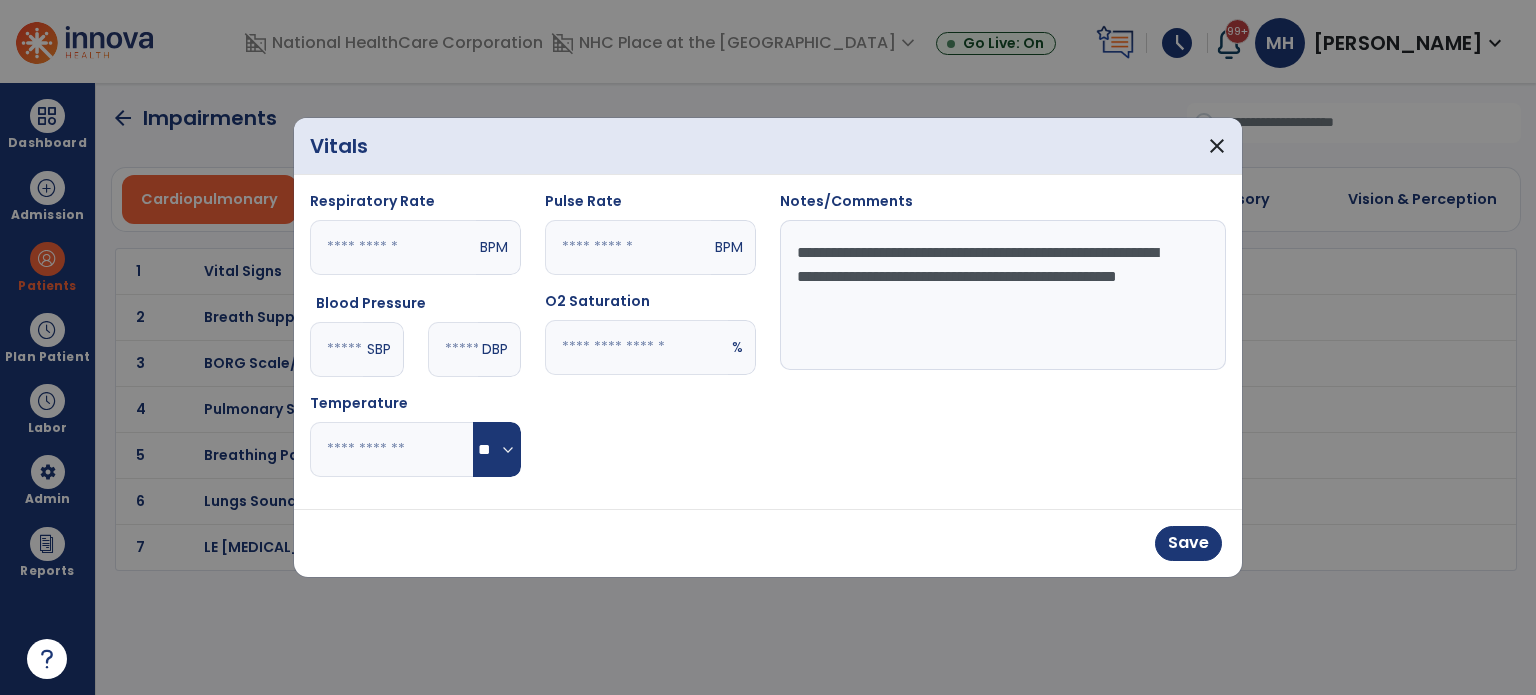 click at bounding box center [768, 347] 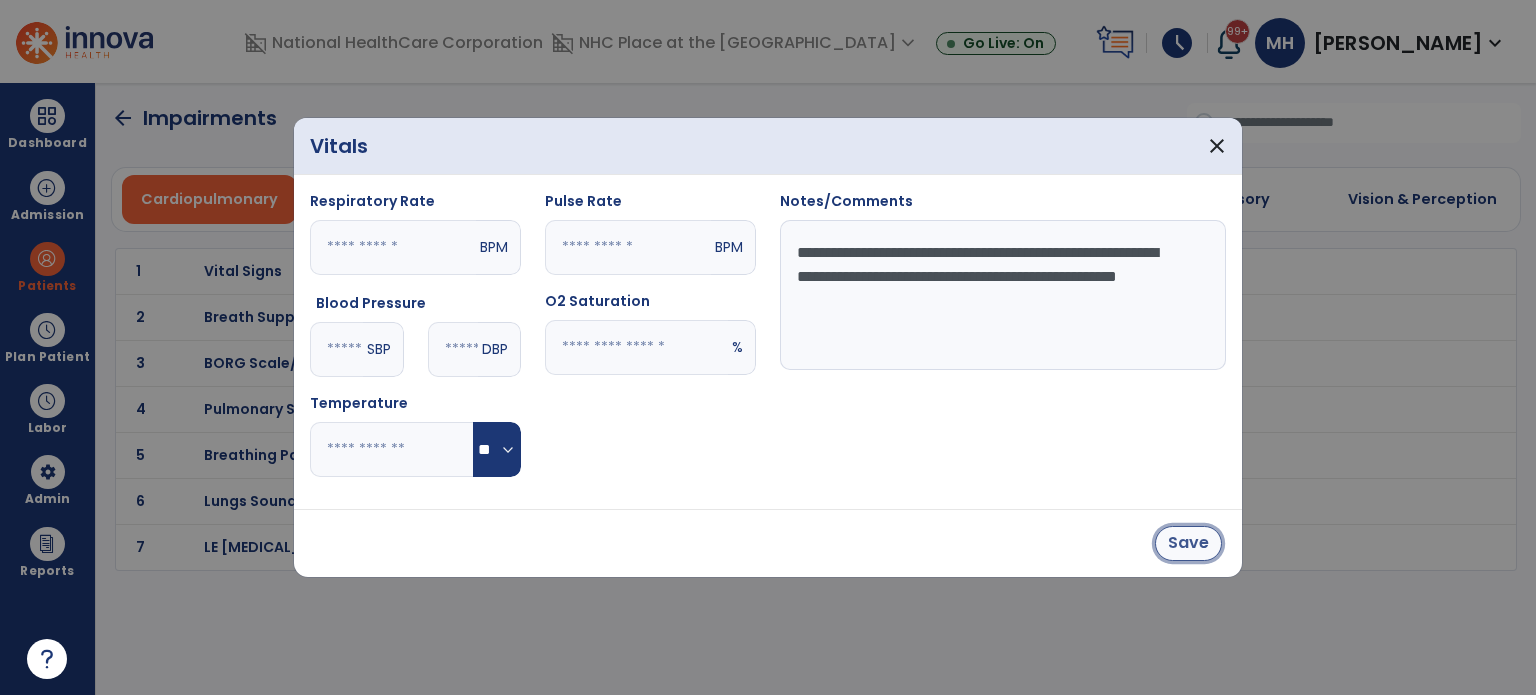 click on "Save" at bounding box center [1188, 543] 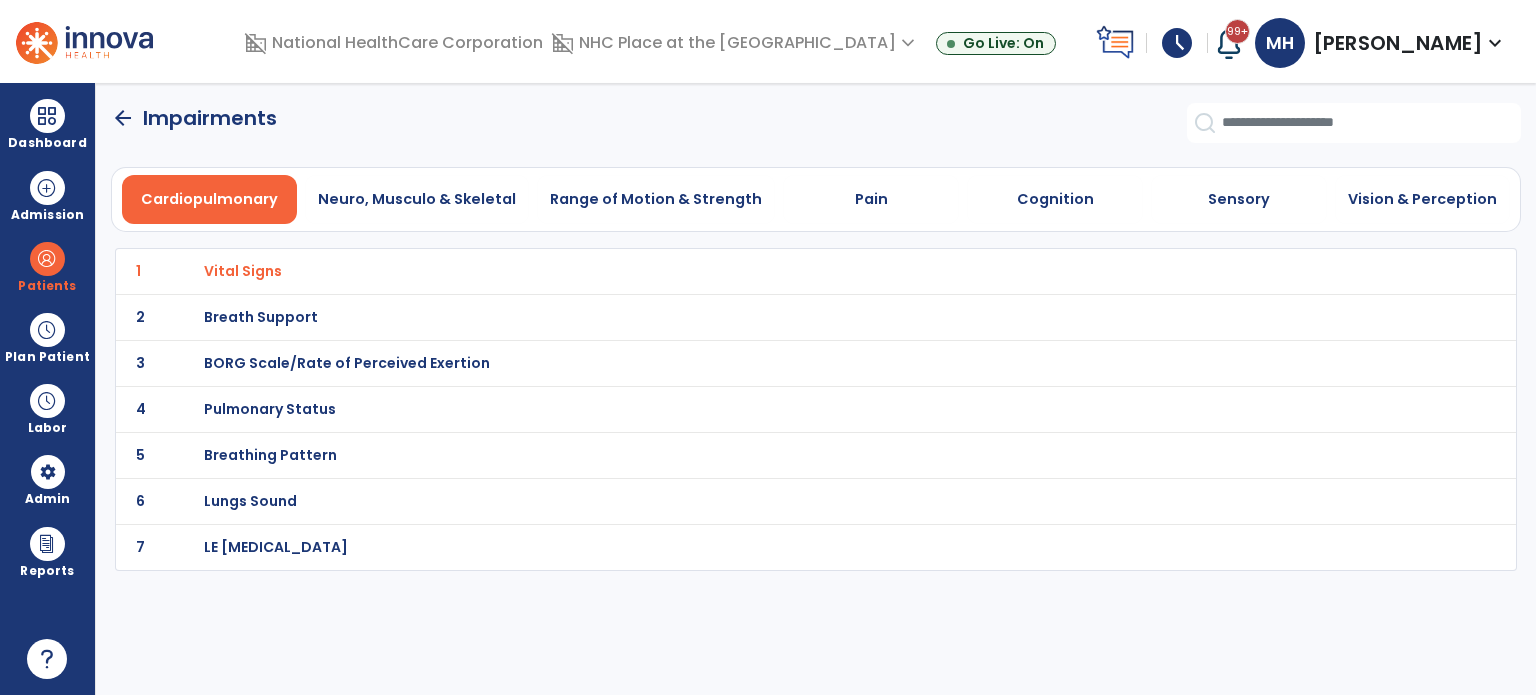click on "arrow_back" 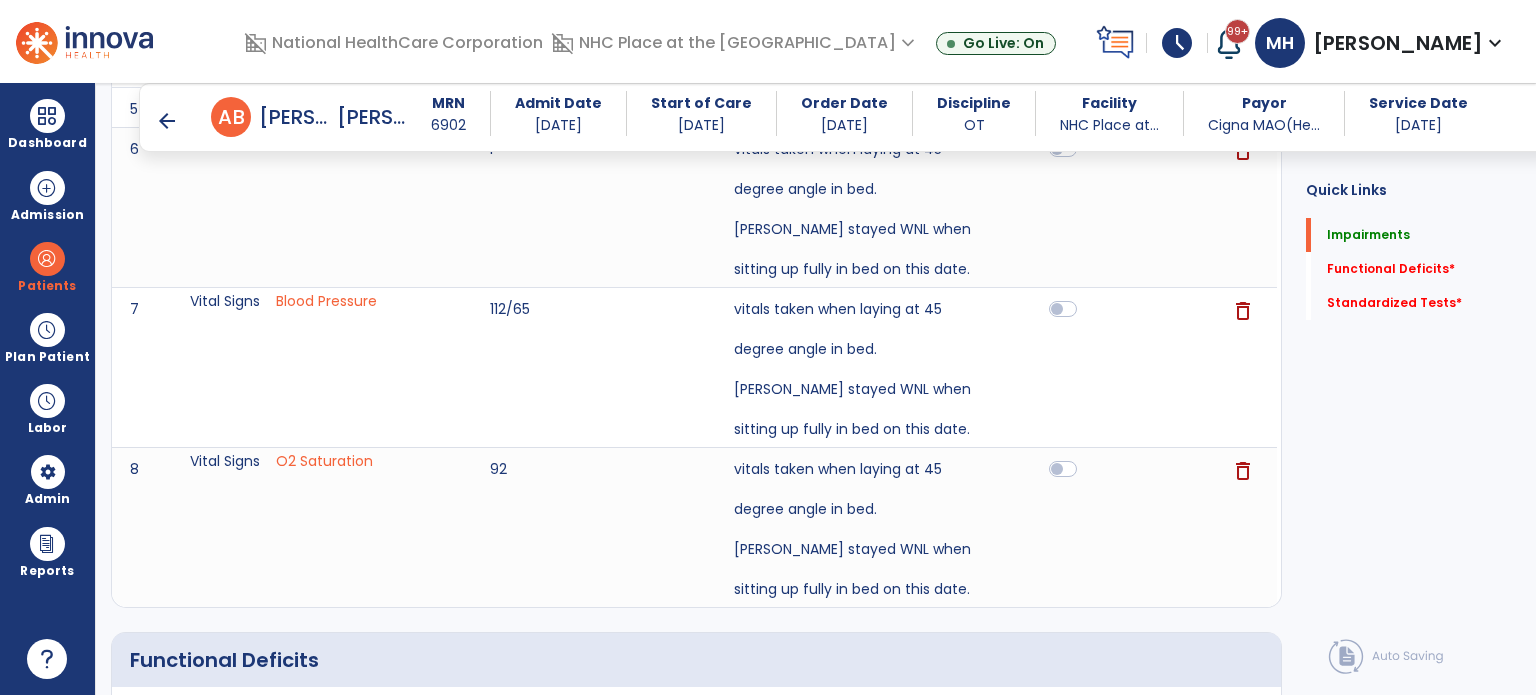 scroll, scrollTop: 400, scrollLeft: 0, axis: vertical 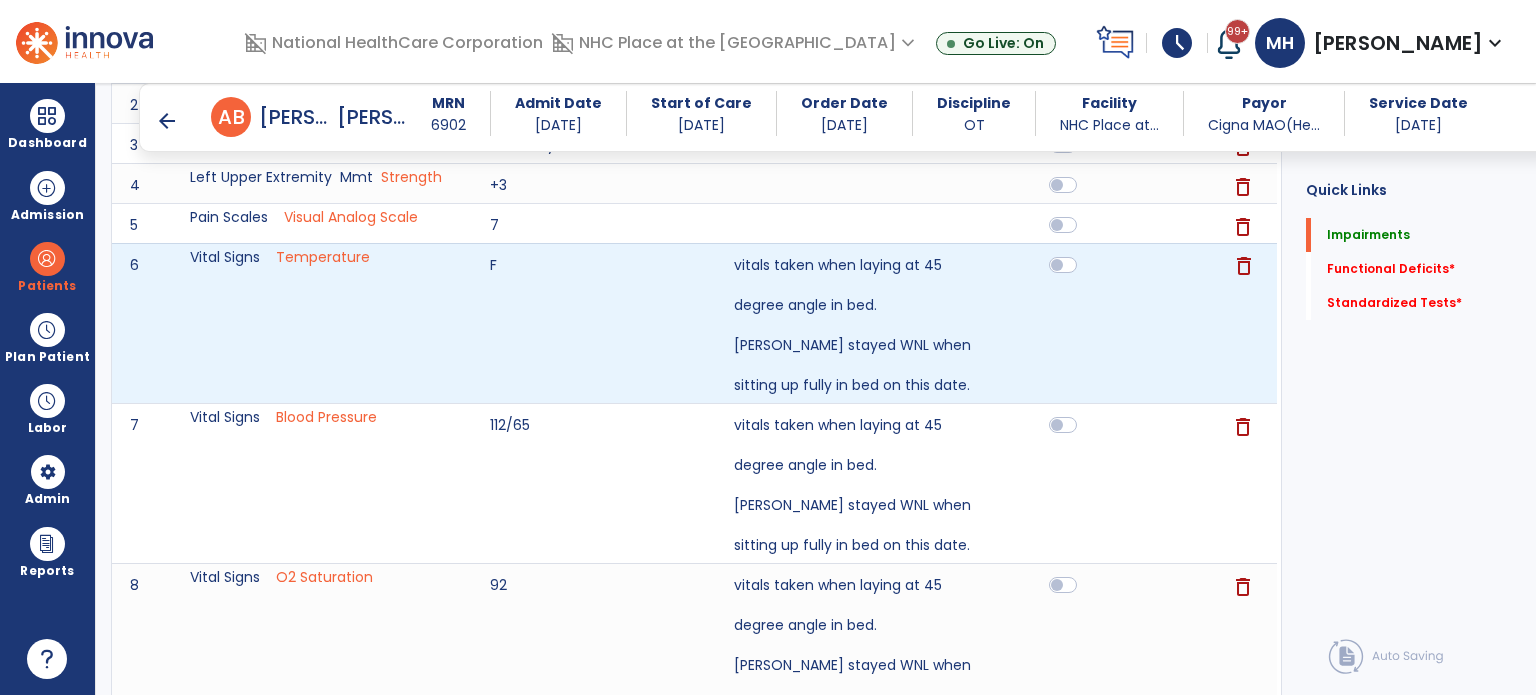 click on "delete" 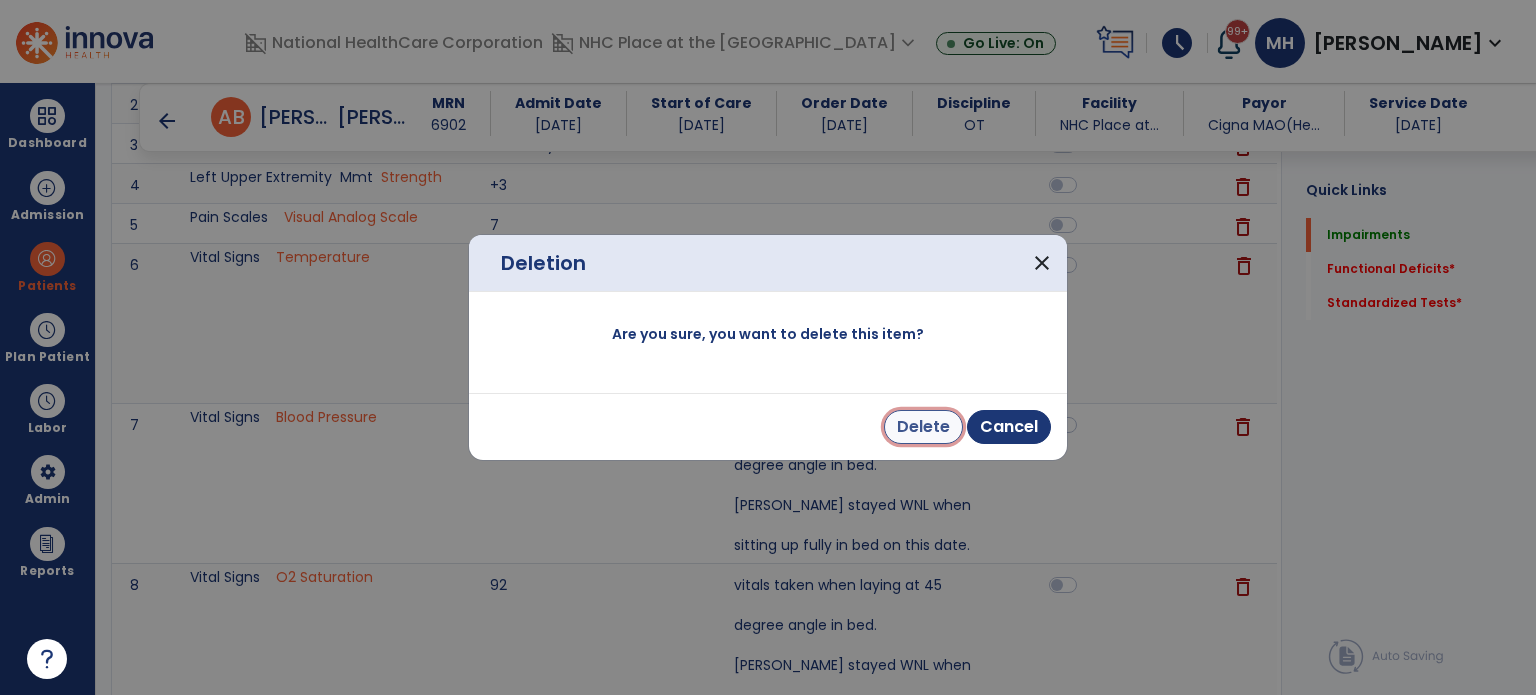 click on "Delete" at bounding box center [923, 427] 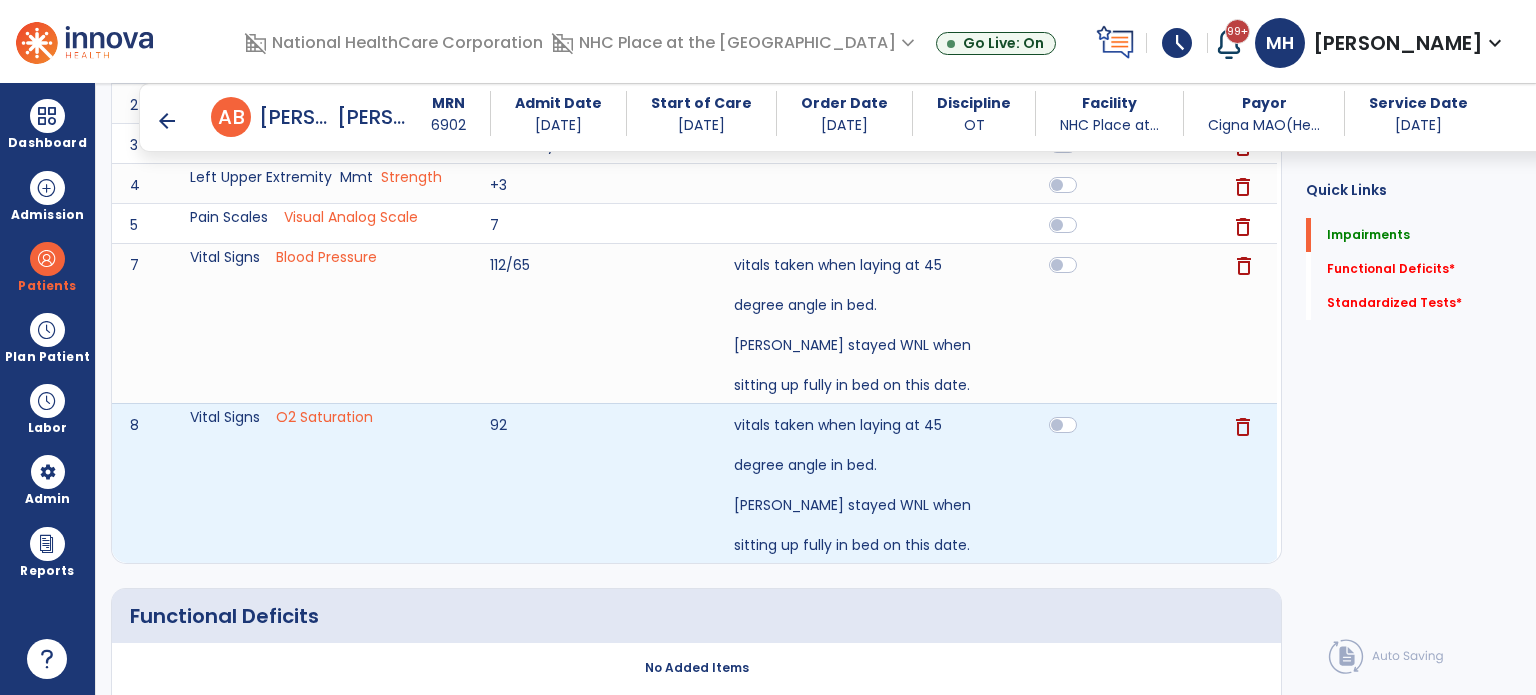 scroll, scrollTop: 700, scrollLeft: 0, axis: vertical 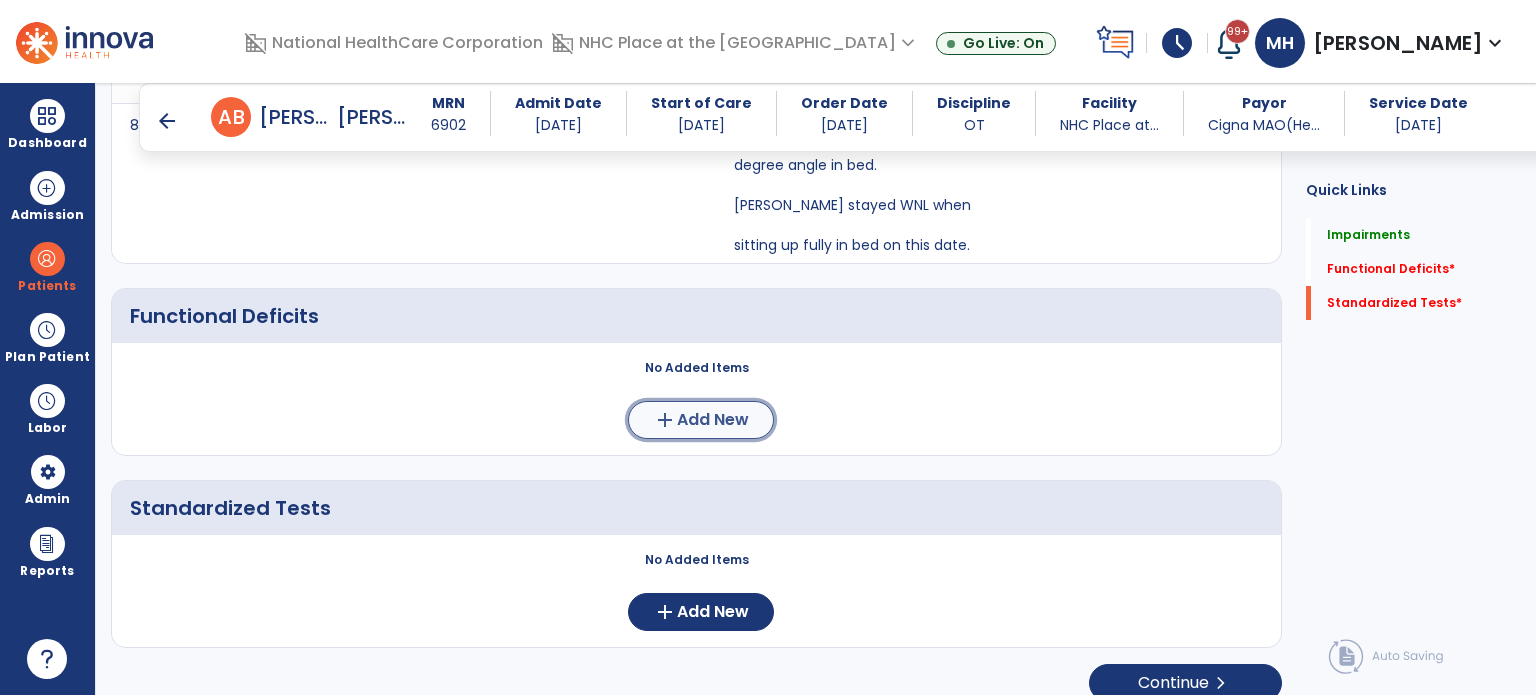 click on "Add New" 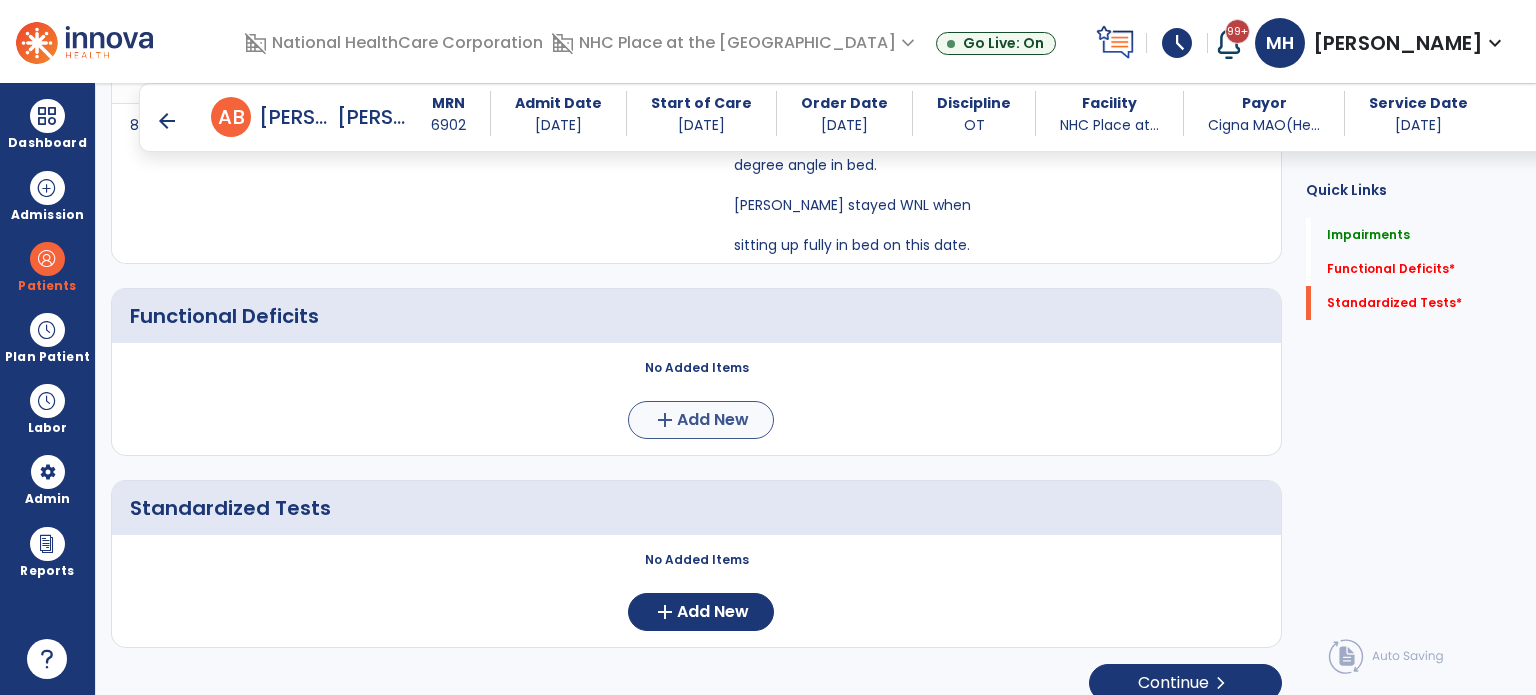 scroll, scrollTop: 0, scrollLeft: 0, axis: both 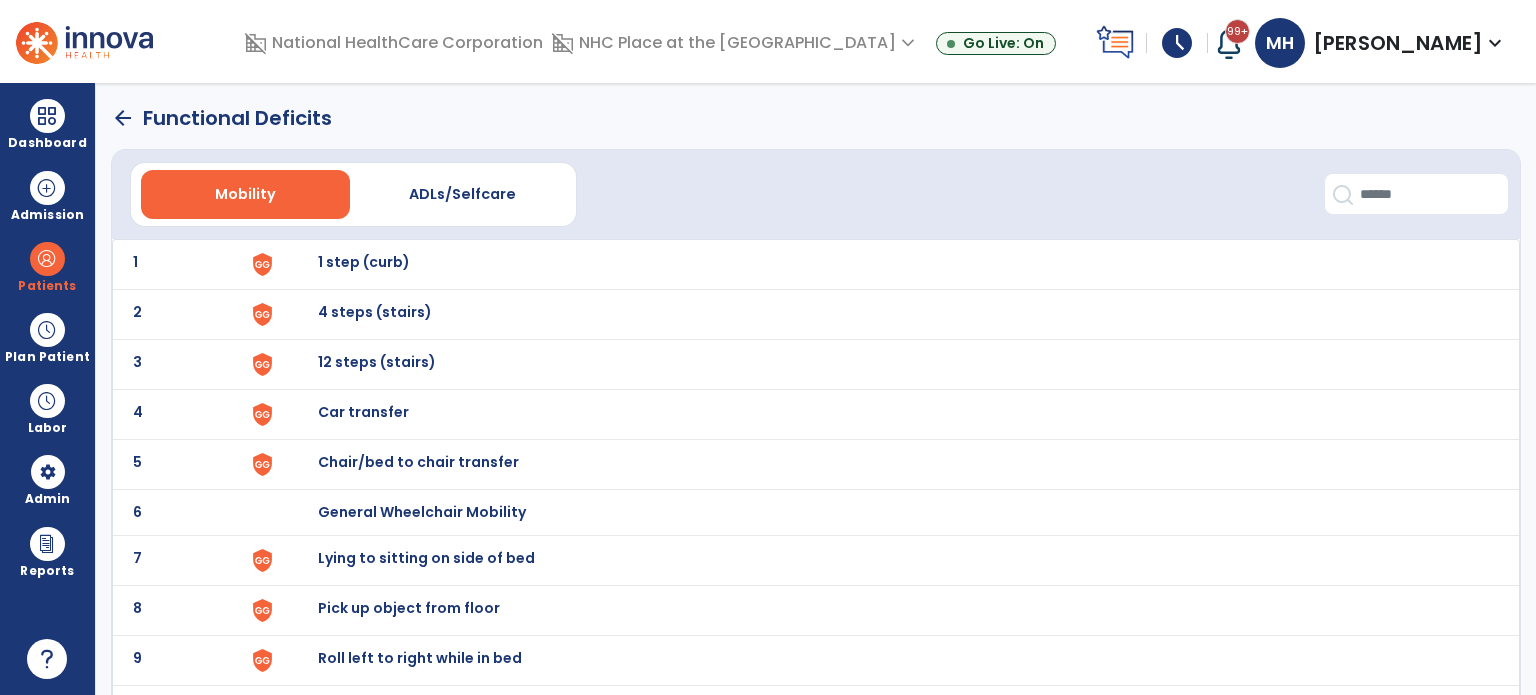 click on "Mobility   ADLs/Selfcare" 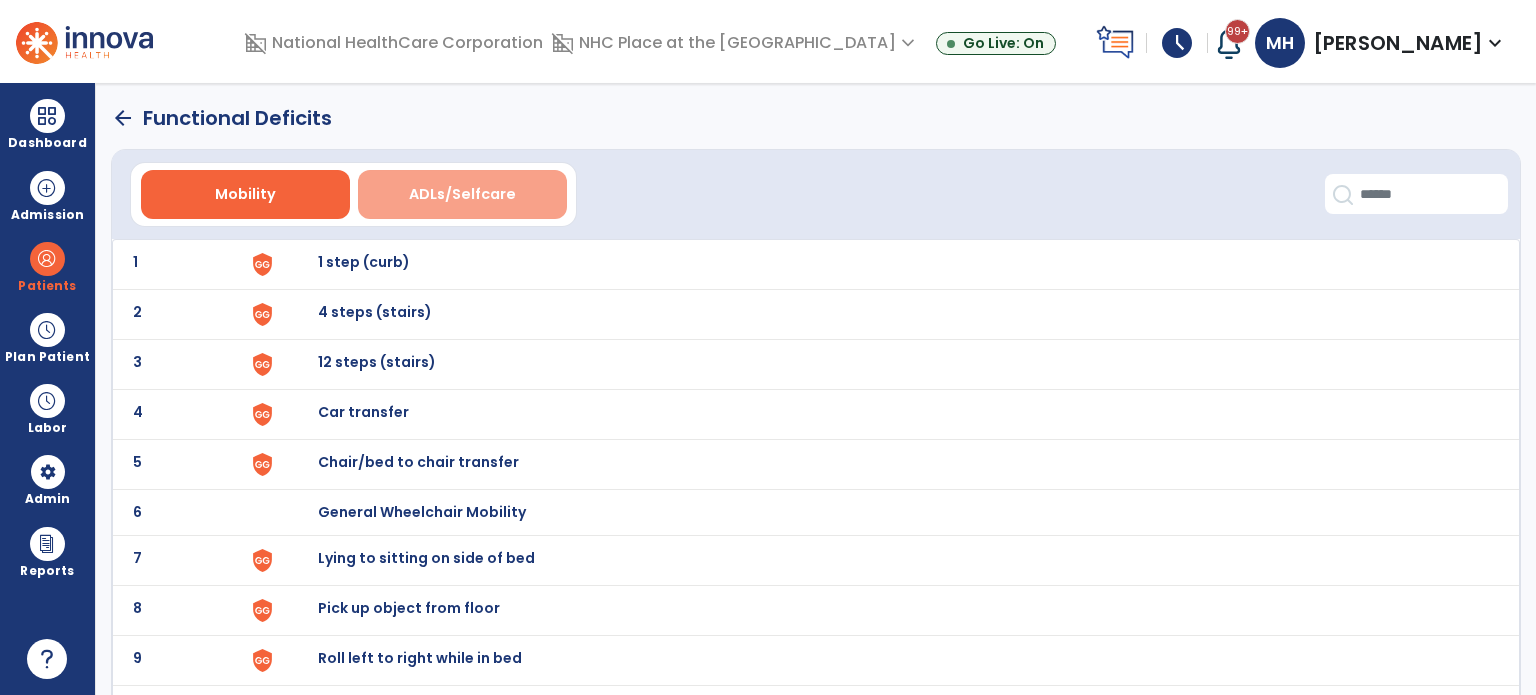 click on "ADLs/Selfcare" at bounding box center [462, 194] 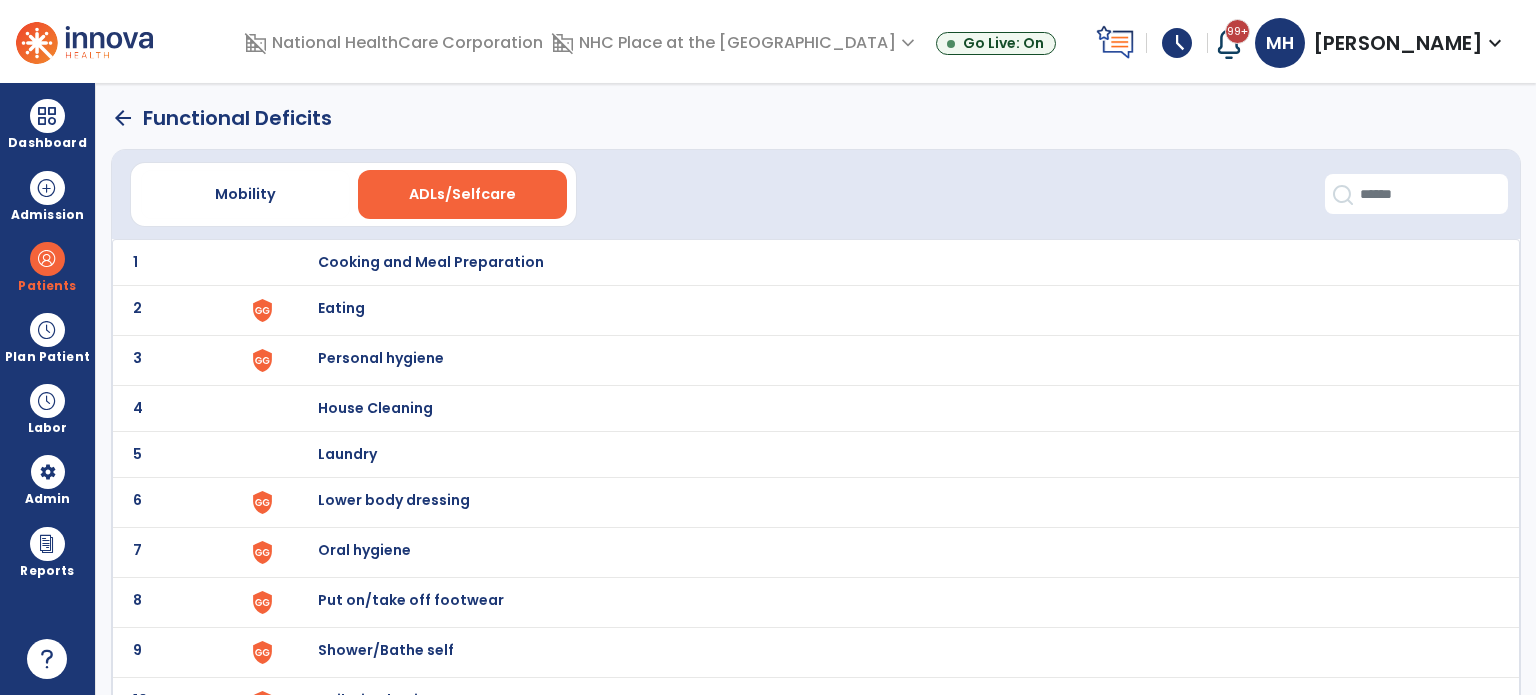 click on "Lower body dressing" at bounding box center [431, 262] 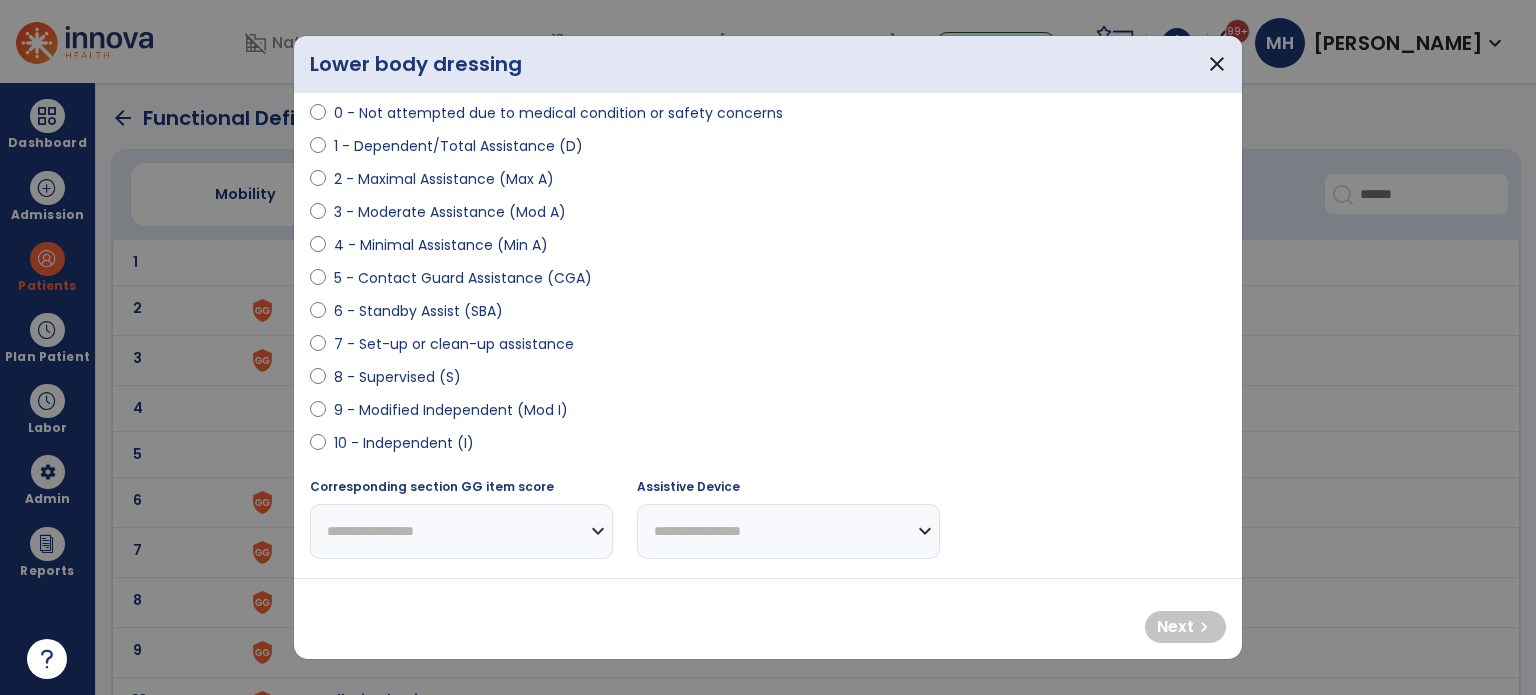 scroll, scrollTop: 0, scrollLeft: 0, axis: both 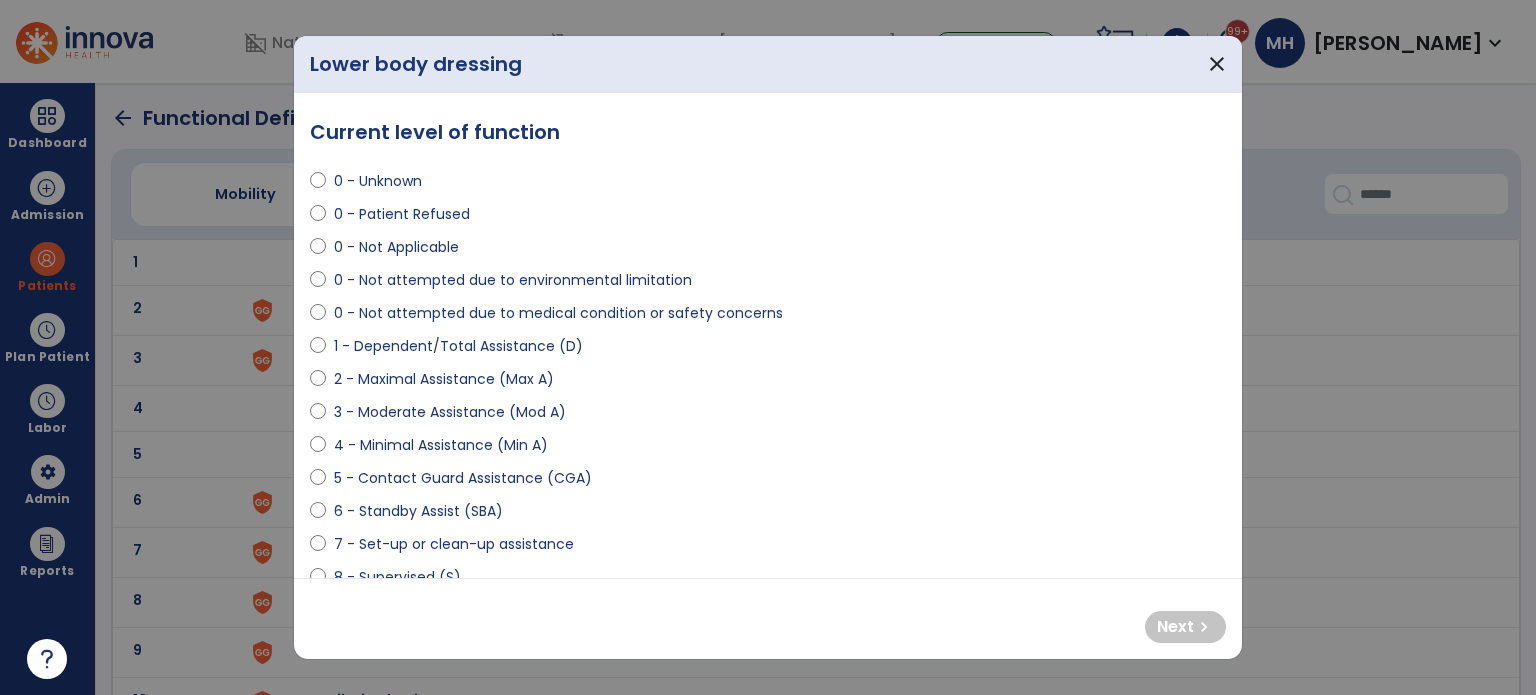 click on "1 - Dependent/Total Assistance (D)" at bounding box center (458, 346) 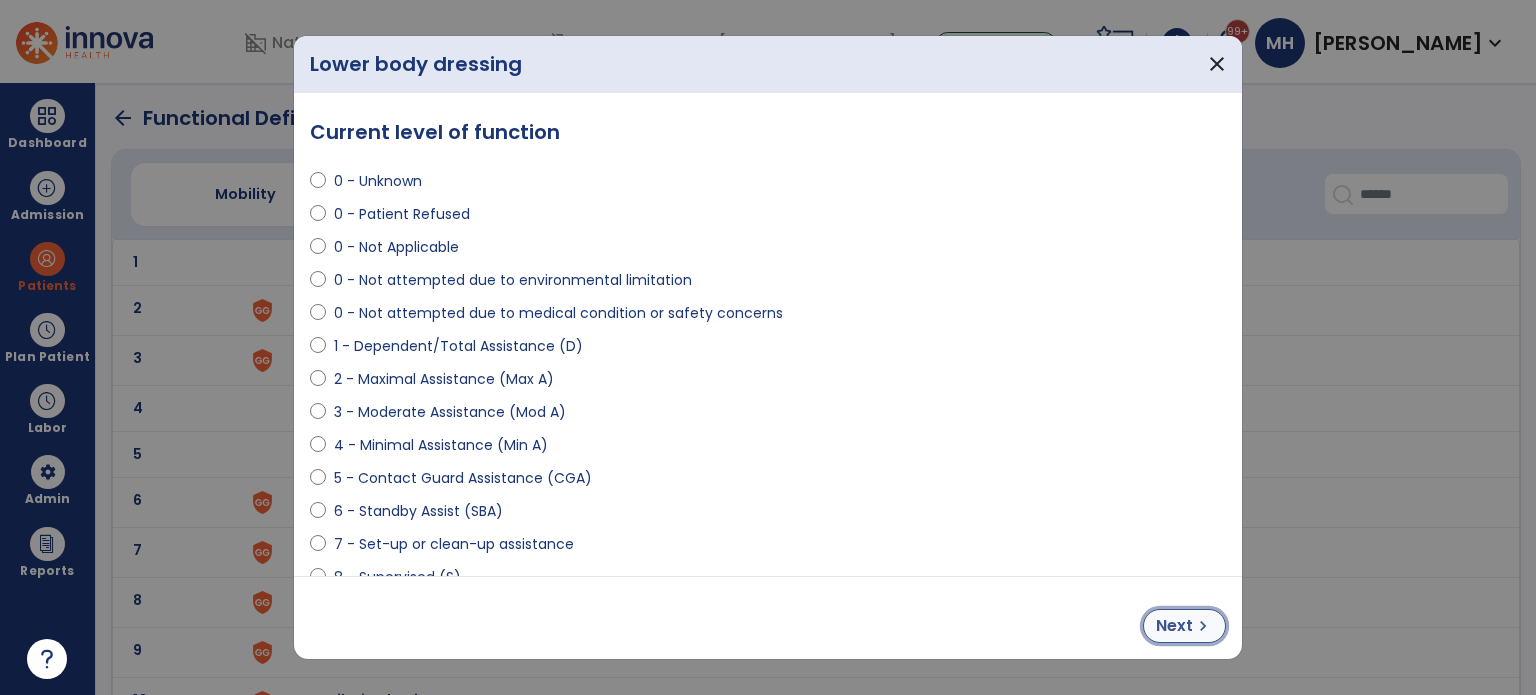 click on "Next" at bounding box center (1174, 626) 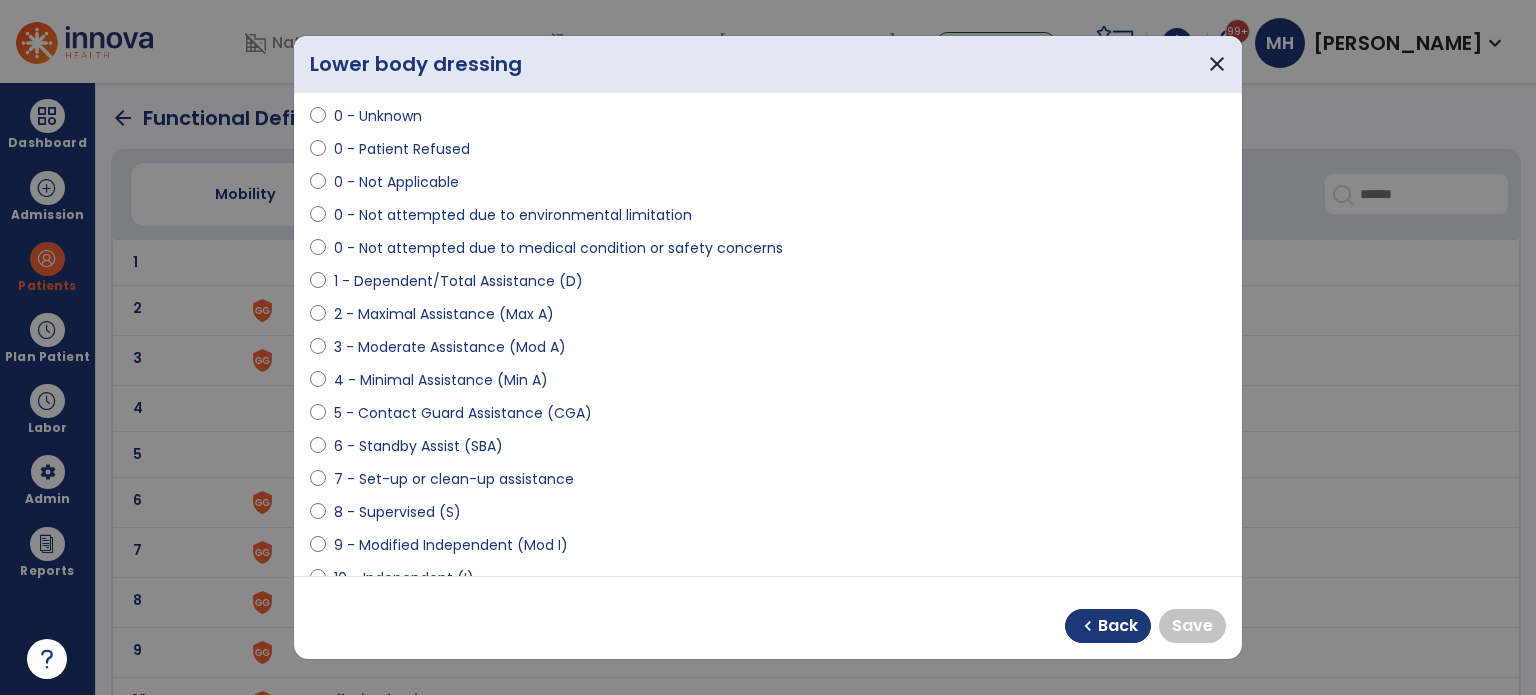 scroll, scrollTop: 100, scrollLeft: 0, axis: vertical 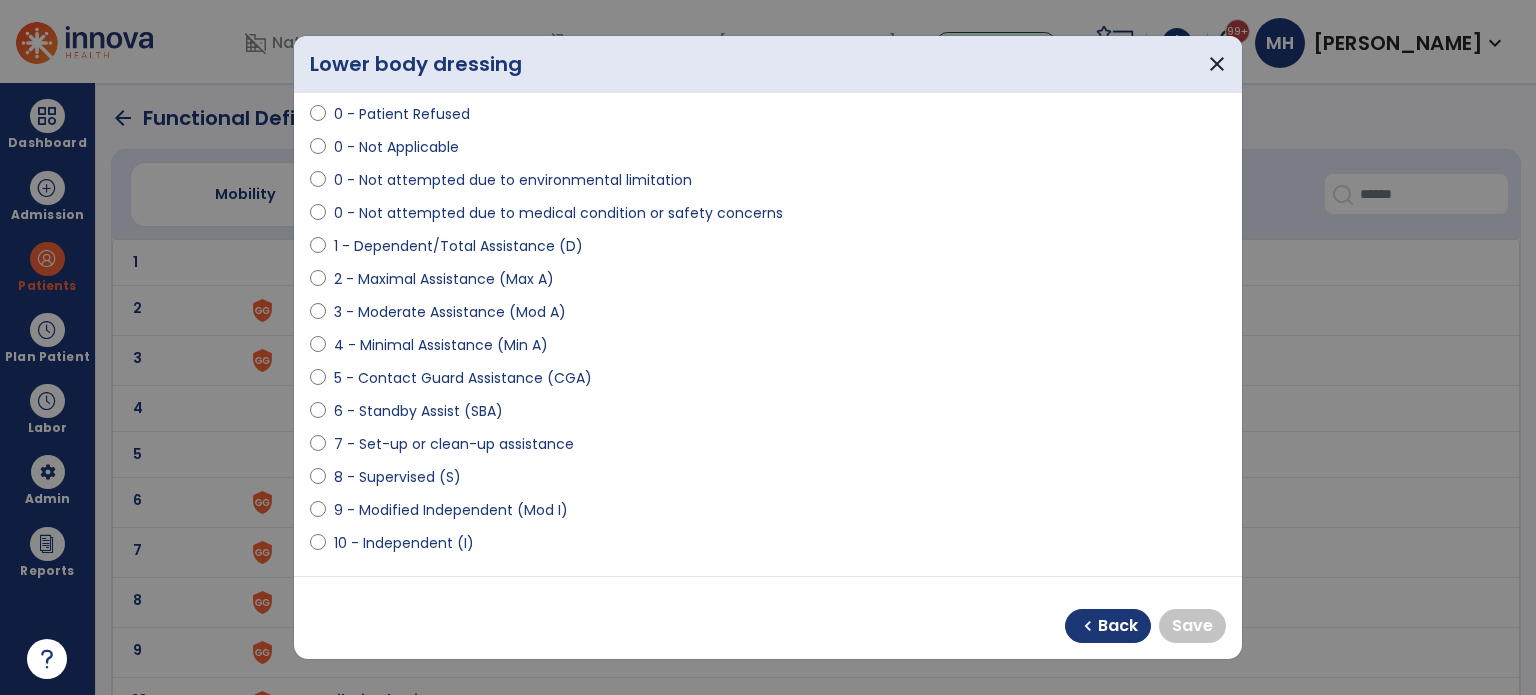click on "6 - Standby Assist (SBA)" at bounding box center [418, 411] 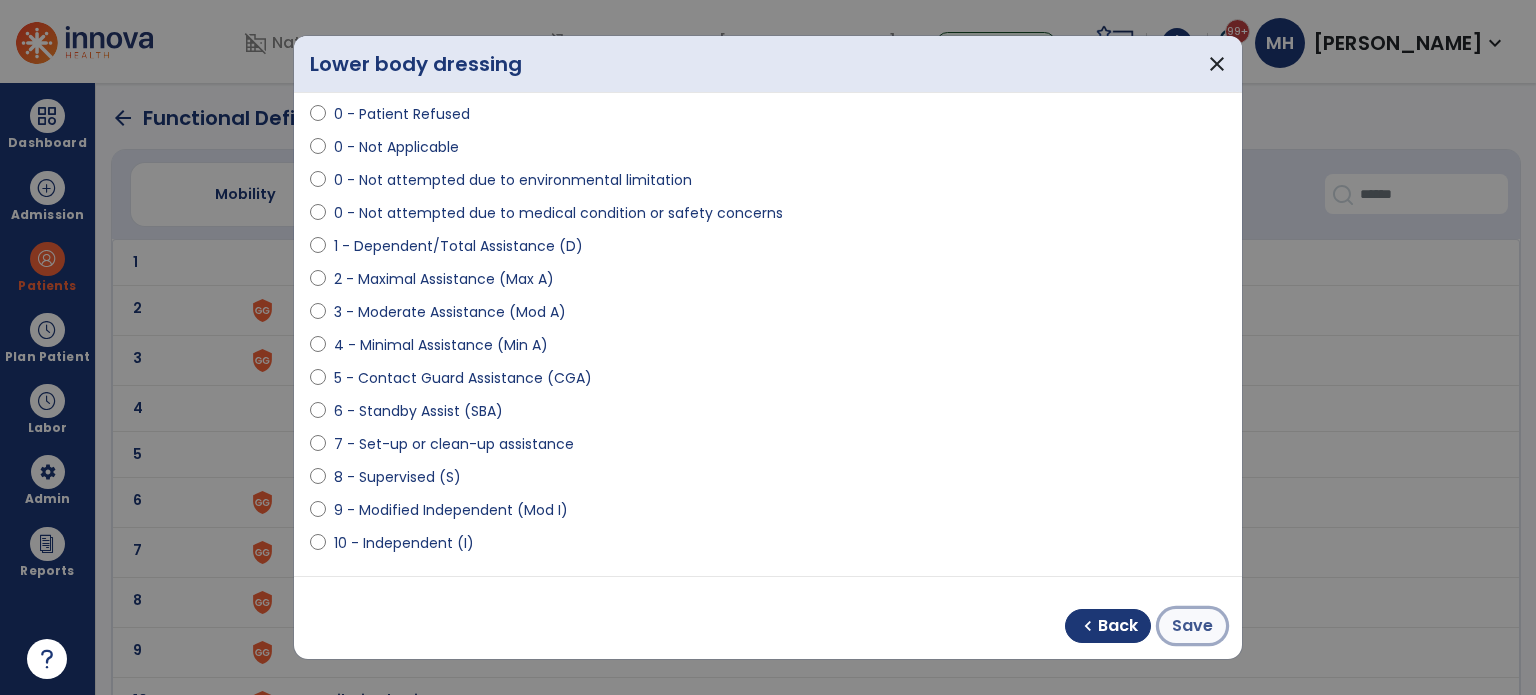 click on "Save" at bounding box center [1192, 626] 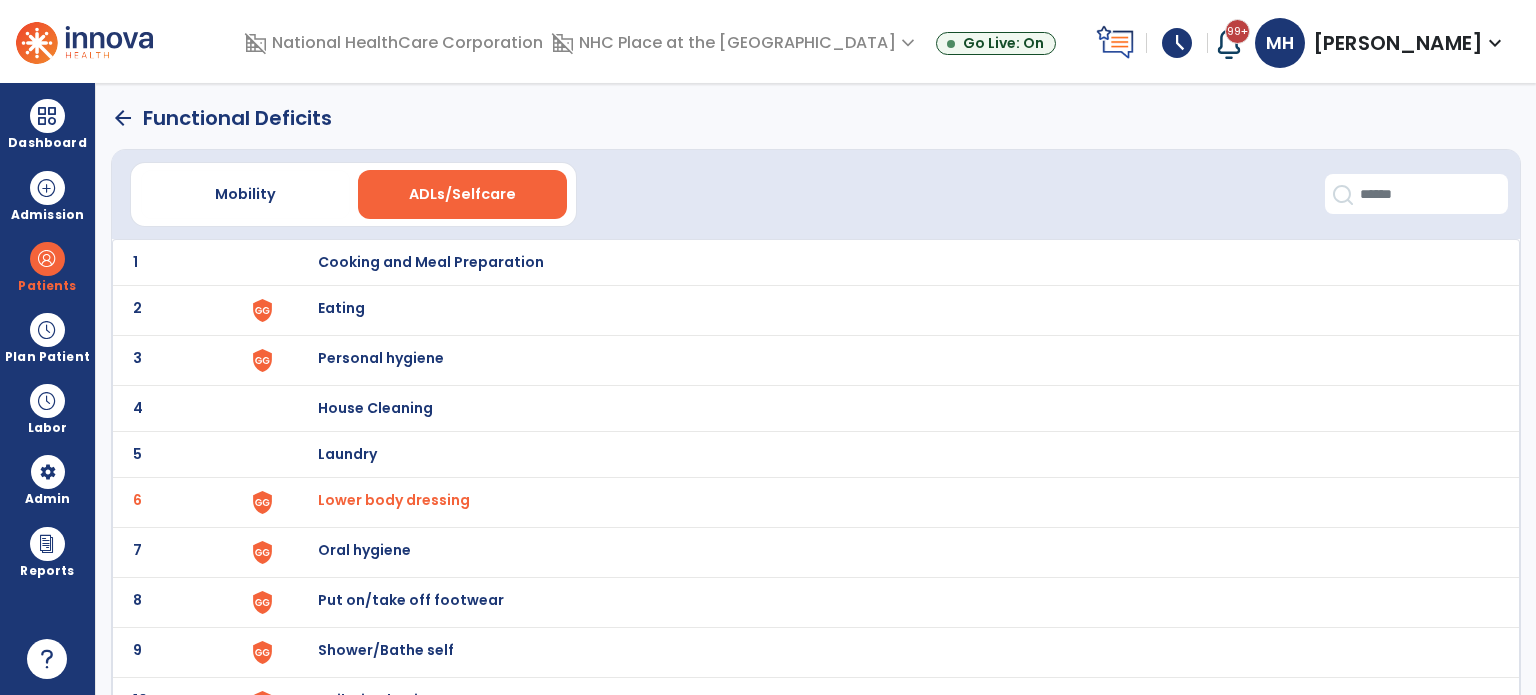 click on "arrow_back" 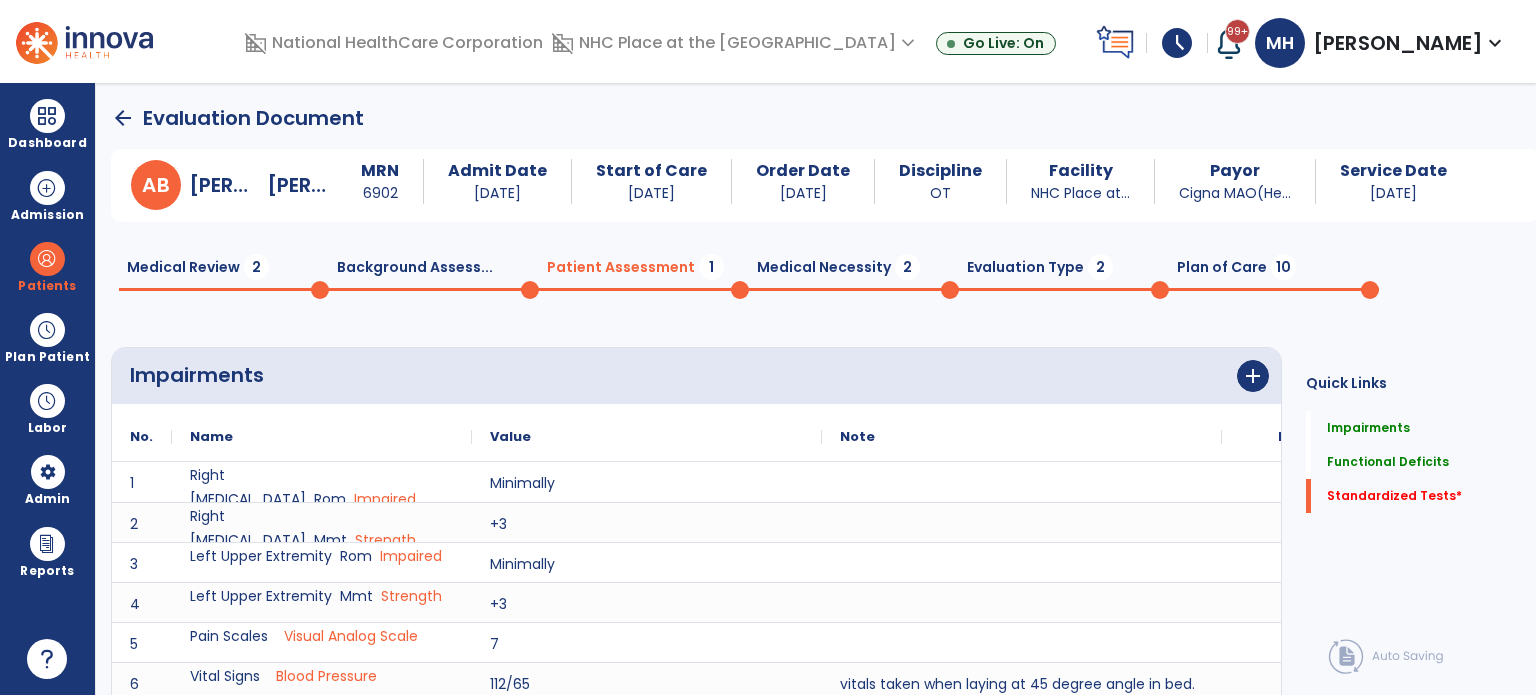 scroll, scrollTop: 20, scrollLeft: 0, axis: vertical 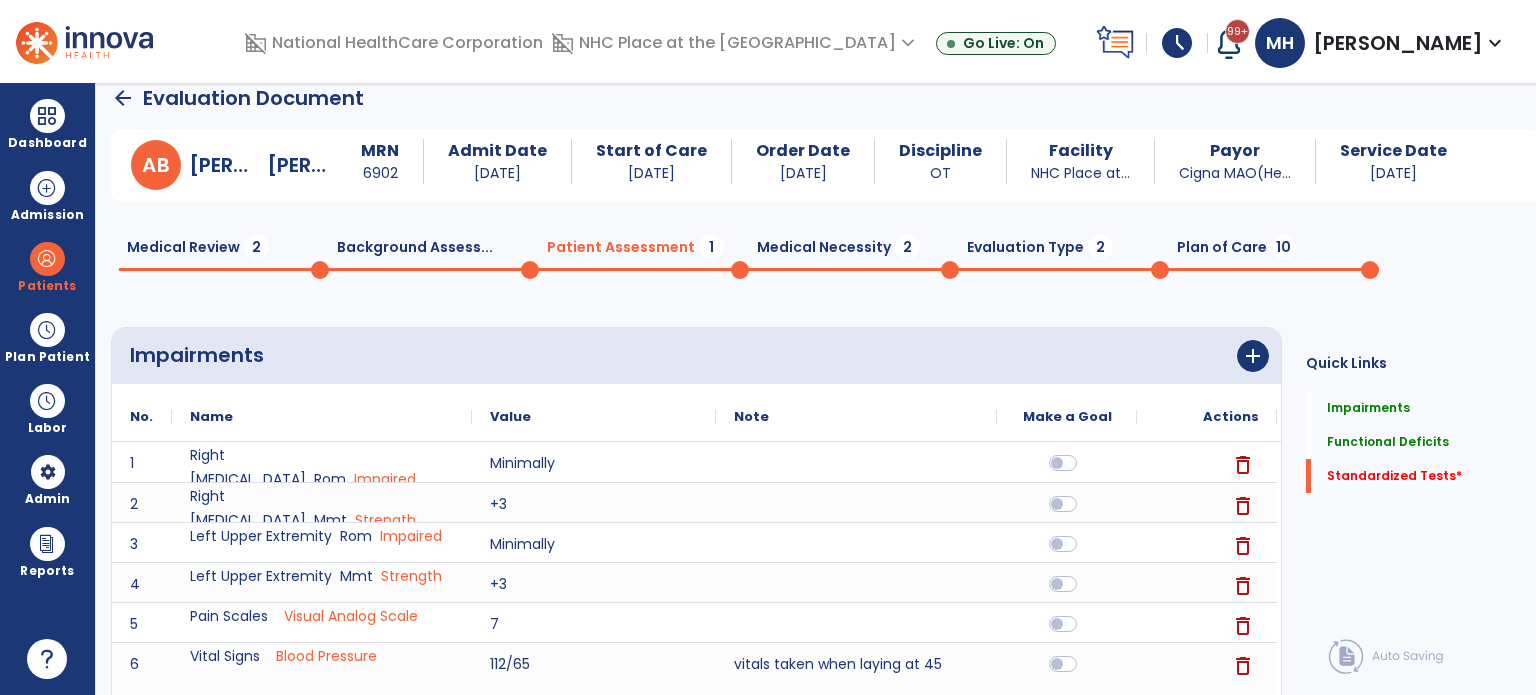 click 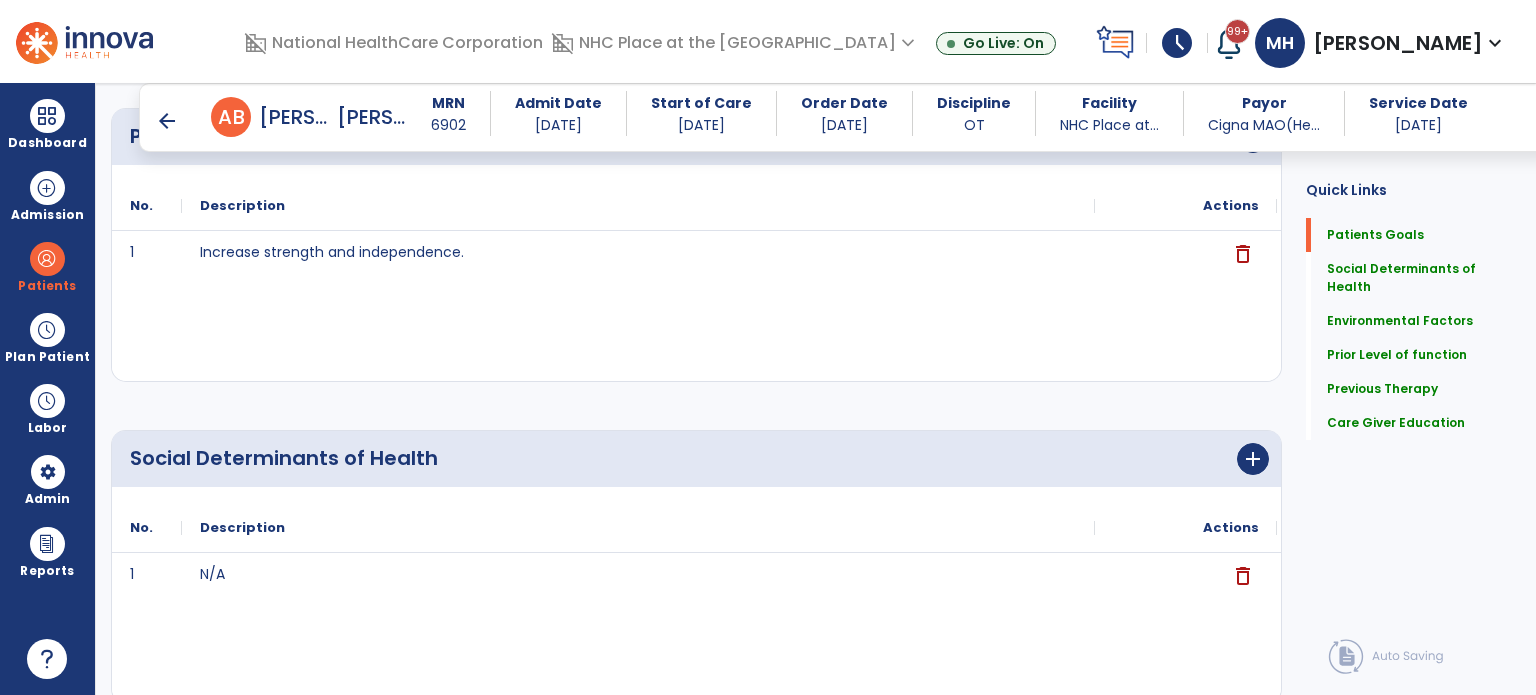 scroll, scrollTop: 0, scrollLeft: 0, axis: both 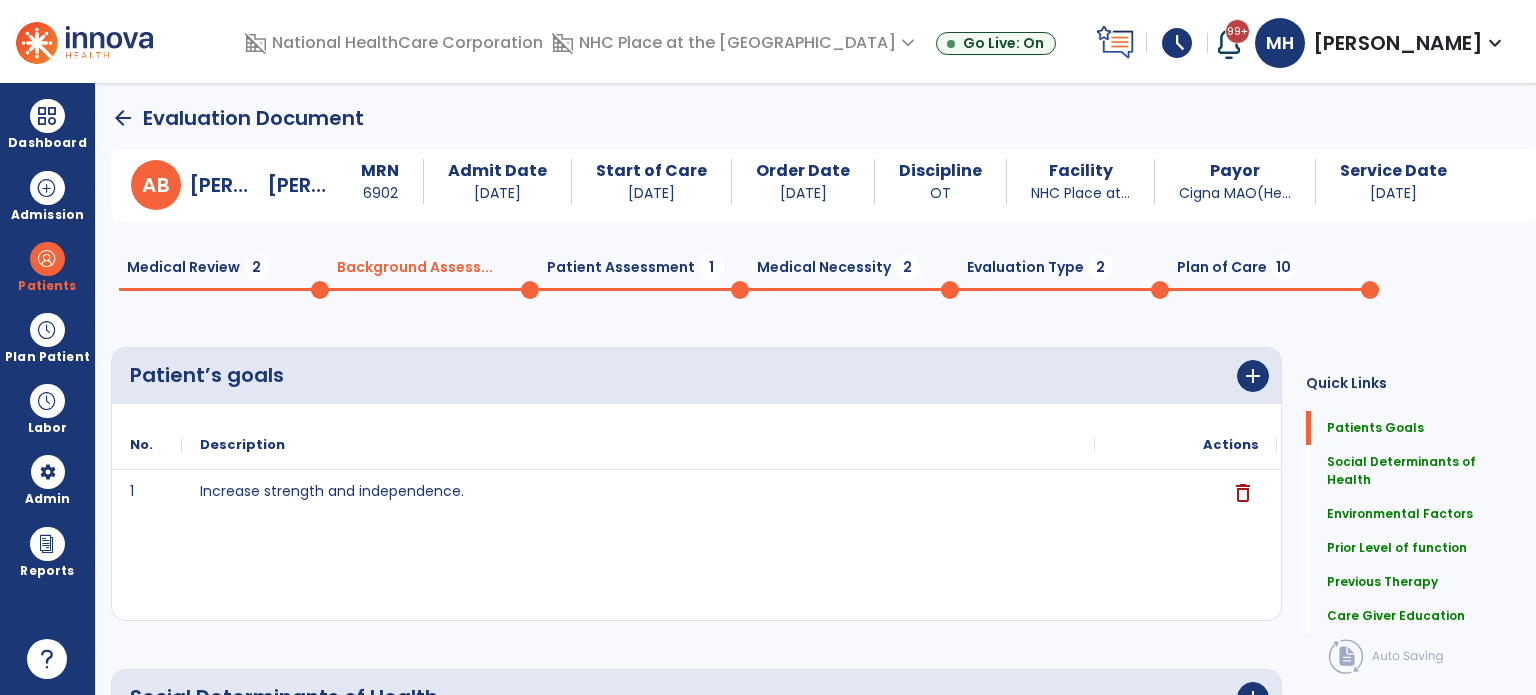 click on "1" 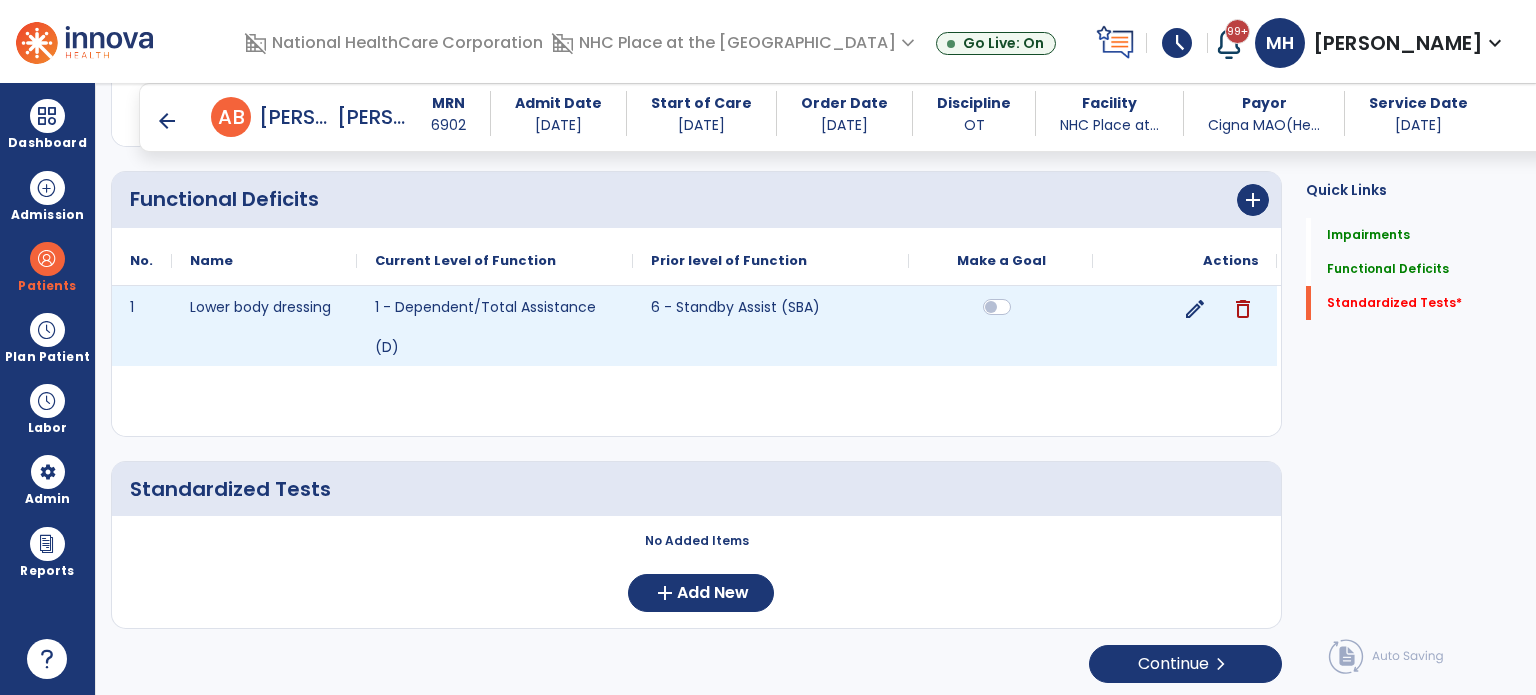 scroll, scrollTop: 819, scrollLeft: 0, axis: vertical 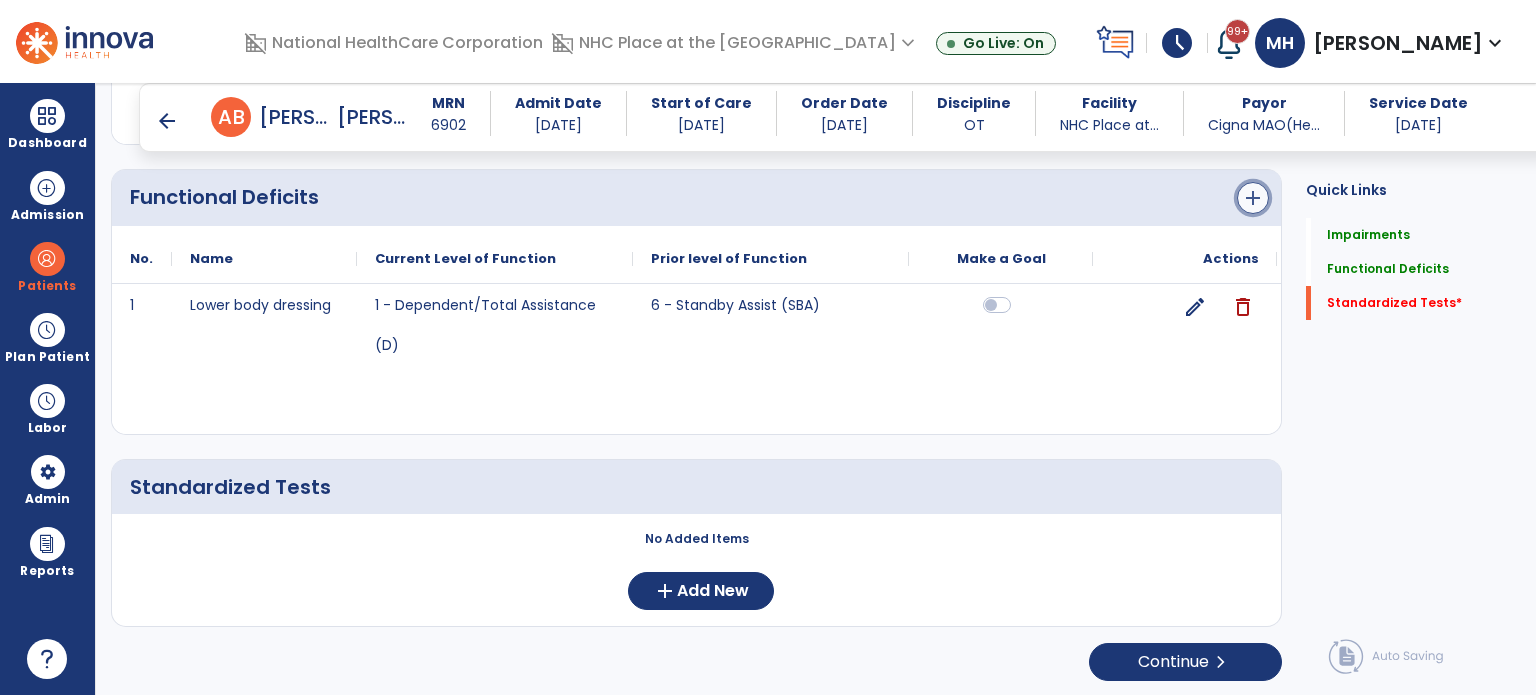 click on "add" 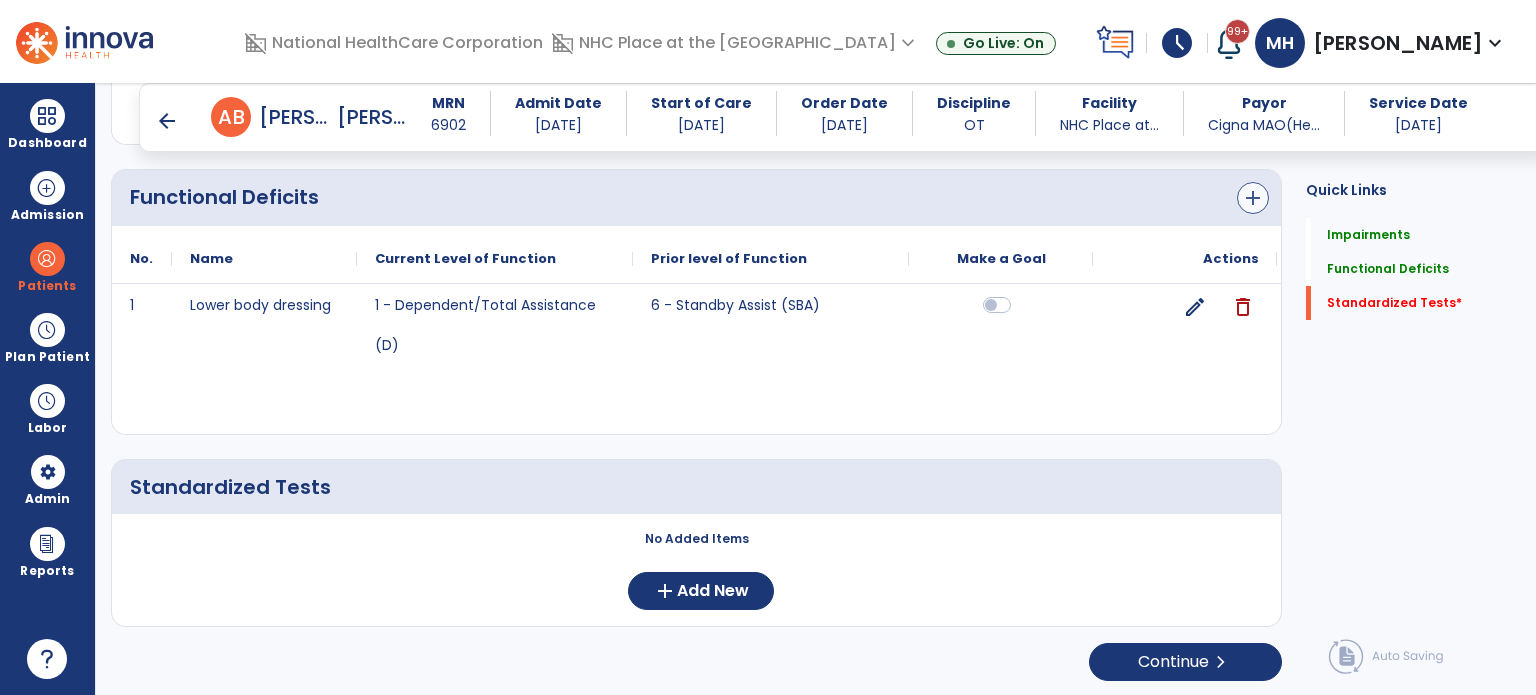 scroll, scrollTop: 0, scrollLeft: 0, axis: both 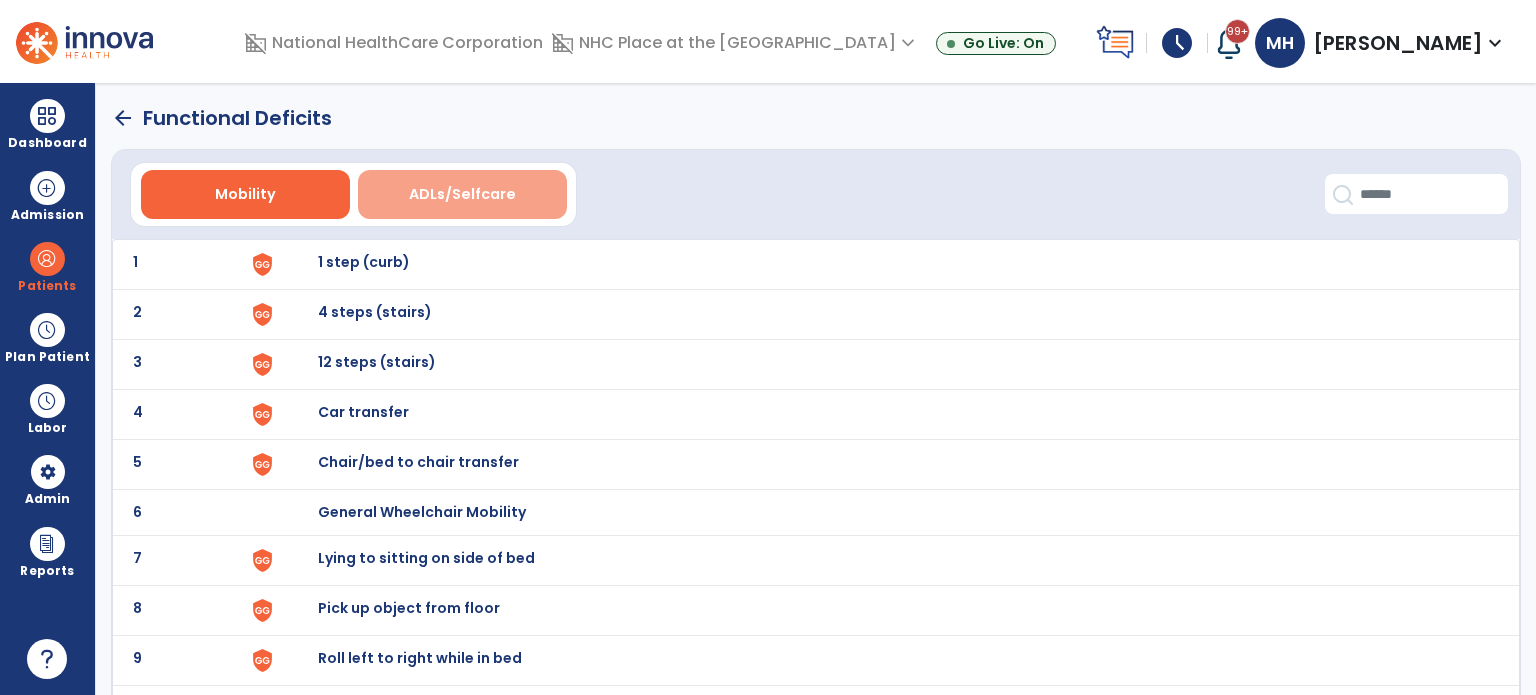 click on "ADLs/Selfcare" at bounding box center [462, 194] 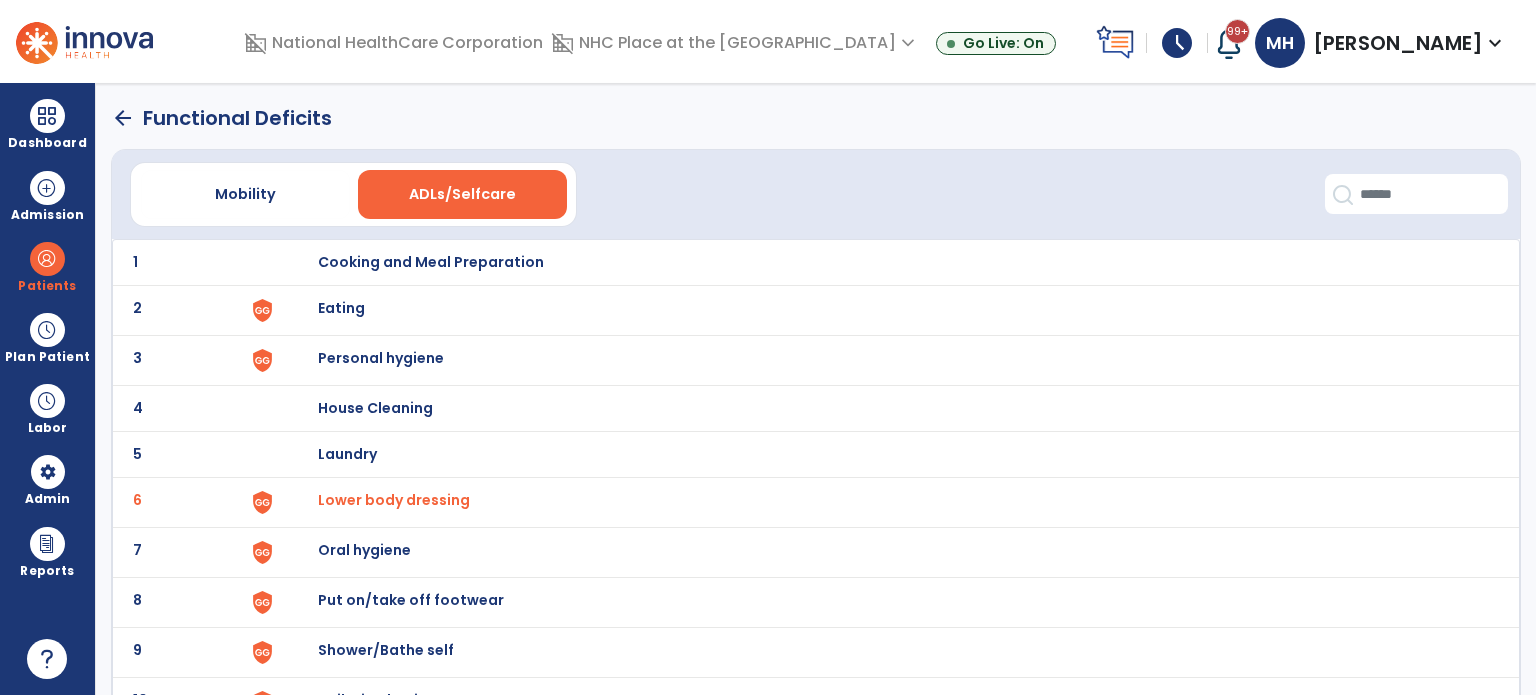 click on "Put on/take off footwear" at bounding box center (431, 262) 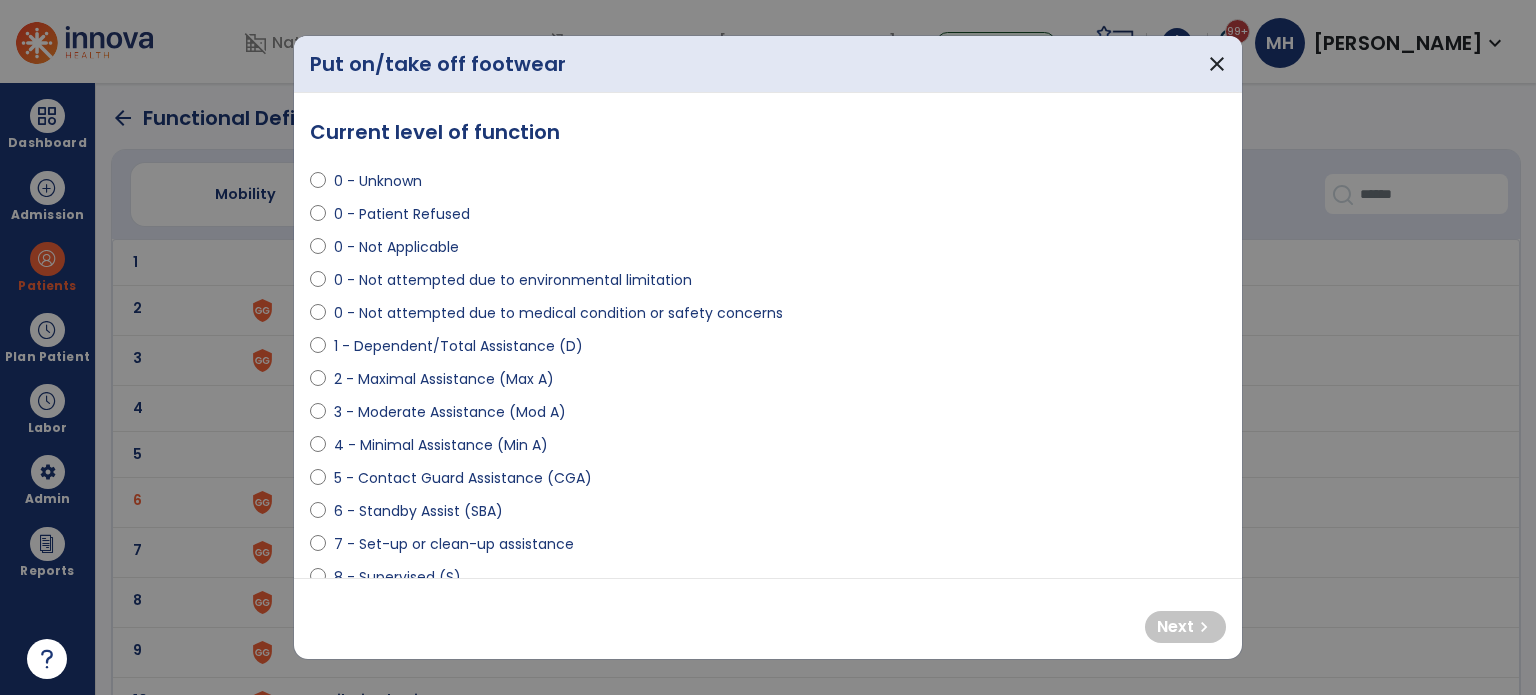 click on "1 - Dependent/Total Assistance (D)" at bounding box center (458, 346) 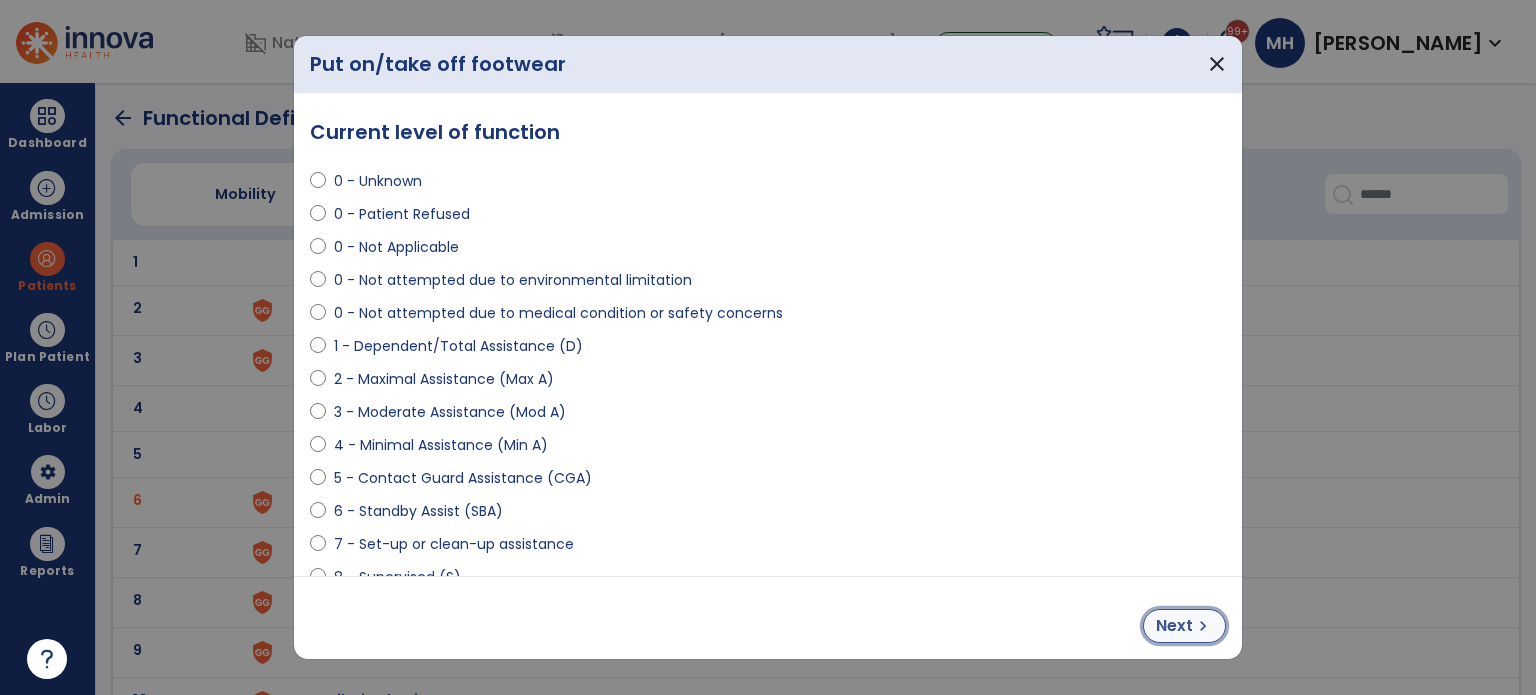click on "Next" at bounding box center (1174, 626) 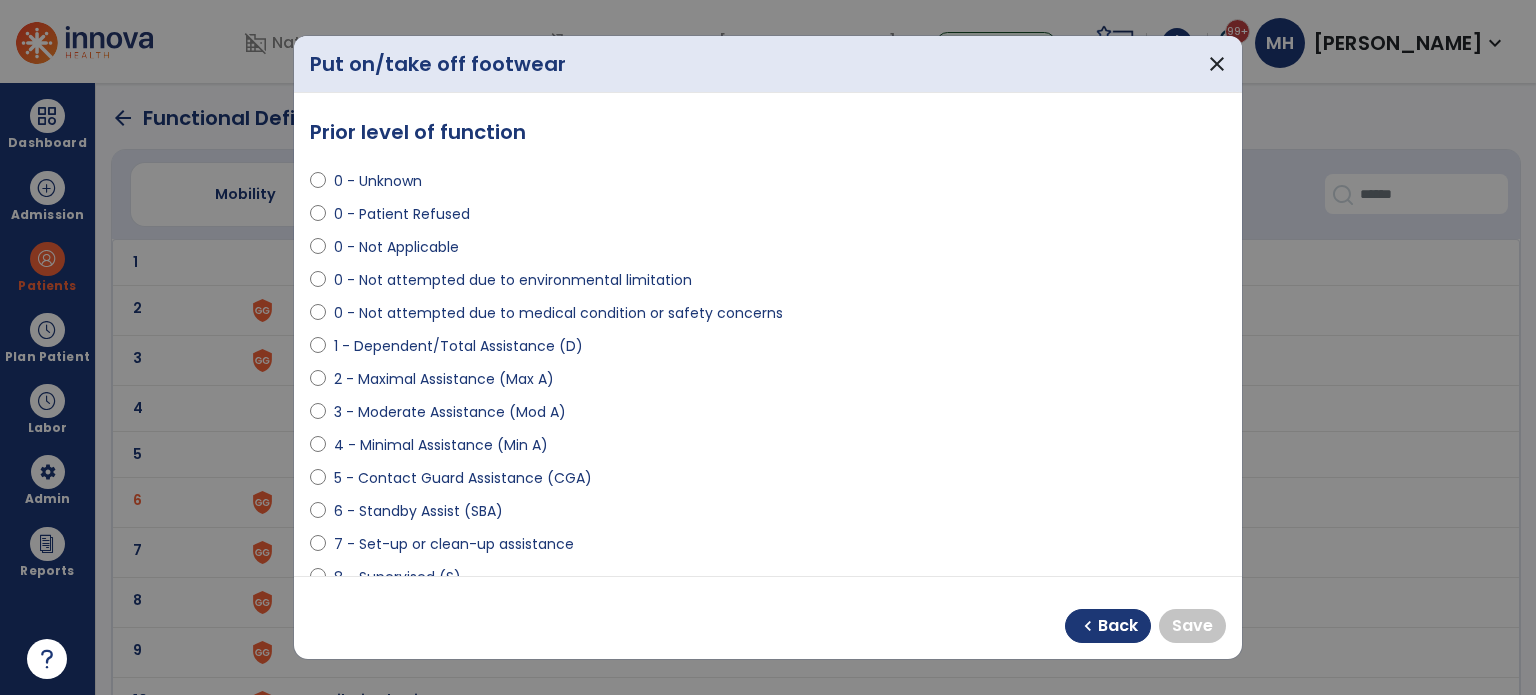 click on "6 - Standby Assist (SBA)" at bounding box center [418, 511] 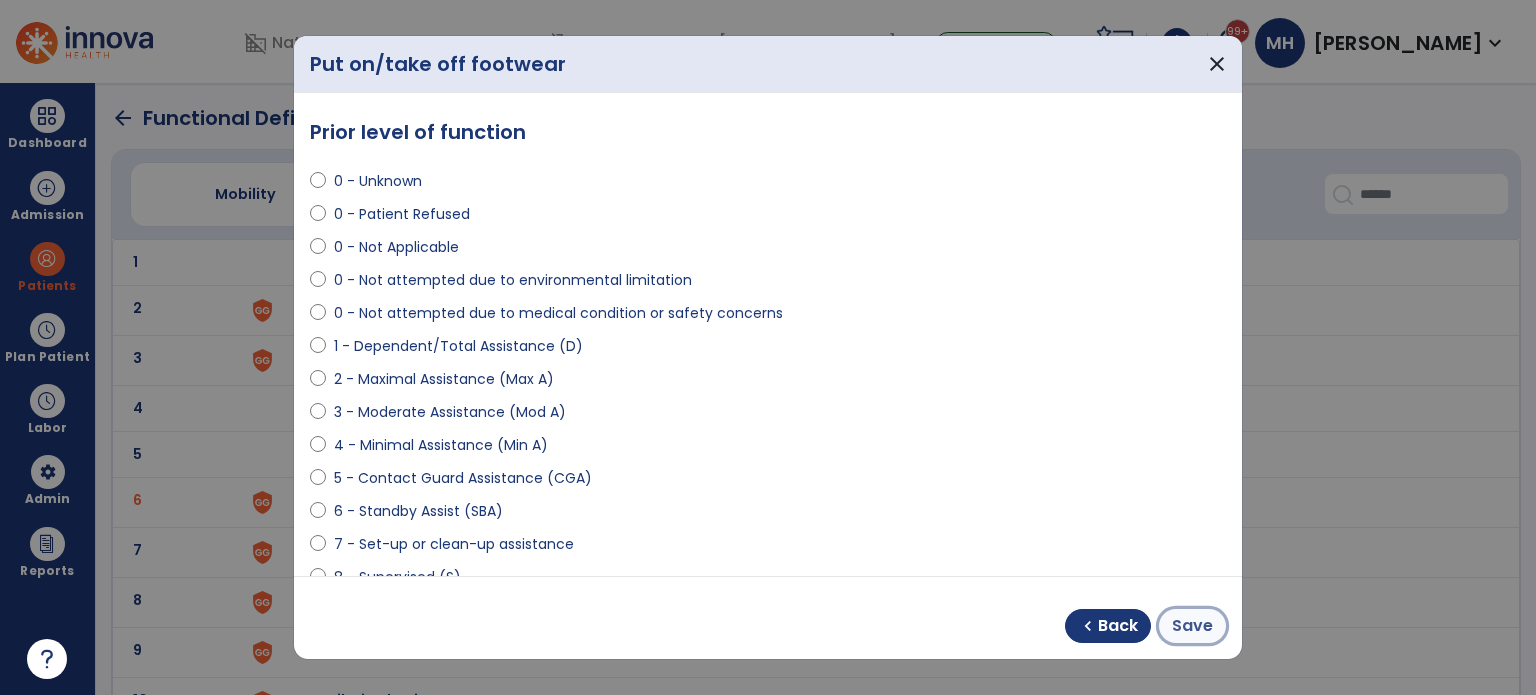 click on "Save" at bounding box center (1192, 626) 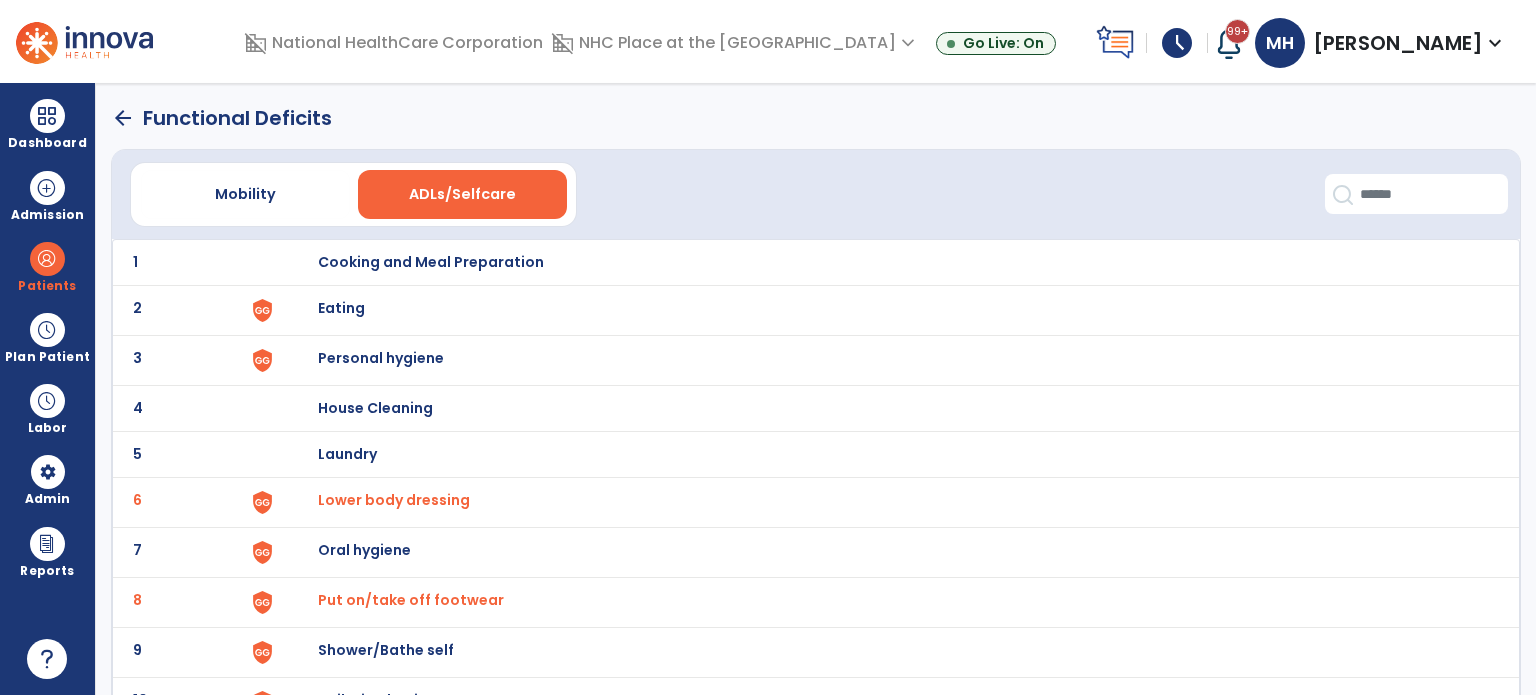 click on "Eating" at bounding box center [888, 262] 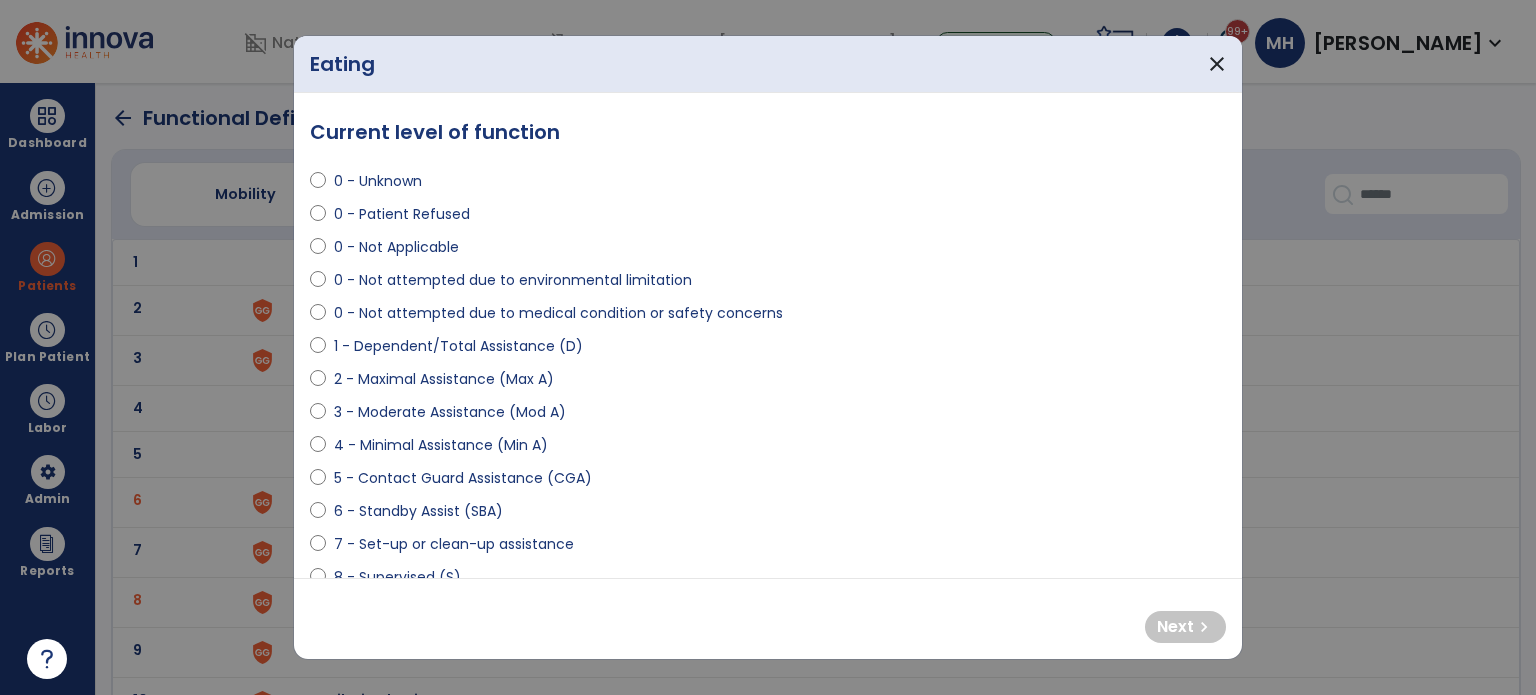 click on "8 - Supervised (S)" at bounding box center (397, 577) 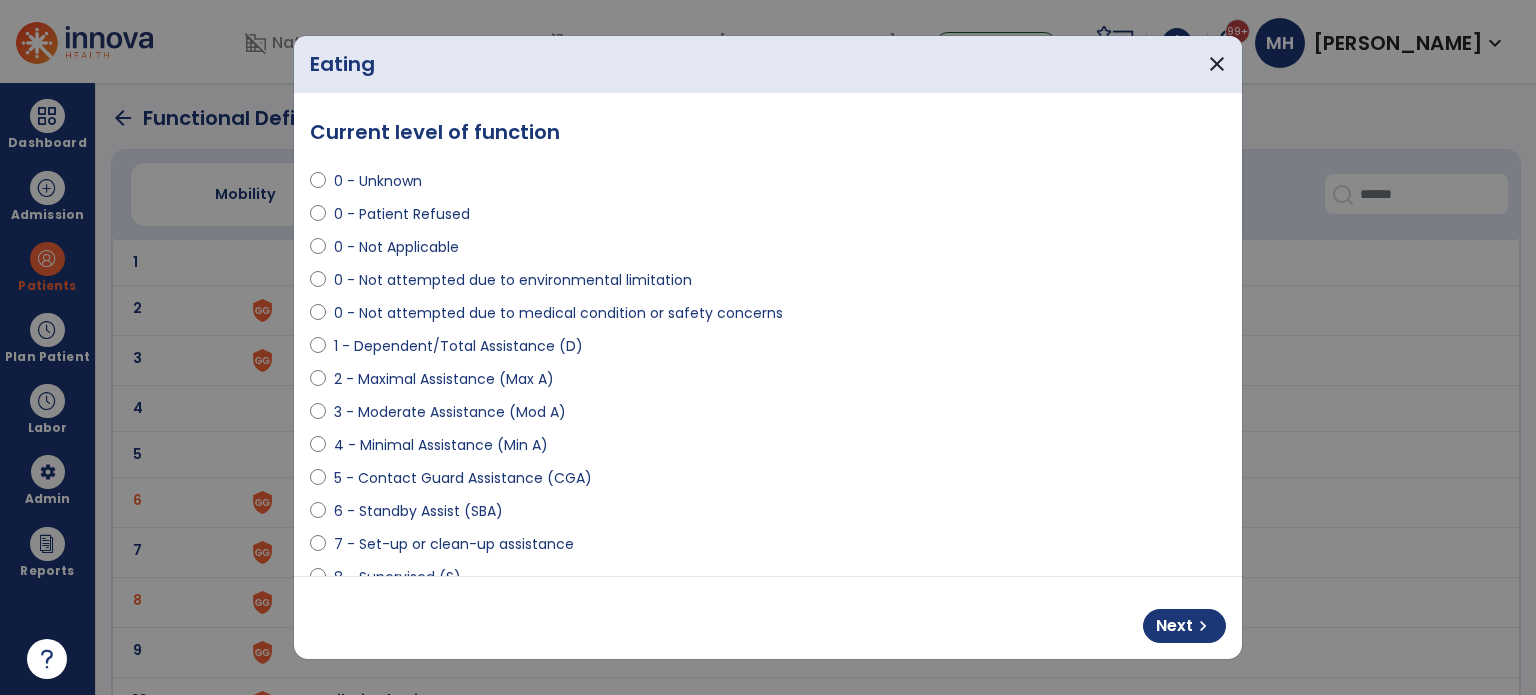 scroll, scrollTop: 6, scrollLeft: 0, axis: vertical 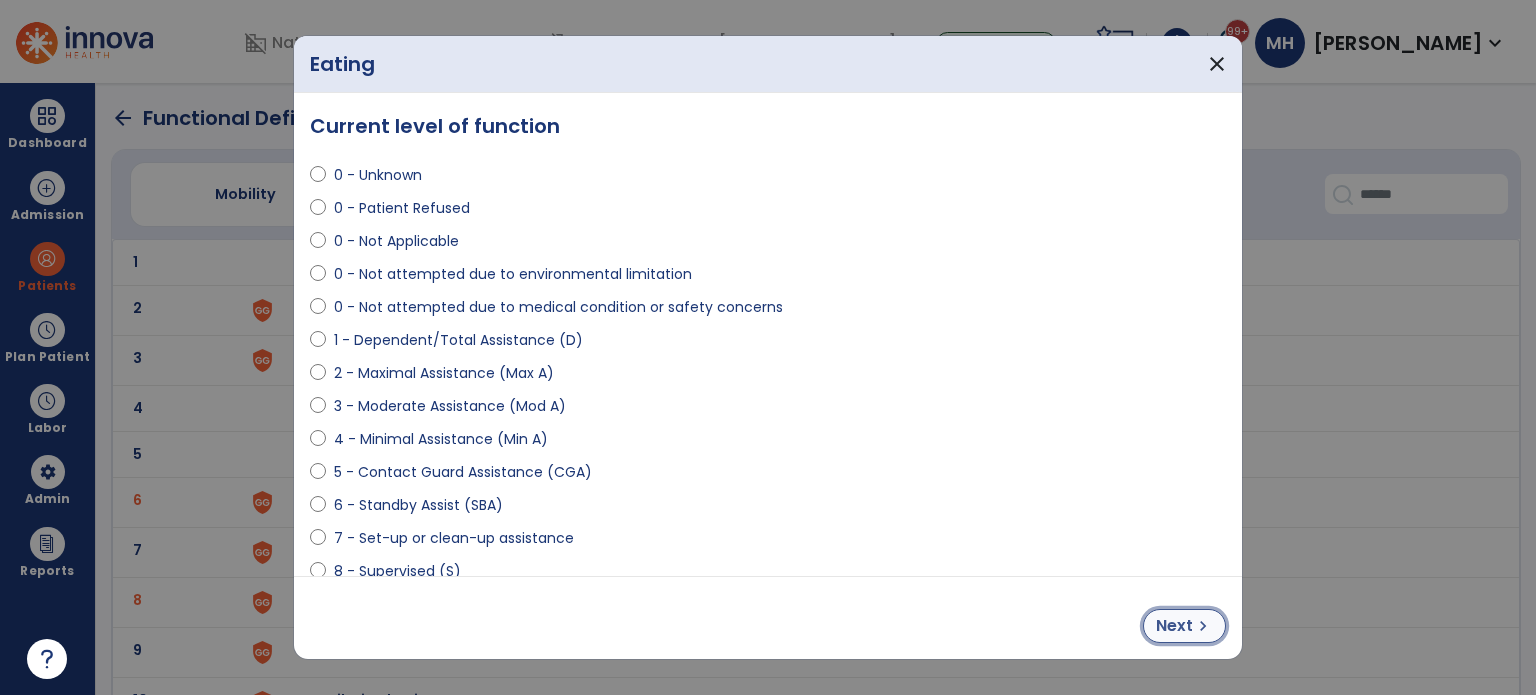 click on "Next" at bounding box center (1174, 626) 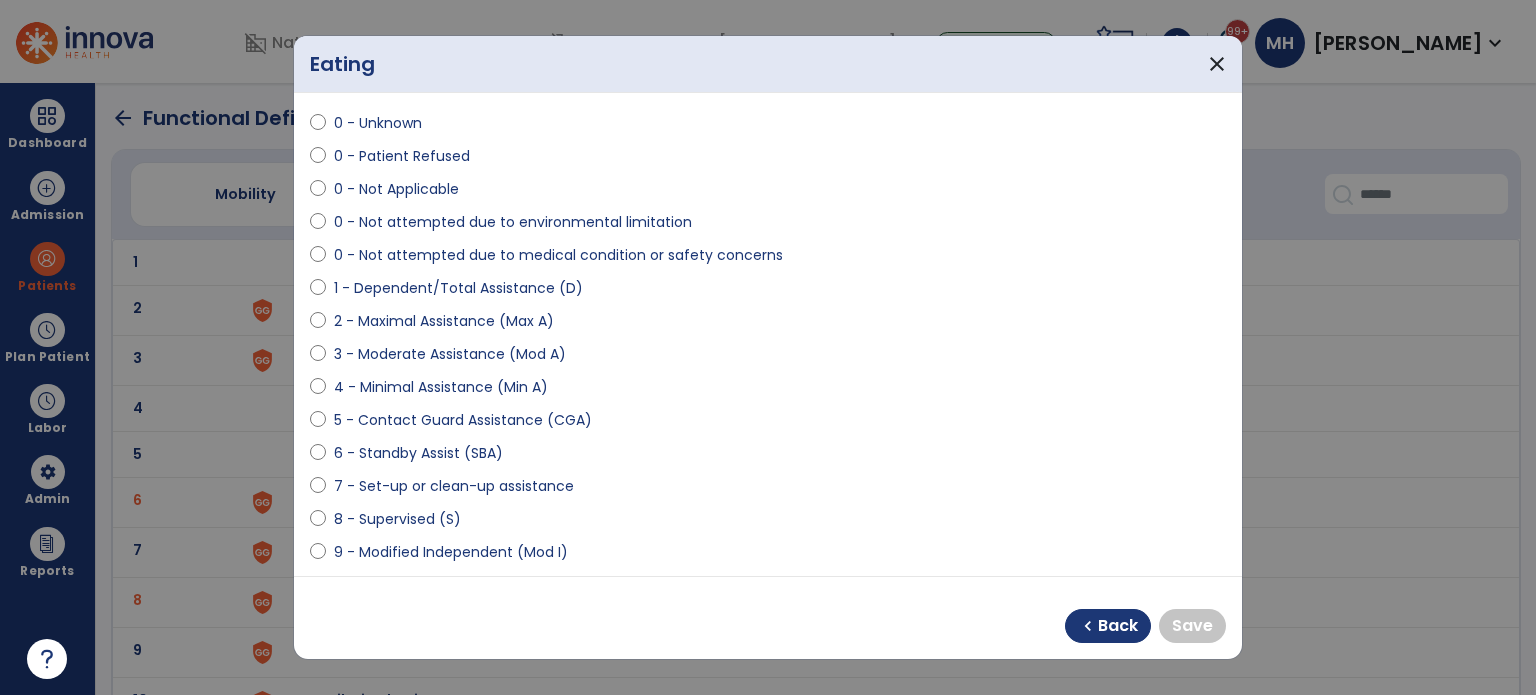 scroll, scrollTop: 106, scrollLeft: 0, axis: vertical 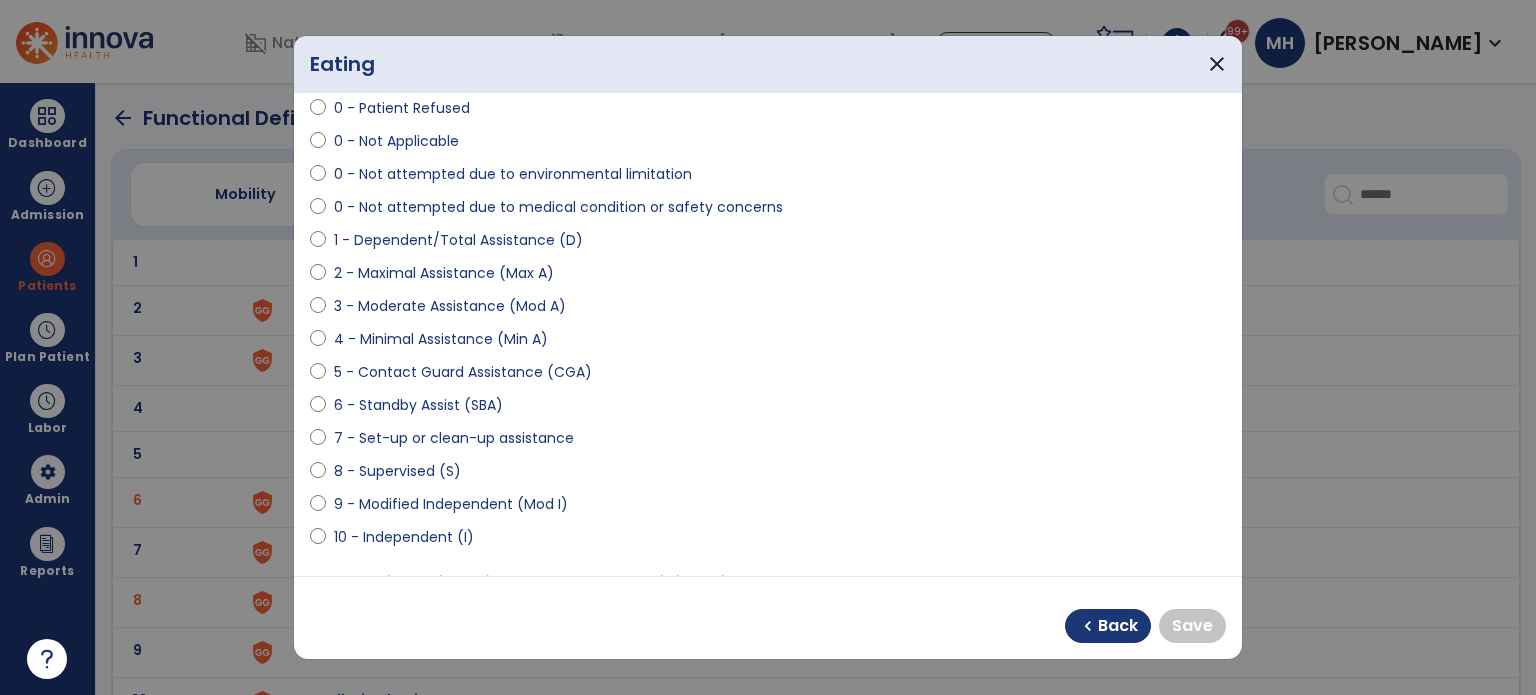 click on "10 - Independent (I)" at bounding box center (404, 537) 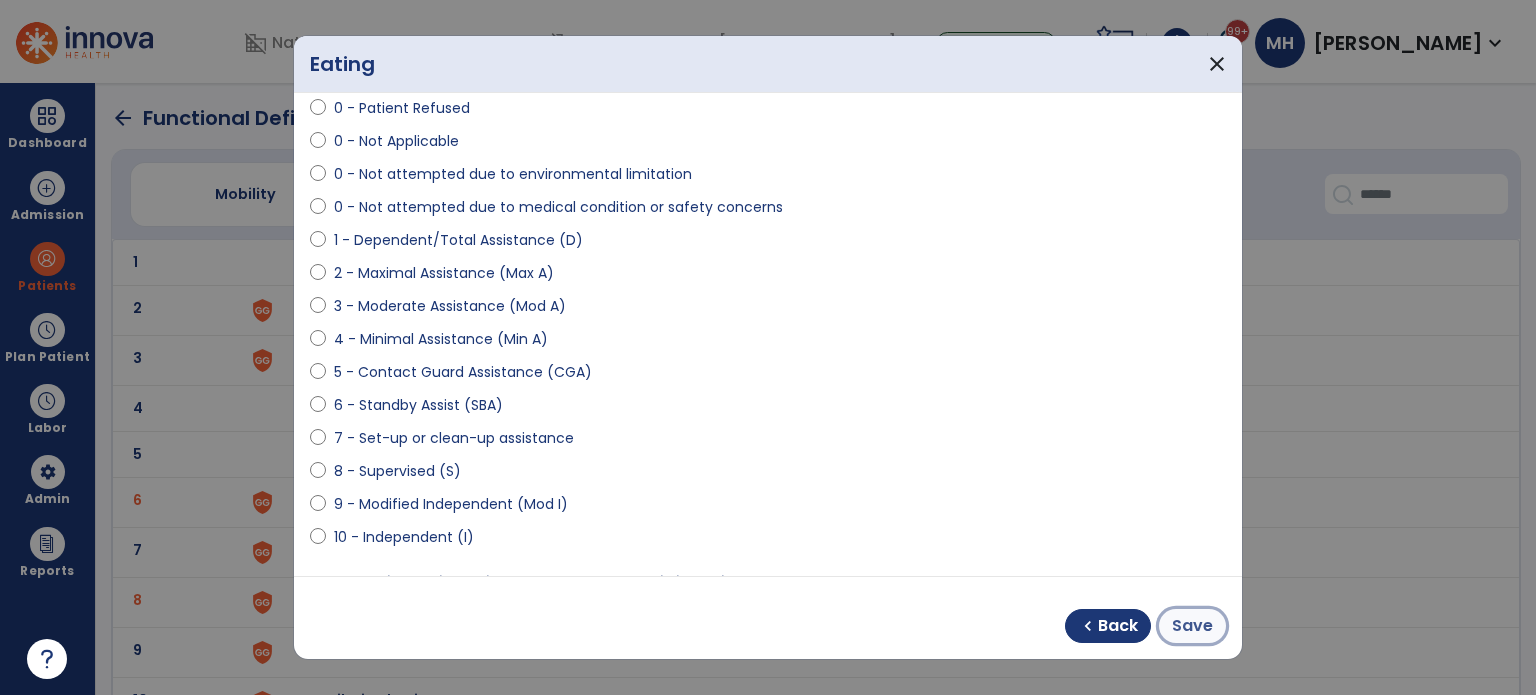 click on "Save" at bounding box center (1192, 626) 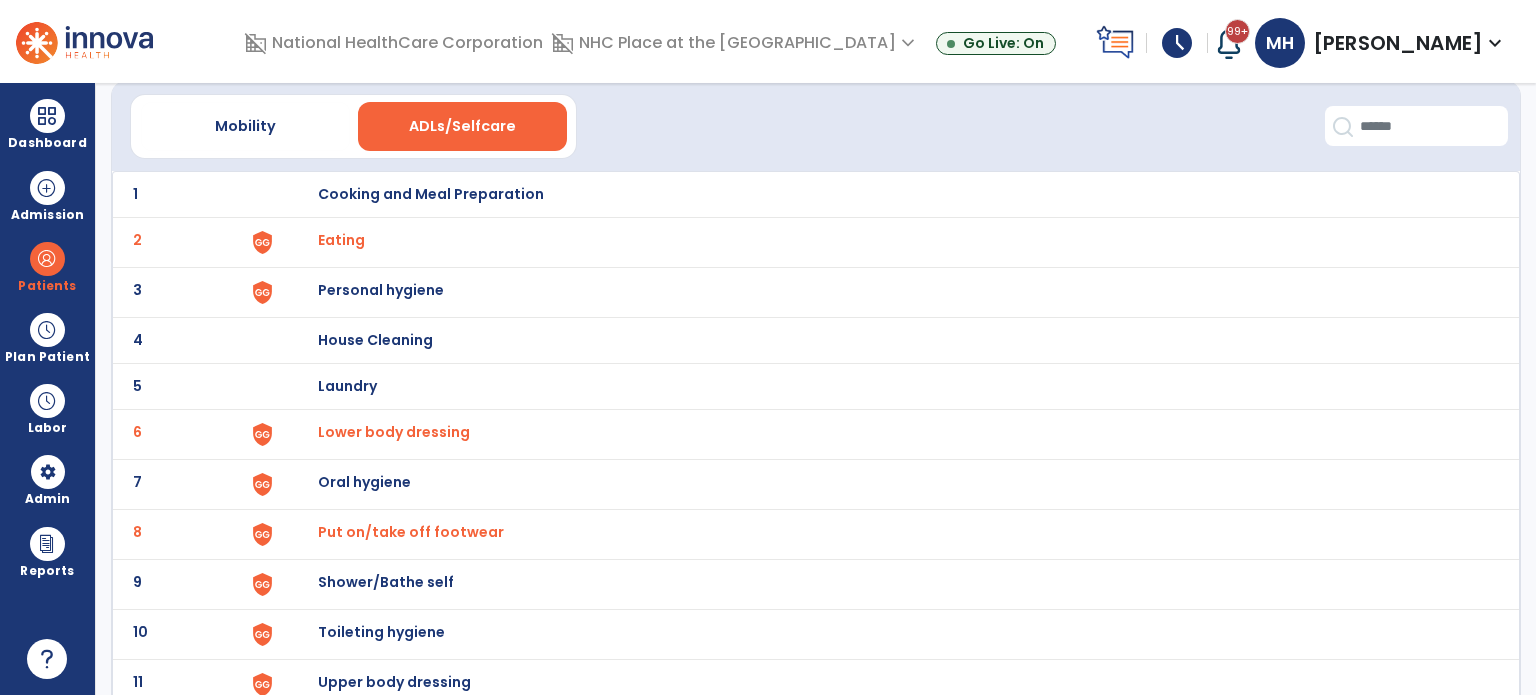 scroll, scrollTop: 100, scrollLeft: 0, axis: vertical 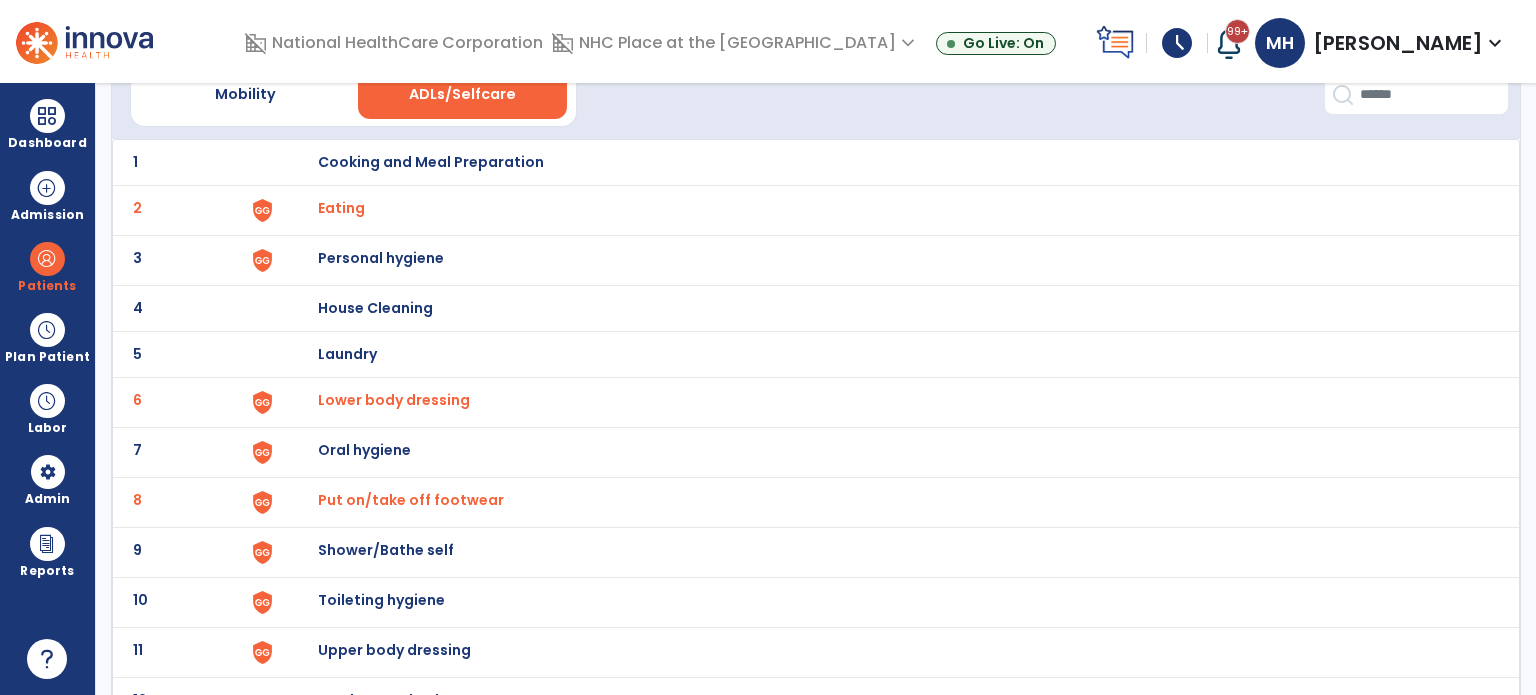 click on "Shower/Bathe self" at bounding box center (431, 162) 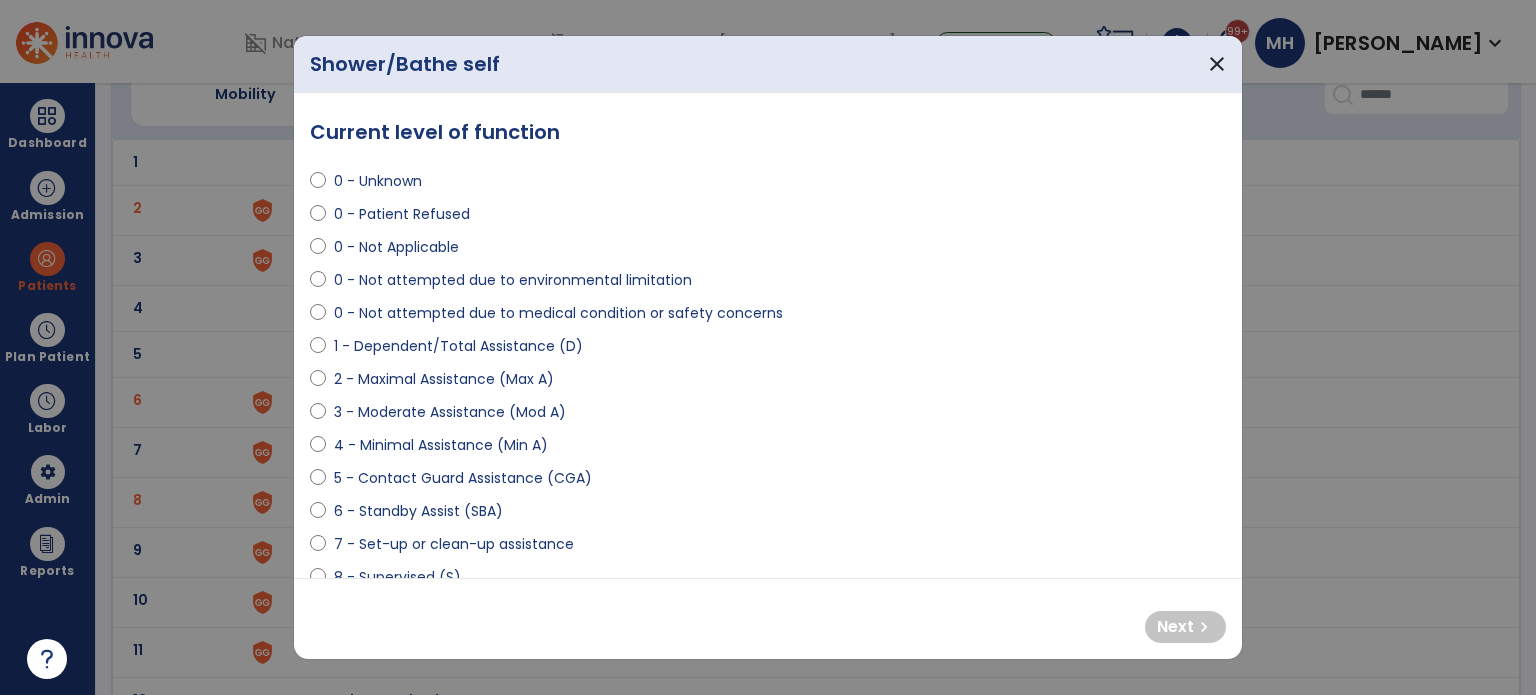 click on "1 - Dependent/Total Assistance (D)" at bounding box center (458, 346) 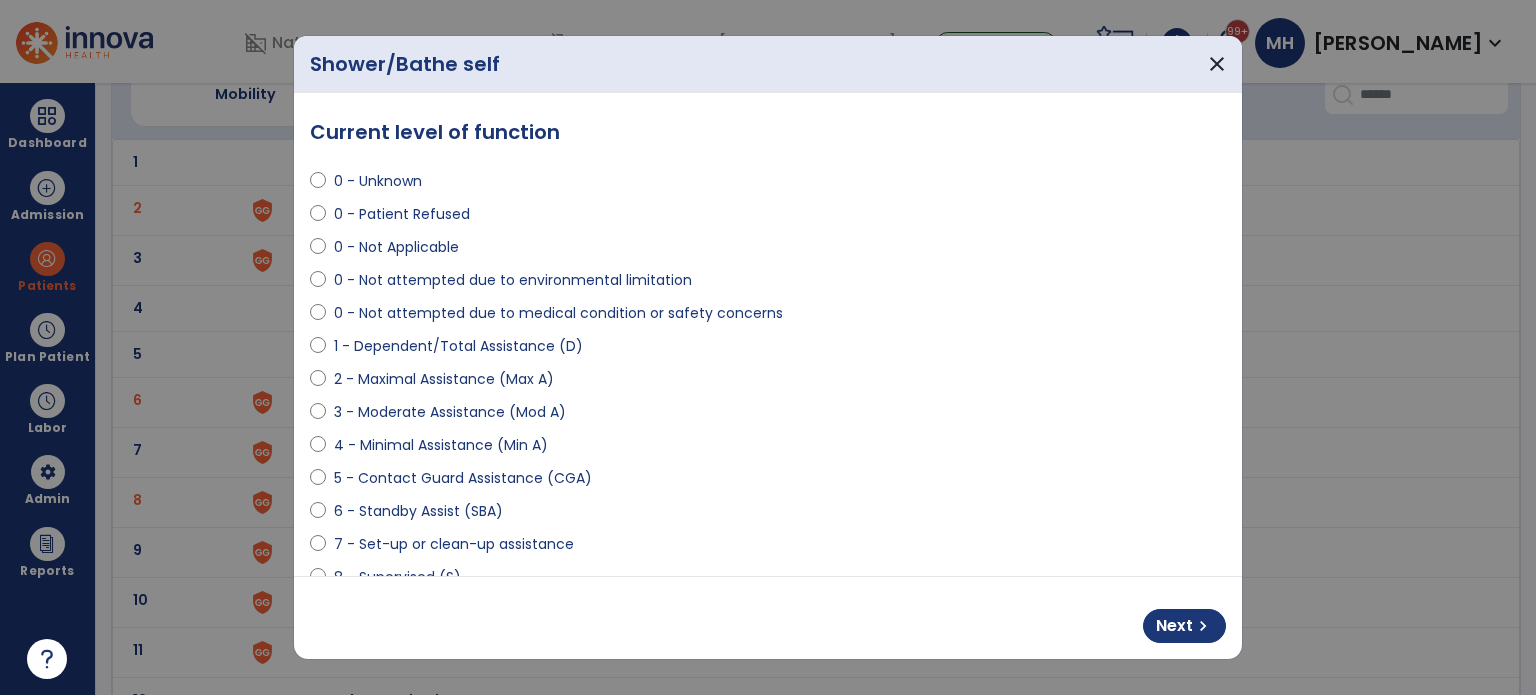 click on "Next  chevron_right" at bounding box center [768, 618] 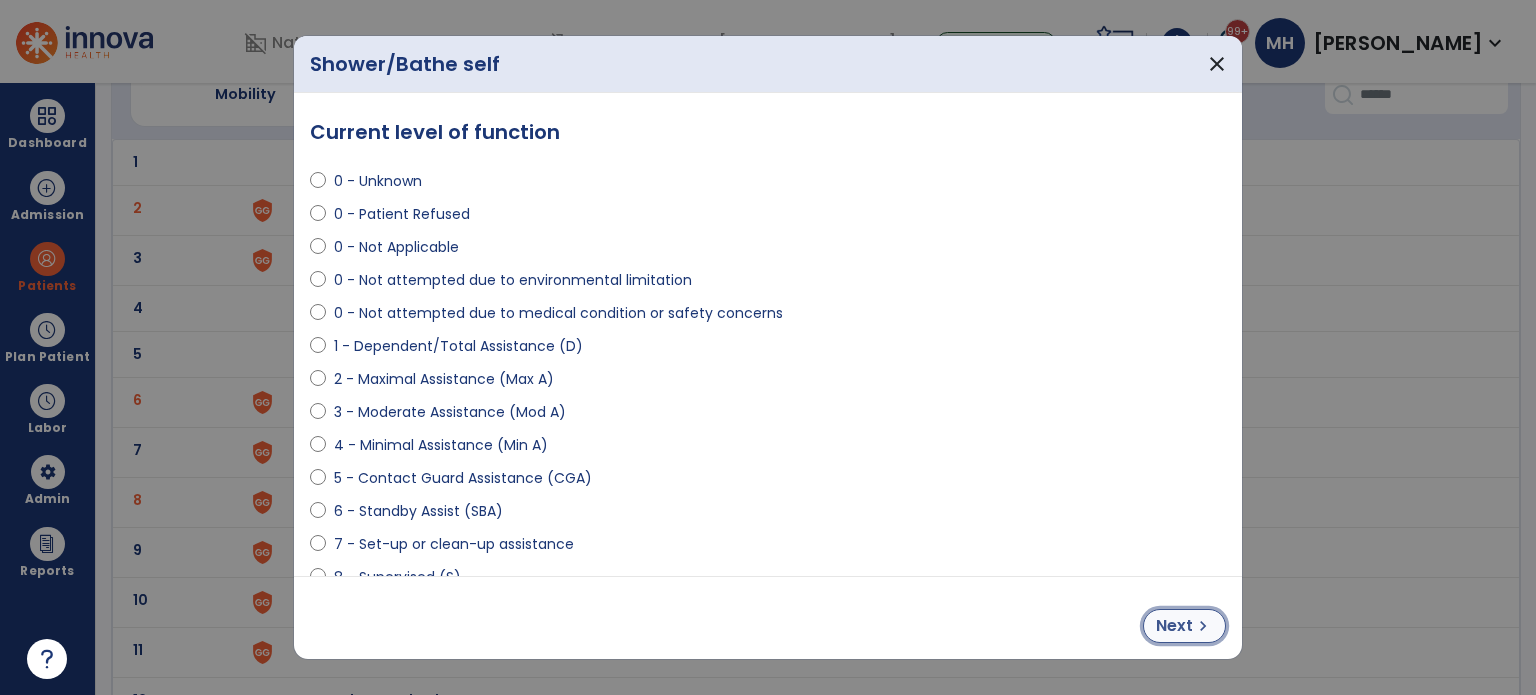 click on "chevron_right" at bounding box center [1203, 626] 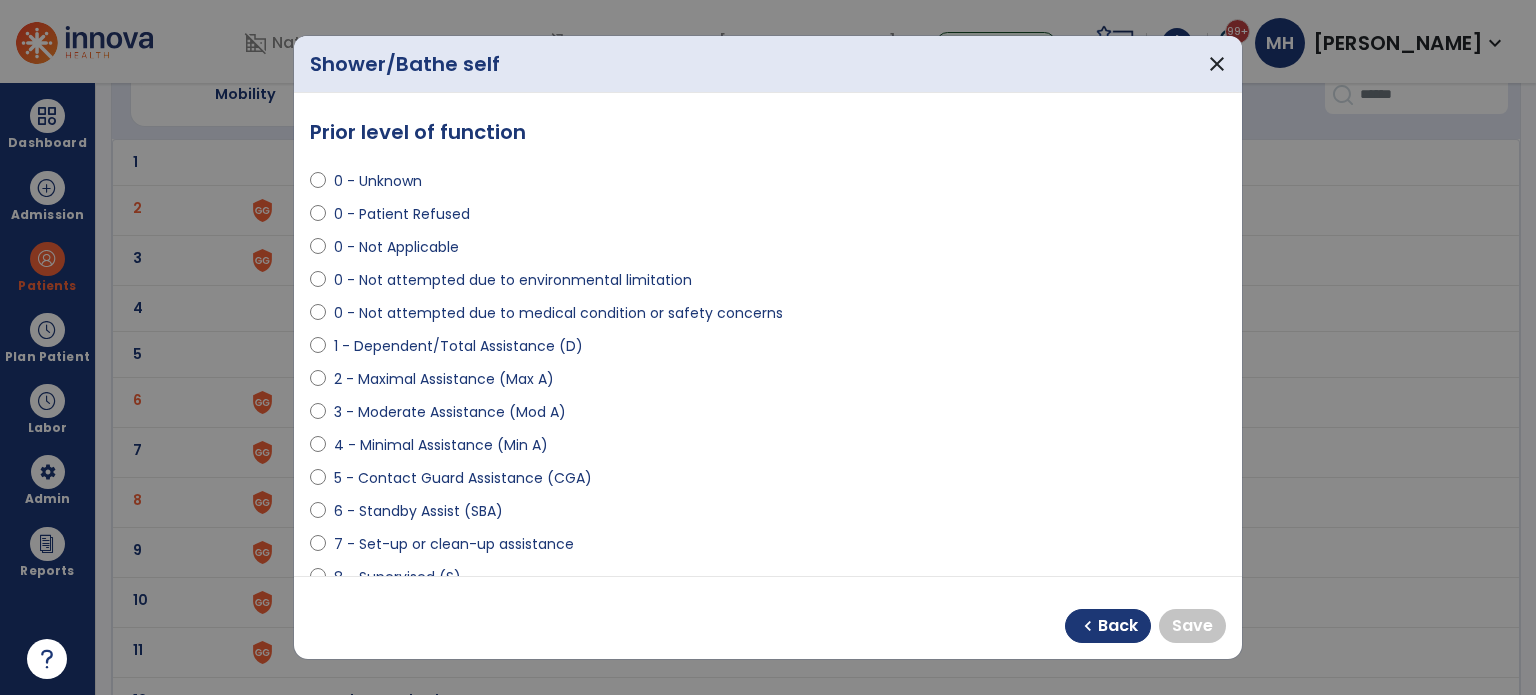 click on "6 - Standby Assist (SBA)" at bounding box center (418, 511) 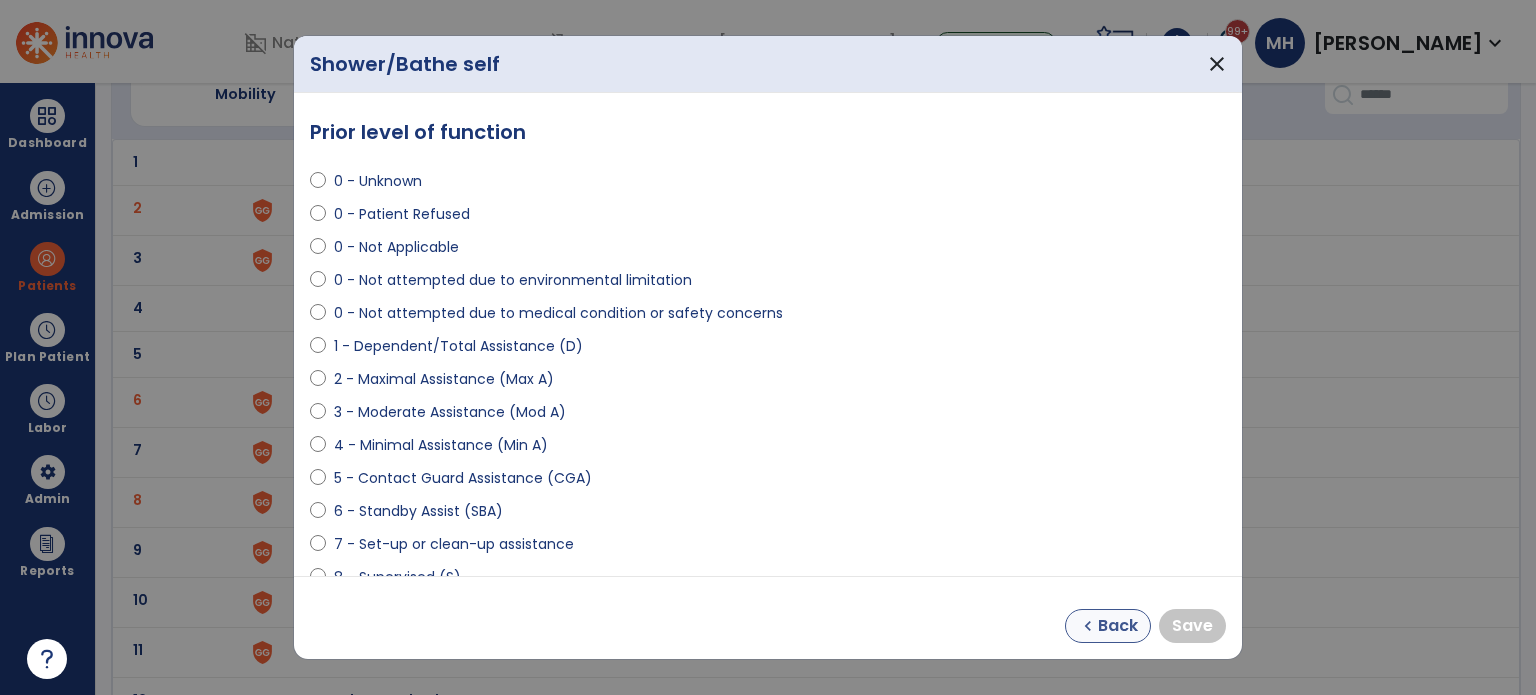 select on "**********" 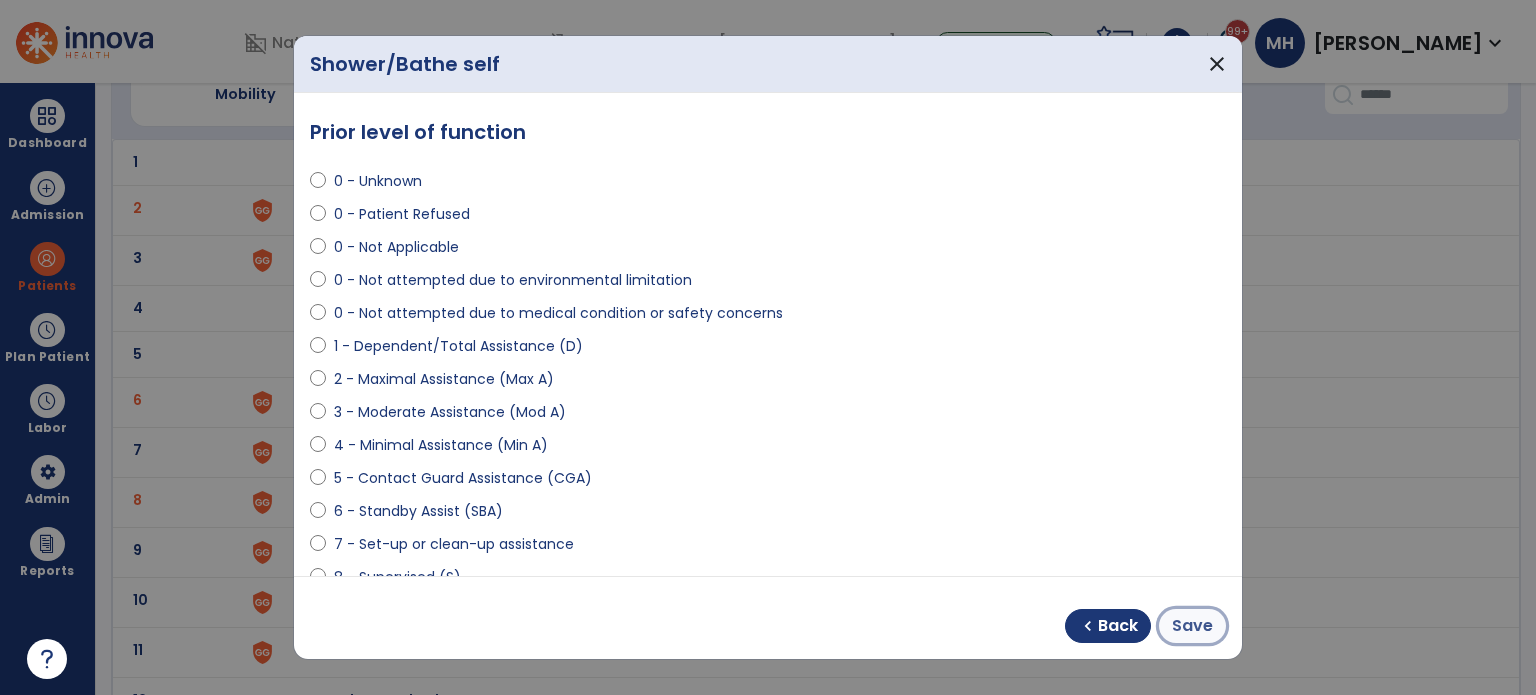 click on "Save" at bounding box center [1192, 626] 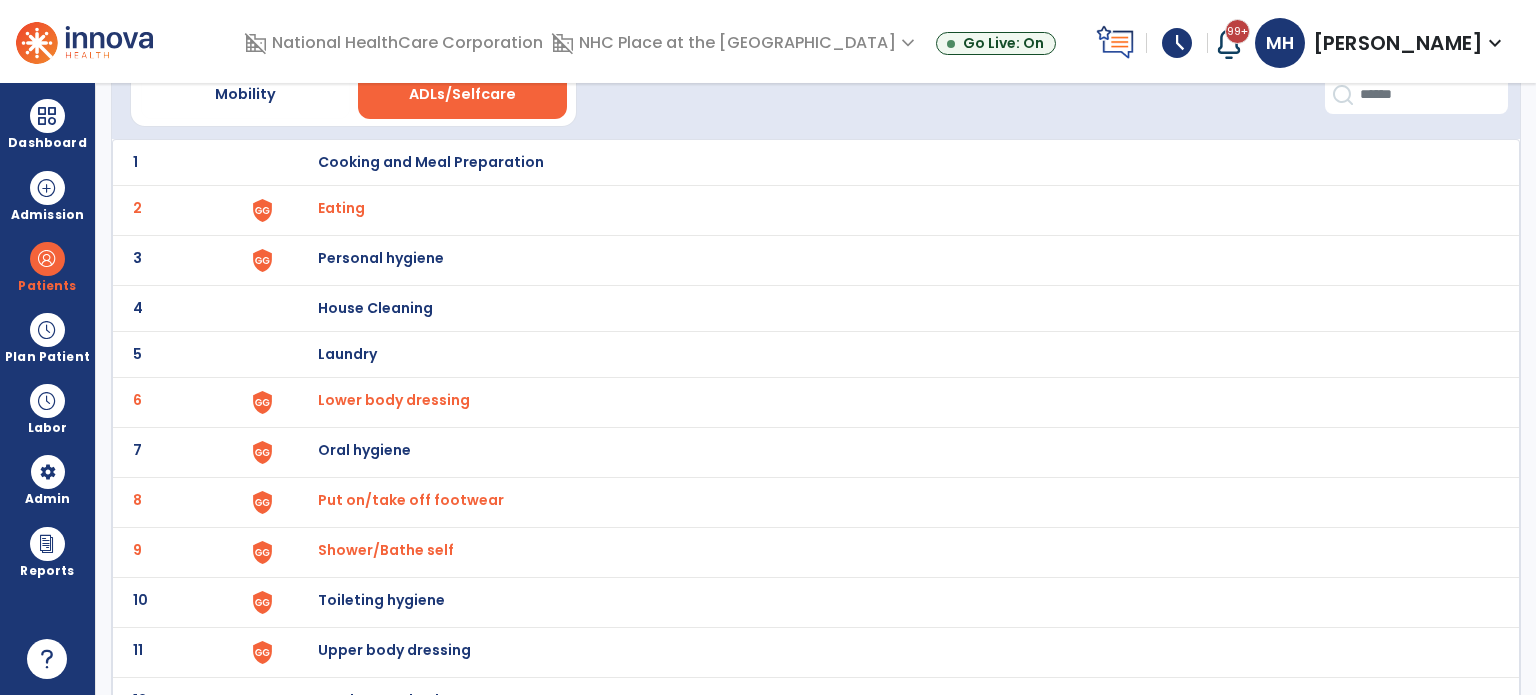click on "Toileting hygiene" at bounding box center [431, 162] 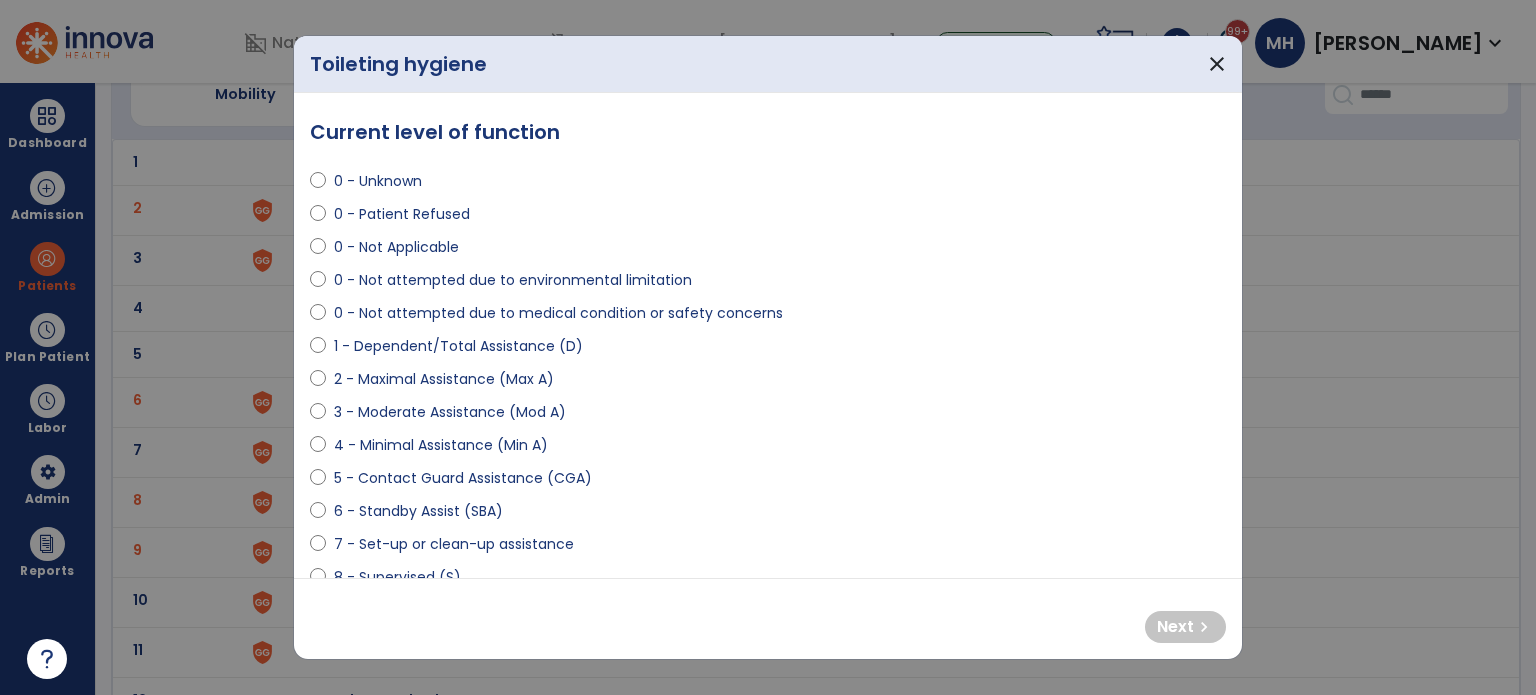 click on "1 - Dependent/Total Assistance (D)" at bounding box center (458, 346) 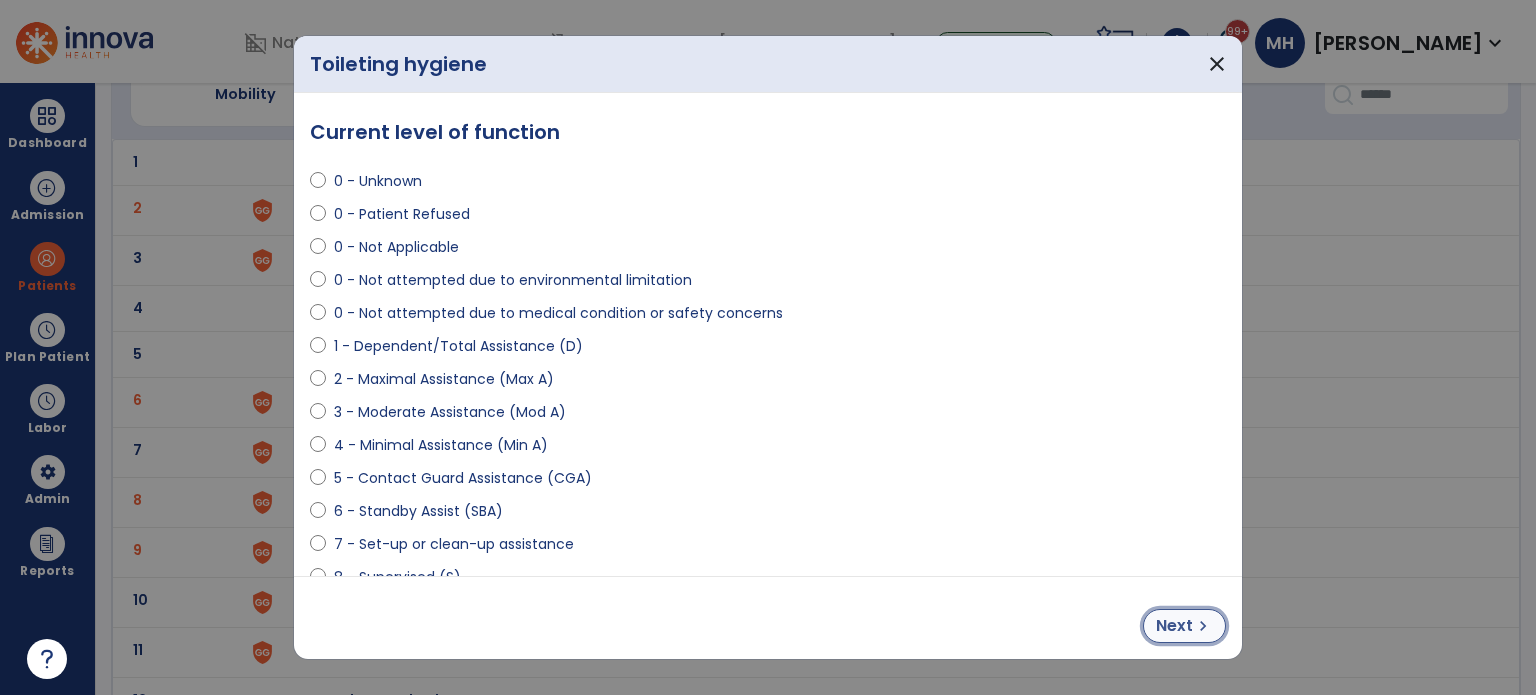 click on "Next  chevron_right" at bounding box center [1184, 626] 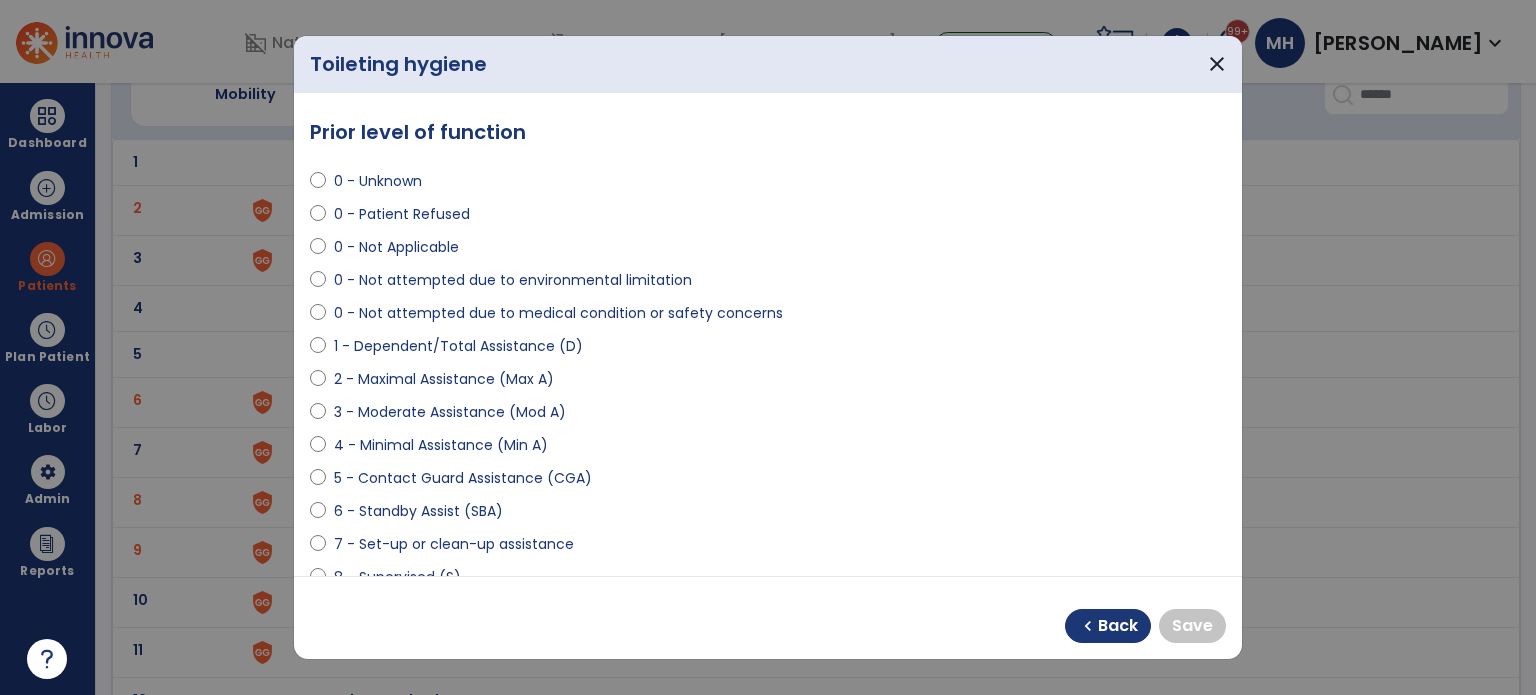 click on "6 - Standby Assist (SBA)" at bounding box center [418, 511] 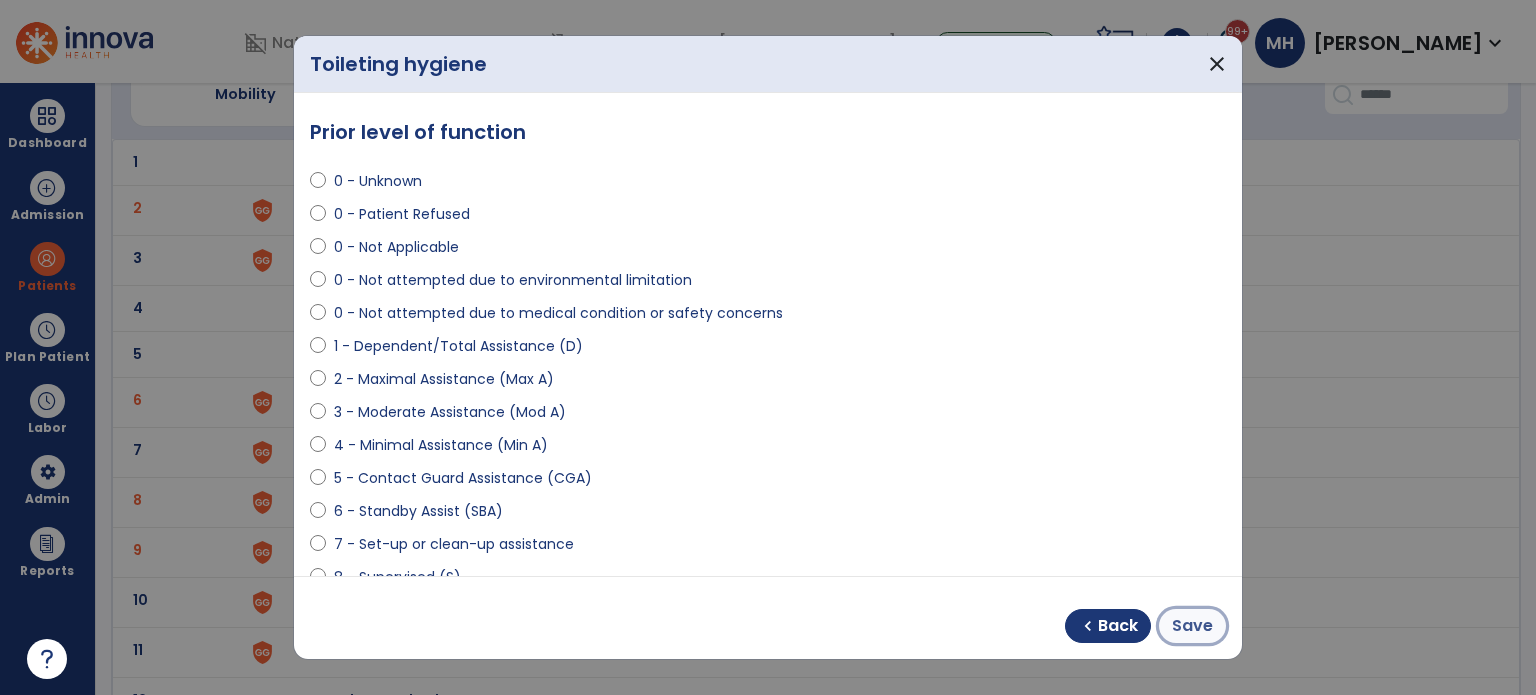 click on "Save" at bounding box center [1192, 626] 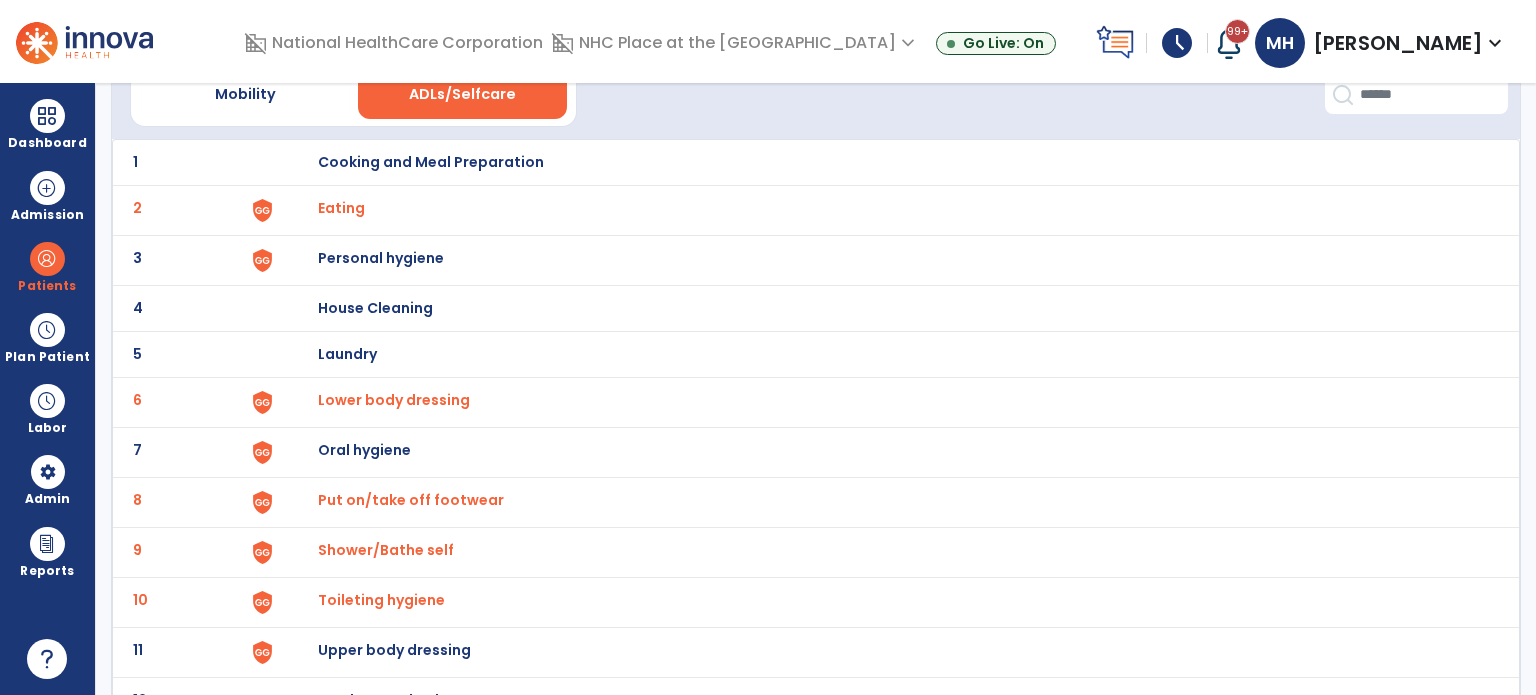click on "Upper body dressing" at bounding box center [431, 162] 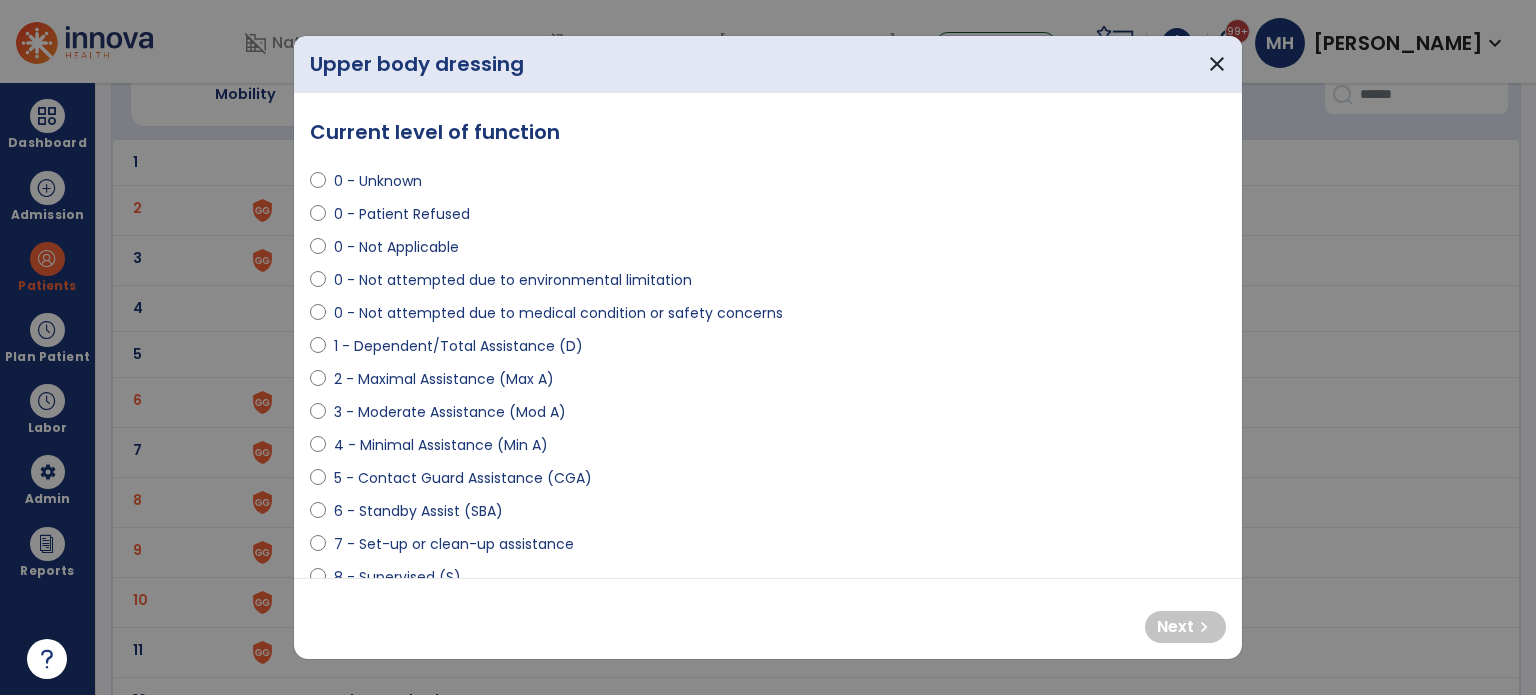 click on "3 - Moderate Assistance (Mod A)" at bounding box center [450, 412] 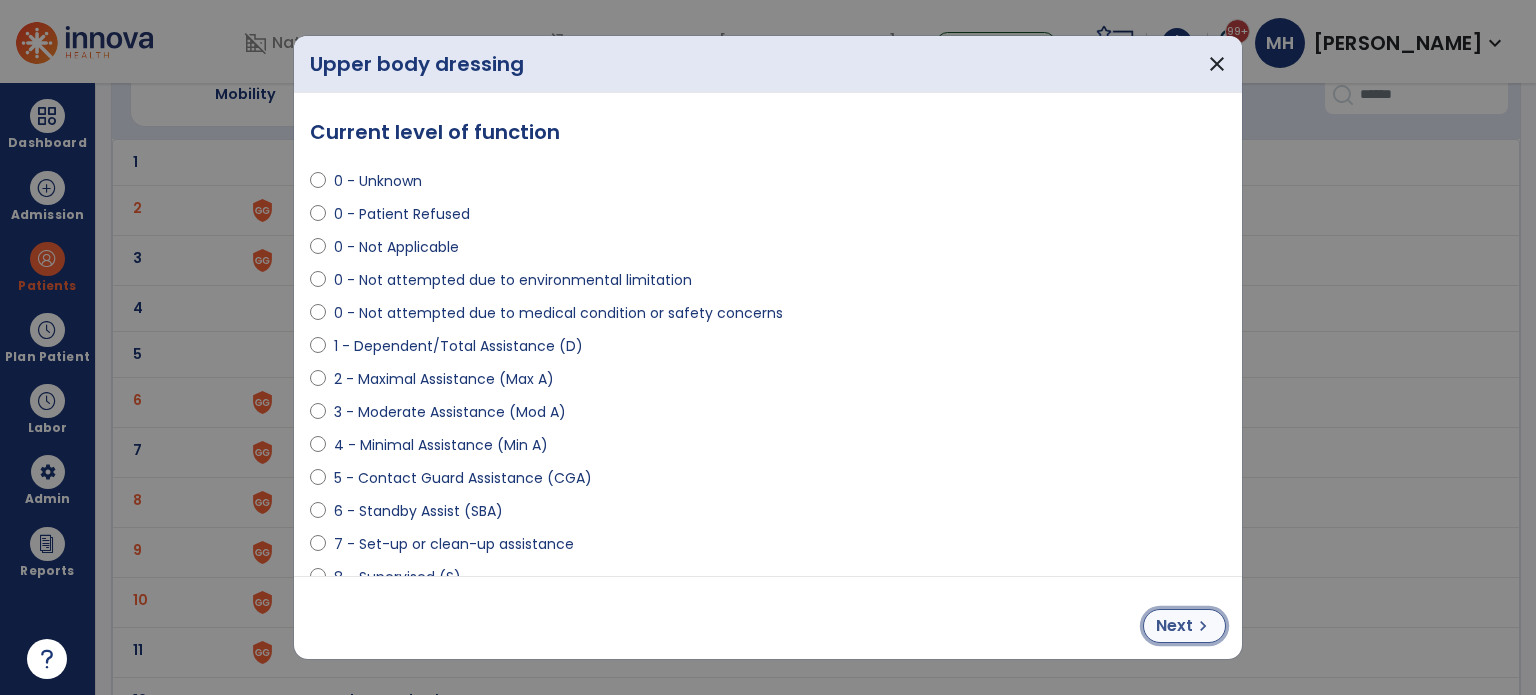 click on "Next  chevron_right" at bounding box center [1184, 626] 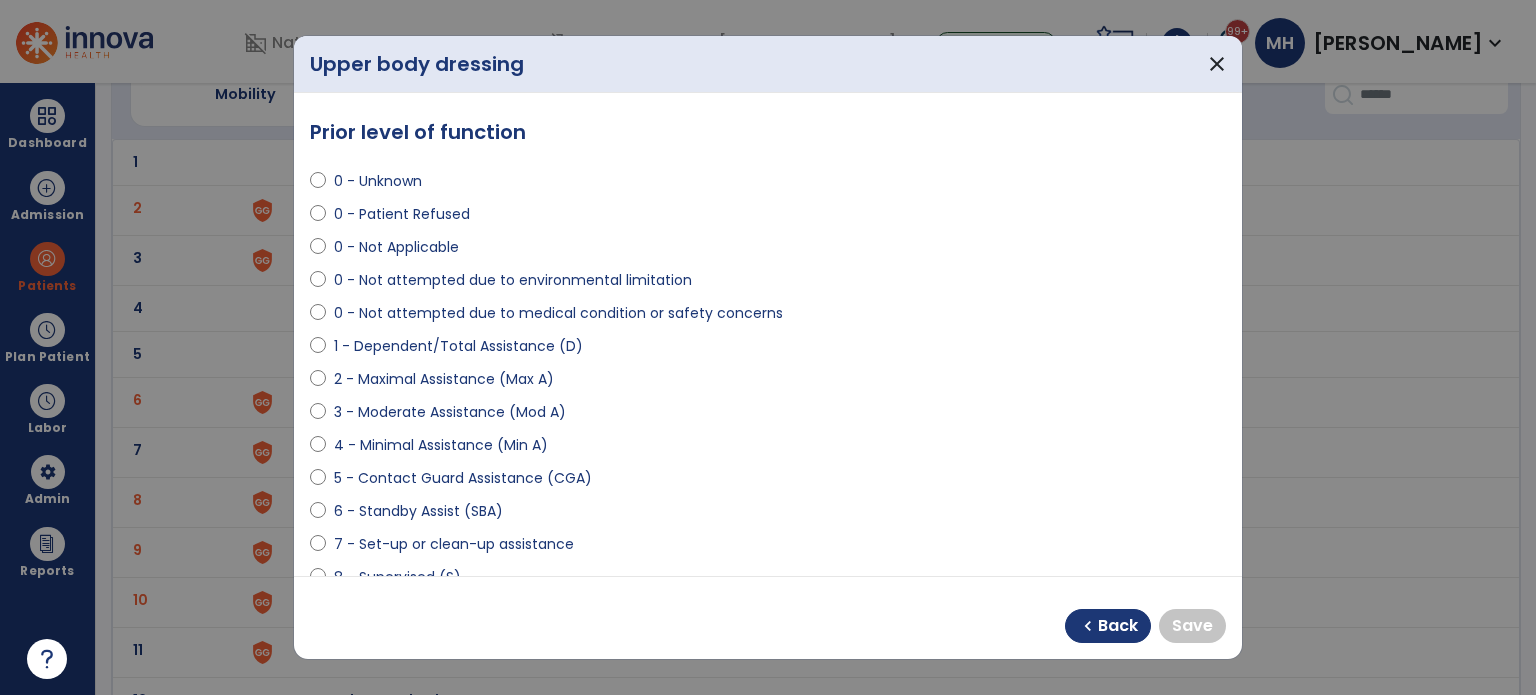 click on "6 - Standby Assist (SBA)" at bounding box center (418, 511) 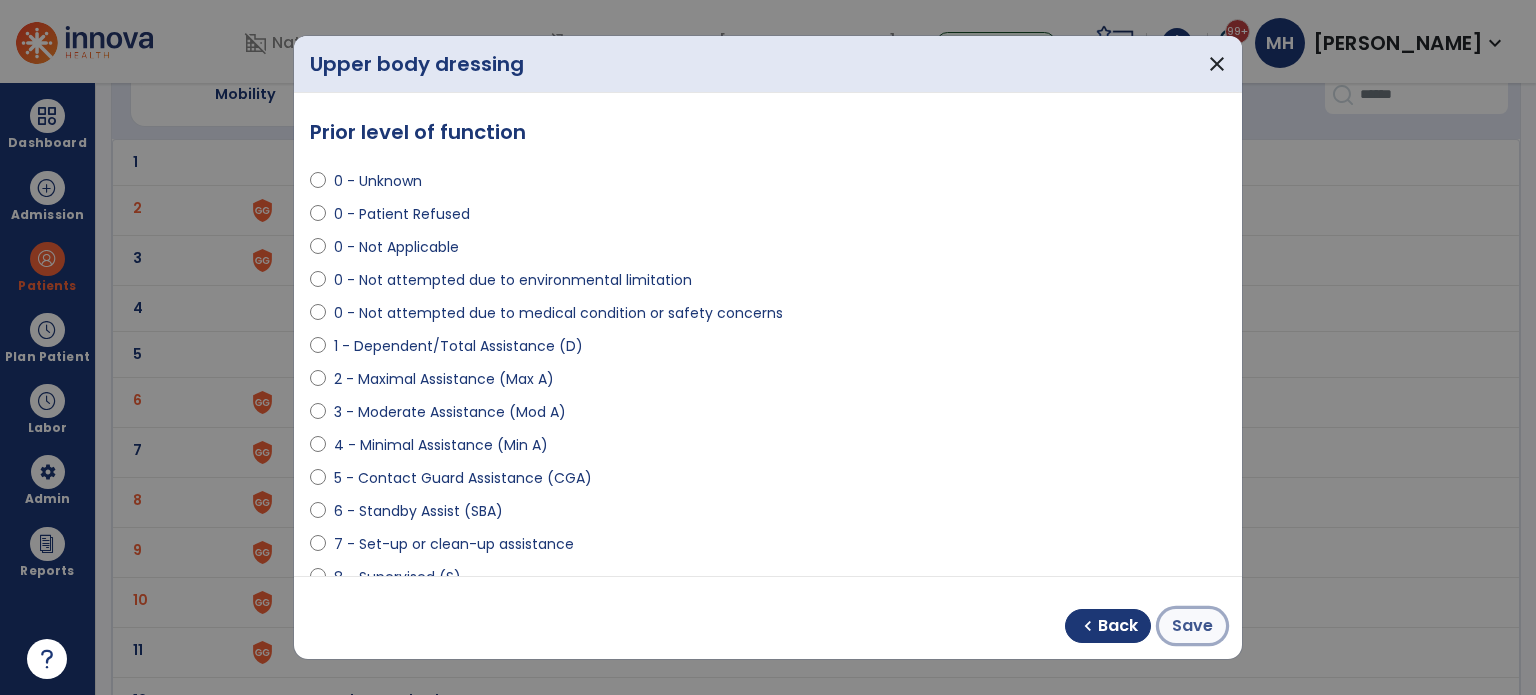 click on "Save" at bounding box center (1192, 626) 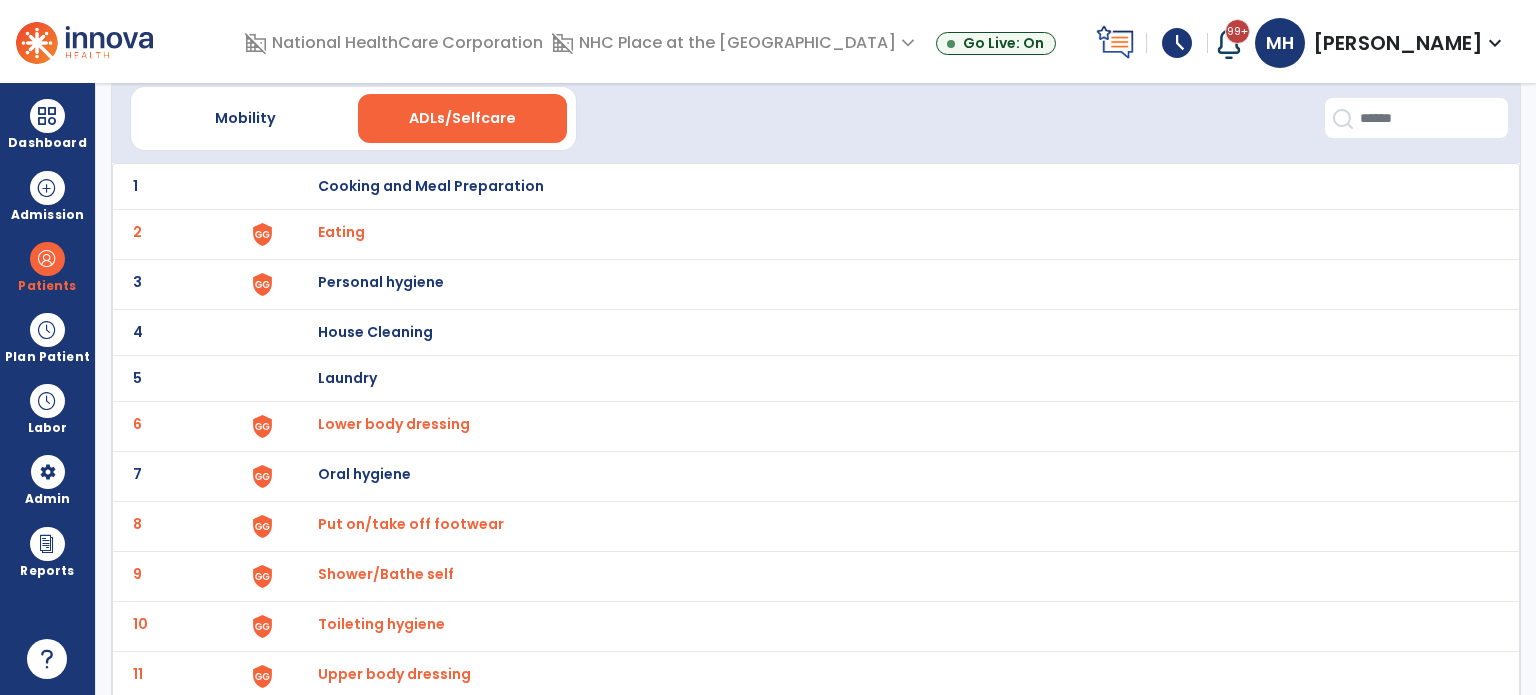 scroll, scrollTop: 0, scrollLeft: 0, axis: both 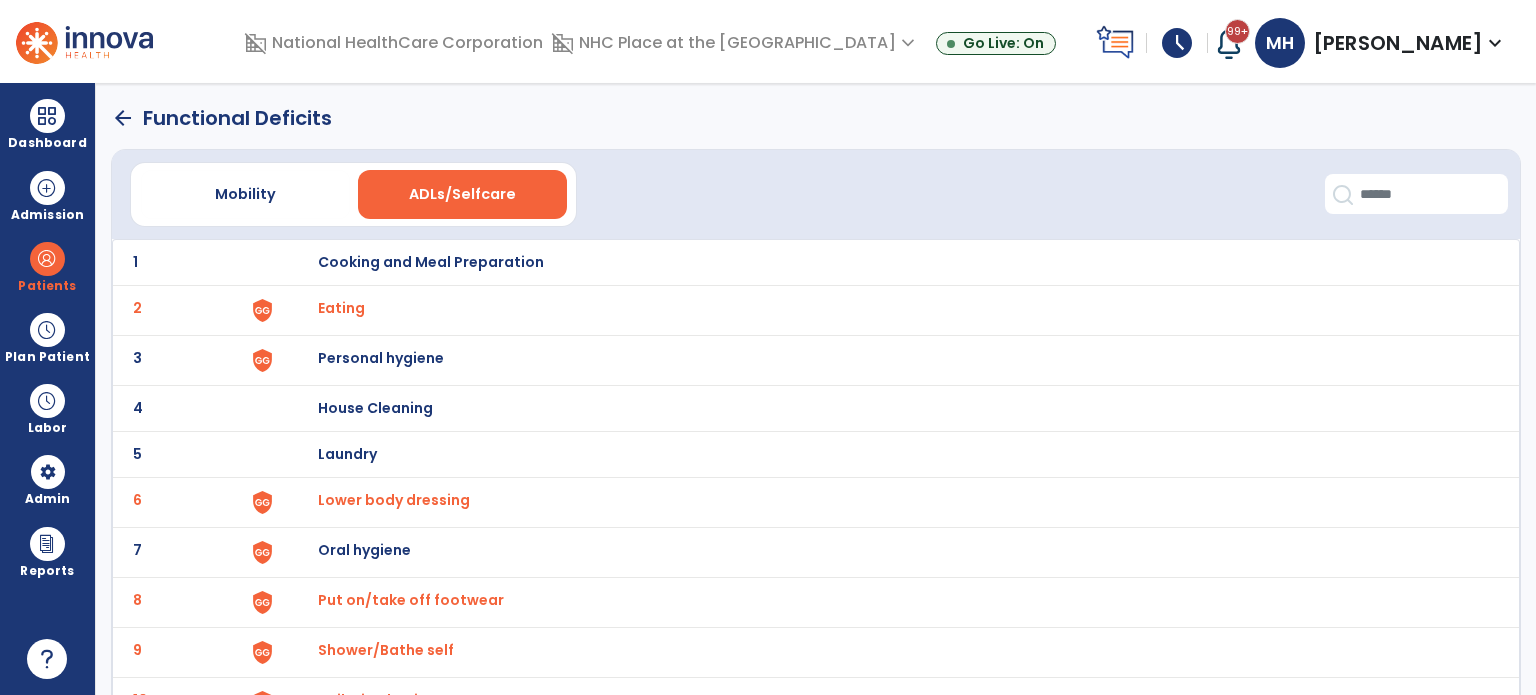 click on "arrow_back" 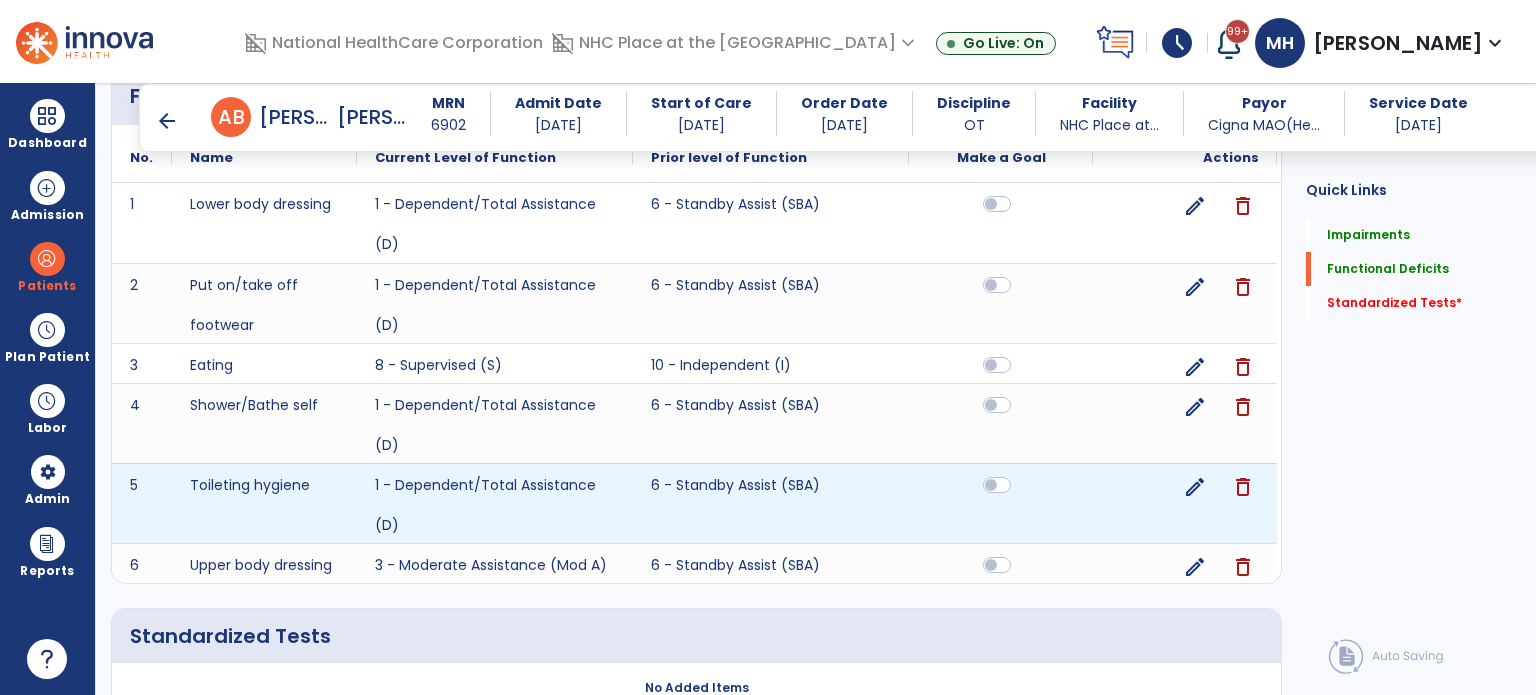 scroll, scrollTop: 1068, scrollLeft: 0, axis: vertical 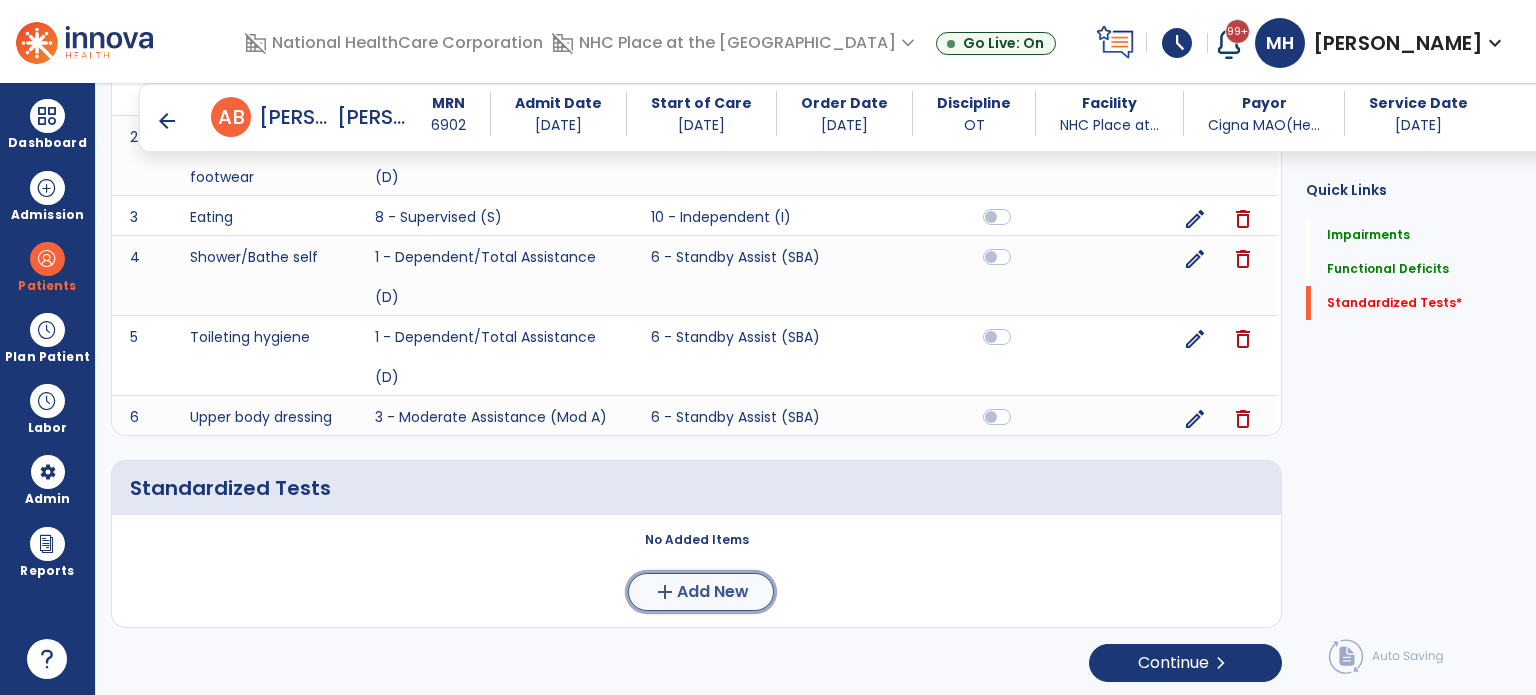 click on "Add New" 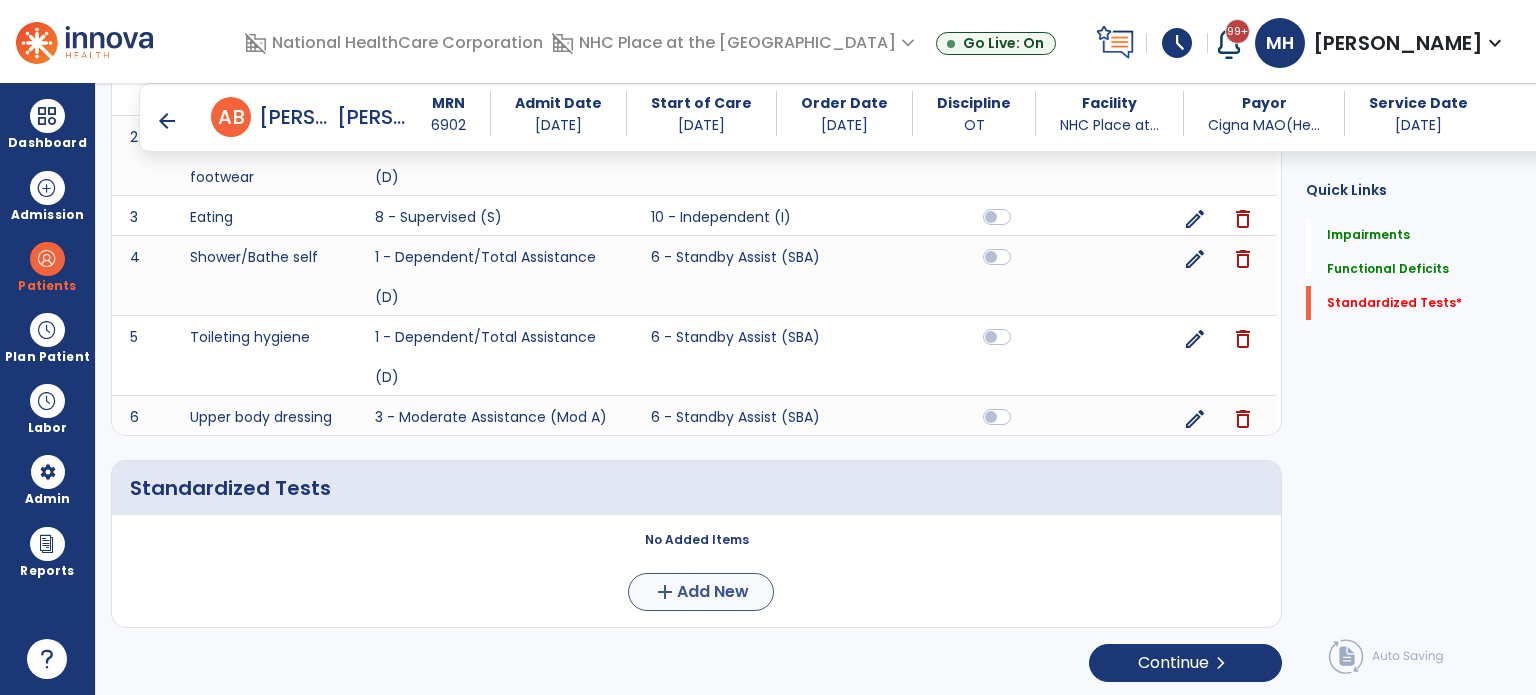 scroll, scrollTop: 0, scrollLeft: 0, axis: both 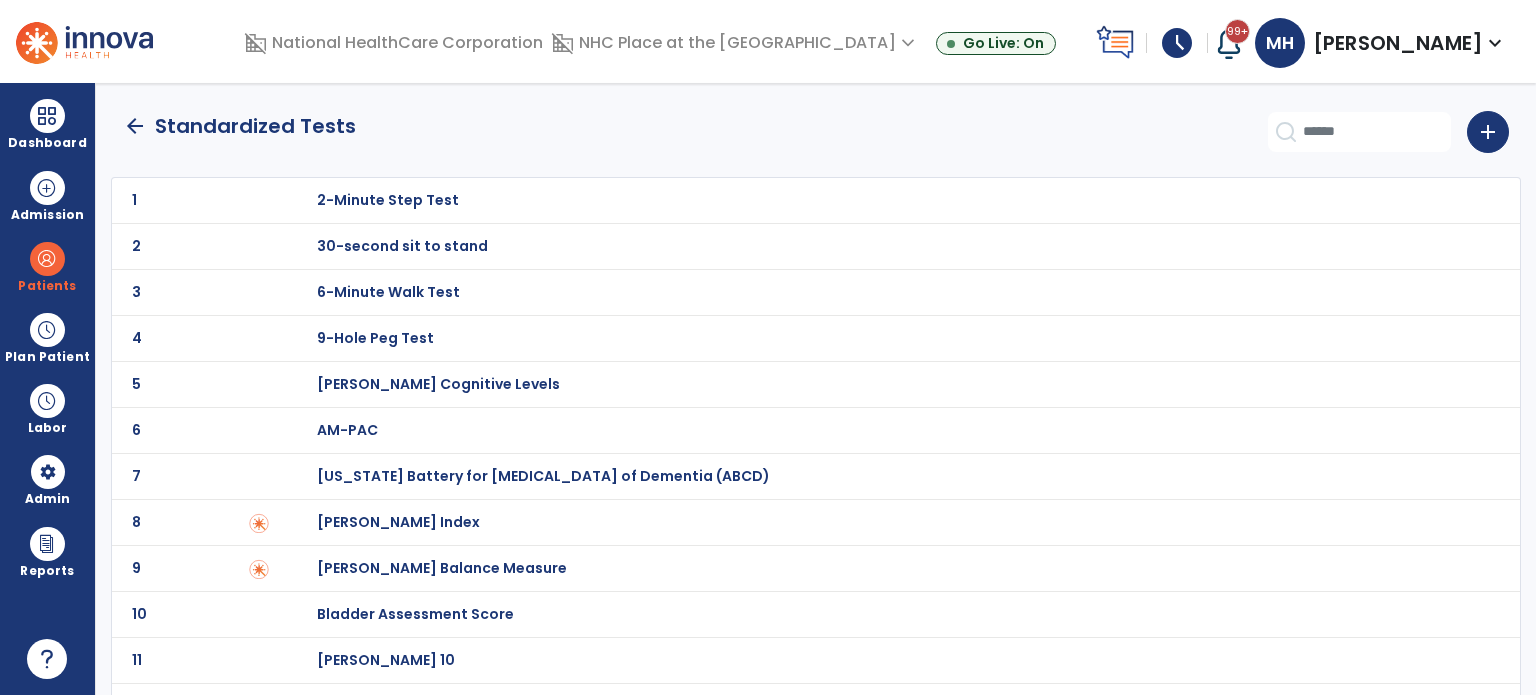 click on "[PERSON_NAME] Index" at bounding box center (388, 200) 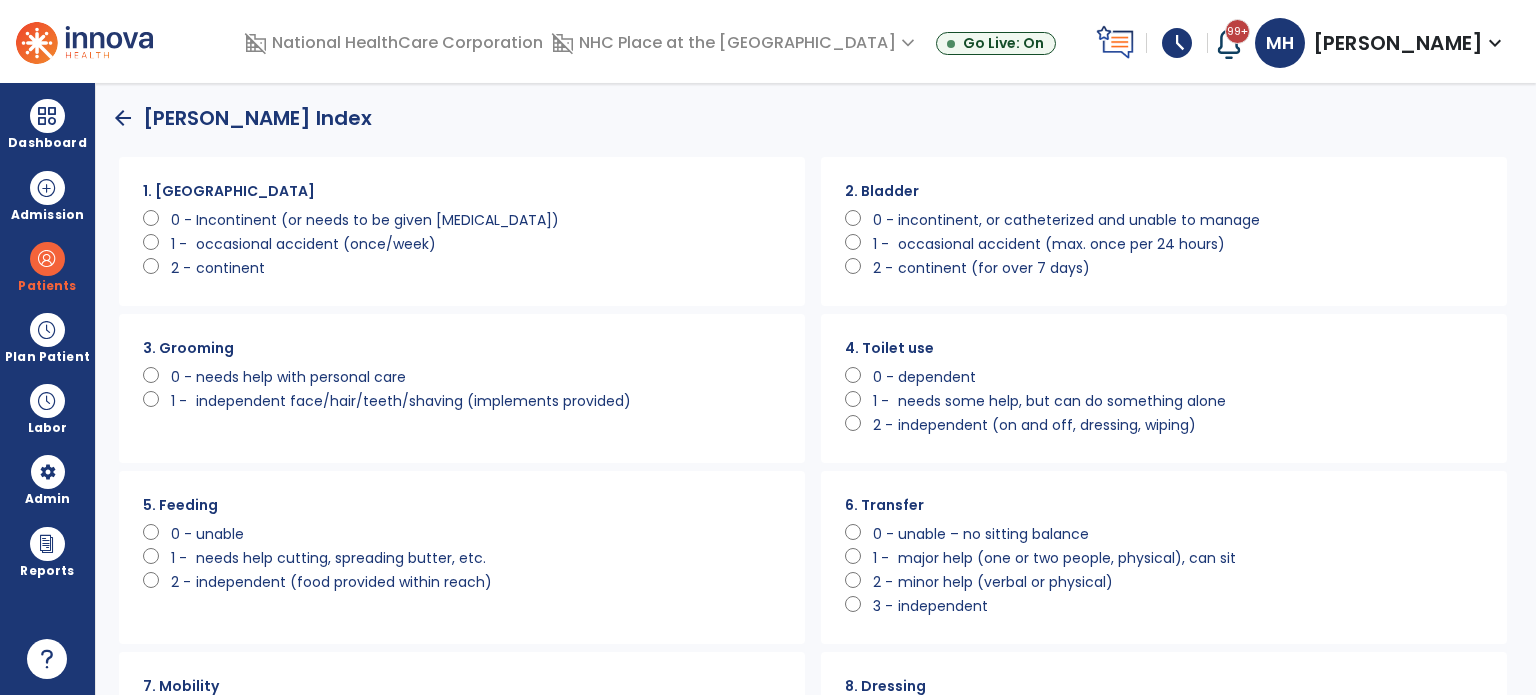 scroll, scrollTop: 0, scrollLeft: 0, axis: both 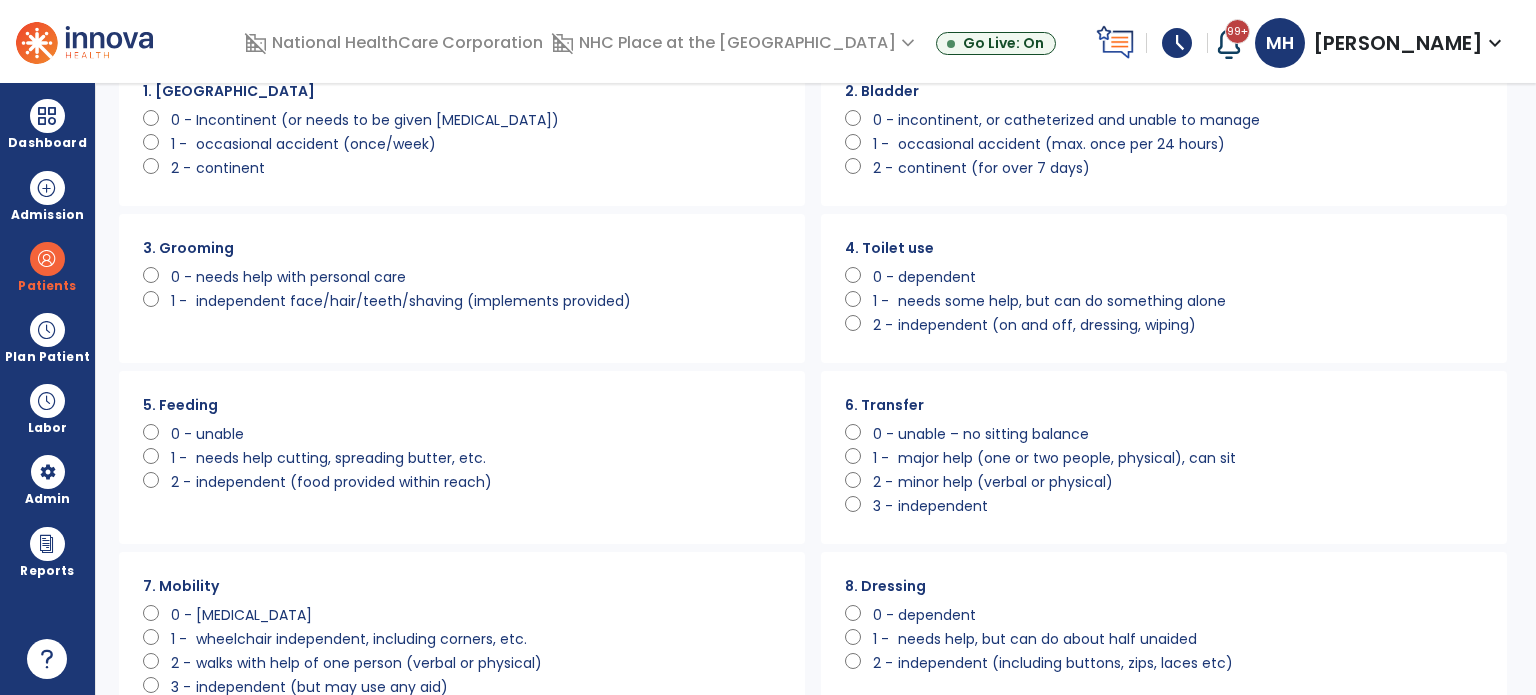 click on "independent face/hair/teeth/shaving (implements provided)" 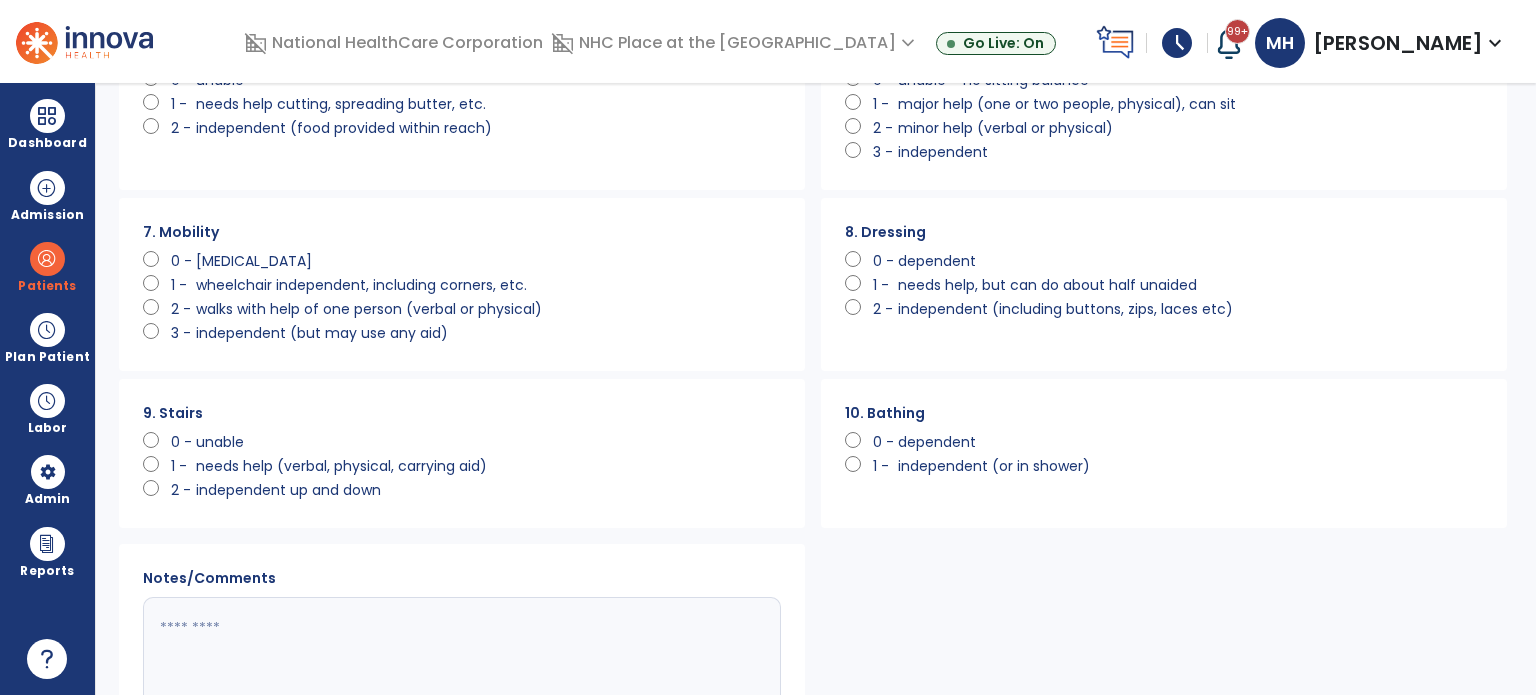 scroll, scrollTop: 500, scrollLeft: 0, axis: vertical 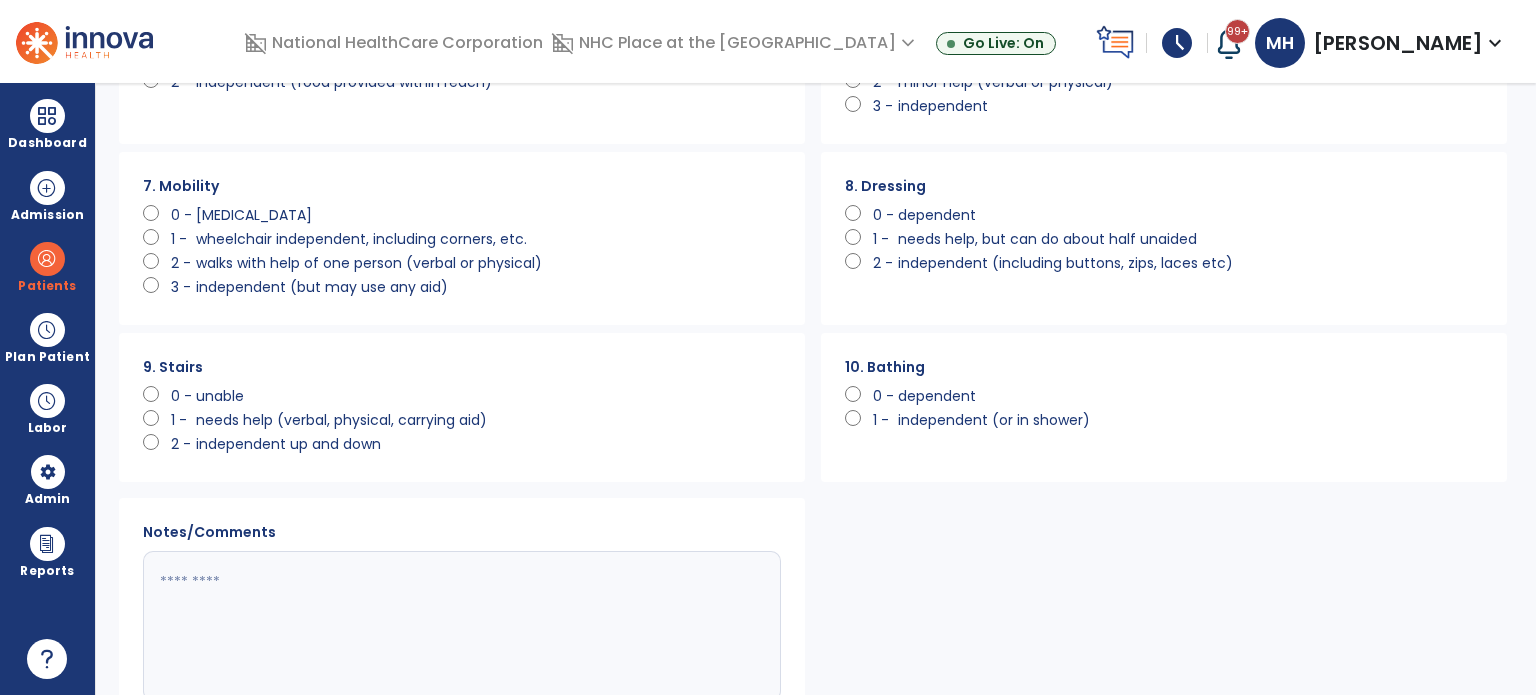 click on "dependent" 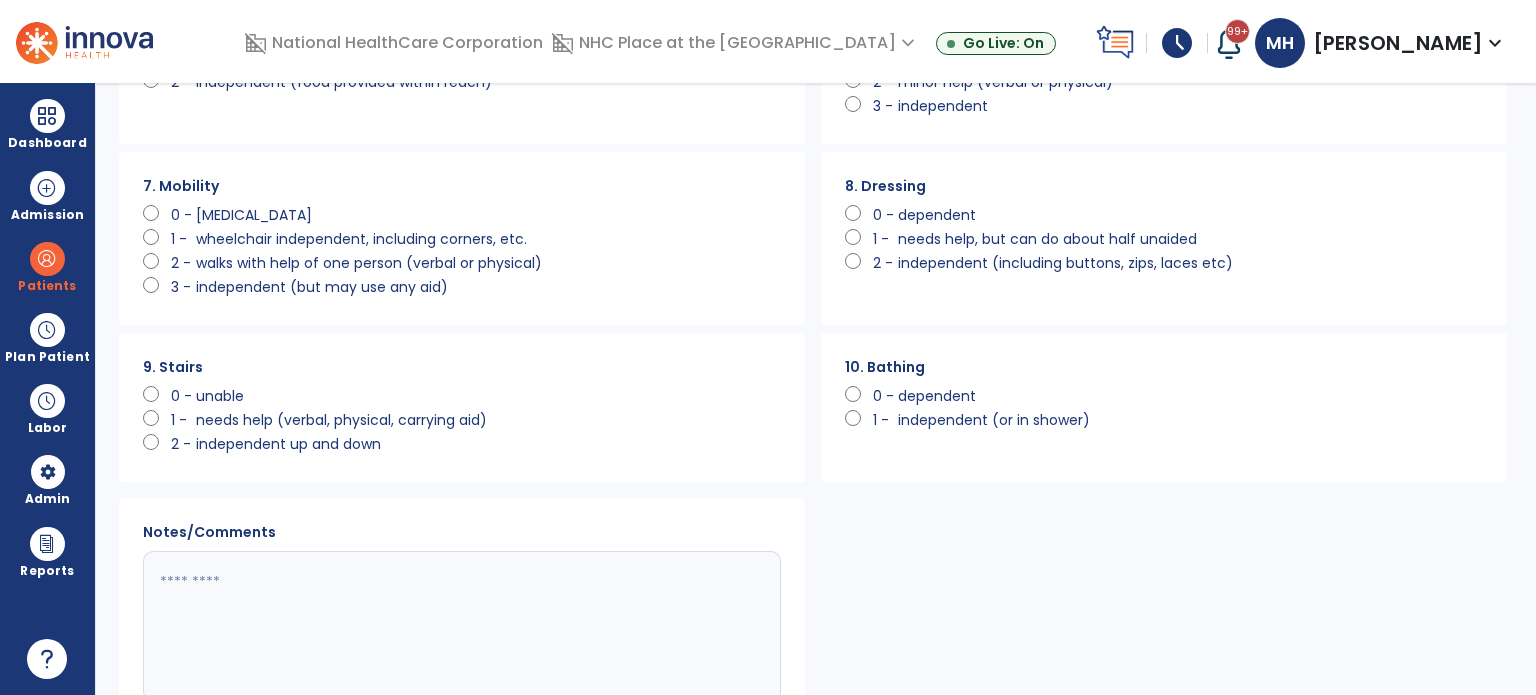 click on "unable" 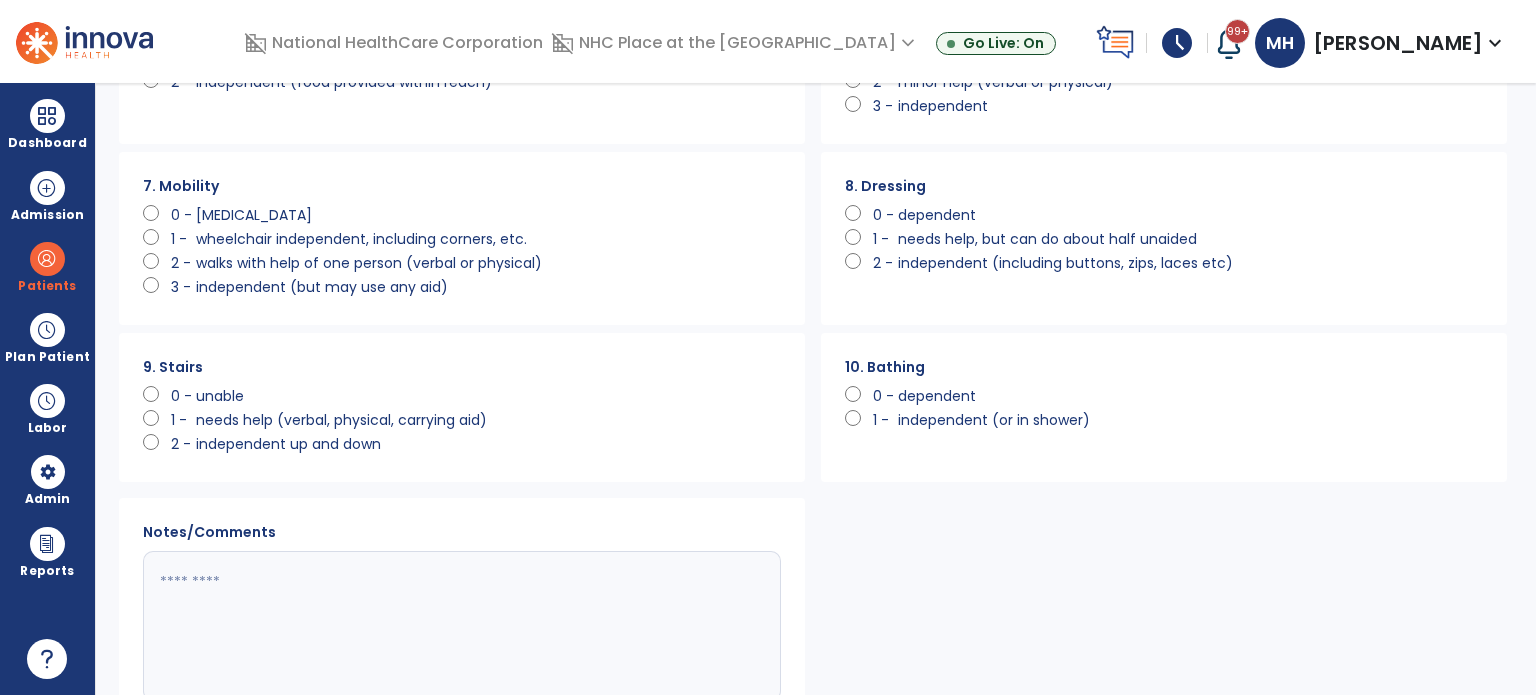 click on "dependent" 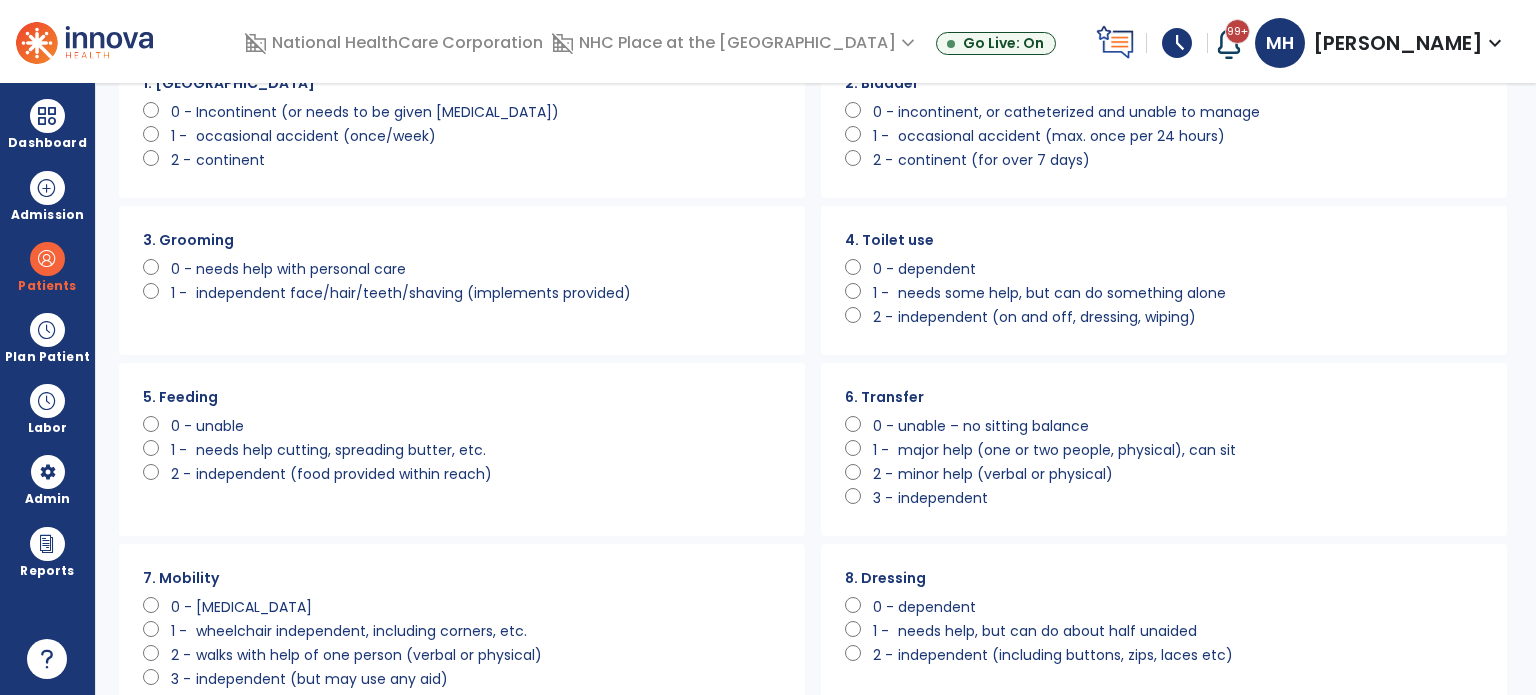 scroll, scrollTop: 100, scrollLeft: 0, axis: vertical 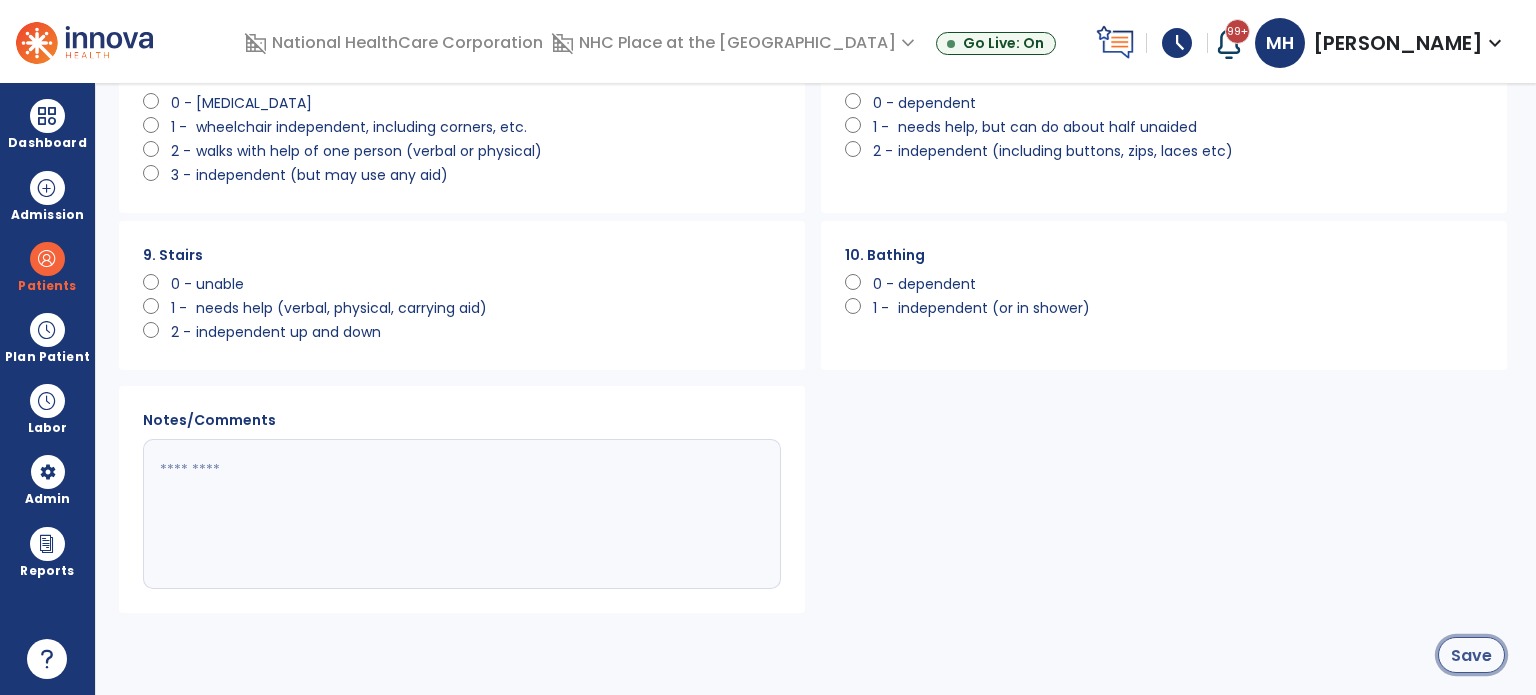 click on "Save" 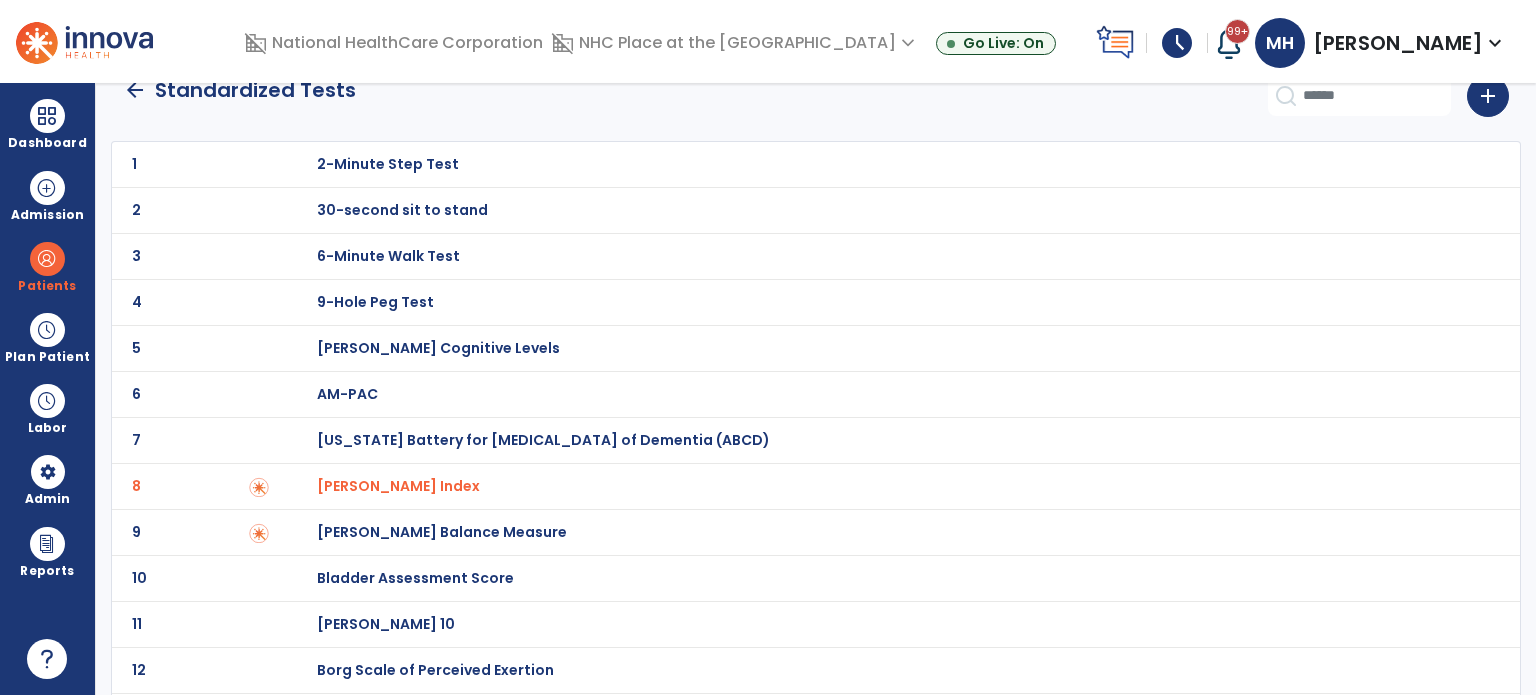 scroll, scrollTop: 0, scrollLeft: 0, axis: both 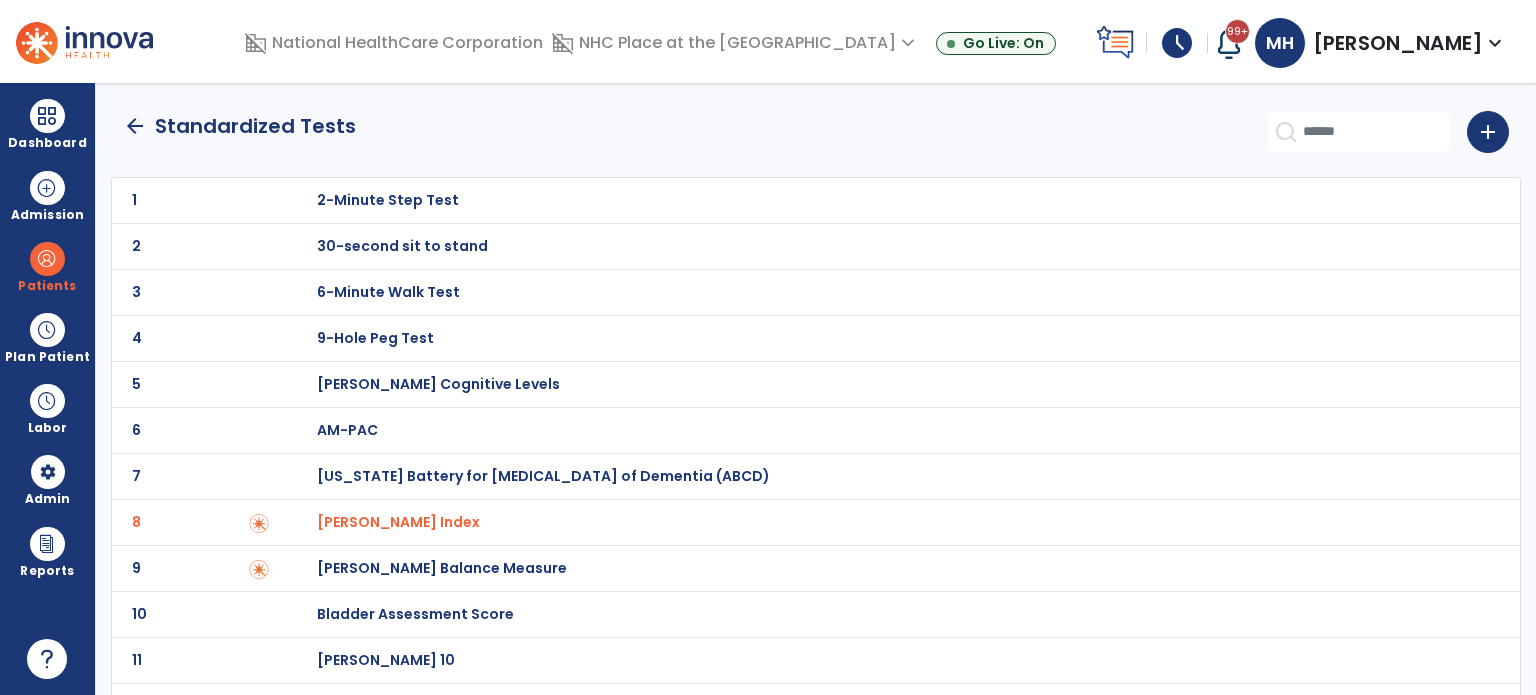 click on "arrow_back" 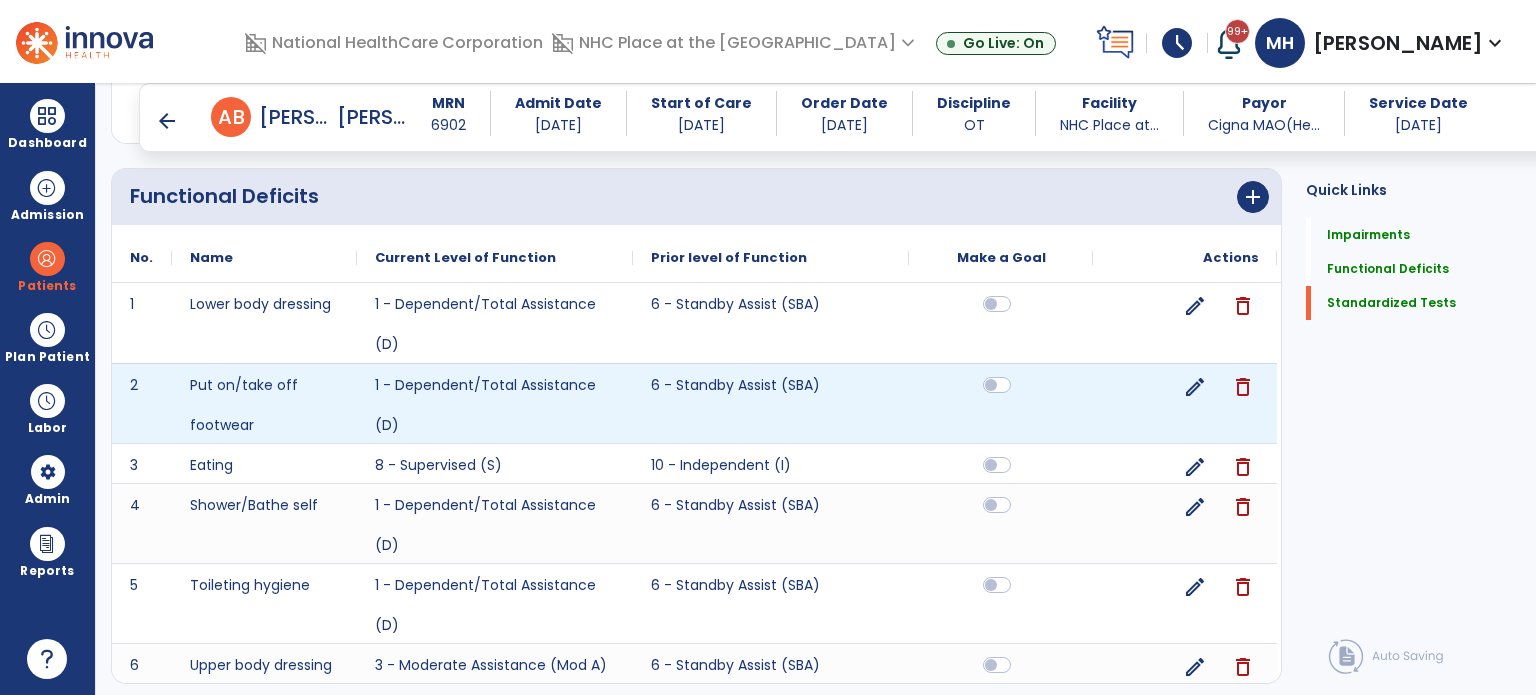 scroll, scrollTop: 1167, scrollLeft: 0, axis: vertical 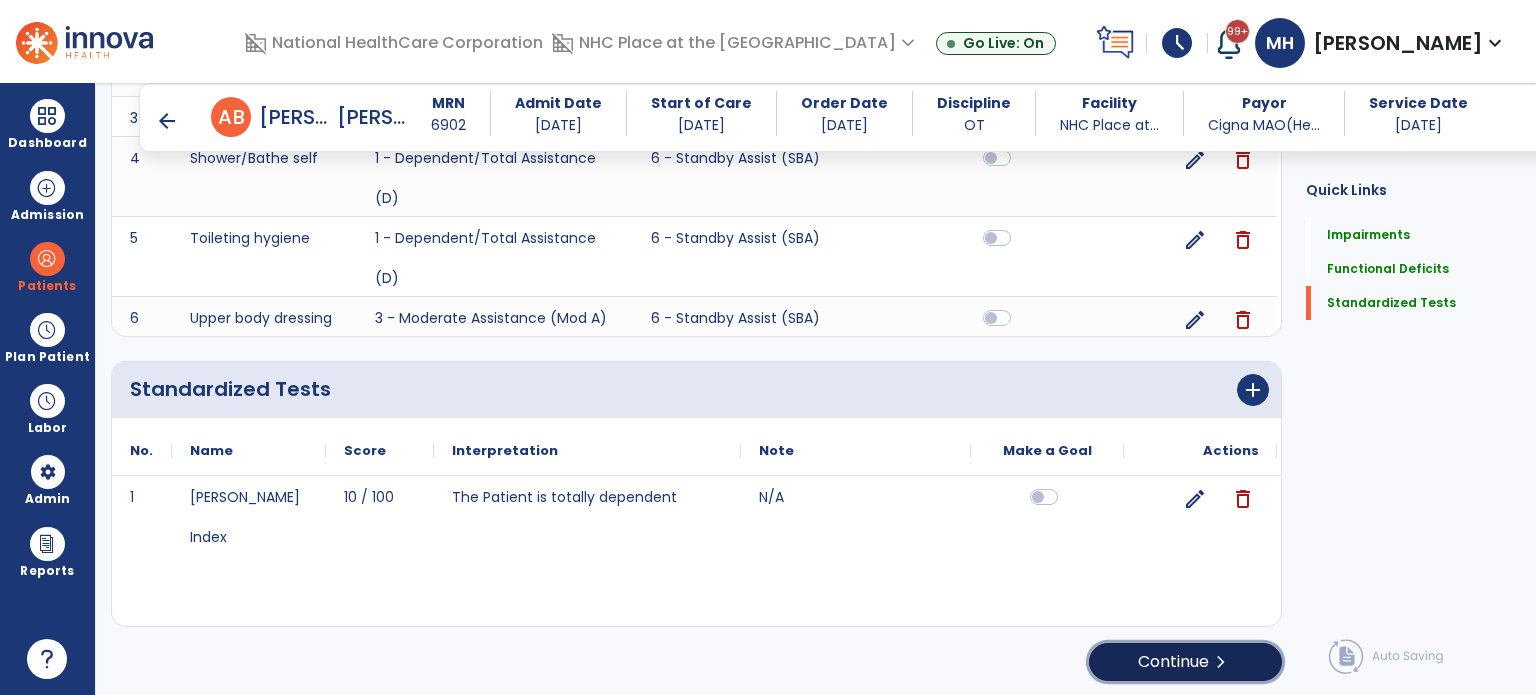 click on "Continue  chevron_right" 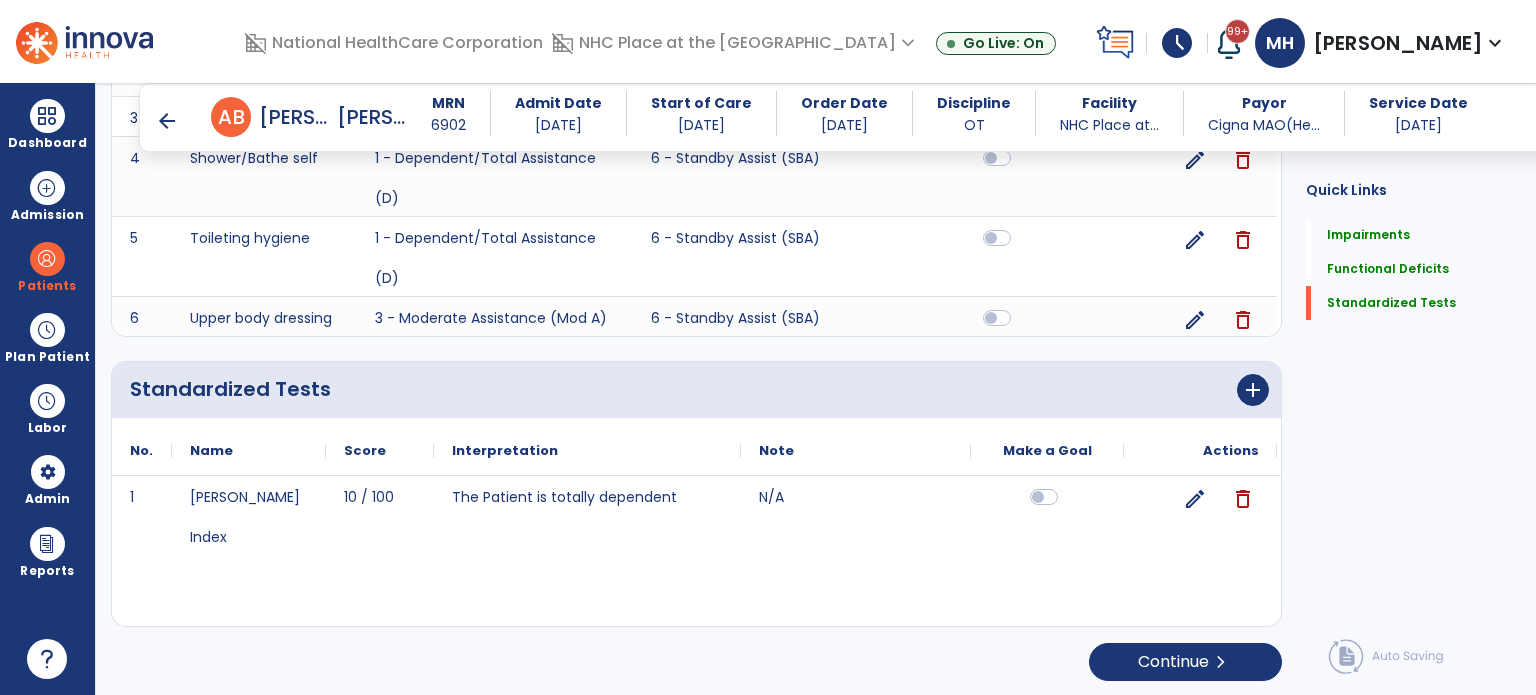 scroll, scrollTop: 0, scrollLeft: 0, axis: both 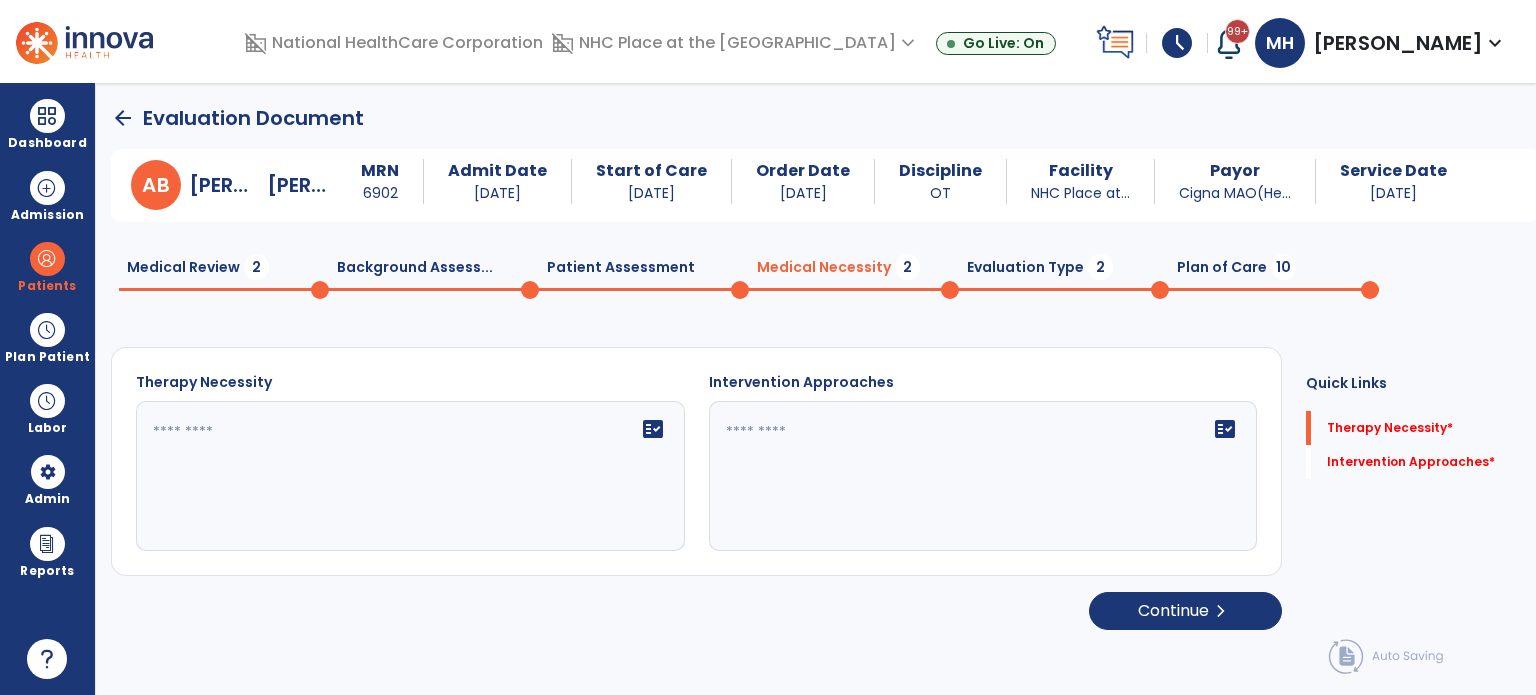 click on "fact_check" 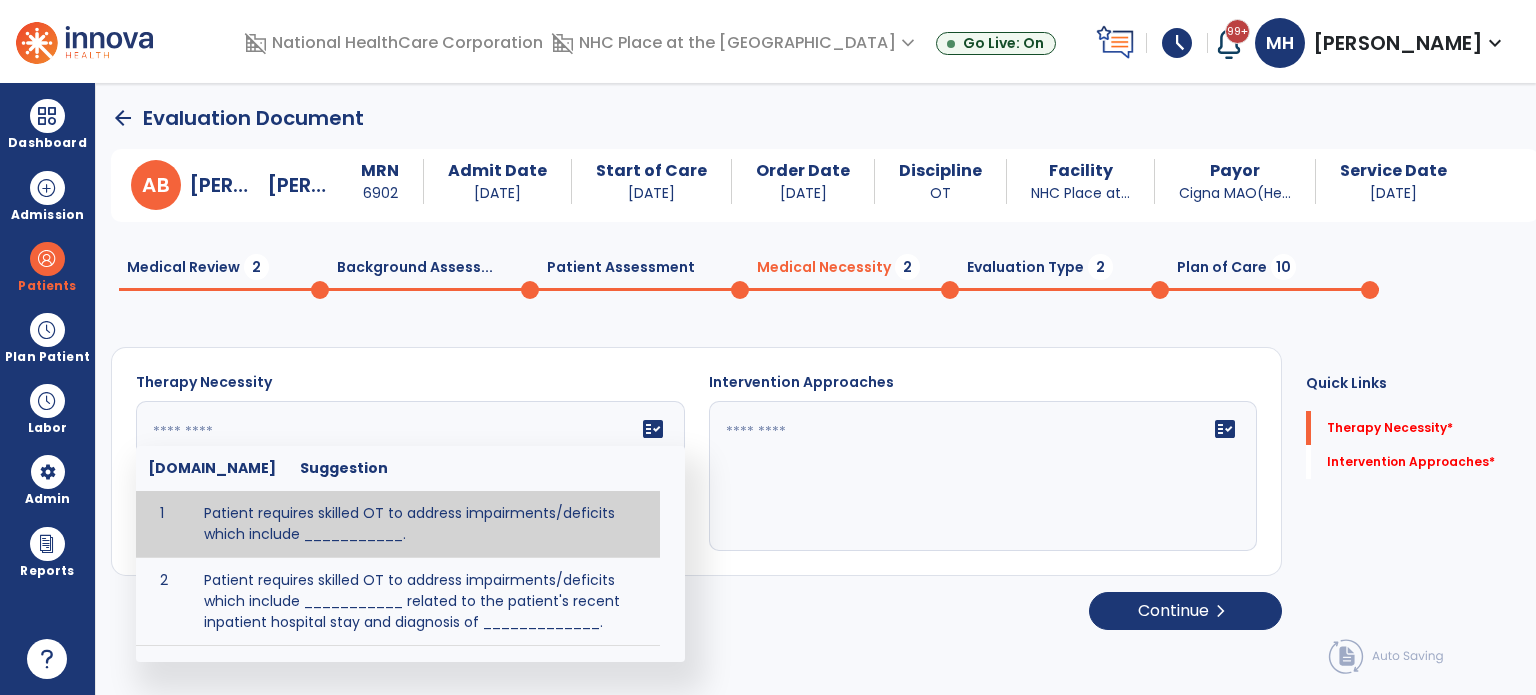 type on "**********" 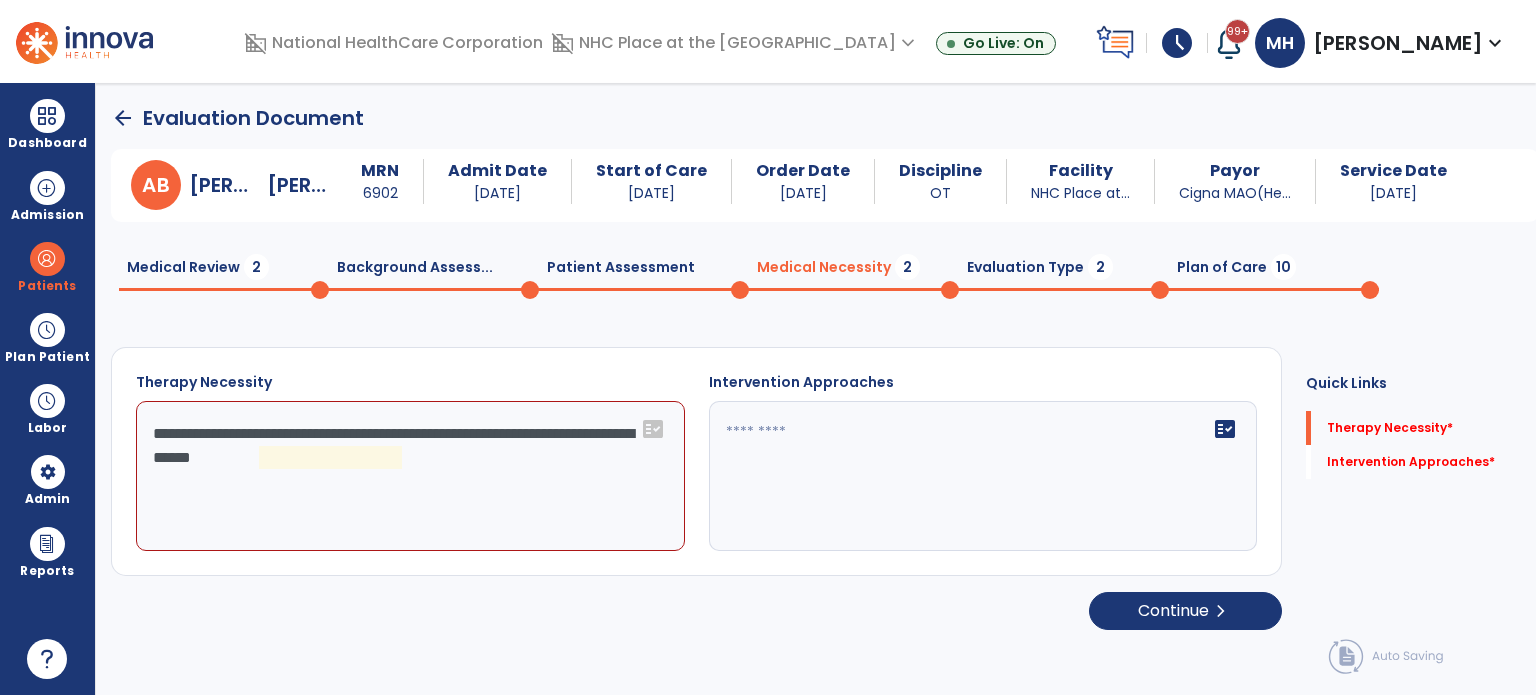 click on "fact_check" 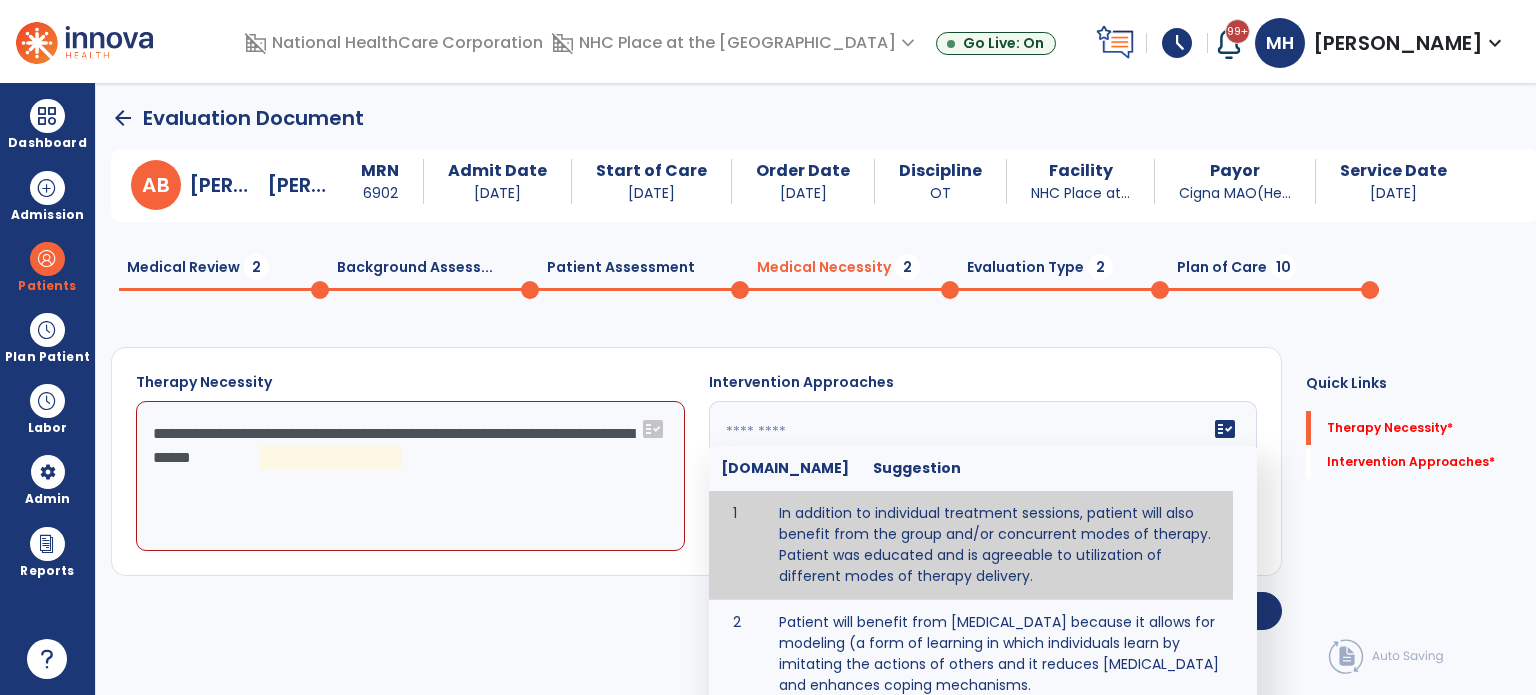 type on "**********" 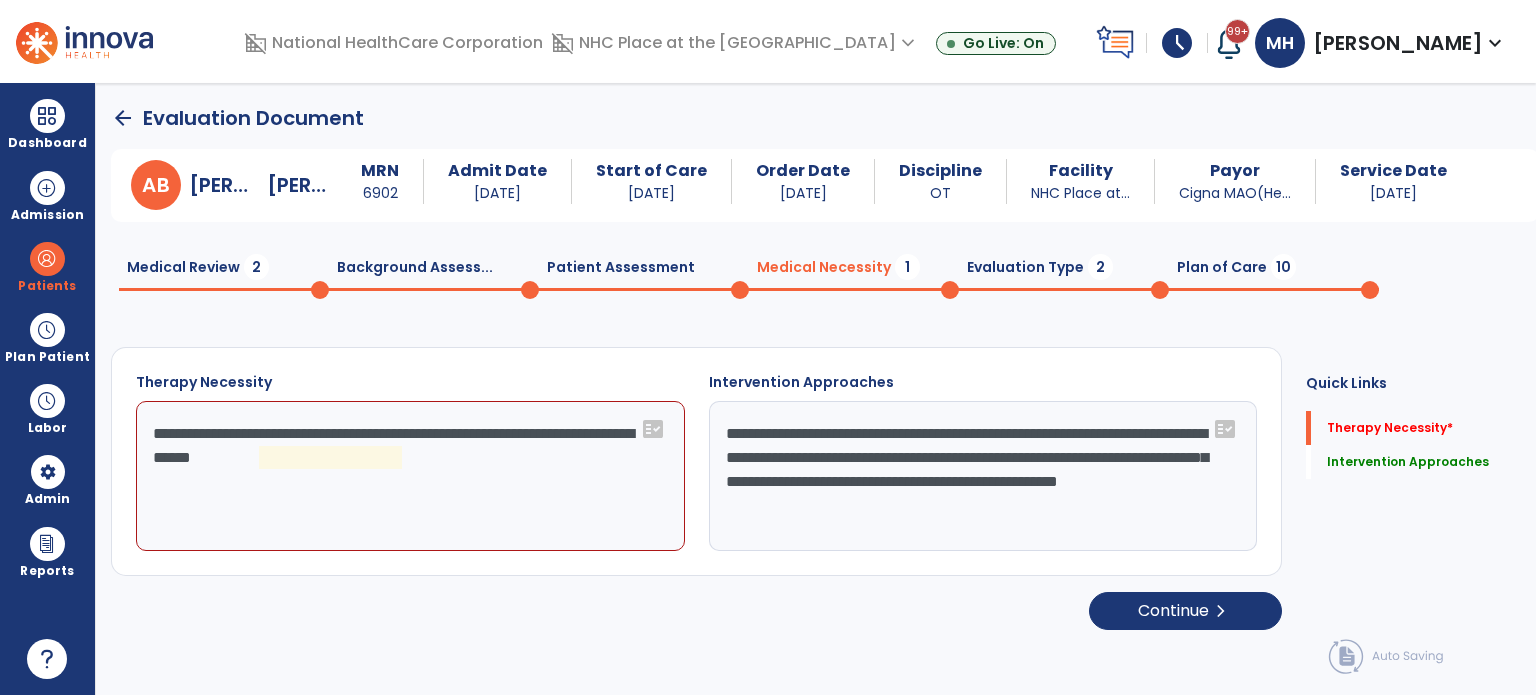 click on "**********" 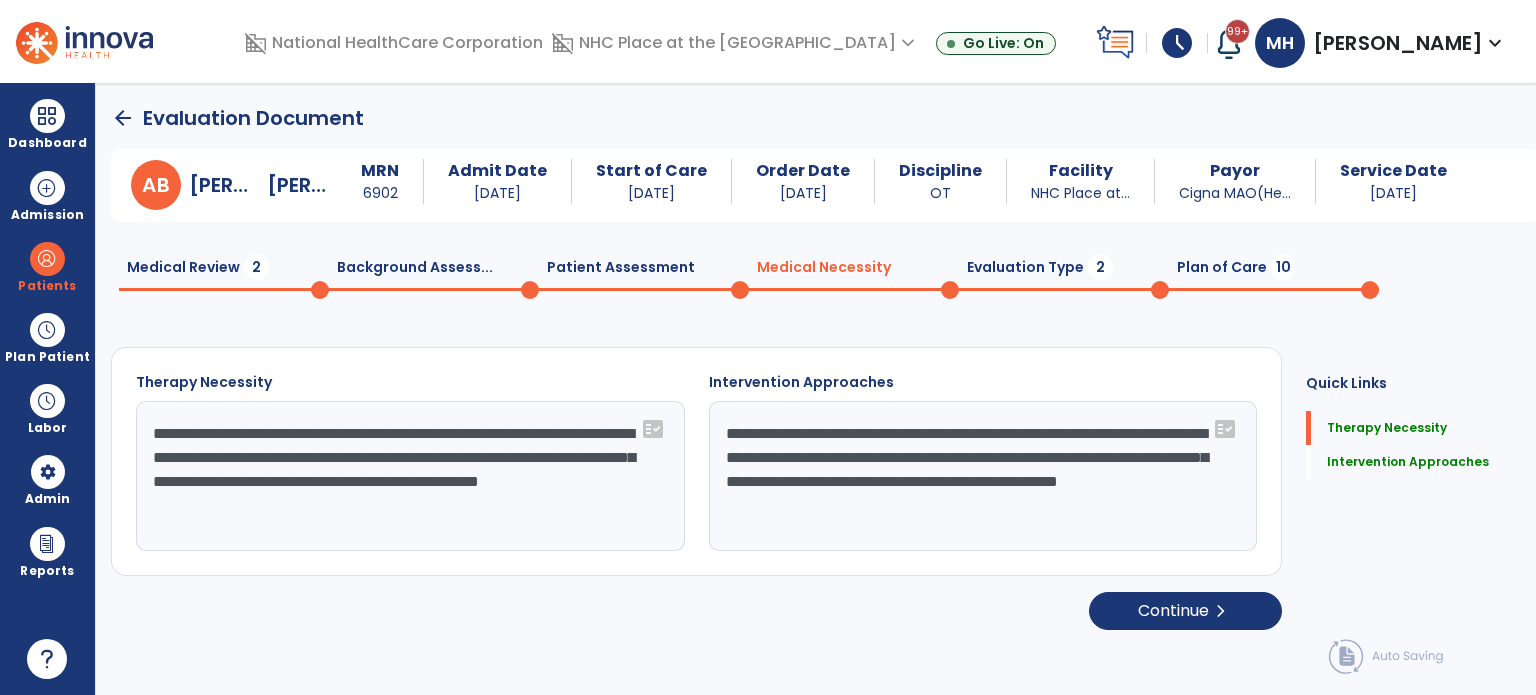 drag, startPoint x: 346, startPoint y: 487, endPoint x: 374, endPoint y: 495, distance: 29.12044 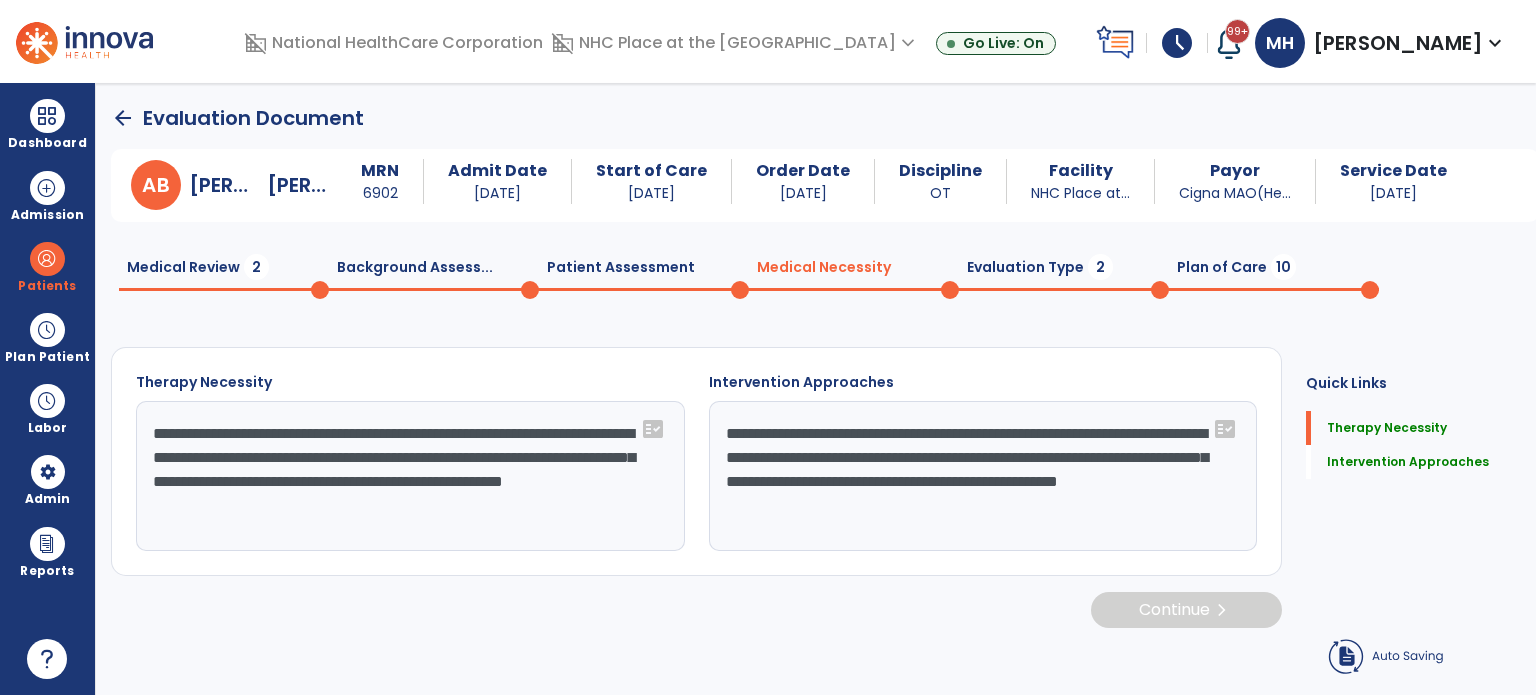 type on "**********" 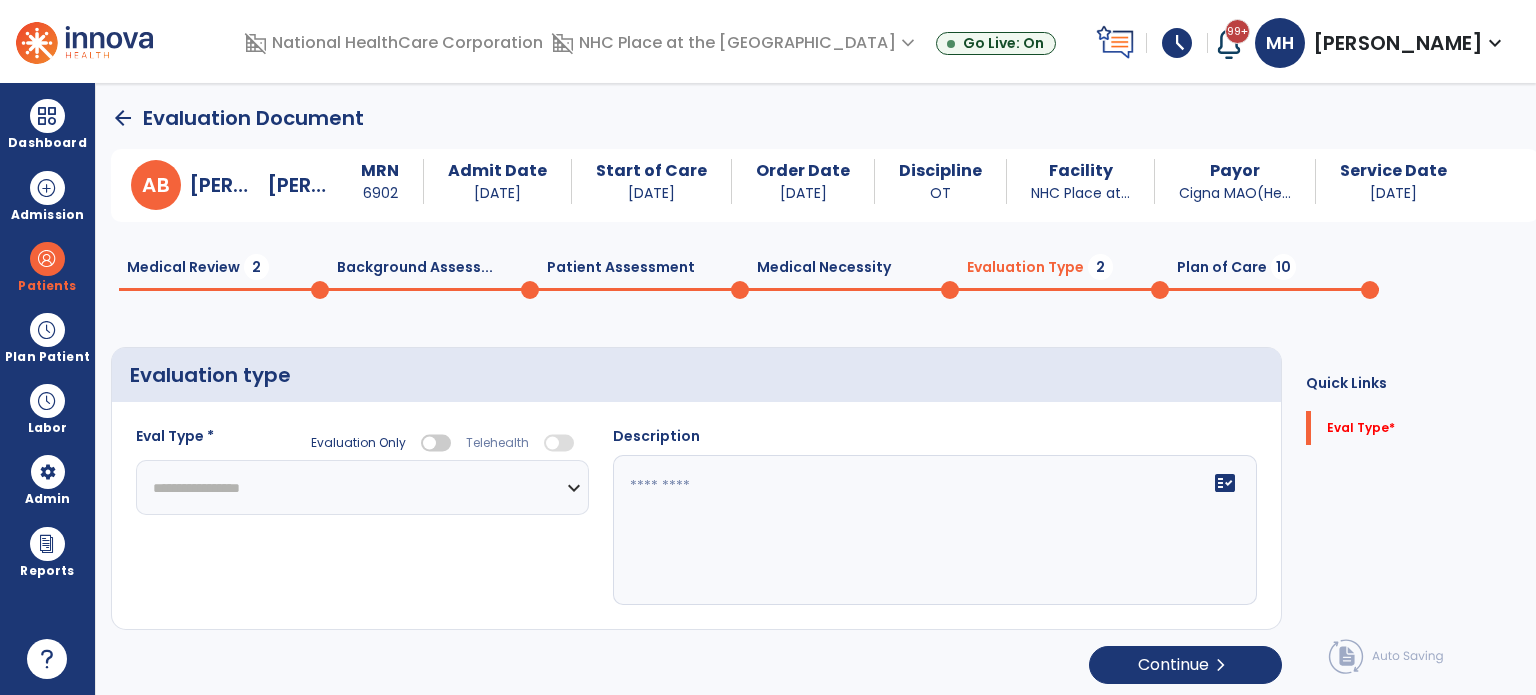 click on "**********" 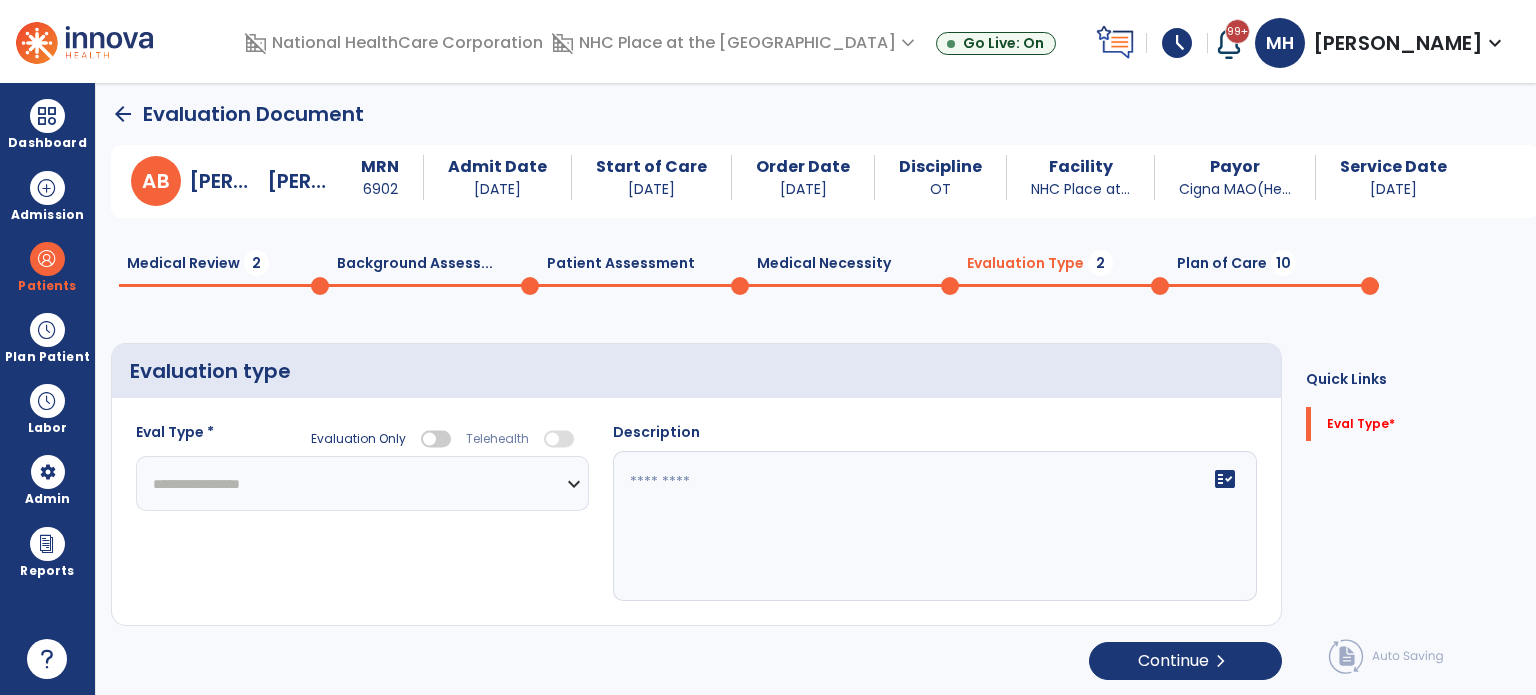 click on "**********" 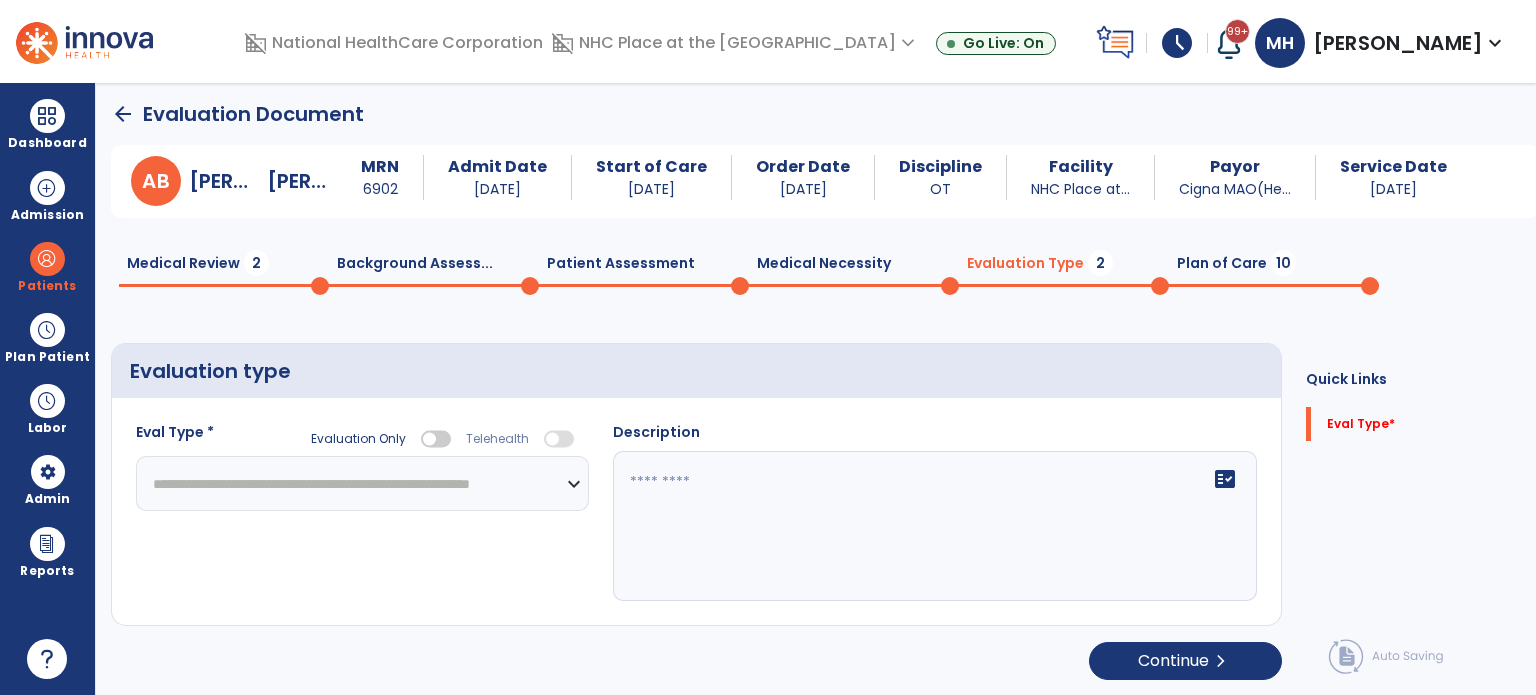 click on "**********" 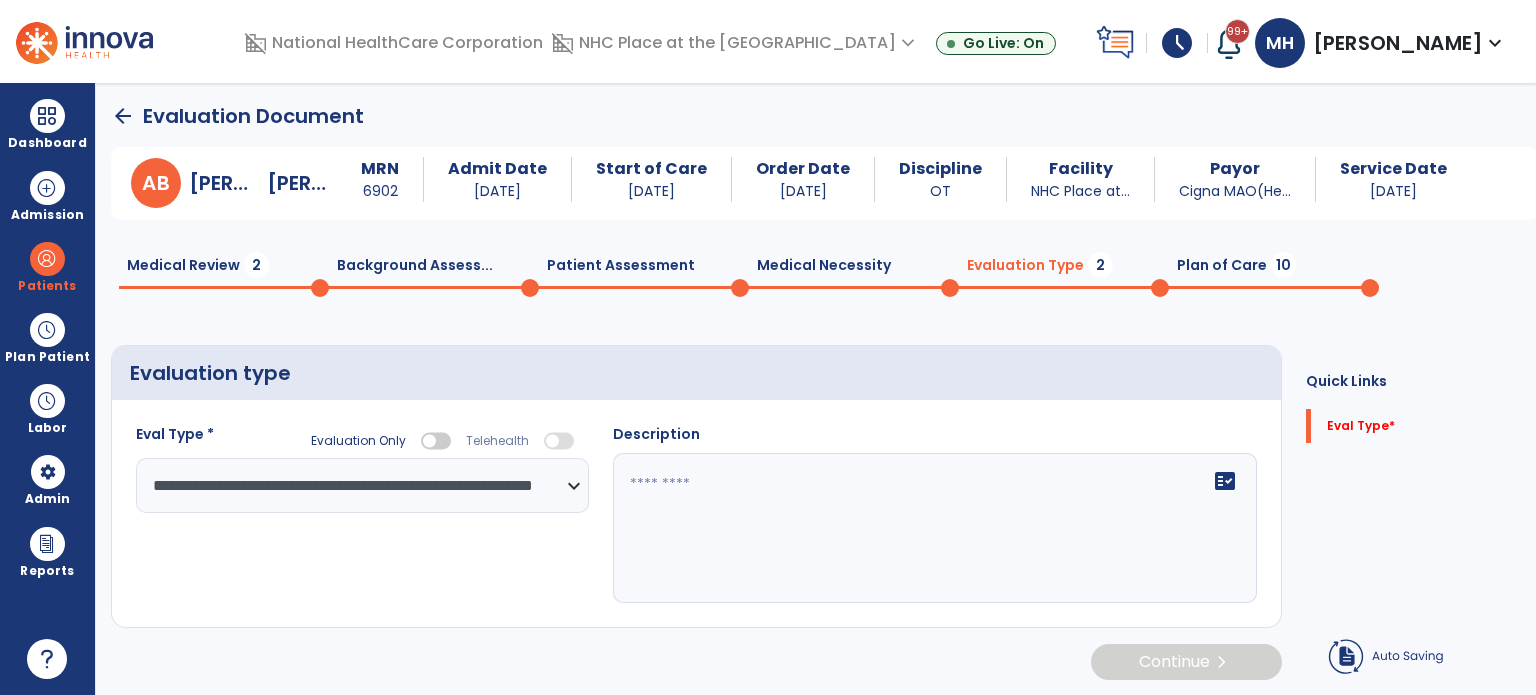 scroll, scrollTop: 4, scrollLeft: 0, axis: vertical 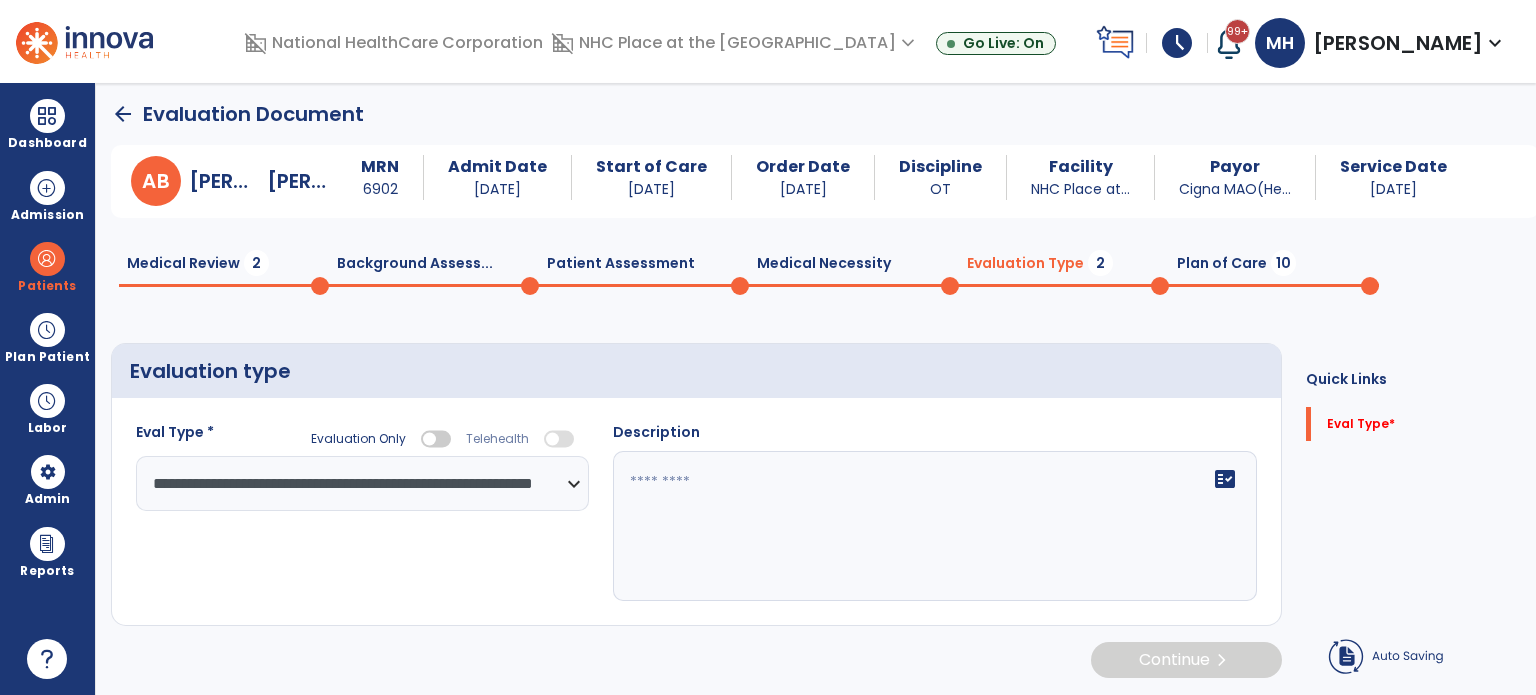 click on "fact_check" 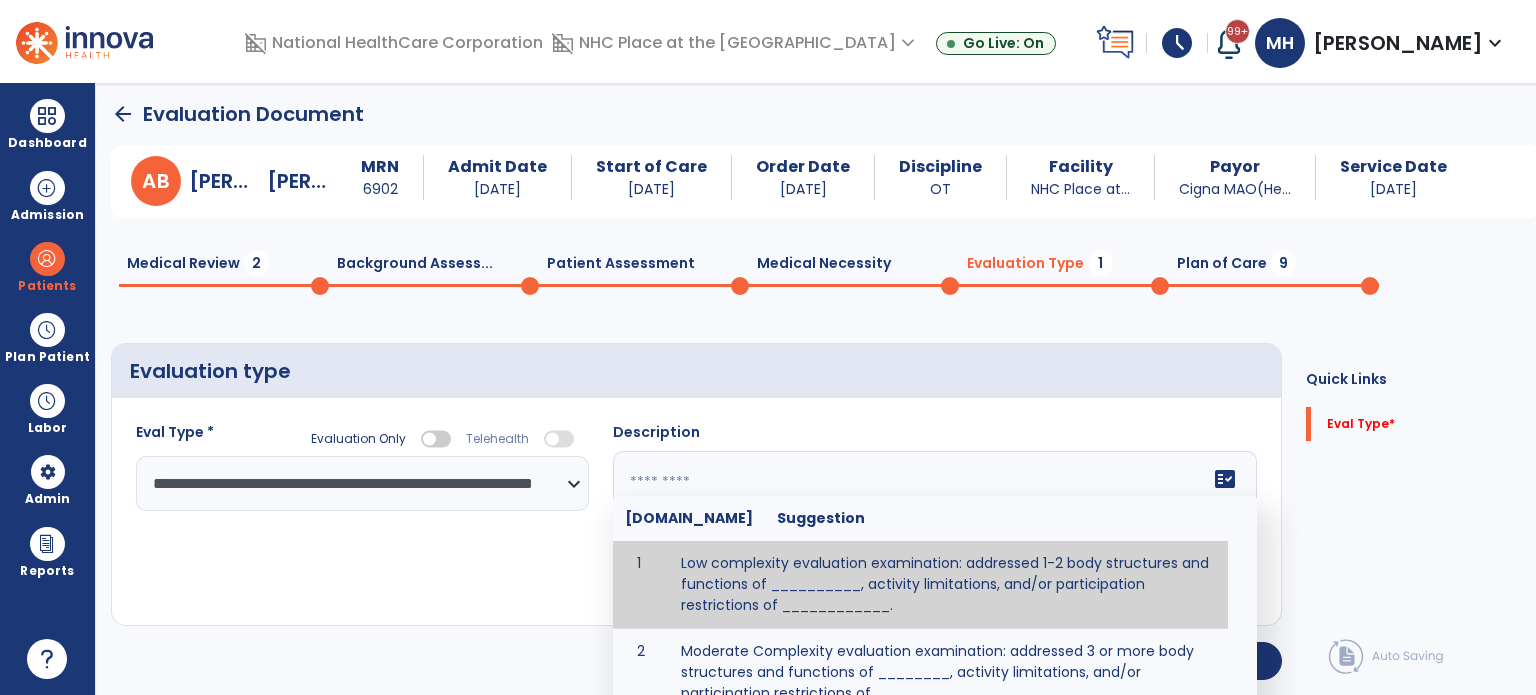 scroll, scrollTop: 12, scrollLeft: 0, axis: vertical 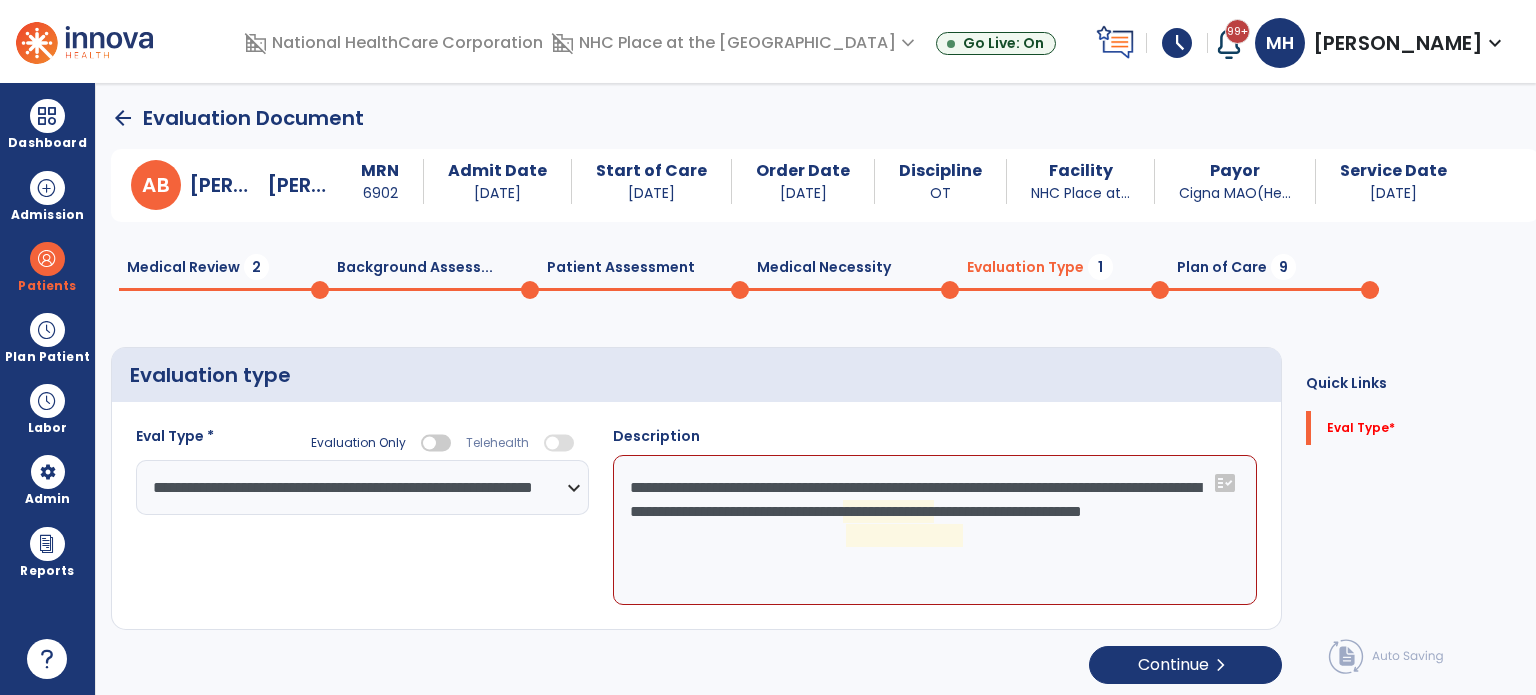 click on "**********" 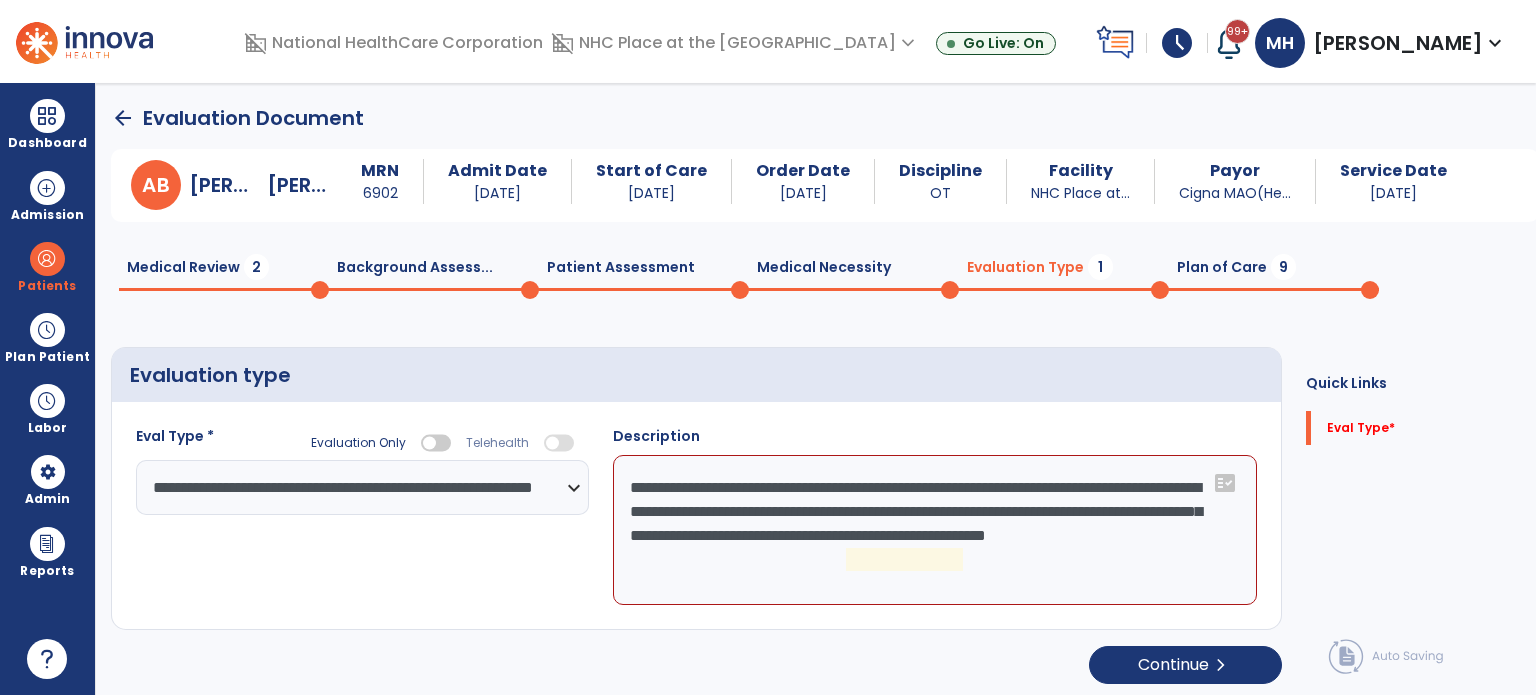 click on "**********" 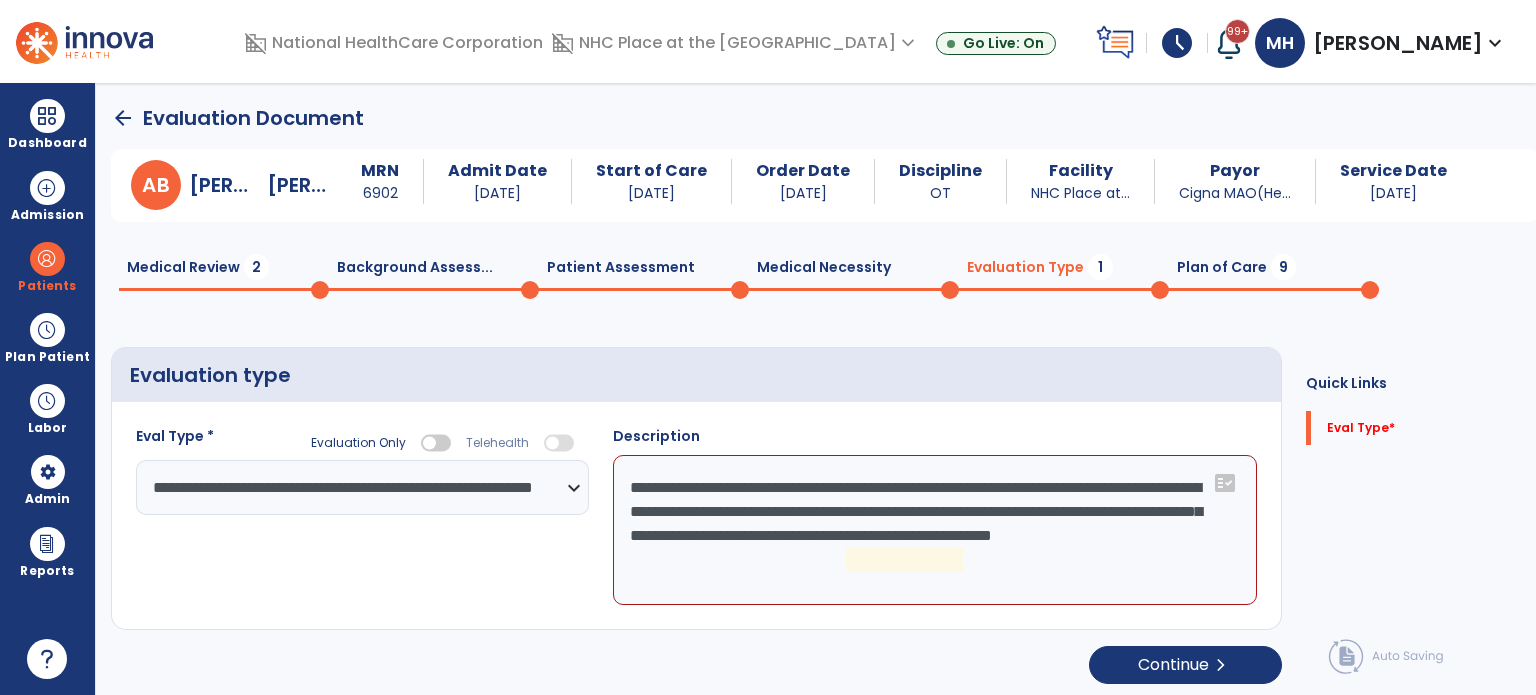click on "**********" 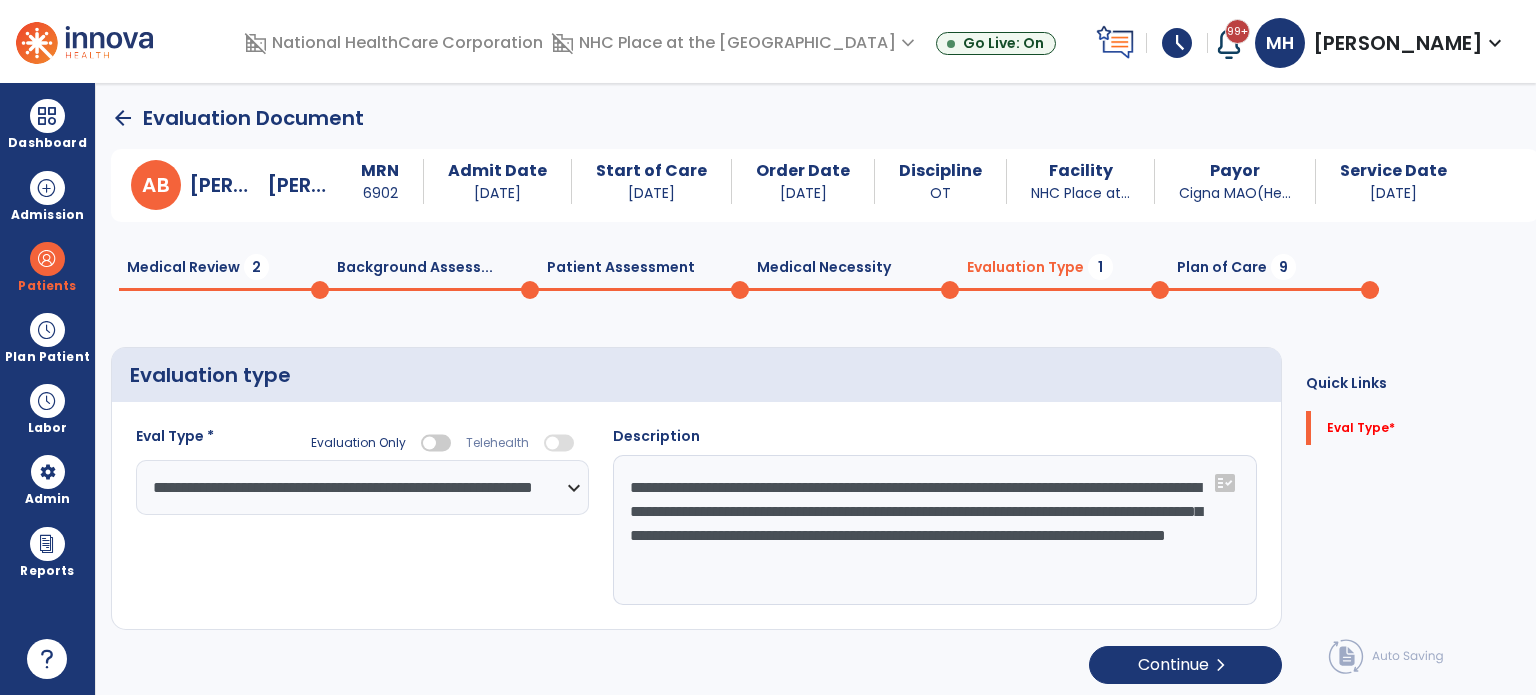 type on "**********" 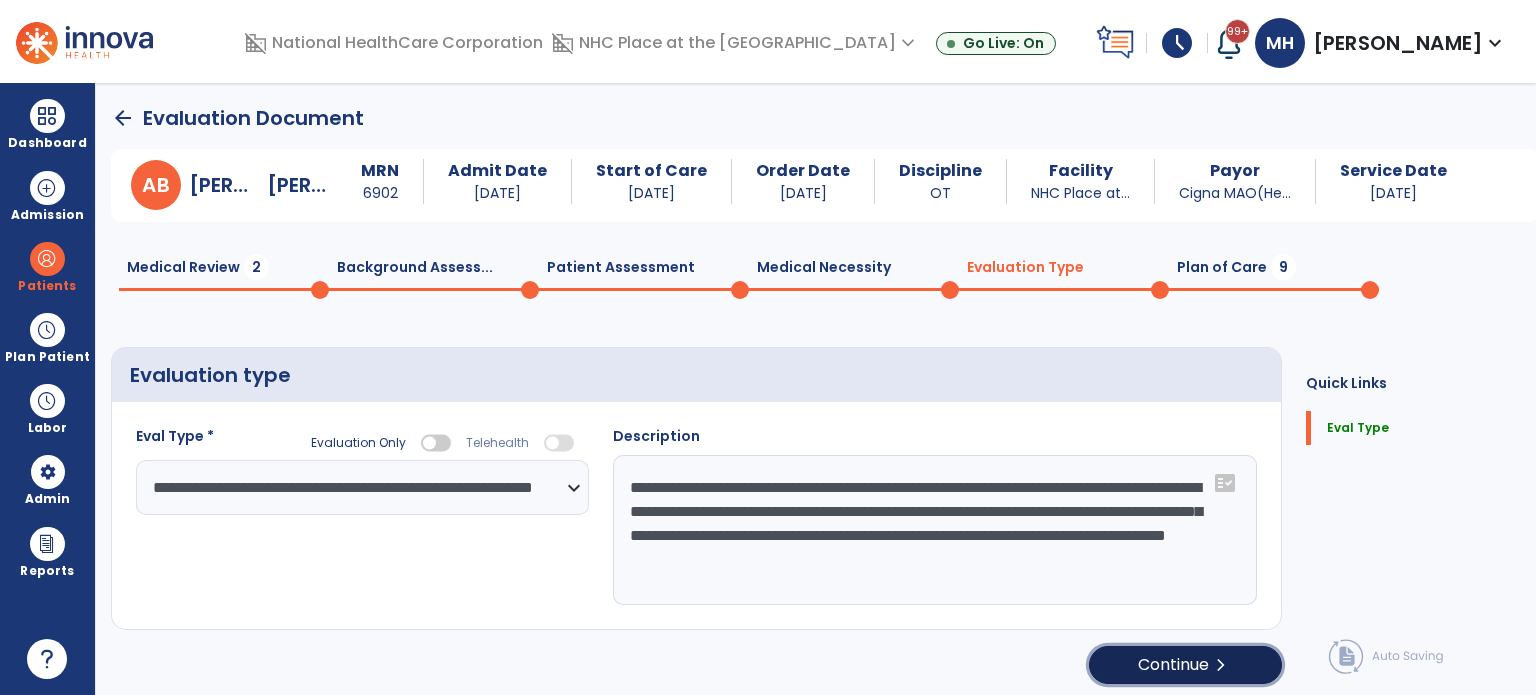 click on "Continue  chevron_right" 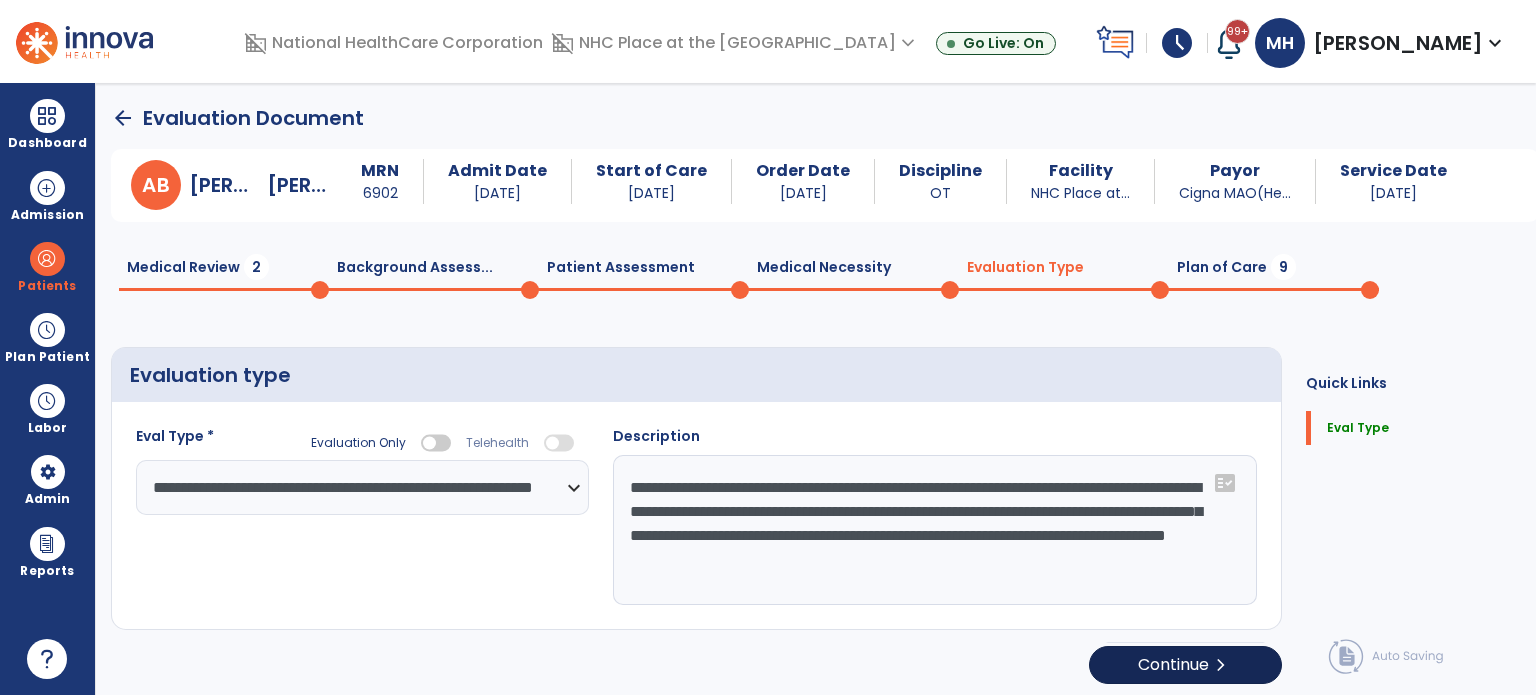 select on "*****" 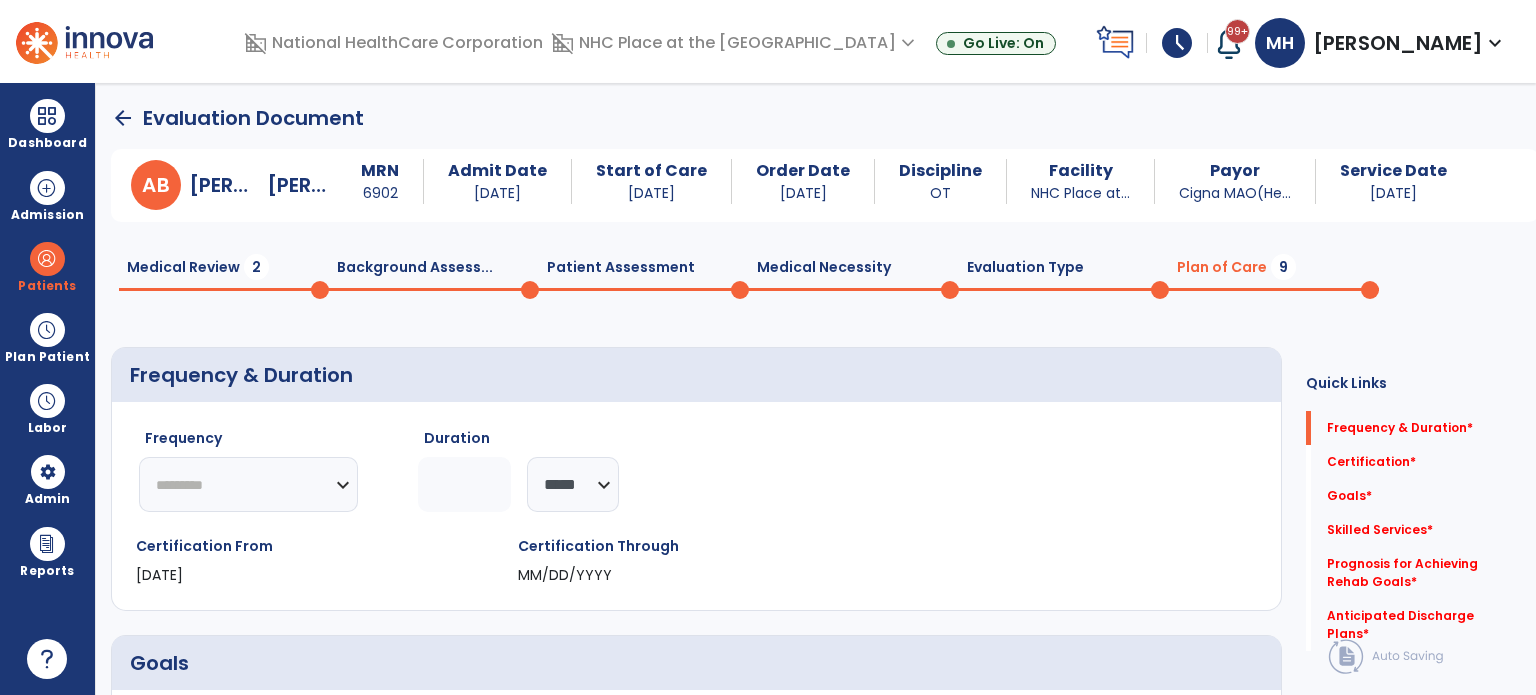 click on "********* ** ** ** ** ** ** **" 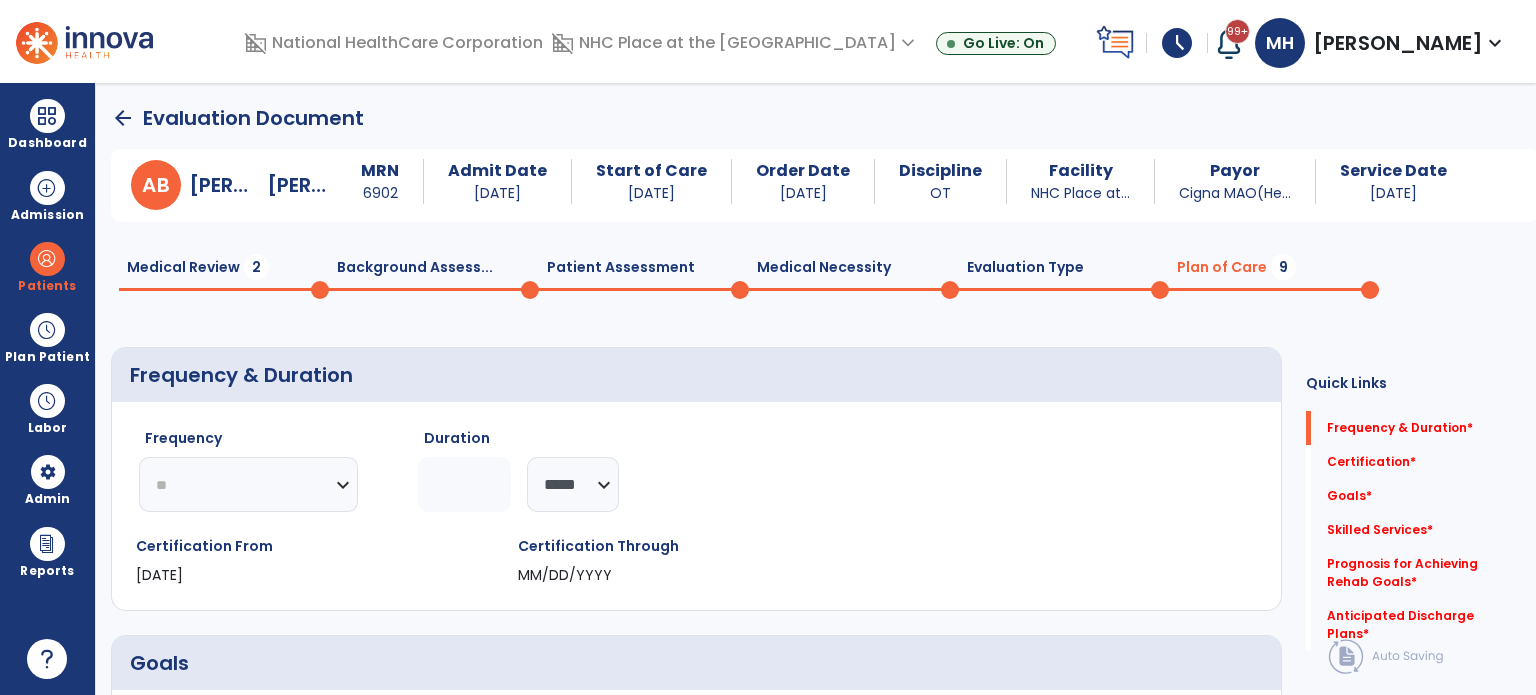 click on "********* ** ** ** ** ** ** **" 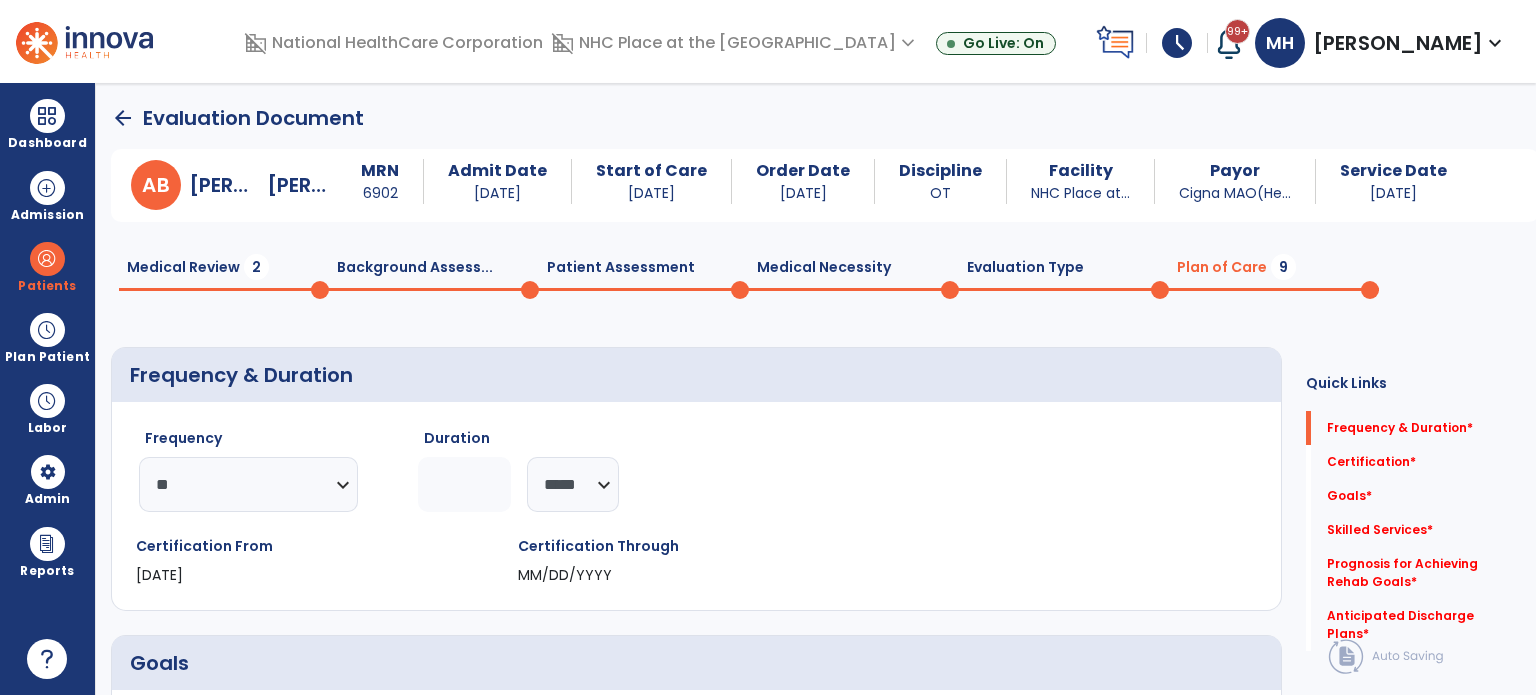 click 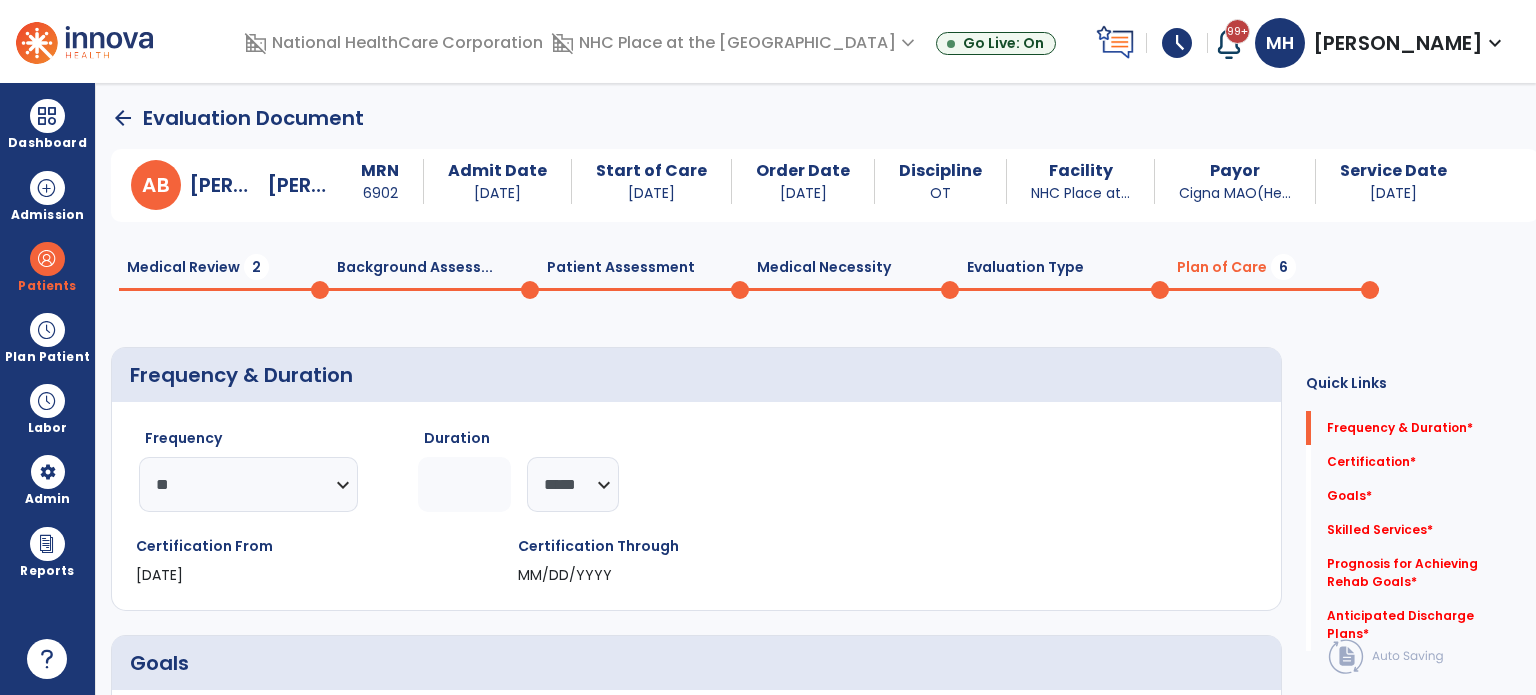 type on "**" 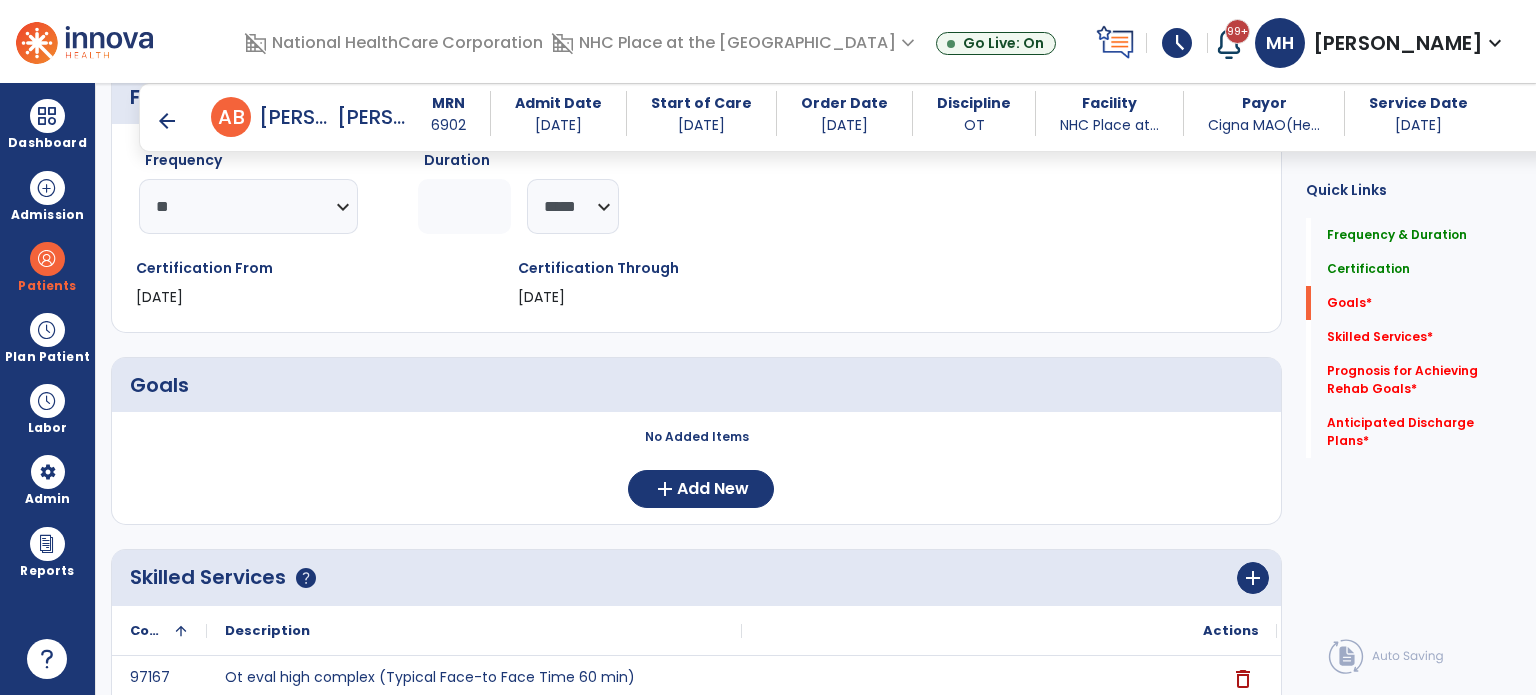 scroll, scrollTop: 400, scrollLeft: 0, axis: vertical 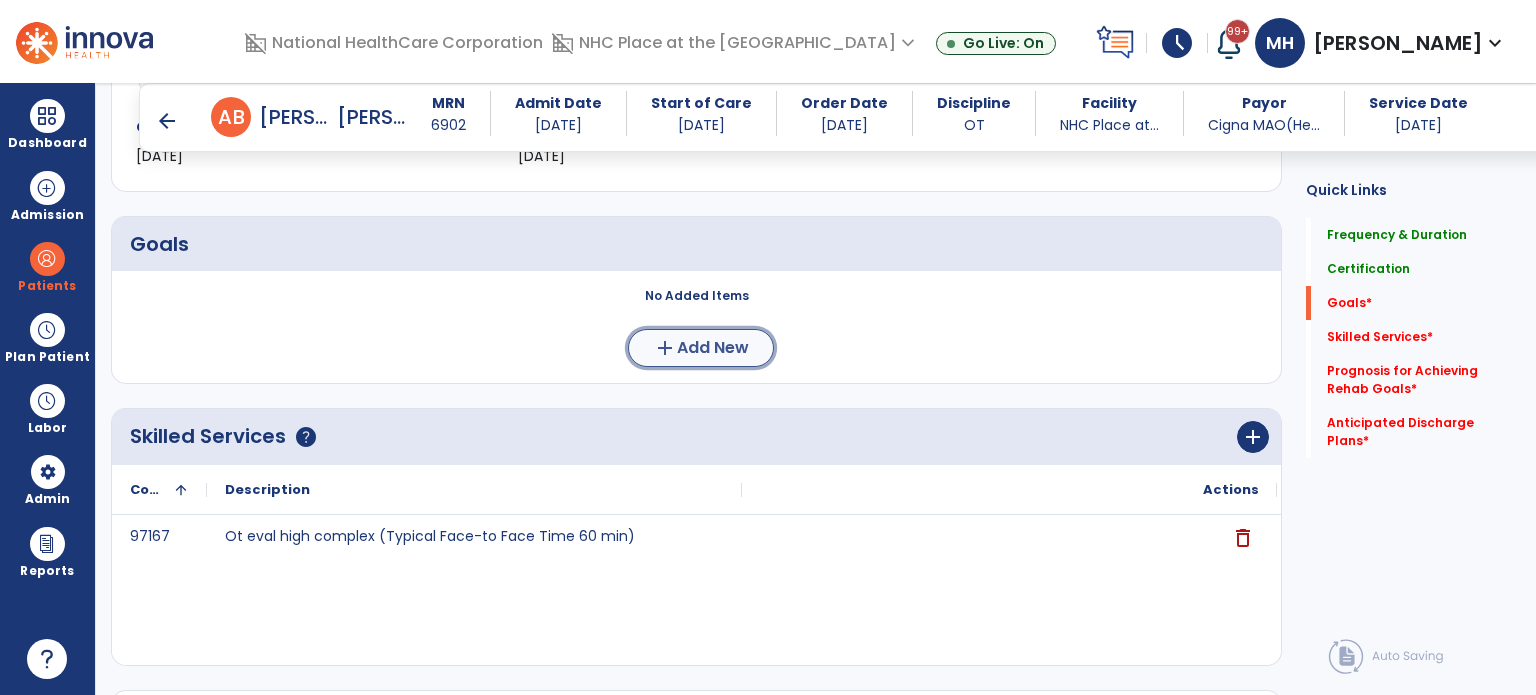 click on "Add New" at bounding box center [713, 348] 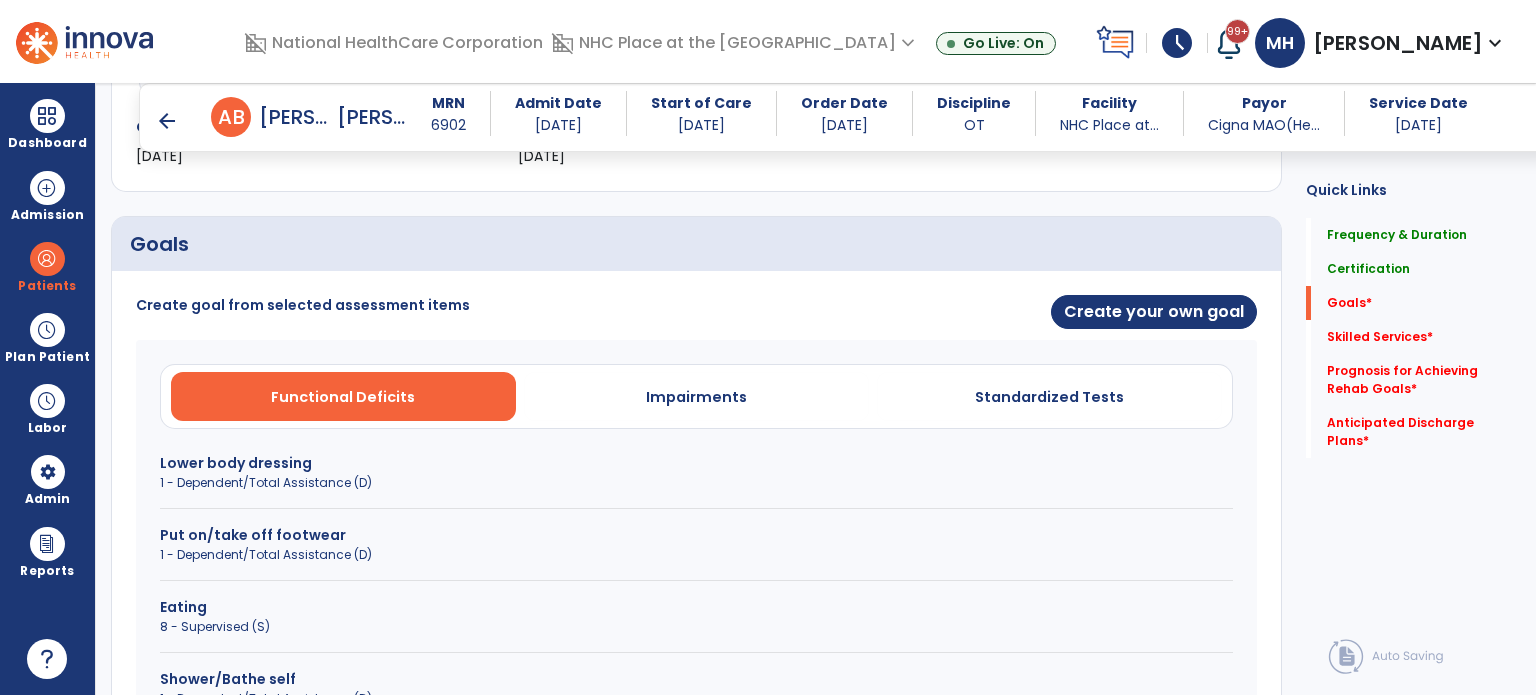 click on "Create goal from selected assessment items  Create your own goal   Functional Deficits   Impairments   Standardized Tests  Lower body dressing 1 - Dependent/Total Assistance (D) Put on/take off footwear 1 - Dependent/Total Assistance (D) Eating 8 - Supervised (S) Shower/Bathe self 1 - Dependent/Total Assistance (D) Toileting hygiene 1 - Dependent/Total Assistance (D) Upper body dressing 3 - Moderate Assistance (Mod A) Cancel" at bounding box center (696, 638) 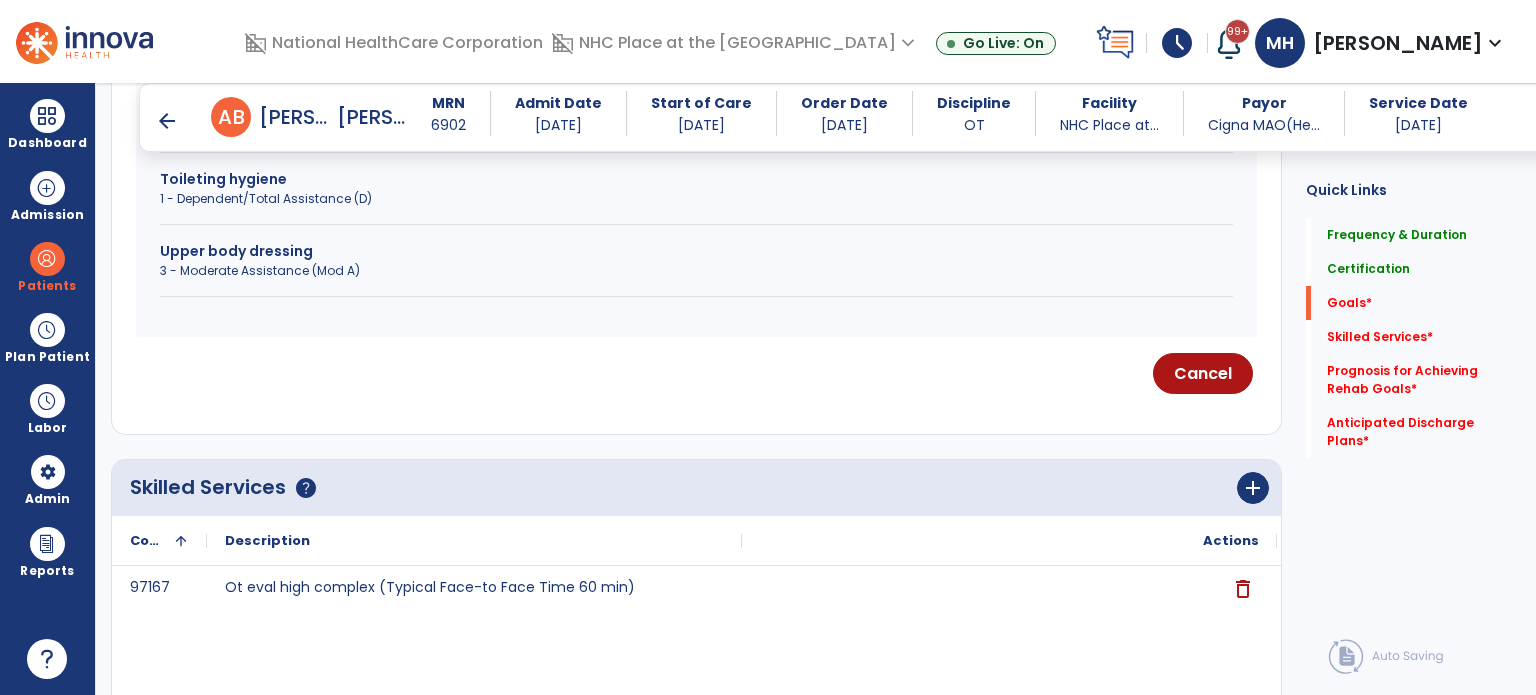 scroll, scrollTop: 1100, scrollLeft: 0, axis: vertical 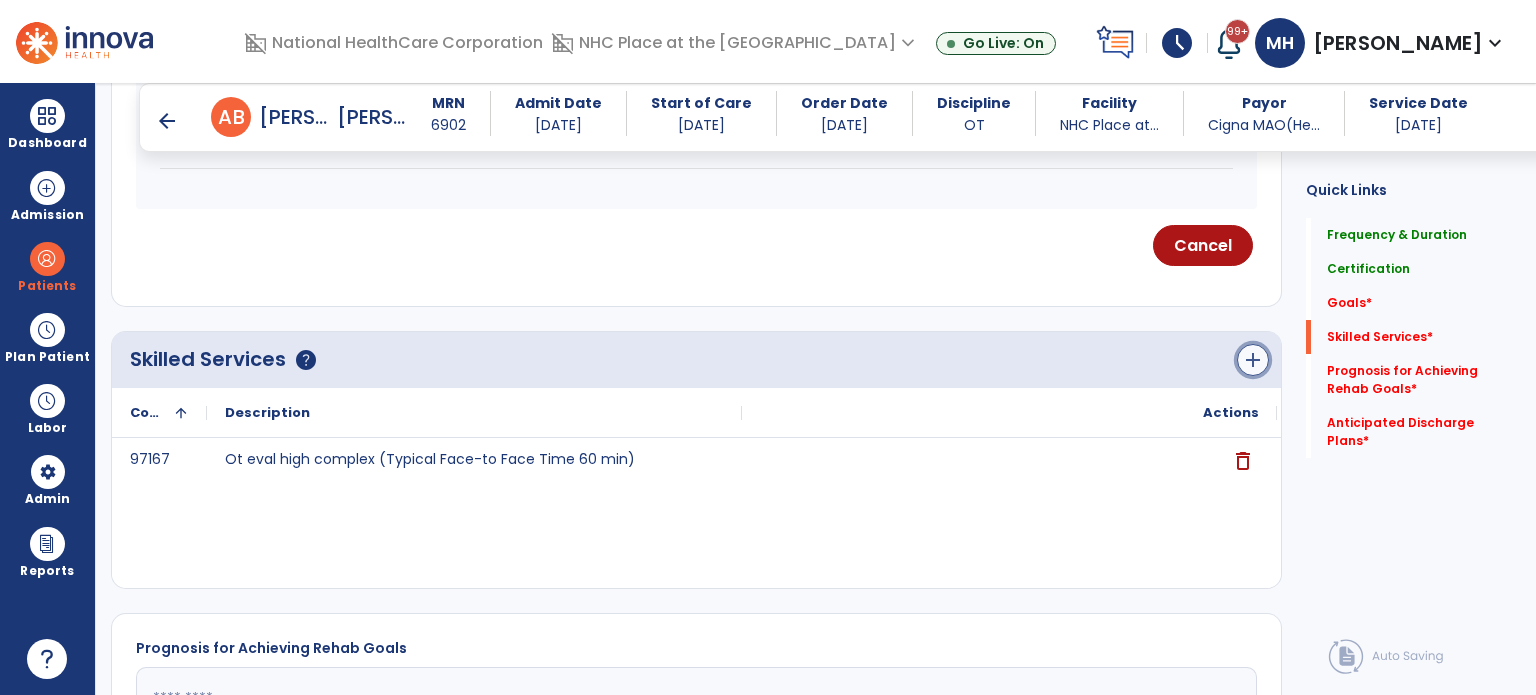 click on "add" 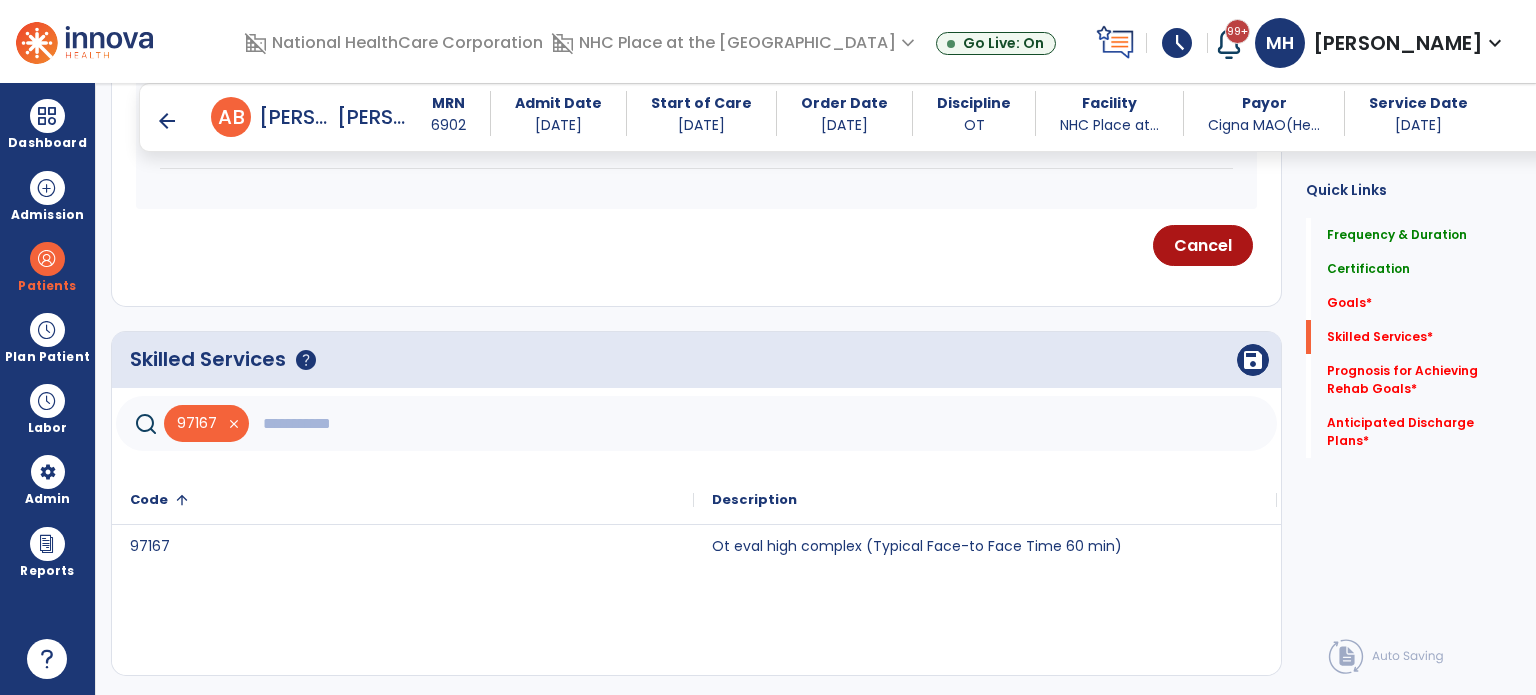 click 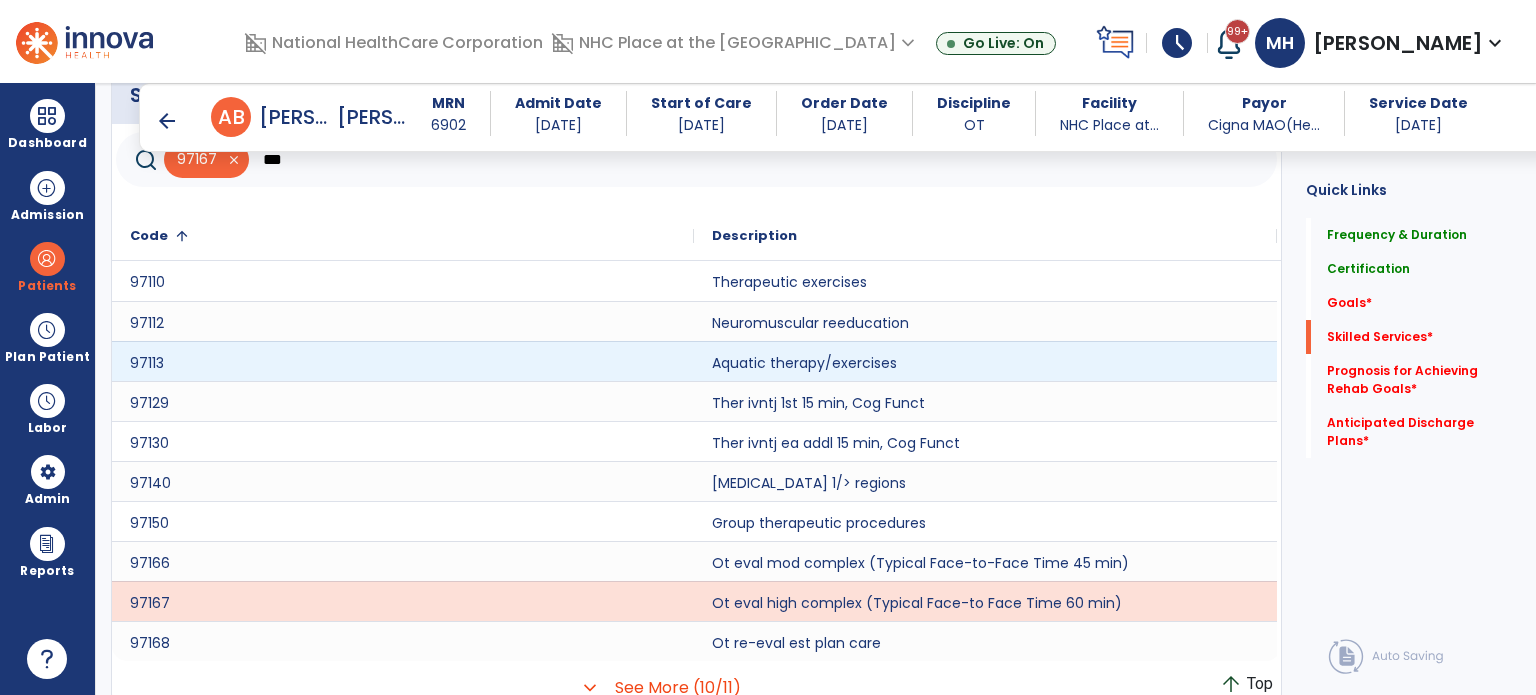 scroll, scrollTop: 1375, scrollLeft: 0, axis: vertical 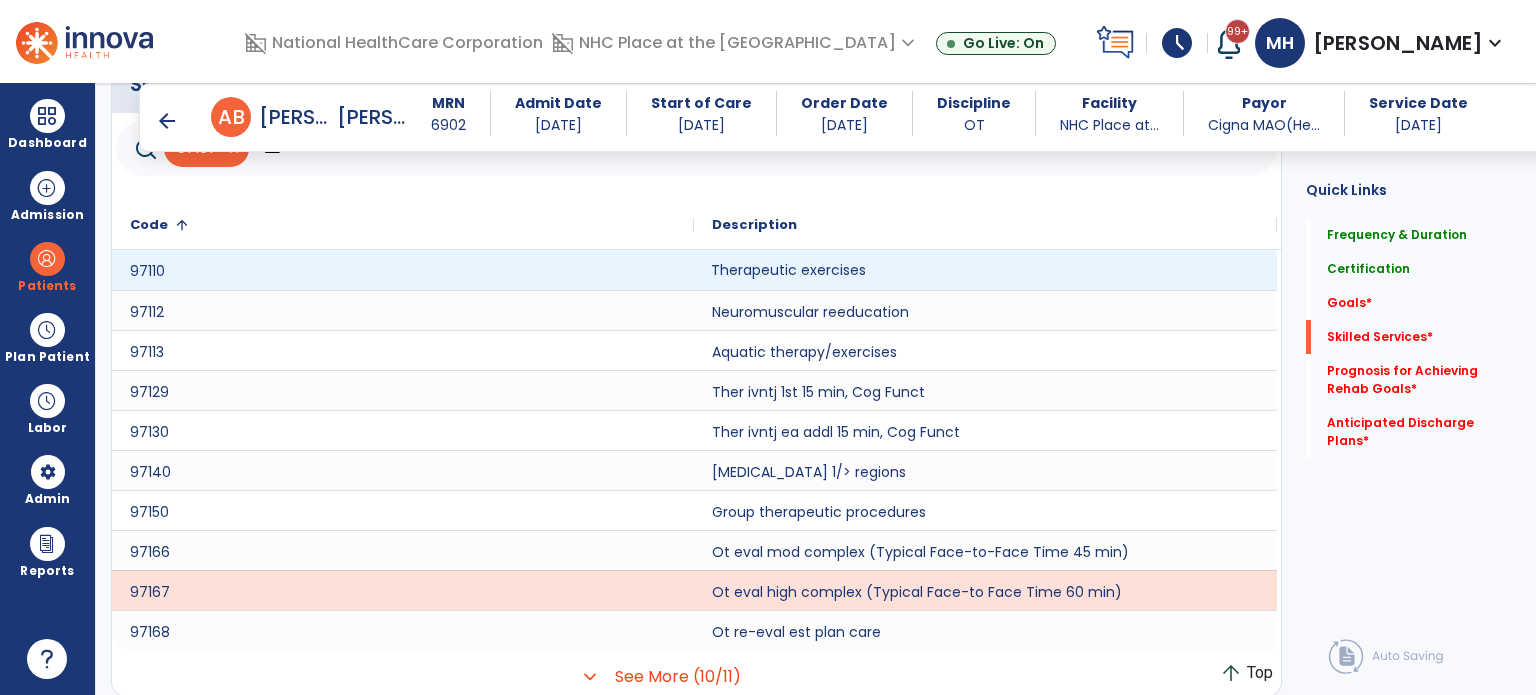 click on "Therapeutic exercises" 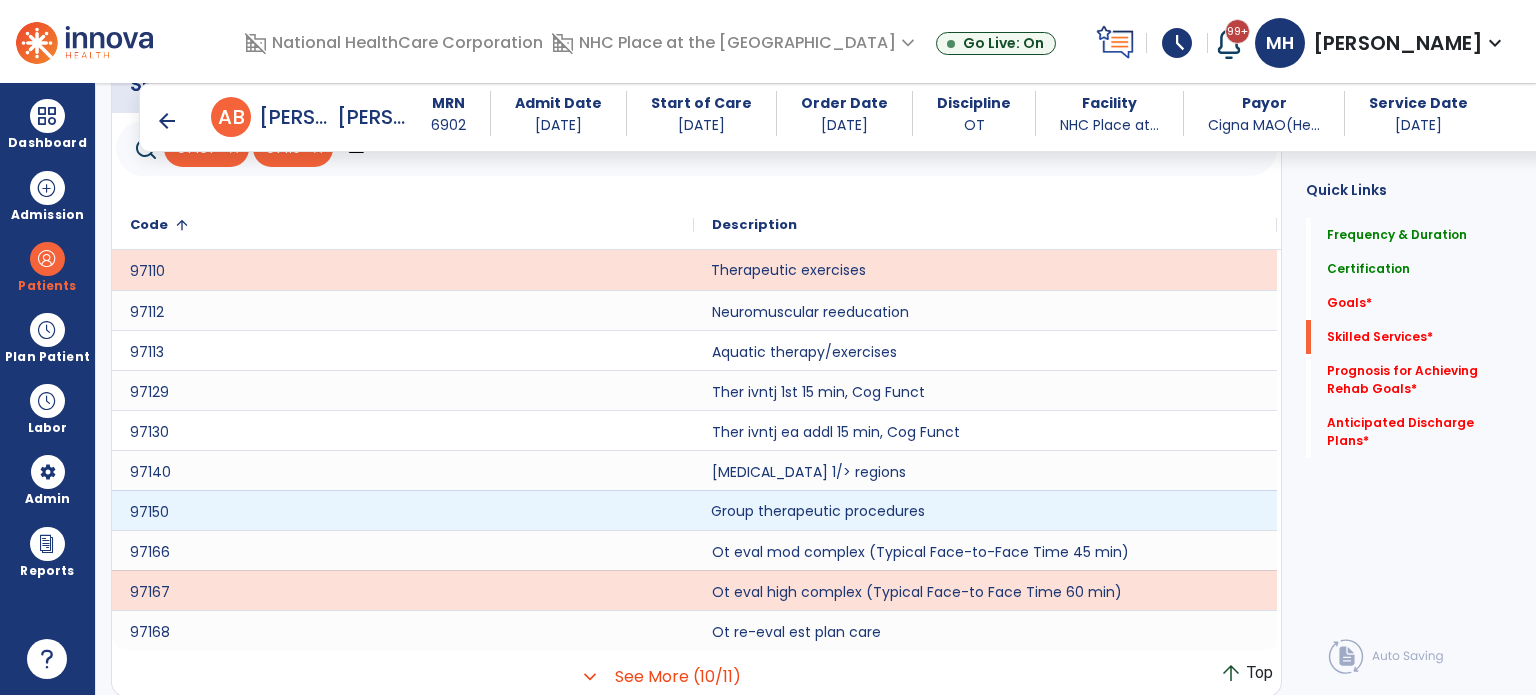 click on "Group therapeutic procedures" 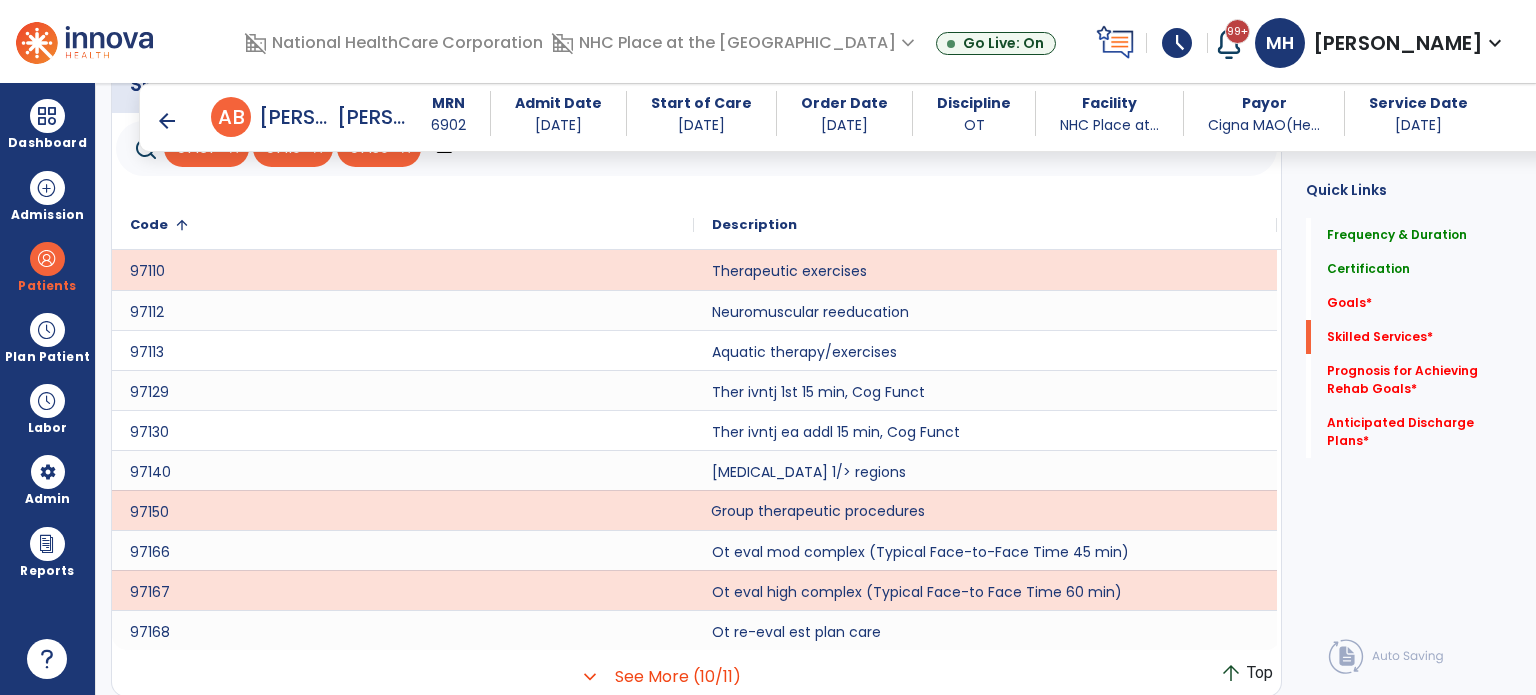 scroll, scrollTop: 1175, scrollLeft: 0, axis: vertical 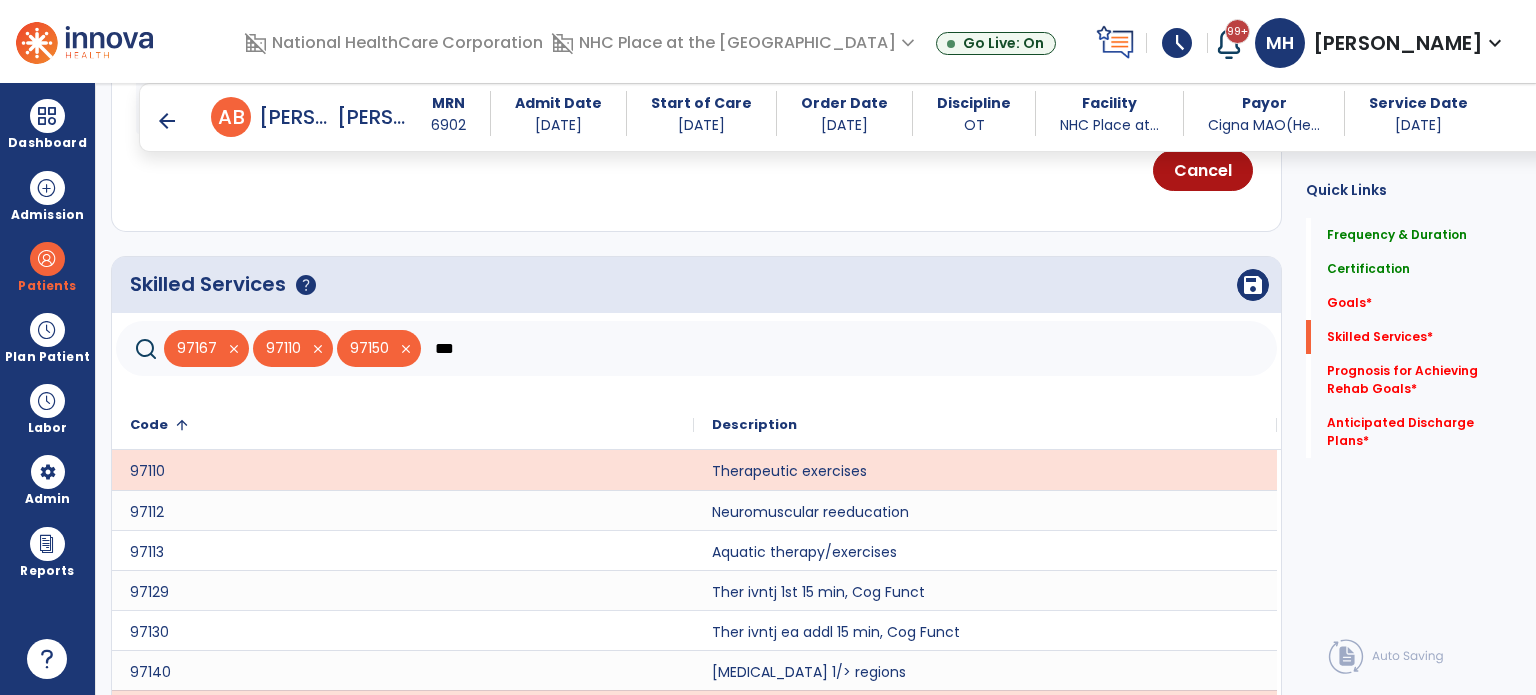 click on "***" 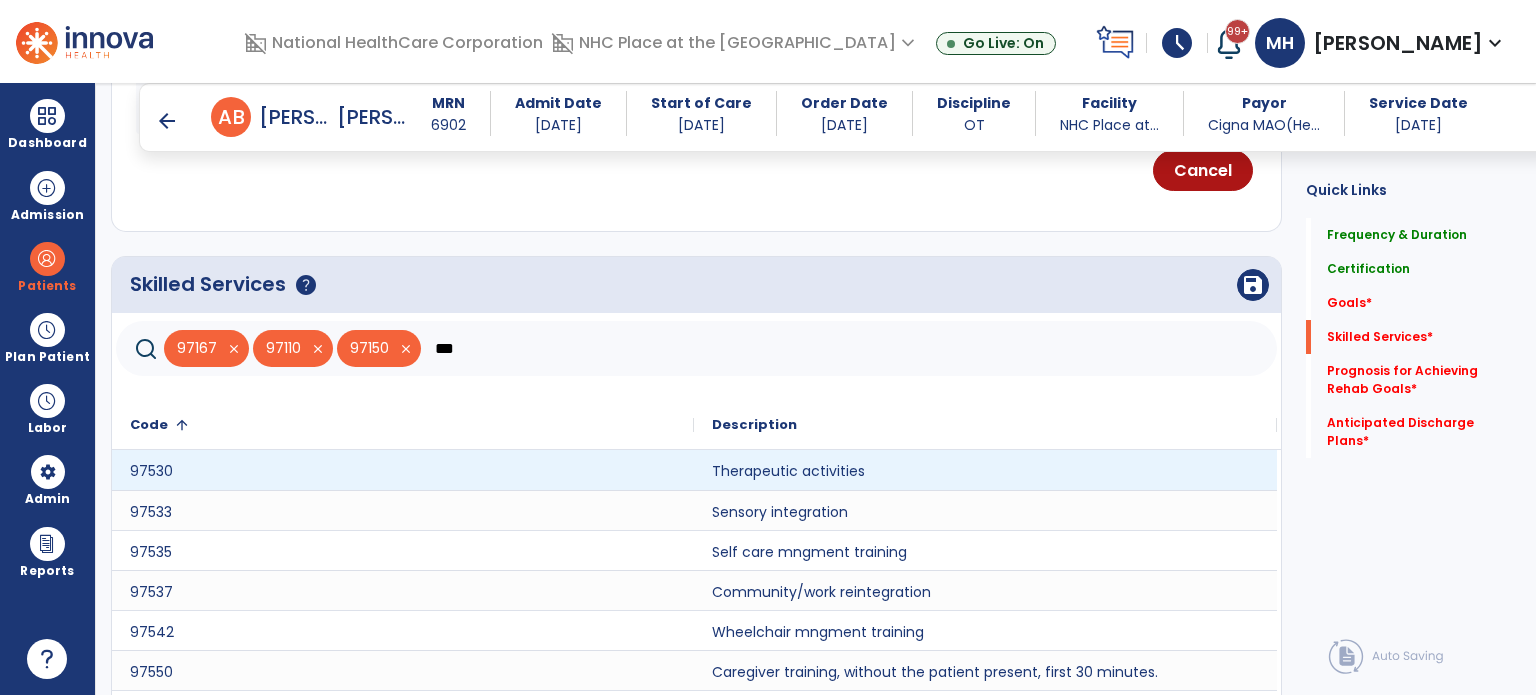 type on "***" 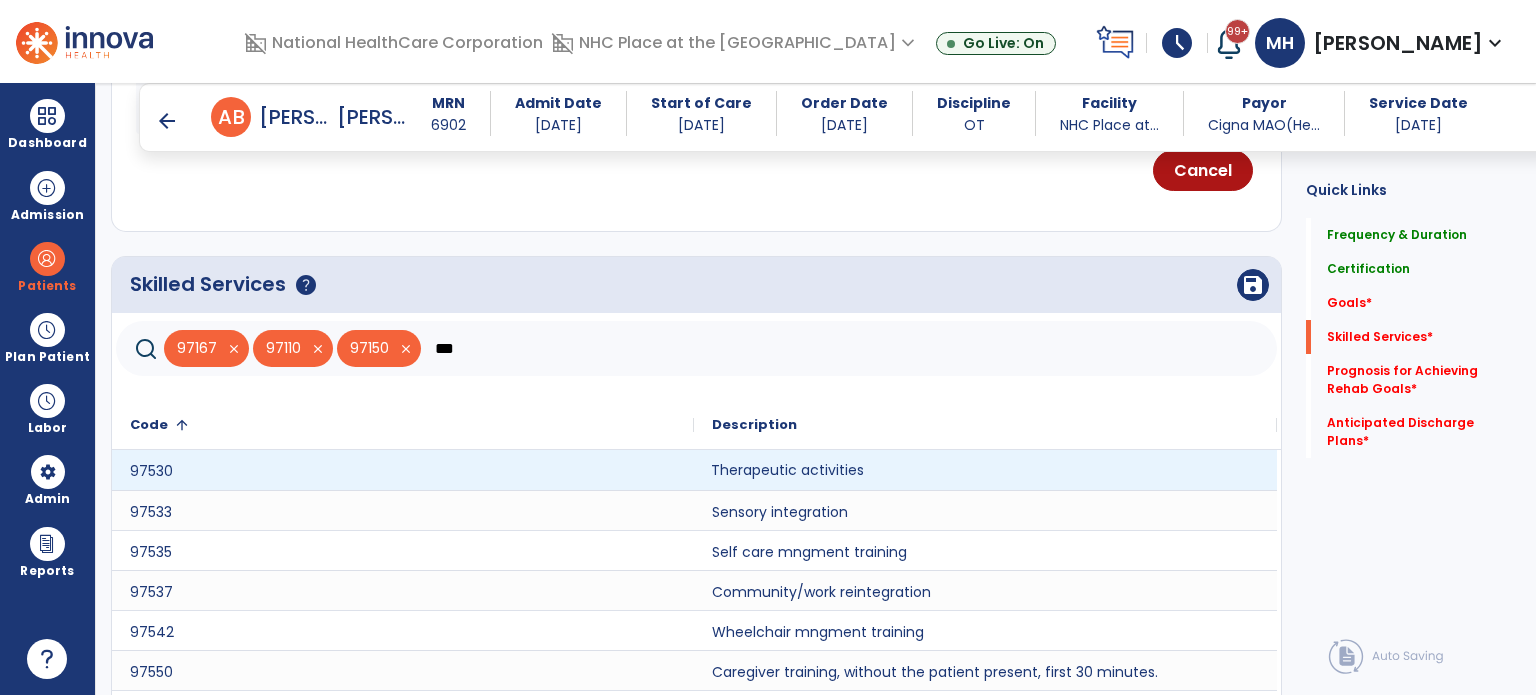 click on "Therapeutic activities" 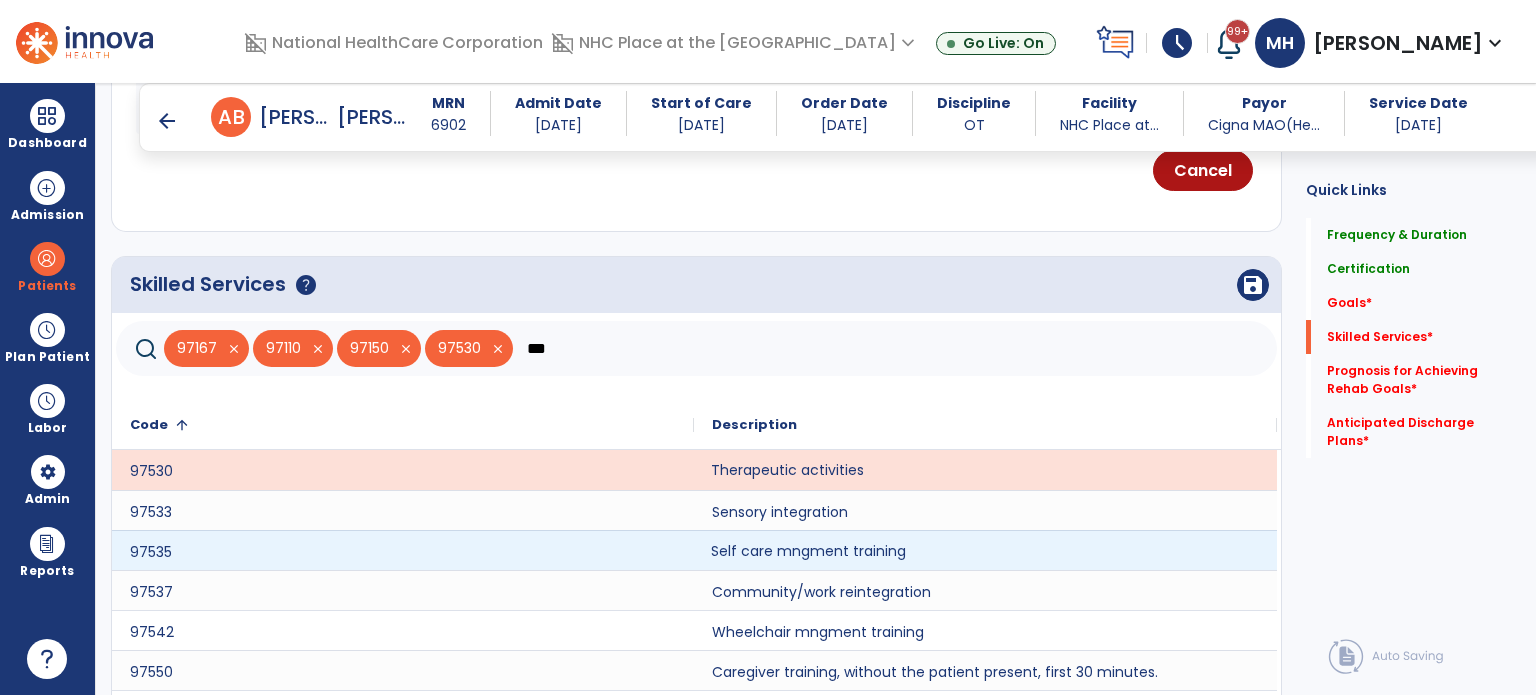 click on "Self care mngment training" 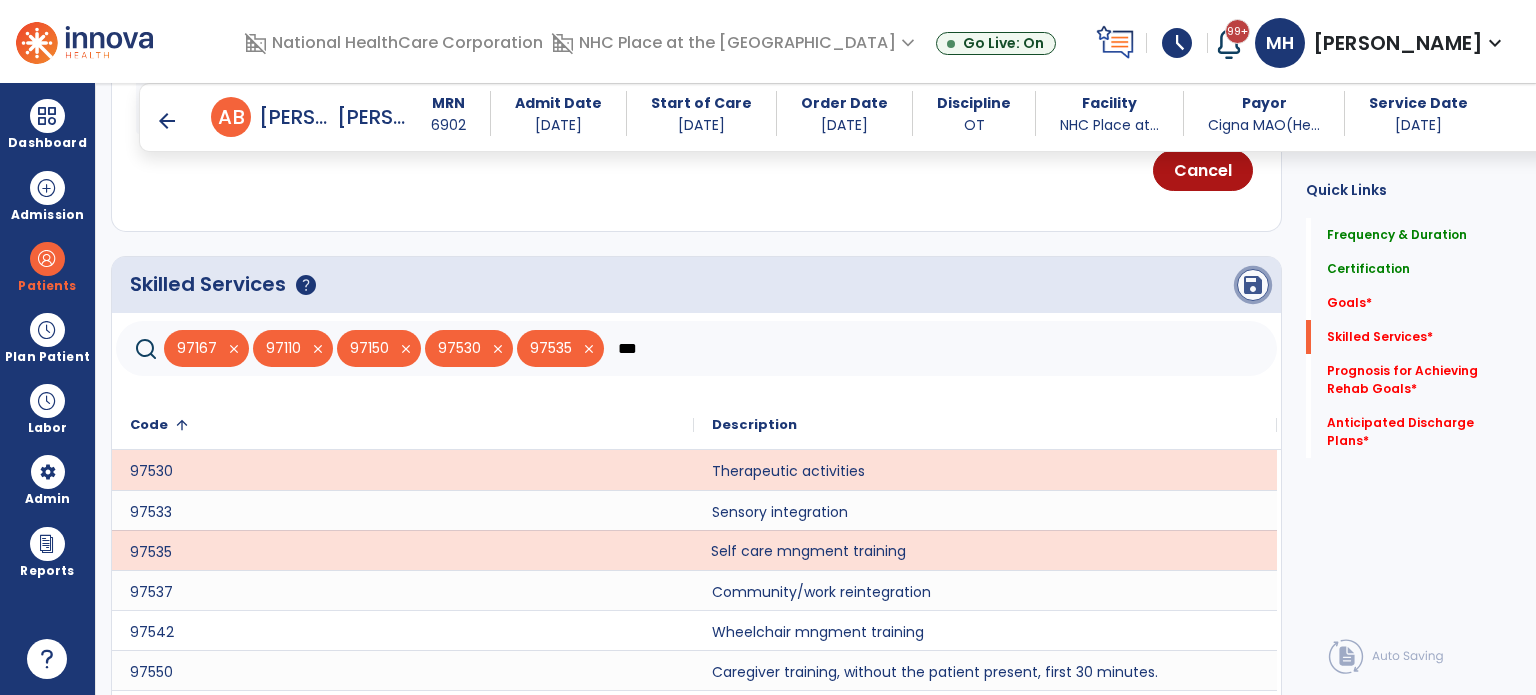 click on "save" 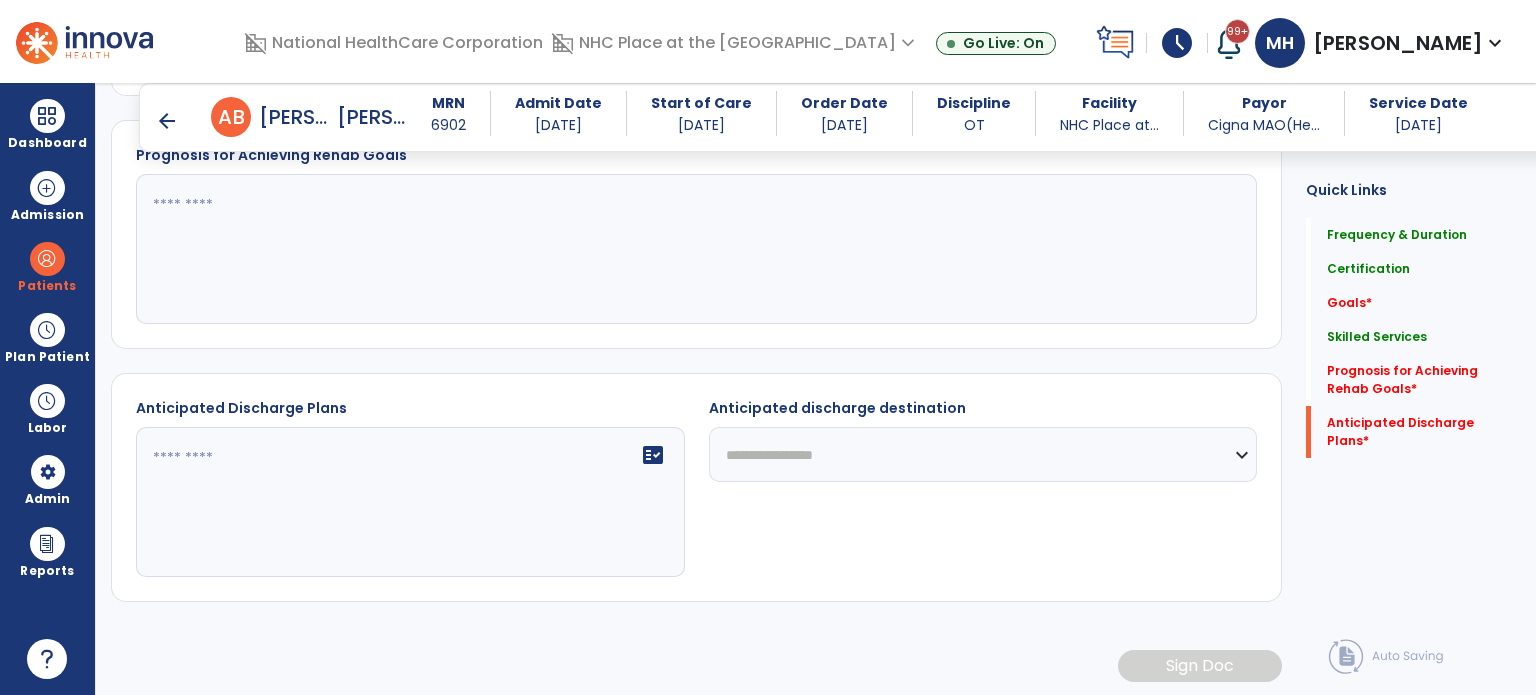 click on "fact_check" 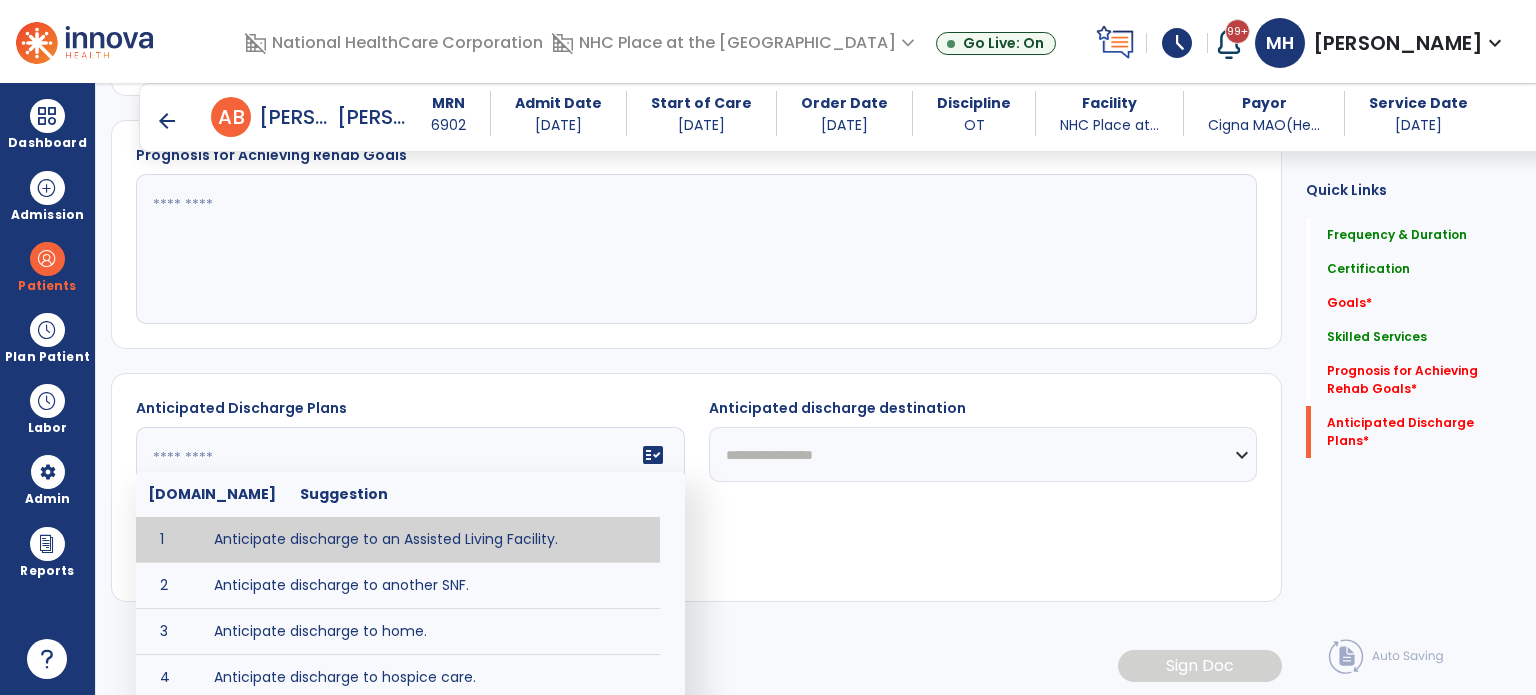 scroll, scrollTop: 1106, scrollLeft: 0, axis: vertical 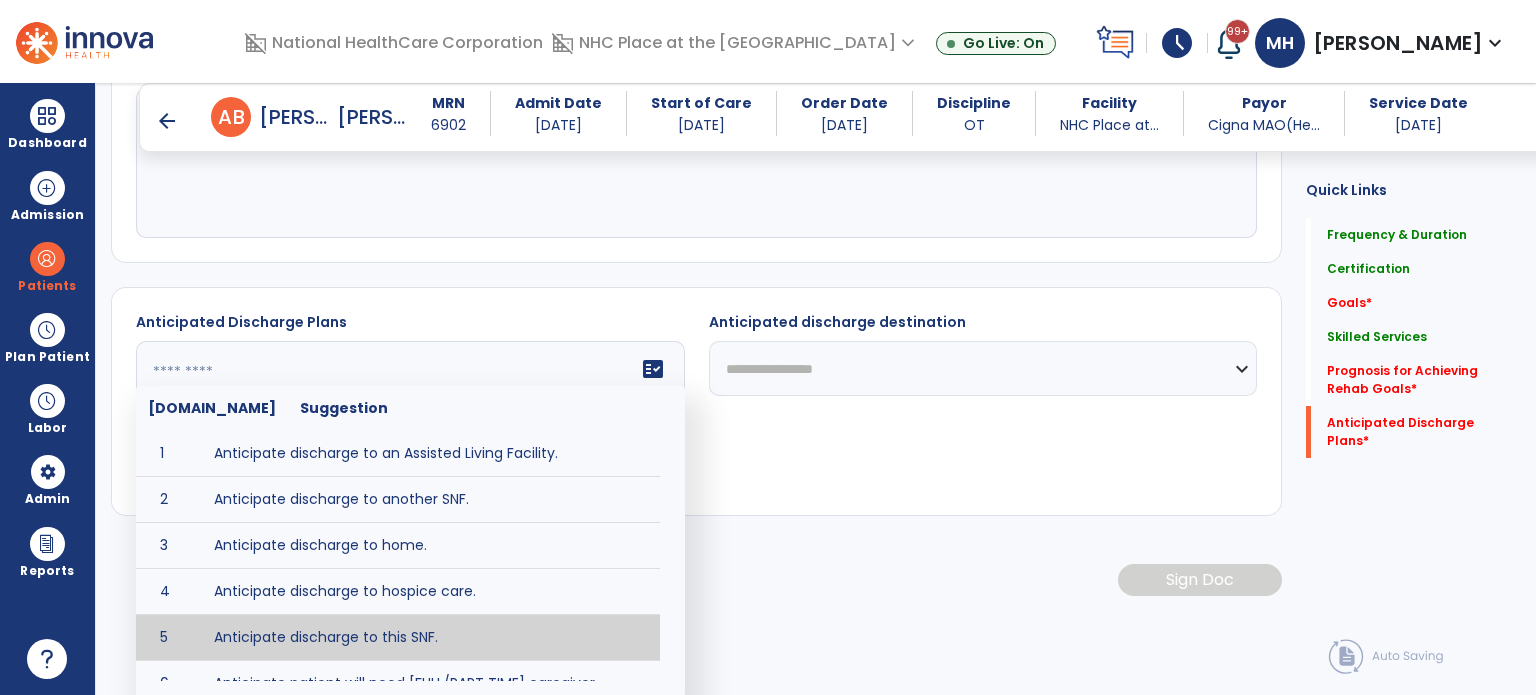 click on "arrow_back   Evaluation Document   arrow_back      A  B  [PERSON_NAME]  MRN 6902 Admit Date [DATE] Start of Care [DATE] Order Date [DATE] Discipline OT Facility NHC Place at... Payor Cigna MAO(He... Service Date [DATE]  Medical Review  2  Background Assess...  0  Patient Assessment  0  Medical Necessity  0  Evaluation Type  0  Plan of Care  4 Frequency & Duration  Frequency  ********* ** ** ** ** ** ** **  Duration  ** ******** ***** Certification From [DATE] Certification Through [DATE] Goals     No Added Items  add  Add New Skilled Services      add
Code
1
1" at bounding box center [816, 389] 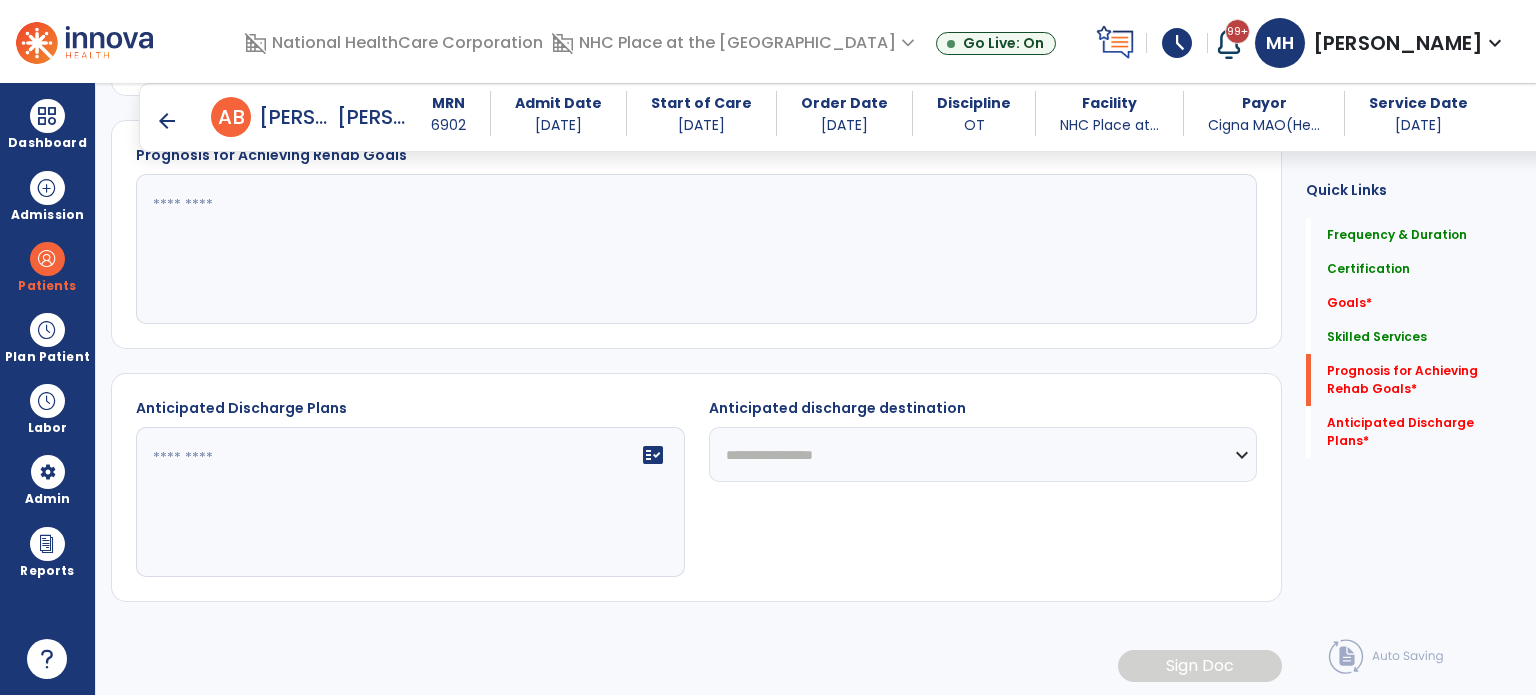 click on "fact_check" 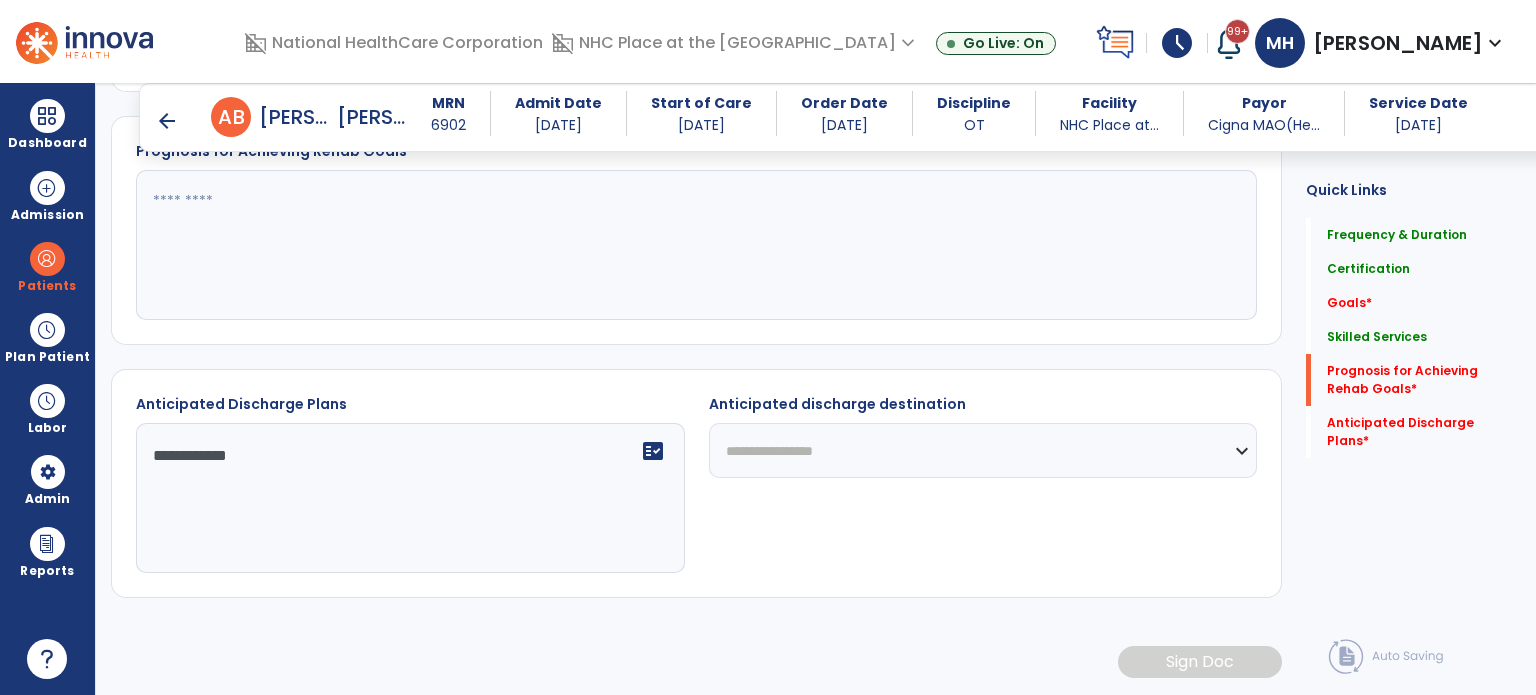 scroll, scrollTop: 1020, scrollLeft: 0, axis: vertical 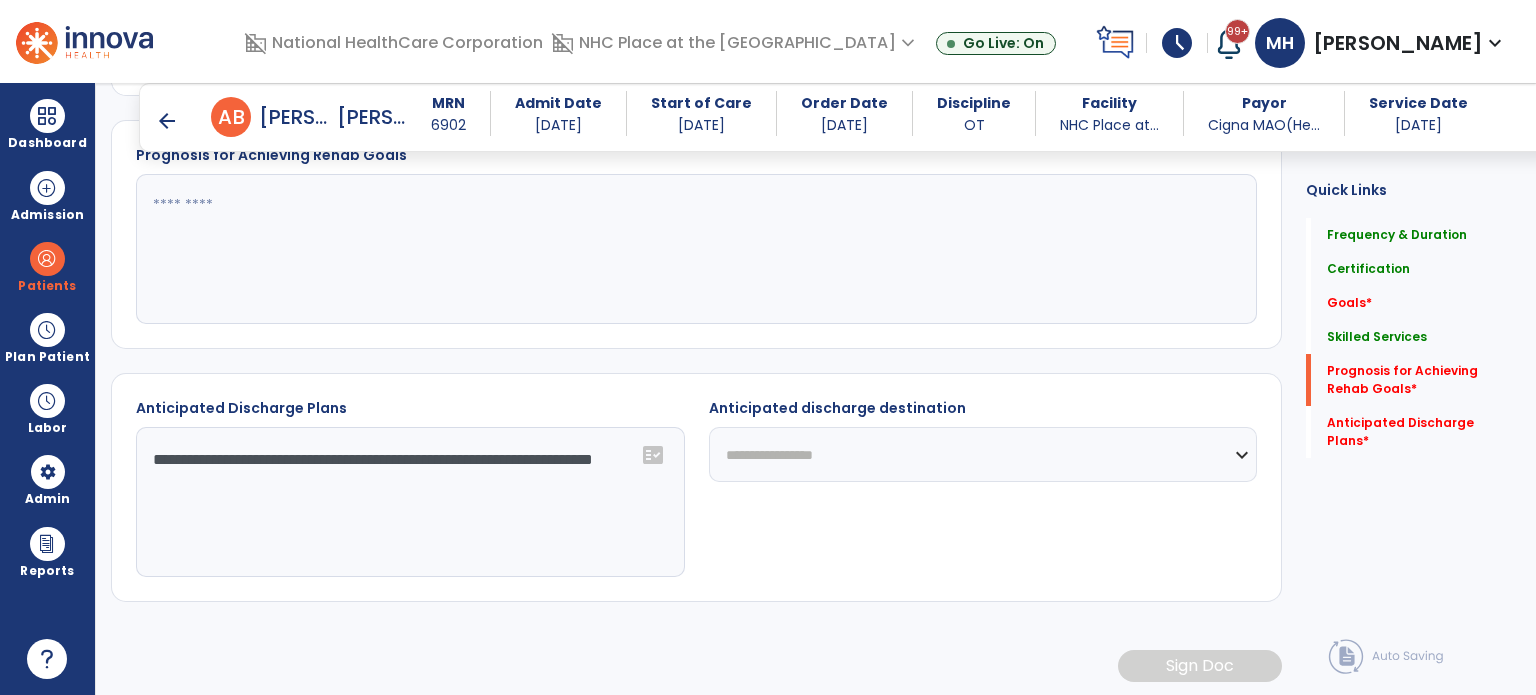 click on "**********" 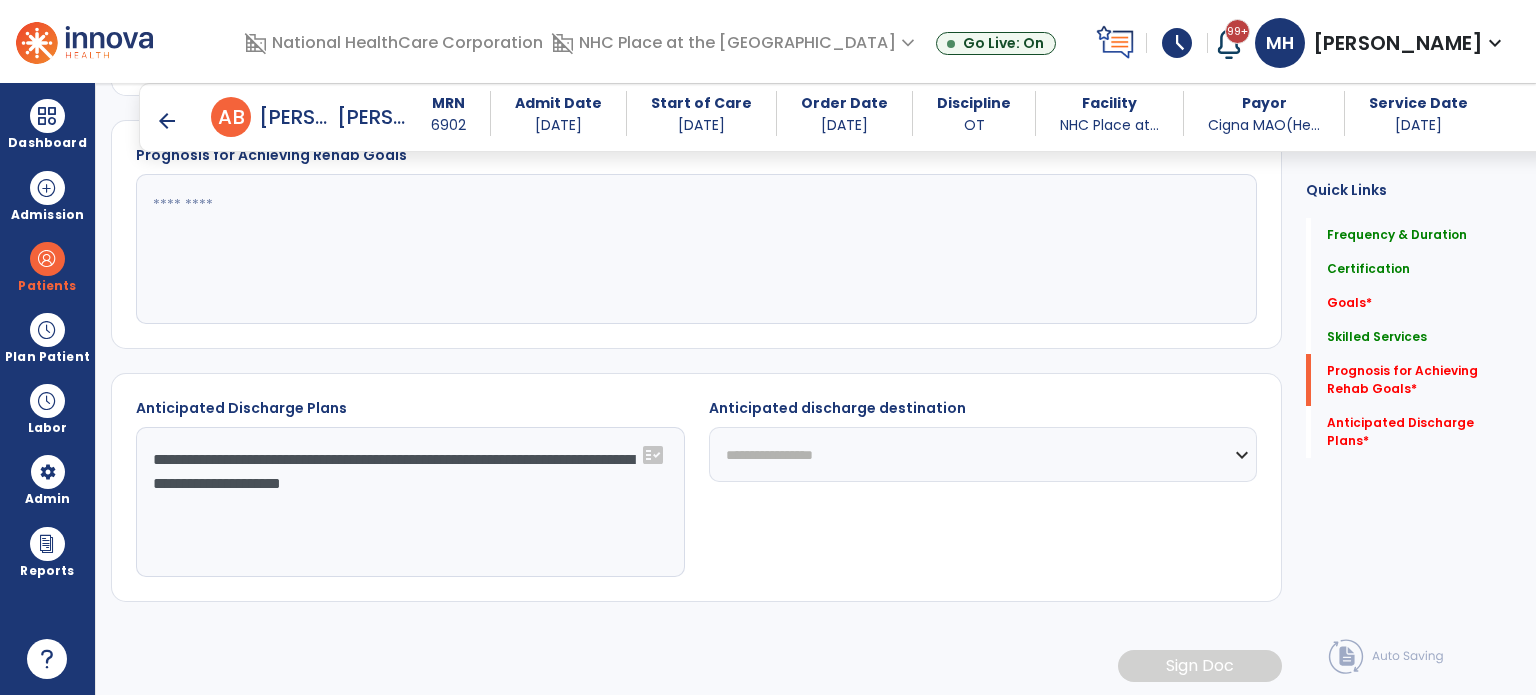 type on "**********" 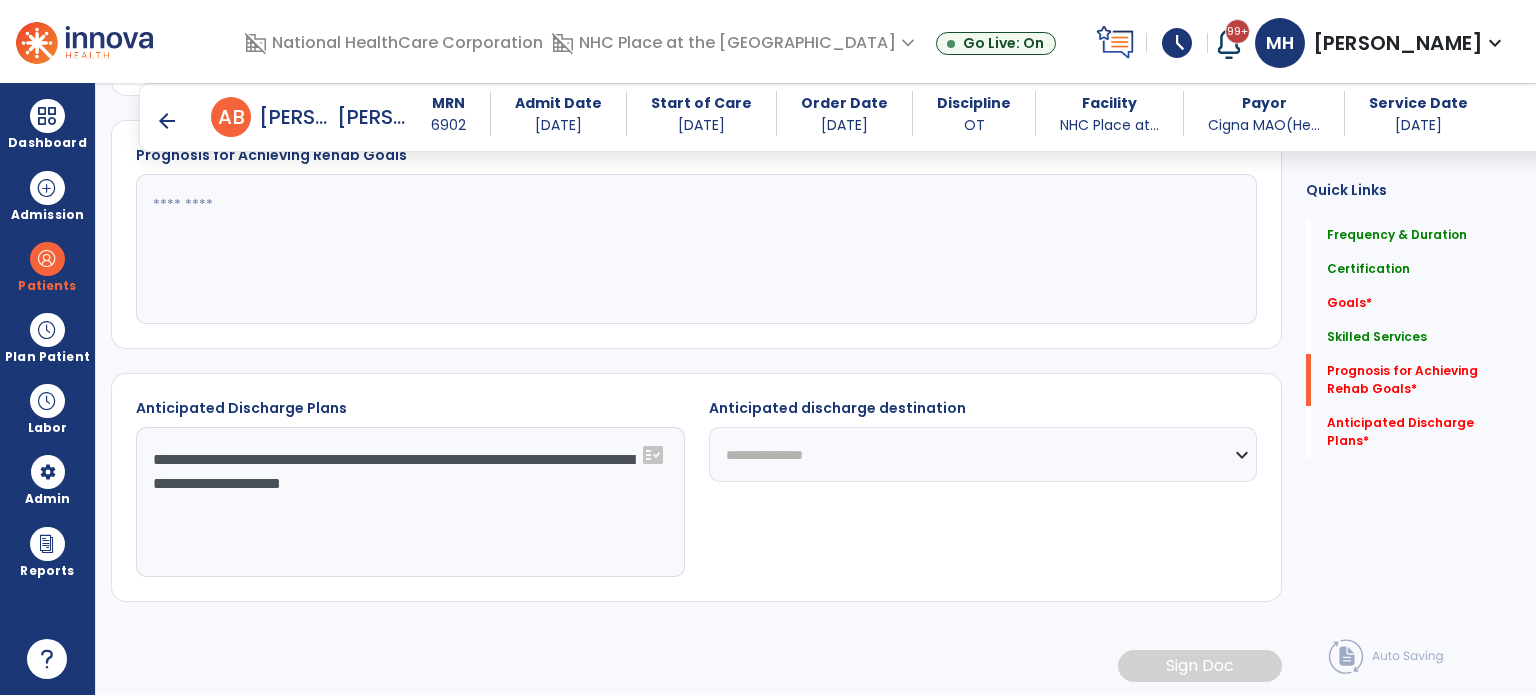 click on "**********" 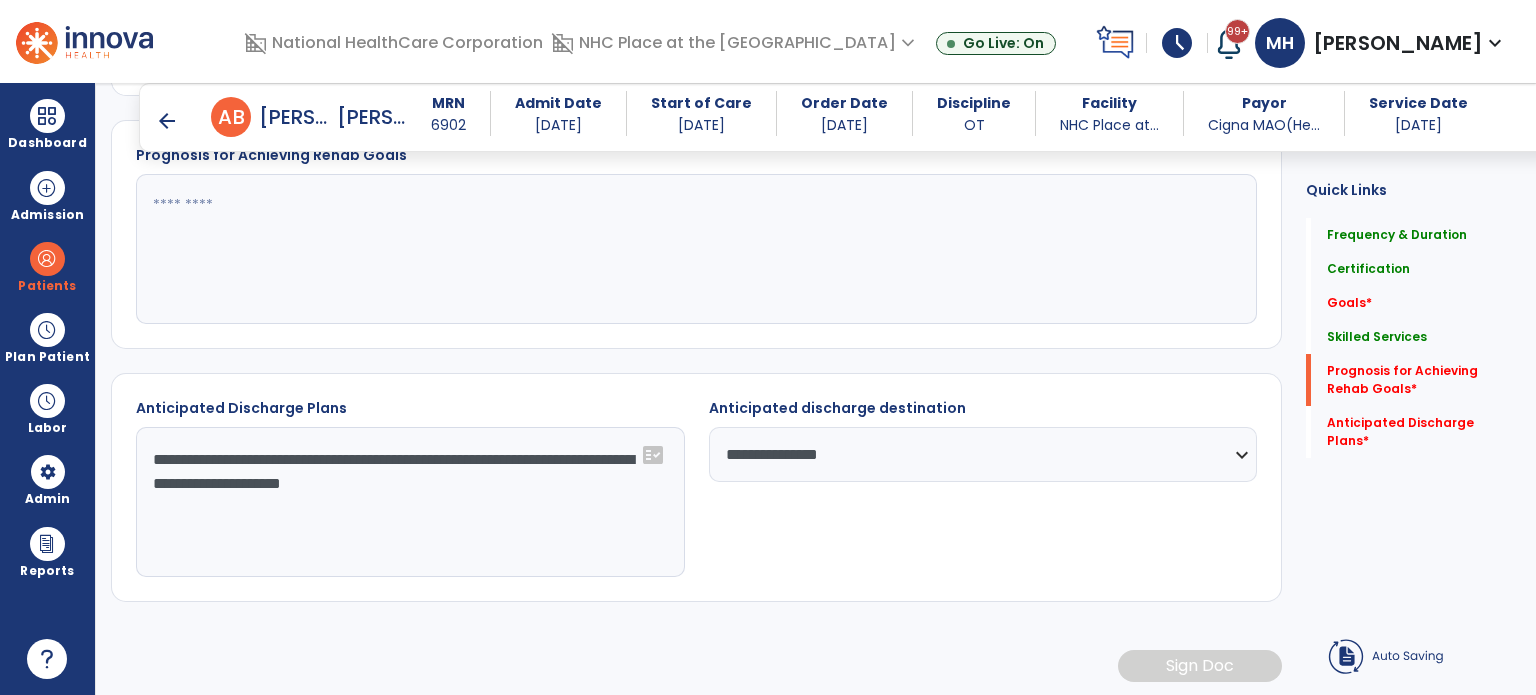 click on "Prognosis for Achieving Rehab Goals" 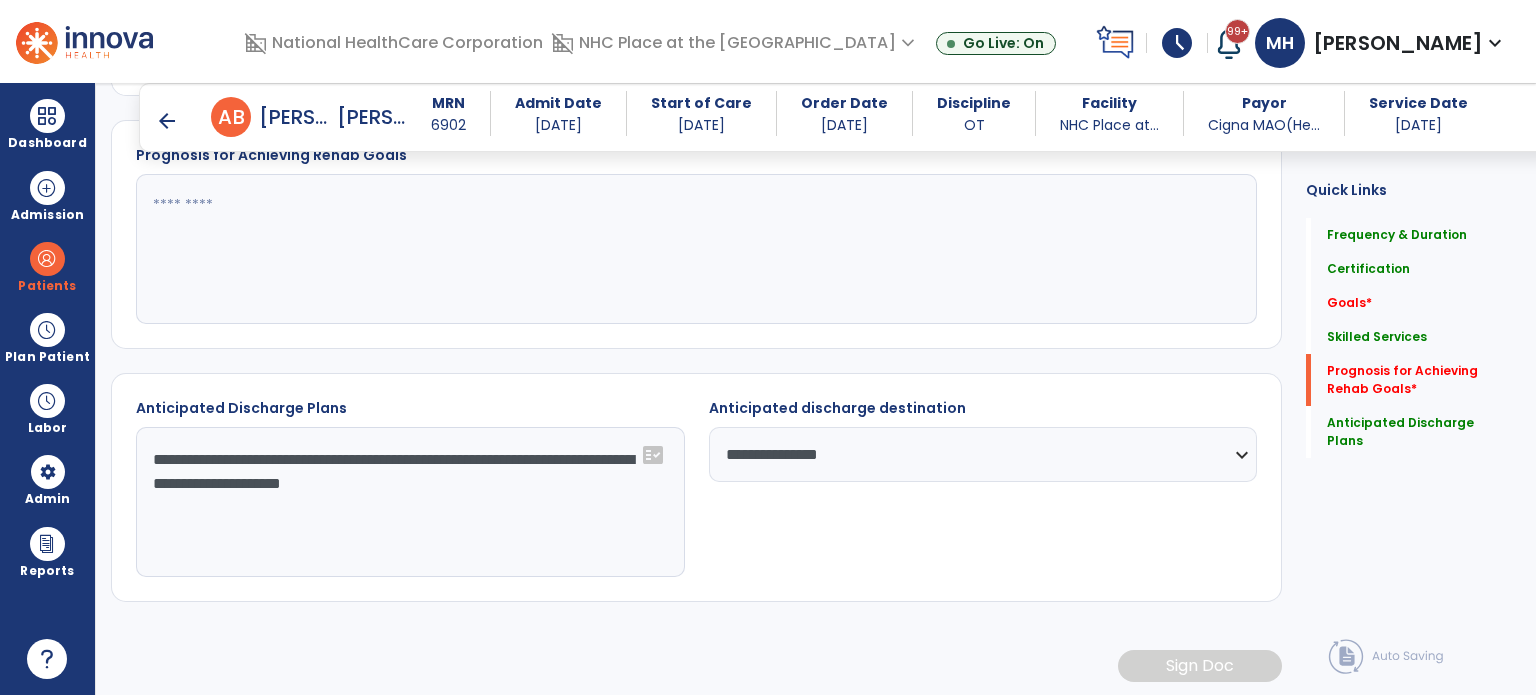 click 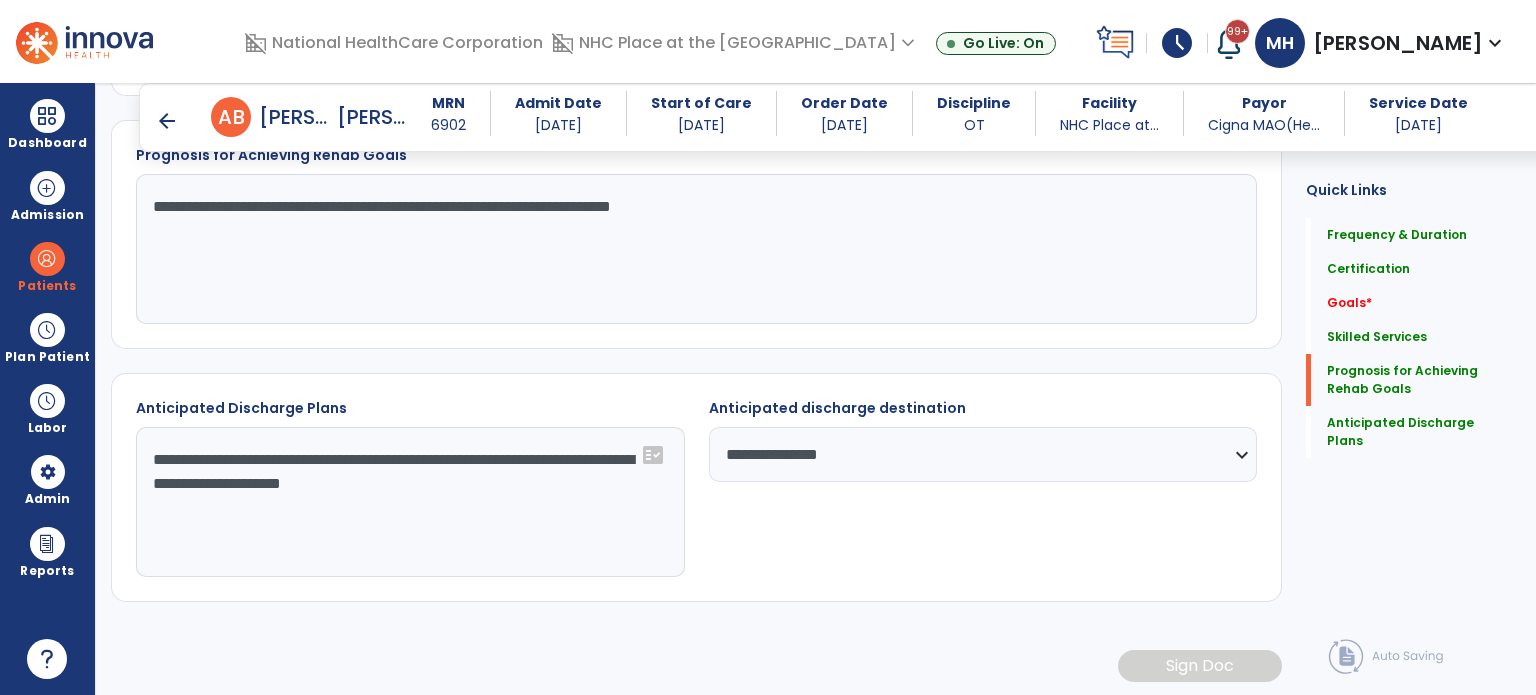 click on "**********" 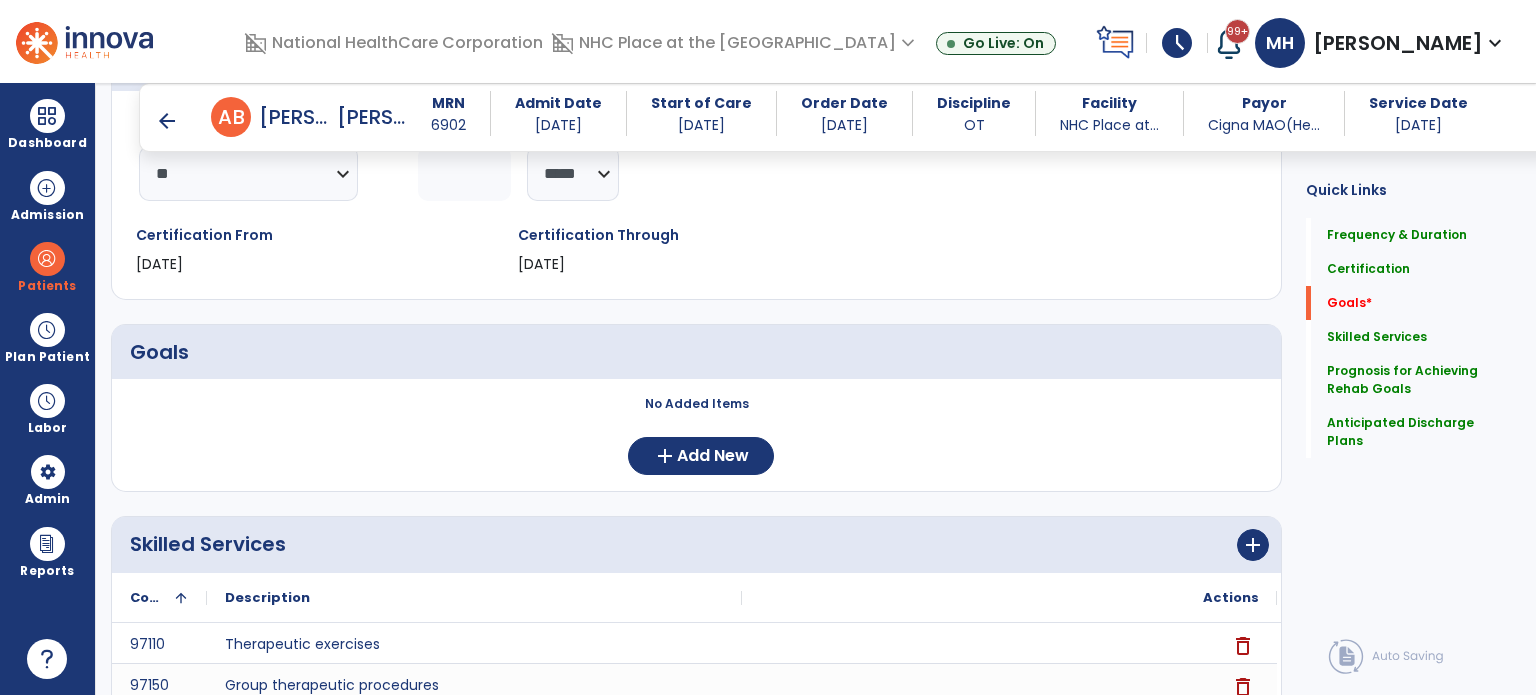 scroll, scrollTop: 220, scrollLeft: 0, axis: vertical 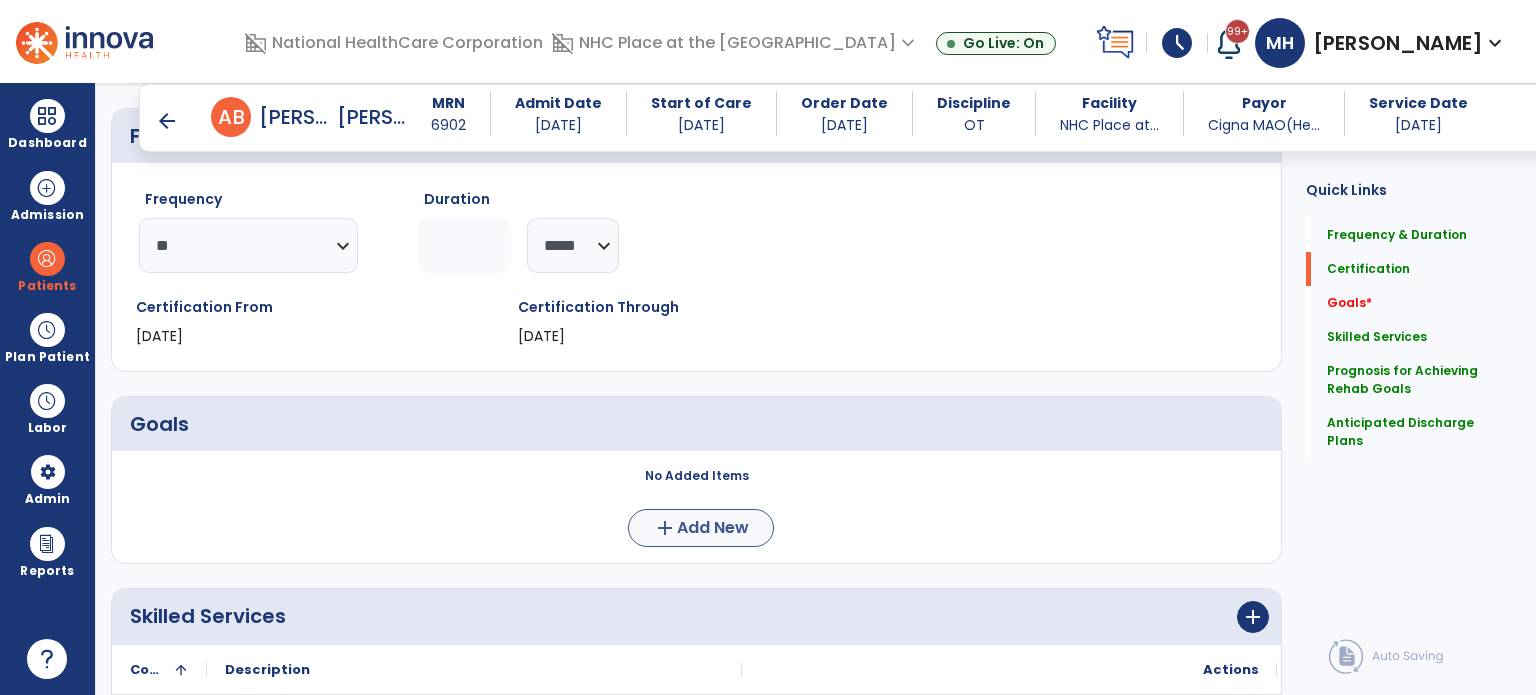 type on "**********" 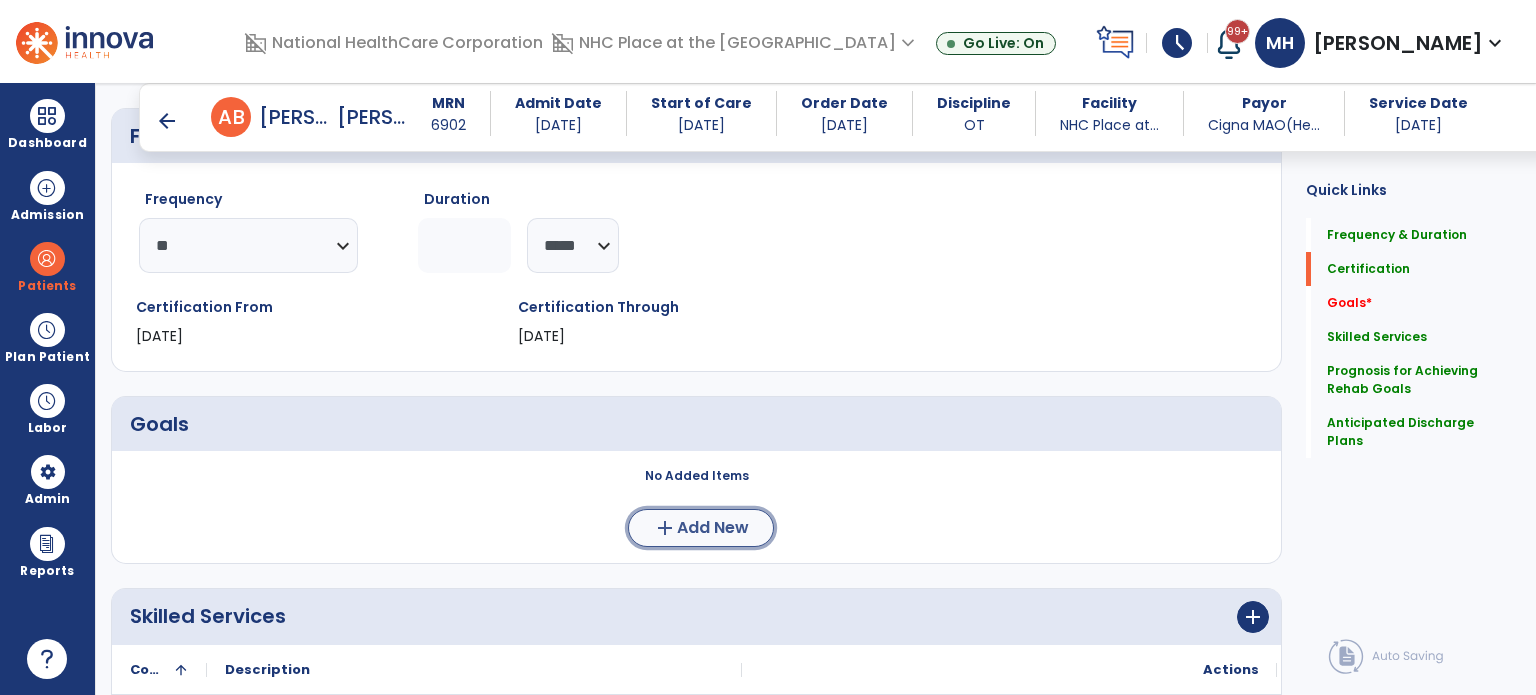 click on "add  Add New" at bounding box center [701, 528] 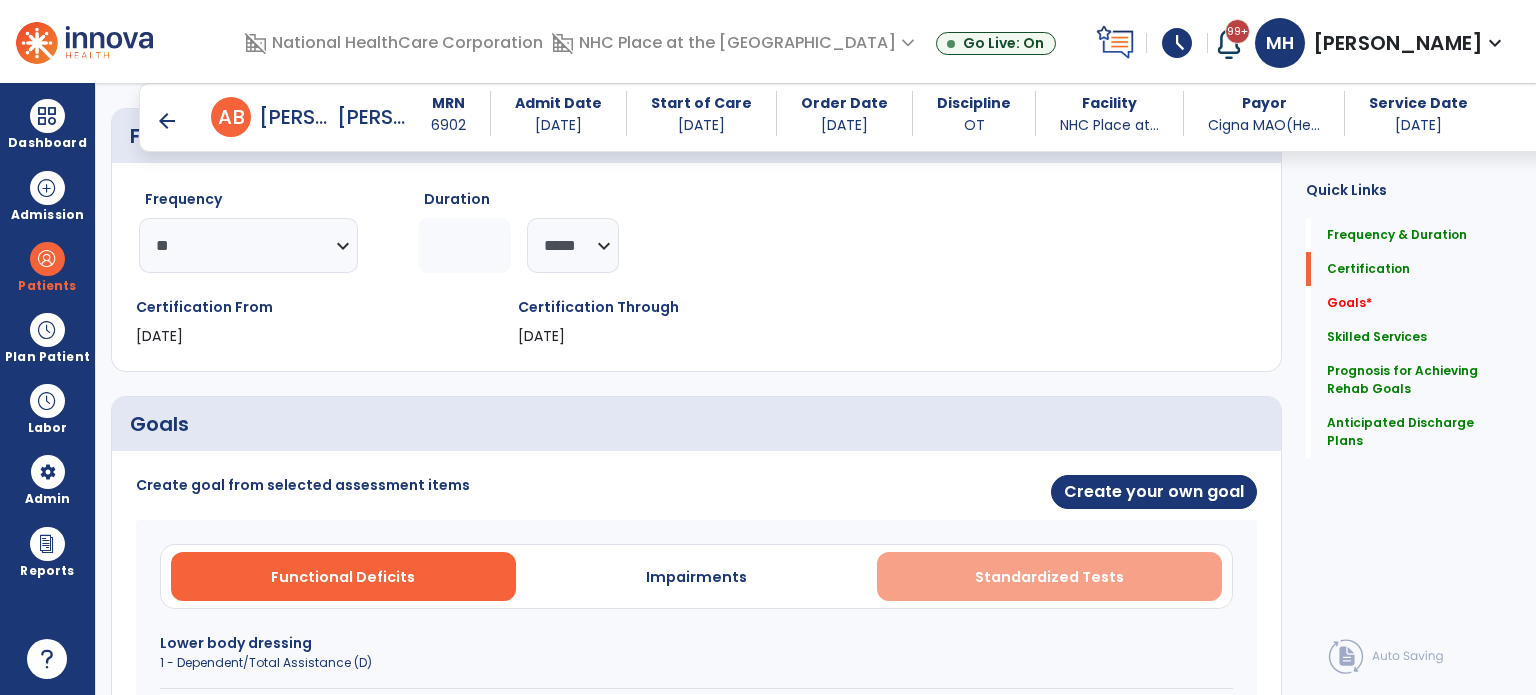 click on "Standardized Tests" at bounding box center (1049, 576) 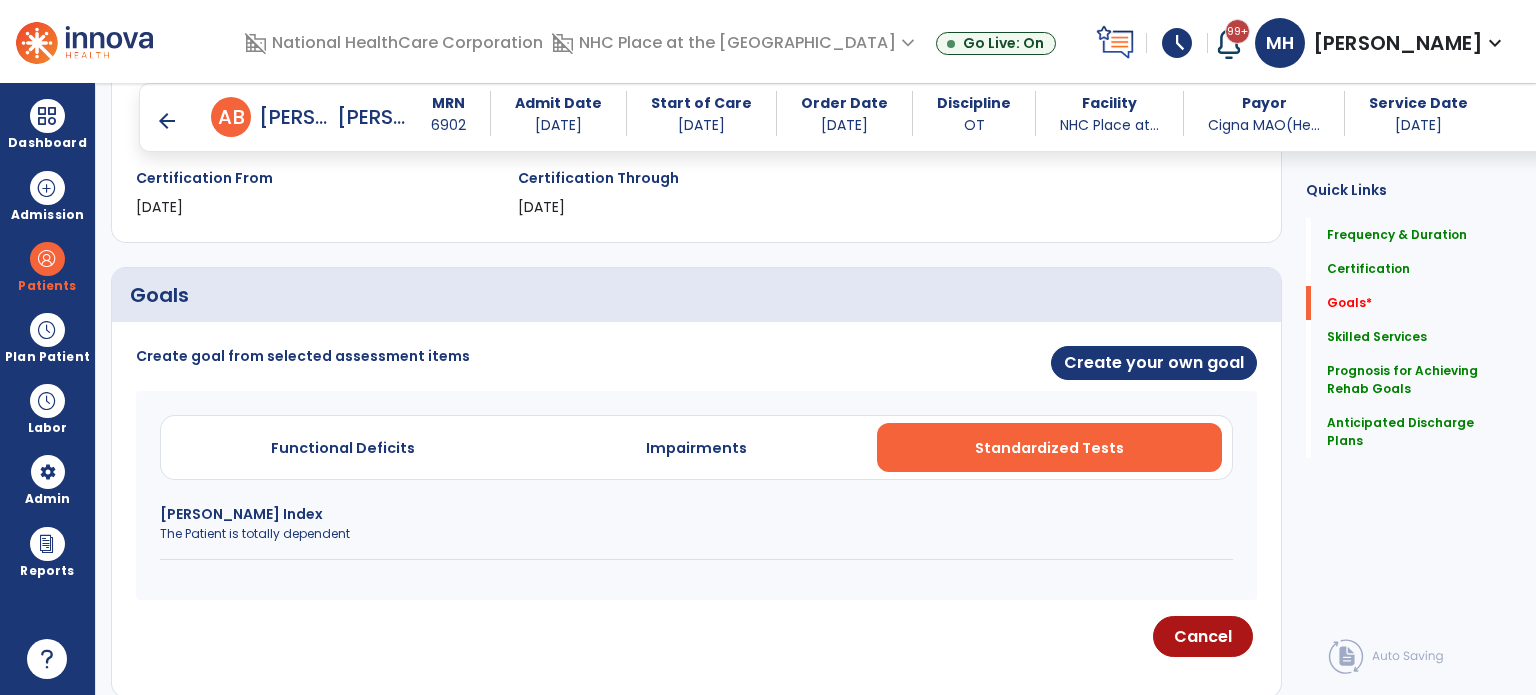 scroll, scrollTop: 420, scrollLeft: 0, axis: vertical 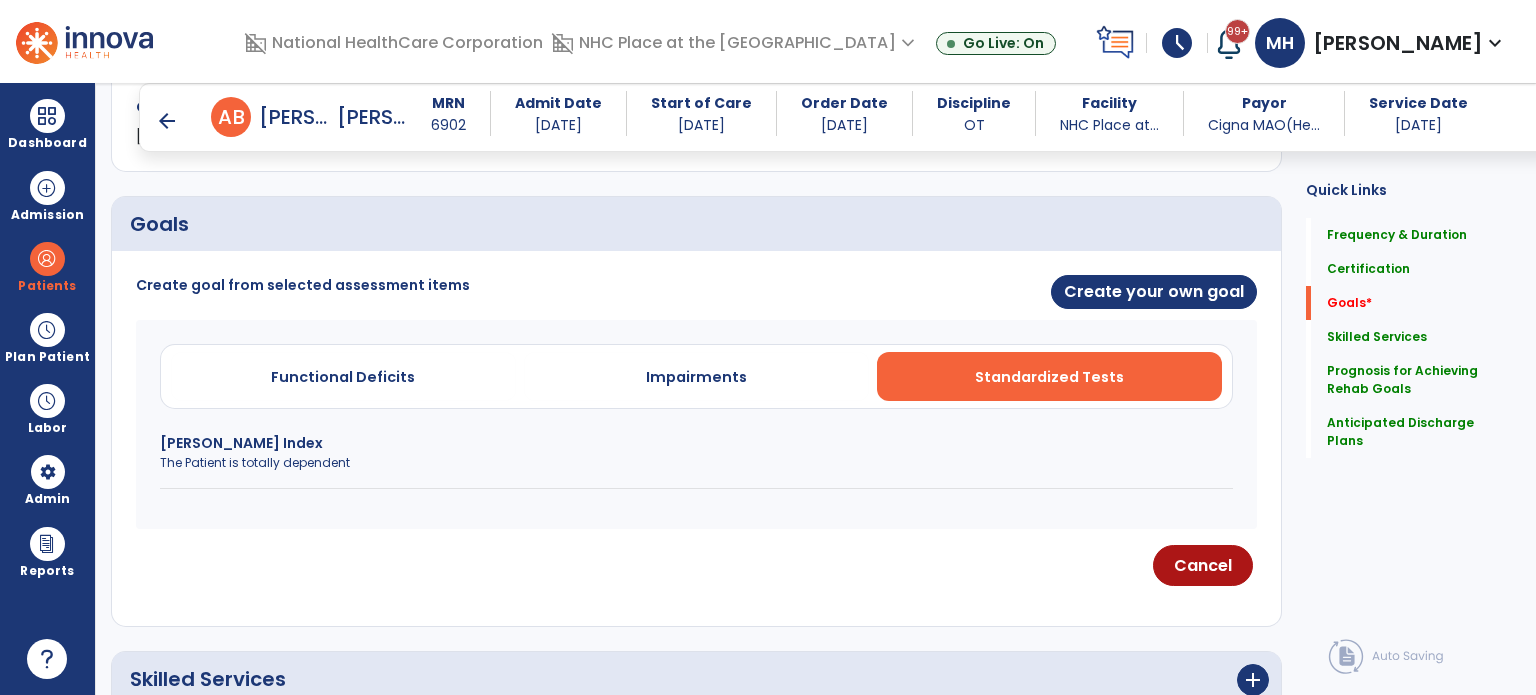 click on "[PERSON_NAME] Index" at bounding box center [696, 443] 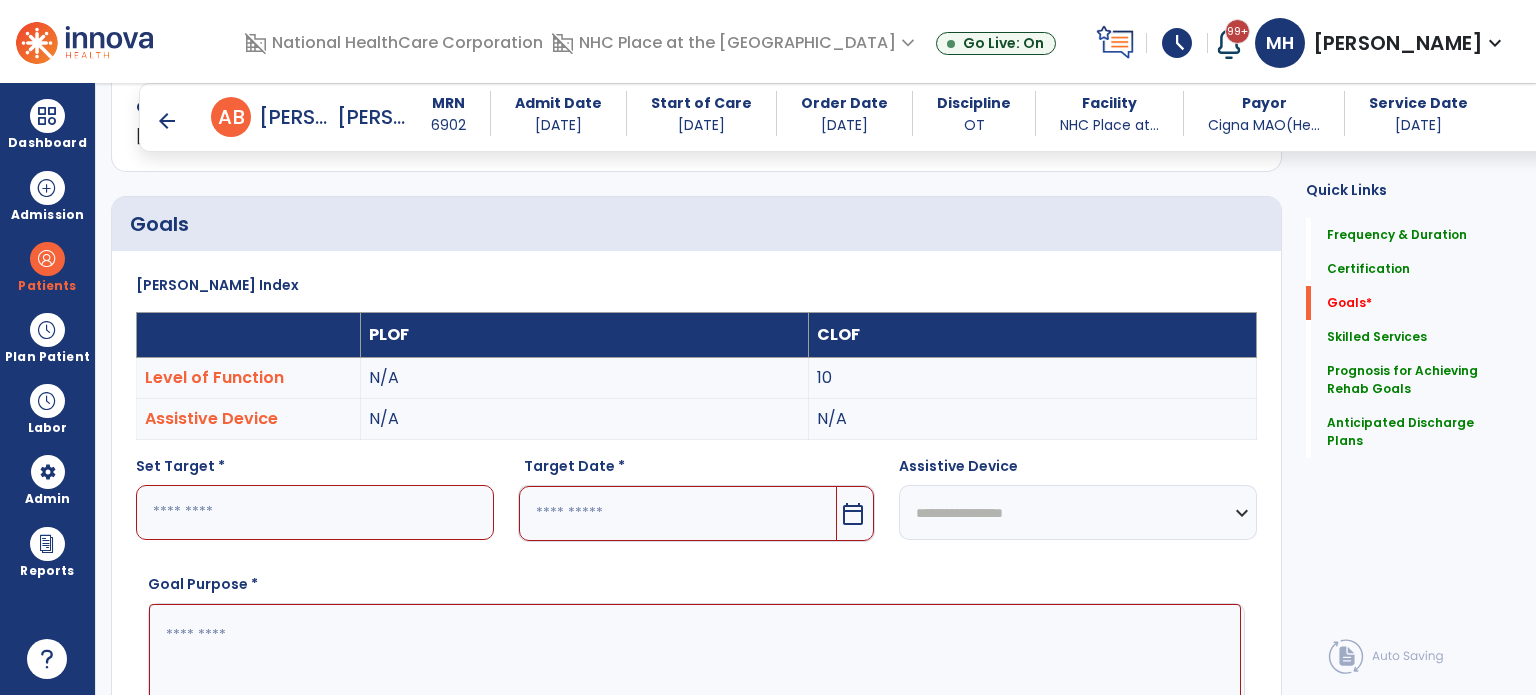click at bounding box center [678, 513] 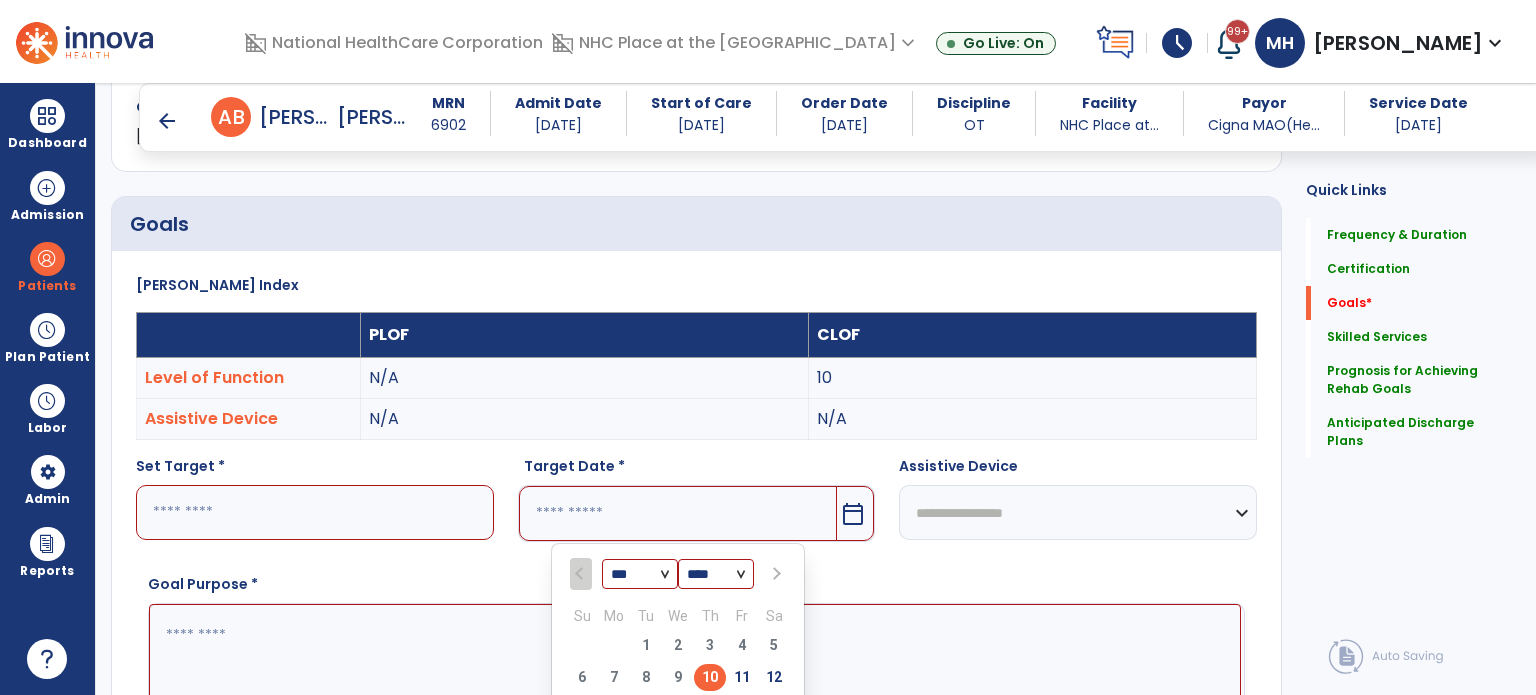 click at bounding box center [775, 574] 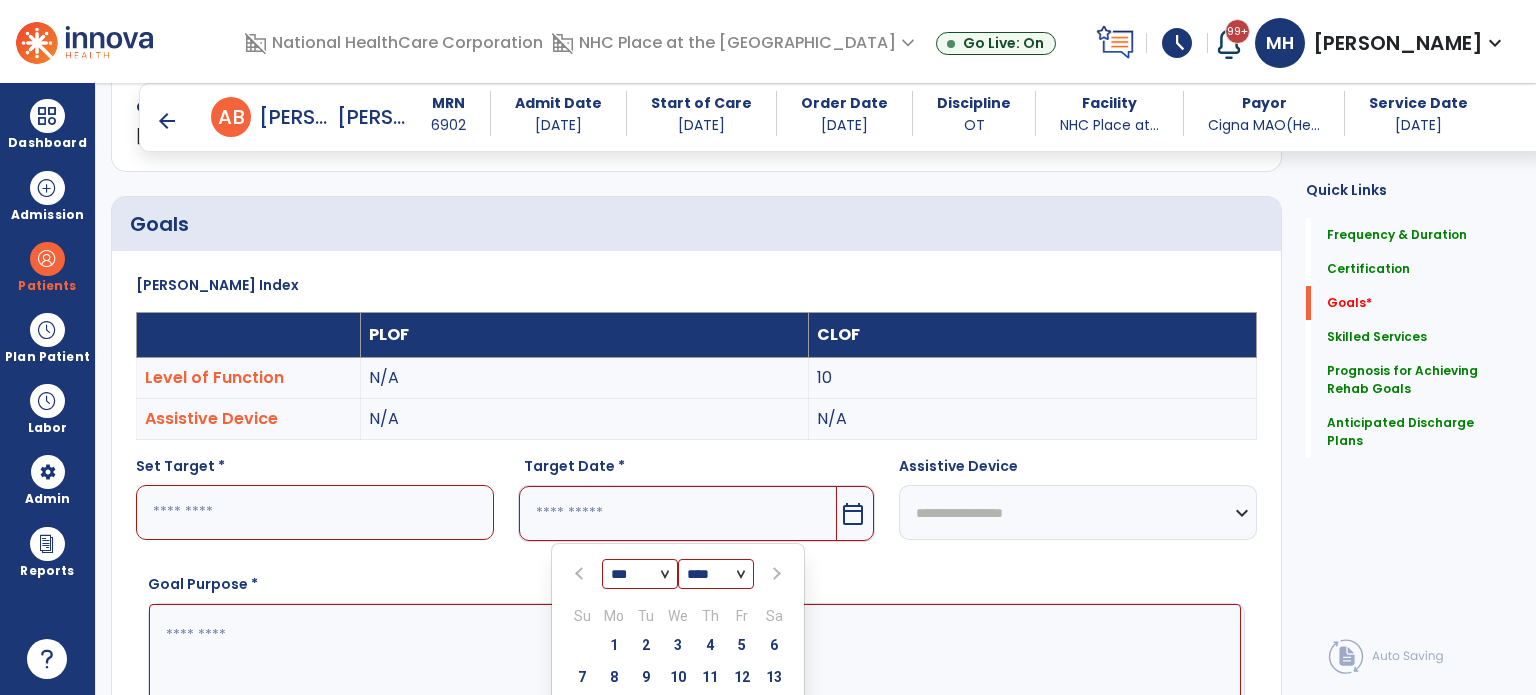 click at bounding box center (775, 574) 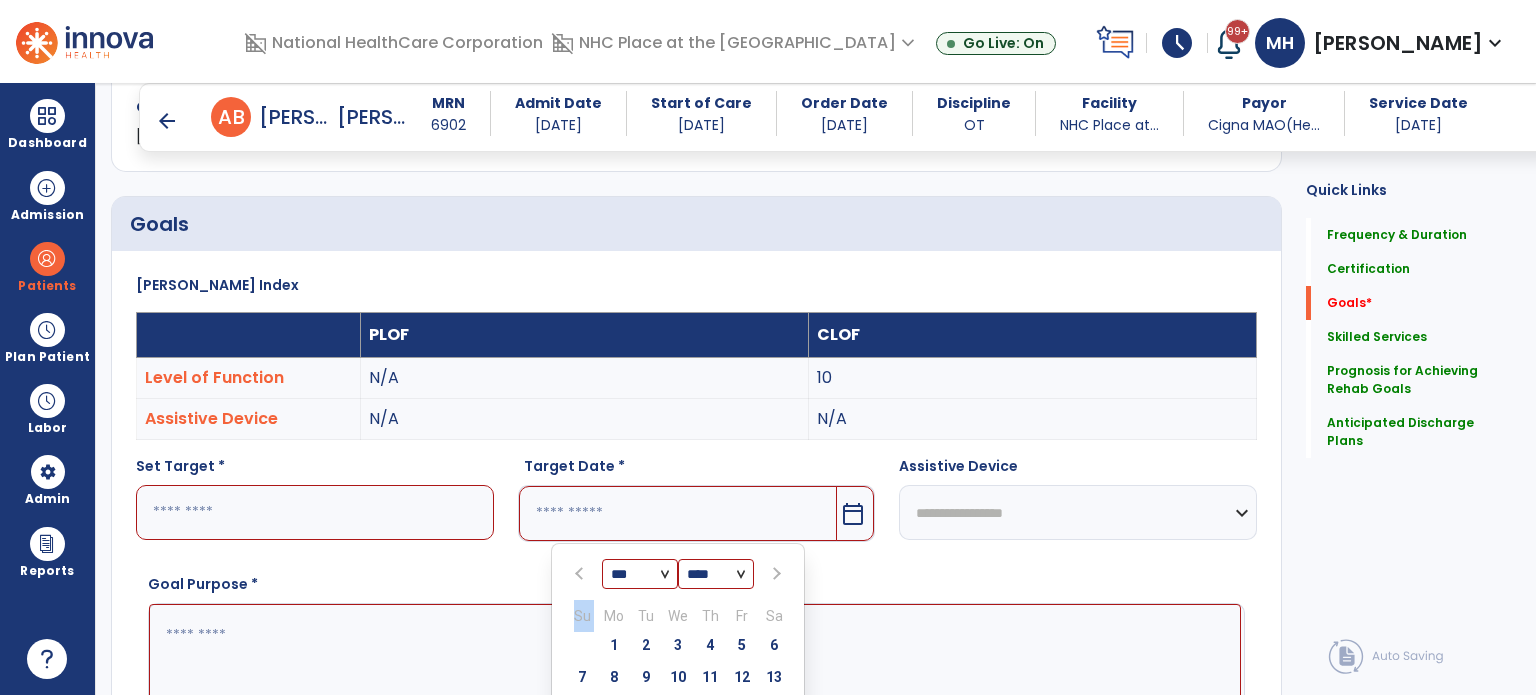 click at bounding box center [774, 574] 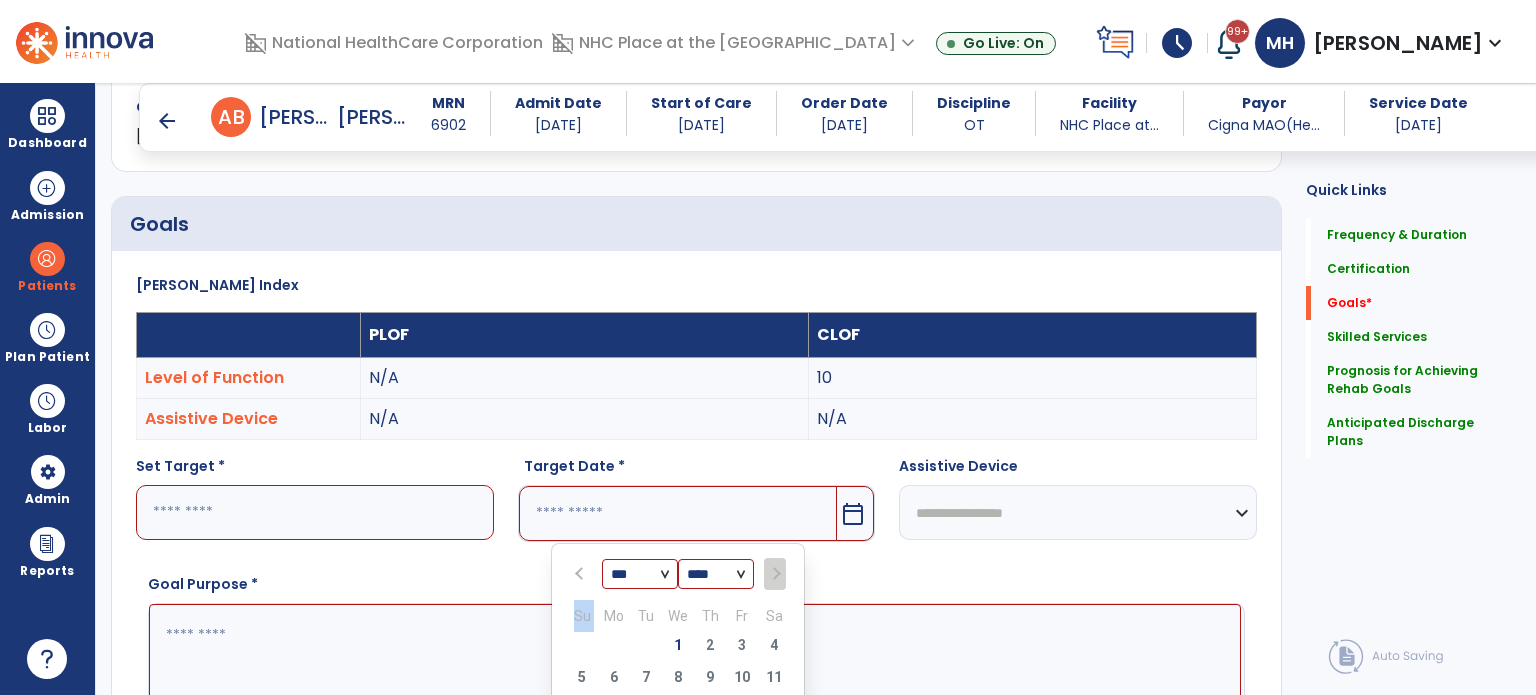 scroll, scrollTop: 620, scrollLeft: 0, axis: vertical 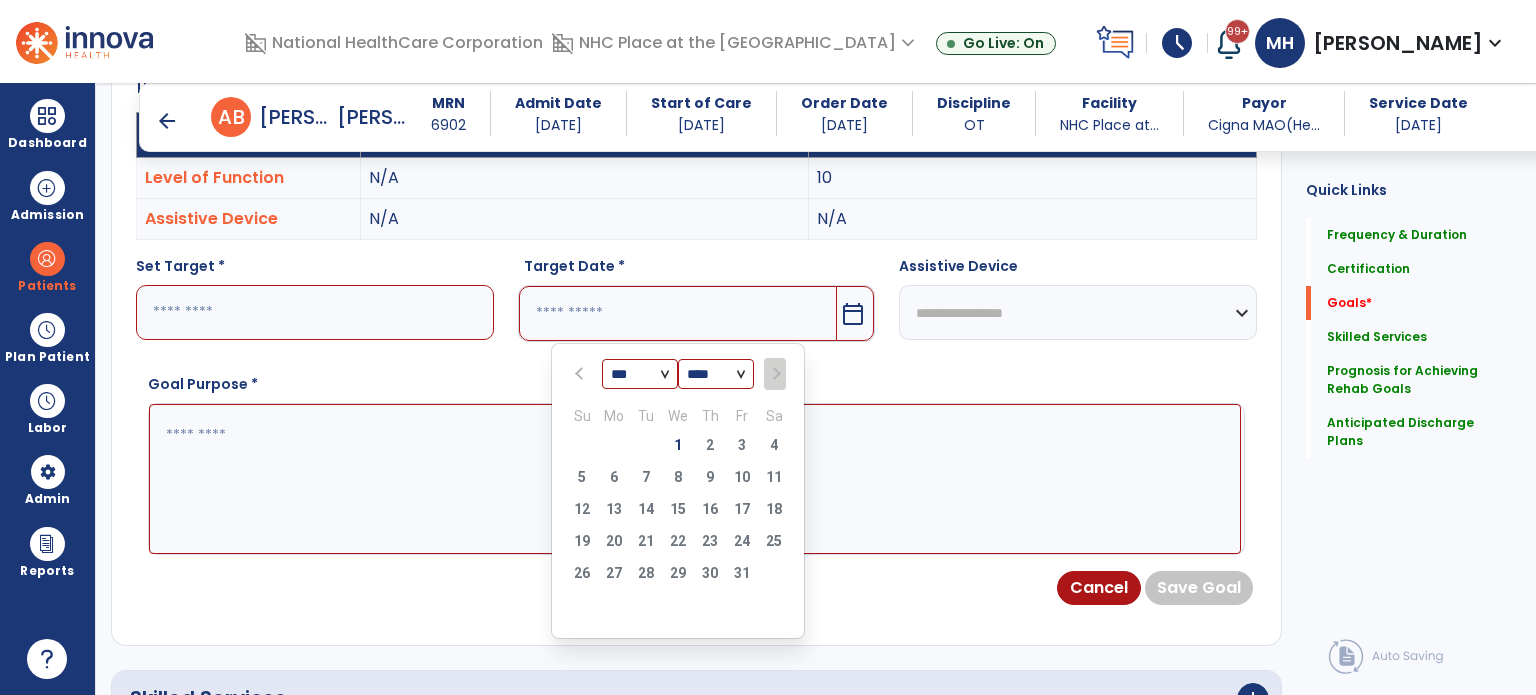 click on "1" at bounding box center [678, 445] 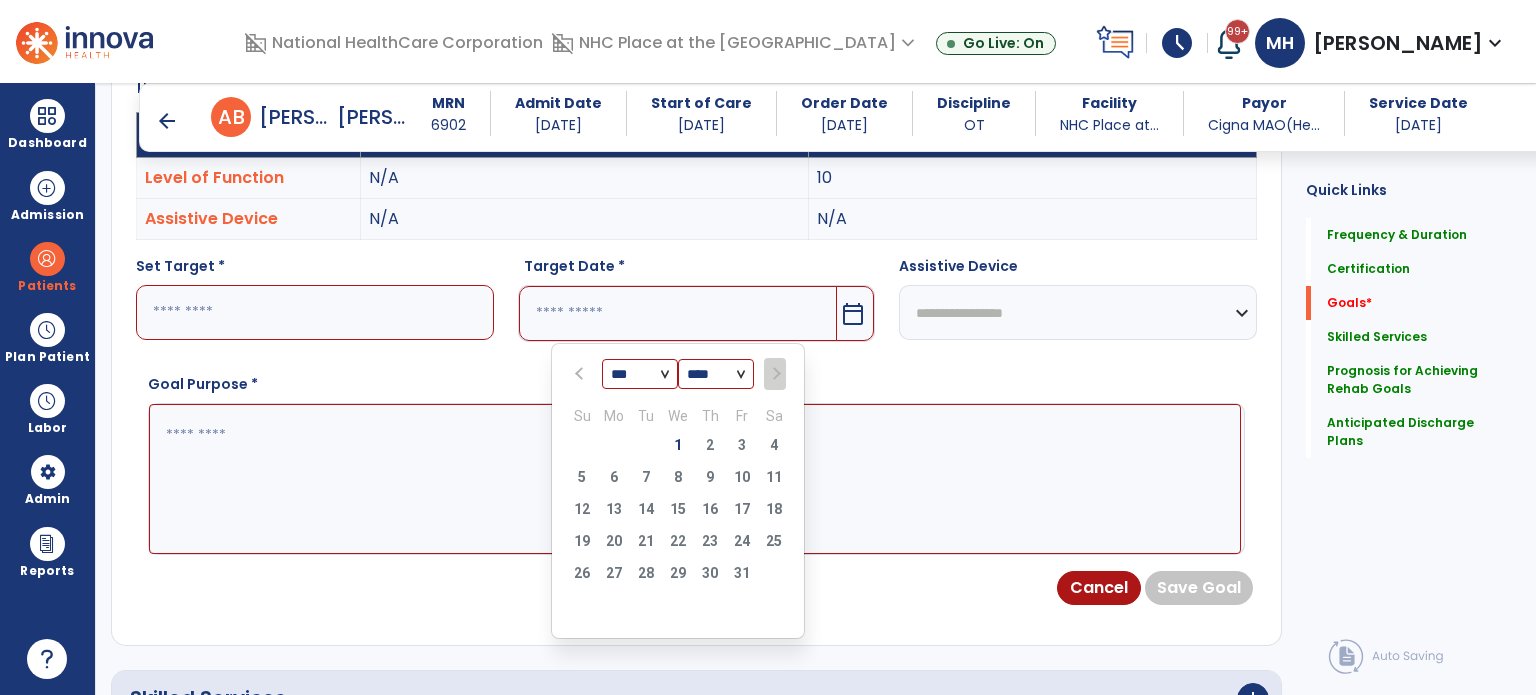 type on "*********" 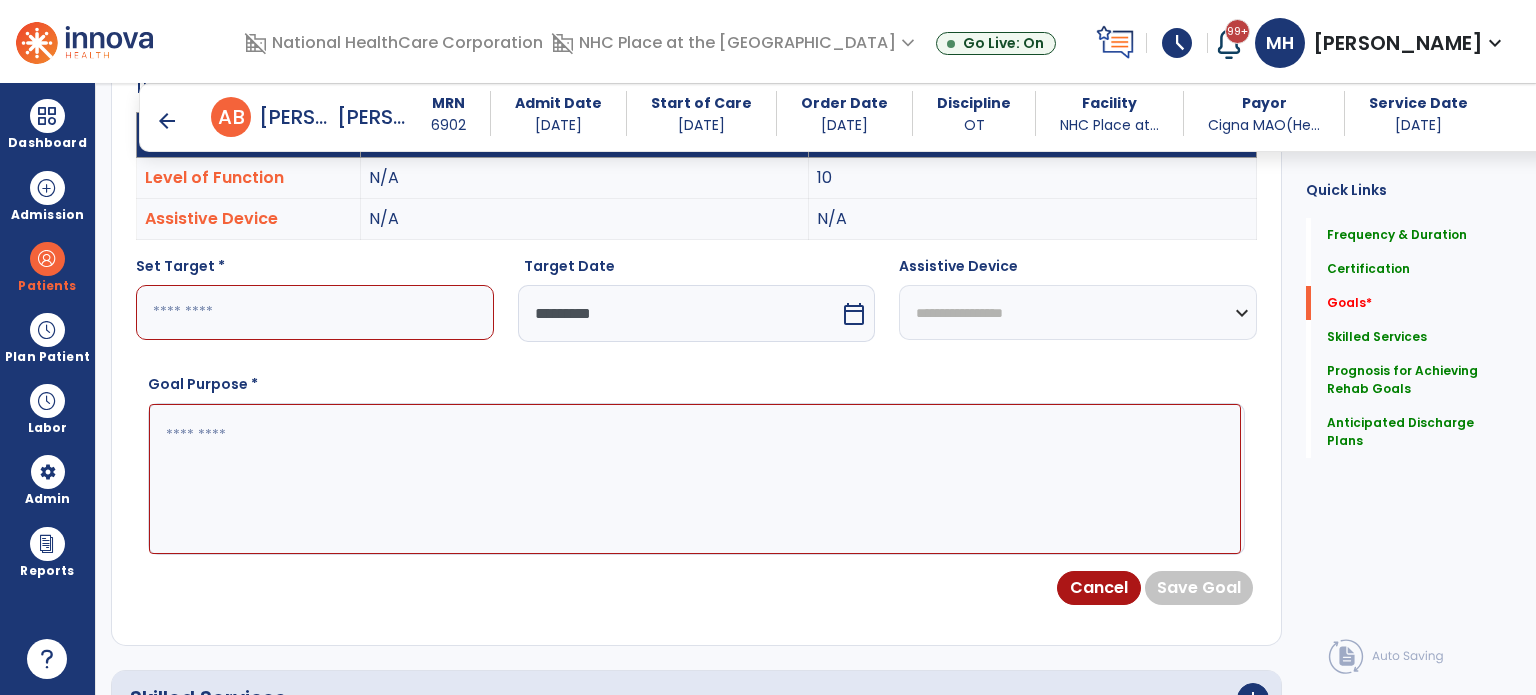 click at bounding box center [315, 312] 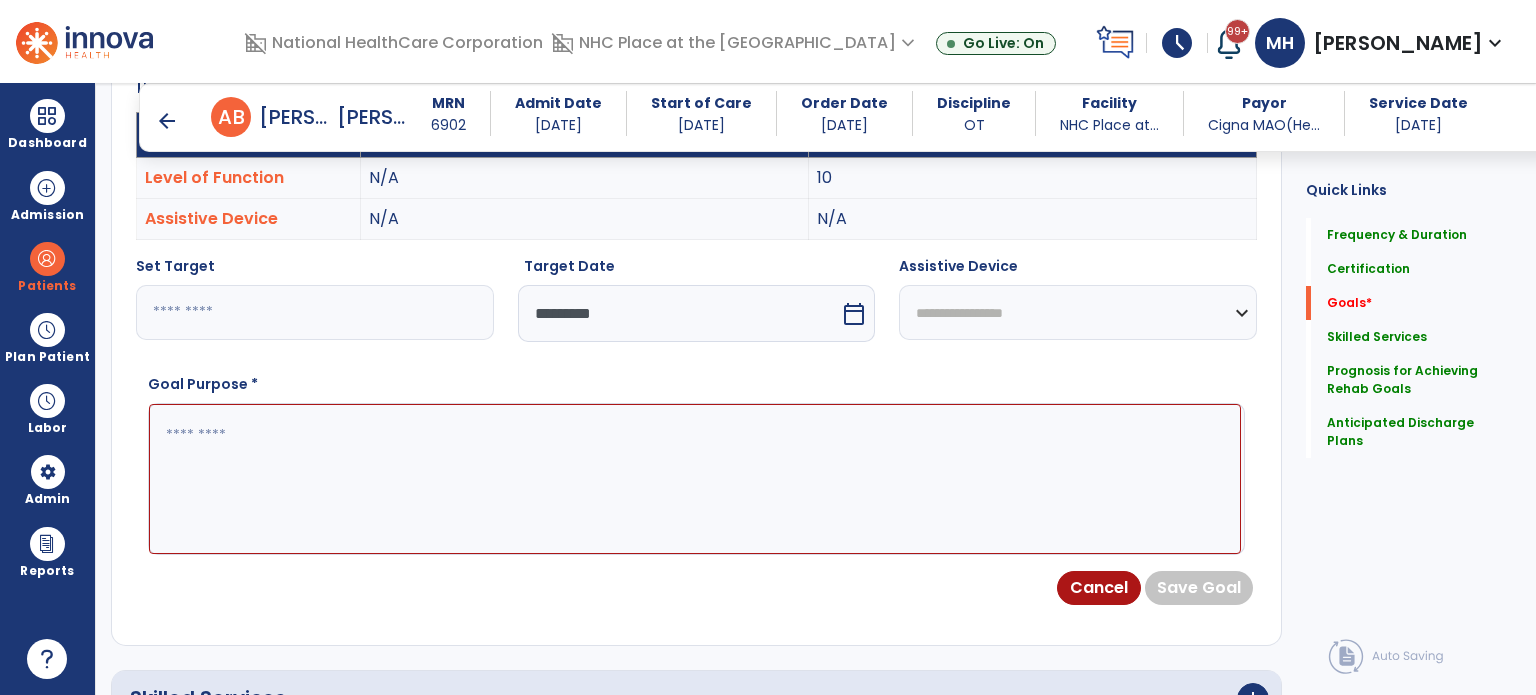type on "**" 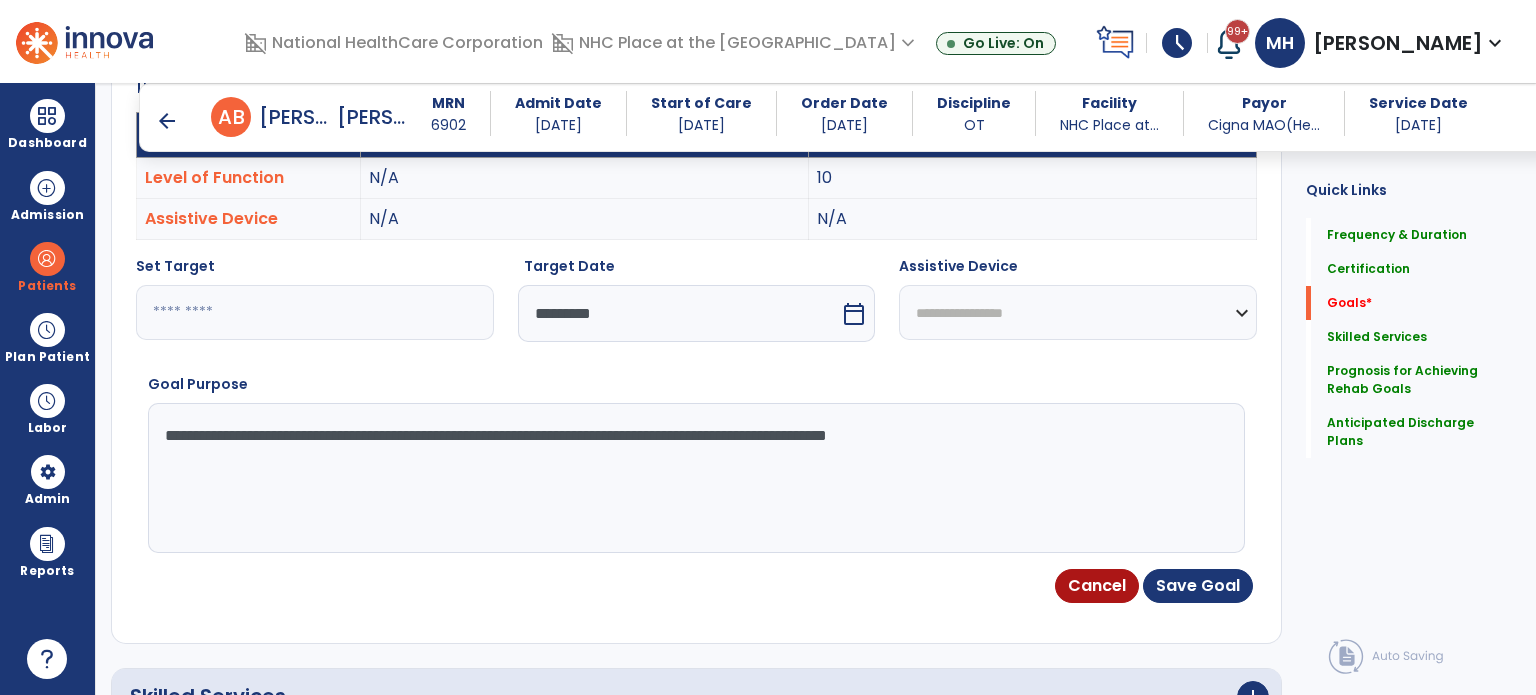 type on "**********" 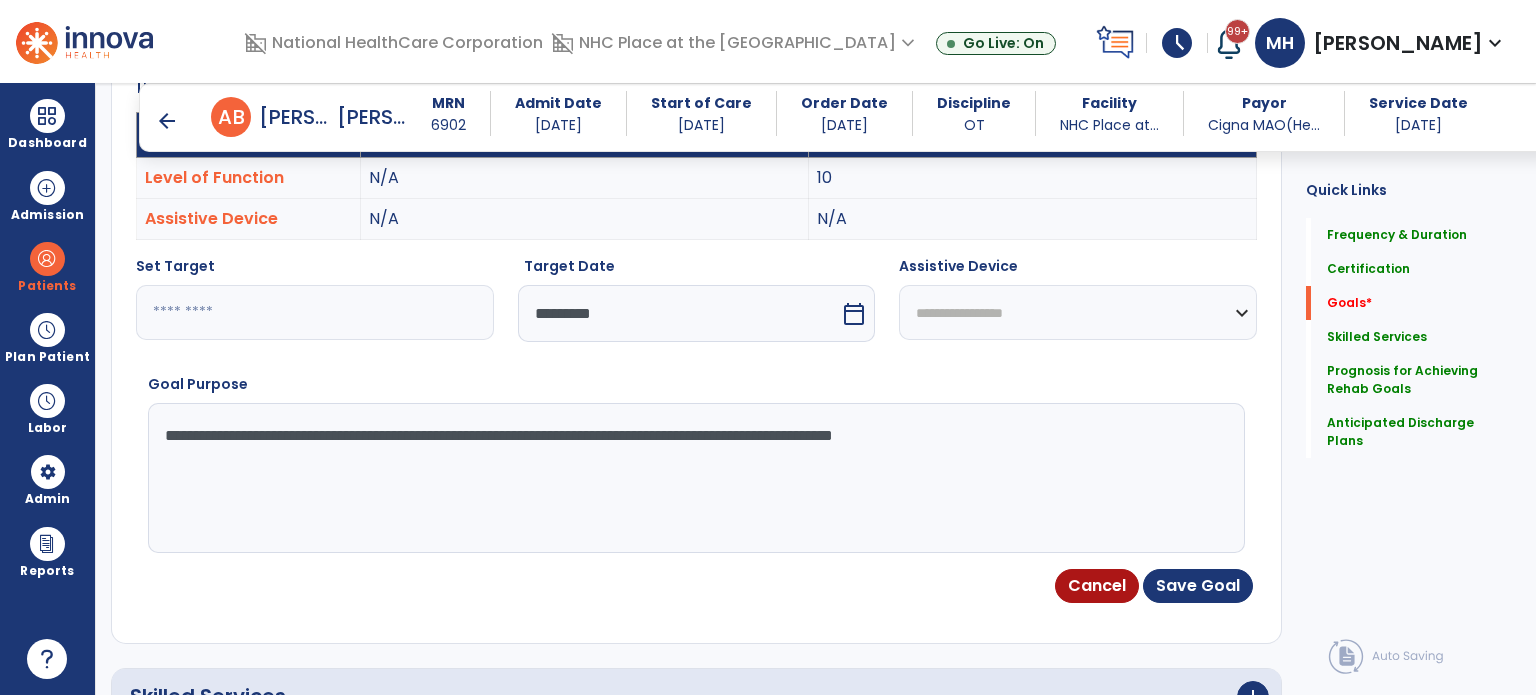 click on "**********" at bounding box center (695, 478) 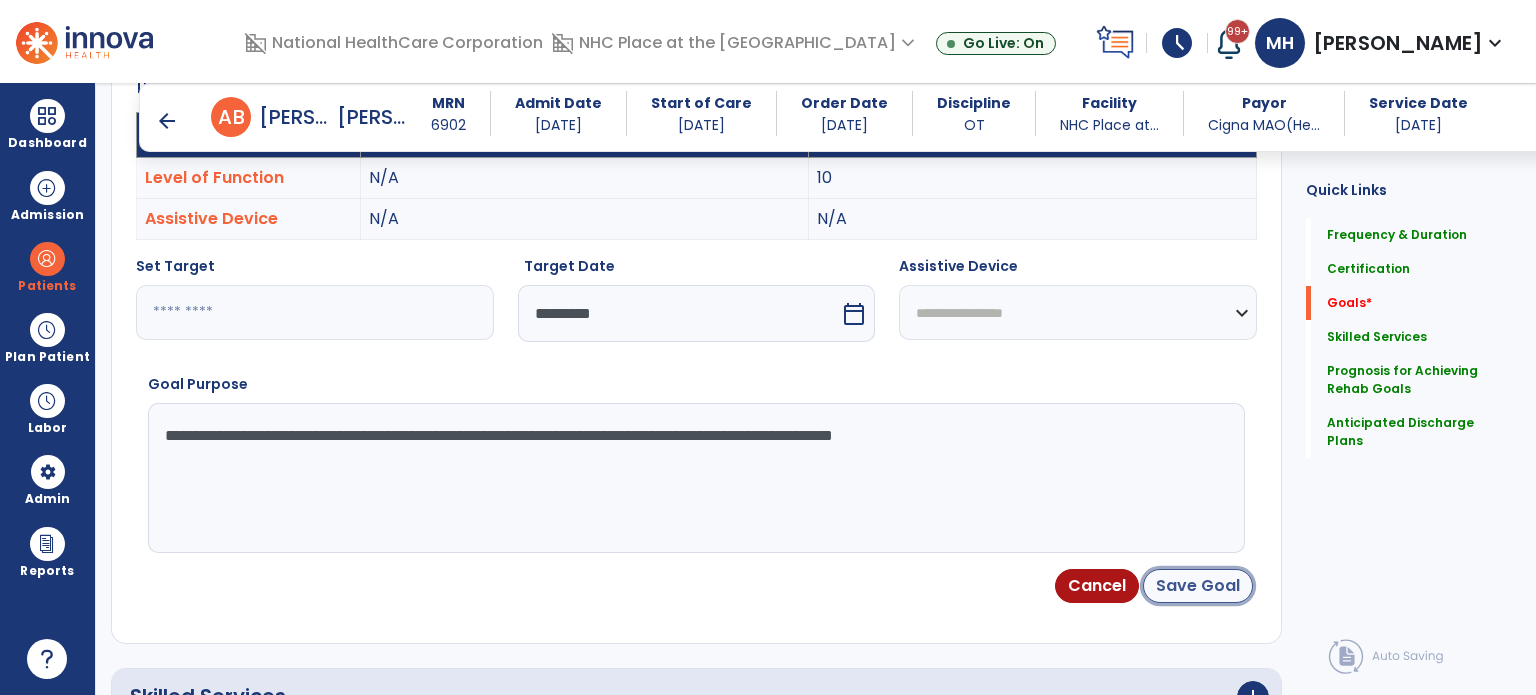 click on "Save Goal" at bounding box center (1198, 586) 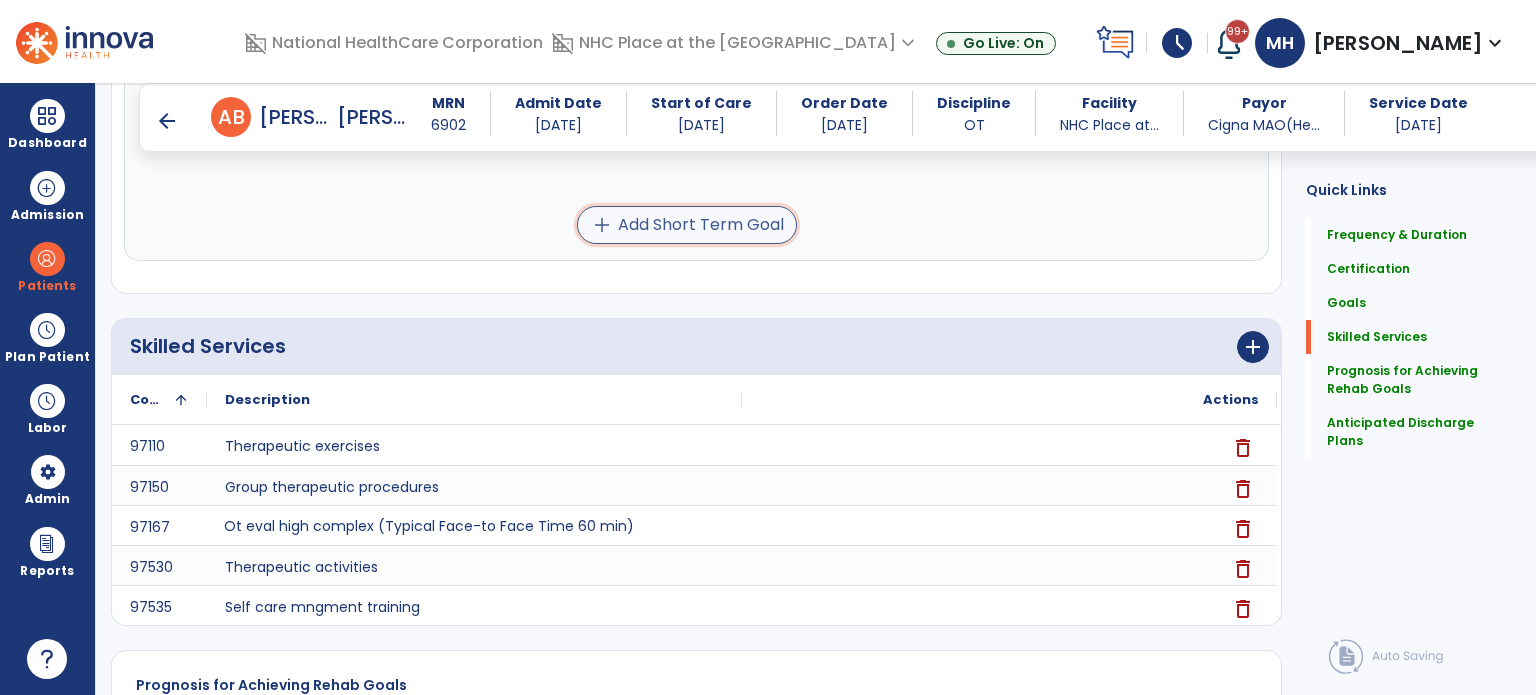 click on "add  Add Short Term Goal" at bounding box center (687, 225) 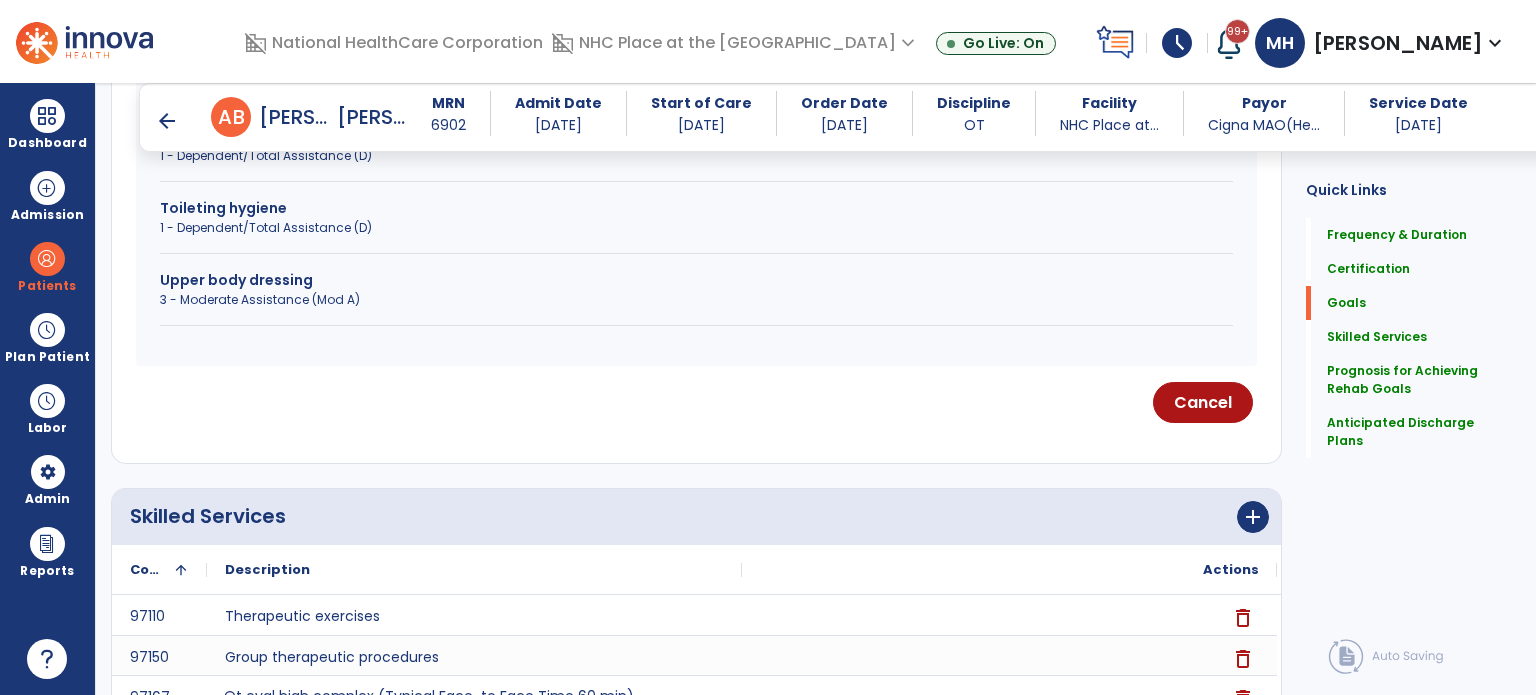 scroll, scrollTop: 843, scrollLeft: 0, axis: vertical 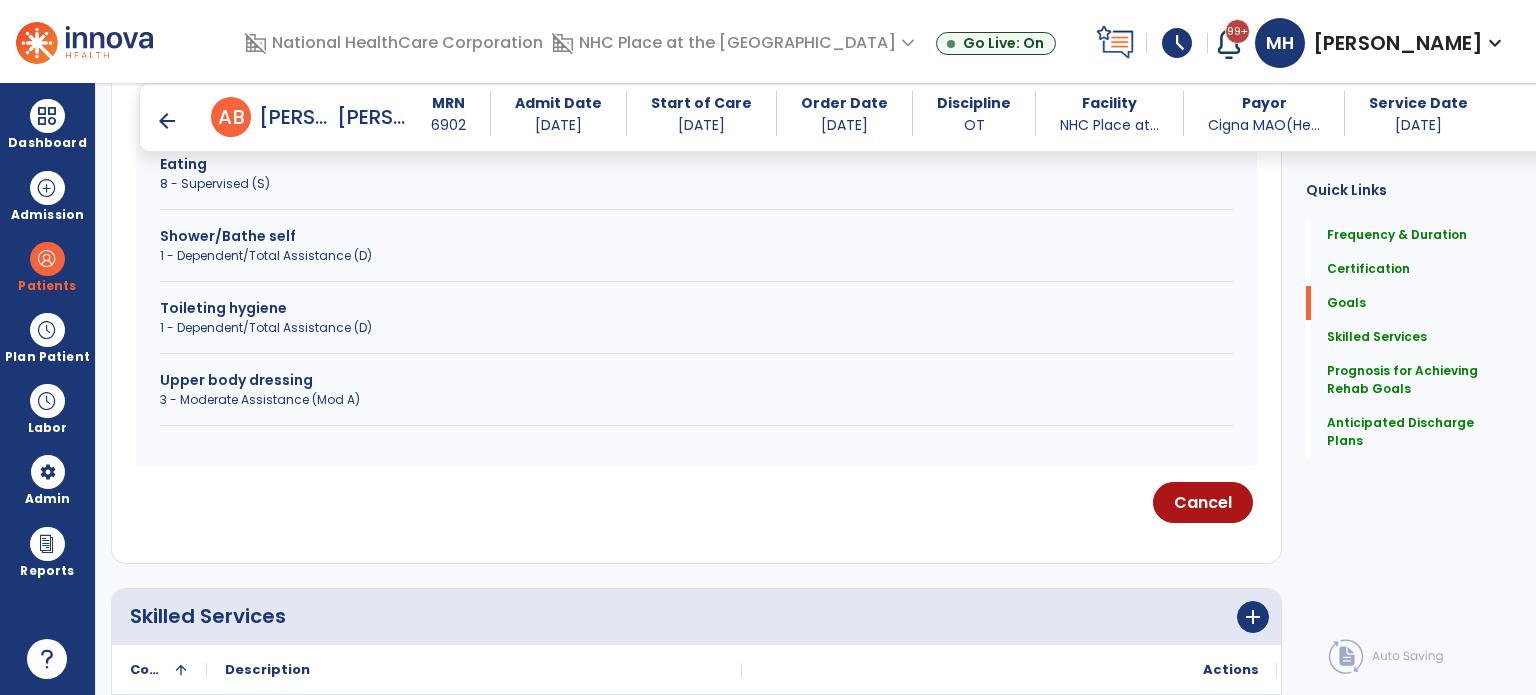 click on "1 - Dependent/Total Assistance (D)" at bounding box center (696, 328) 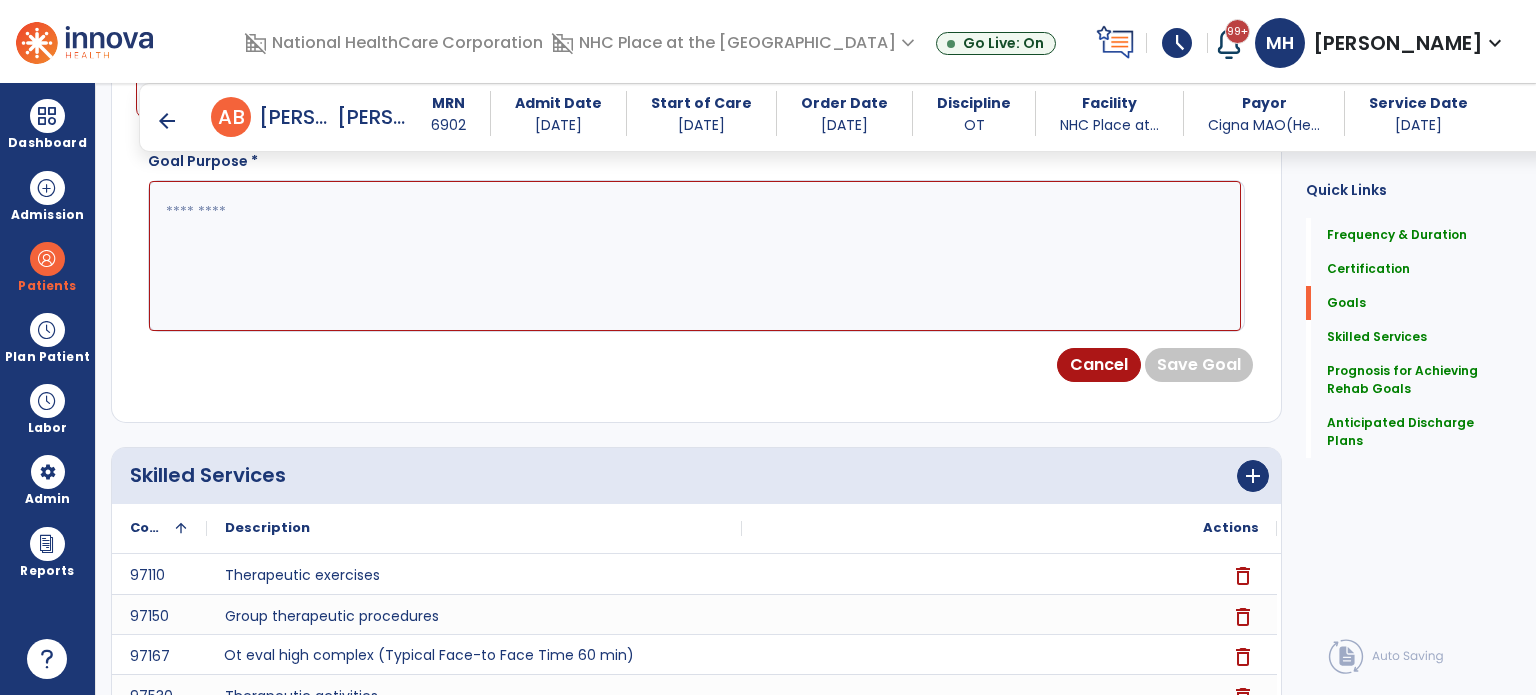 scroll, scrollTop: 543, scrollLeft: 0, axis: vertical 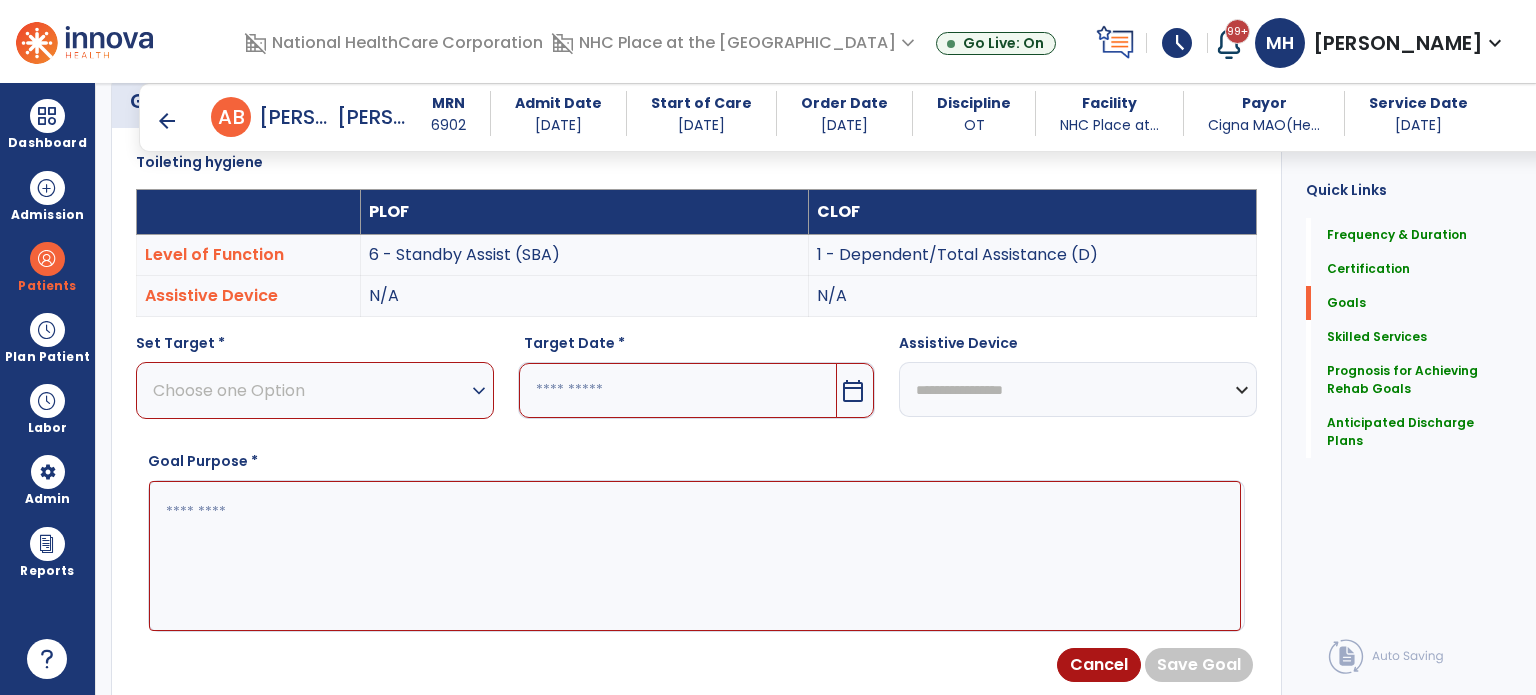 click on "Choose one Option" at bounding box center (310, 390) 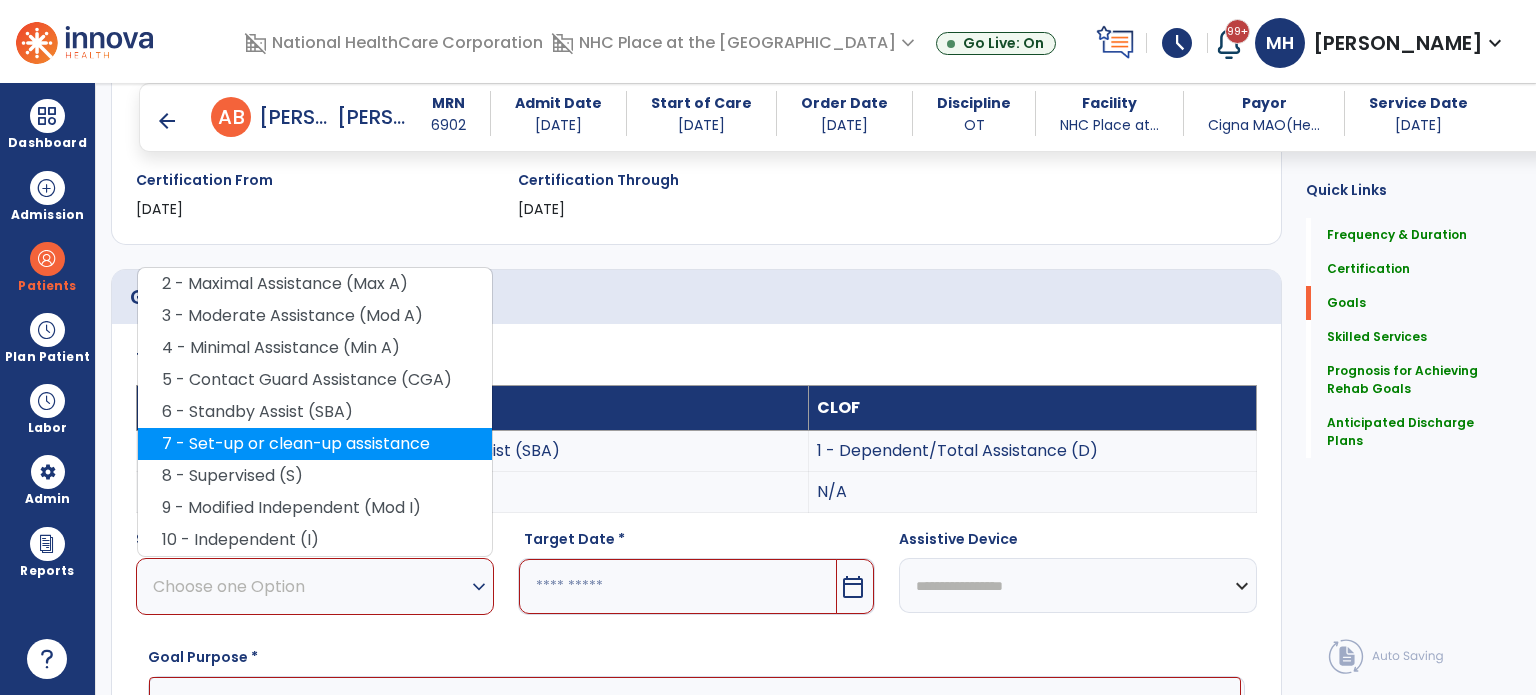 scroll, scrollTop: 343, scrollLeft: 0, axis: vertical 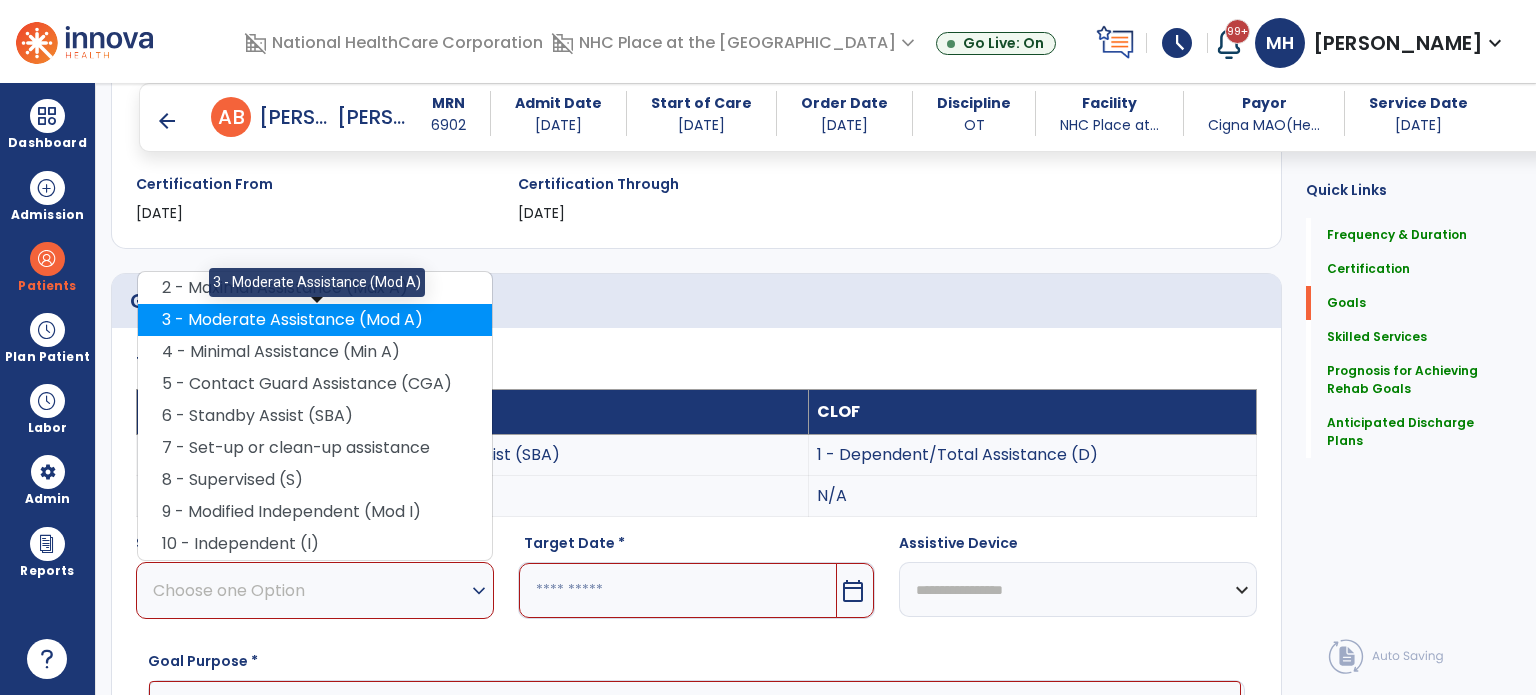 click on "3 - Moderate Assistance (Mod A)" at bounding box center (315, 320) 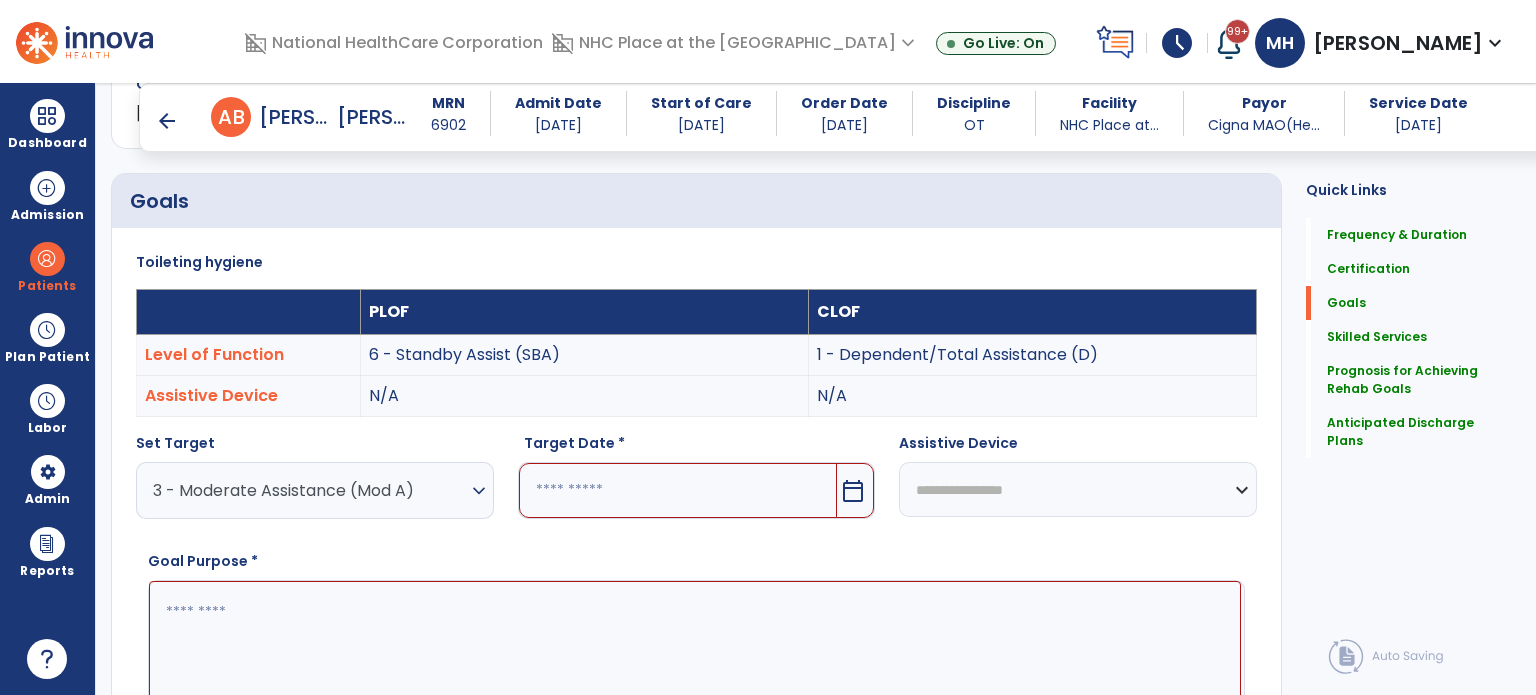 click at bounding box center [678, 490] 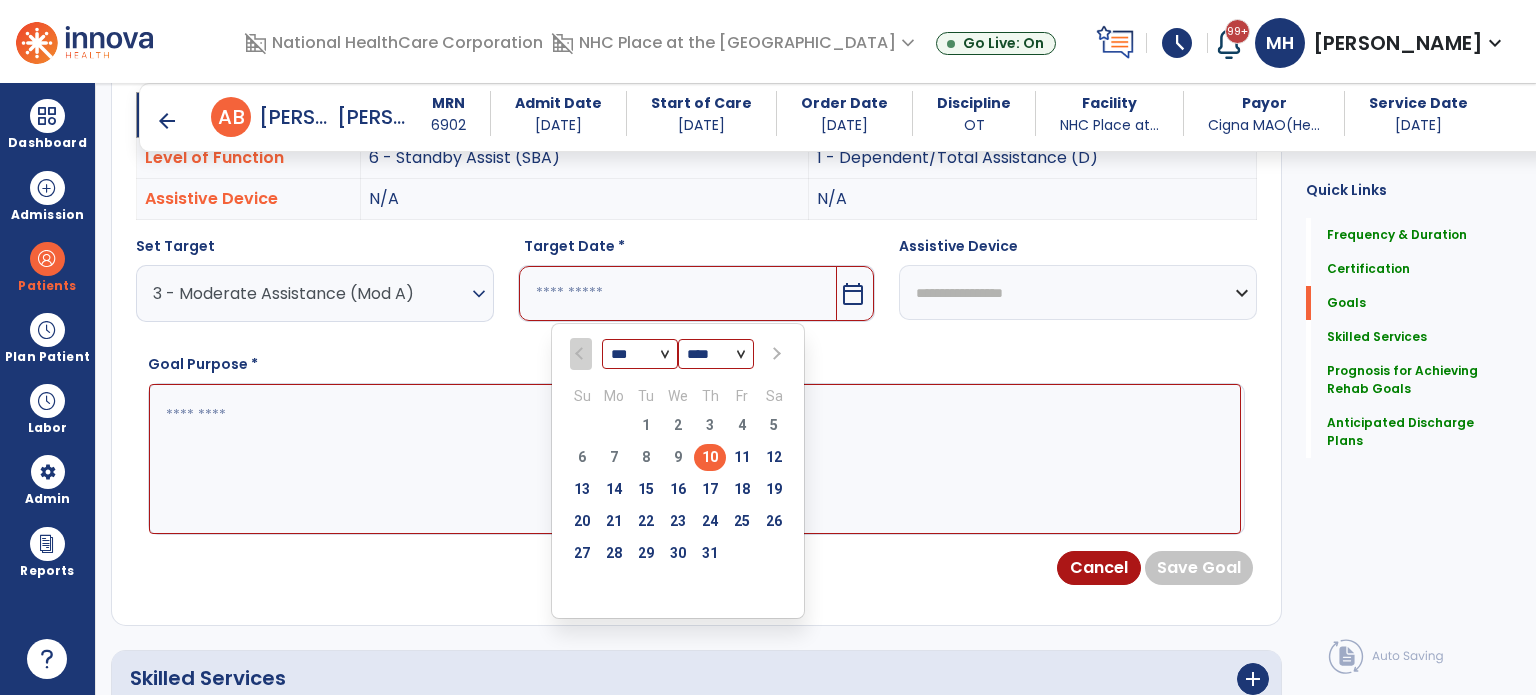 scroll, scrollTop: 643, scrollLeft: 0, axis: vertical 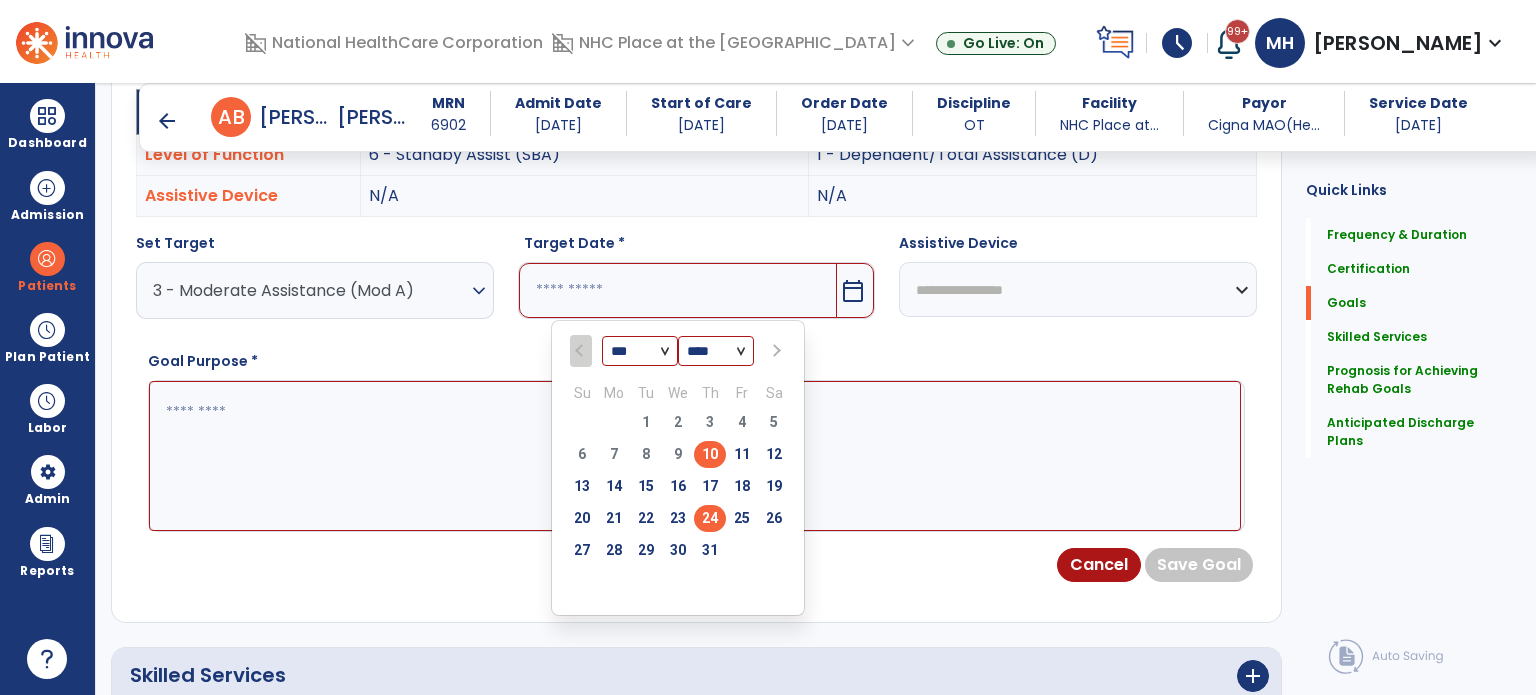 click on "24" at bounding box center [710, 518] 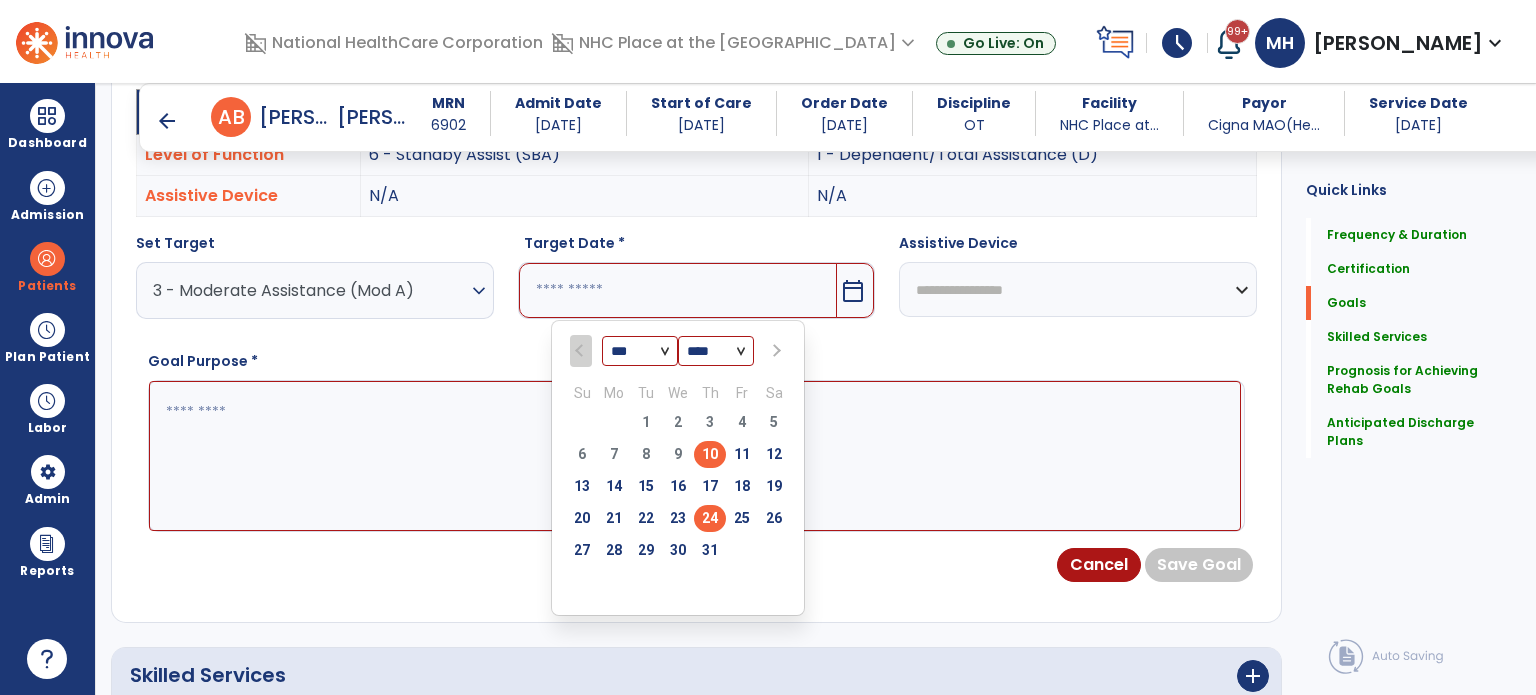 type on "*********" 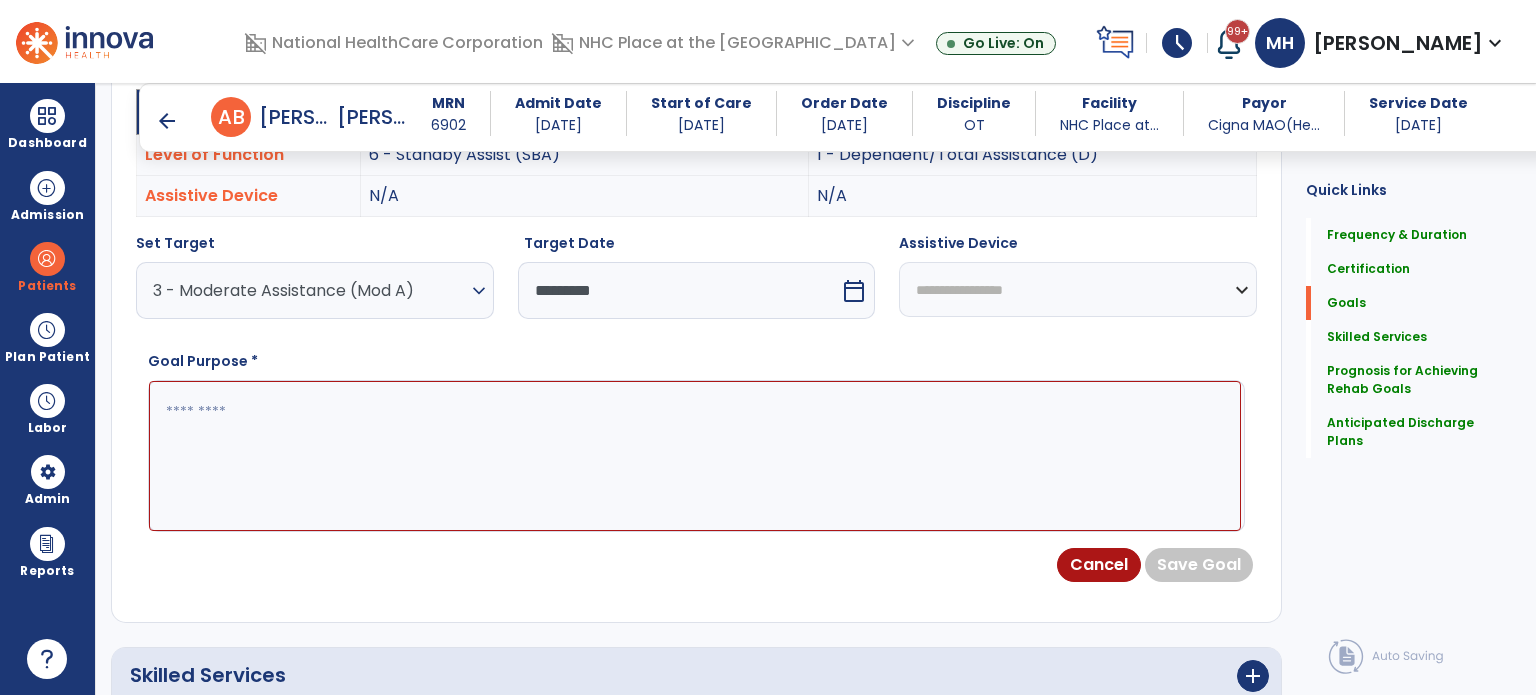 click at bounding box center (695, 456) 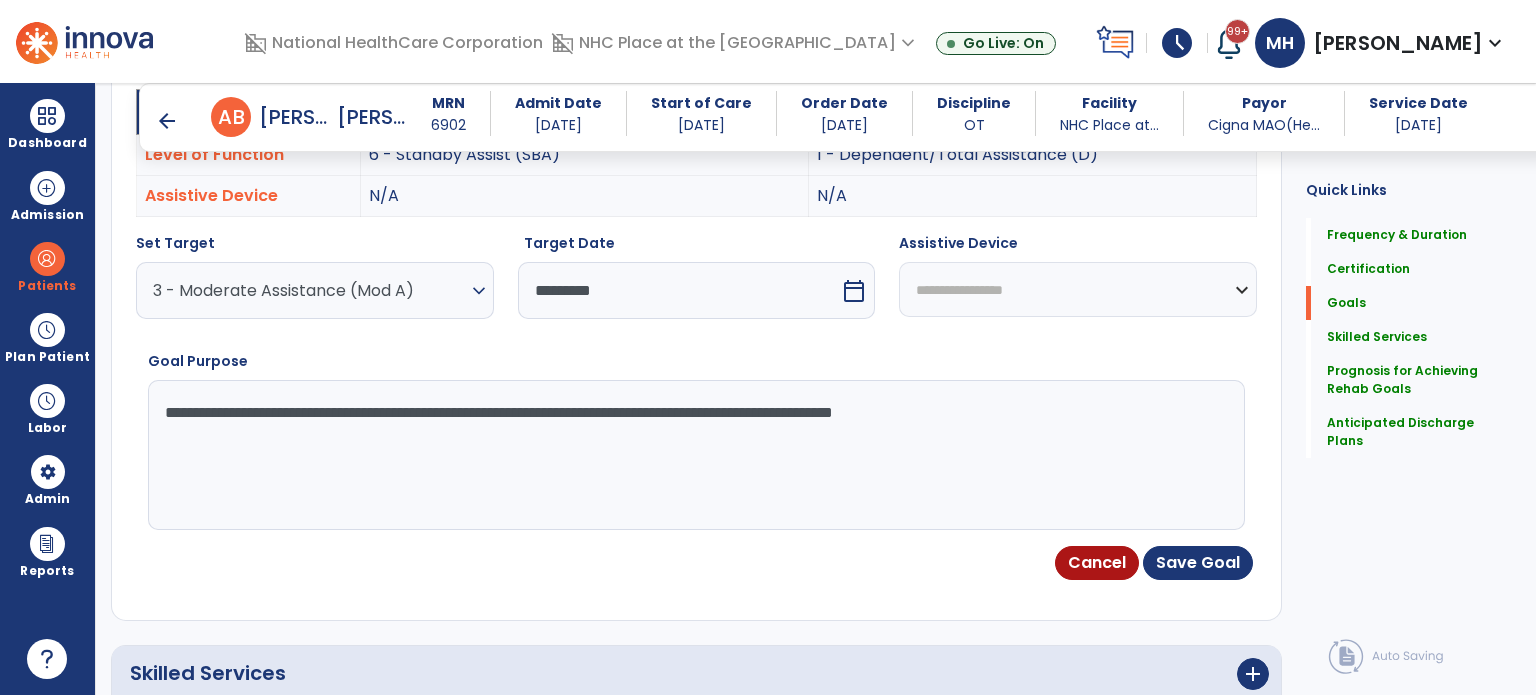 drag, startPoint x: 828, startPoint y: 422, endPoint x: 656, endPoint y: 379, distance: 177.29355 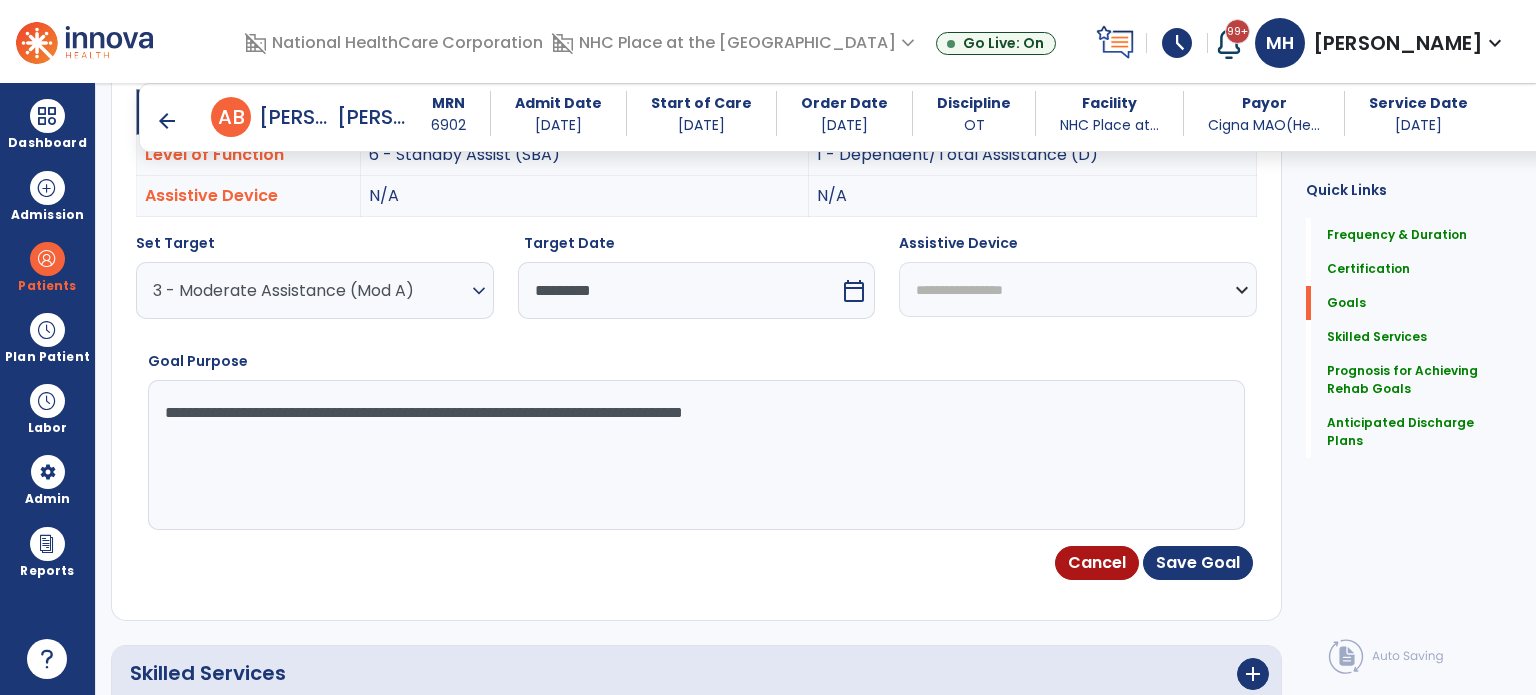 drag, startPoint x: 912, startPoint y: 433, endPoint x: 141, endPoint y: 425, distance: 771.0415 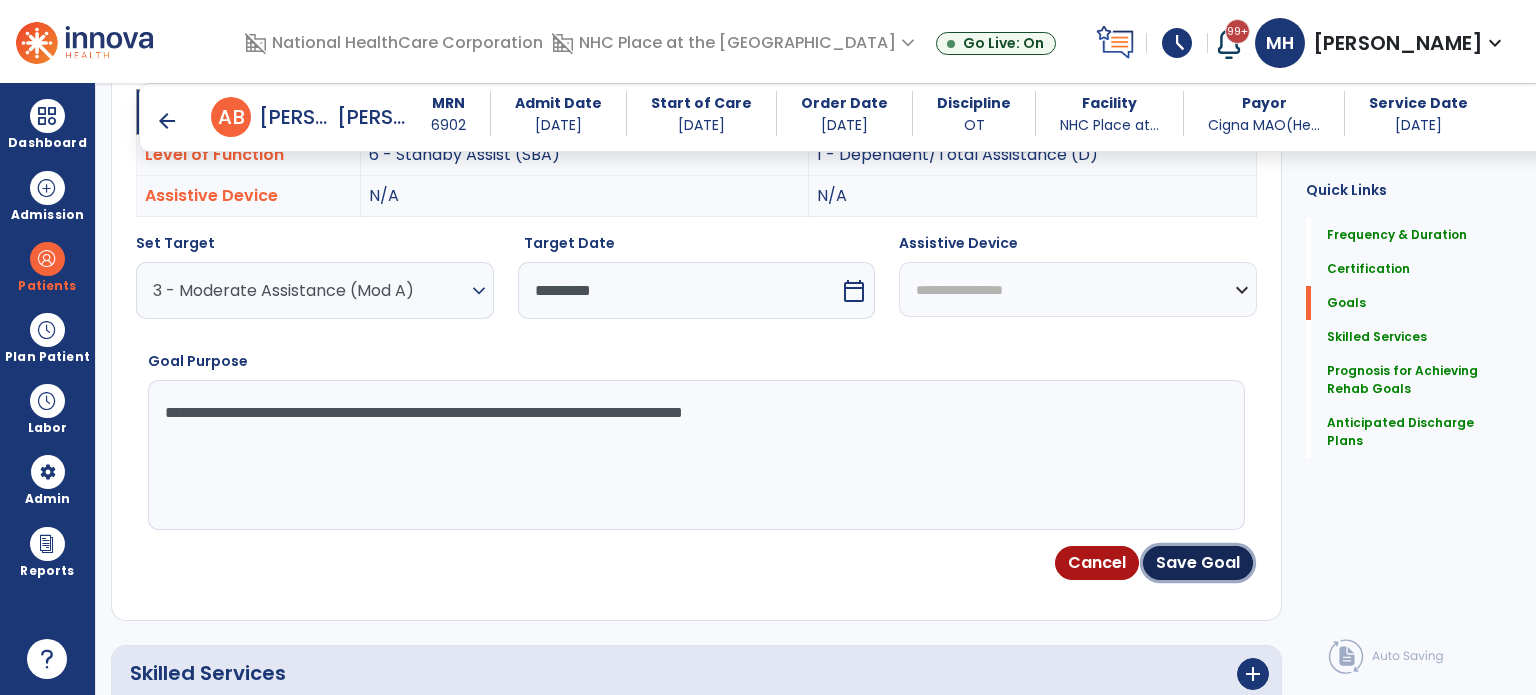 click on "Save Goal" at bounding box center [1198, 563] 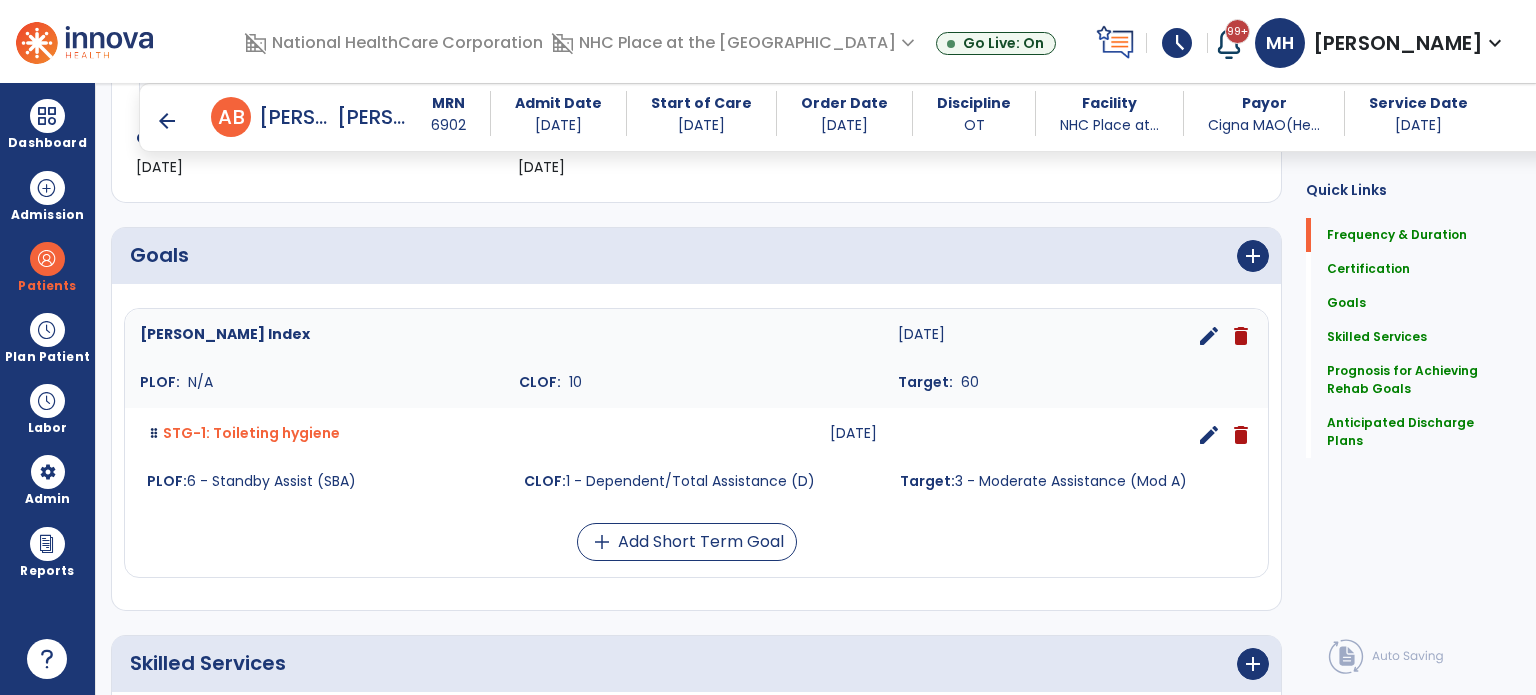scroll, scrollTop: 455, scrollLeft: 0, axis: vertical 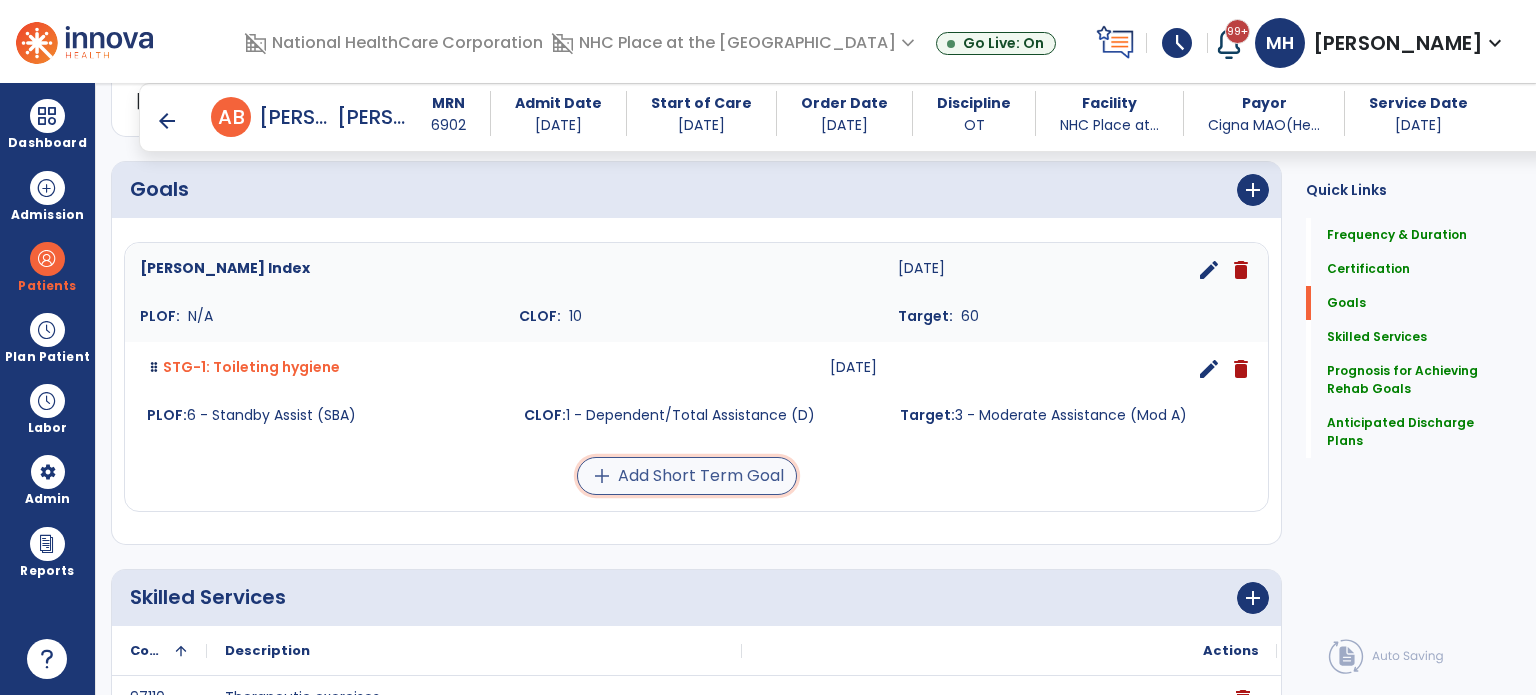 click on "add" at bounding box center (602, 476) 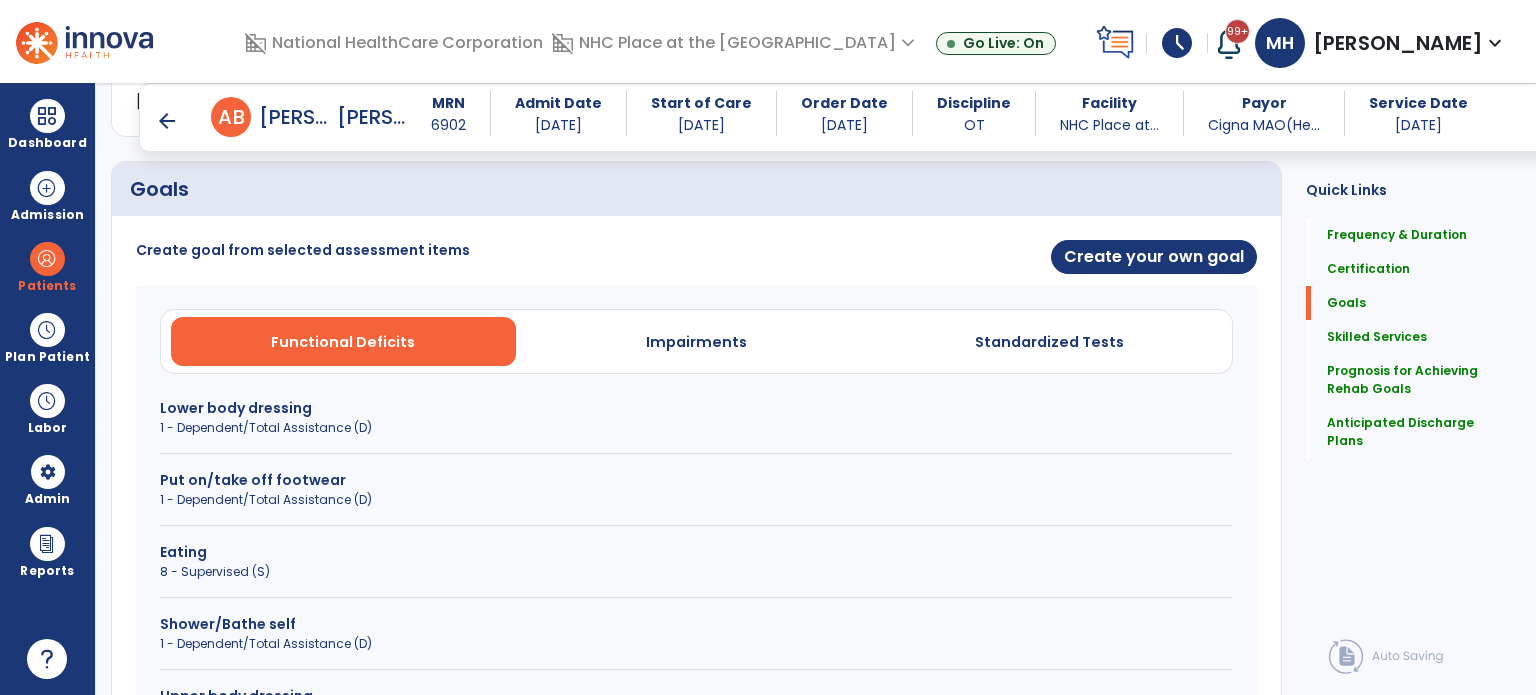 click on "Lower body dressing" at bounding box center [696, 408] 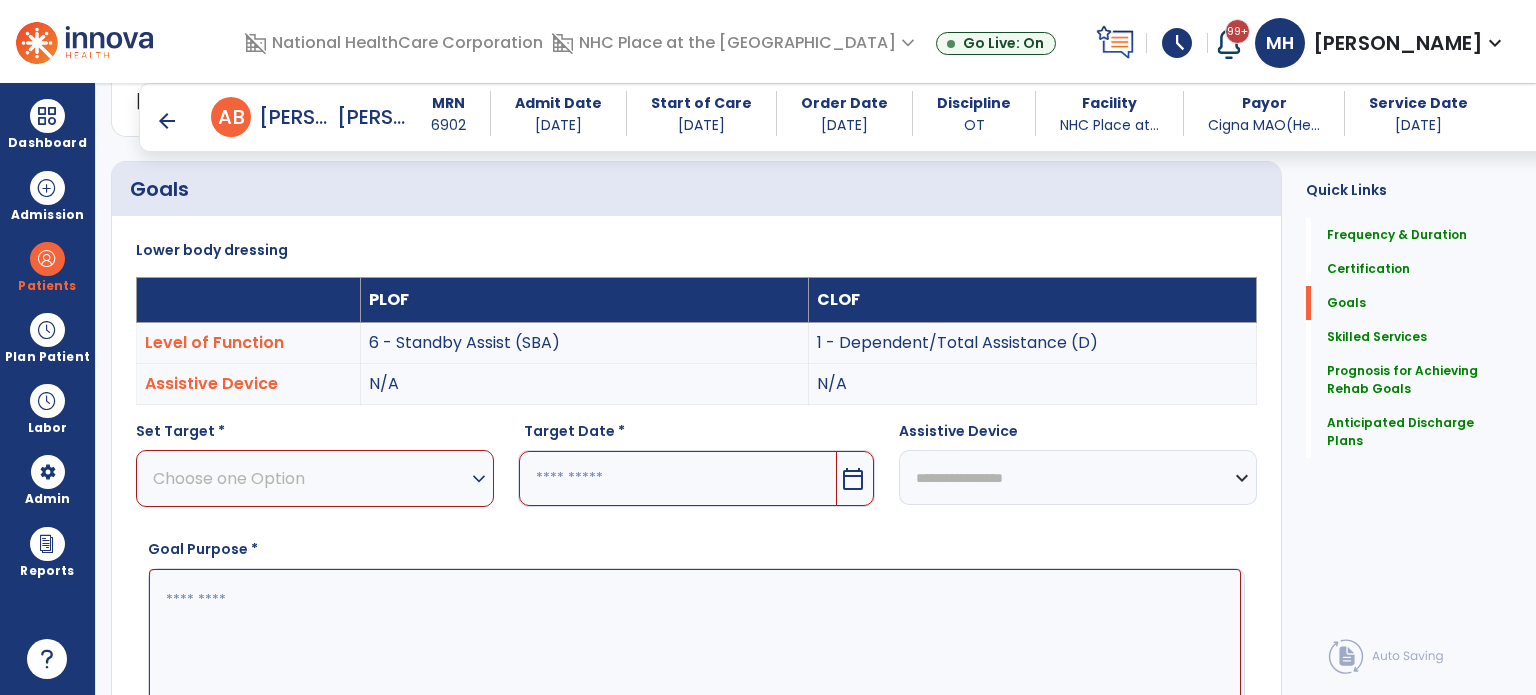 click on "Choose one Option   expand_more" at bounding box center [315, 478] 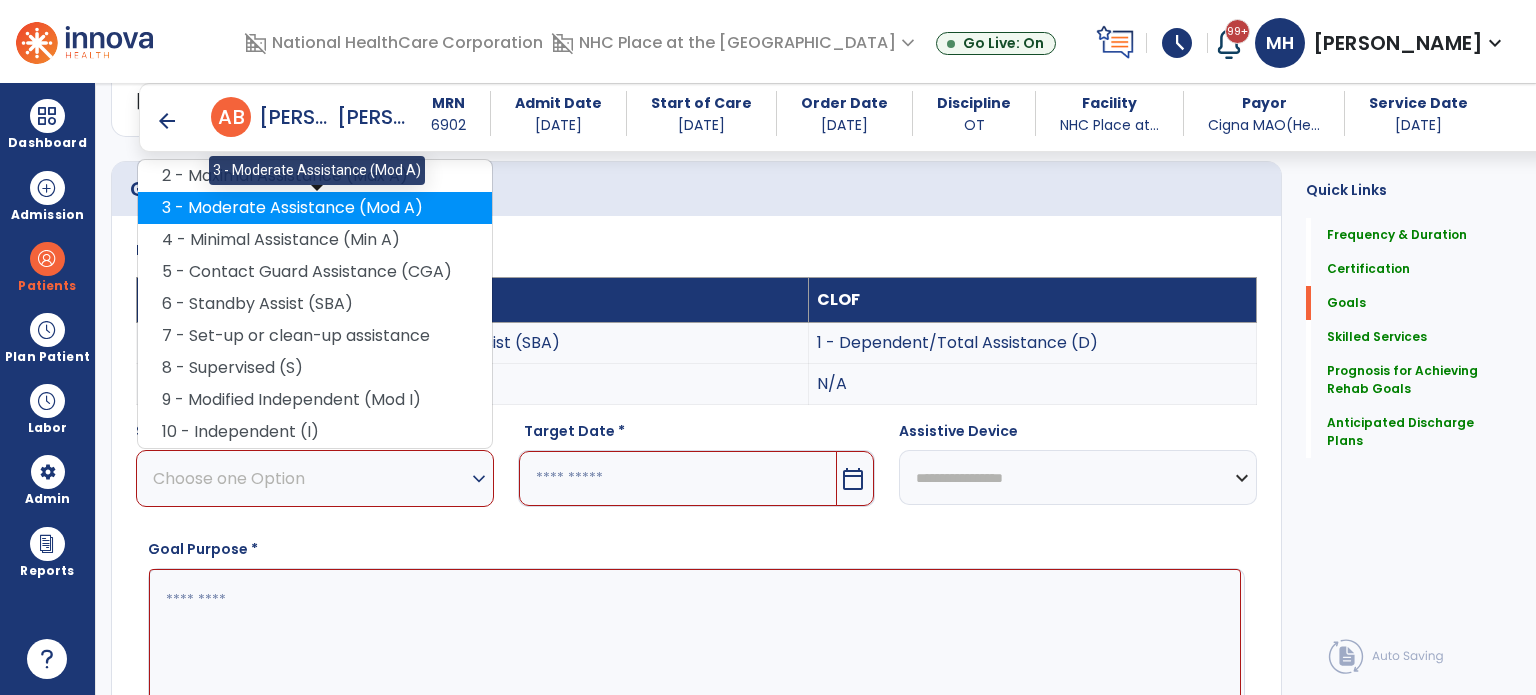 click on "3 - Moderate Assistance (Mod A)" at bounding box center (315, 208) 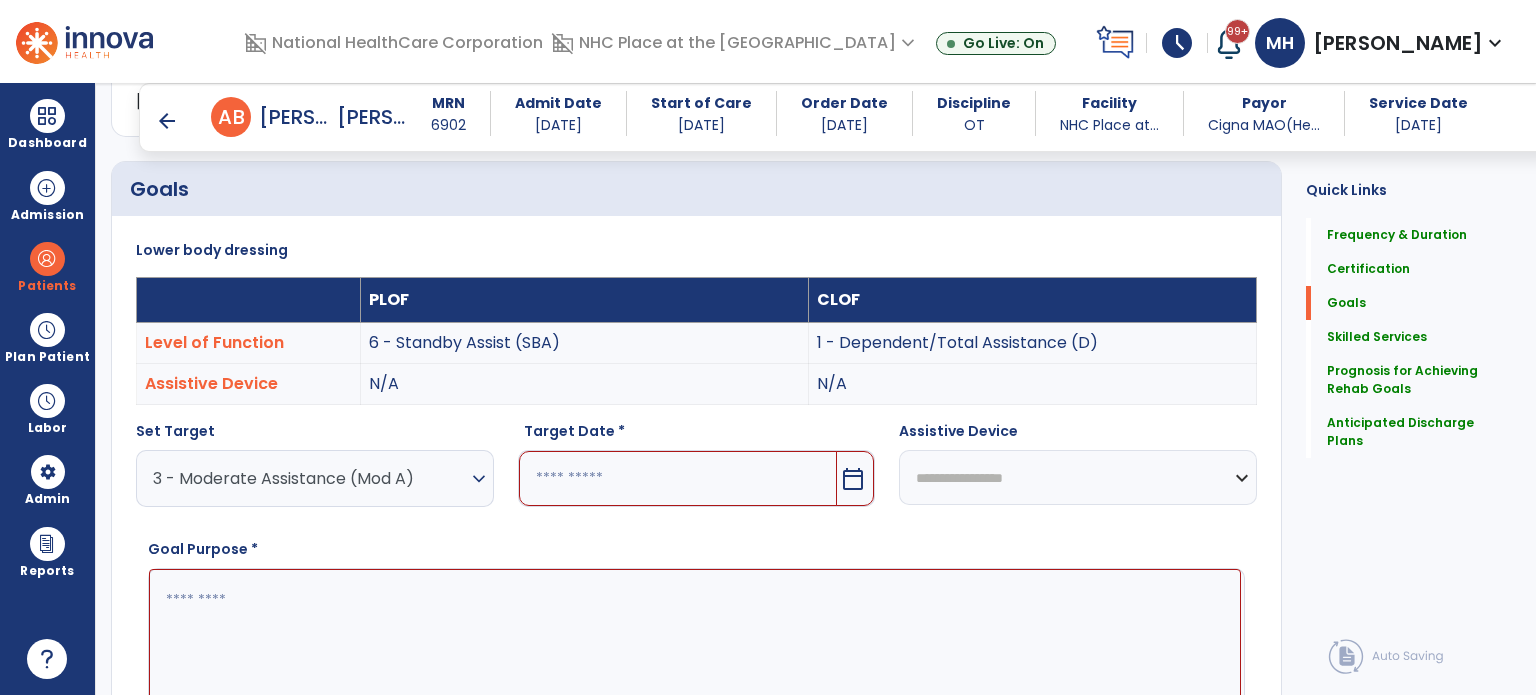 click at bounding box center (678, 478) 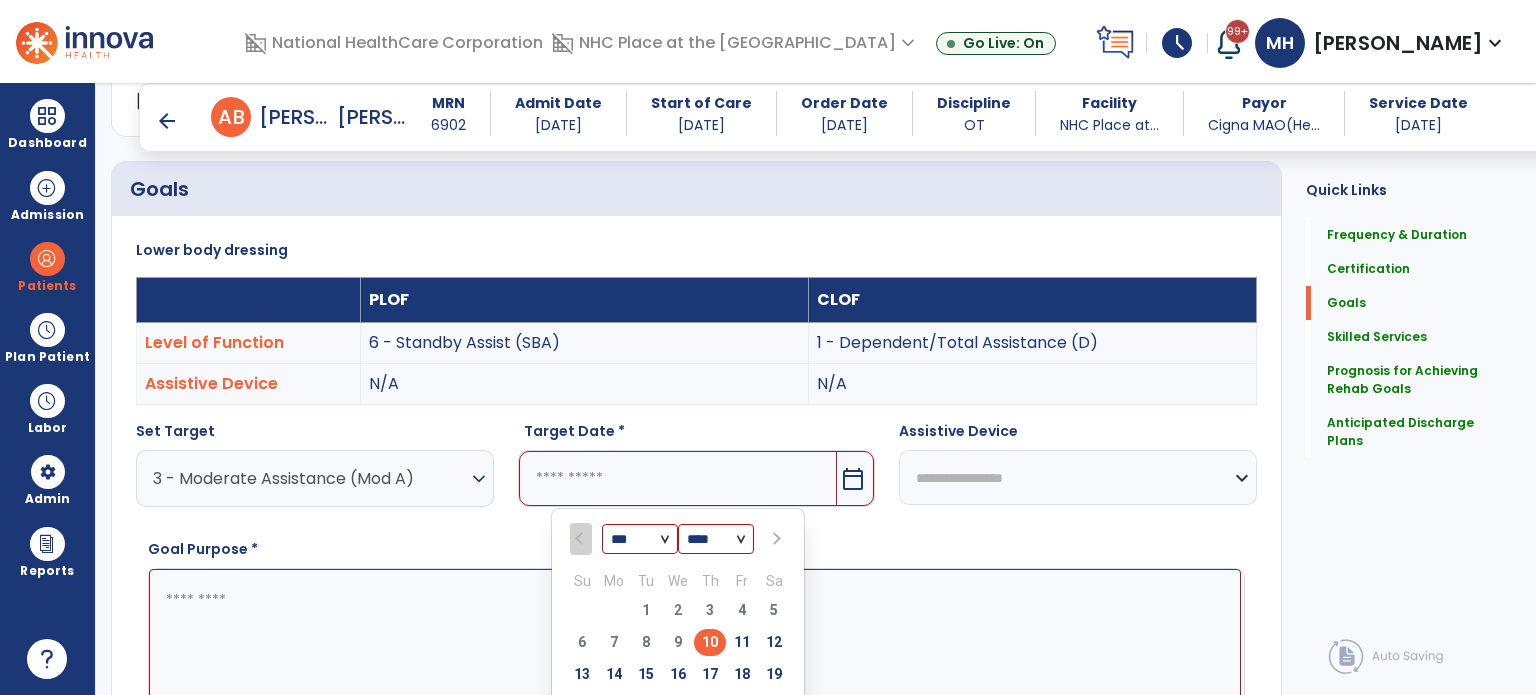 scroll, scrollTop: 655, scrollLeft: 0, axis: vertical 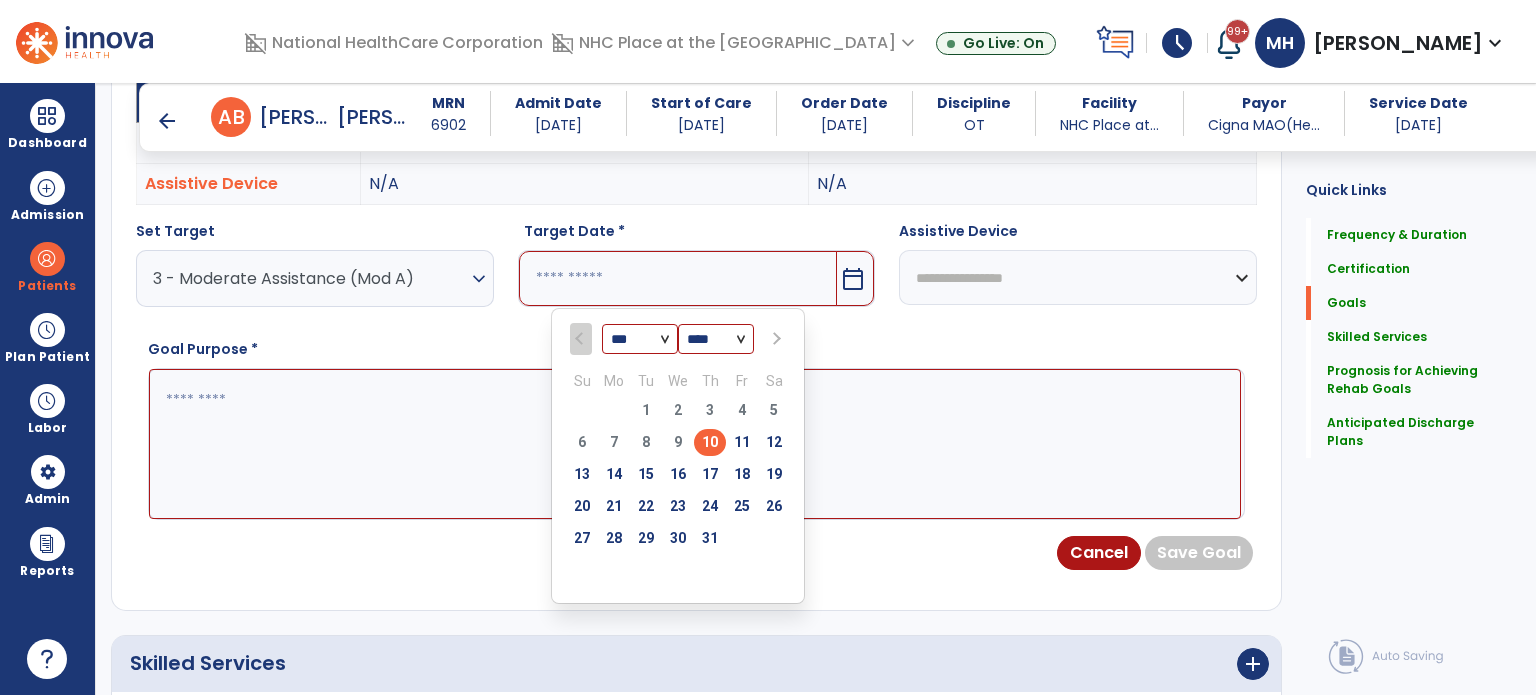 click on "24" at bounding box center [710, 506] 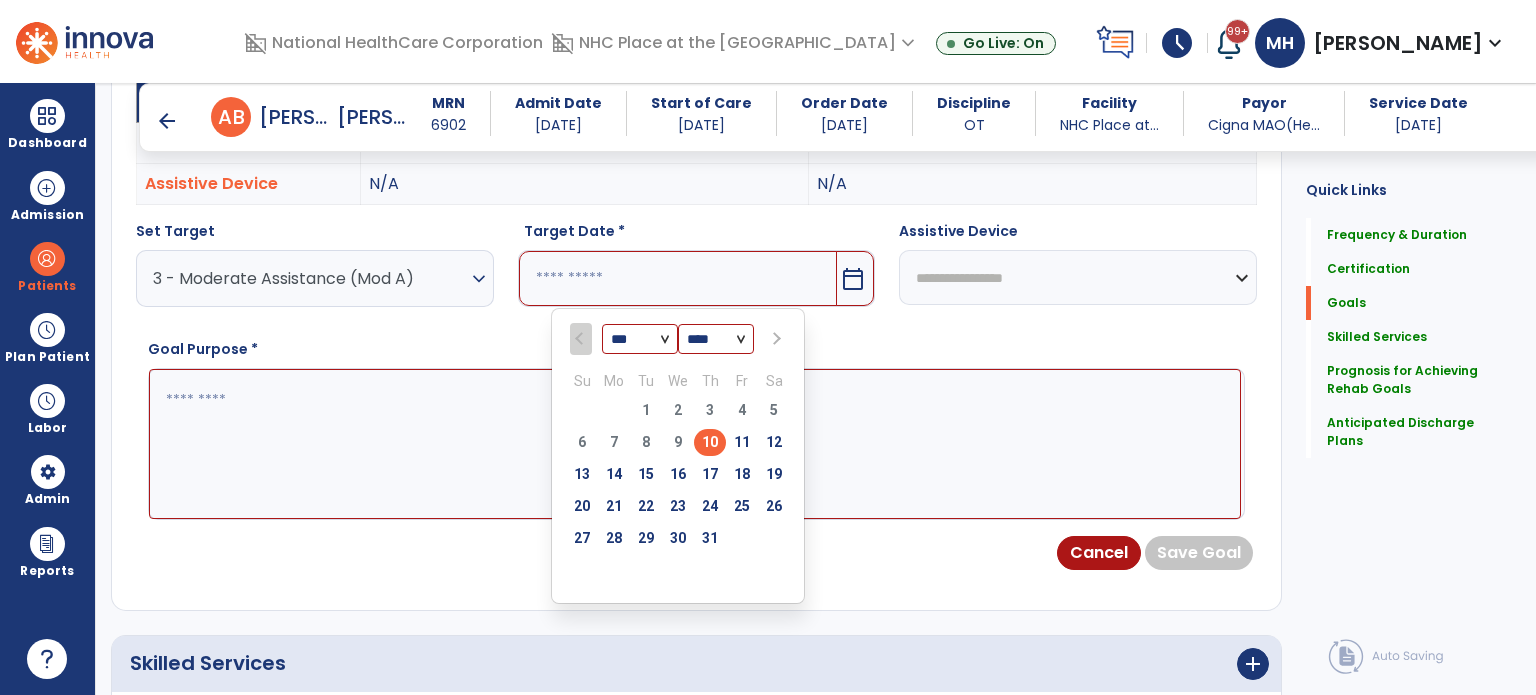 type on "*********" 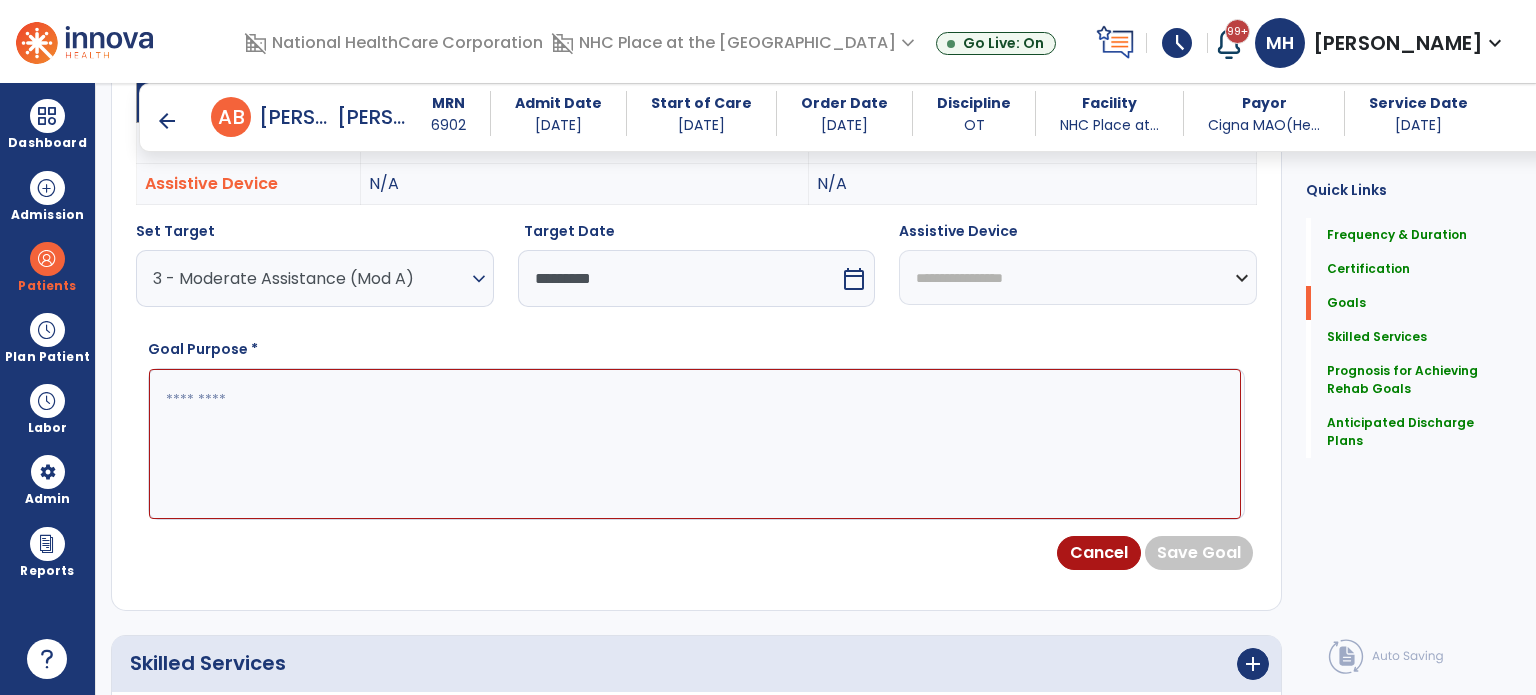 click on "**********" at bounding box center [1078, 277] 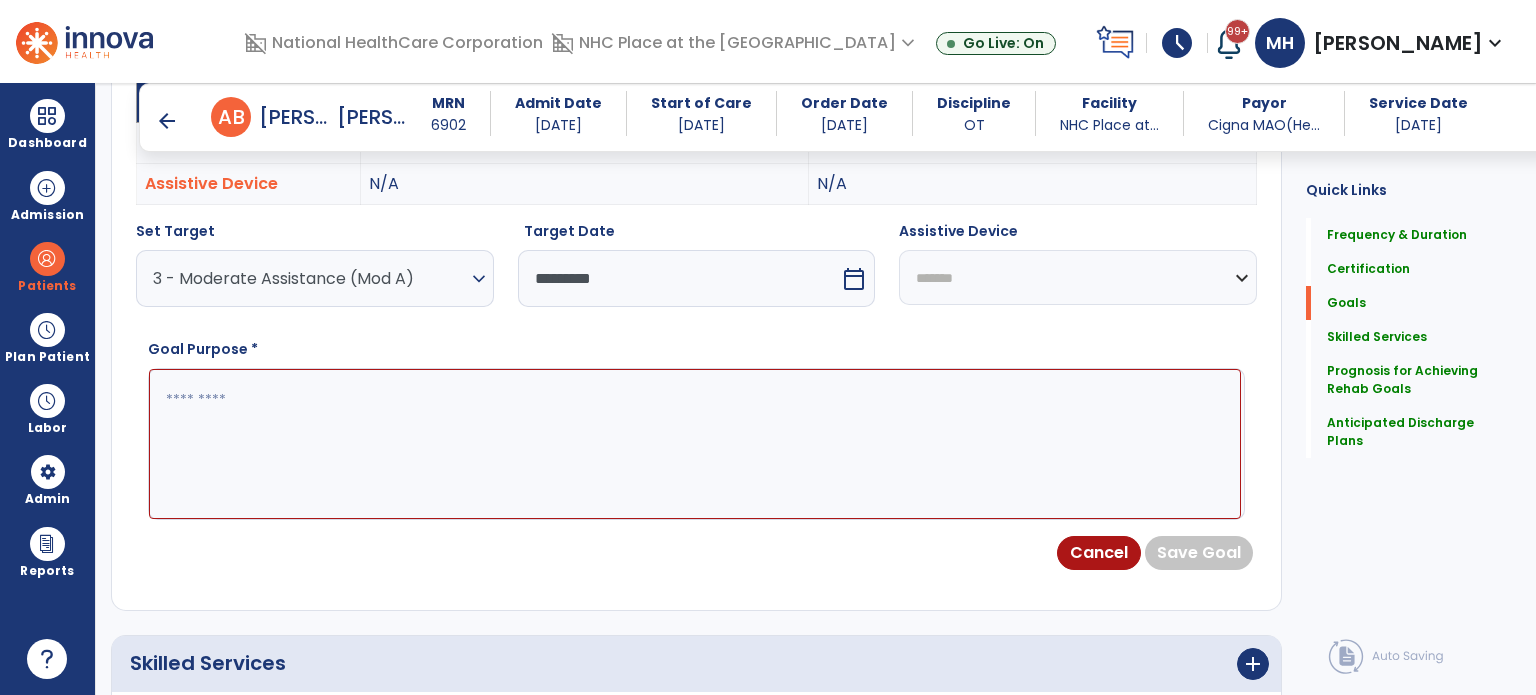 click on "**********" at bounding box center (1078, 277) 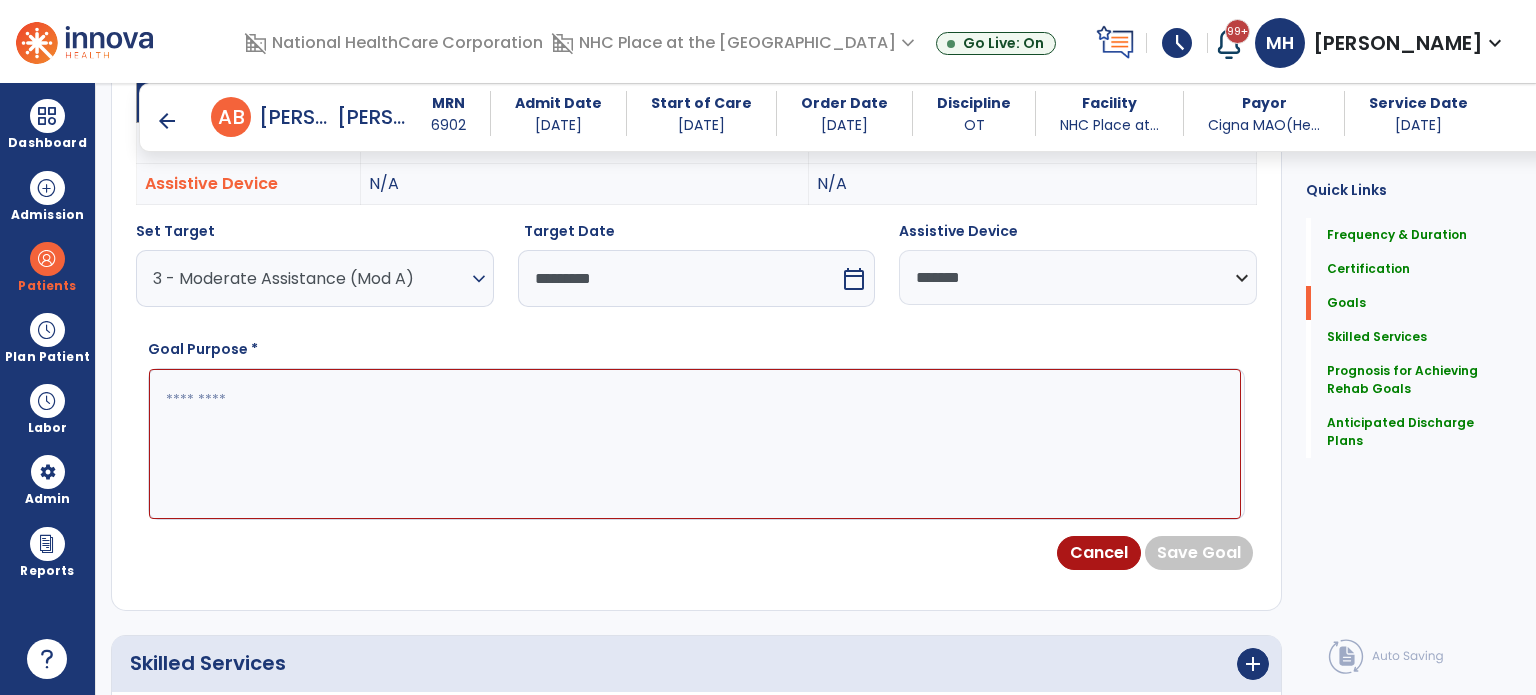 click at bounding box center (695, 444) 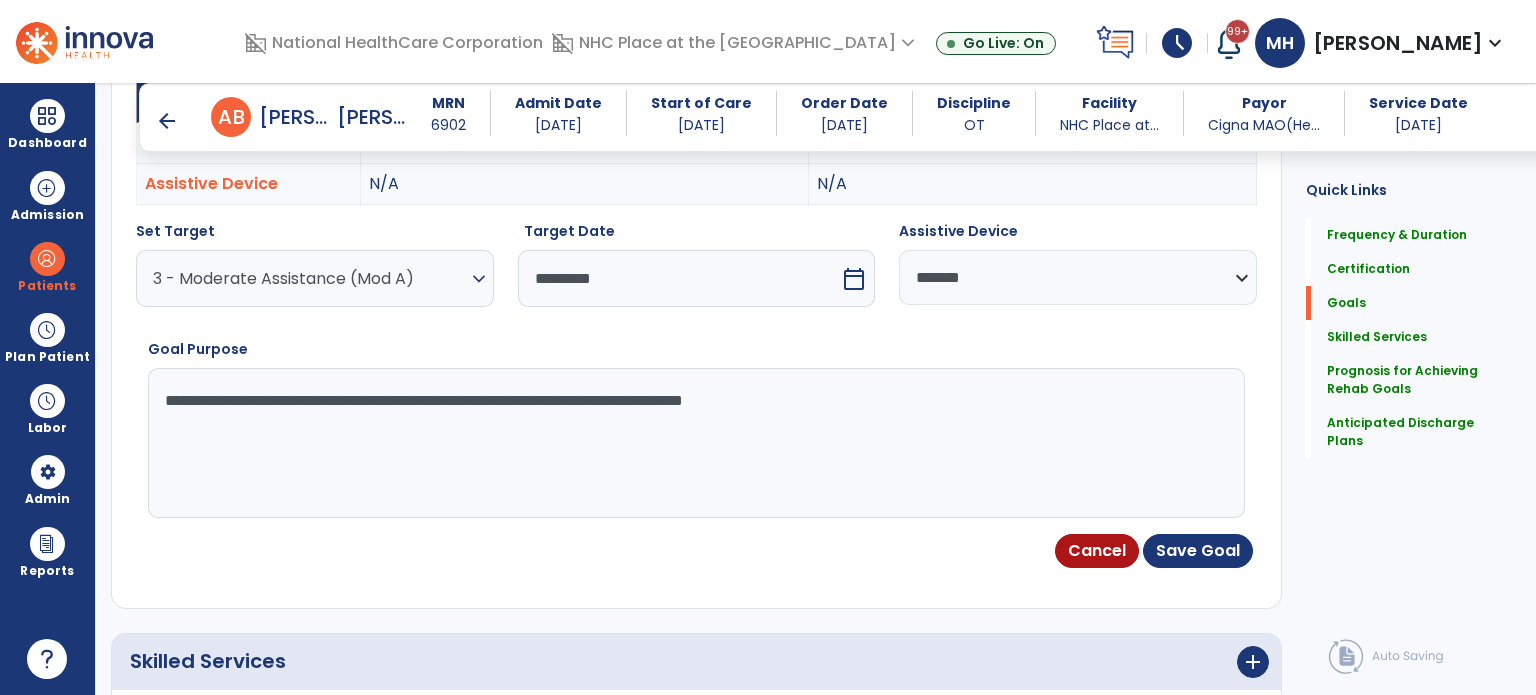 type on "**********" 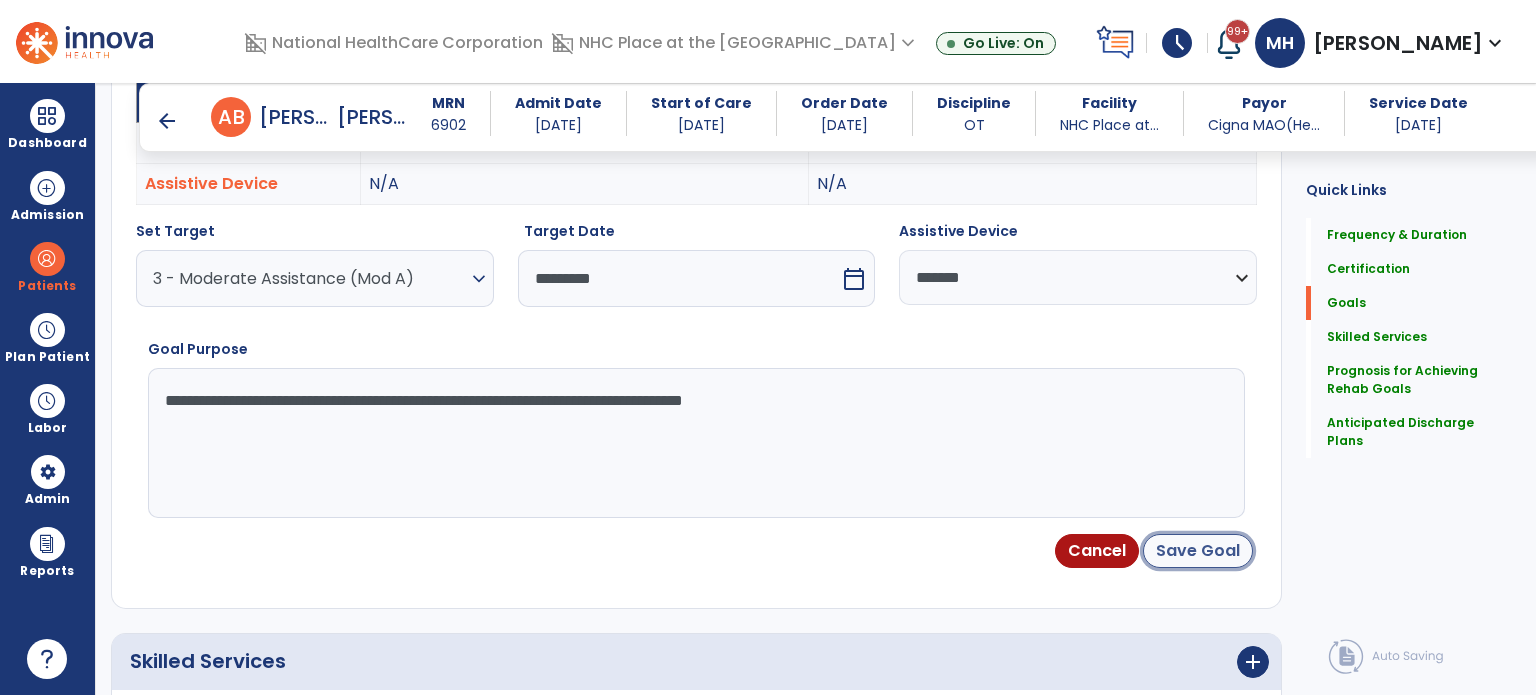 click on "Save Goal" at bounding box center (1198, 551) 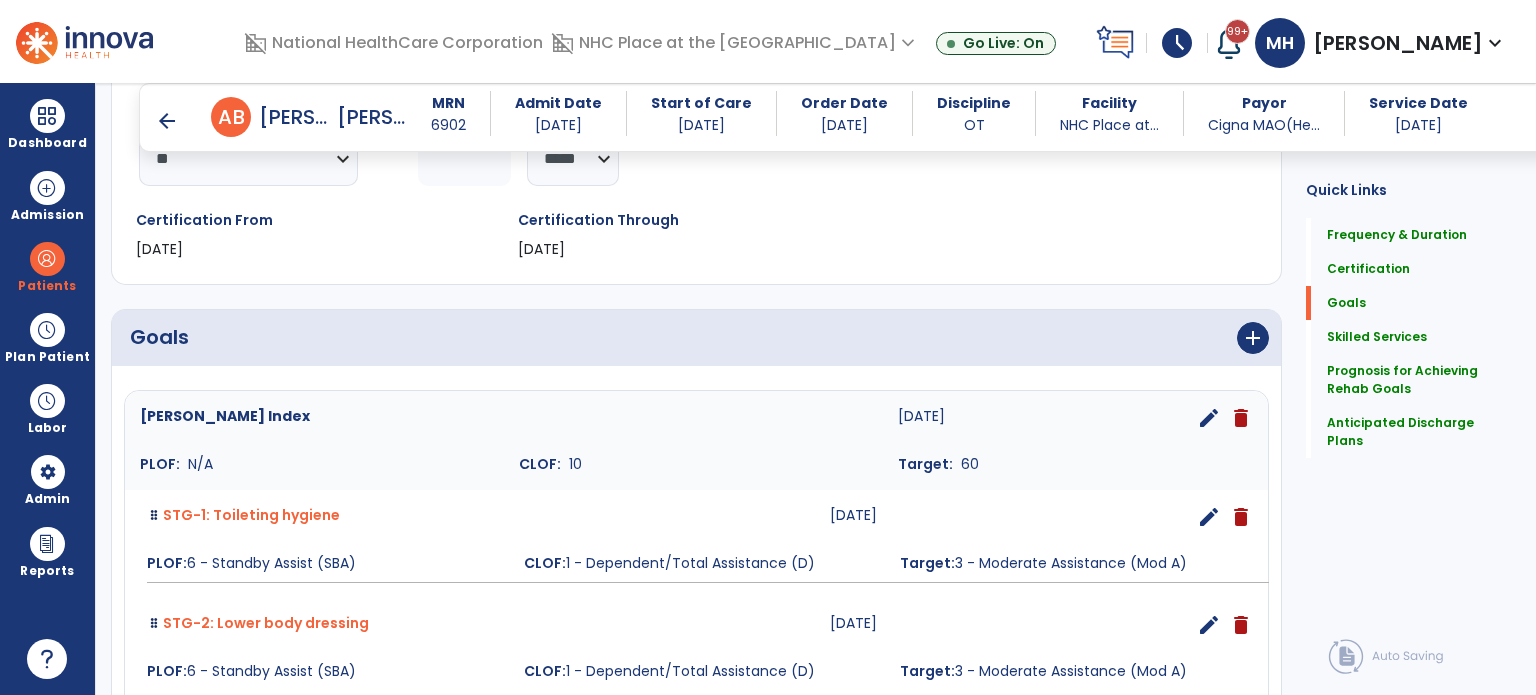 scroll, scrollTop: 468, scrollLeft: 0, axis: vertical 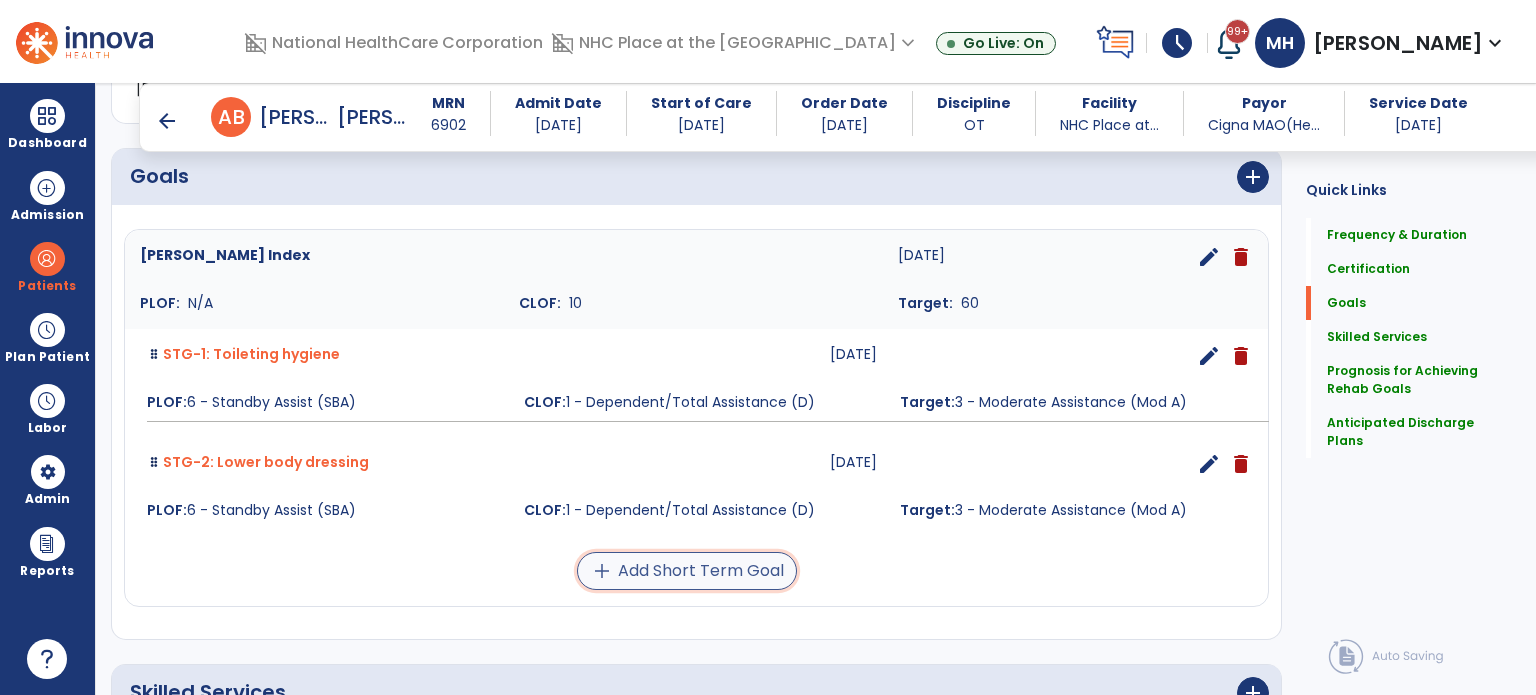 click on "add  Add Short Term Goal" at bounding box center (687, 571) 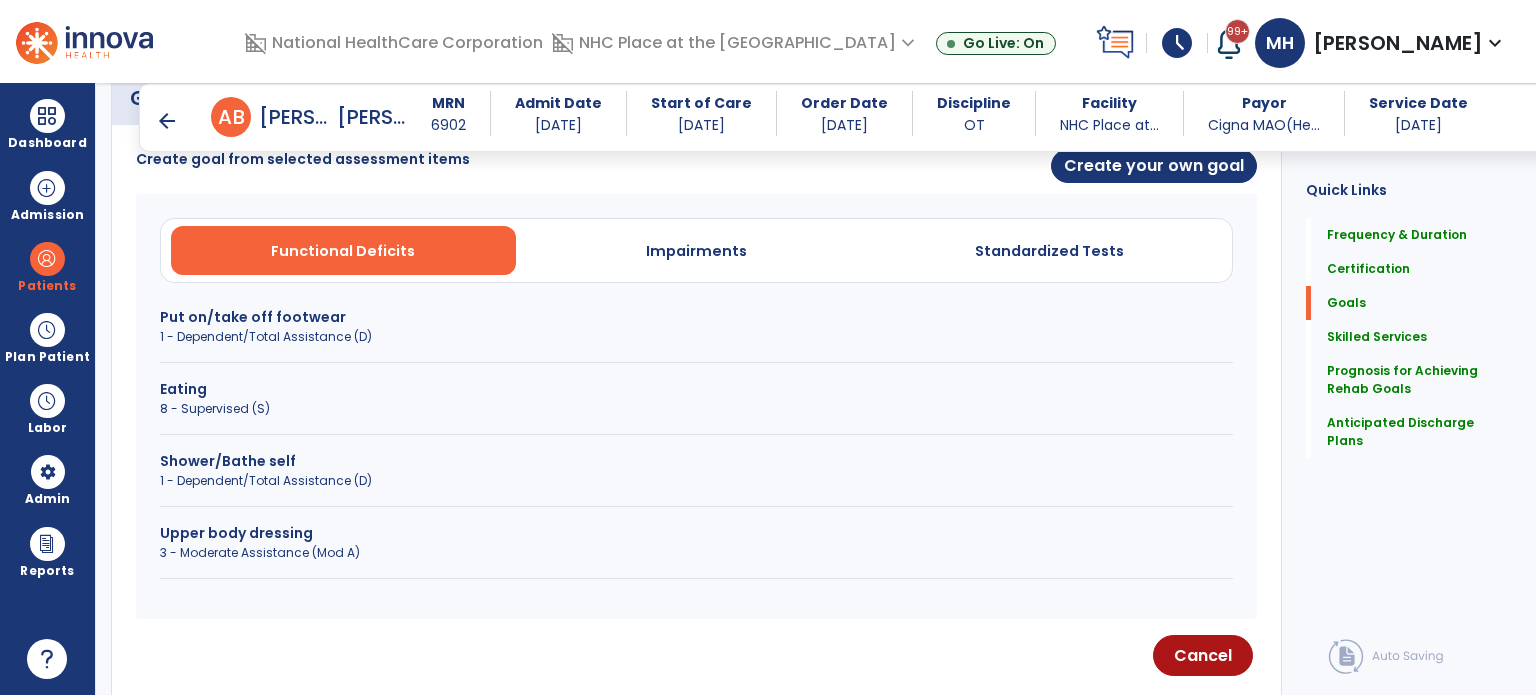 scroll, scrollTop: 568, scrollLeft: 0, axis: vertical 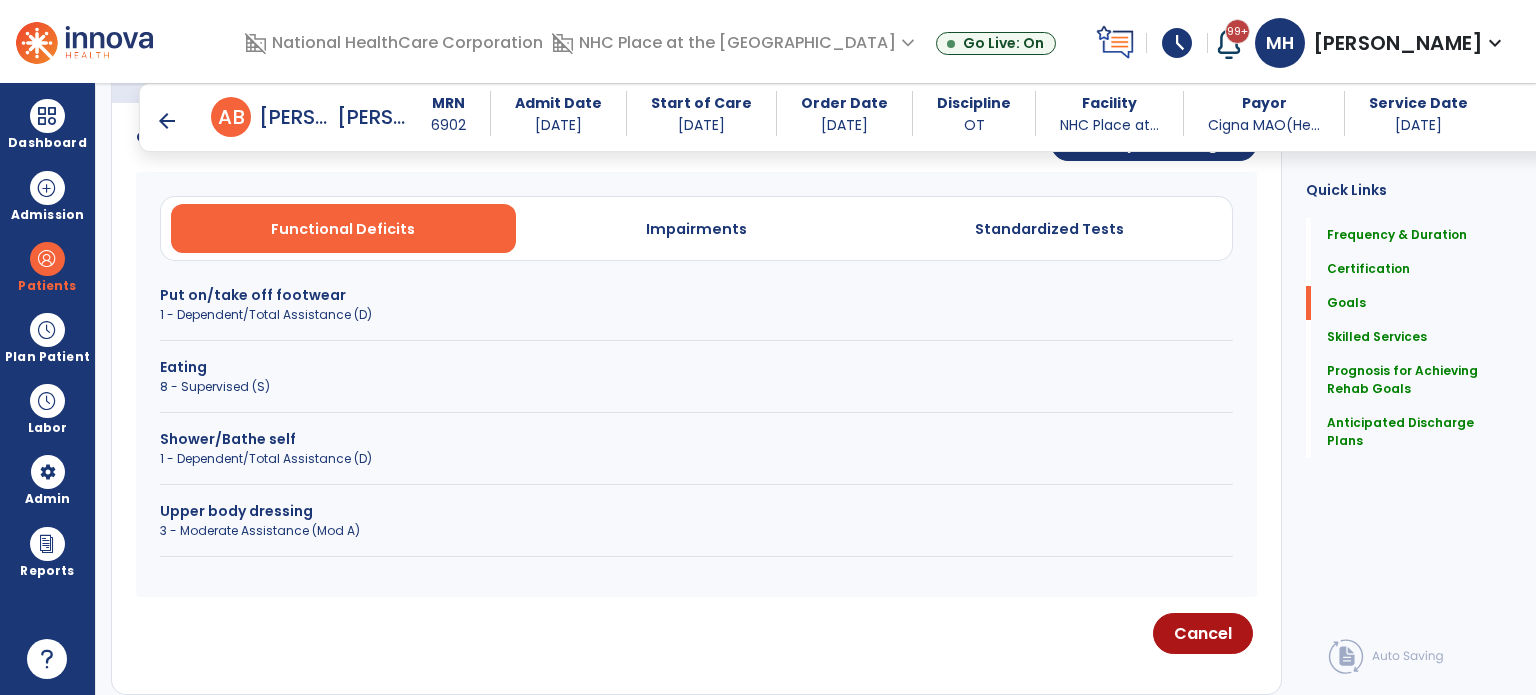 click on "1 - Dependent/Total Assistance (D)" at bounding box center (696, 459) 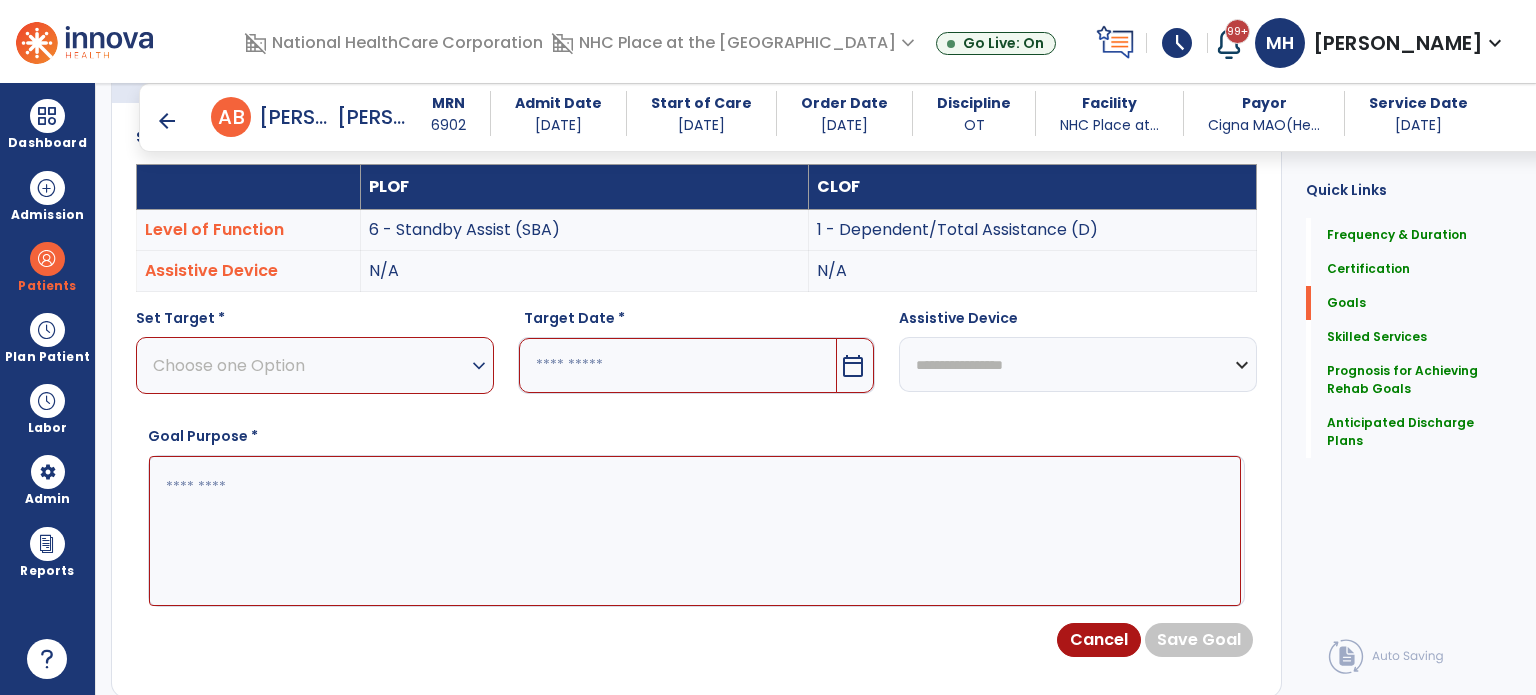 click on "Choose one Option" at bounding box center (310, 365) 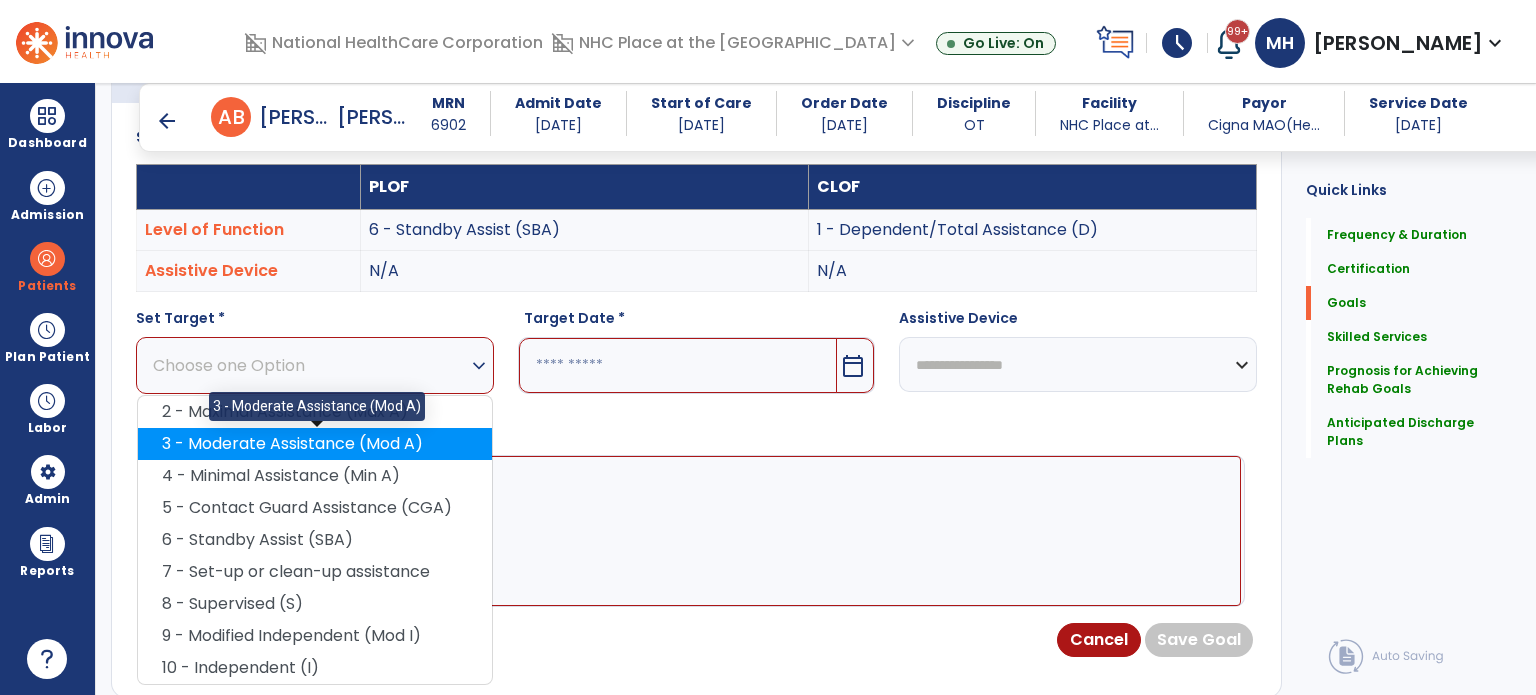 click on "3 - Moderate Assistance (Mod A)" at bounding box center [315, 444] 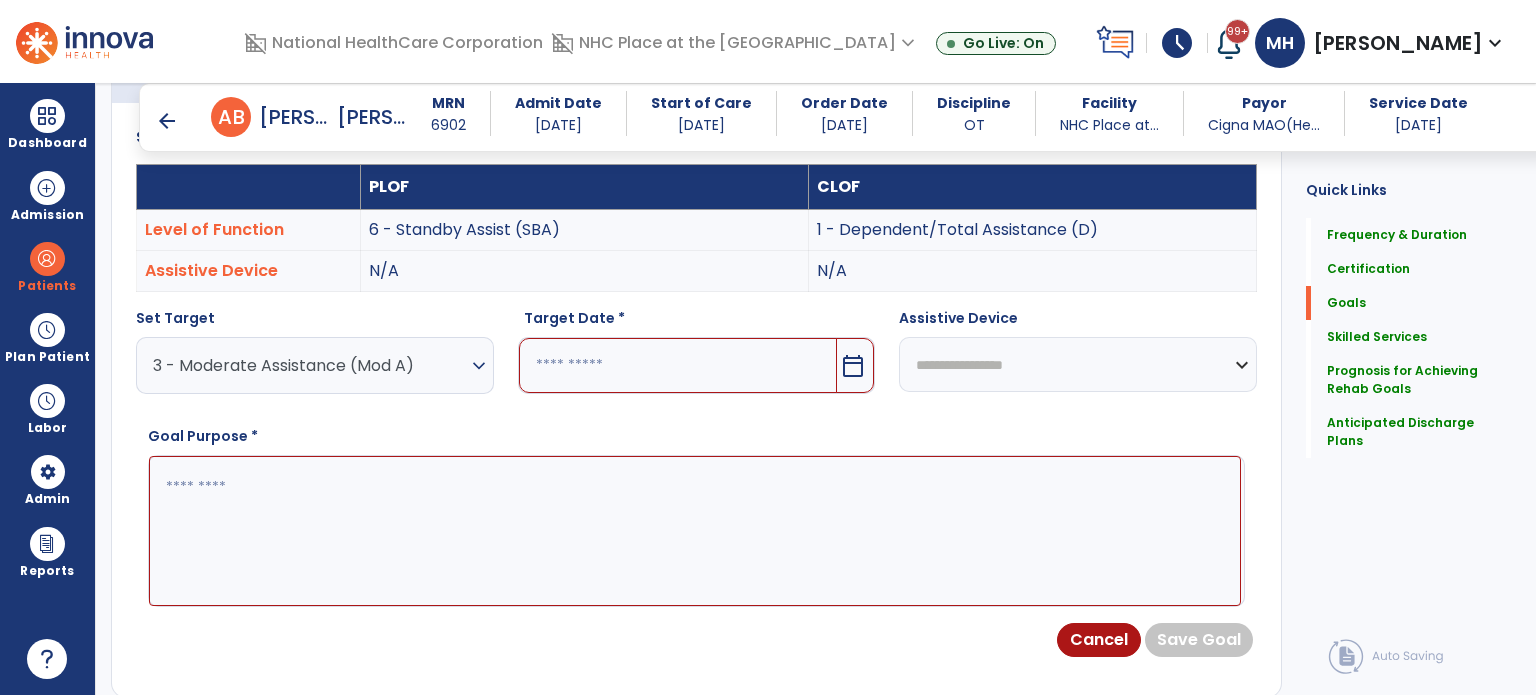 click at bounding box center [678, 365] 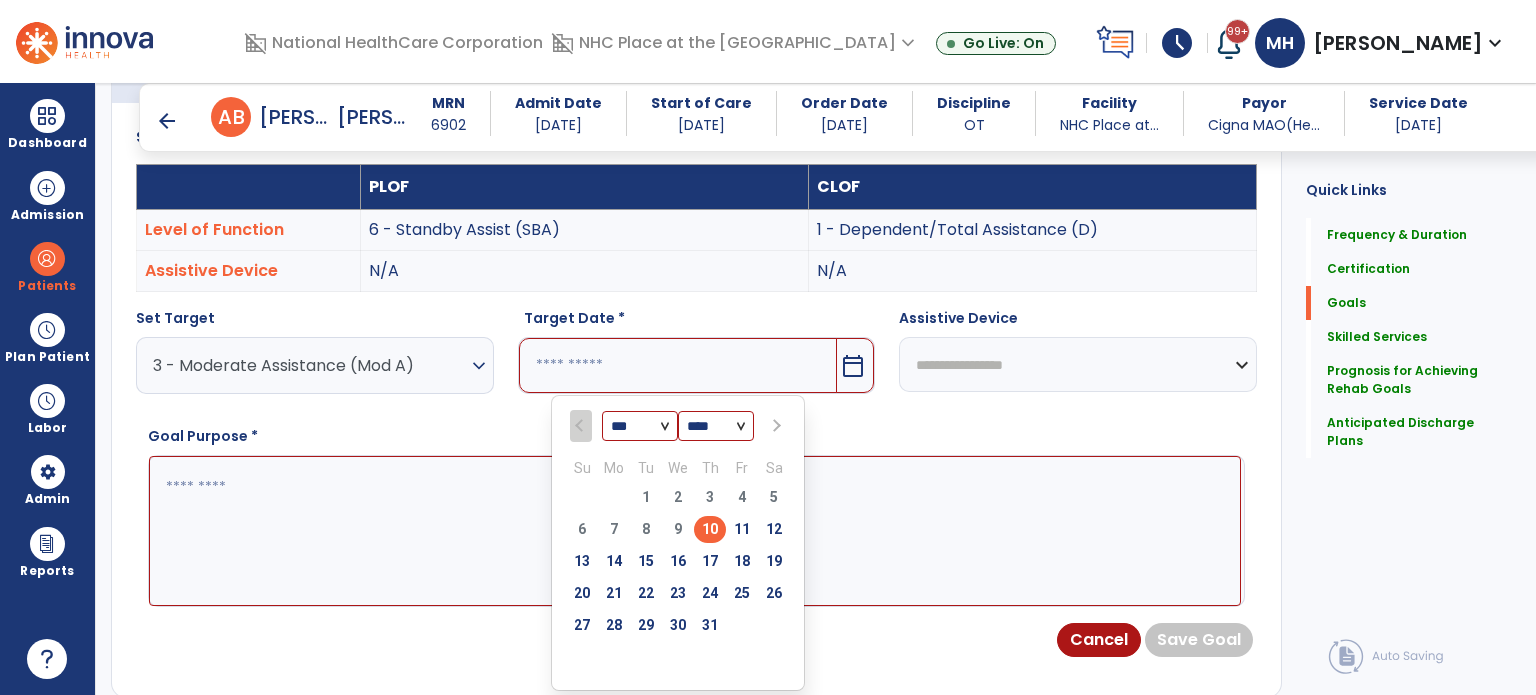drag, startPoint x: 706, startPoint y: 596, endPoint x: 696, endPoint y: 546, distance: 50.990196 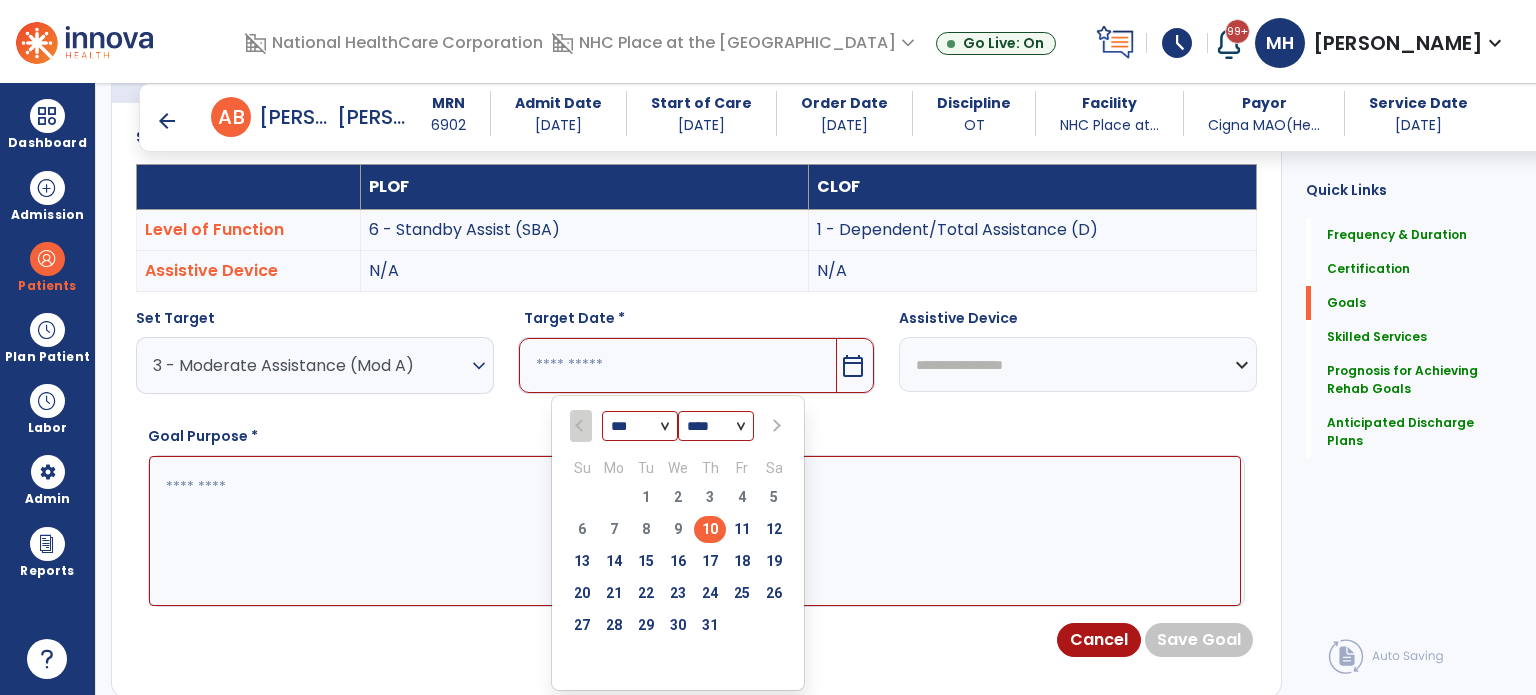 type on "*********" 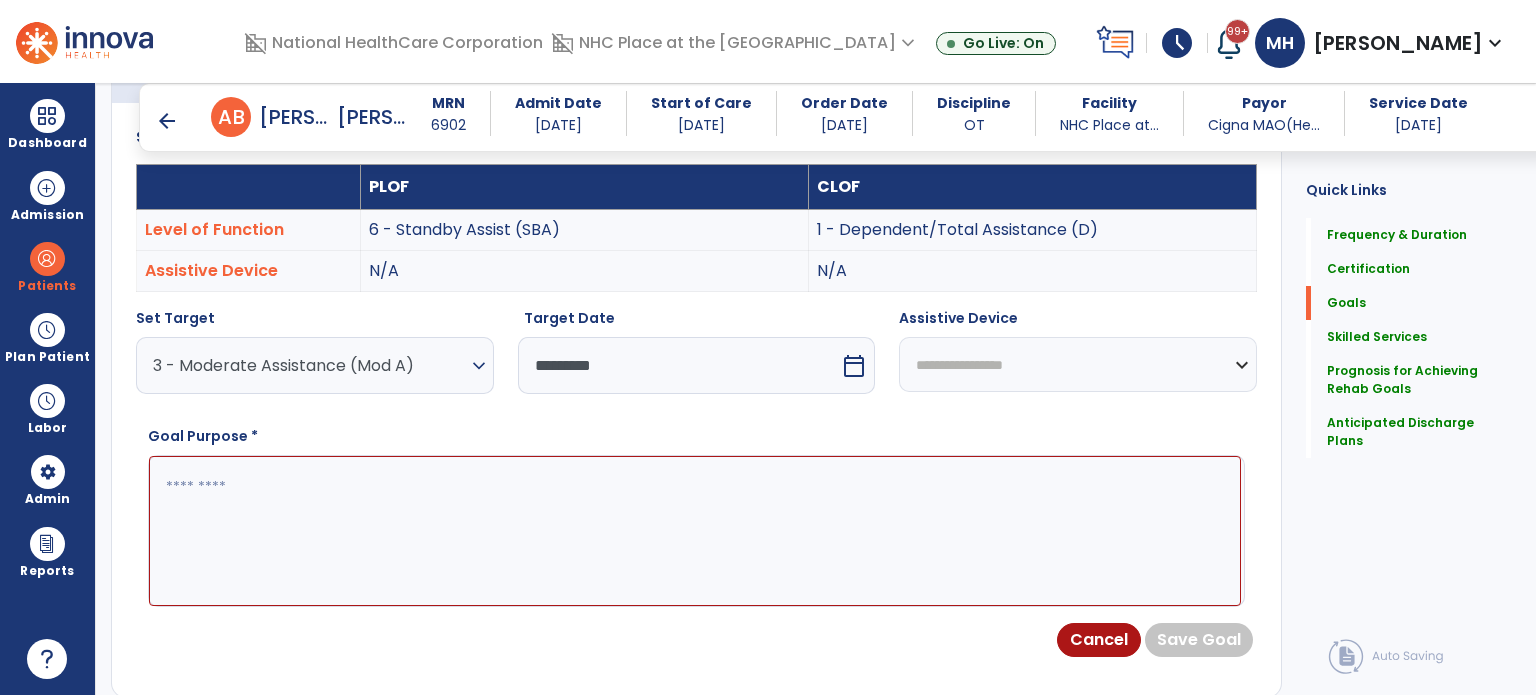 click at bounding box center [695, 531] 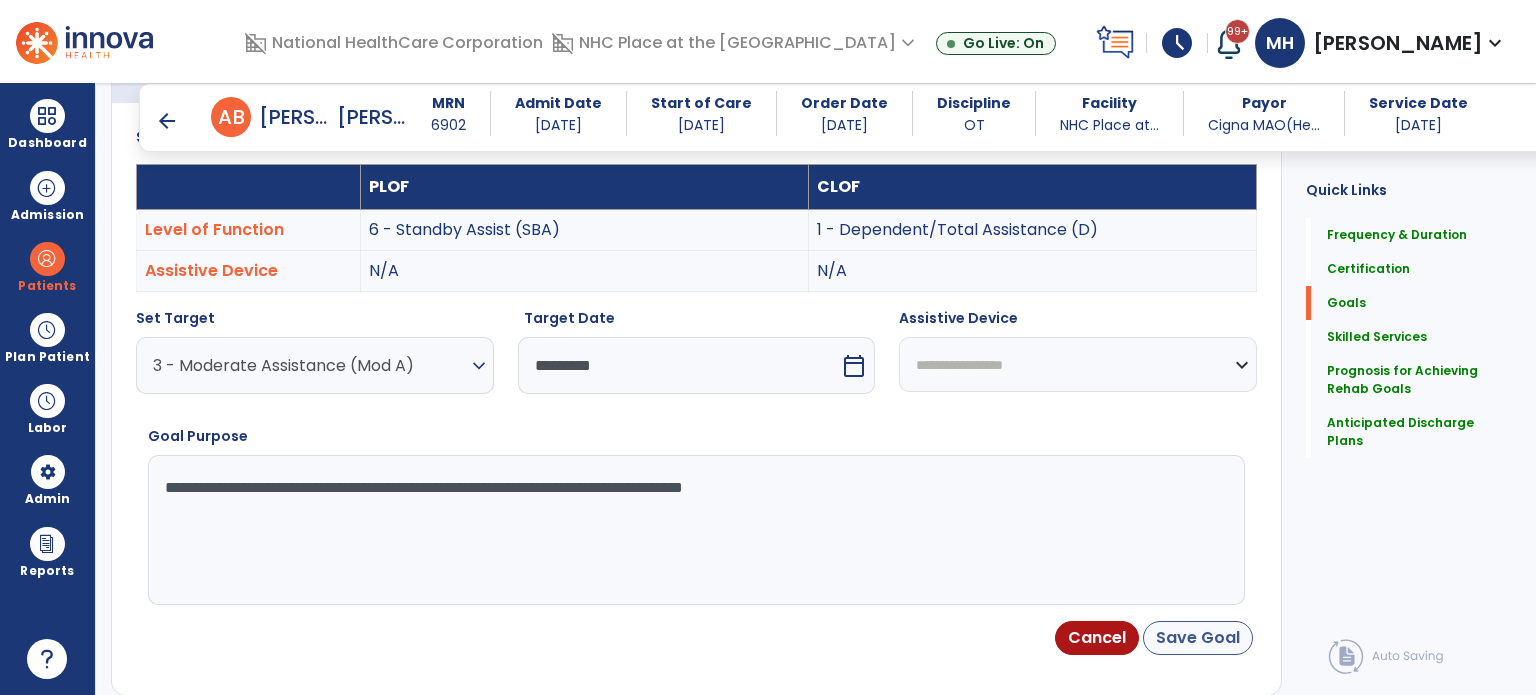 type on "**********" 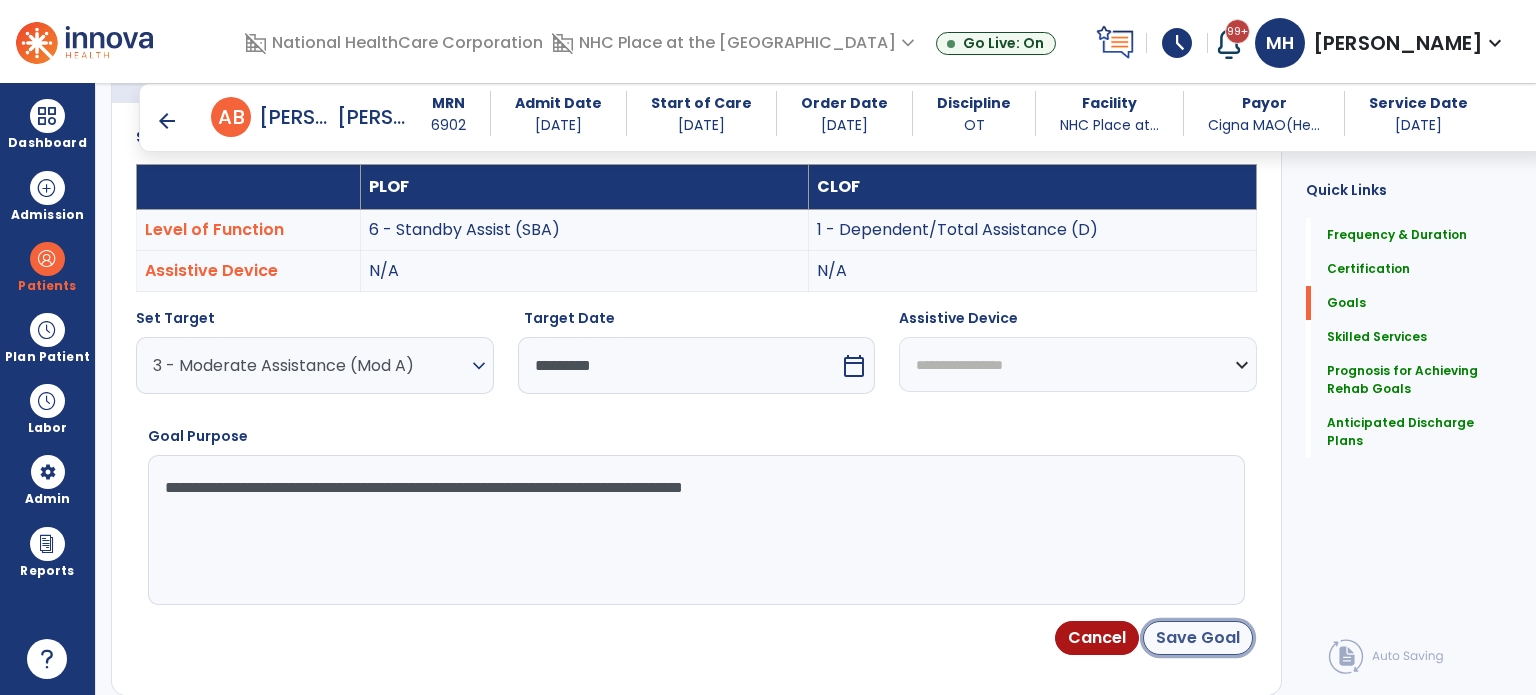 click on "Save Goal" at bounding box center (1198, 638) 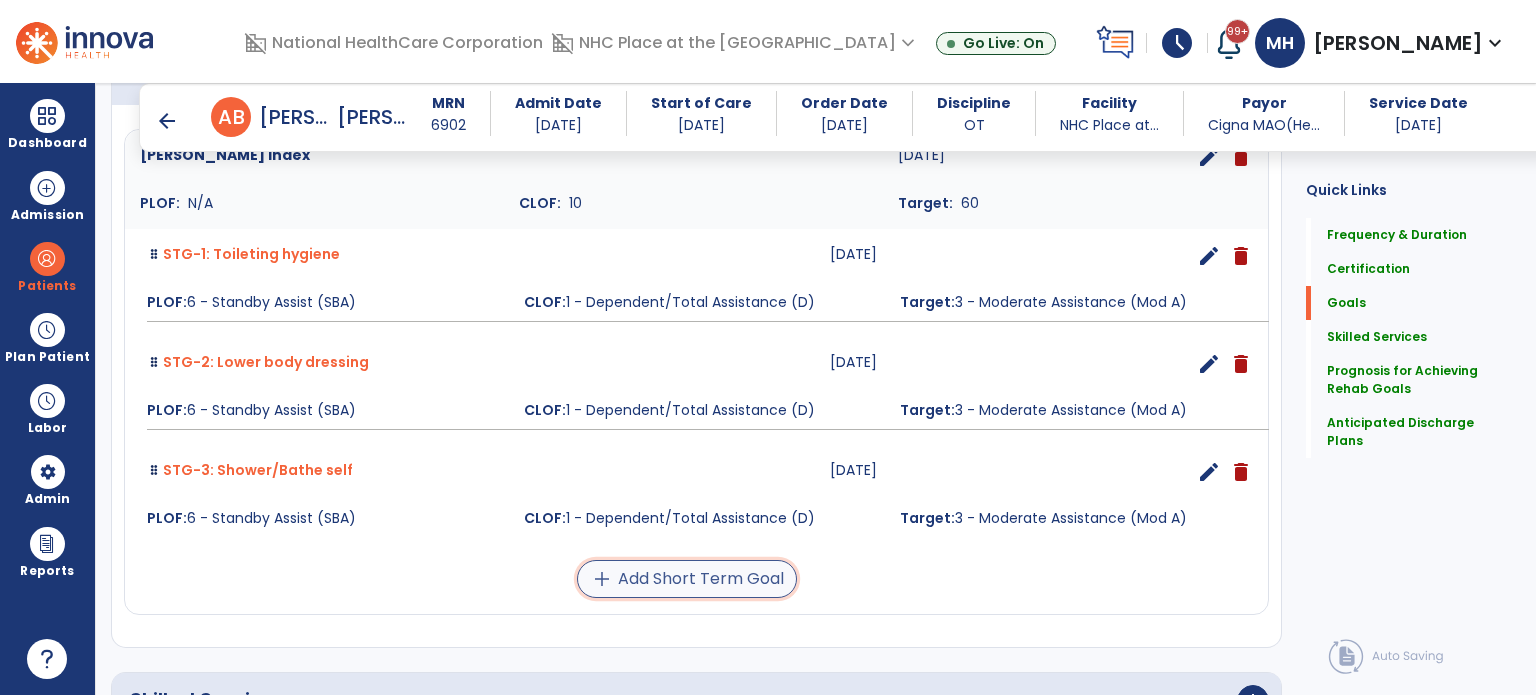 click on "add  Add Short Term Goal" at bounding box center (687, 579) 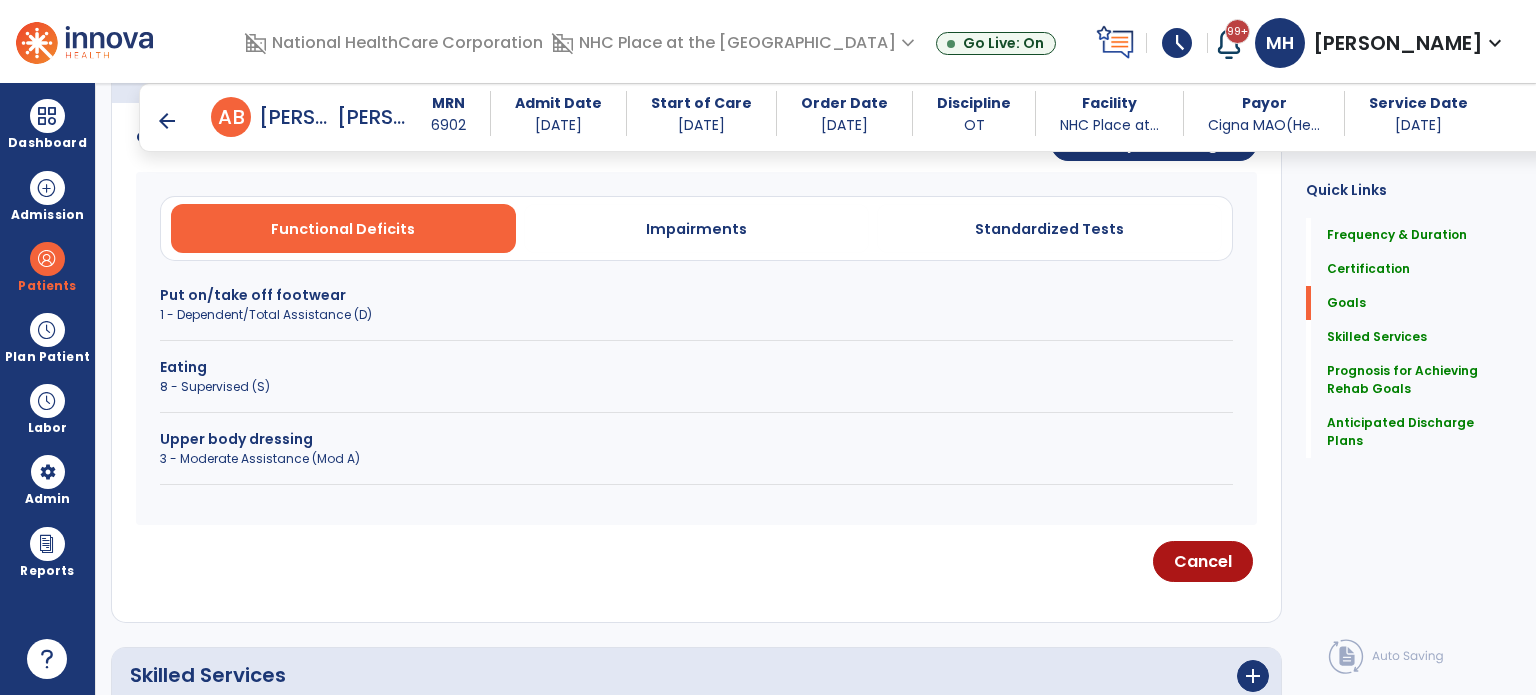 click on "3 - Moderate Assistance (Mod A)" at bounding box center [696, 459] 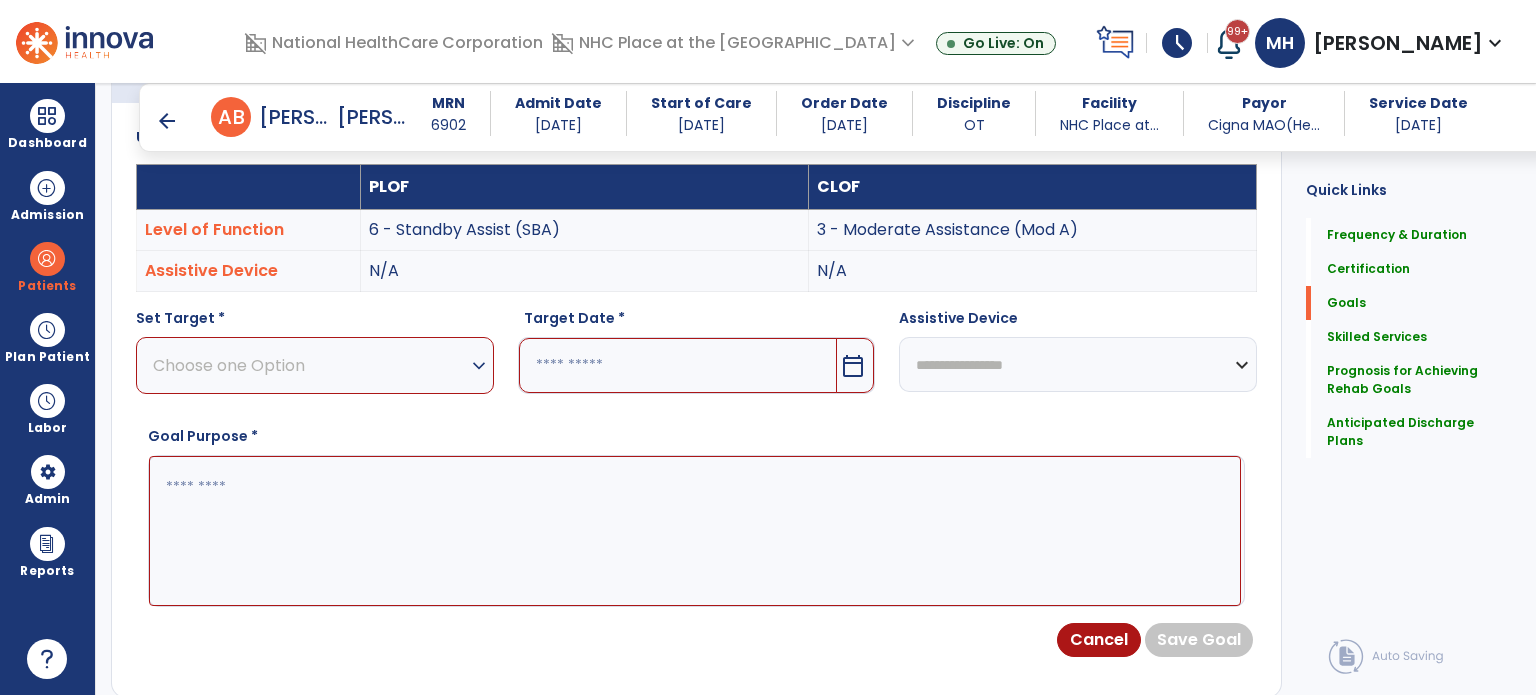 click on "Choose one Option" at bounding box center (310, 365) 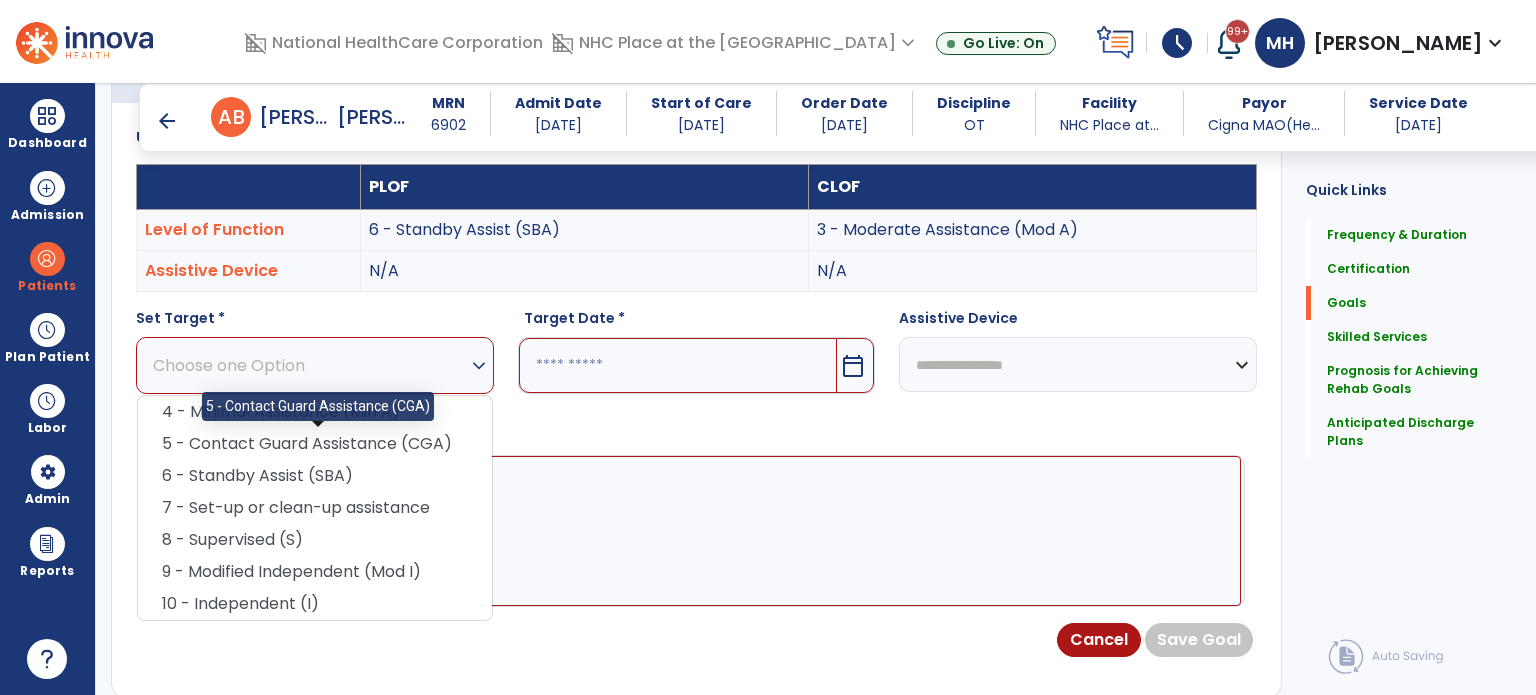 drag, startPoint x: 326, startPoint y: 437, endPoint x: 514, endPoint y: 427, distance: 188.26576 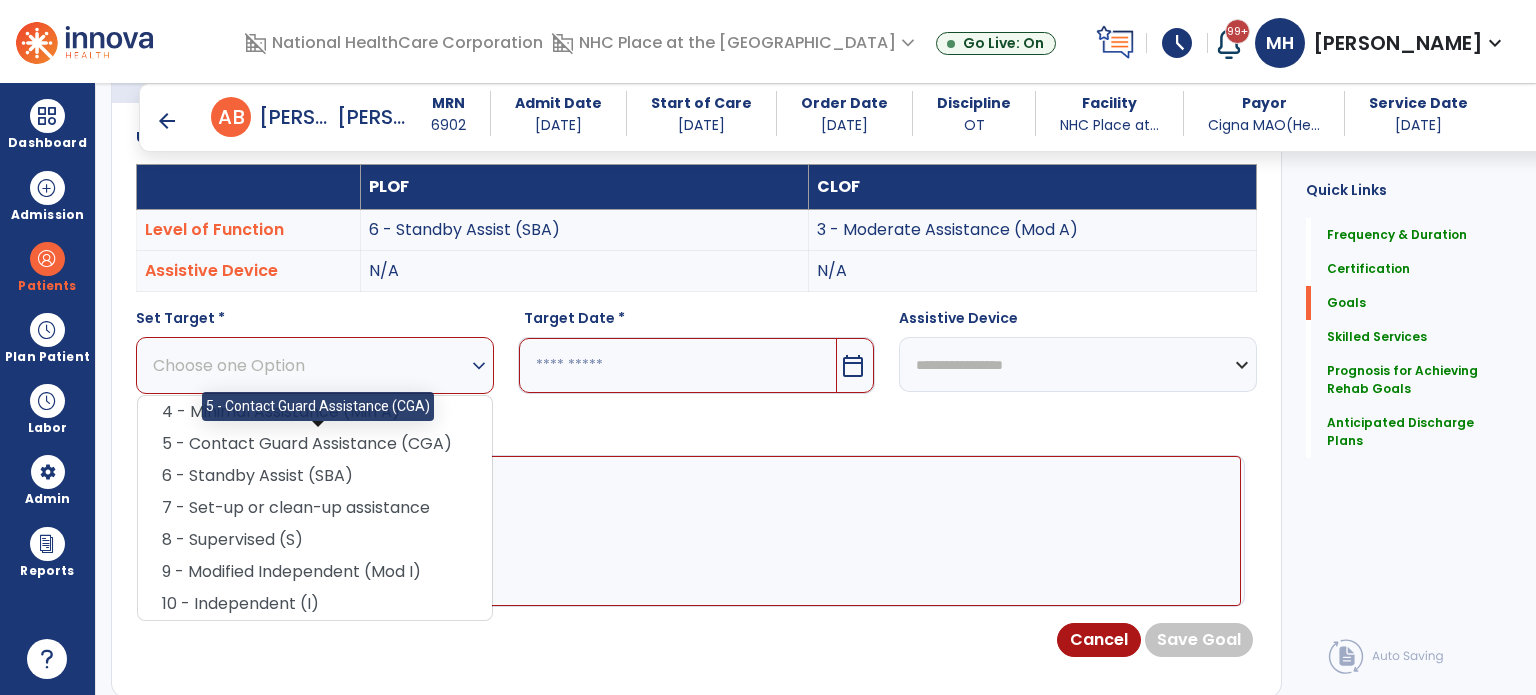click on "5 - Contact Guard Assistance (CGA)" at bounding box center (315, 444) 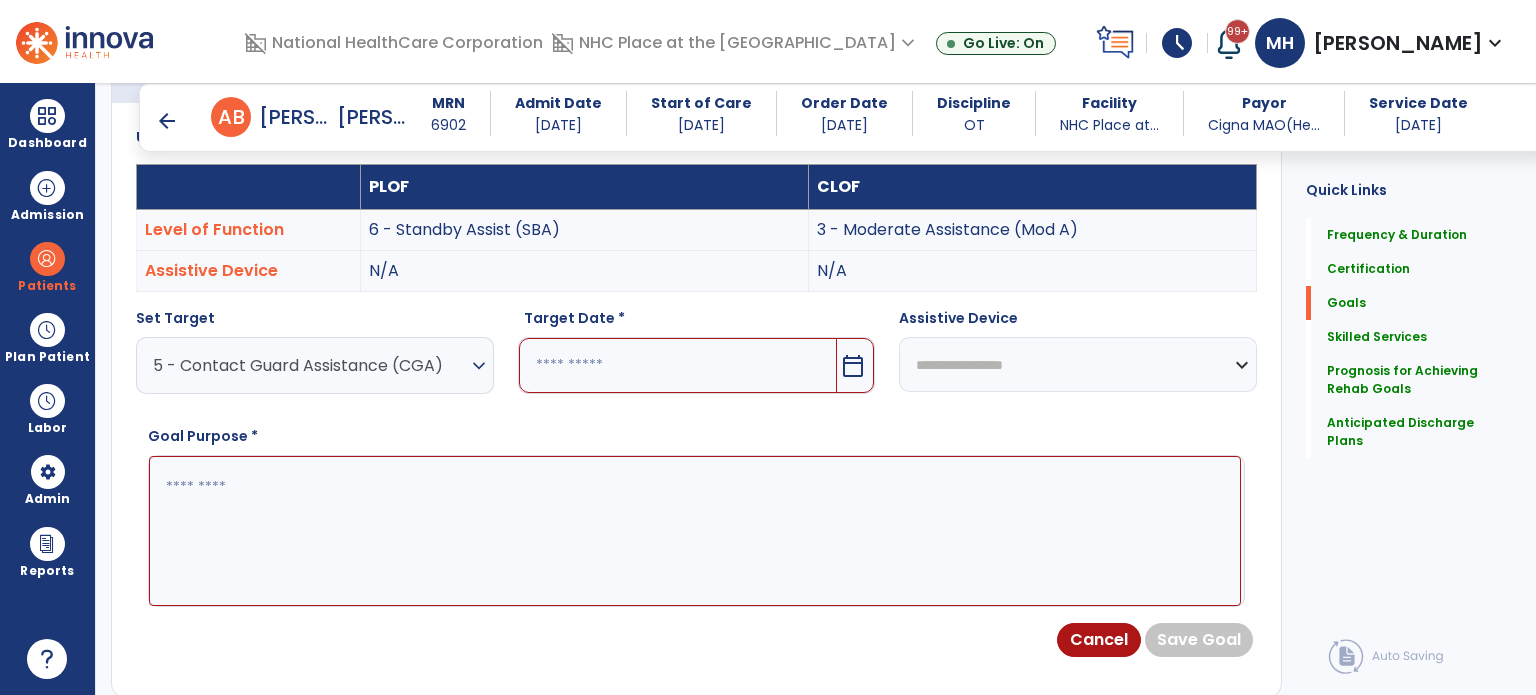 click at bounding box center (678, 365) 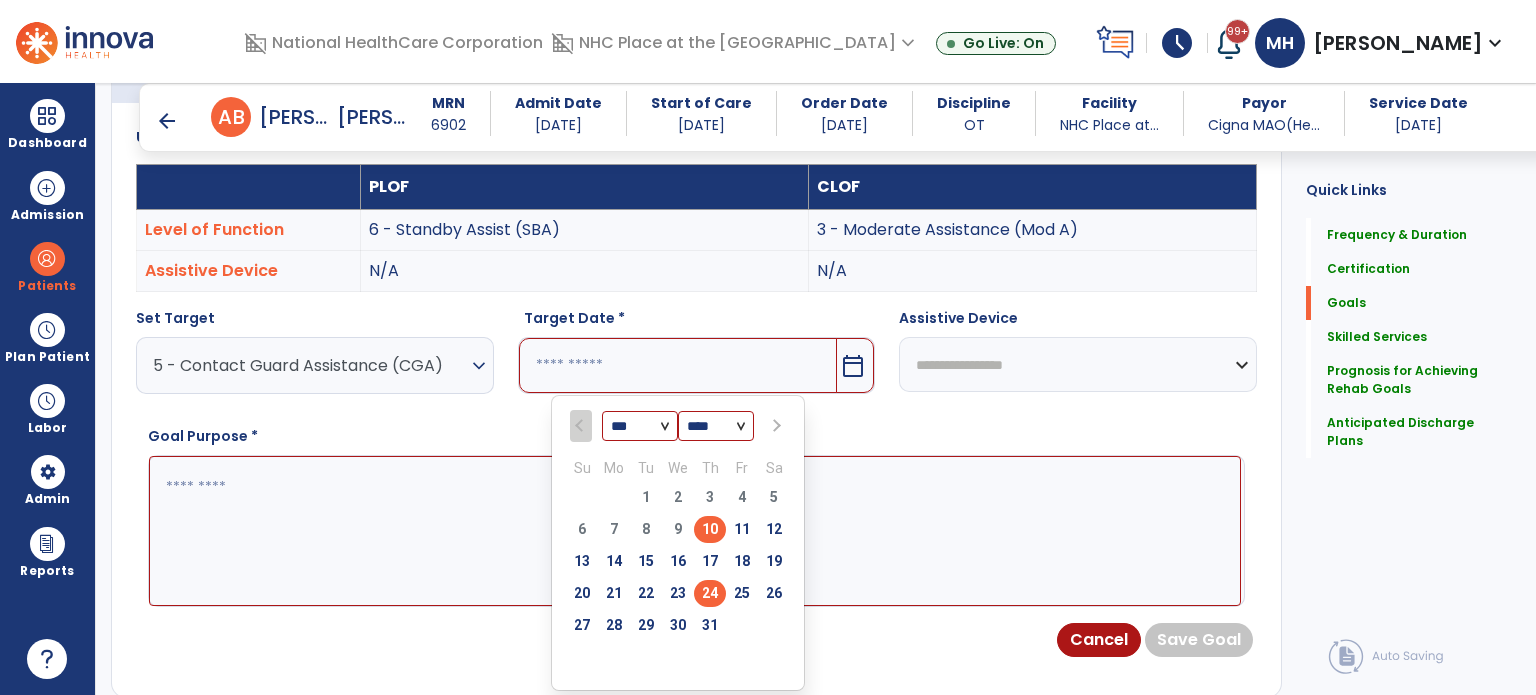 click on "24" at bounding box center [710, 593] 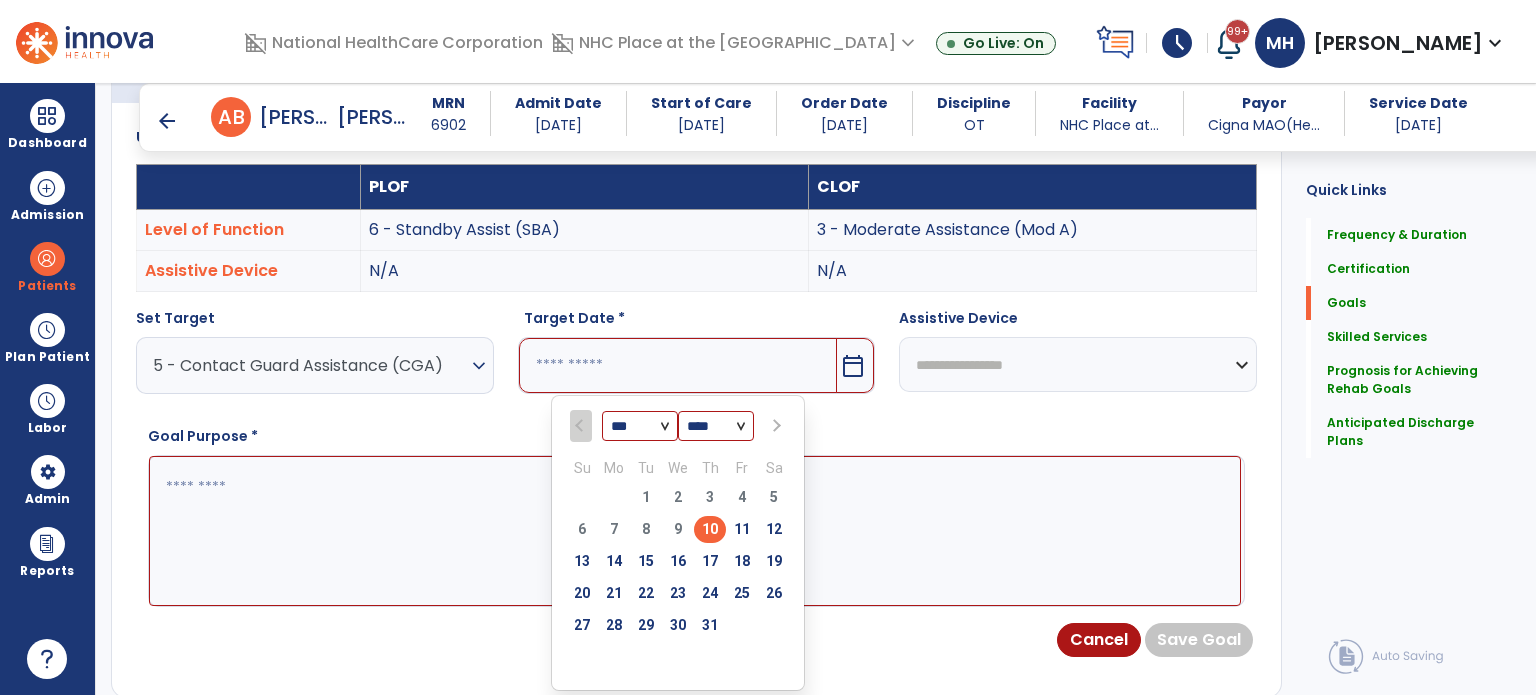 type on "*********" 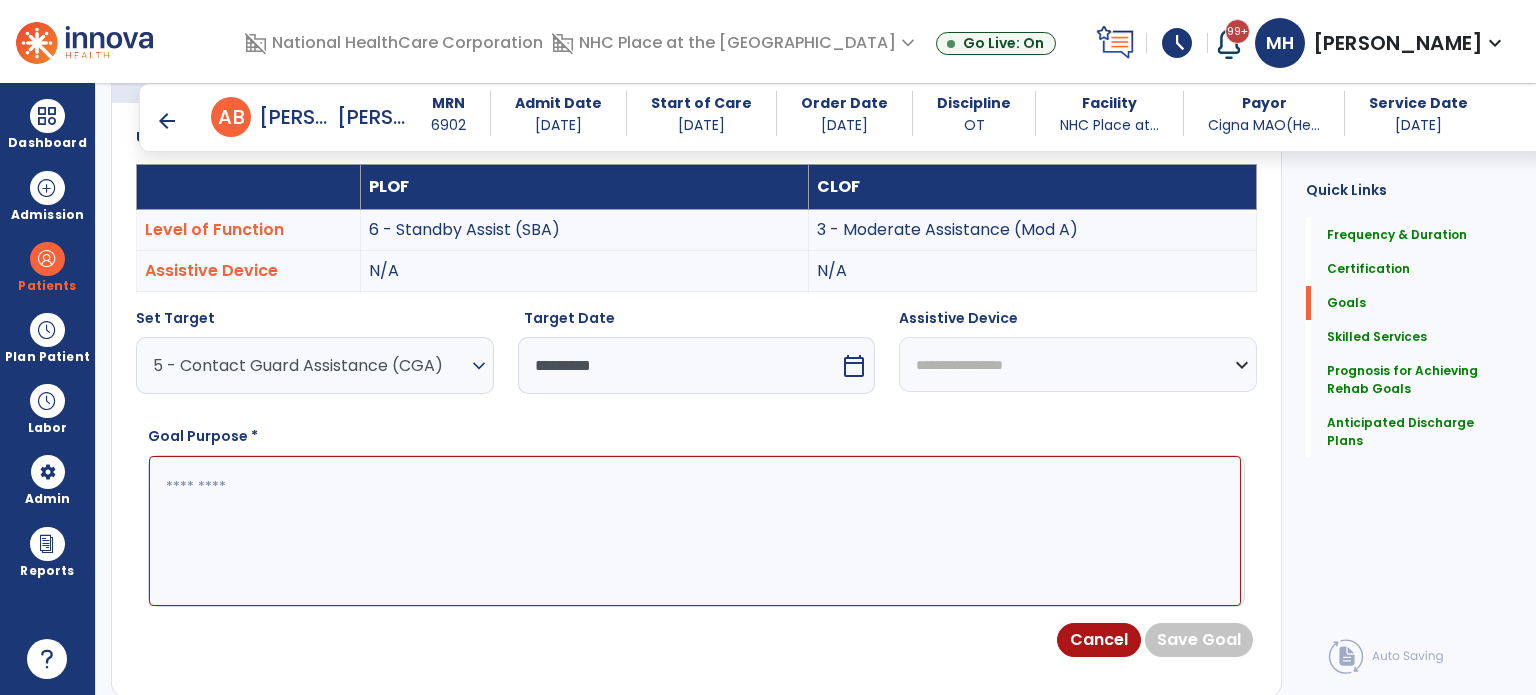 click at bounding box center (695, 531) 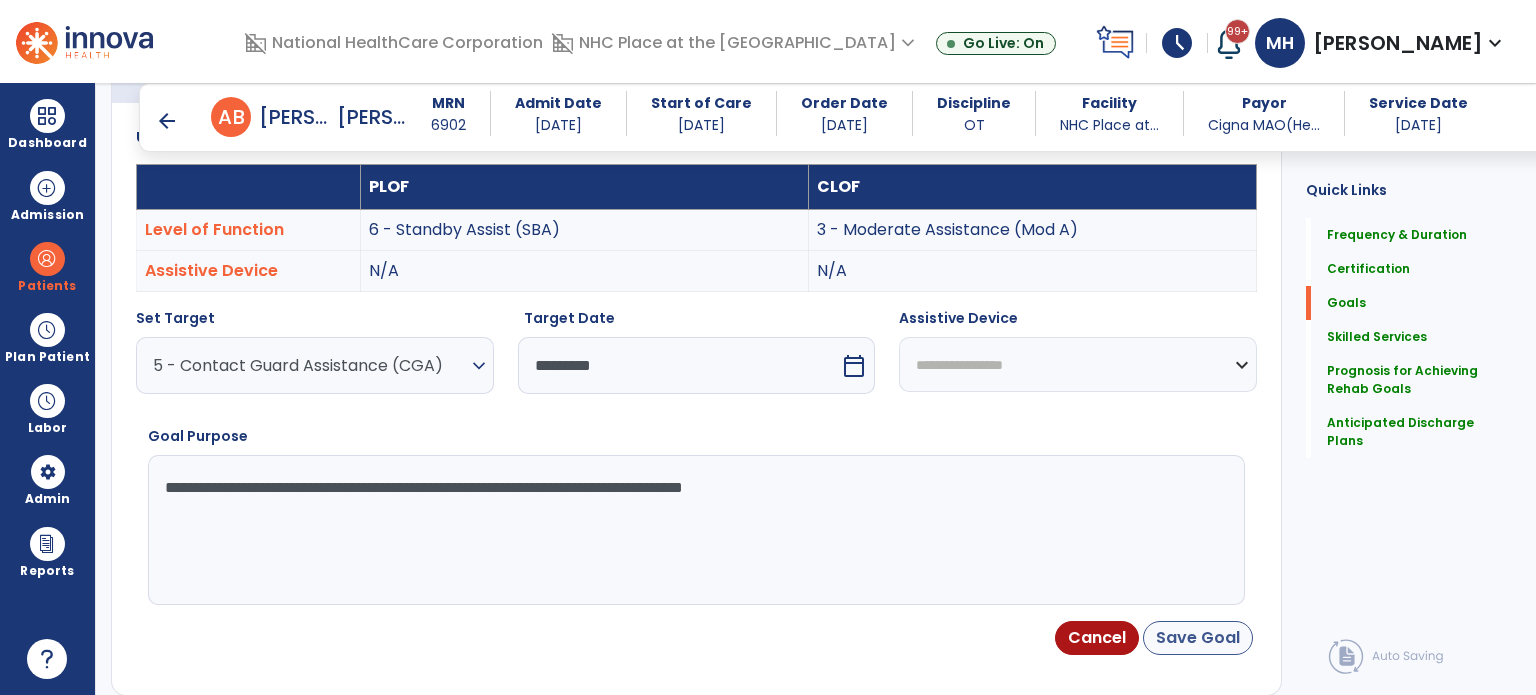 type on "**********" 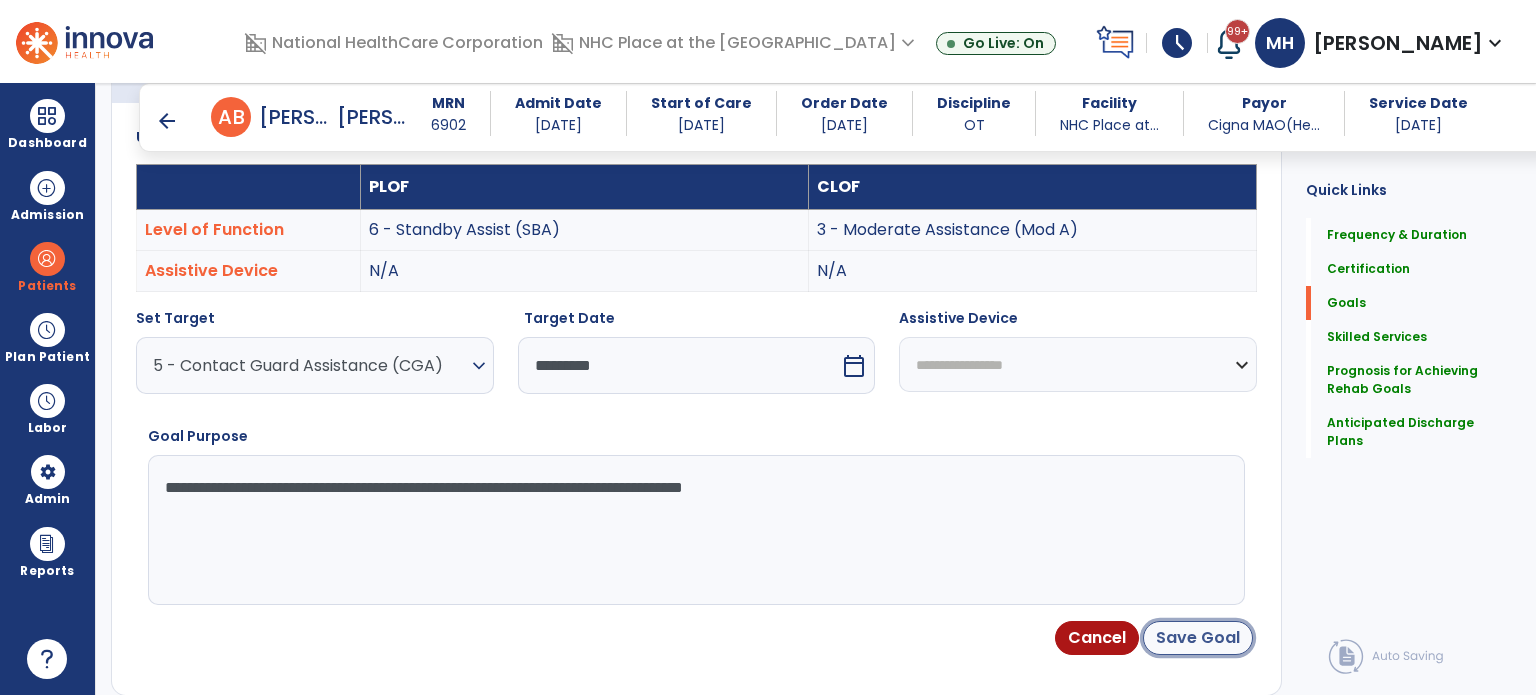 click on "Save Goal" at bounding box center [1198, 638] 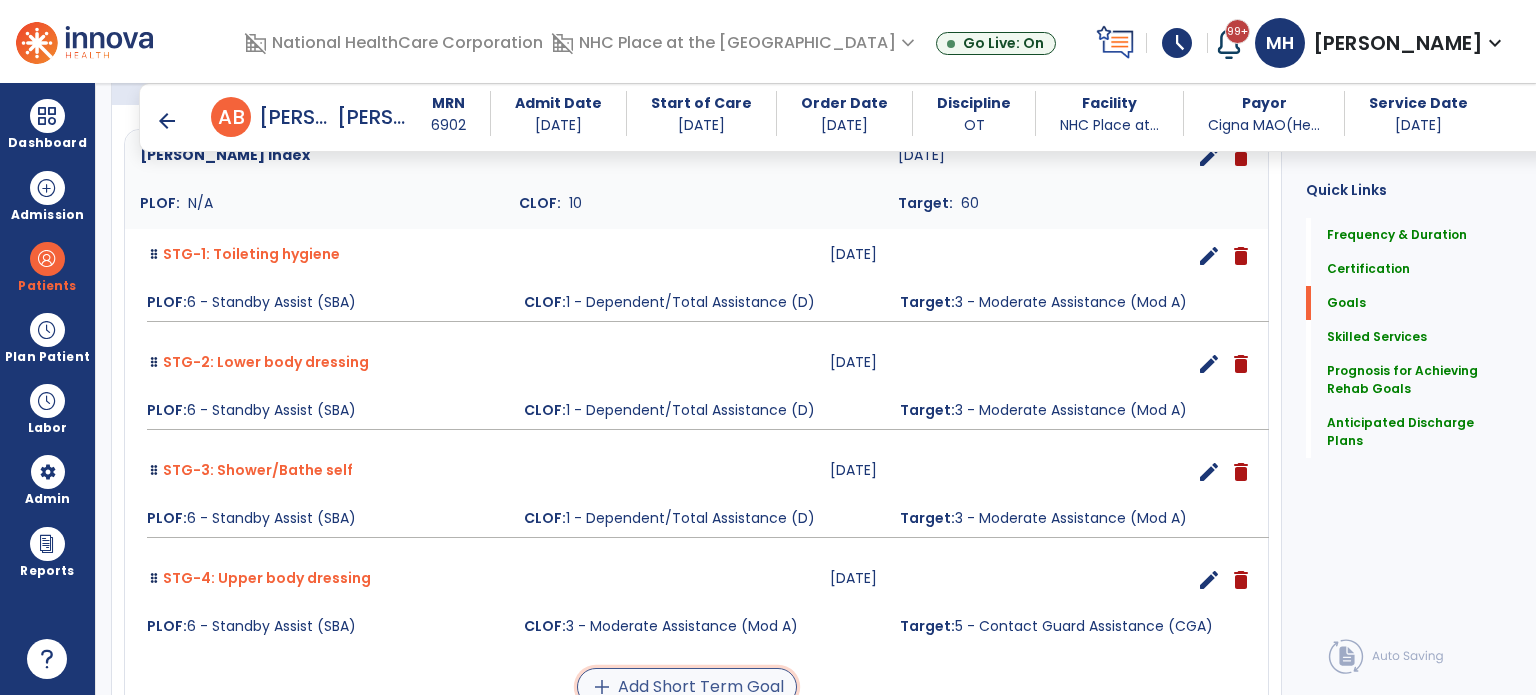 click on "add  Add Short Term Goal" at bounding box center [687, 687] 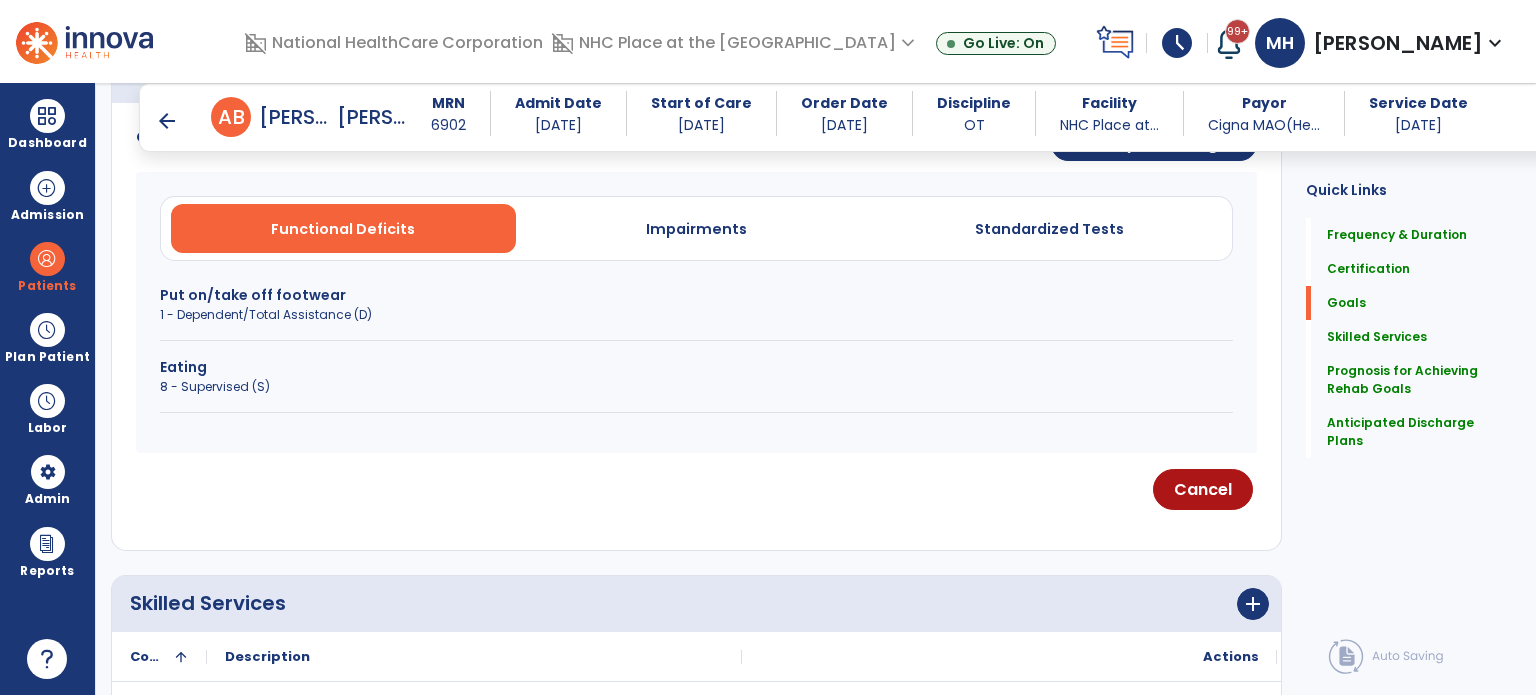 click on "Put on/take off footwear" at bounding box center [696, 295] 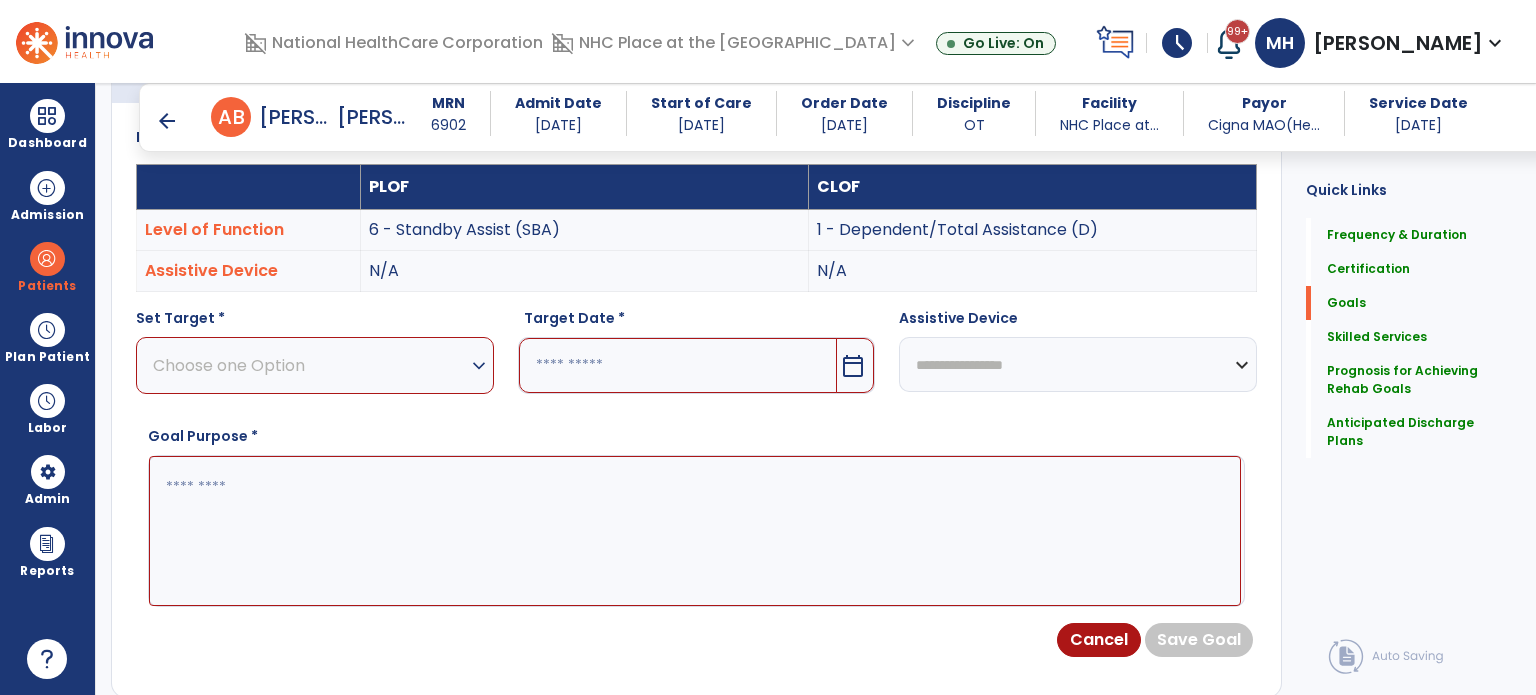 click on "Choose one Option" at bounding box center (310, 365) 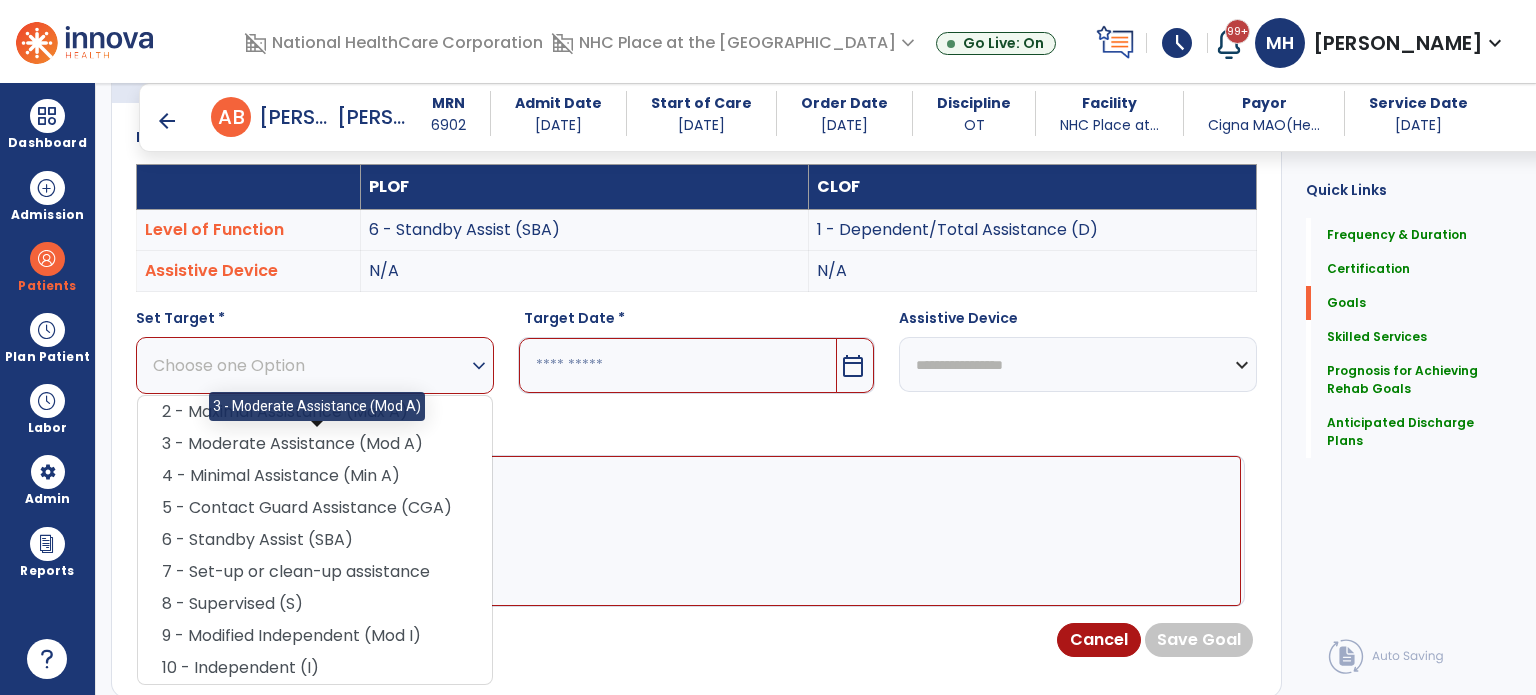 drag, startPoint x: 336, startPoint y: 456, endPoint x: 923, endPoint y: 431, distance: 587.5321 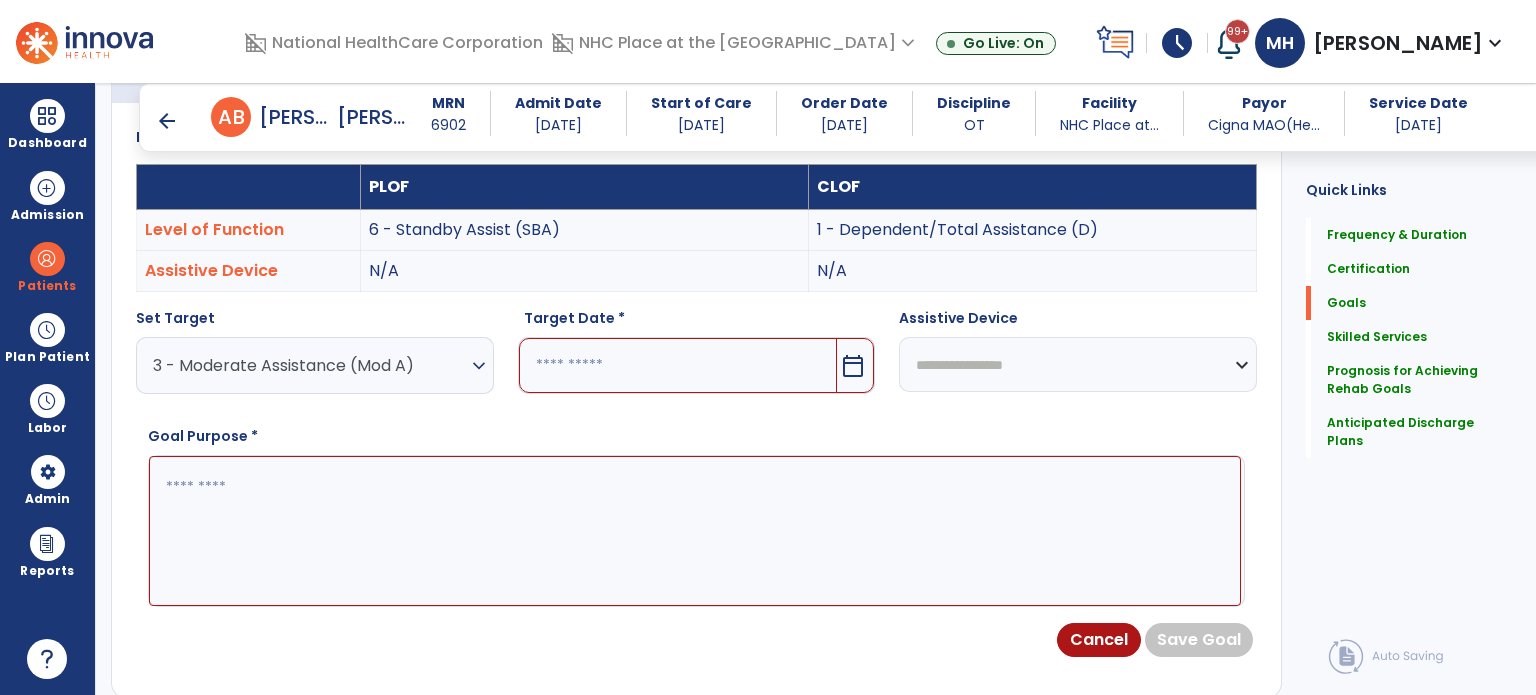 click on "**********" at bounding box center (1078, 364) 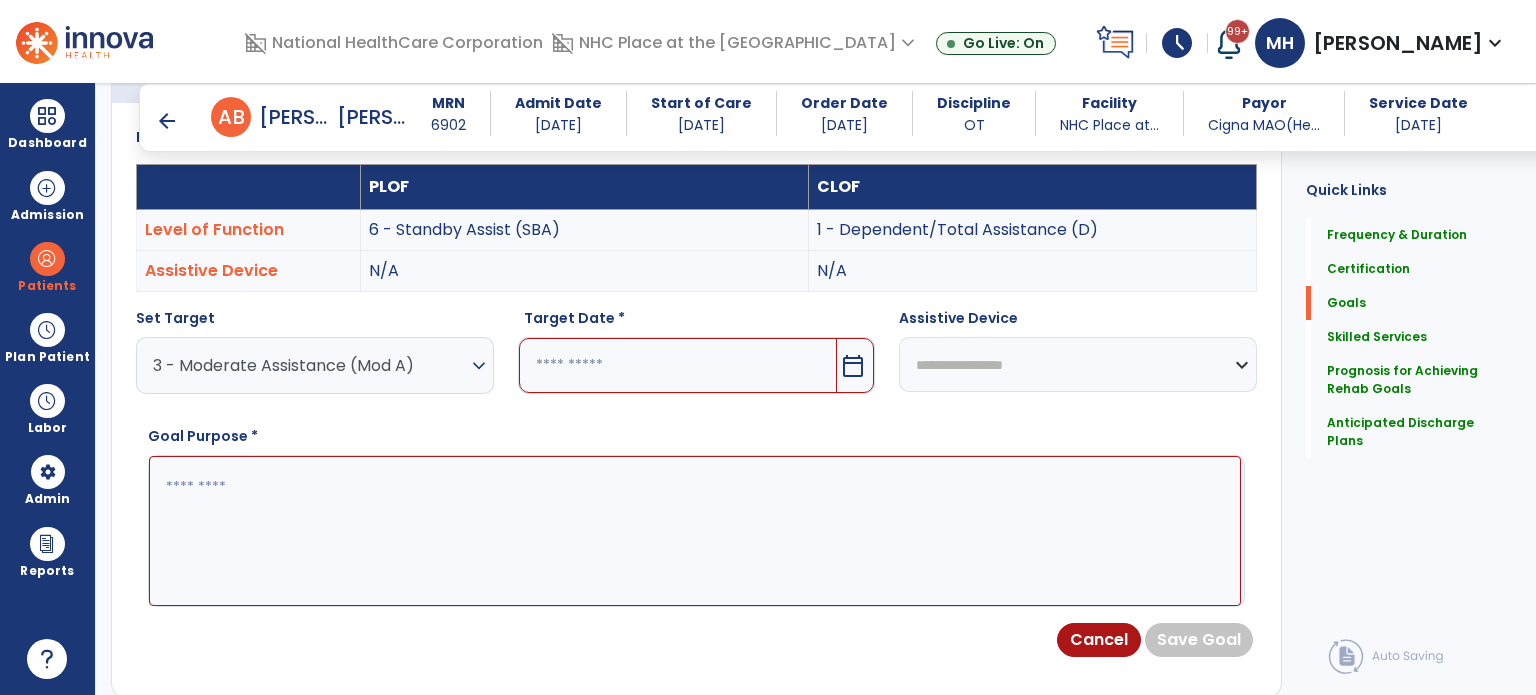 select on "********" 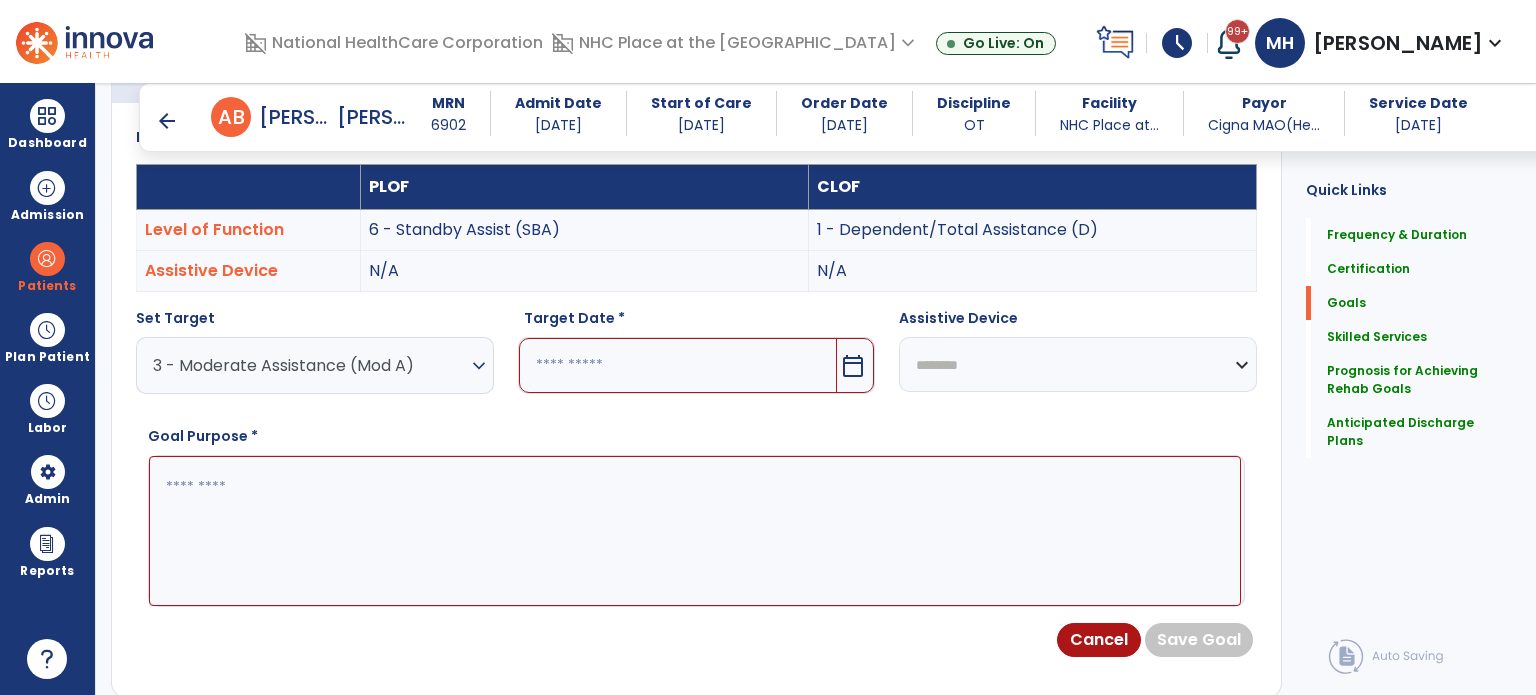 click on "**********" at bounding box center [1078, 364] 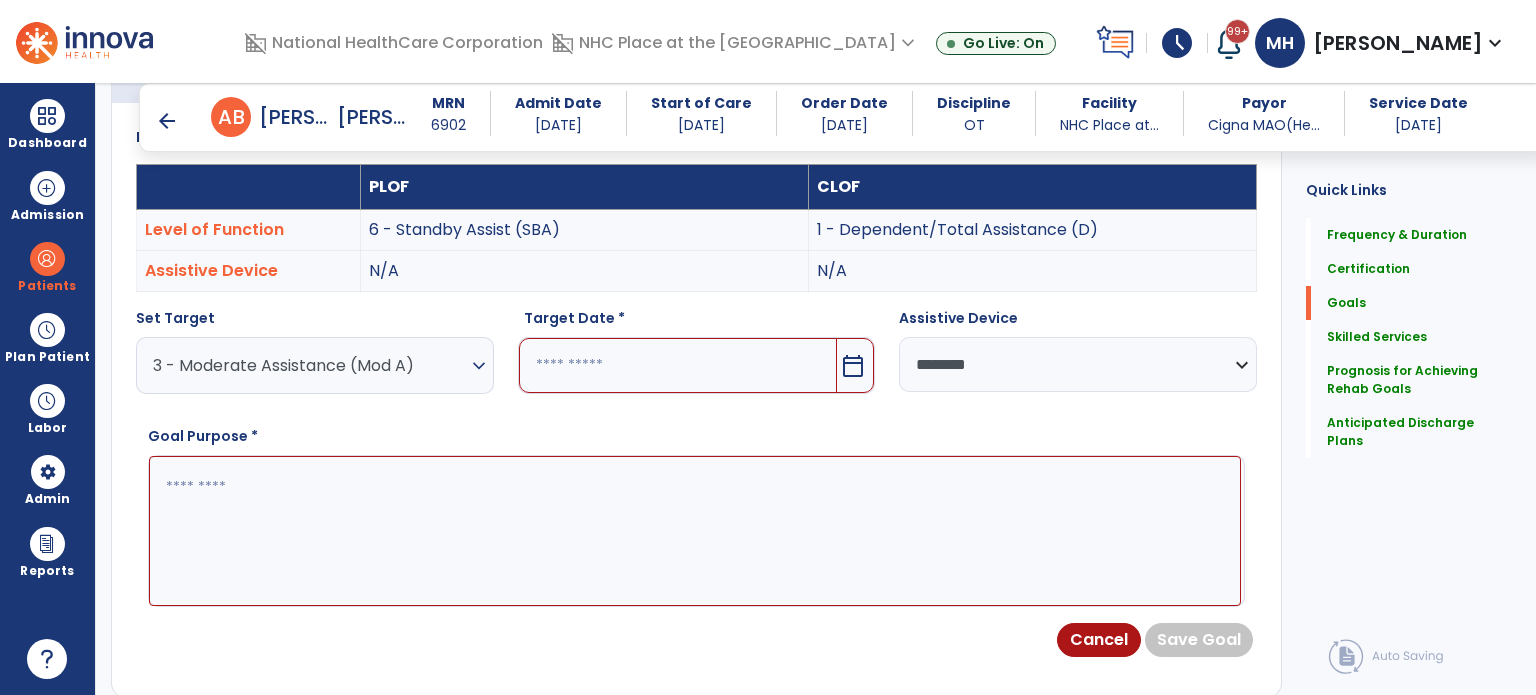 click at bounding box center [695, 531] 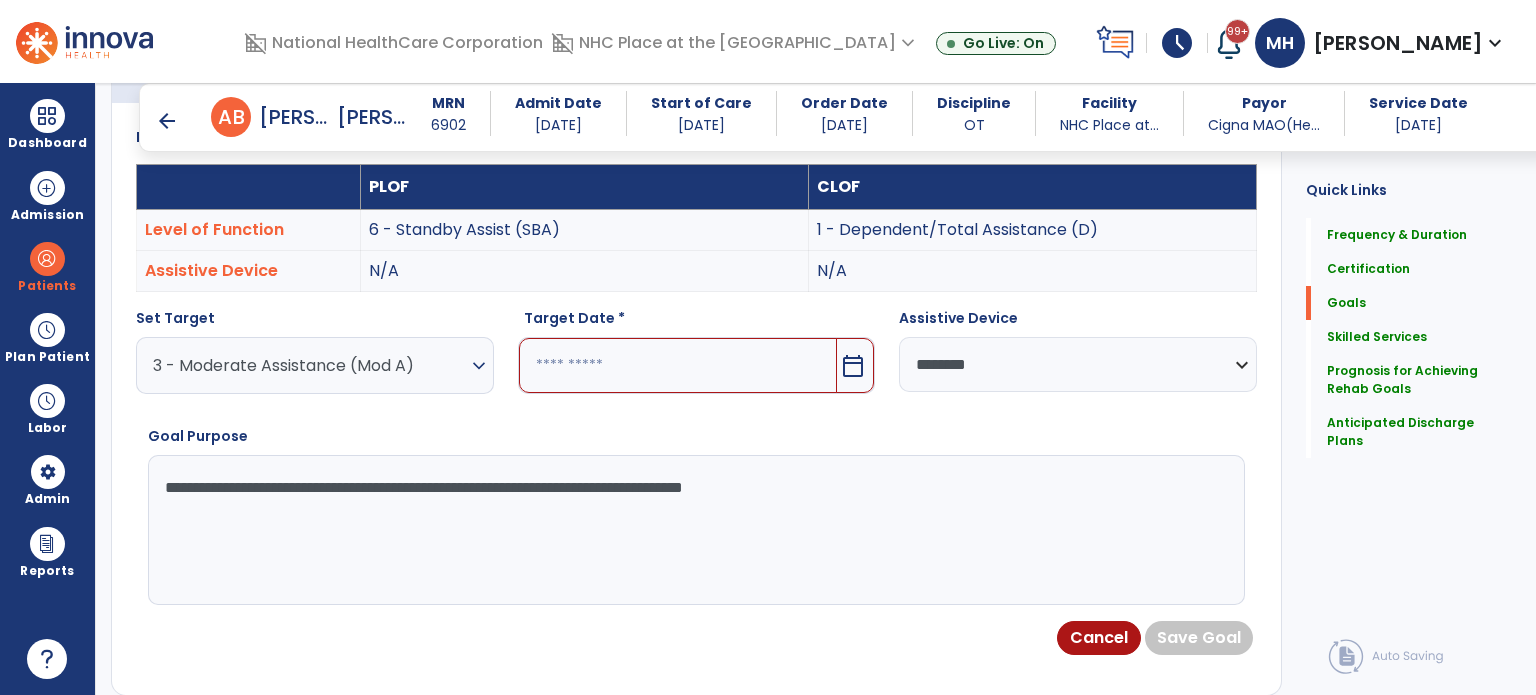 type on "**********" 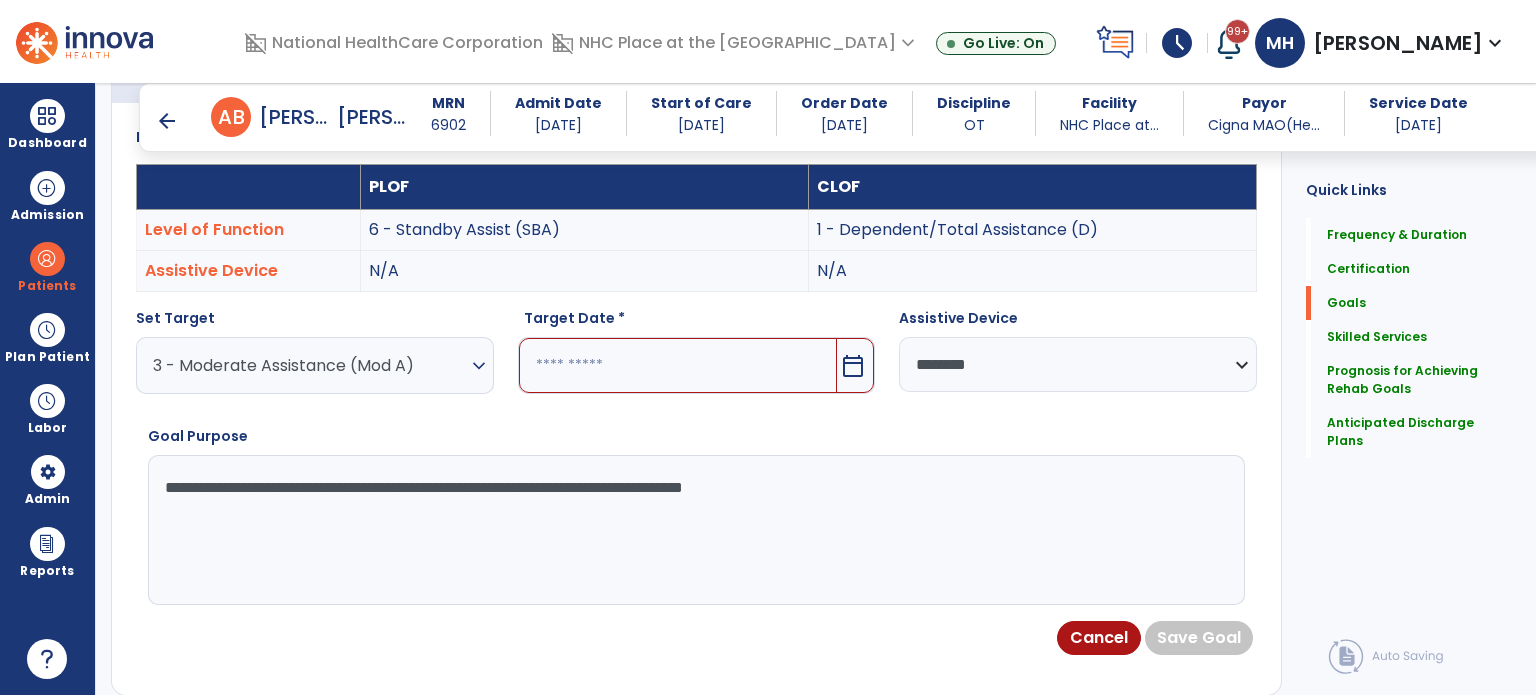 click at bounding box center (678, 365) 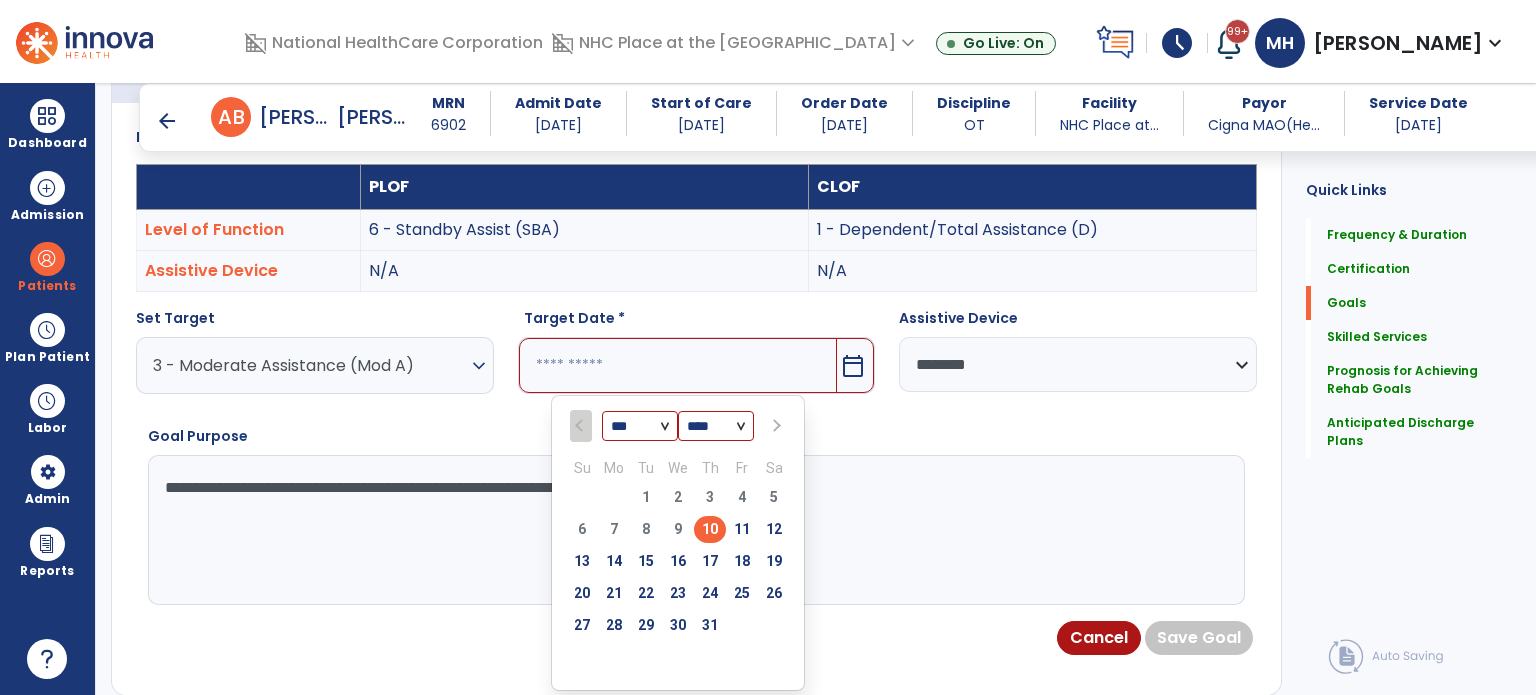 click on "24" at bounding box center [710, 593] 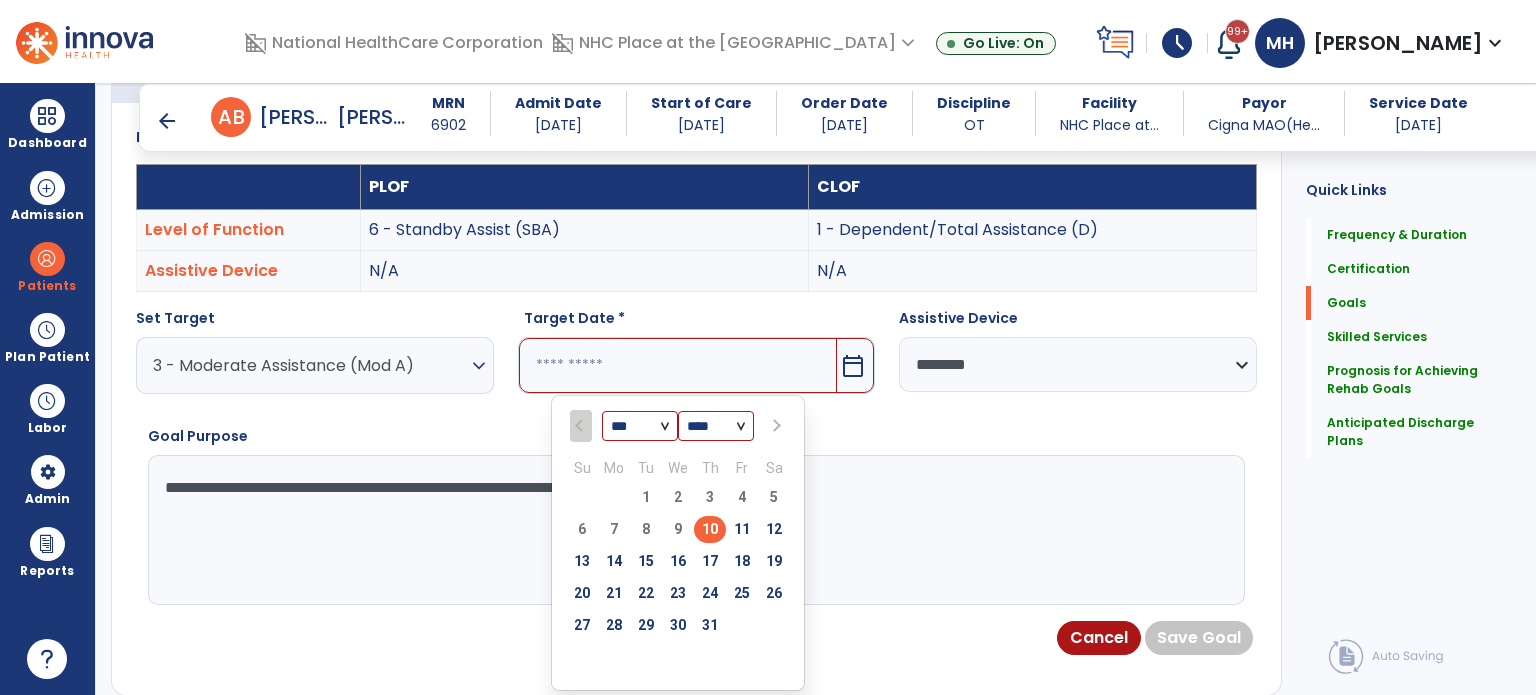 type on "*********" 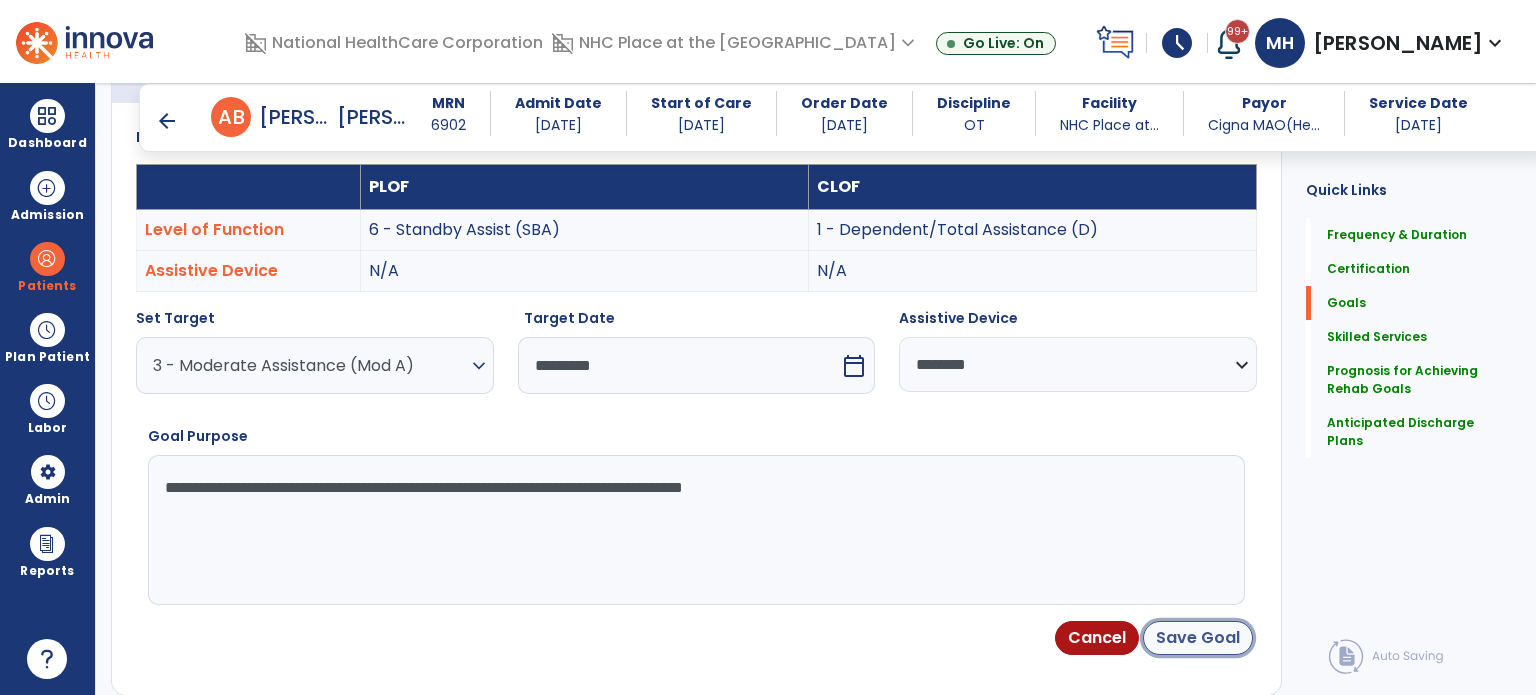 click on "Save Goal" at bounding box center [1198, 638] 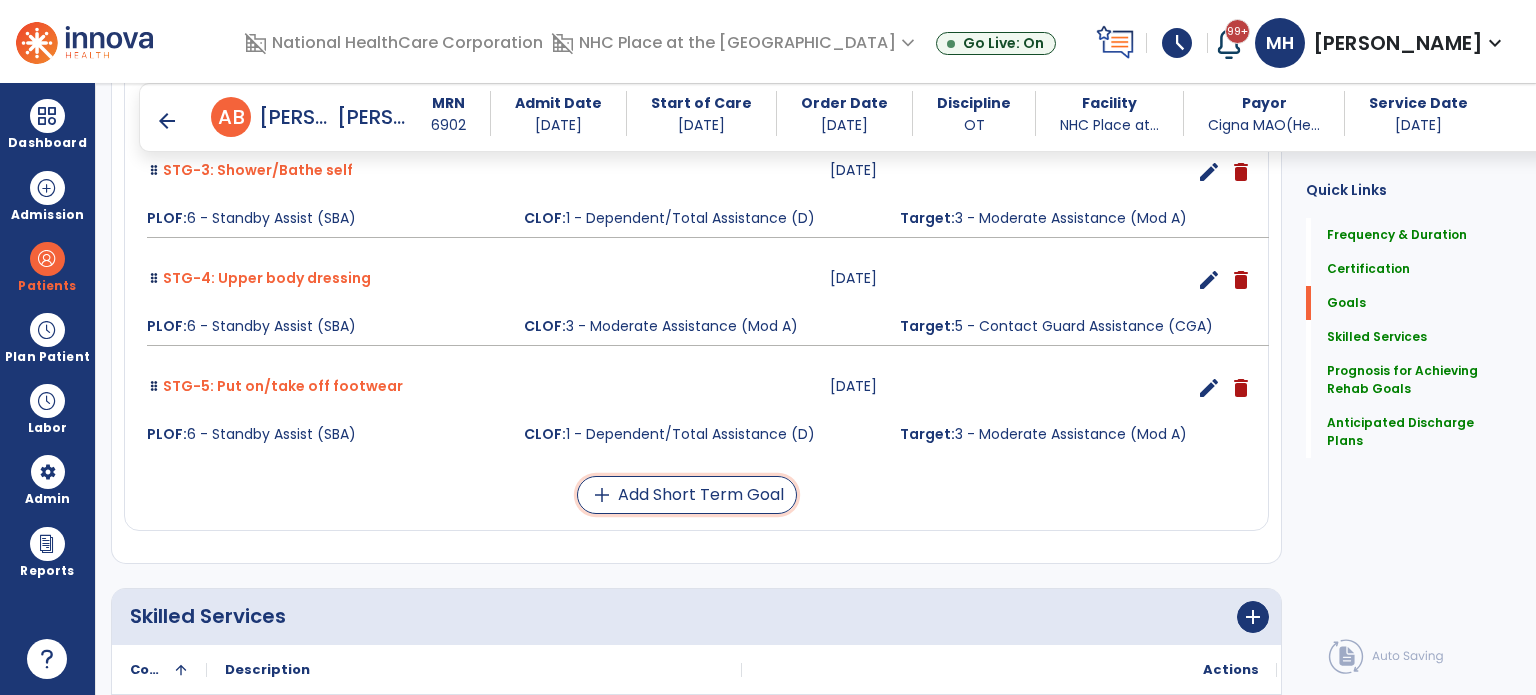click on "add  Add Short Term Goal" at bounding box center (687, 495) 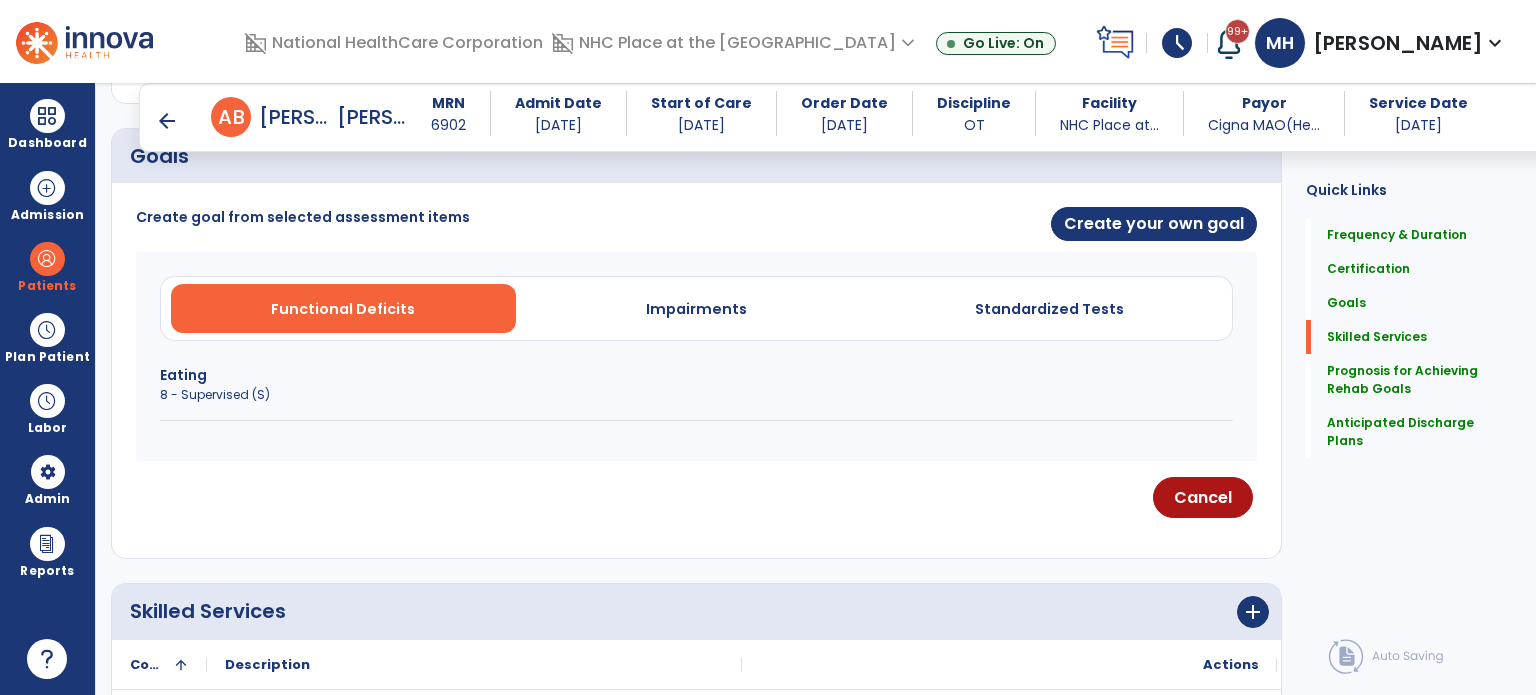 scroll, scrollTop: 341, scrollLeft: 0, axis: vertical 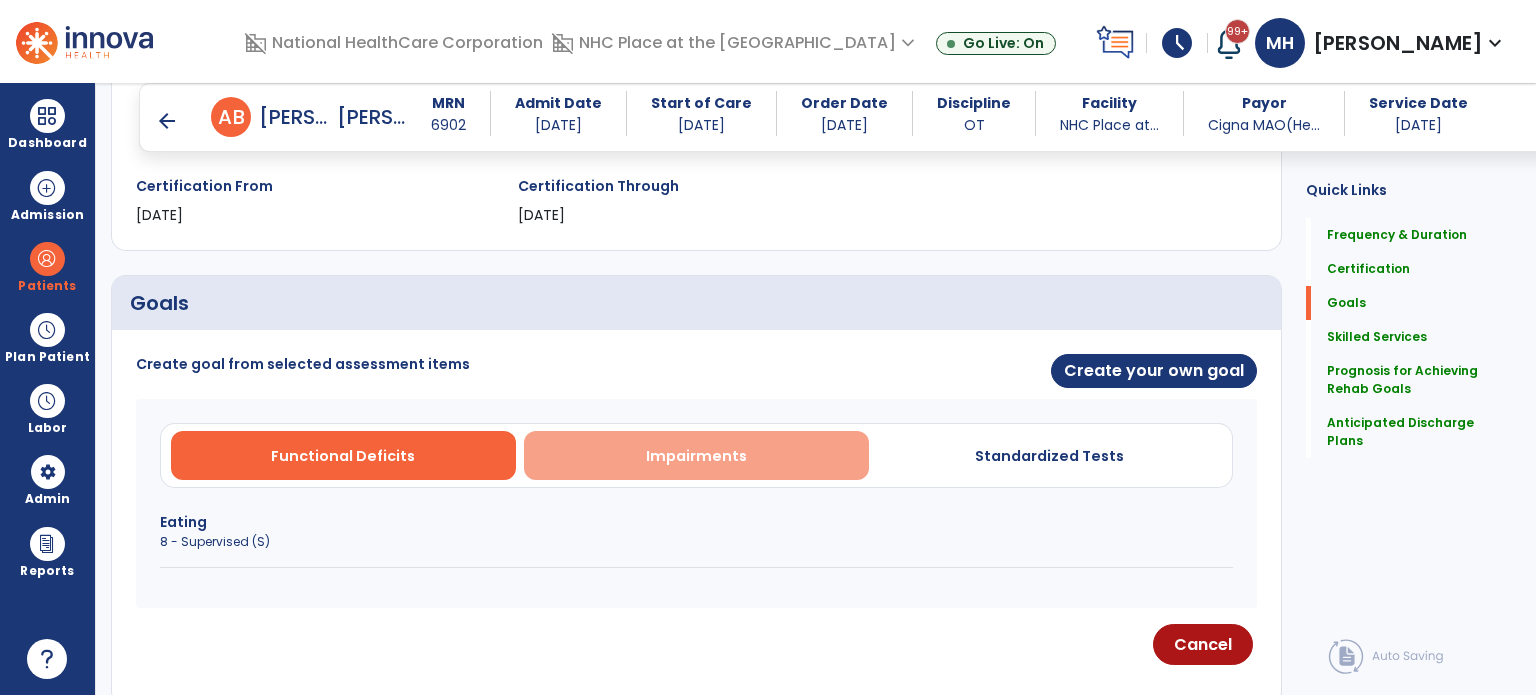 click on "Impairments" at bounding box center [696, 455] 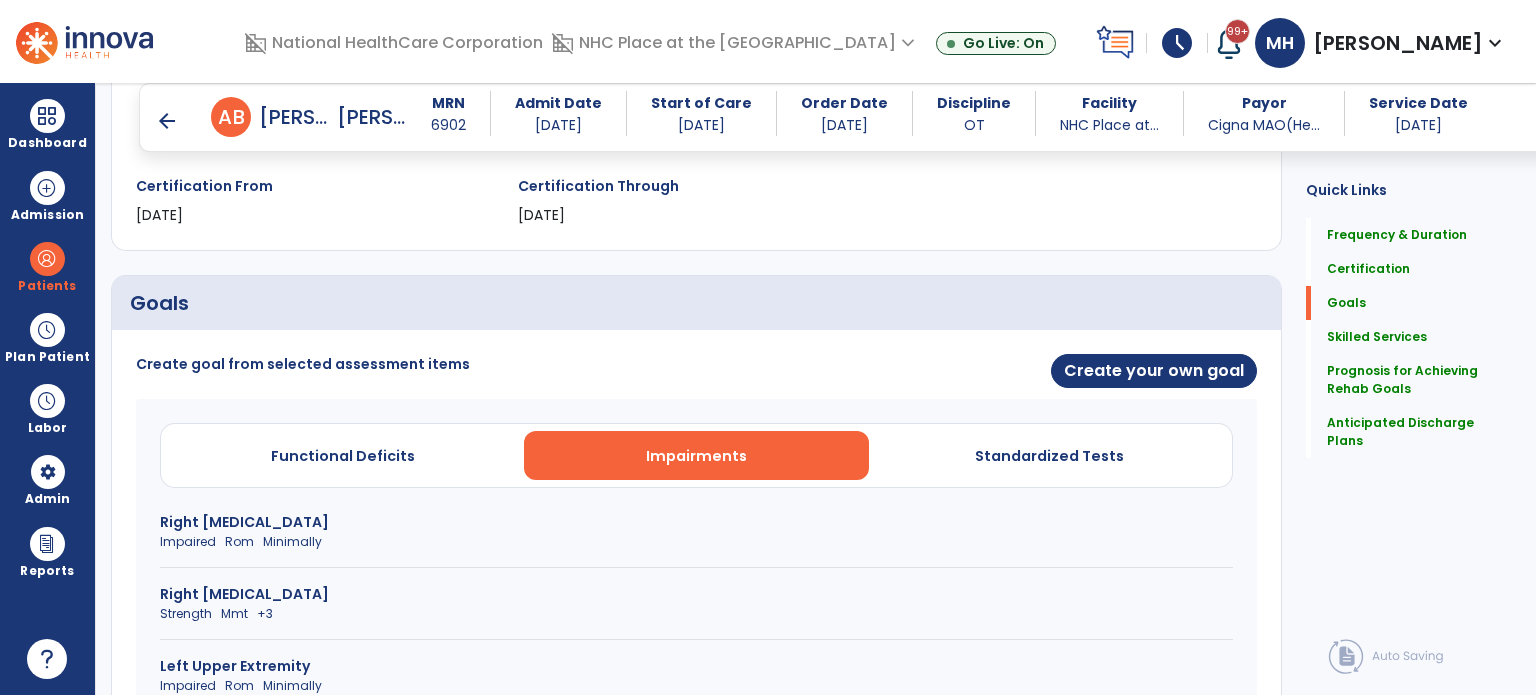 scroll, scrollTop: 541, scrollLeft: 0, axis: vertical 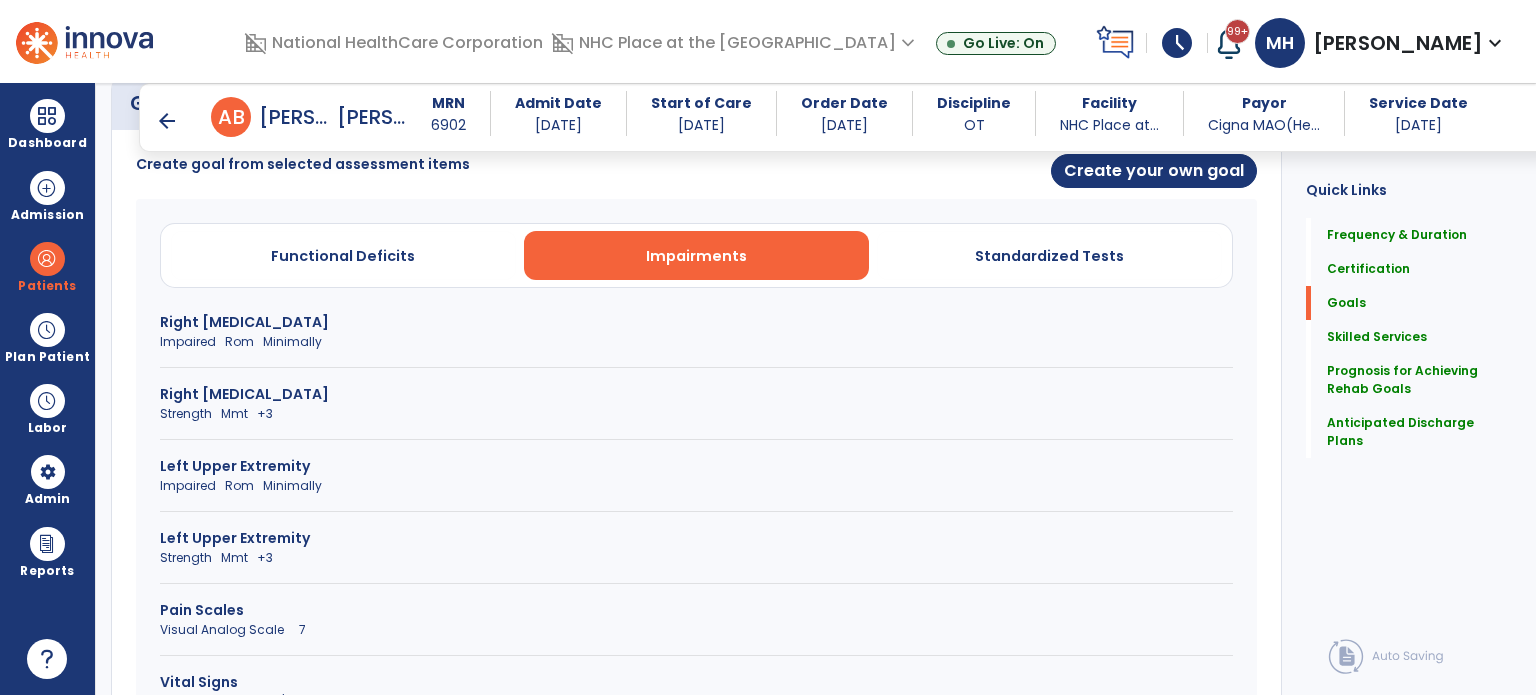 click on "Right [MEDICAL_DATA]" at bounding box center [696, 394] 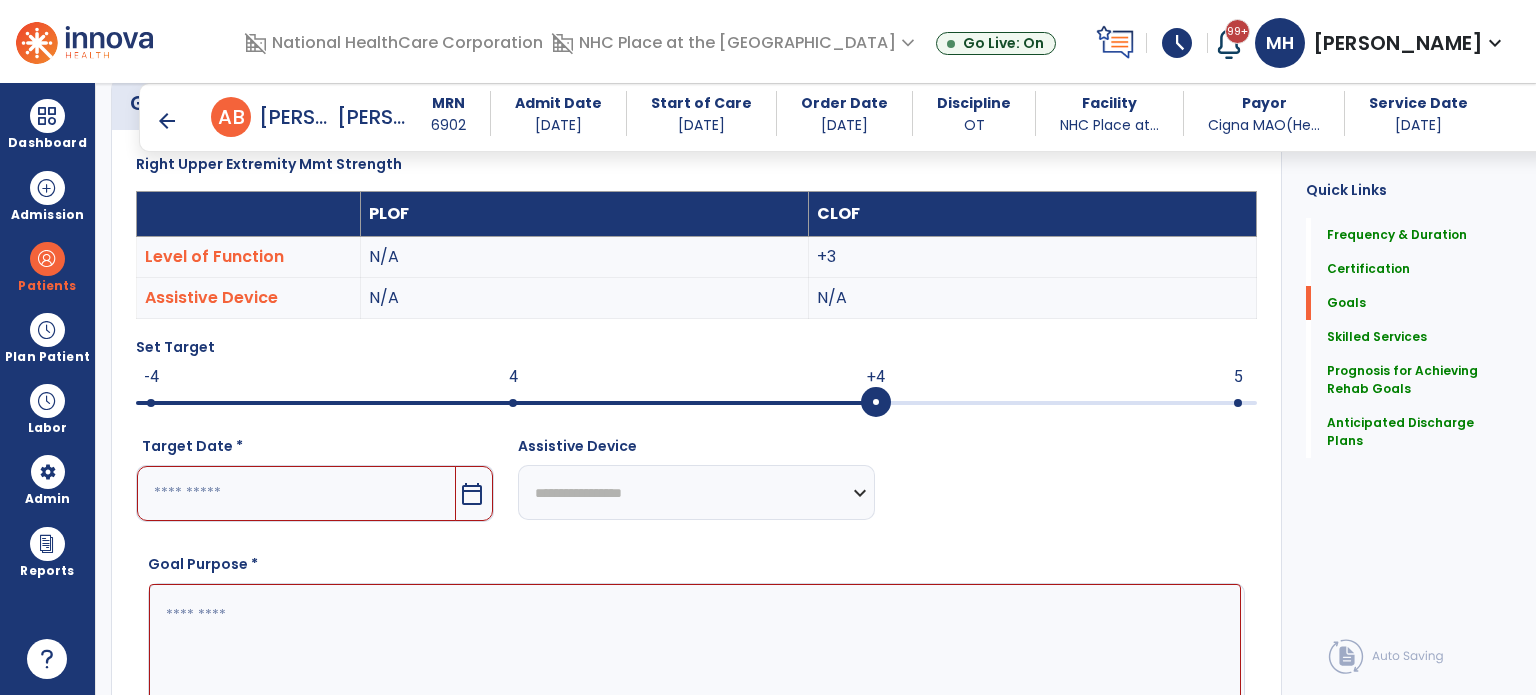 click at bounding box center [513, 403] 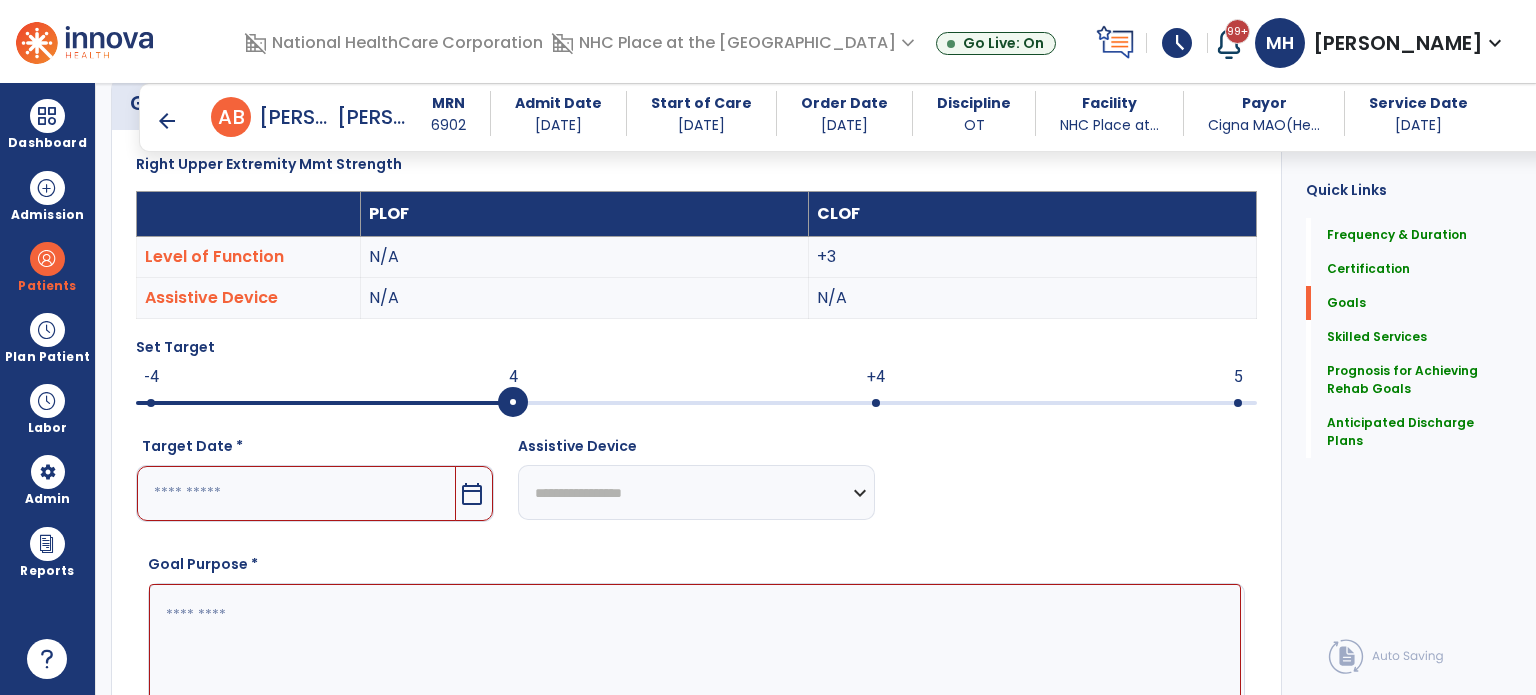 click on "calendar_today" at bounding box center (474, 493) 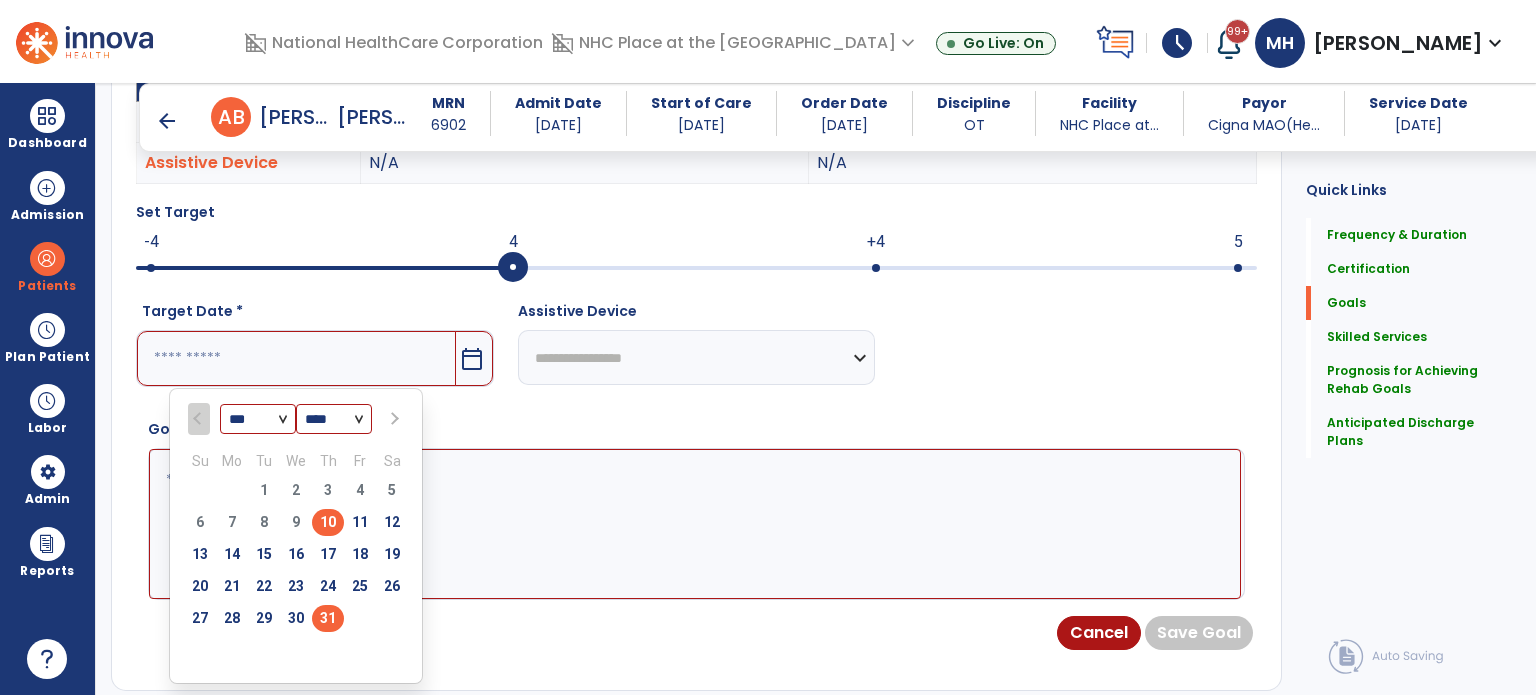 scroll, scrollTop: 741, scrollLeft: 0, axis: vertical 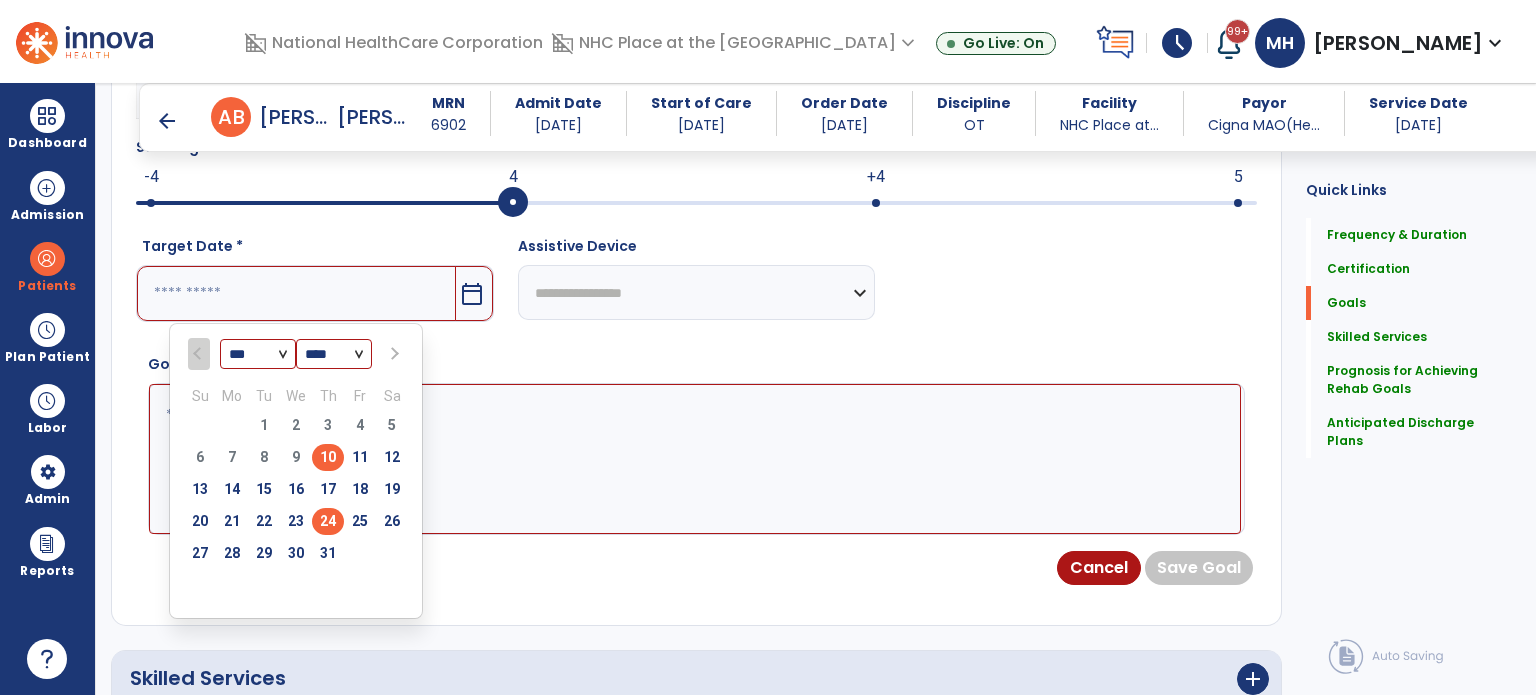 click on "24" at bounding box center [328, 521] 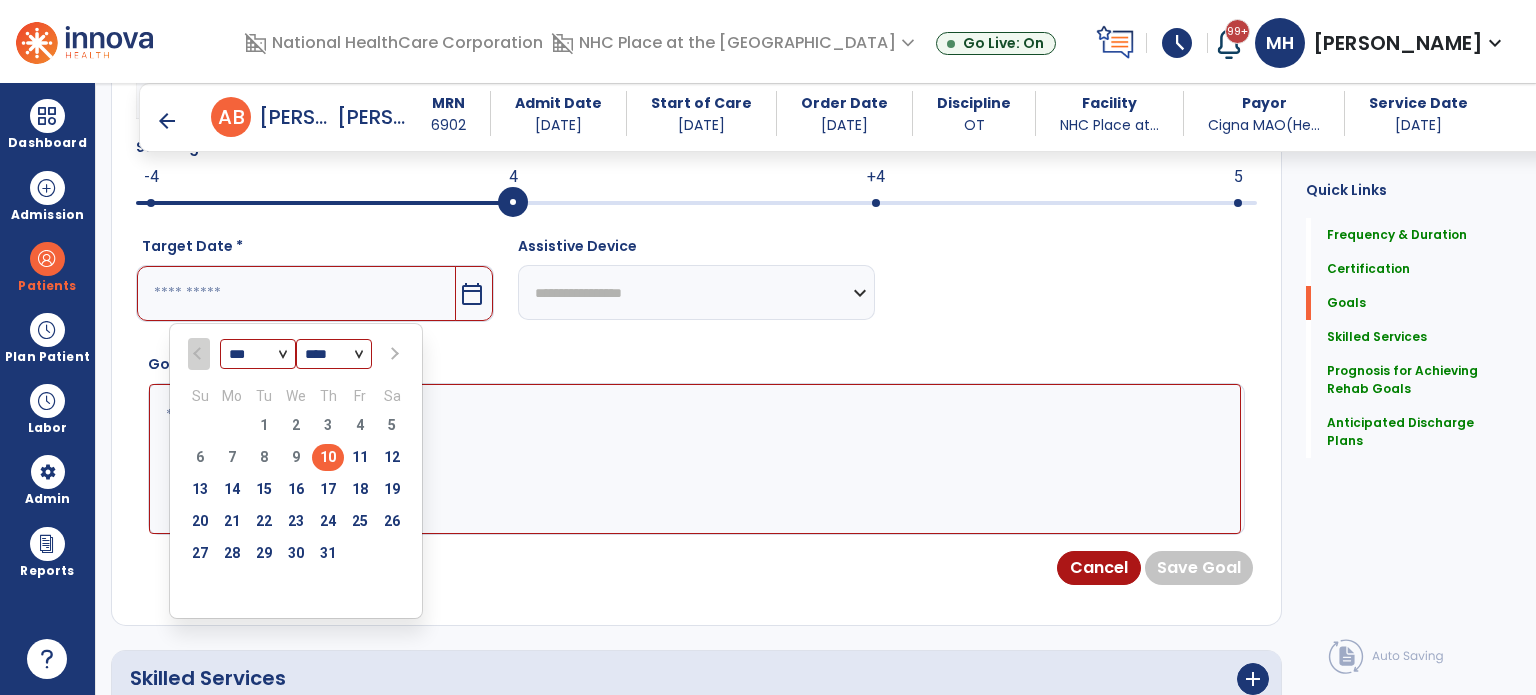 type on "*********" 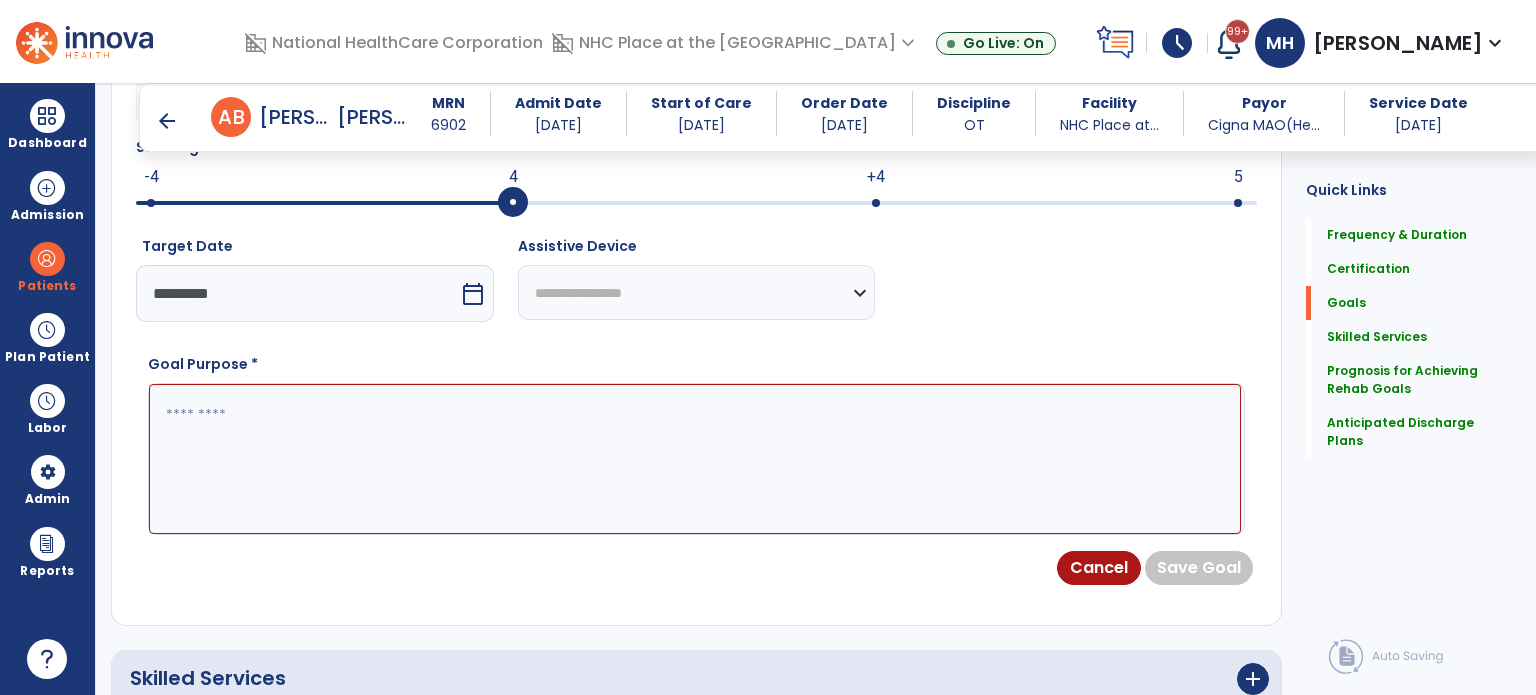 click at bounding box center (695, 459) 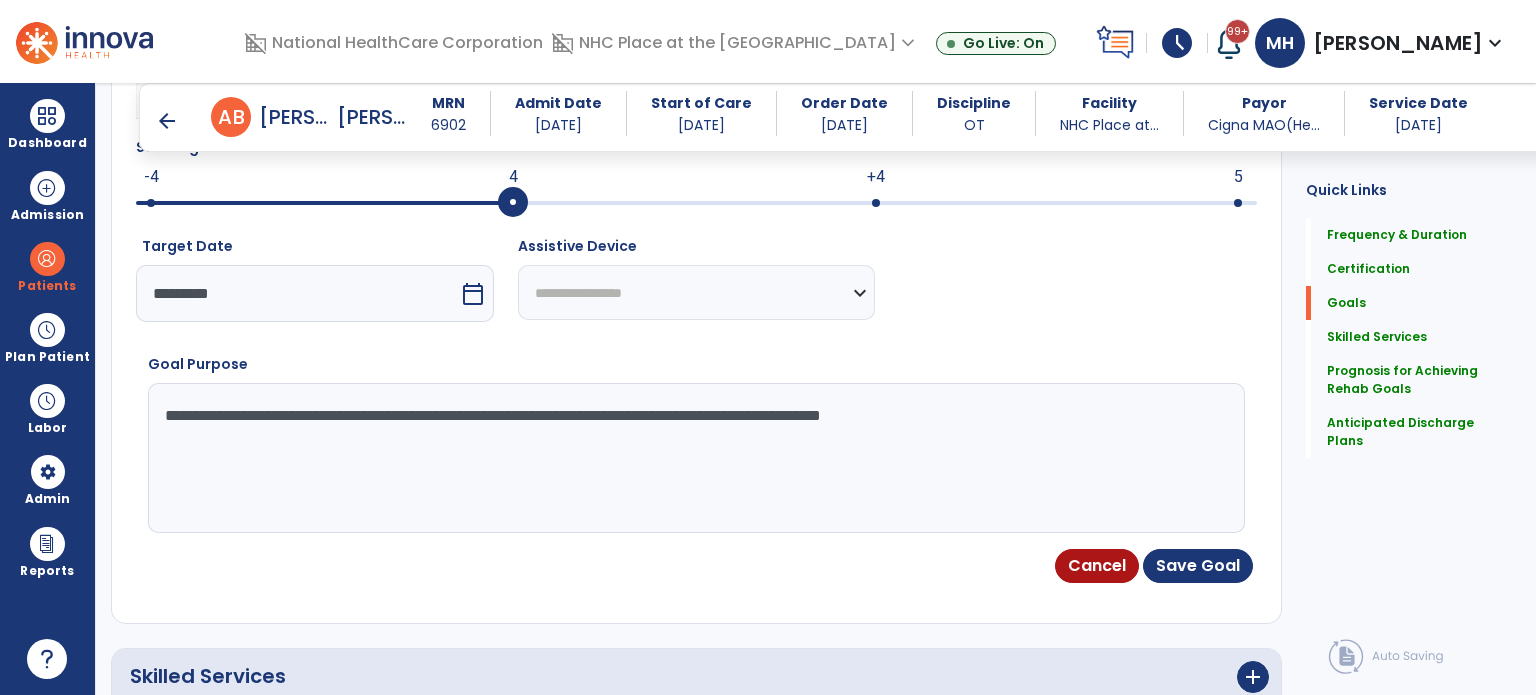 click on "**********" at bounding box center [695, 458] 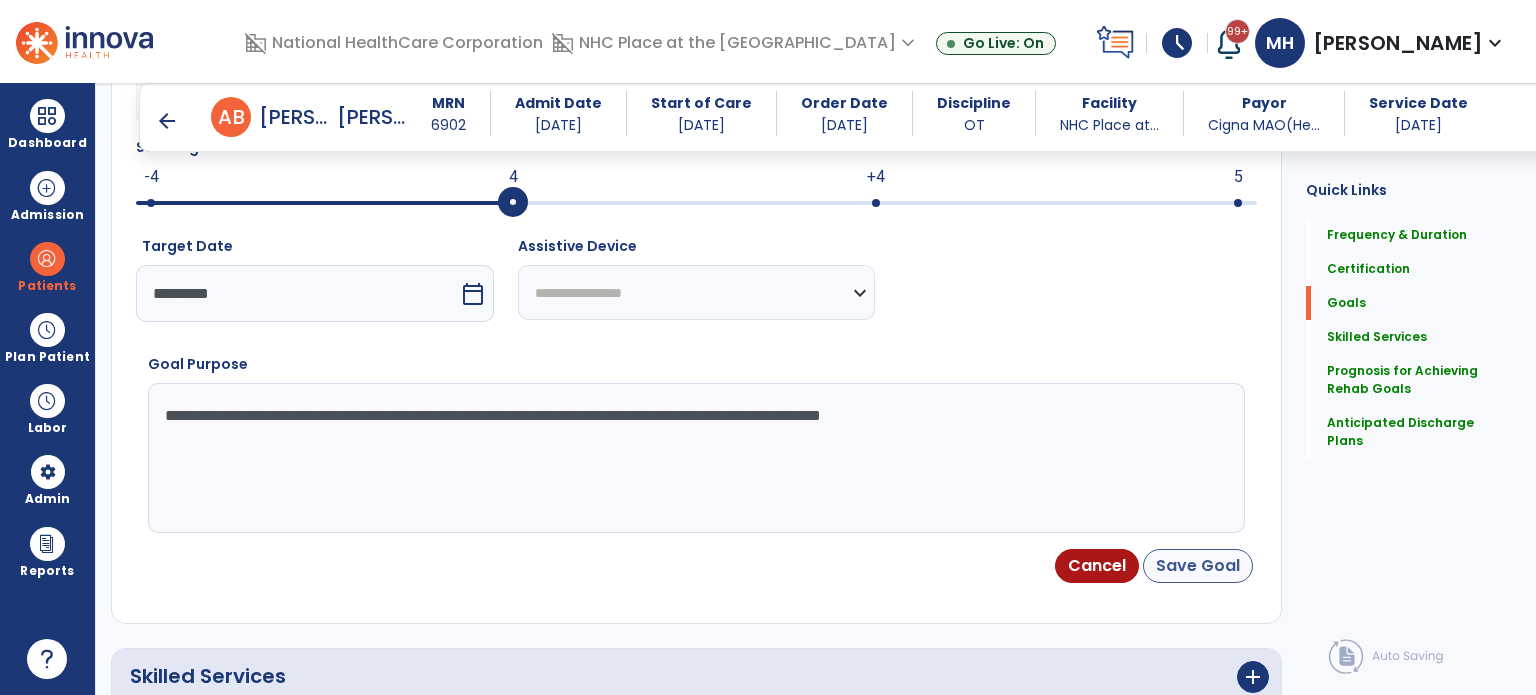 type on "**********" 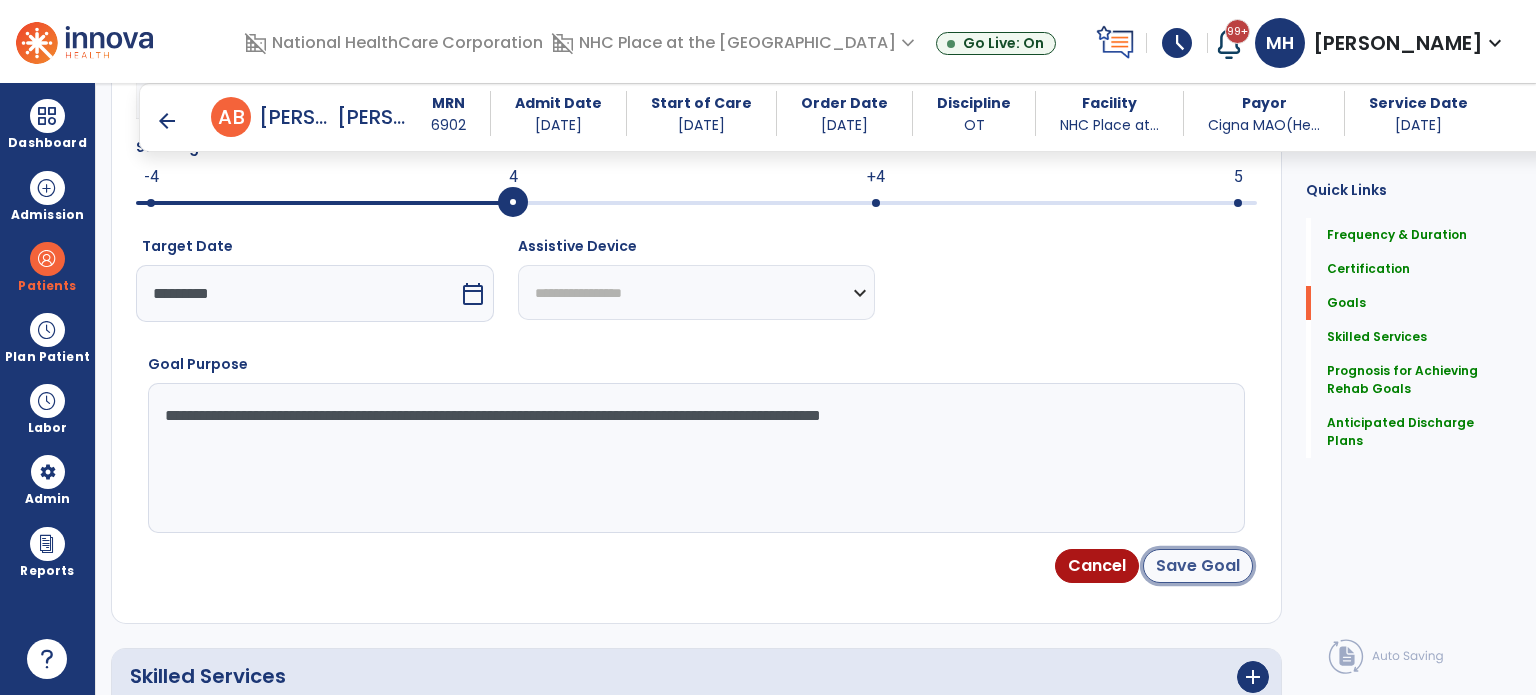 click on "Save Goal" at bounding box center [1198, 566] 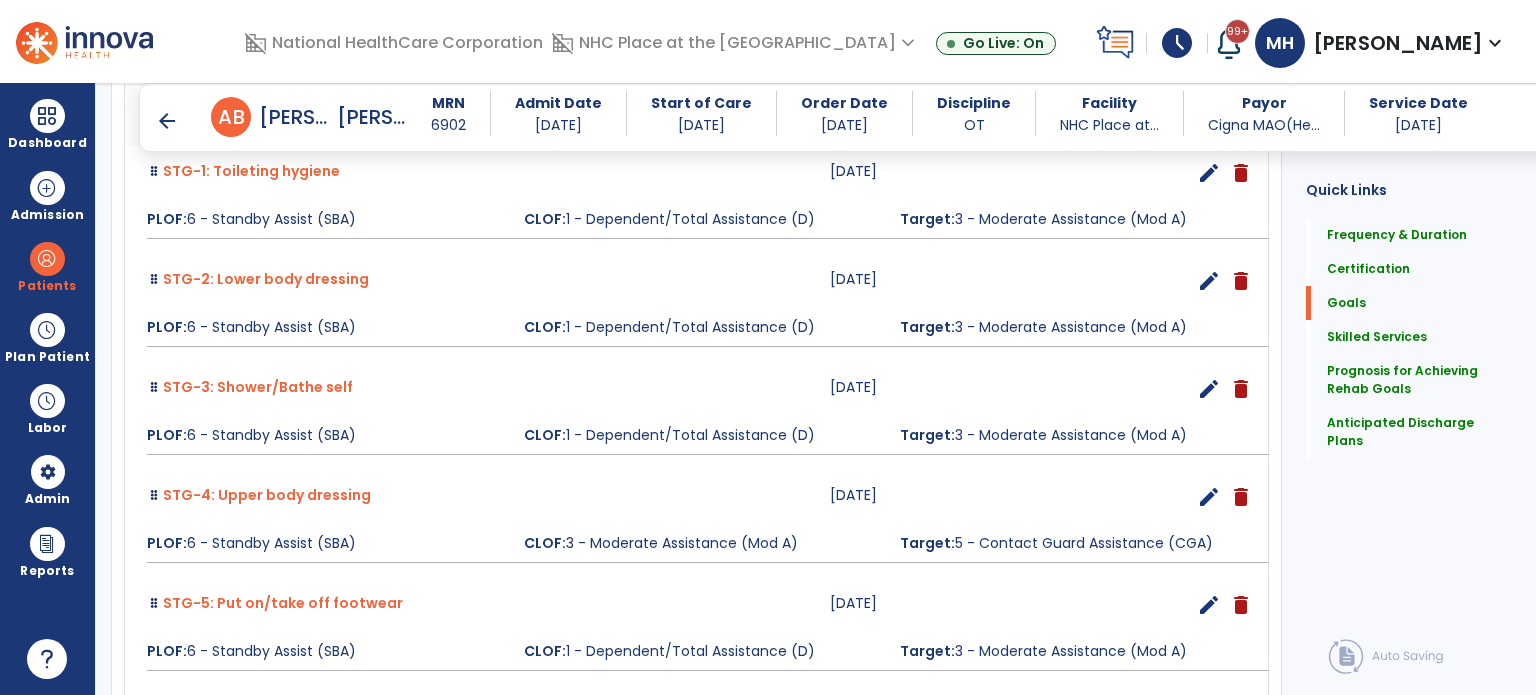 scroll, scrollTop: 1051, scrollLeft: 0, axis: vertical 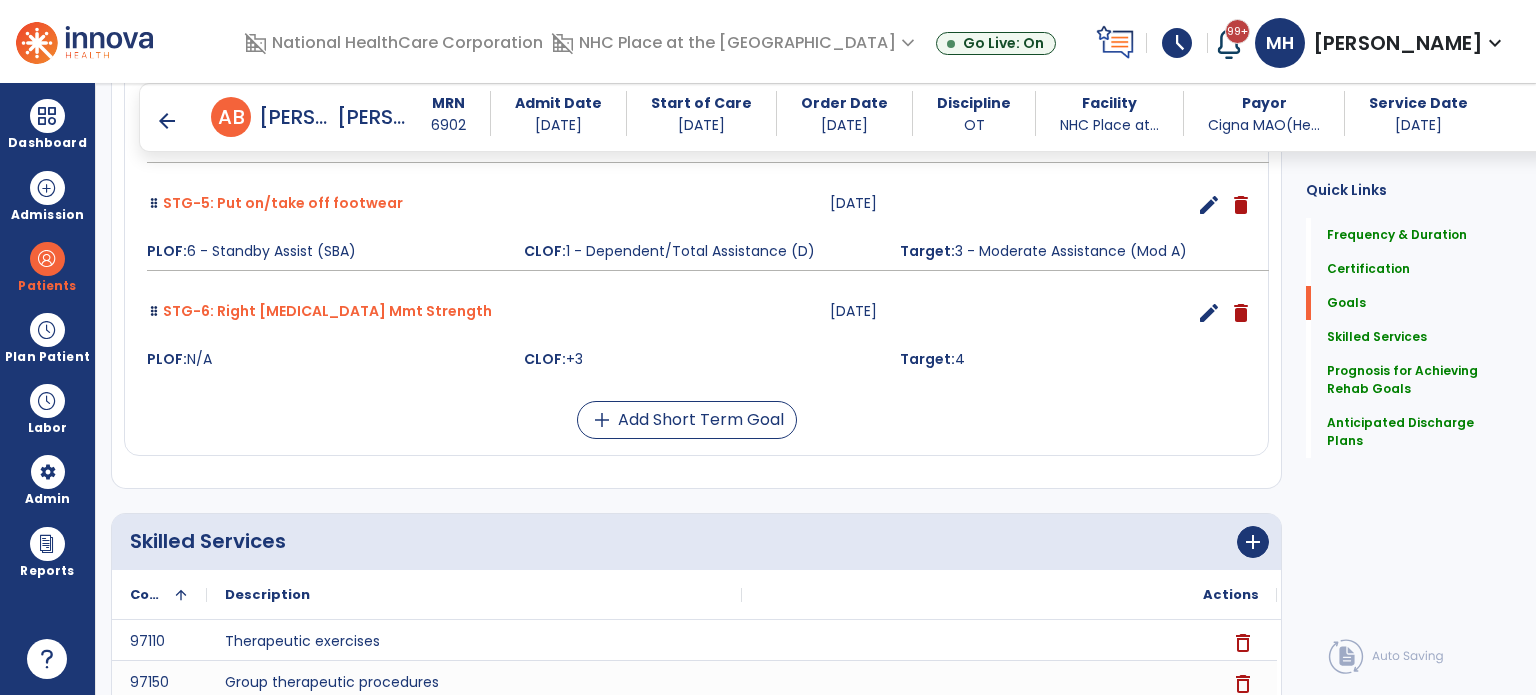 click on "[PERSON_NAME] Index  [DATE]  edit delete PLOF:    N/A CLOF:    10 Target:    60 STG-1: Toileting hygiene  [DATE]  edit delete PLOF:  6 - Standby Assist (SBA)  CLOF:  1 - Dependent/Total Assistance (D)  Target:  3 - Moderate Assistance (Mod A)  STG-2: Lower body dressing  [DATE]  edit delete PLOF:  6 - Standby Assist (SBA)  CLOF:  1 - Dependent/Total Assistance (D)  Target:  3 - Moderate Assistance (Mod A)  STG-3: Shower/Bathe self  [DATE]  edit delete PLOF:  6 - Standby Assist (SBA)  CLOF:  1 - Dependent/Total Assistance (D)  Target:  3 - Moderate Assistance (Mod A)  STG-4: Upper body dressing  [DATE]  edit delete PLOF:  6 - Standby Assist (SBA)  CLOF:  3 - Moderate Assistance (Mod A)  Target:  5 - Contact Guard Assistance (CGA)  STG-5: Put on/take off footwear  [DATE]  edit delete PLOF:  6 - Standby Assist (SBA)  CLOF:  1 - Dependent/Total Assistance (D)  Target:  3 - Moderate Assistance (Mod A)  STG-6: Right [MEDICAL_DATA] Mmt Strength  [DATE]  edit delete" at bounding box center (696, 43) 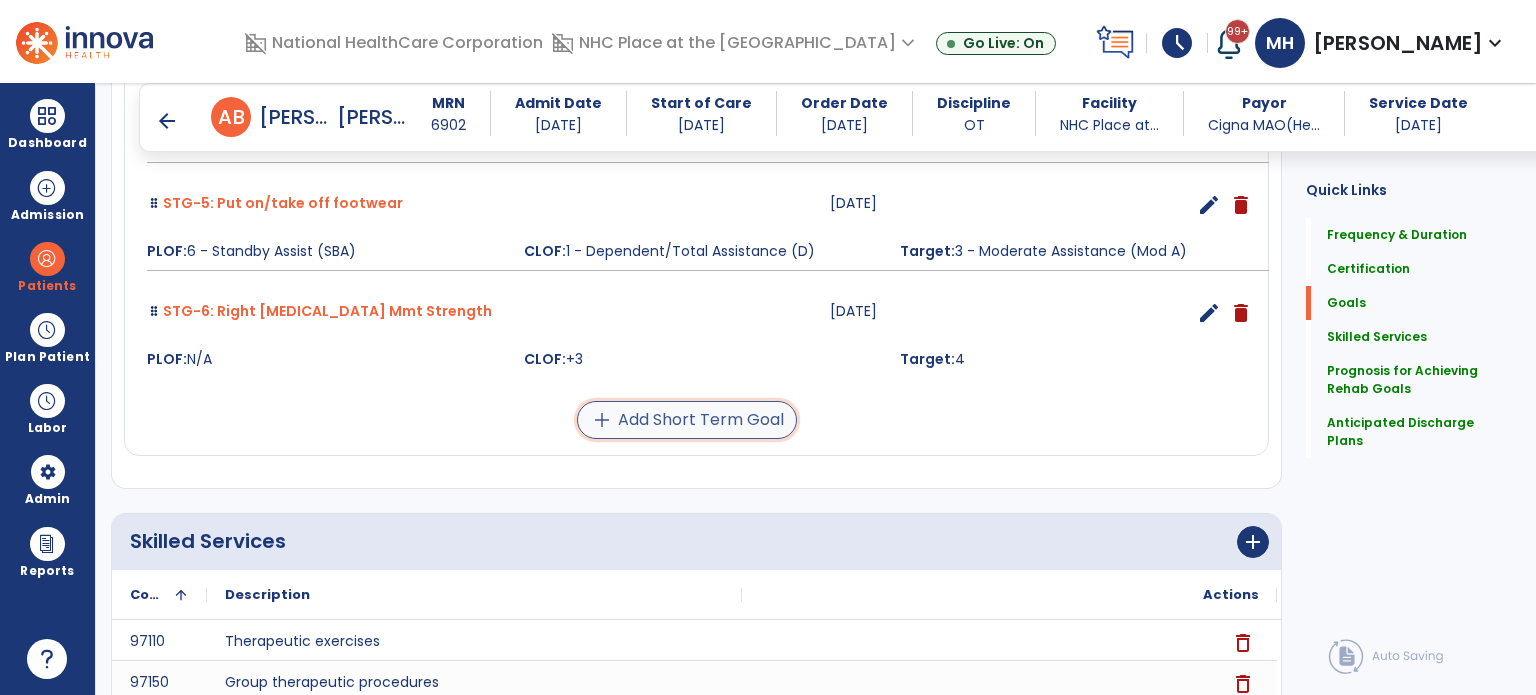 click on "add  Add Short Term Goal" at bounding box center [687, 420] 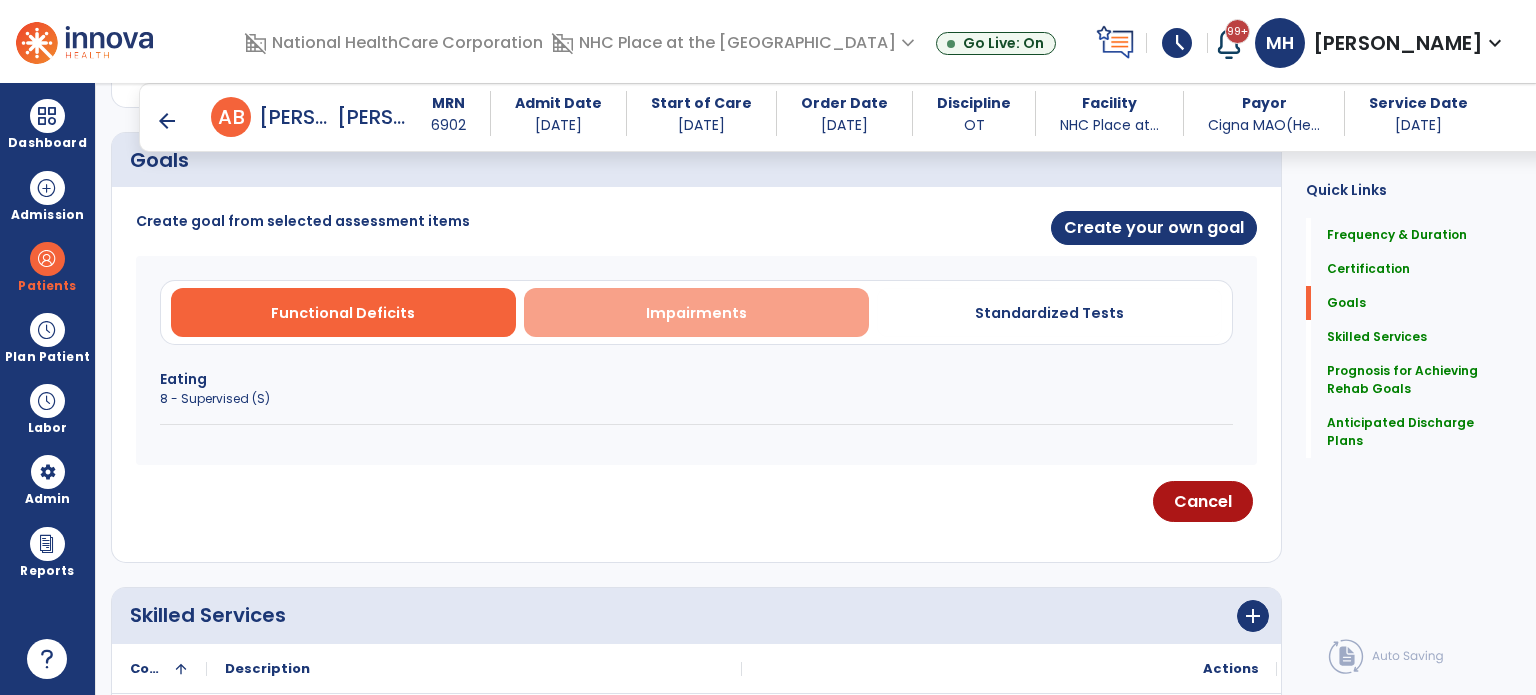 click on "Impairments" at bounding box center [696, 312] 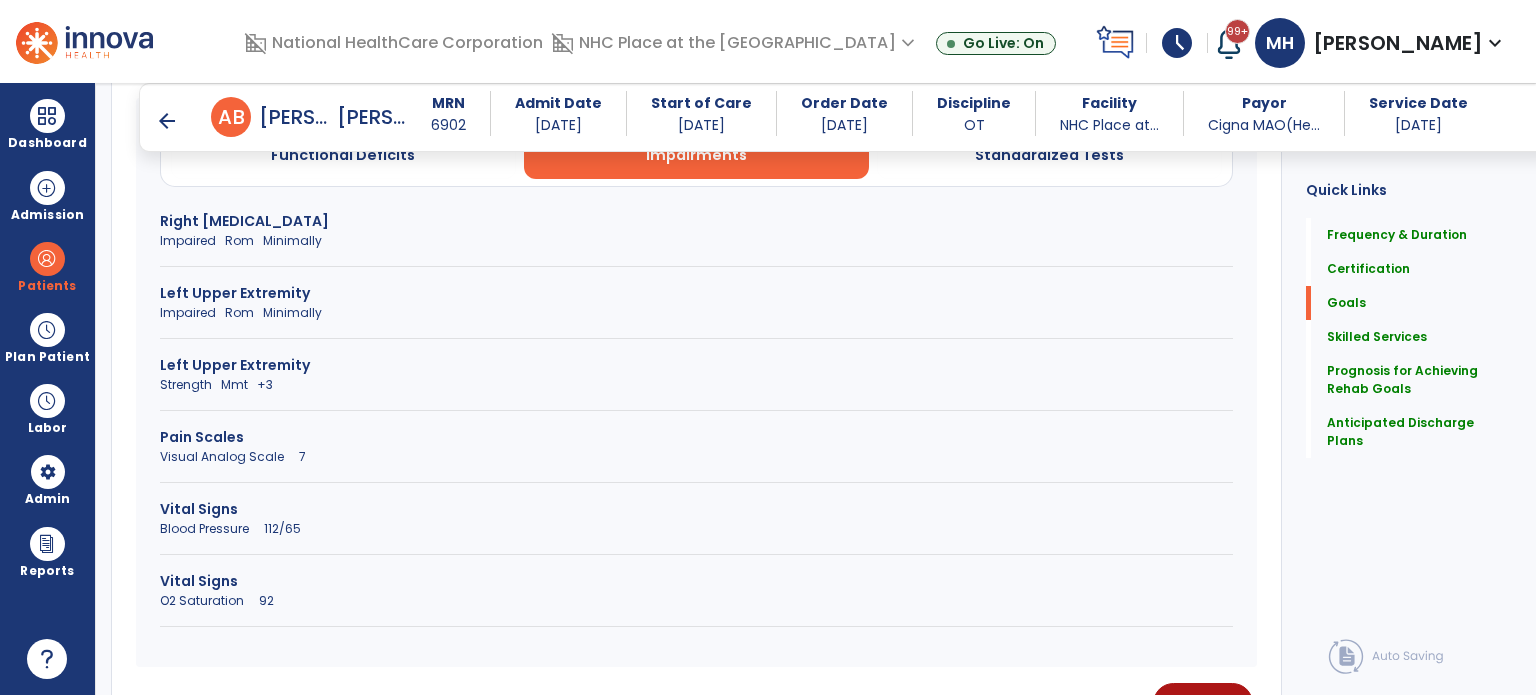 scroll, scrollTop: 684, scrollLeft: 0, axis: vertical 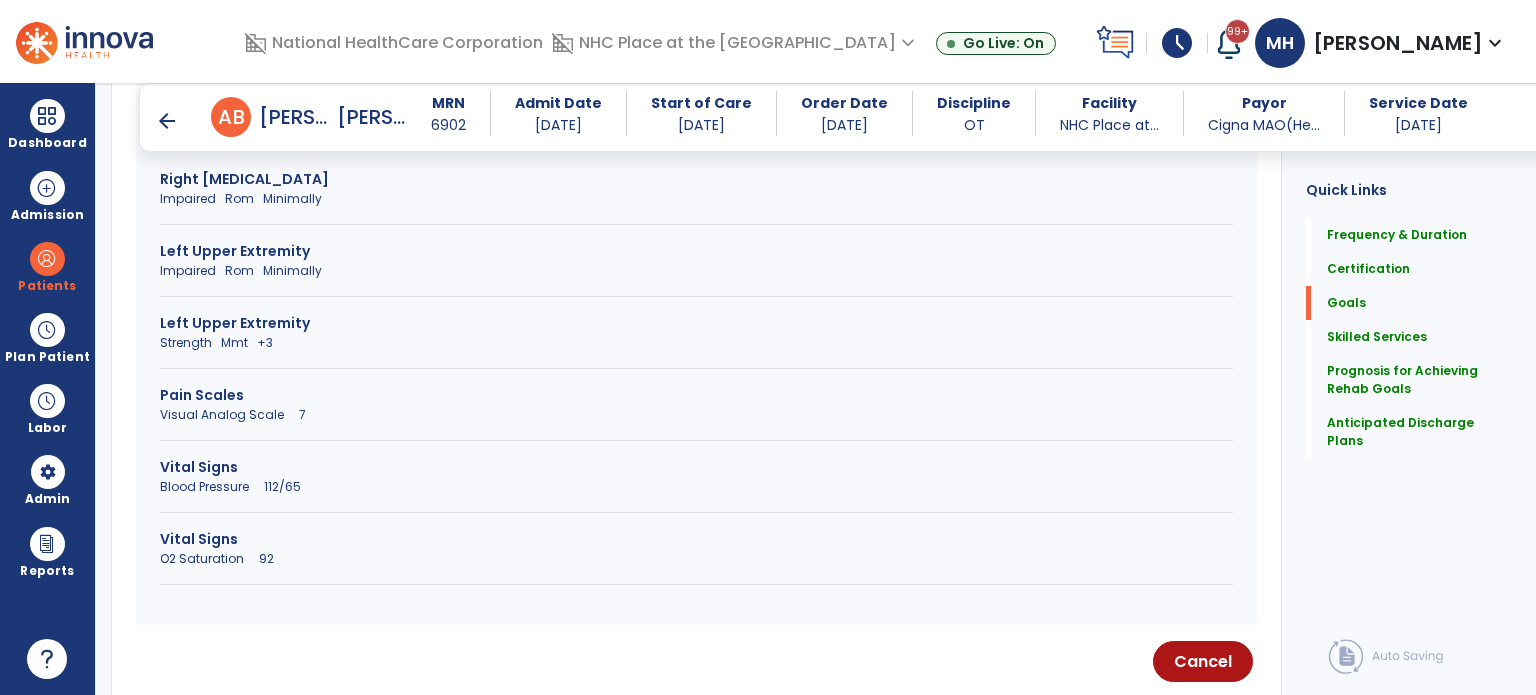 click on "Strength   Mmt   +3" at bounding box center (696, 343) 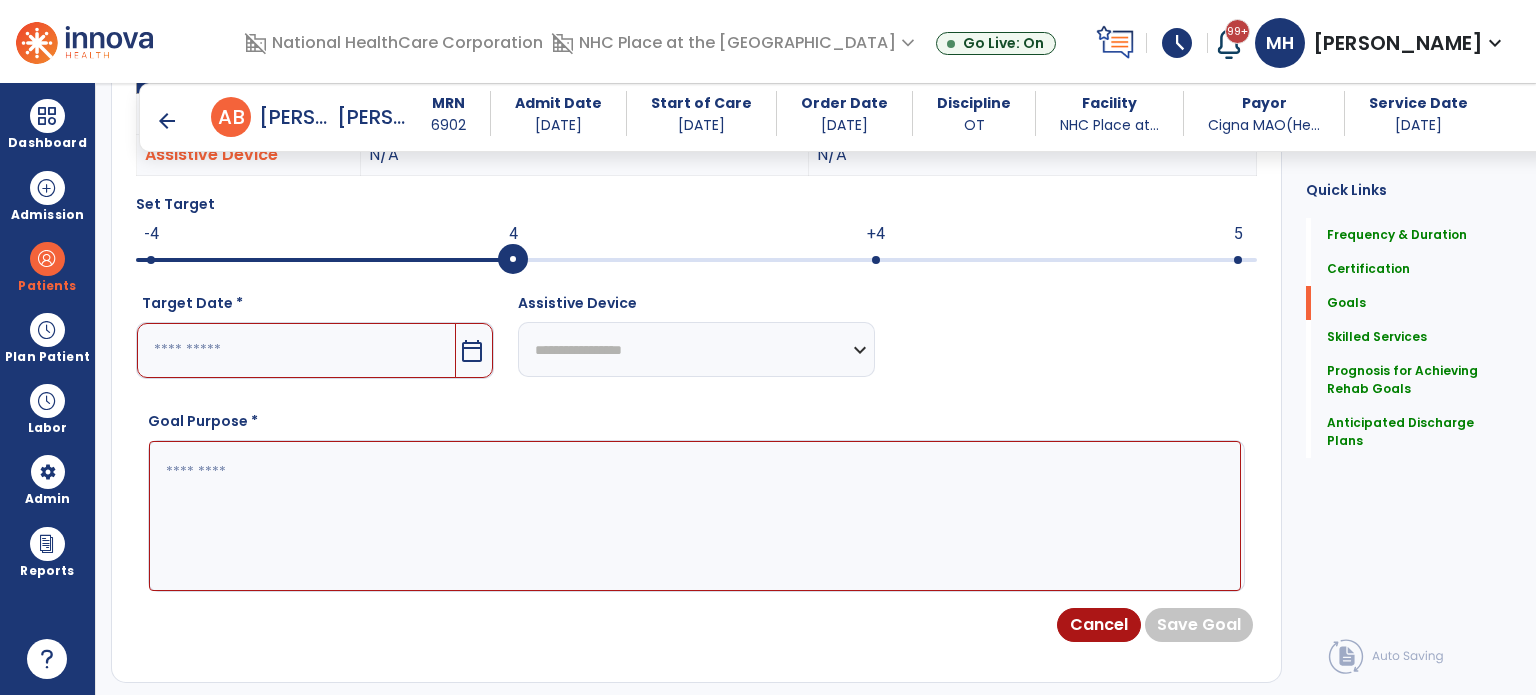 click at bounding box center [513, 260] 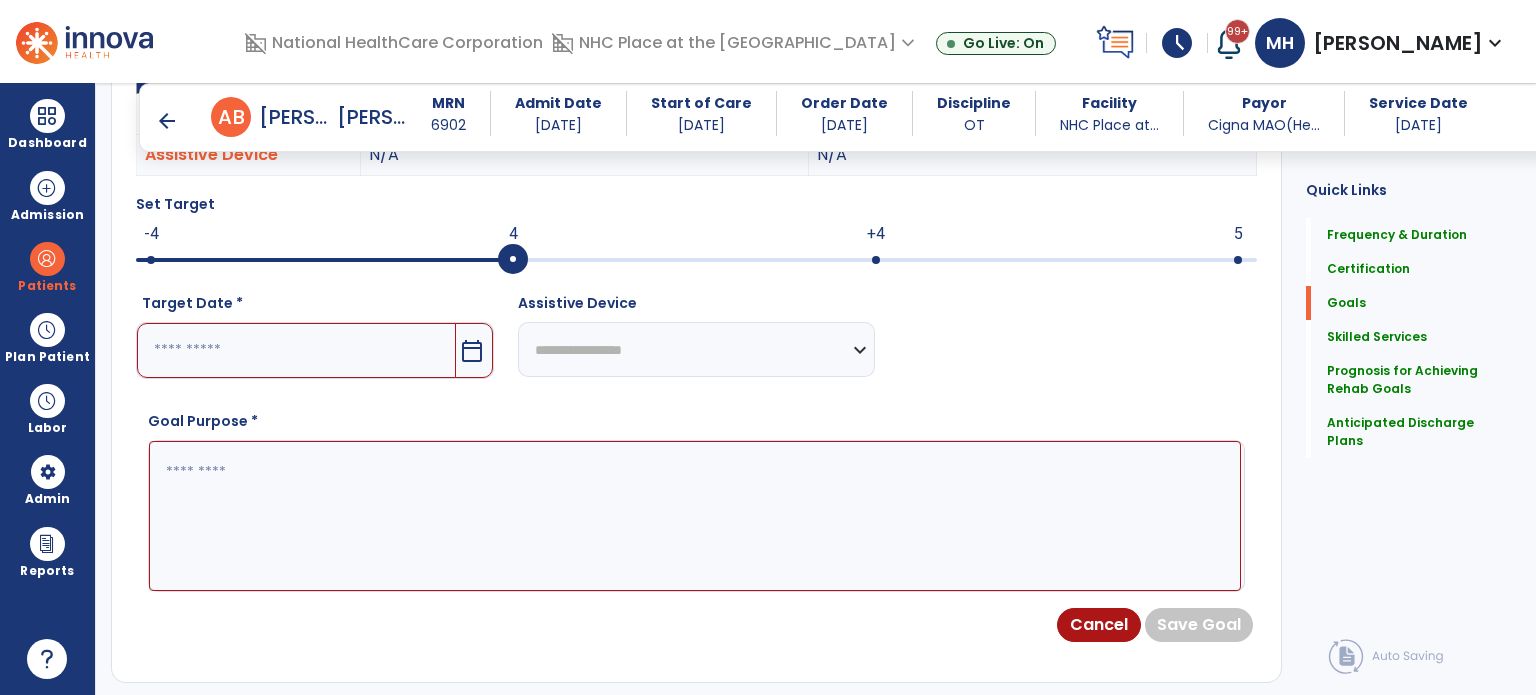 click on "calendar_today" at bounding box center (472, 351) 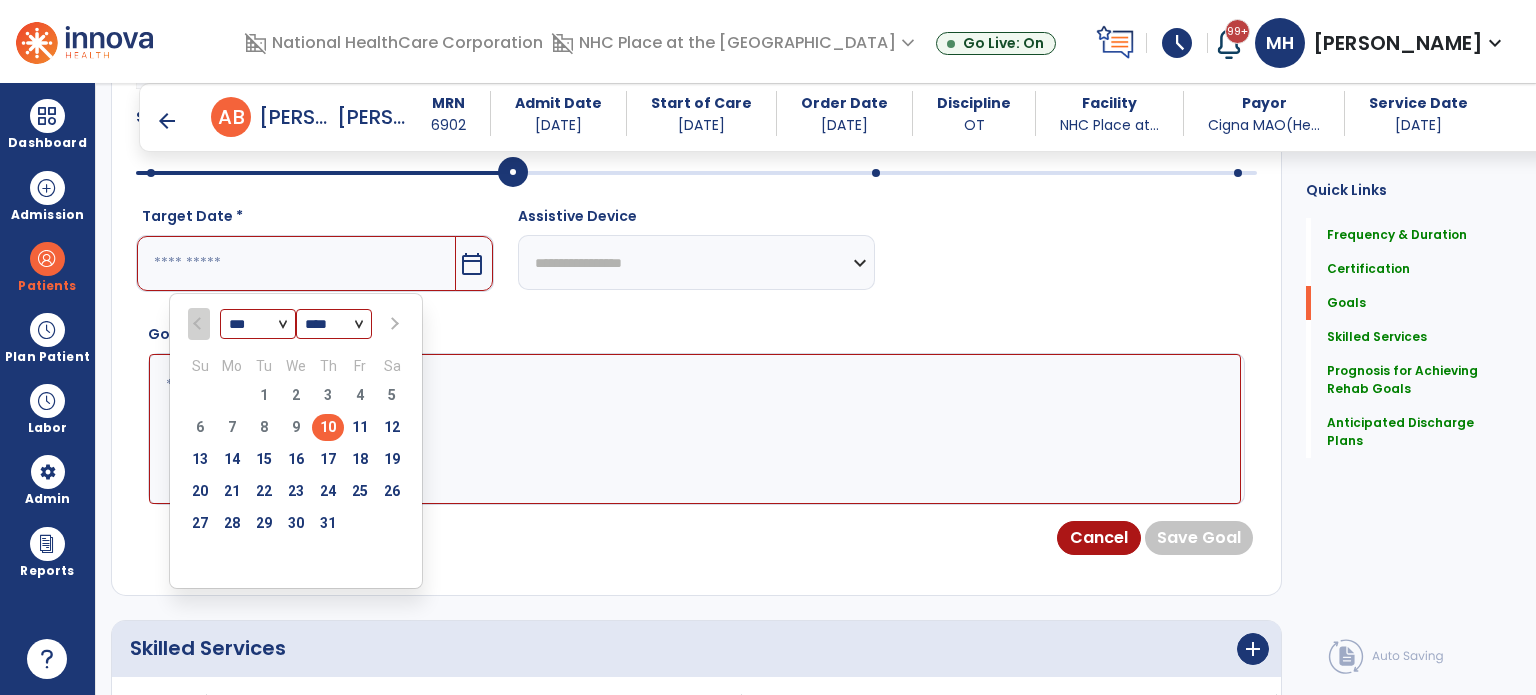 scroll, scrollTop: 884, scrollLeft: 0, axis: vertical 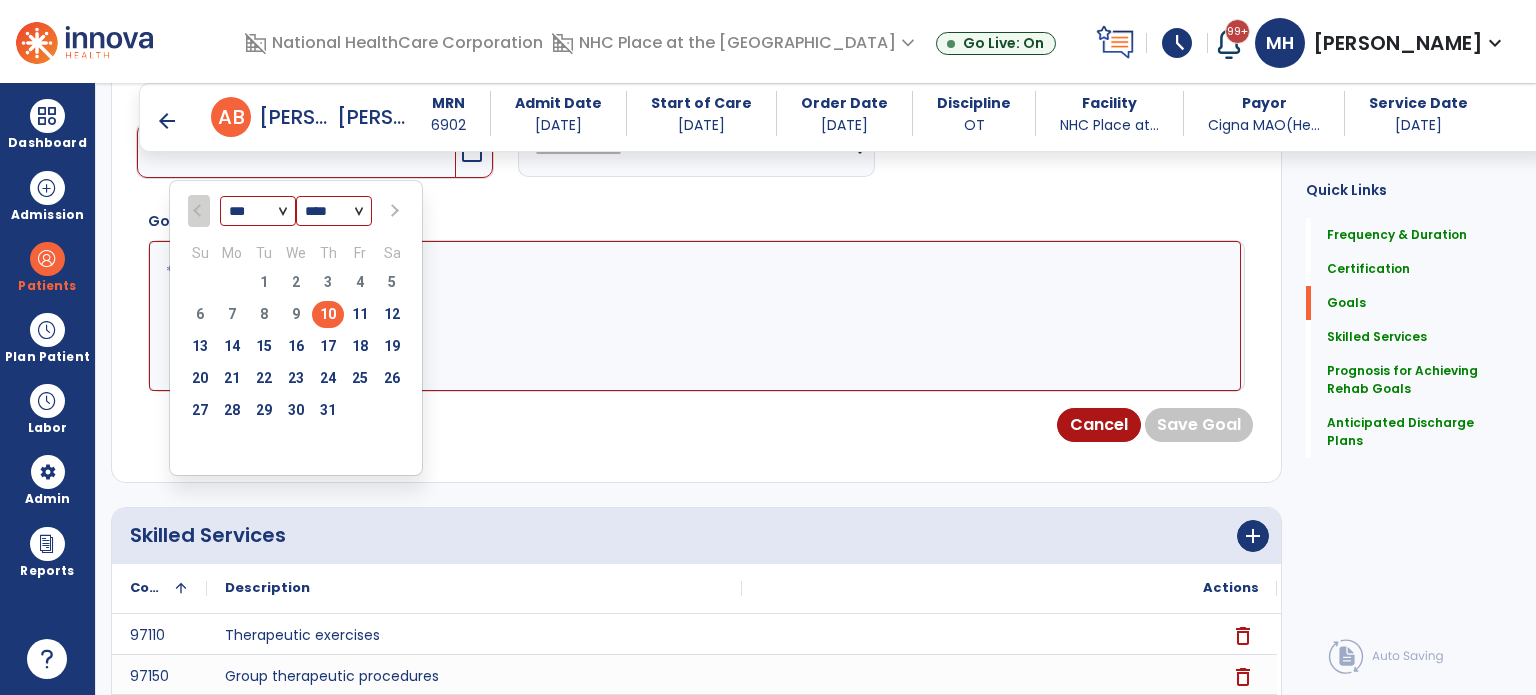click on "24" at bounding box center (328, 378) 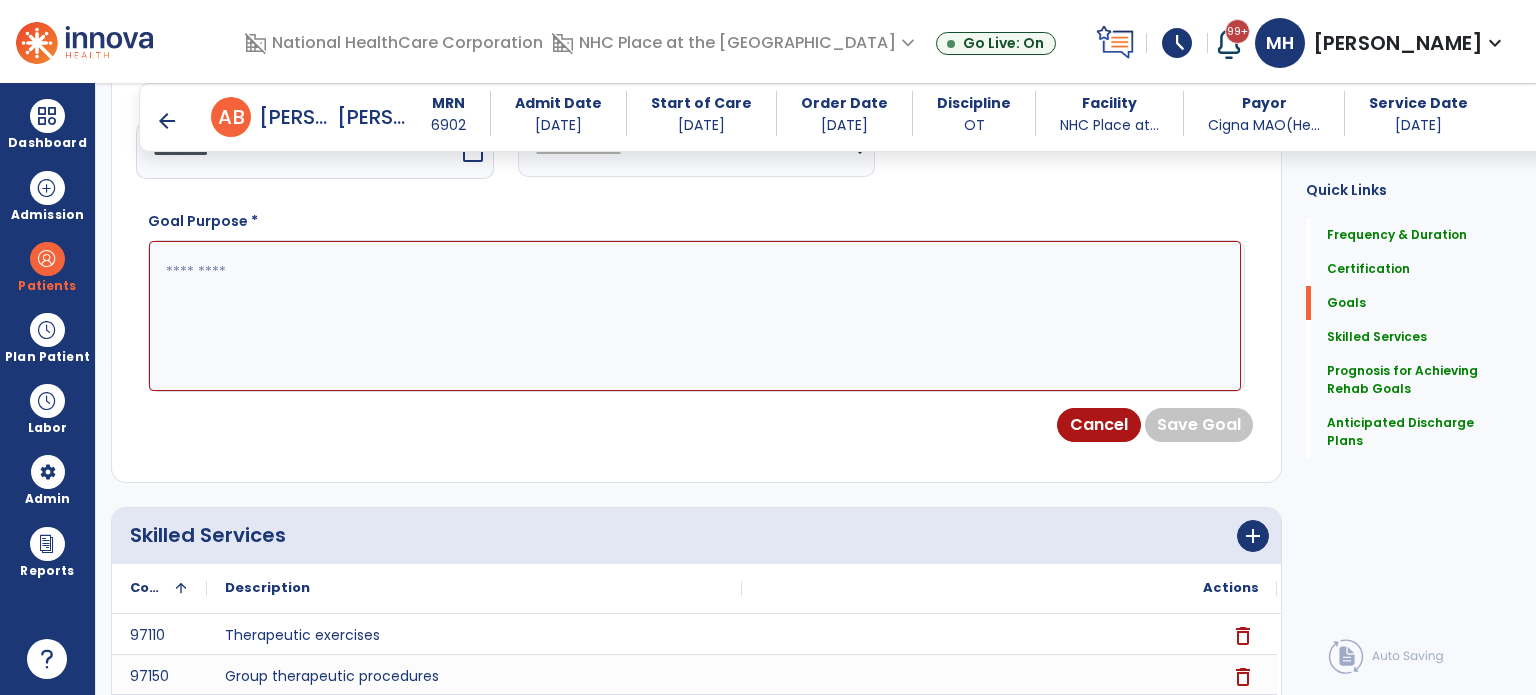 click at bounding box center (695, 316) 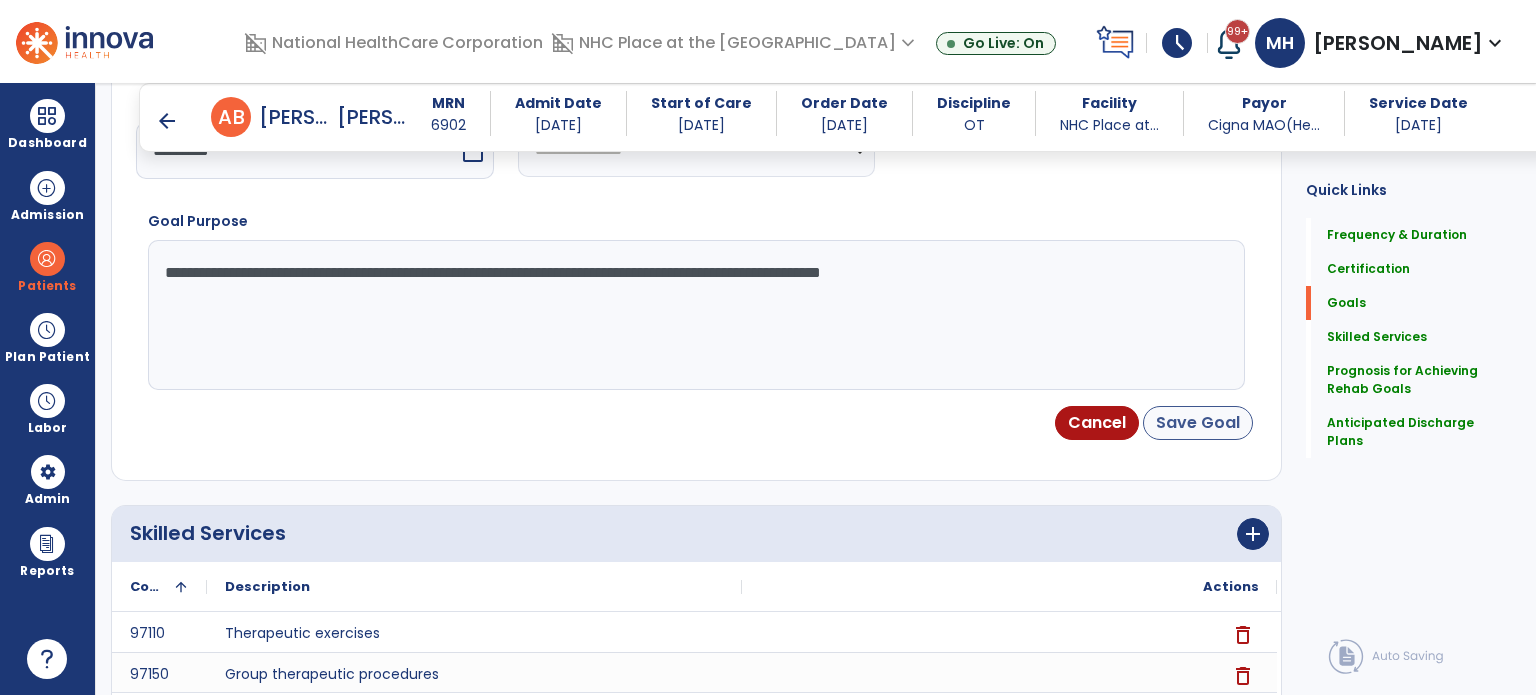 type on "**********" 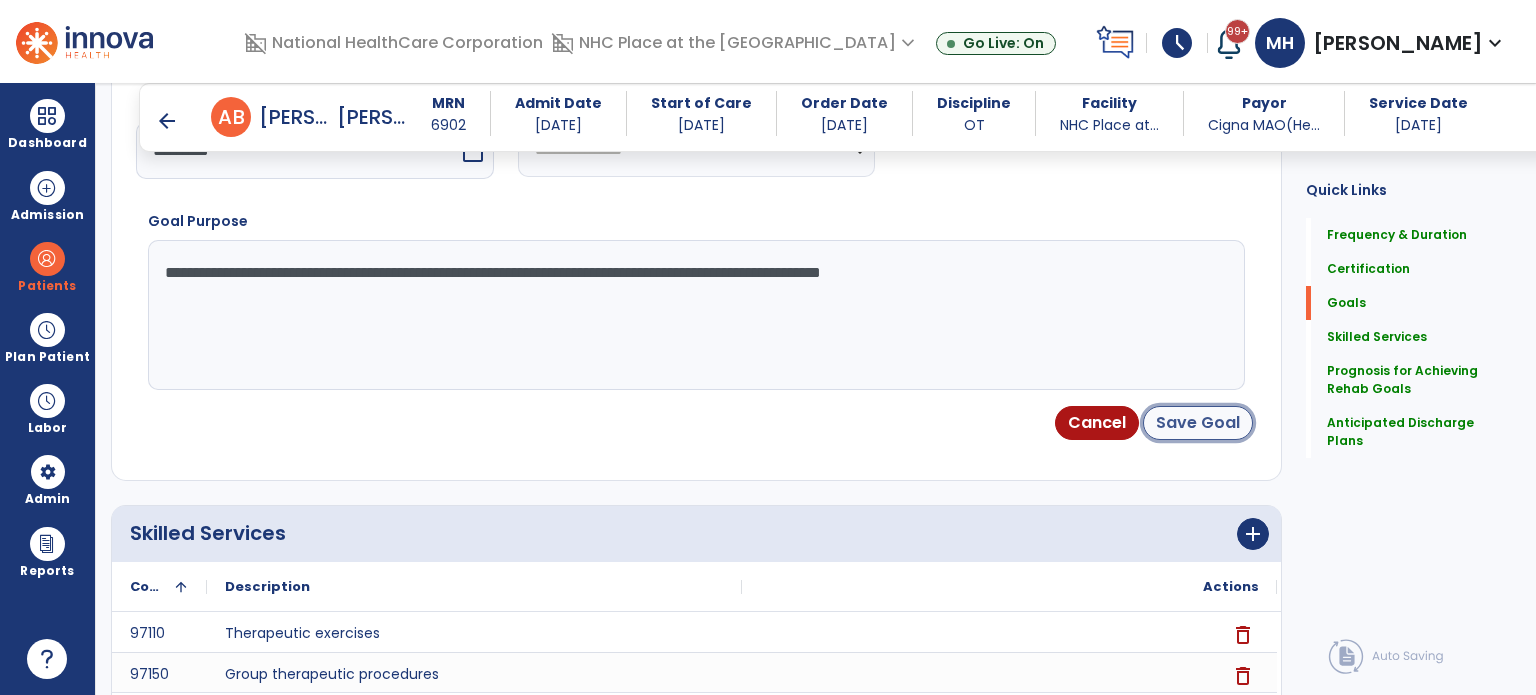 click on "Save Goal" at bounding box center (1198, 423) 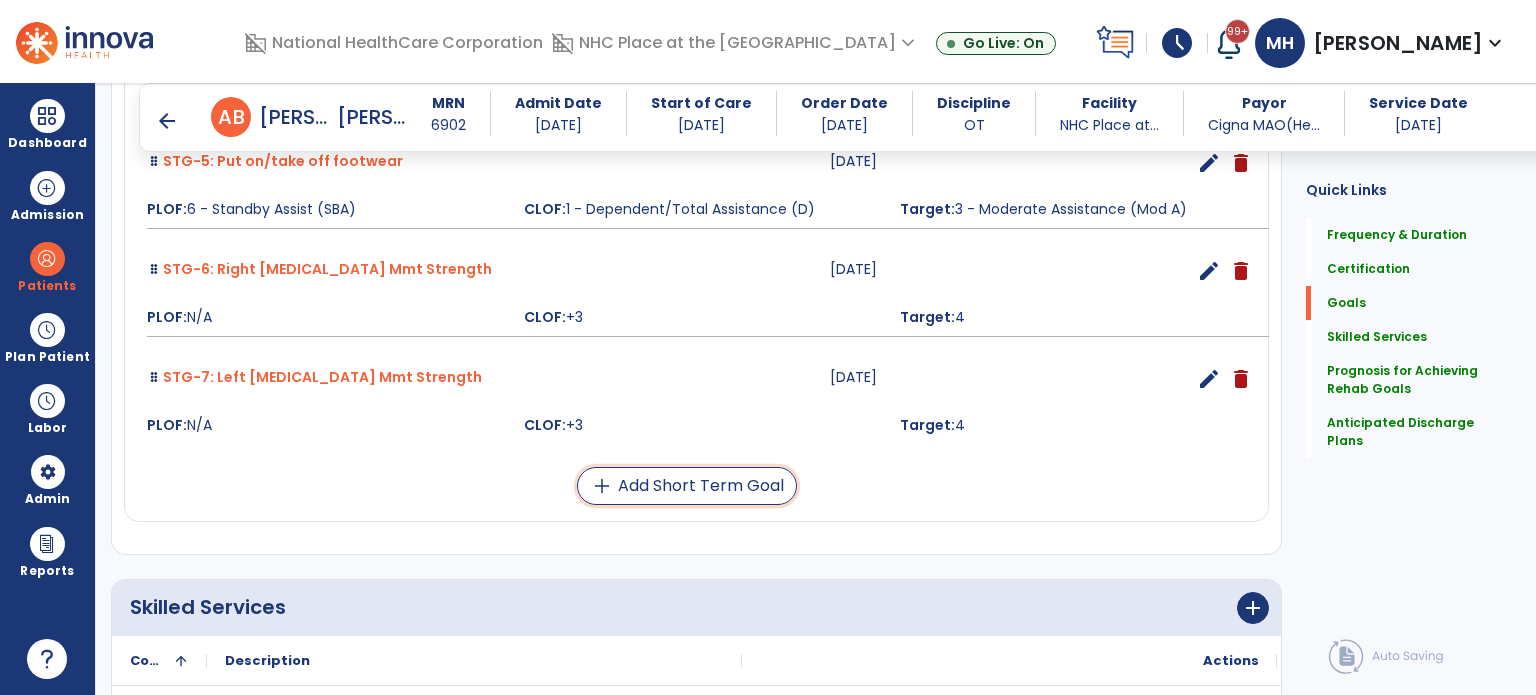 click on "add  Add Short Term Goal" at bounding box center (687, 486) 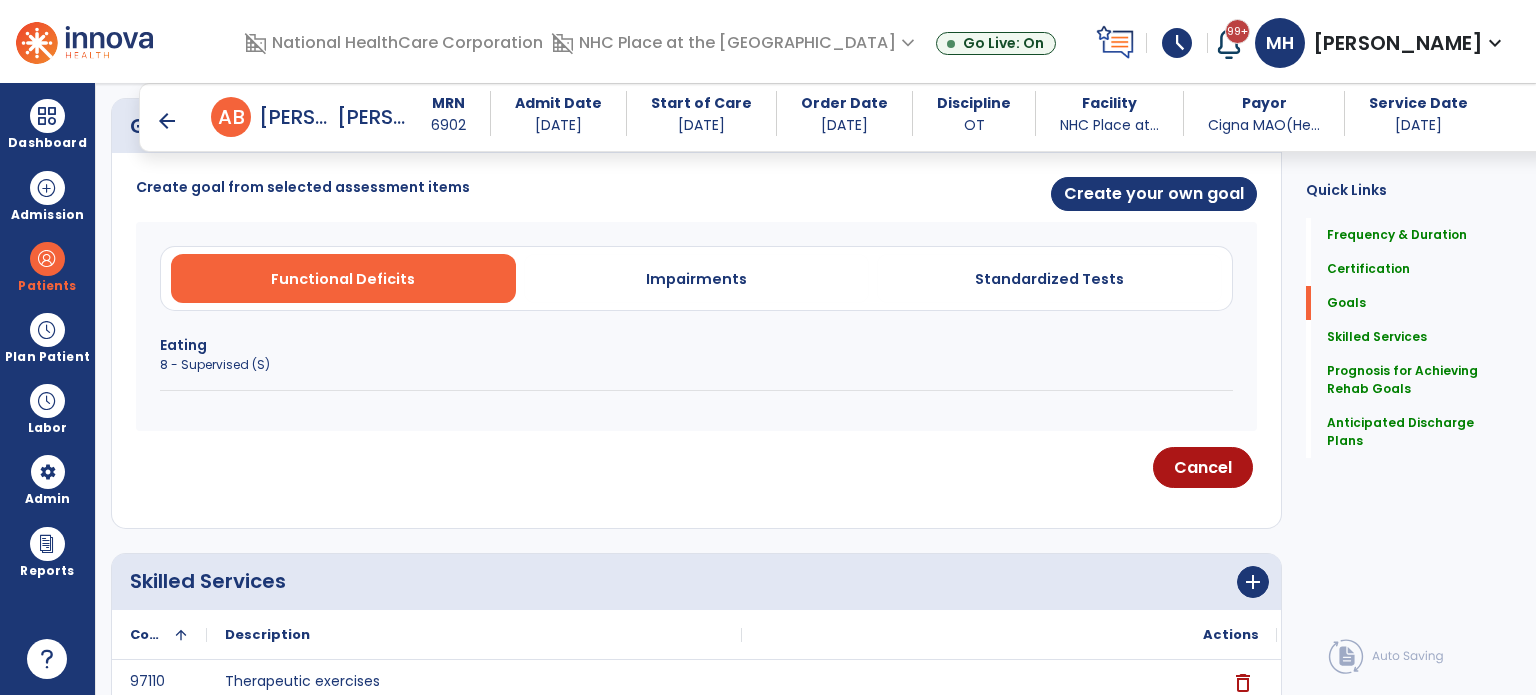 scroll, scrollTop: 484, scrollLeft: 0, axis: vertical 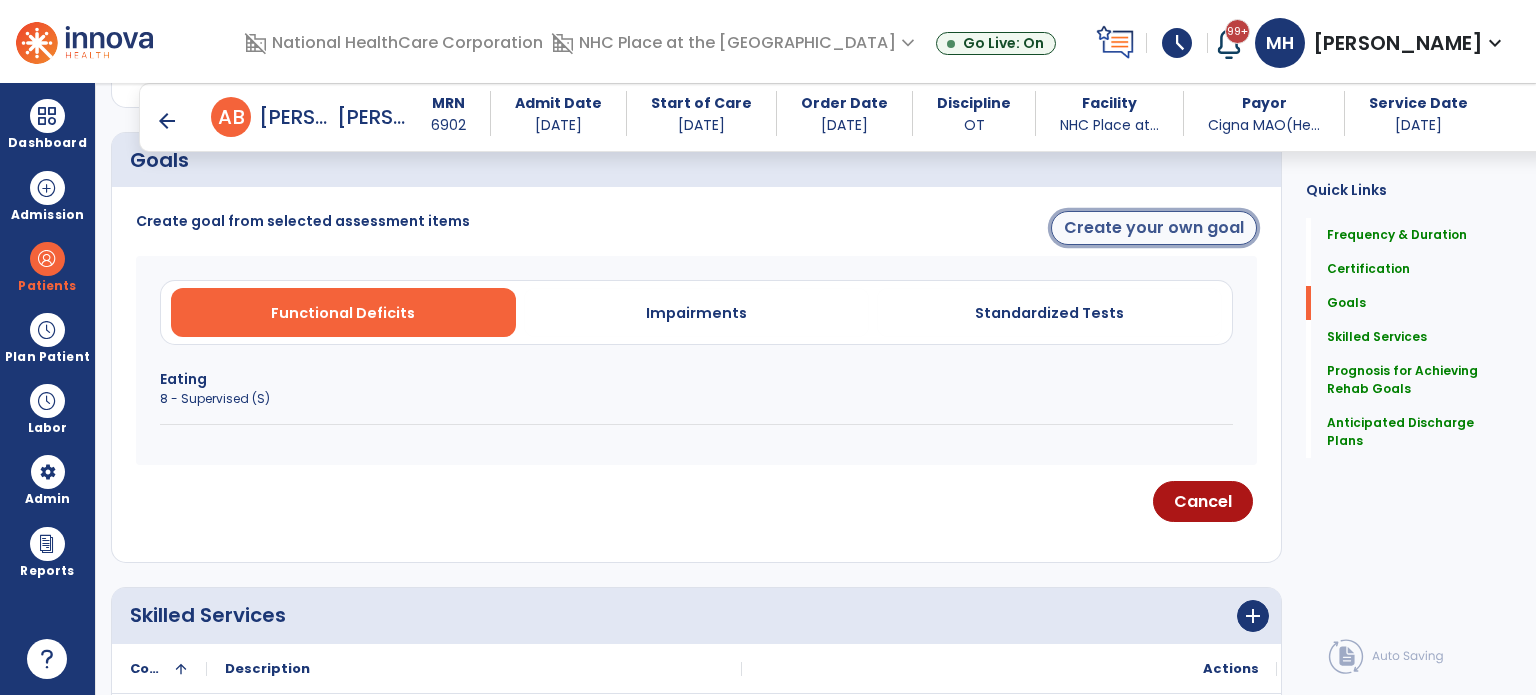 click on "Create your own goal" at bounding box center [1154, 228] 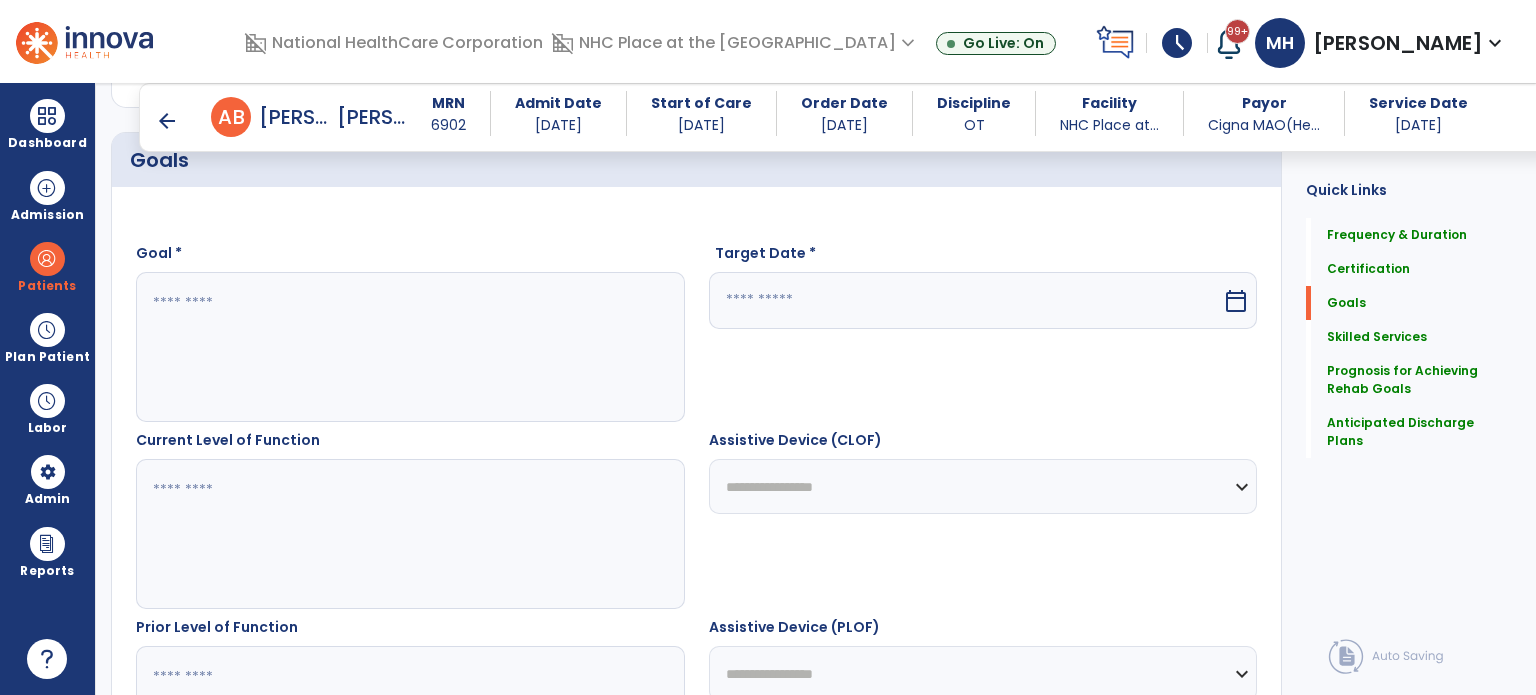 click at bounding box center (409, 347) 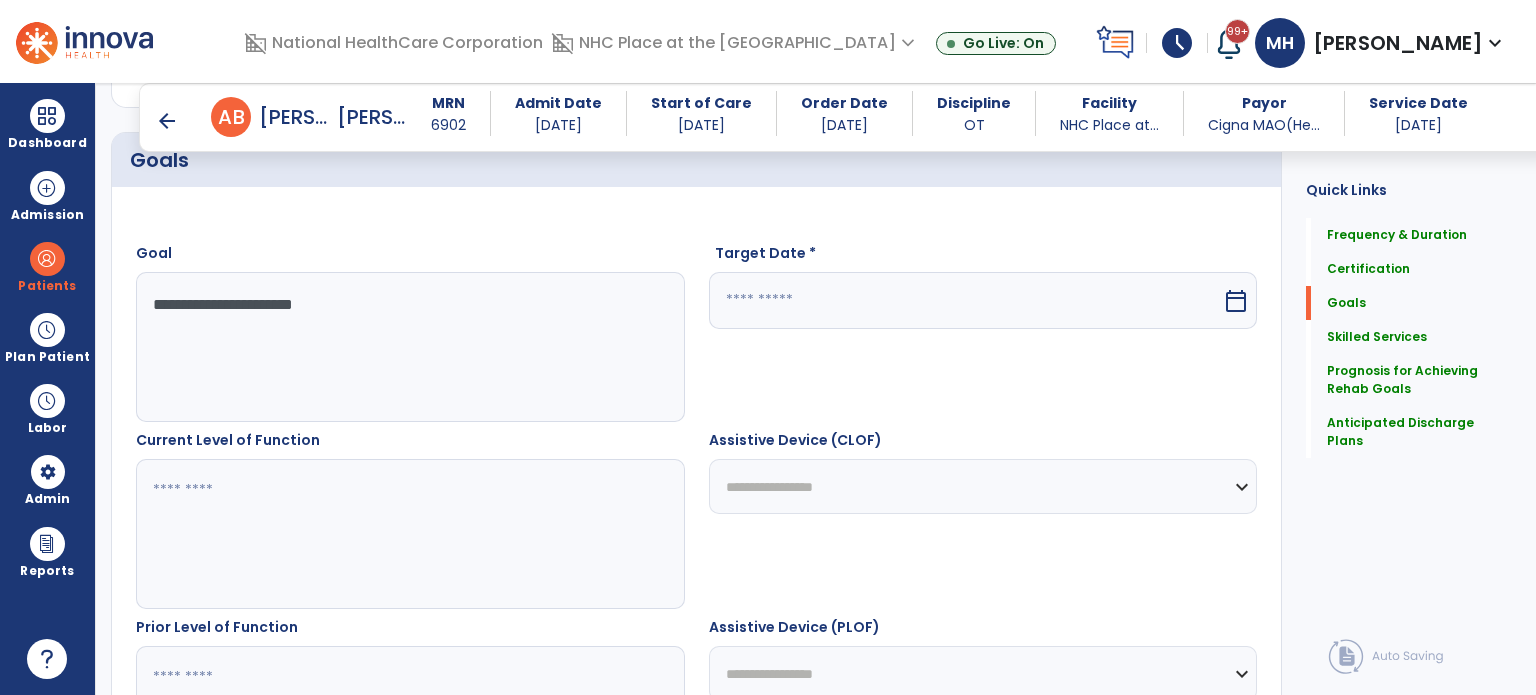 type on "**********" 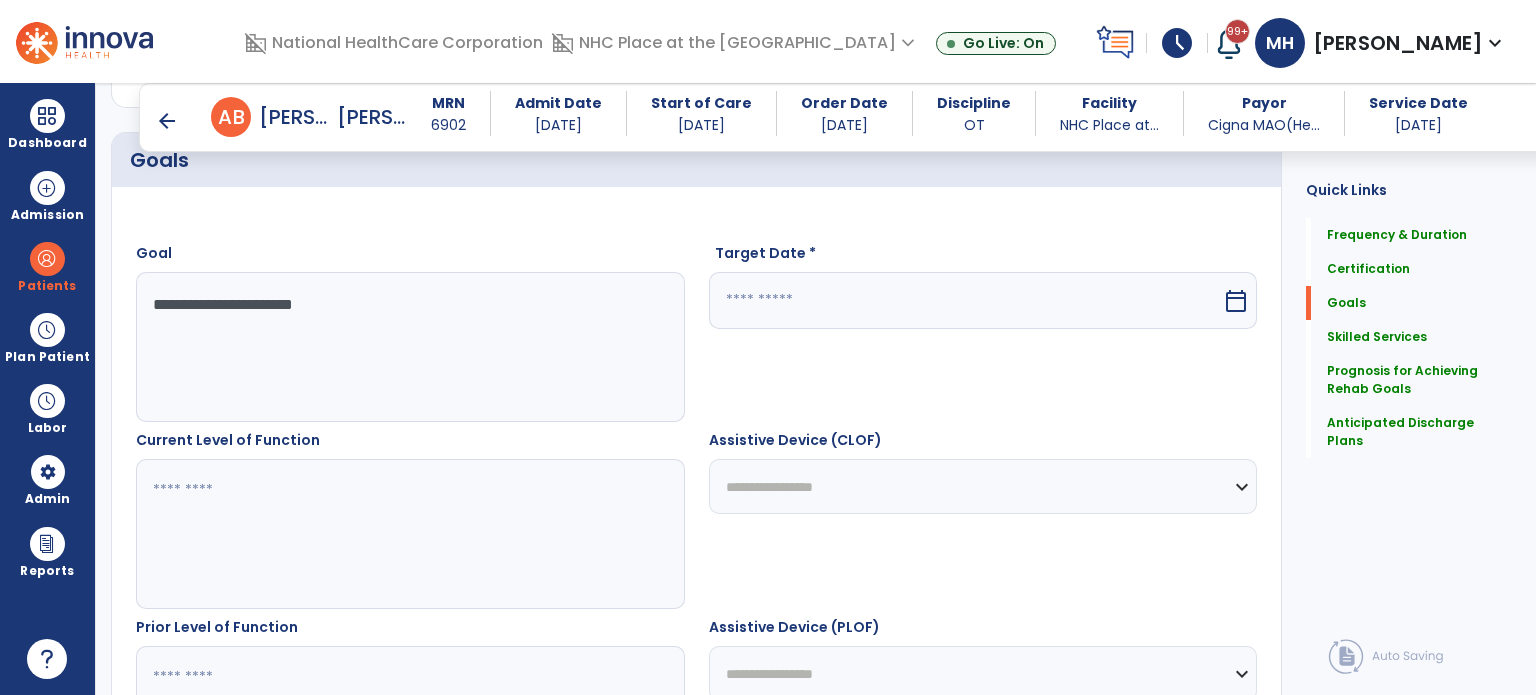 click at bounding box center [409, 534] 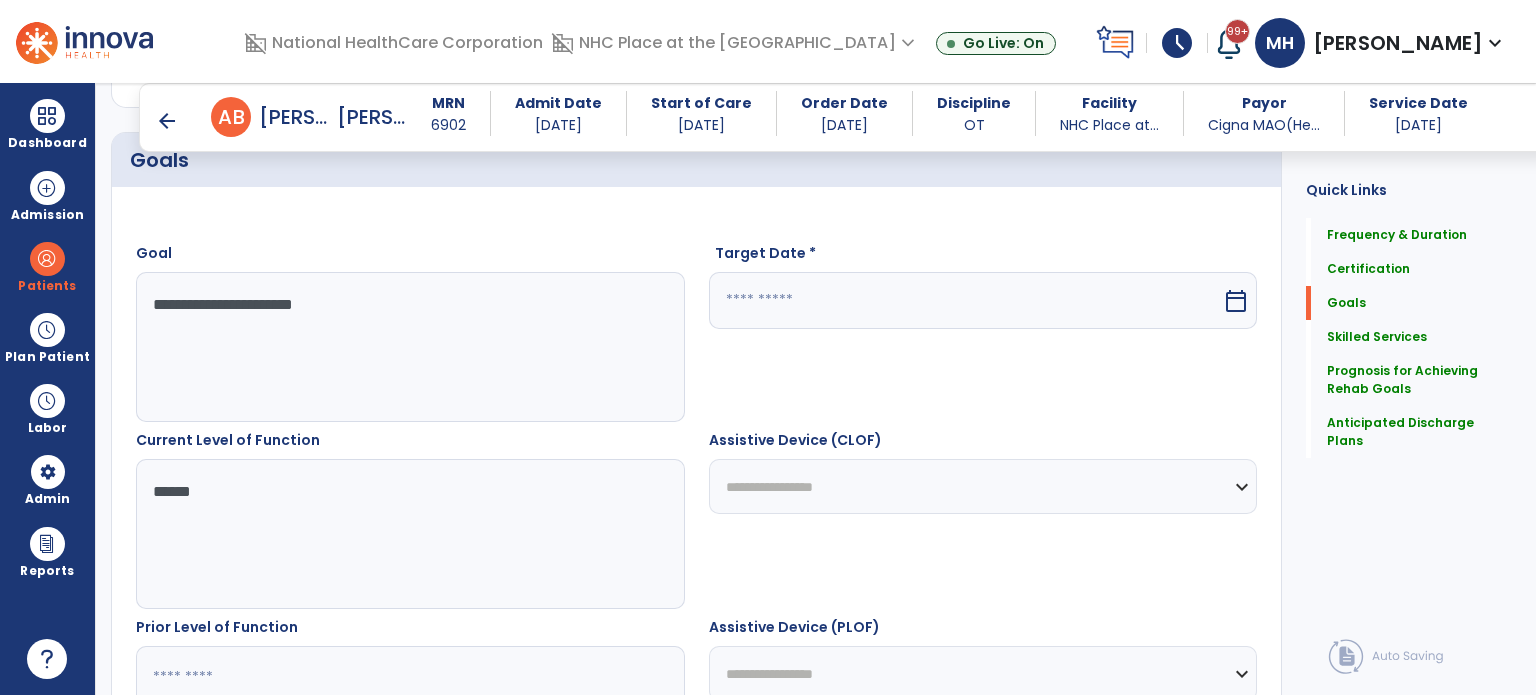 scroll, scrollTop: 784, scrollLeft: 0, axis: vertical 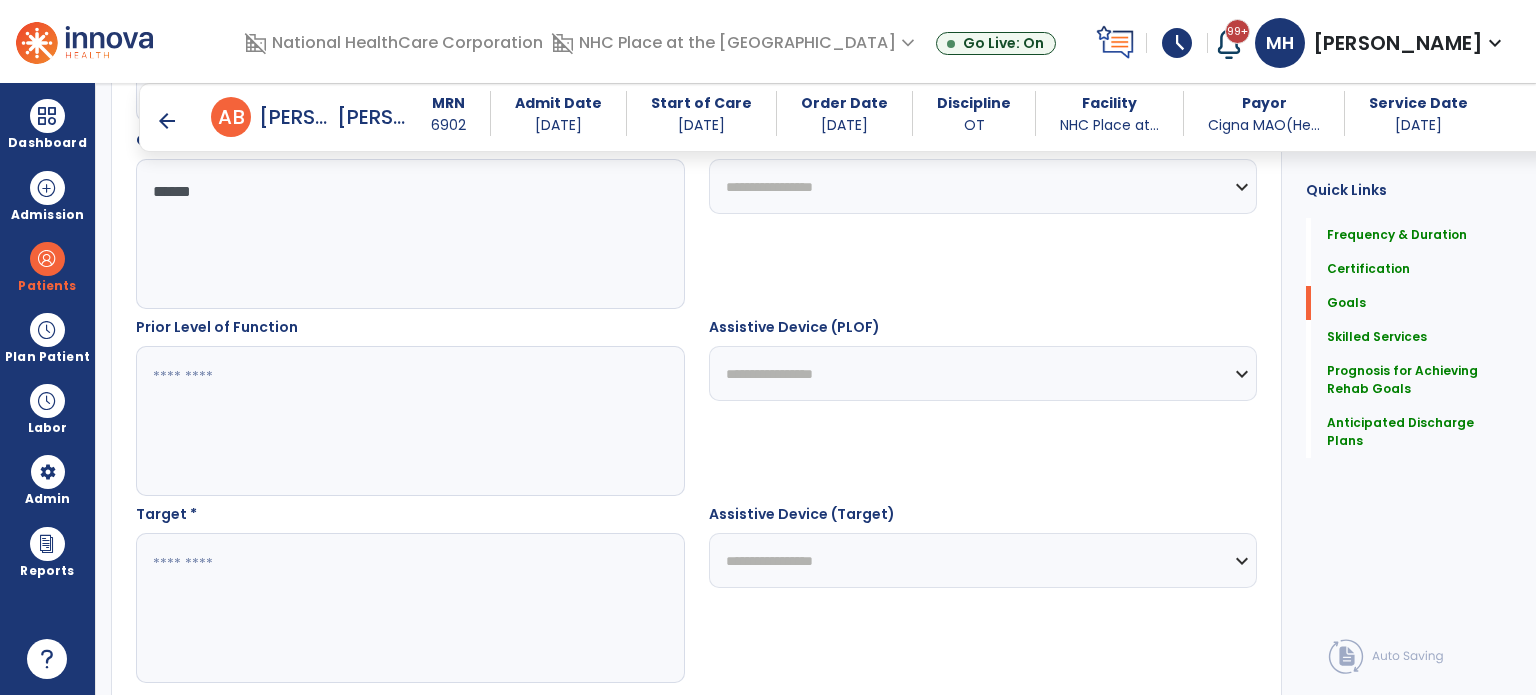 type on "******" 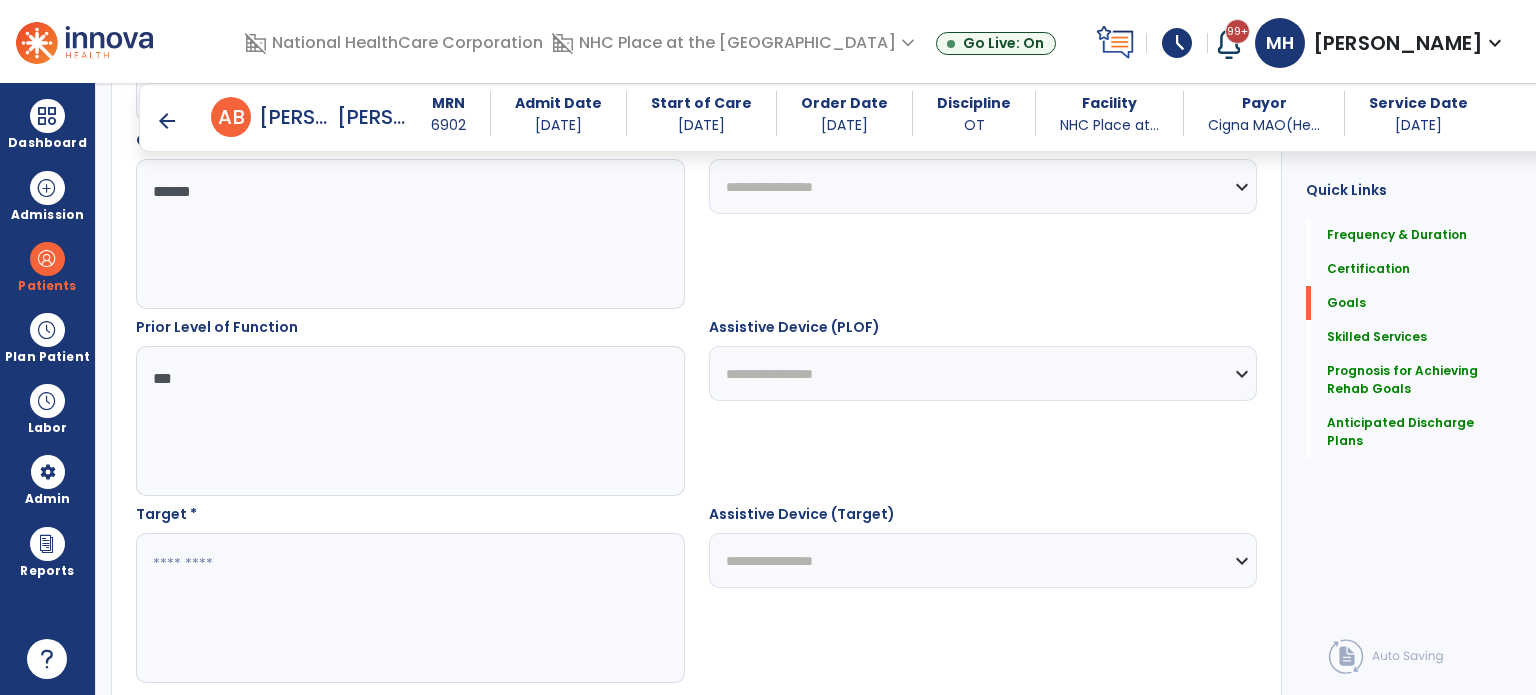 scroll, scrollTop: 984, scrollLeft: 0, axis: vertical 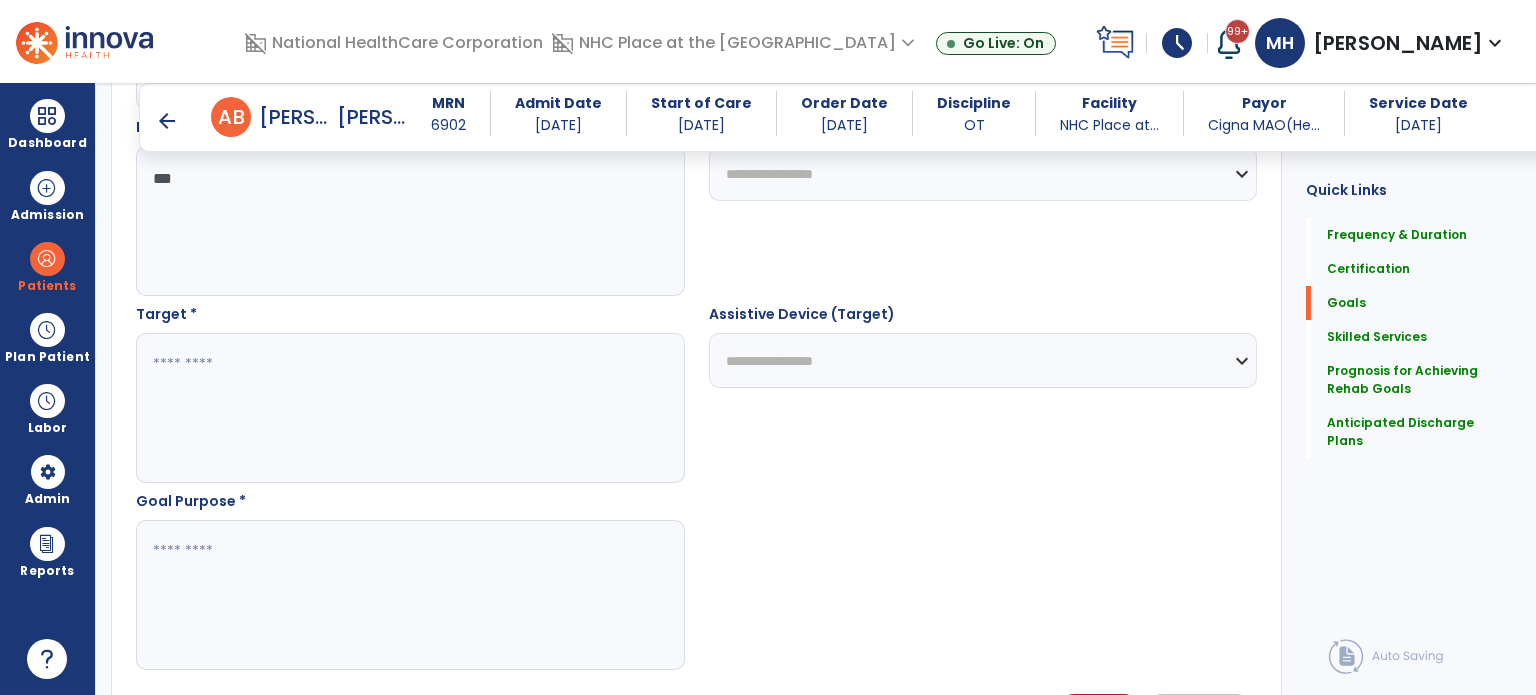 type on "***" 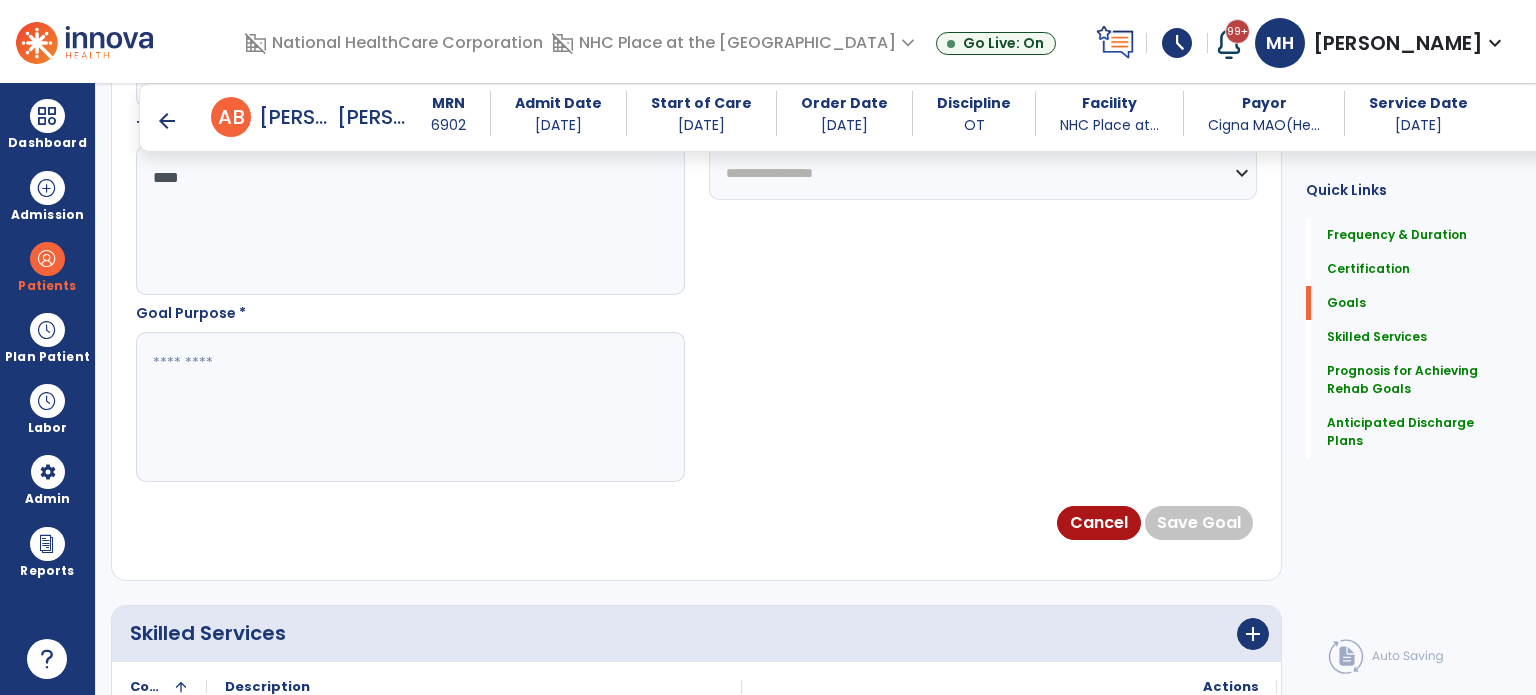 scroll, scrollTop: 1184, scrollLeft: 0, axis: vertical 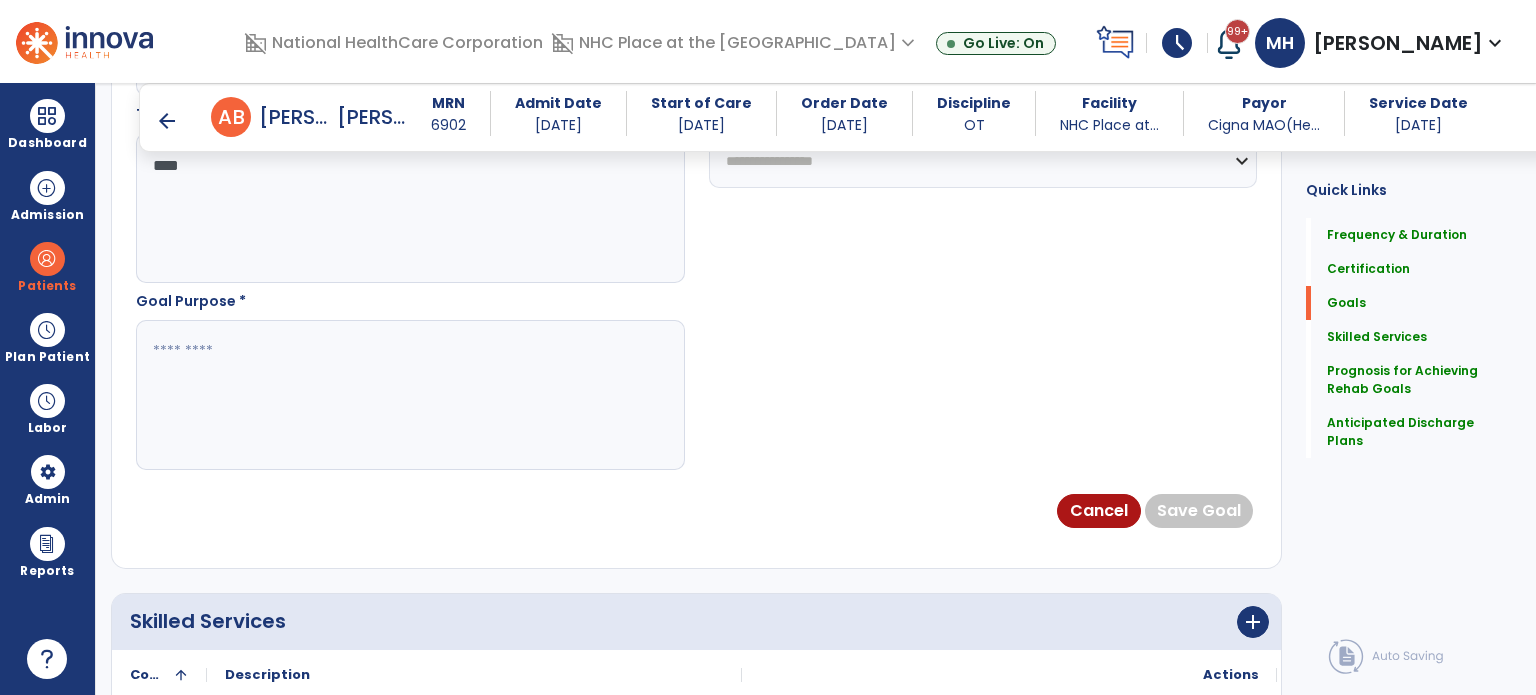 type on "****" 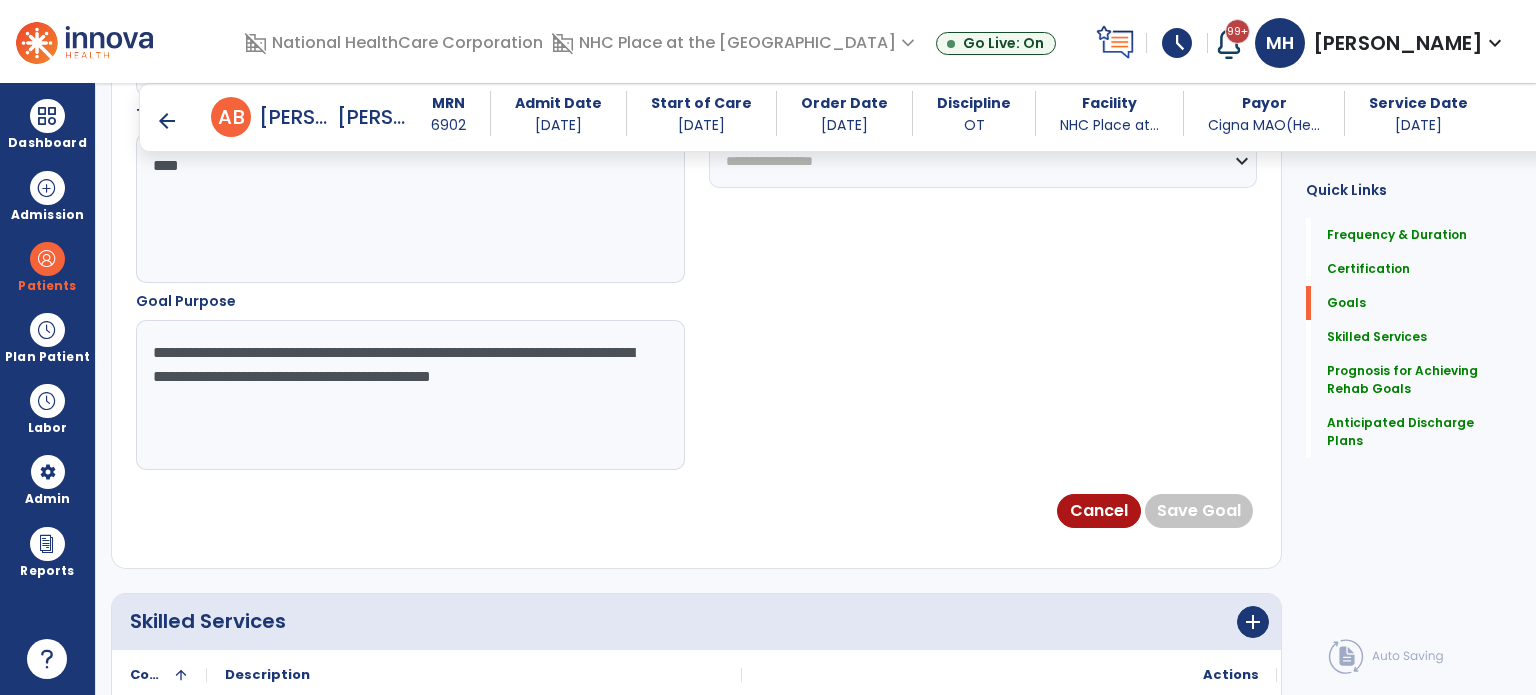 click on "**********" at bounding box center (409, 395) 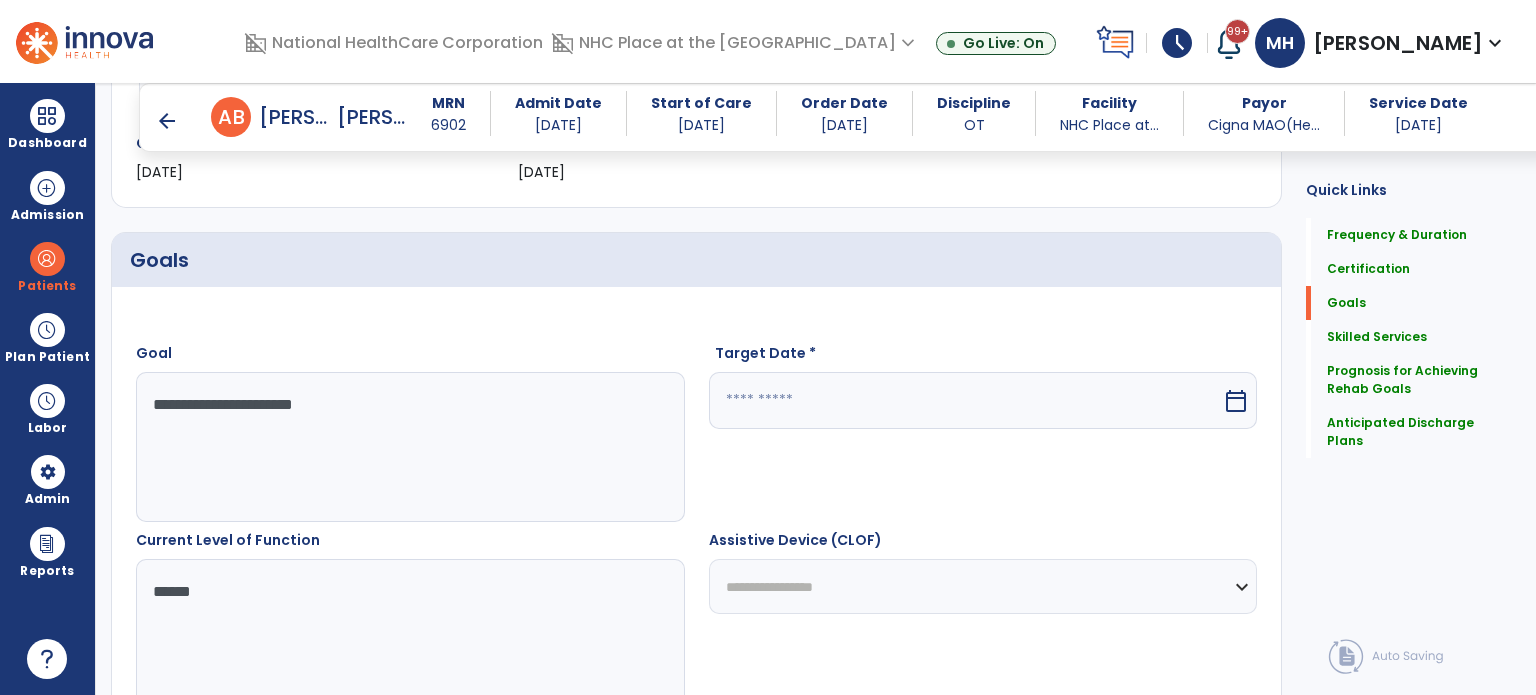 type on "**********" 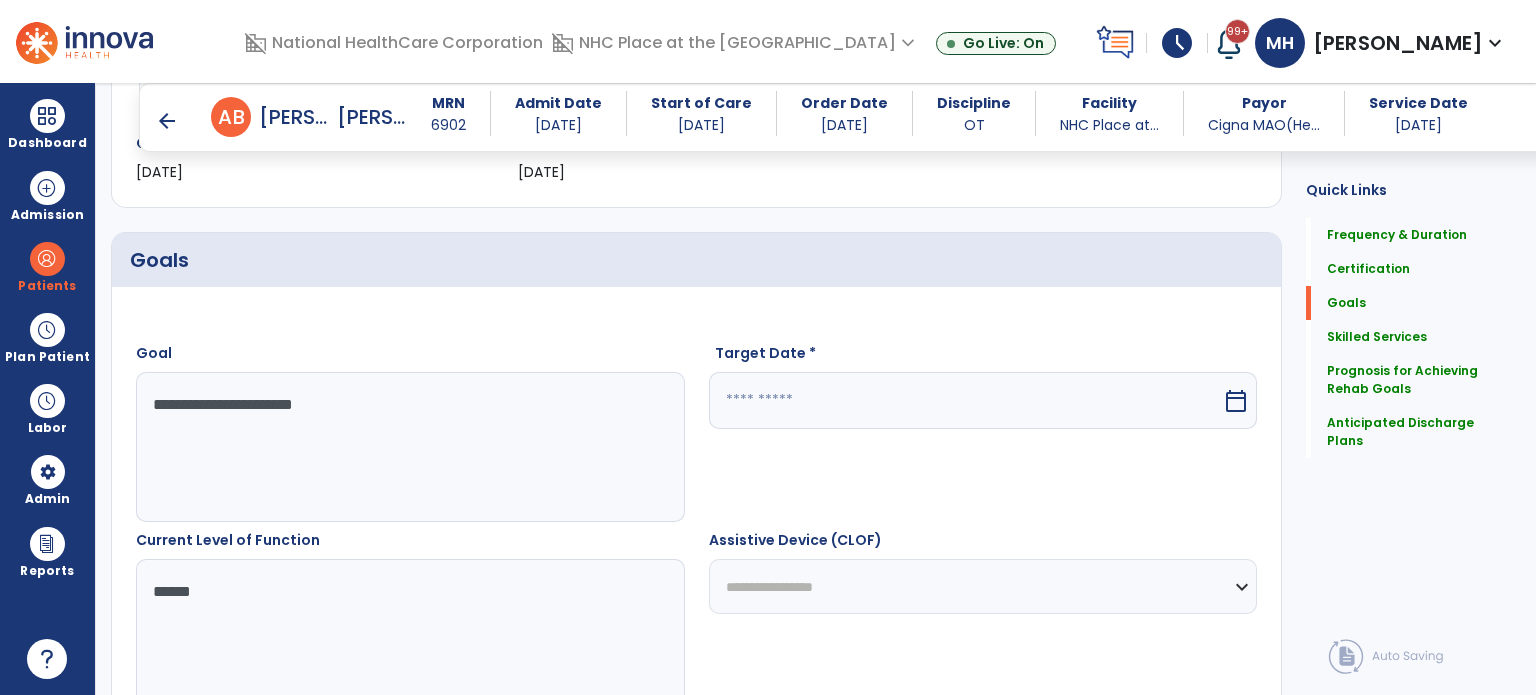 click at bounding box center [966, 400] 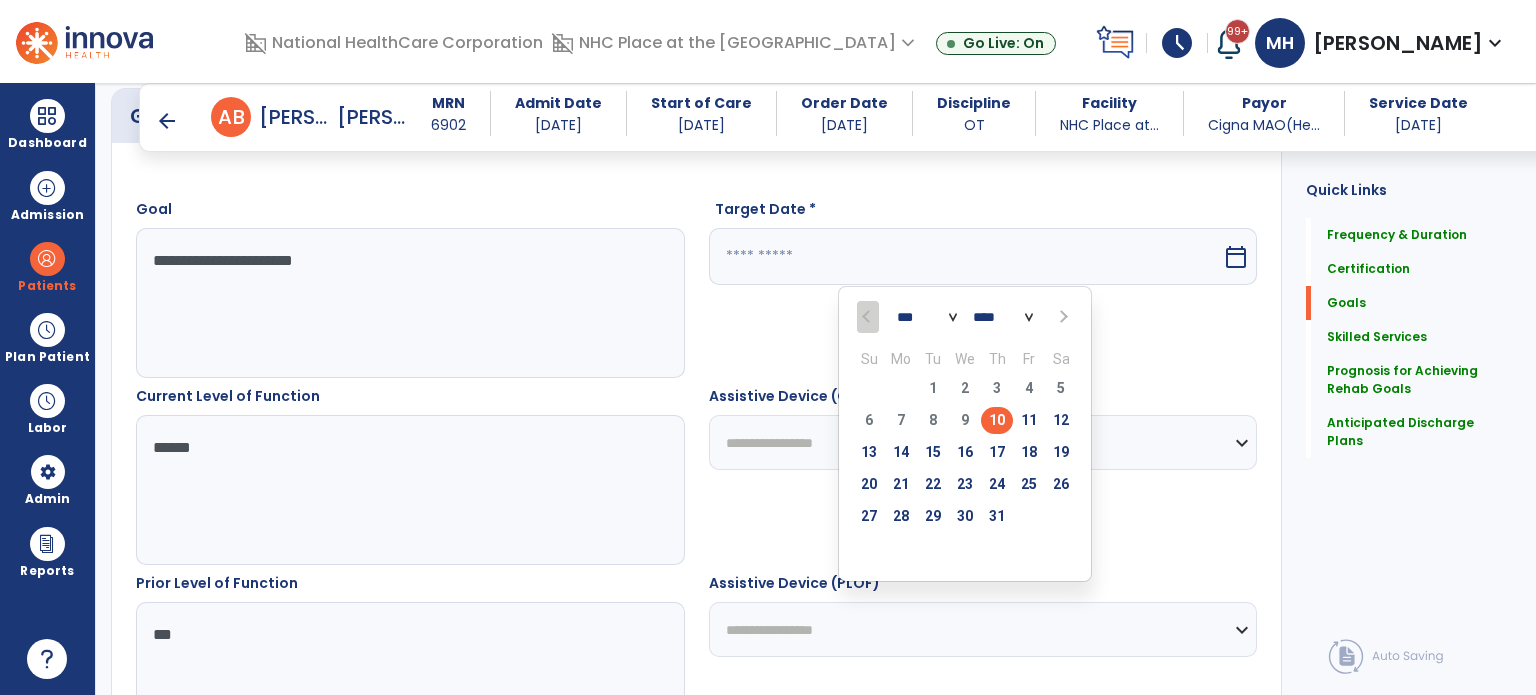 scroll, scrollTop: 584, scrollLeft: 0, axis: vertical 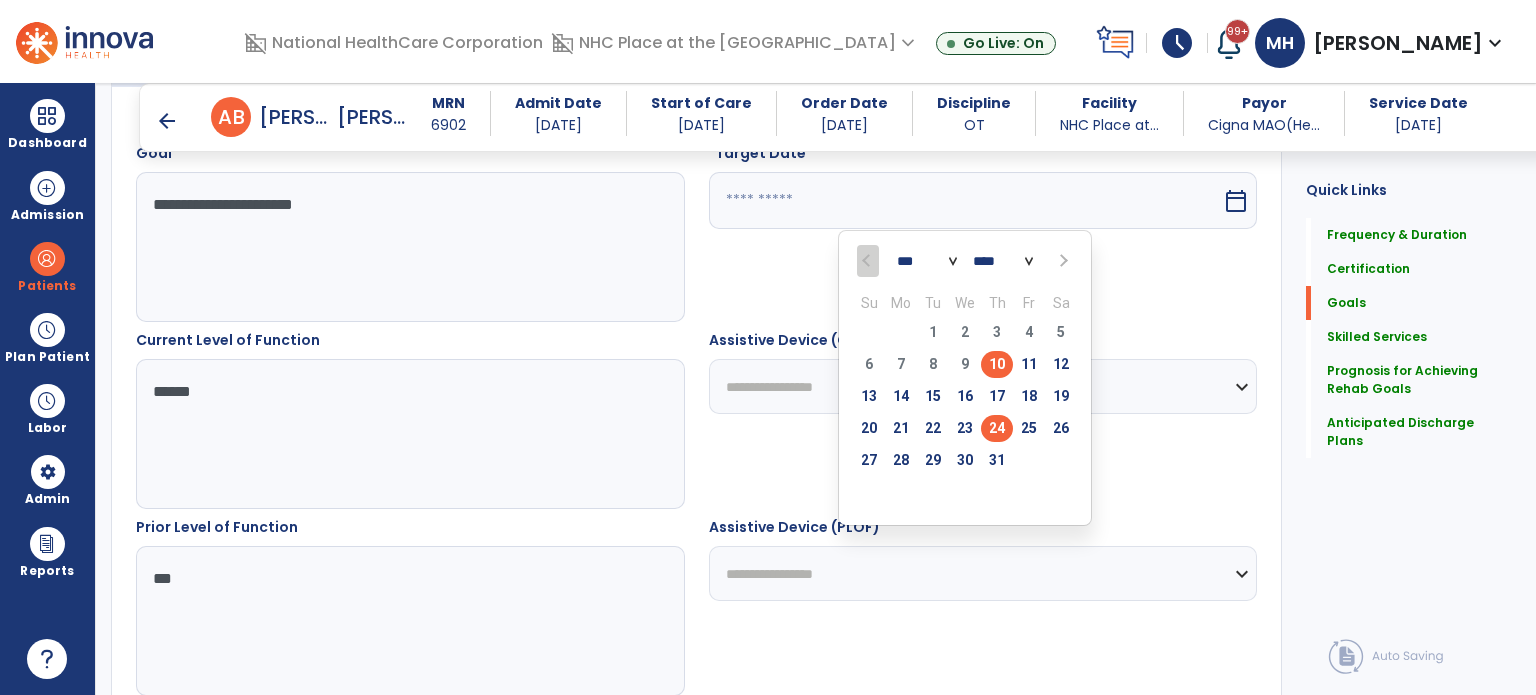 click on "24" at bounding box center (997, 428) 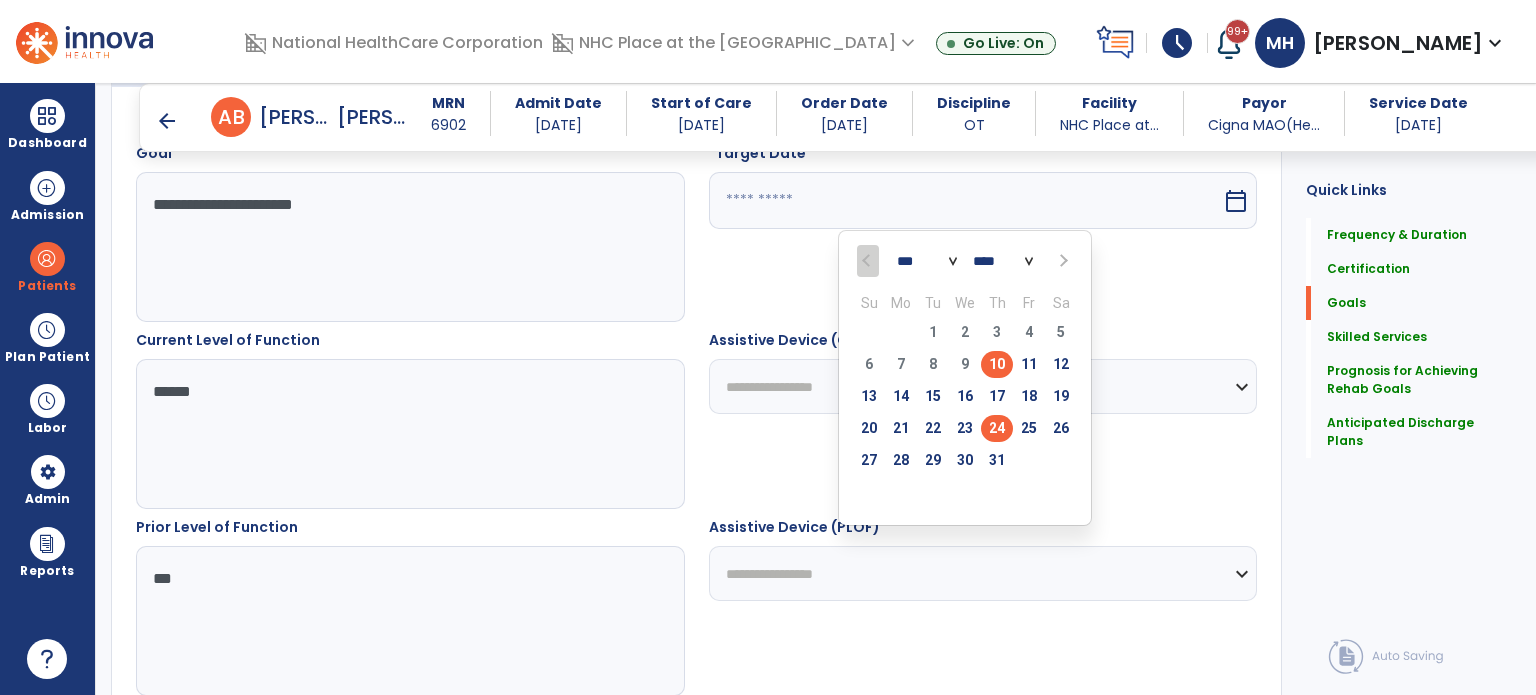 type on "*********" 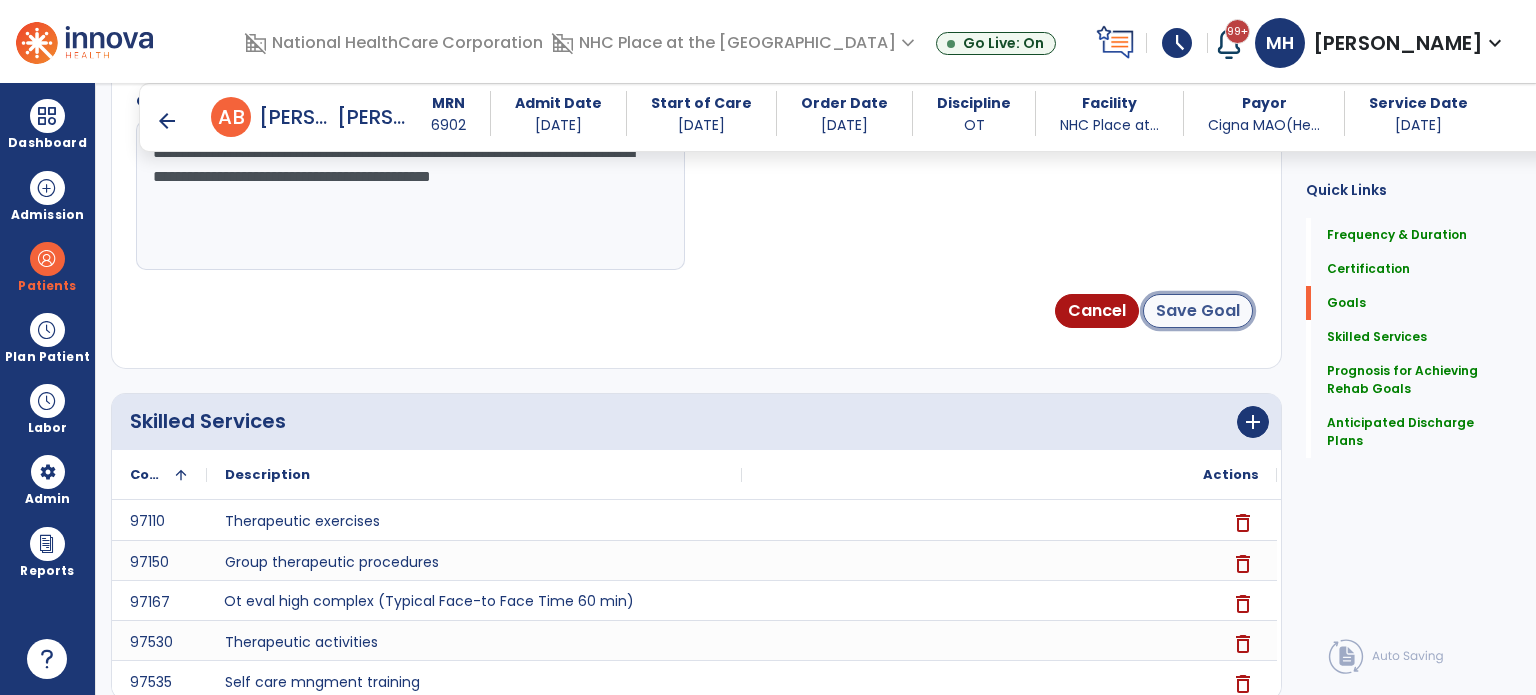click on "Save Goal" at bounding box center (1198, 311) 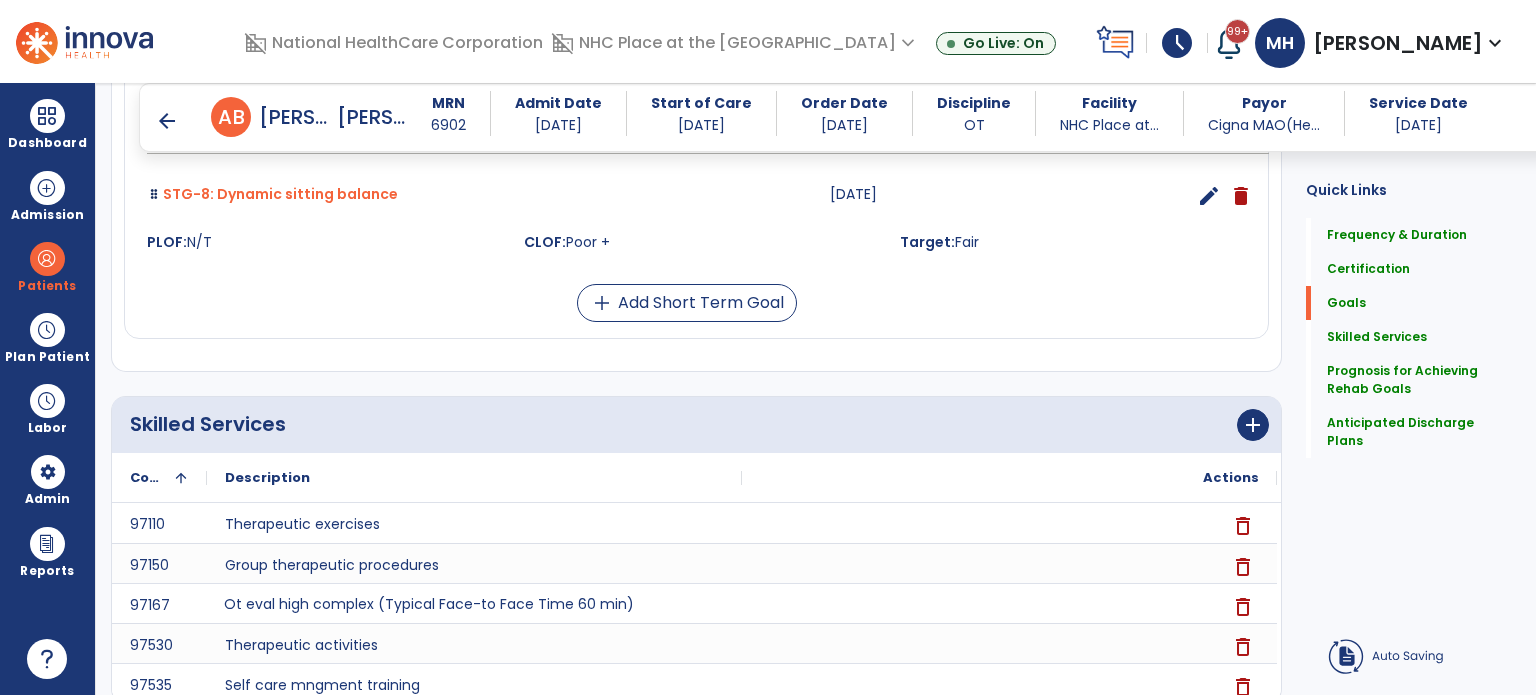 scroll, scrollTop: 307, scrollLeft: 0, axis: vertical 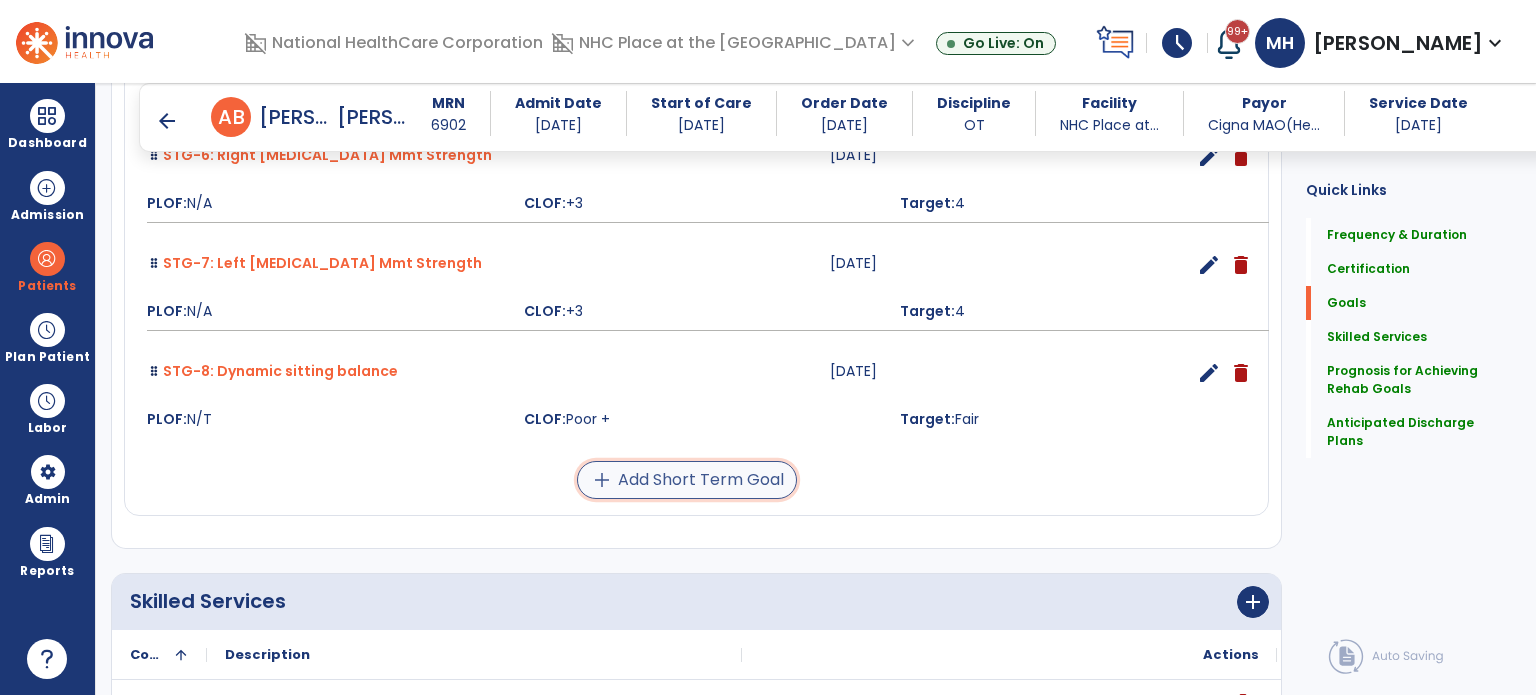 click on "add  Add Short Term Goal" at bounding box center [687, 480] 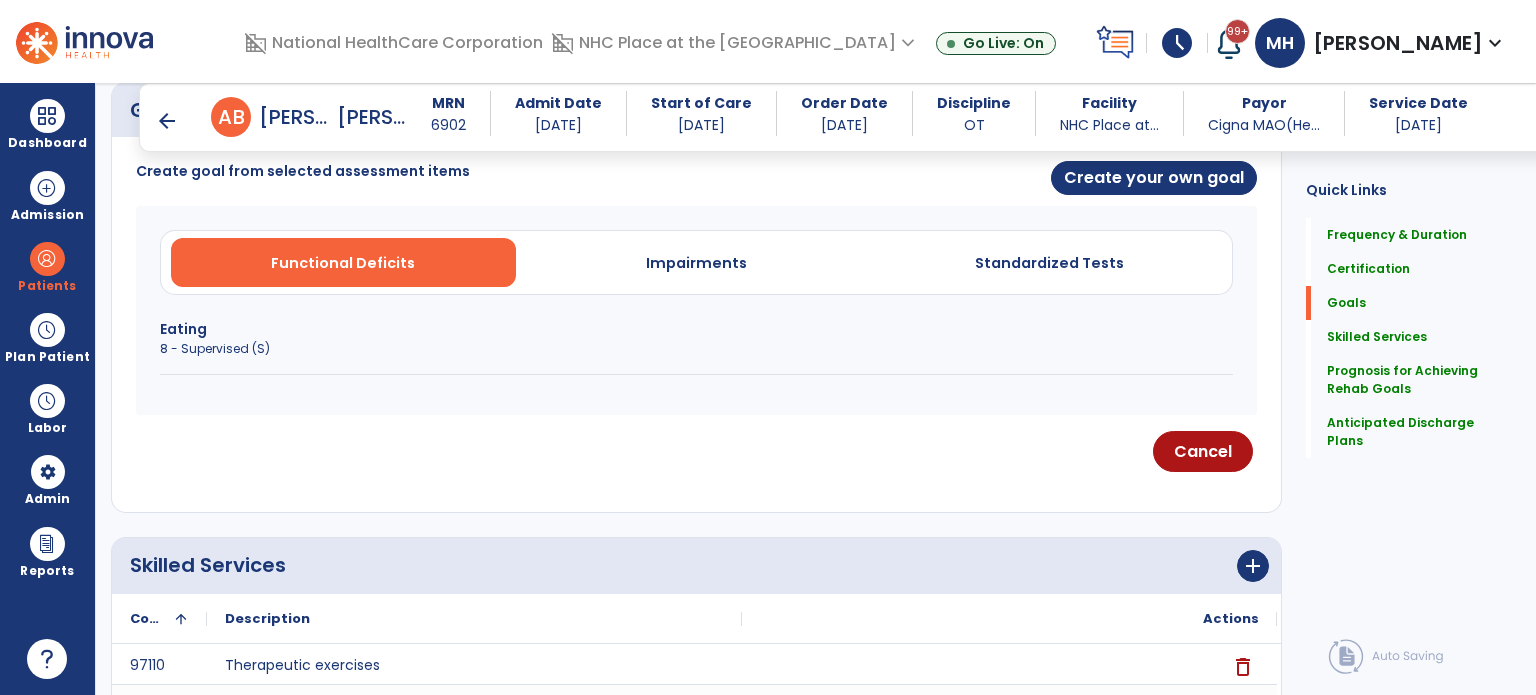 scroll, scrollTop: 484, scrollLeft: 0, axis: vertical 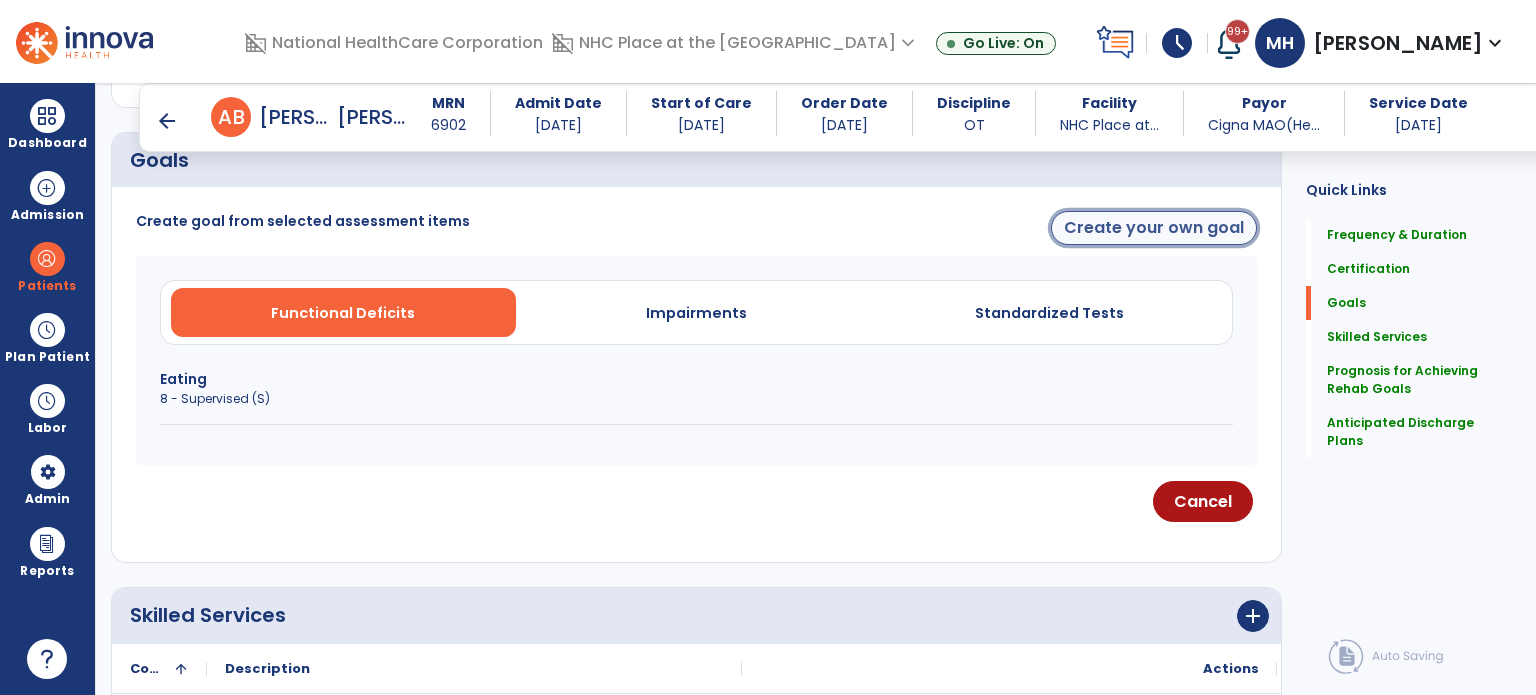 click on "Create your own goal" at bounding box center (1154, 228) 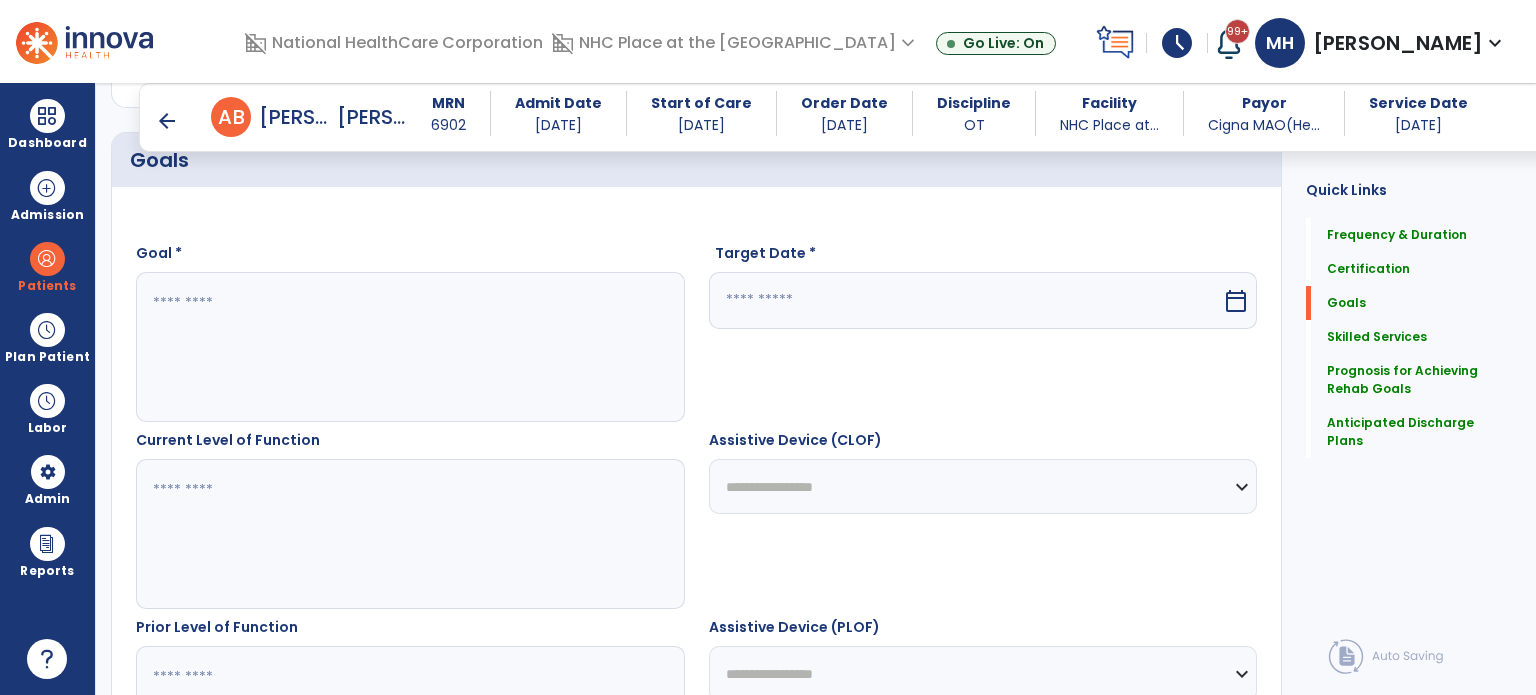 click at bounding box center (409, 347) 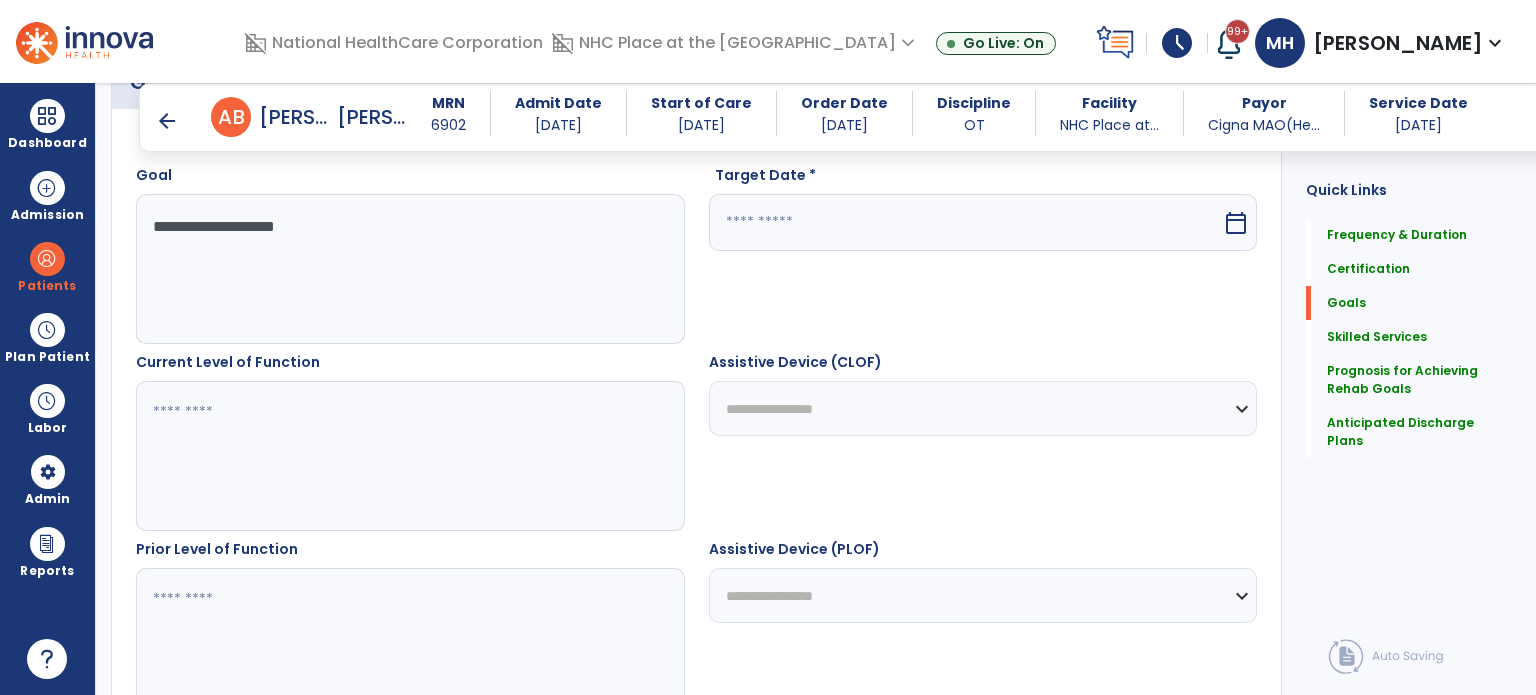 scroll, scrollTop: 584, scrollLeft: 0, axis: vertical 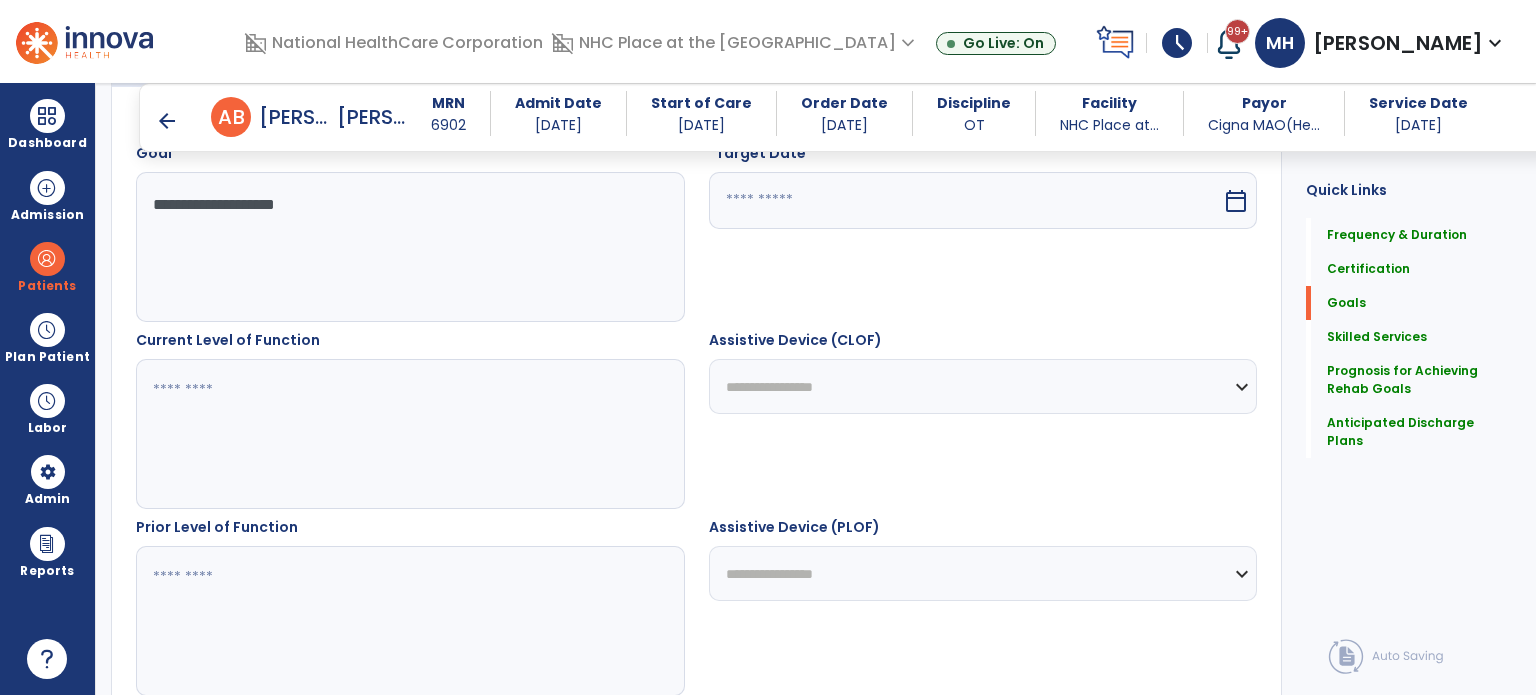 type on "**********" 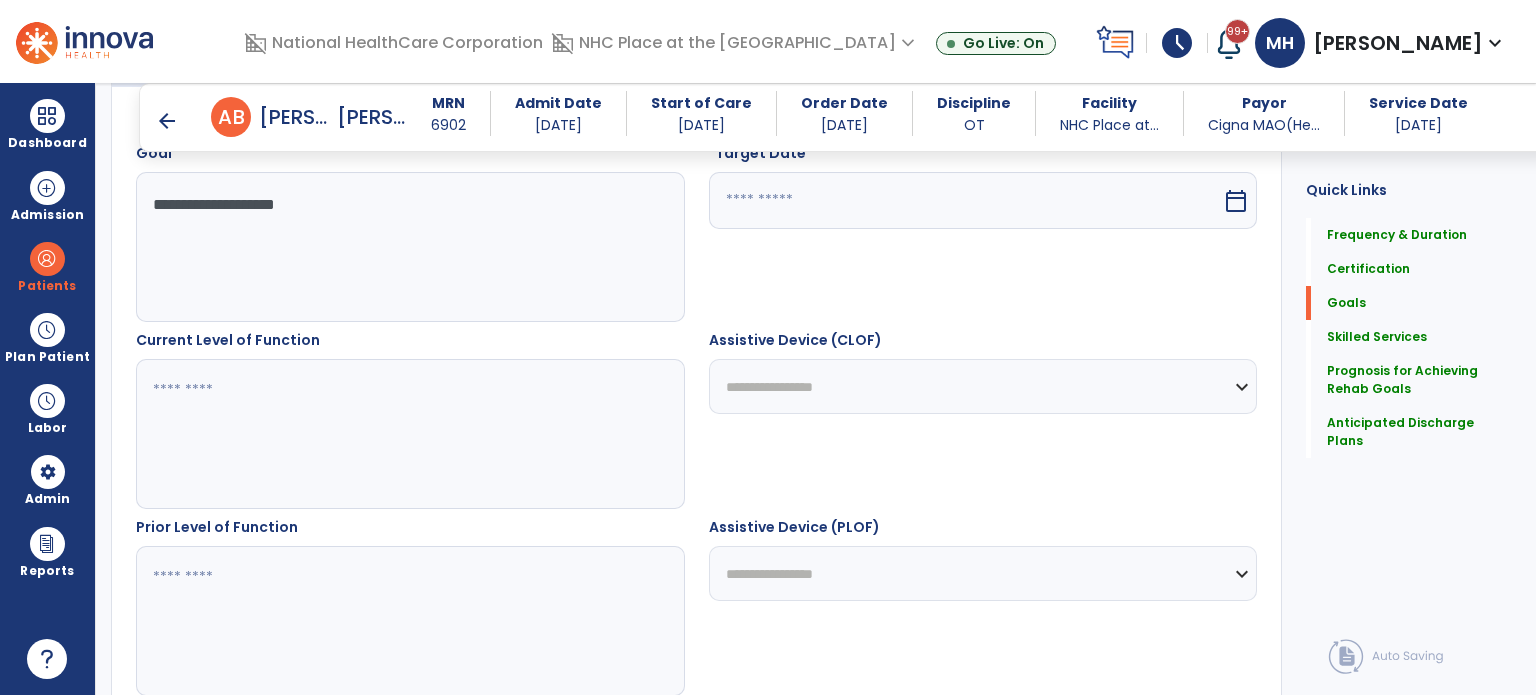 click at bounding box center [409, 434] 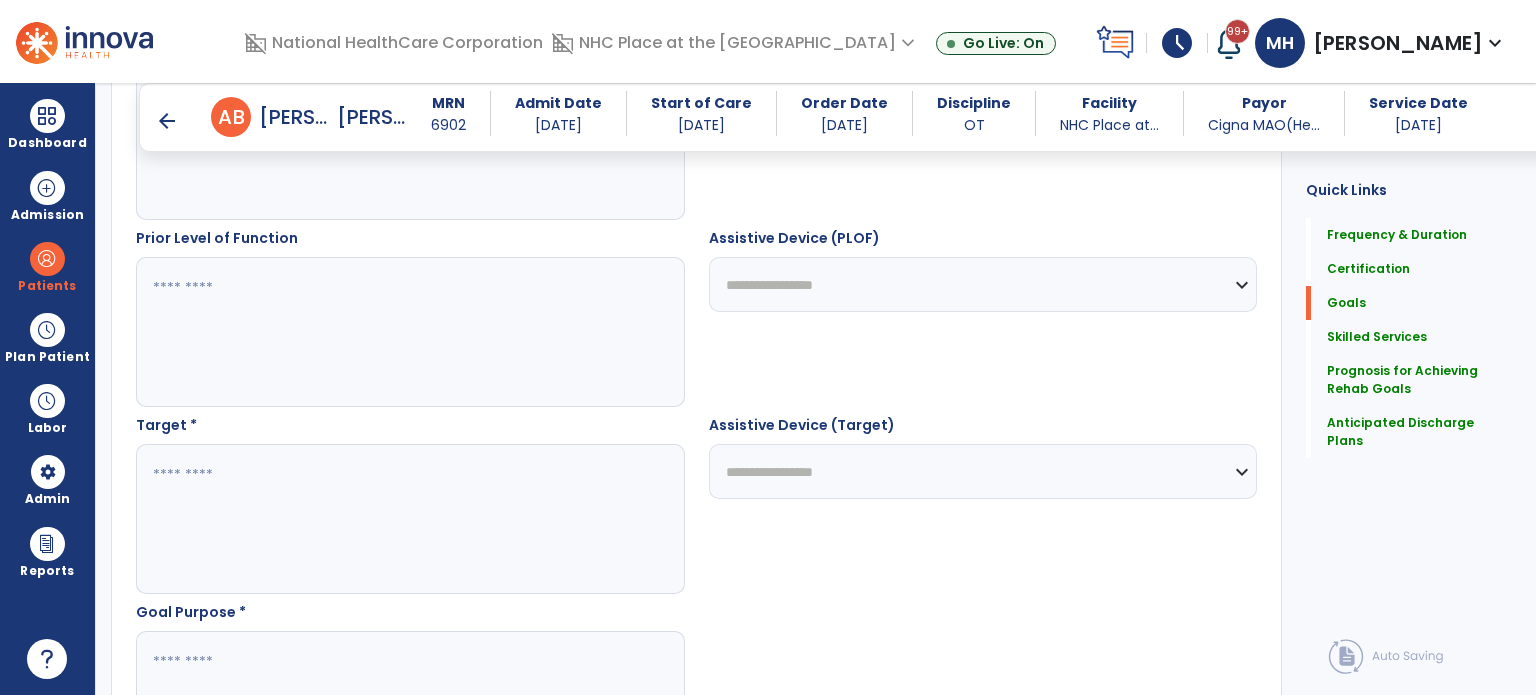 scroll, scrollTop: 884, scrollLeft: 0, axis: vertical 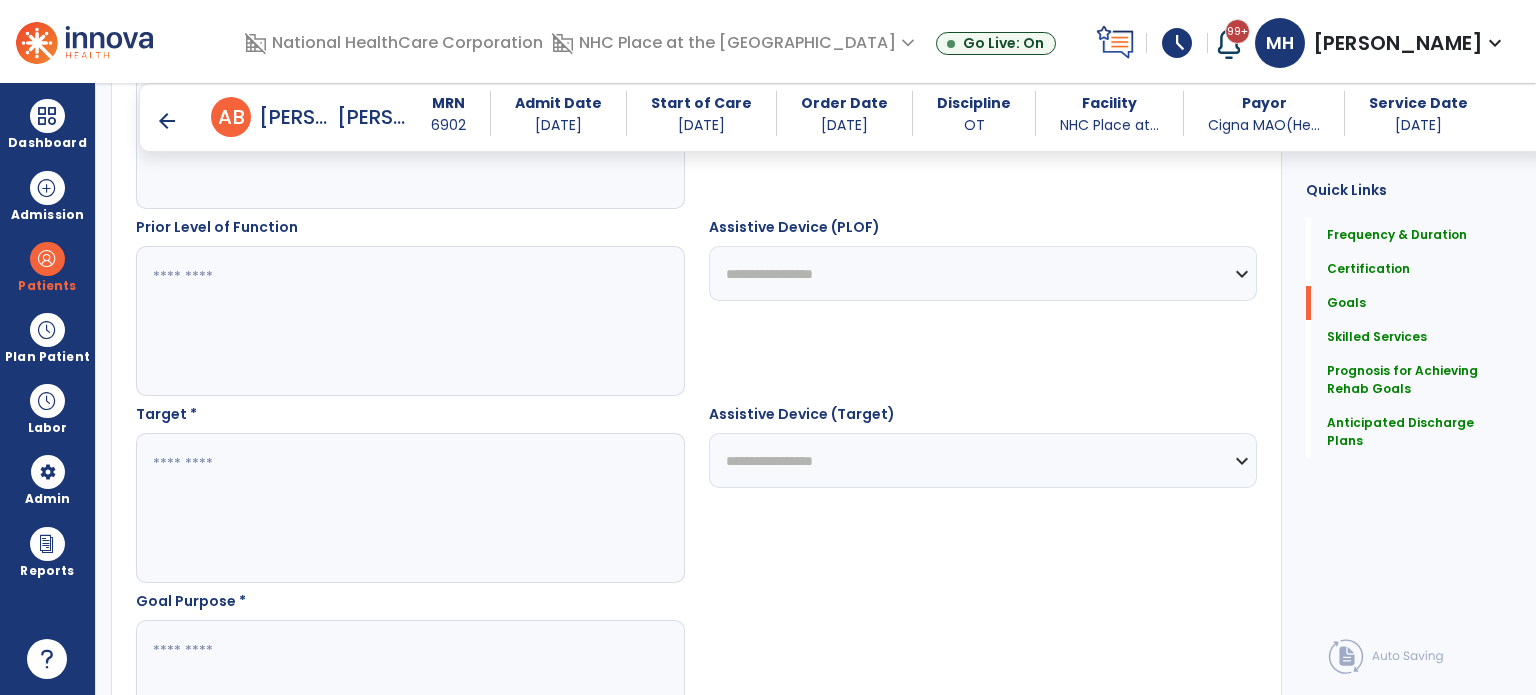 type on "**********" 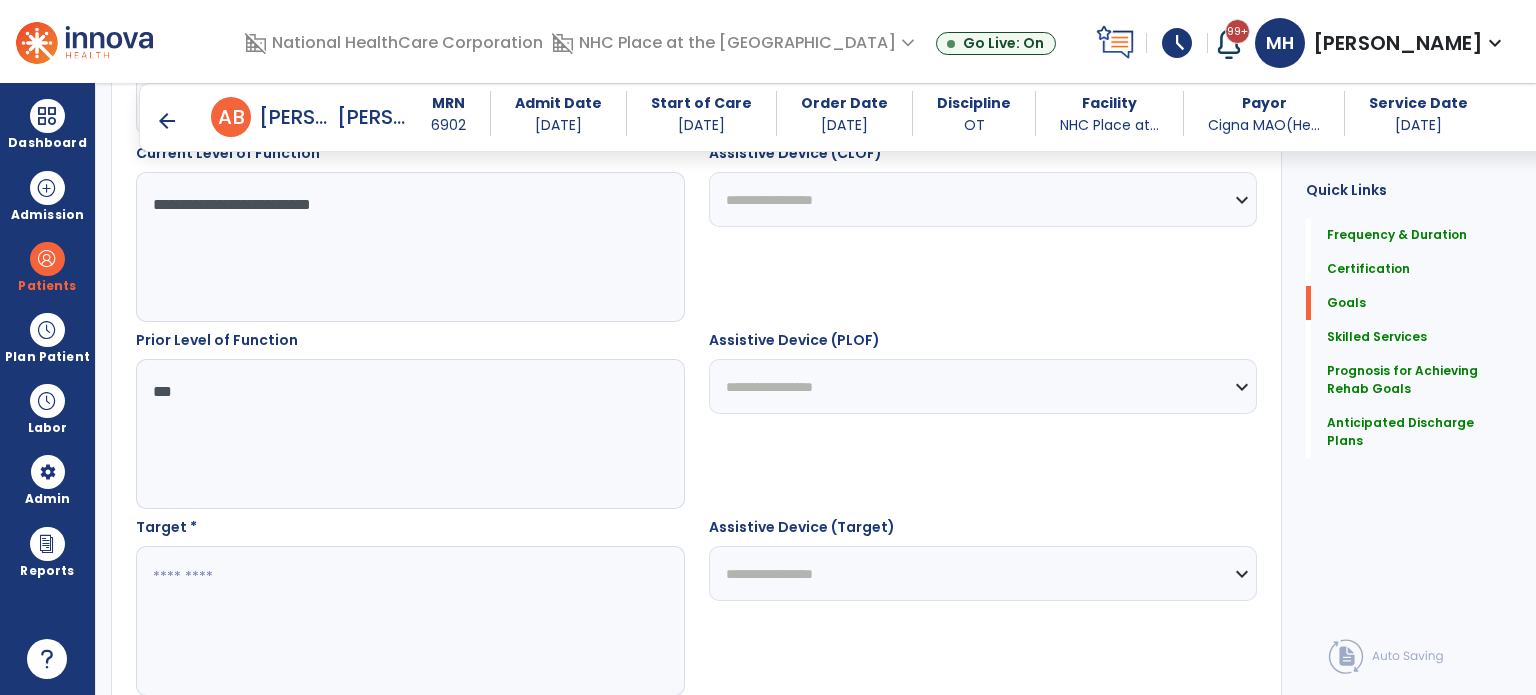 scroll, scrollTop: 884, scrollLeft: 0, axis: vertical 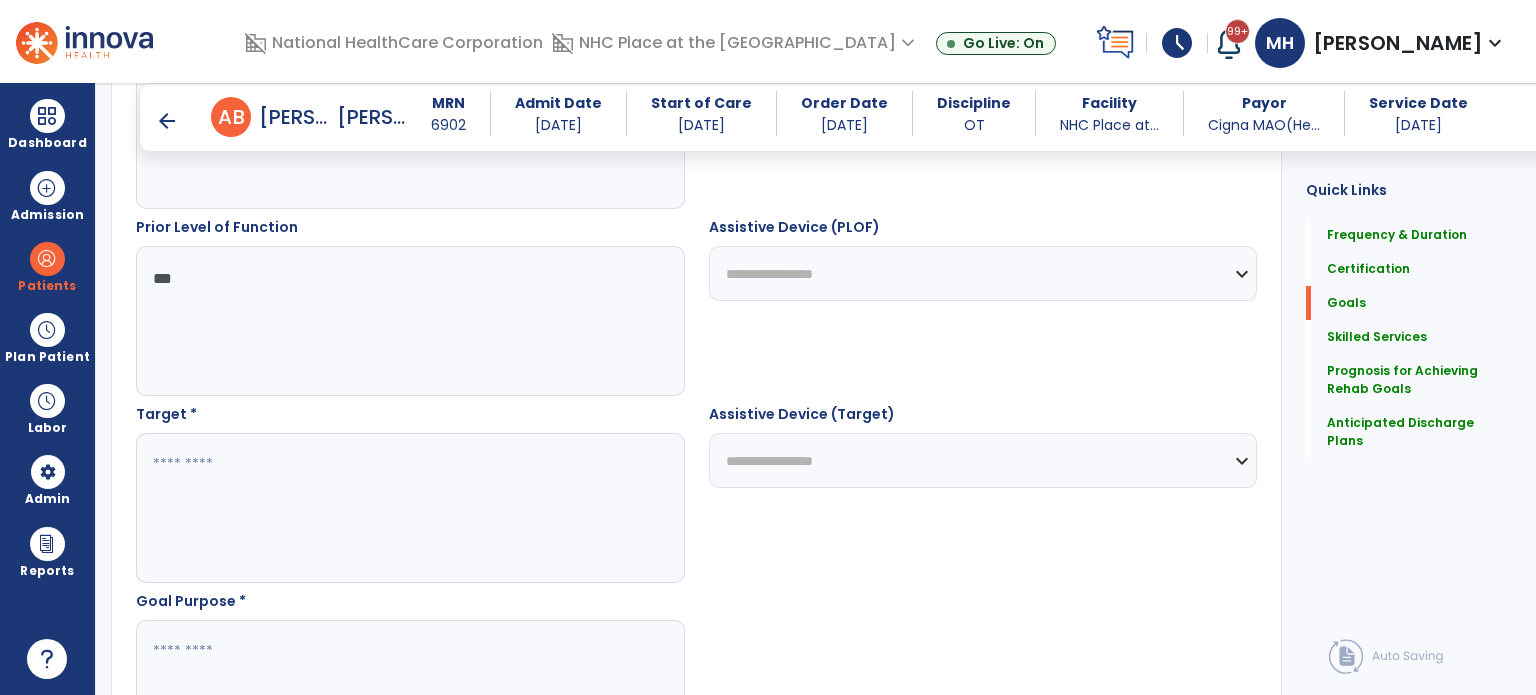 type on "***" 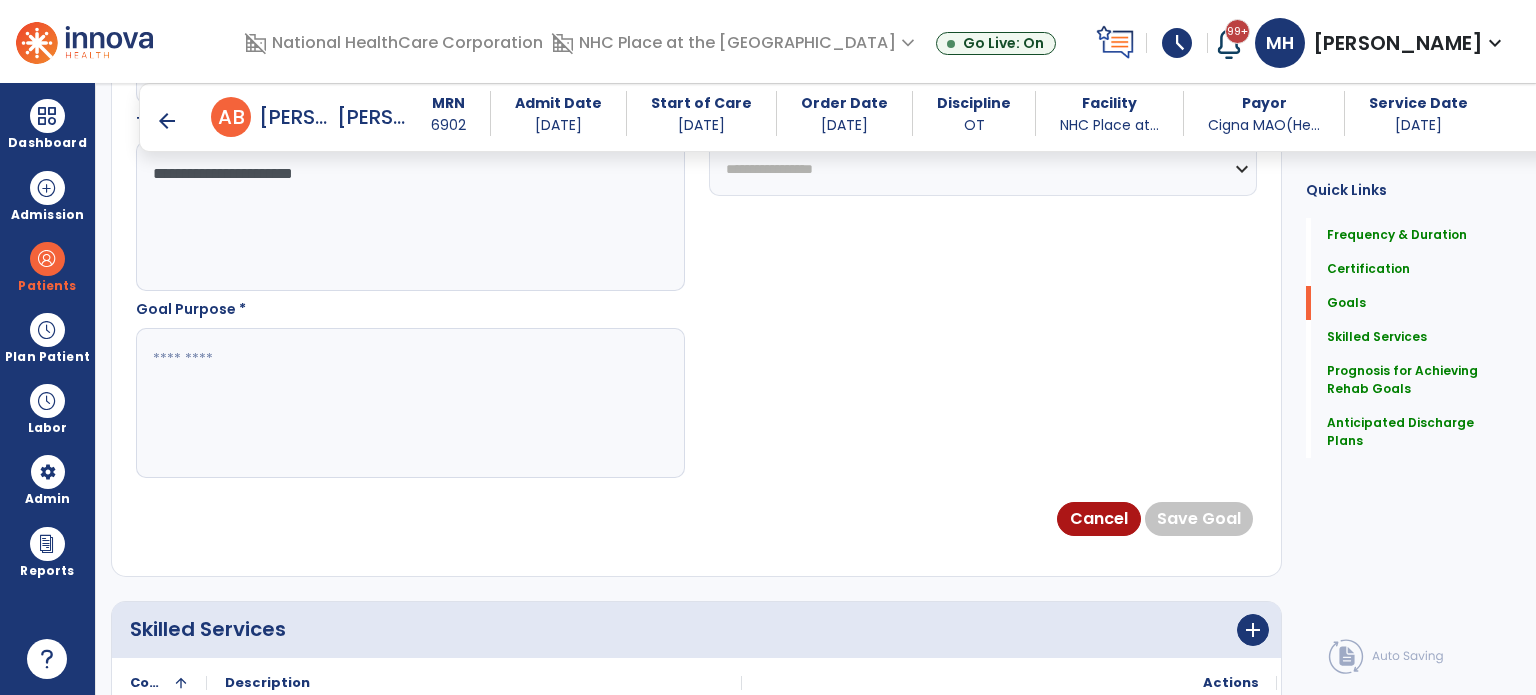 scroll, scrollTop: 1184, scrollLeft: 0, axis: vertical 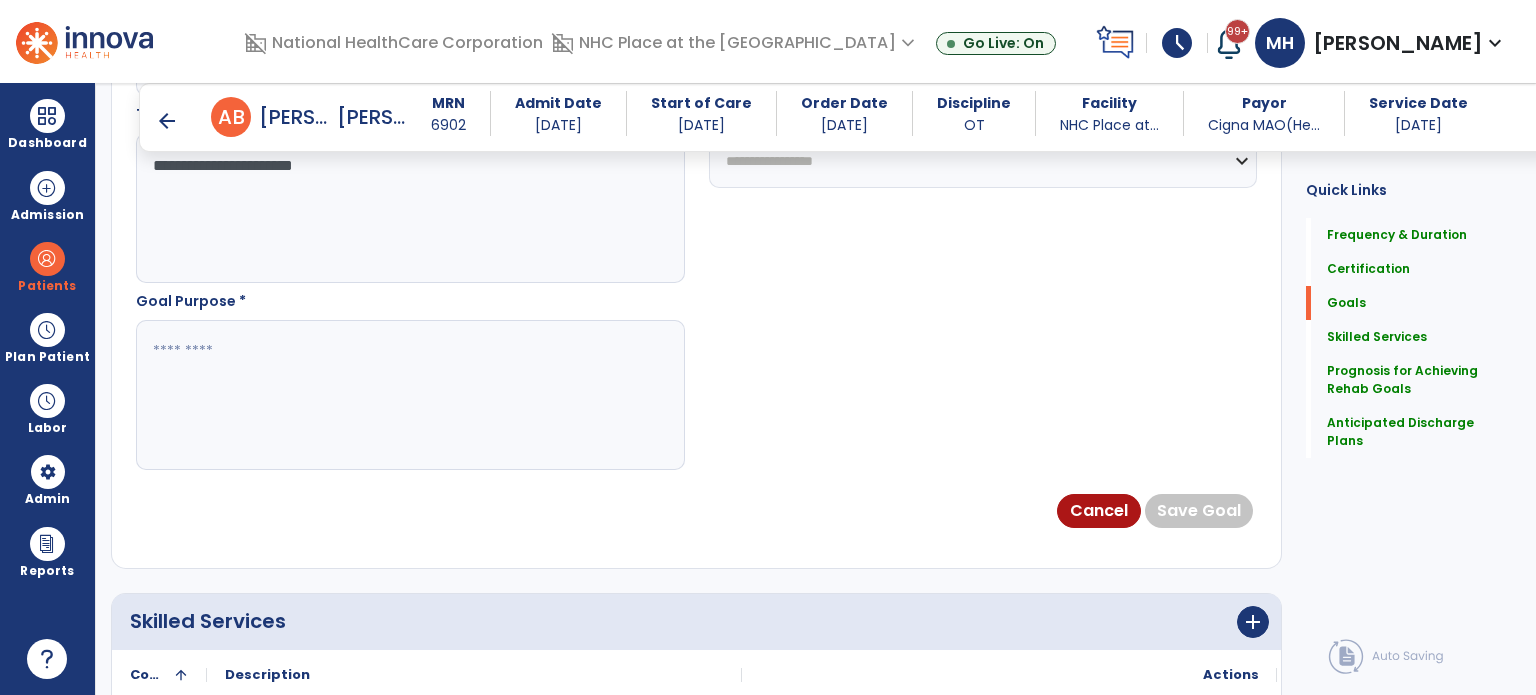 type on "**********" 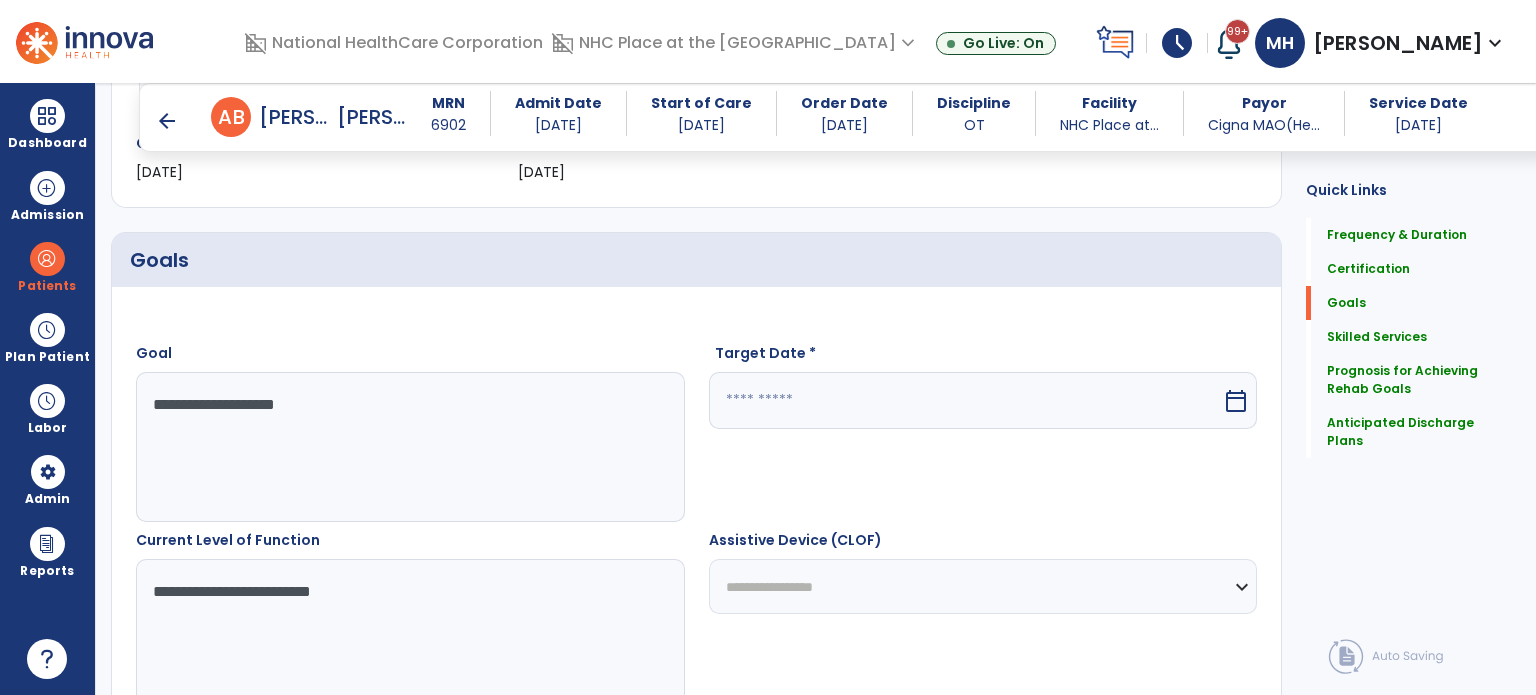 type on "**********" 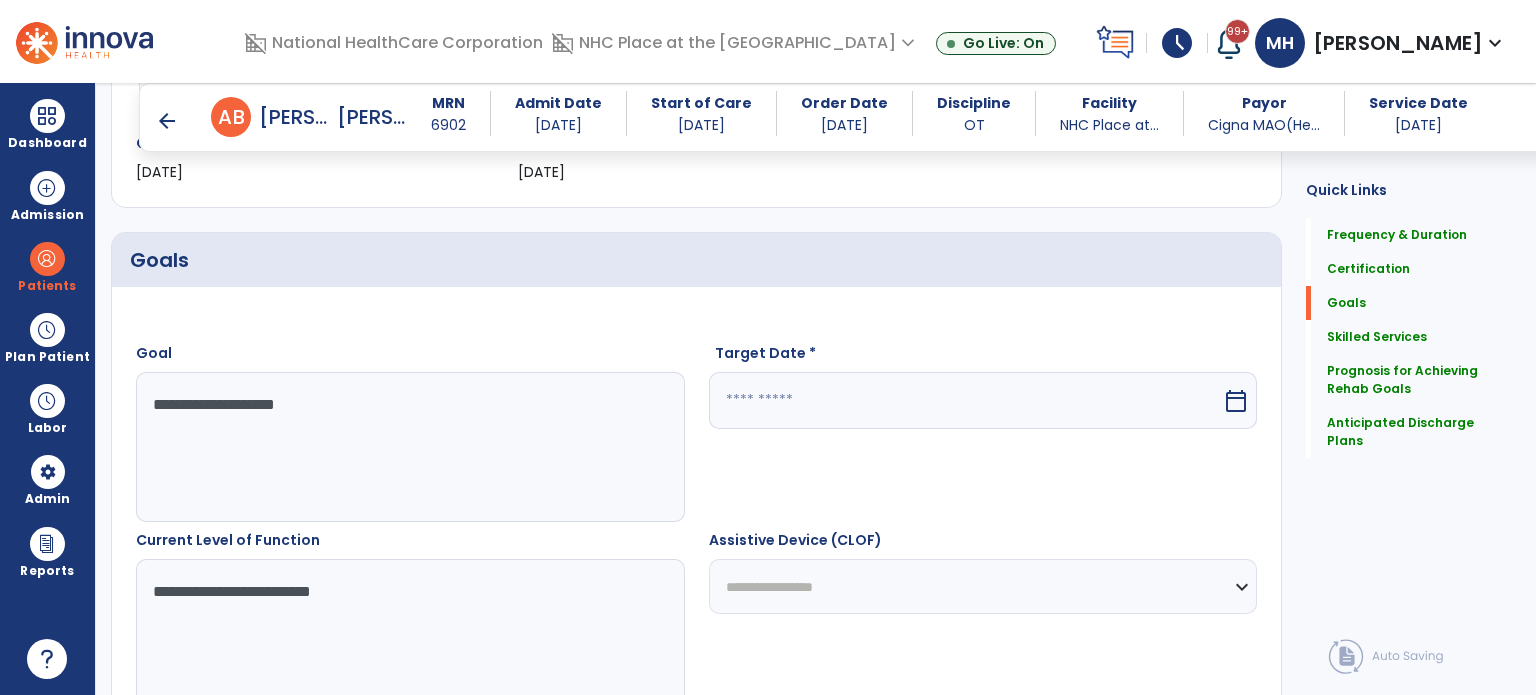 click at bounding box center [966, 400] 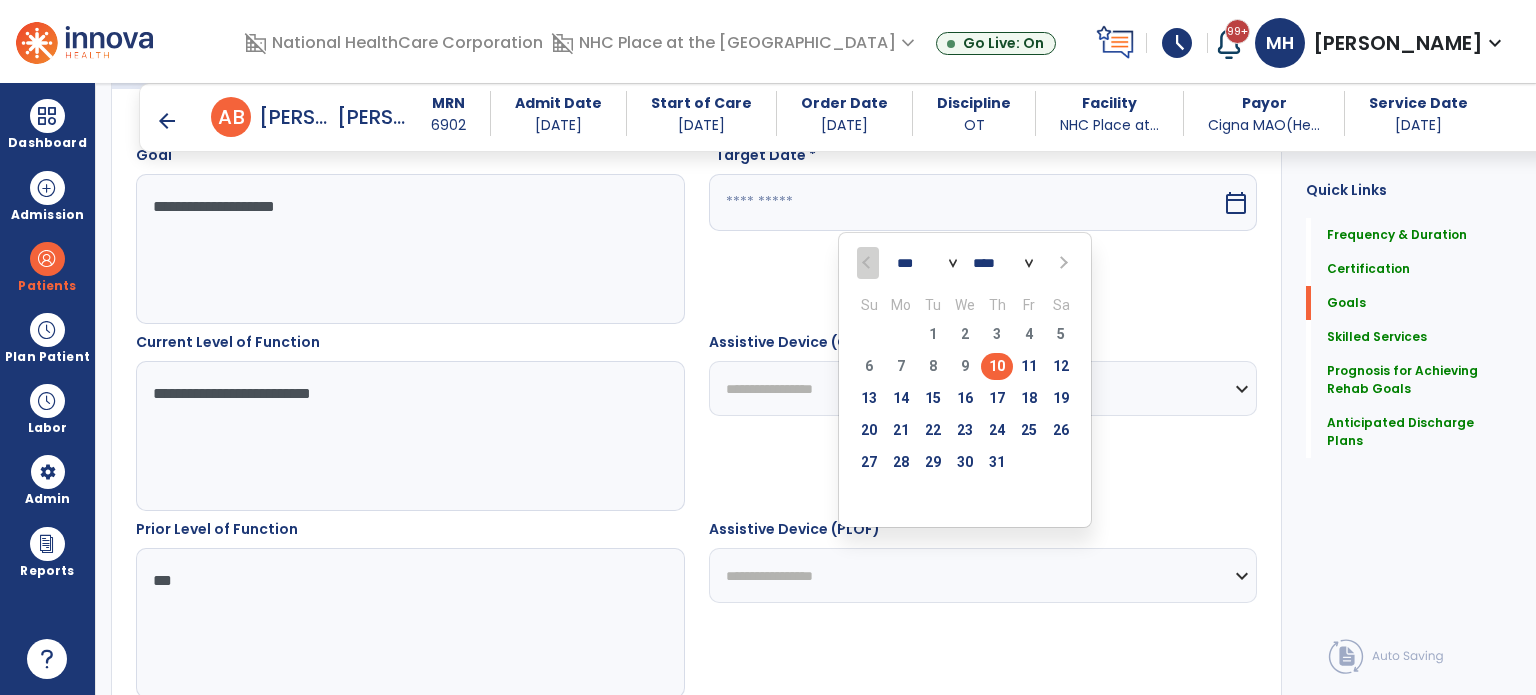 scroll, scrollTop: 584, scrollLeft: 0, axis: vertical 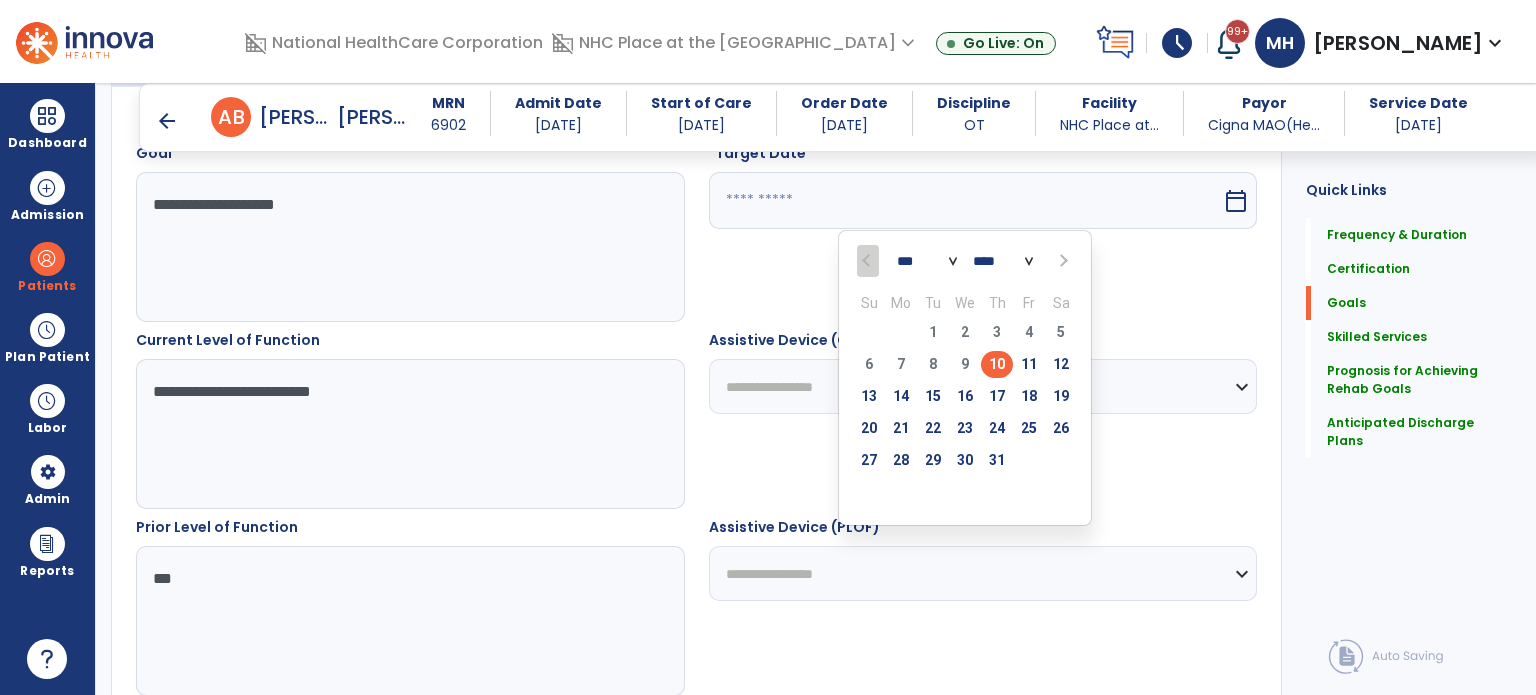 drag, startPoint x: 997, startPoint y: 427, endPoint x: 948, endPoint y: 483, distance: 74.41102 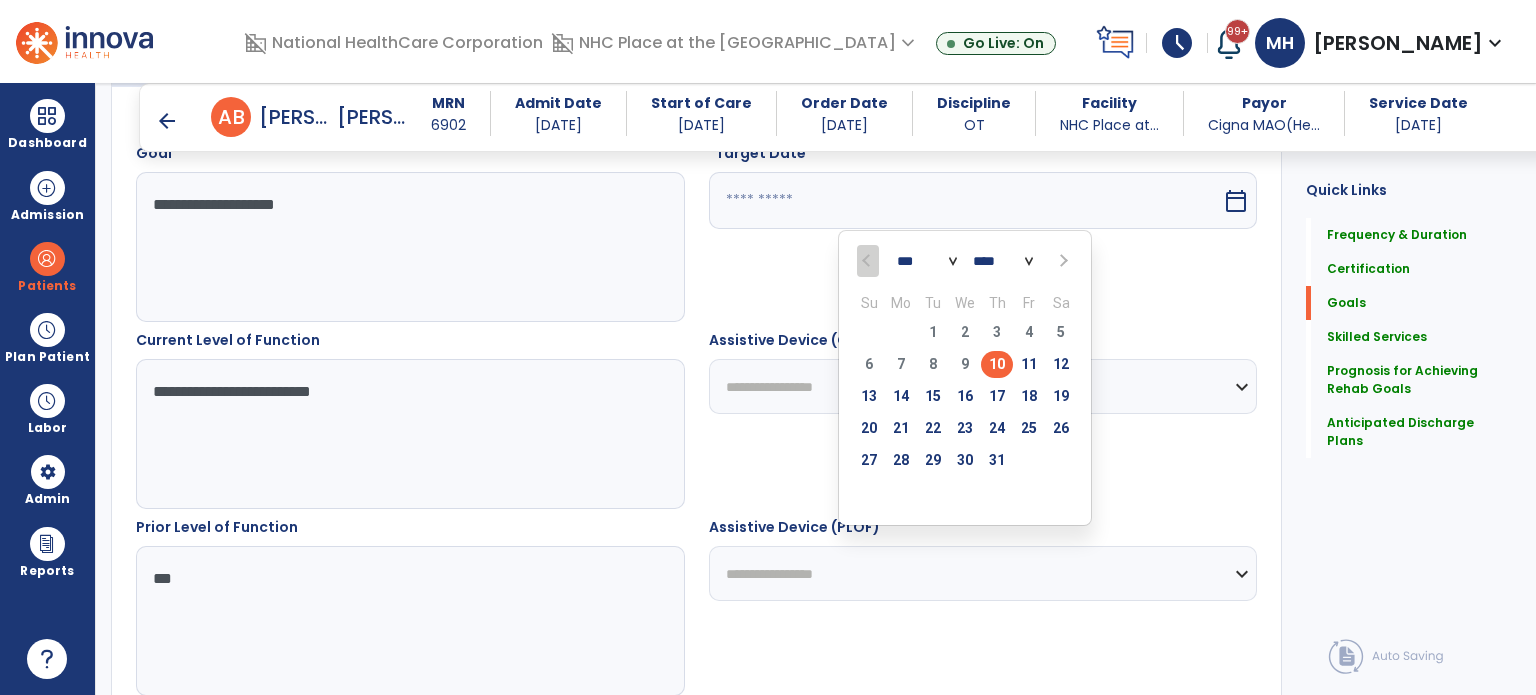 type on "*********" 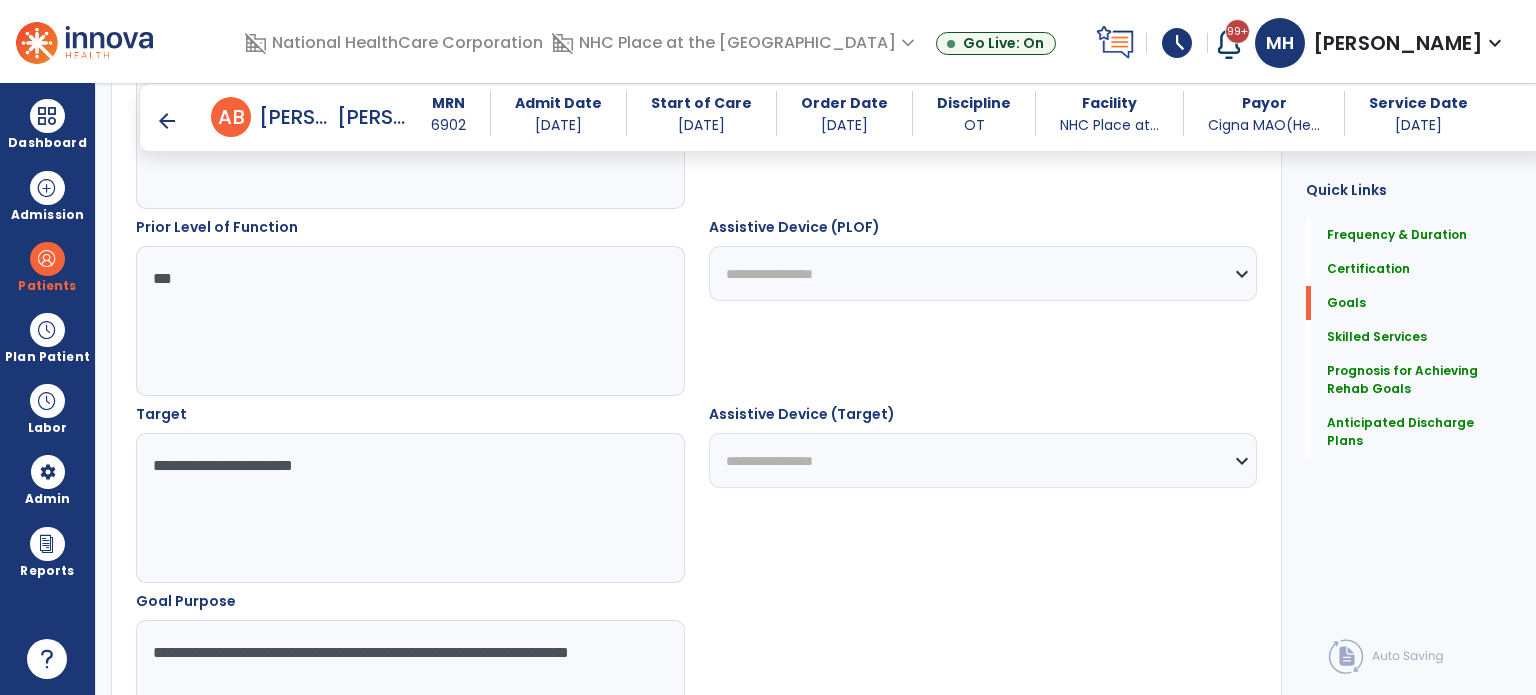 scroll, scrollTop: 684, scrollLeft: 0, axis: vertical 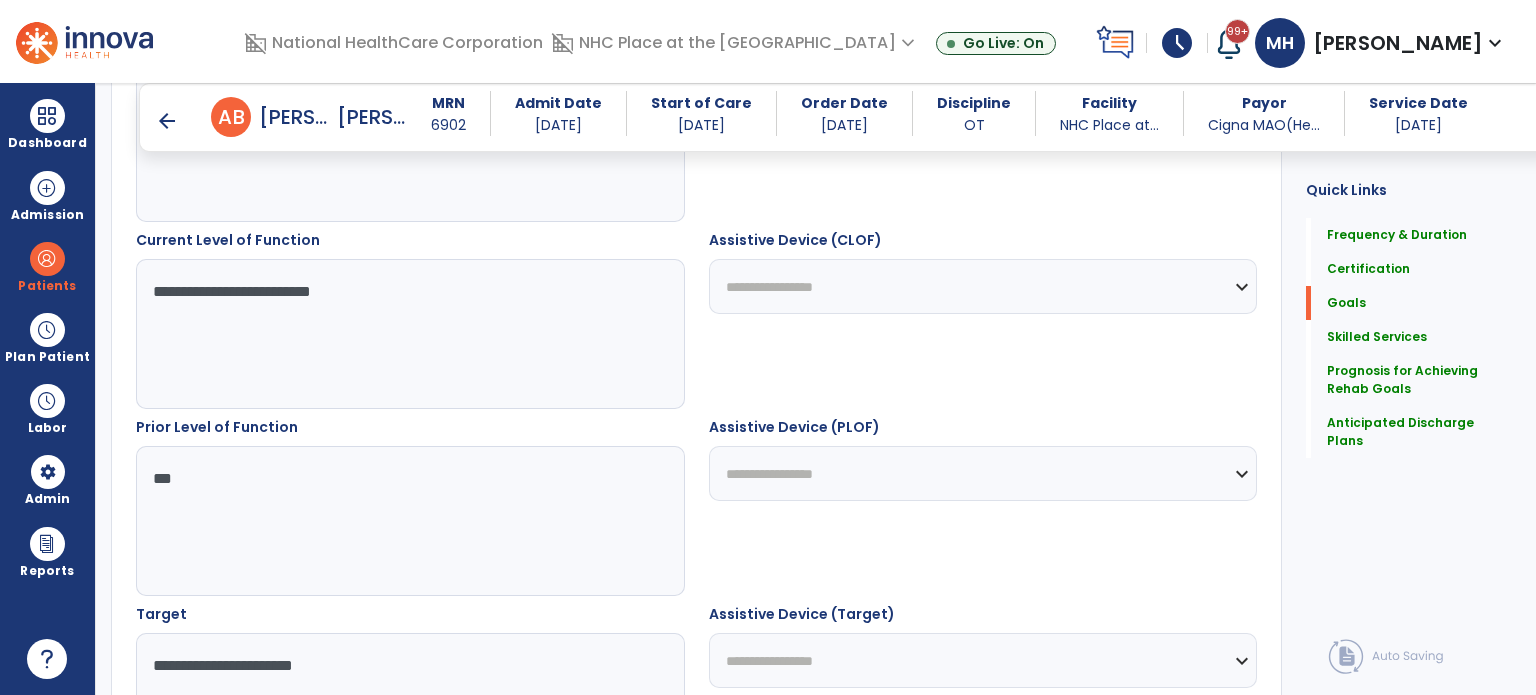 click on "**********" at bounding box center (410, 319) 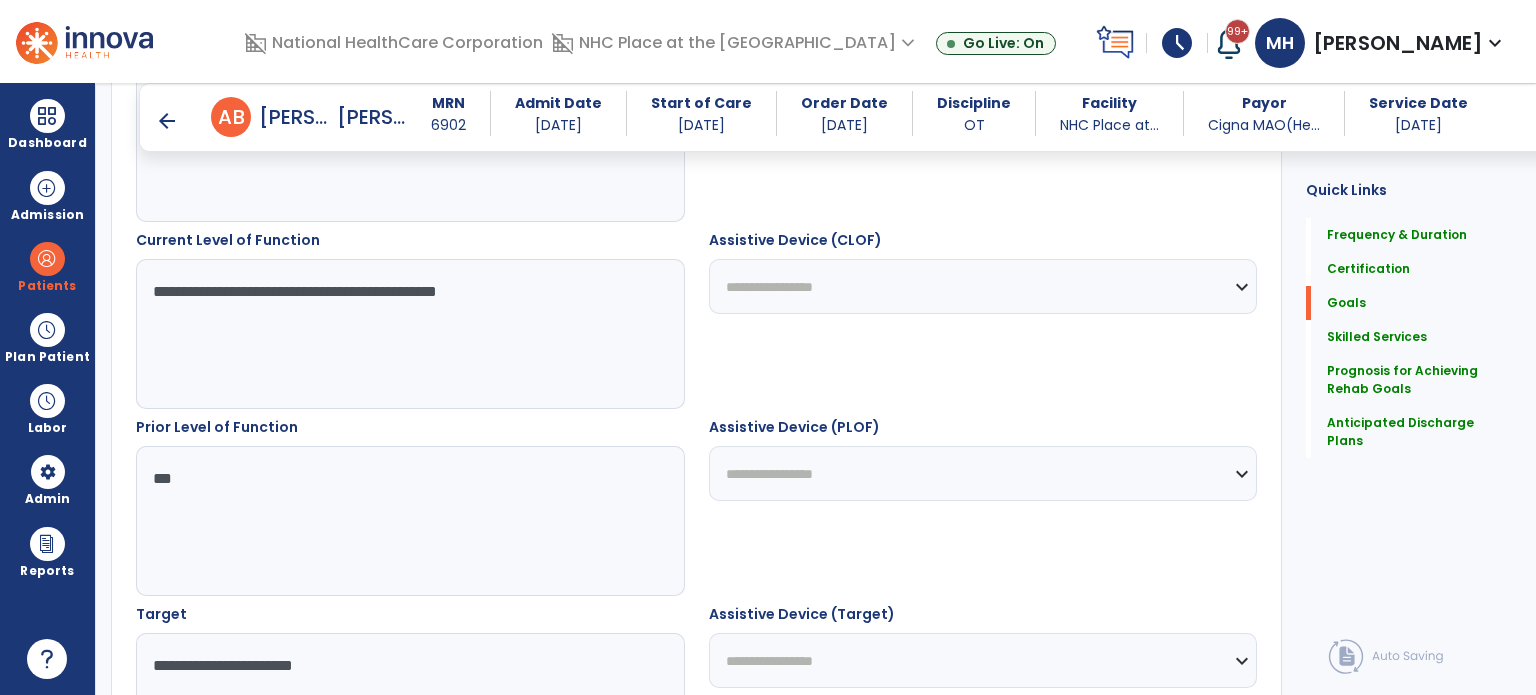 click on "**********" at bounding box center [409, 334] 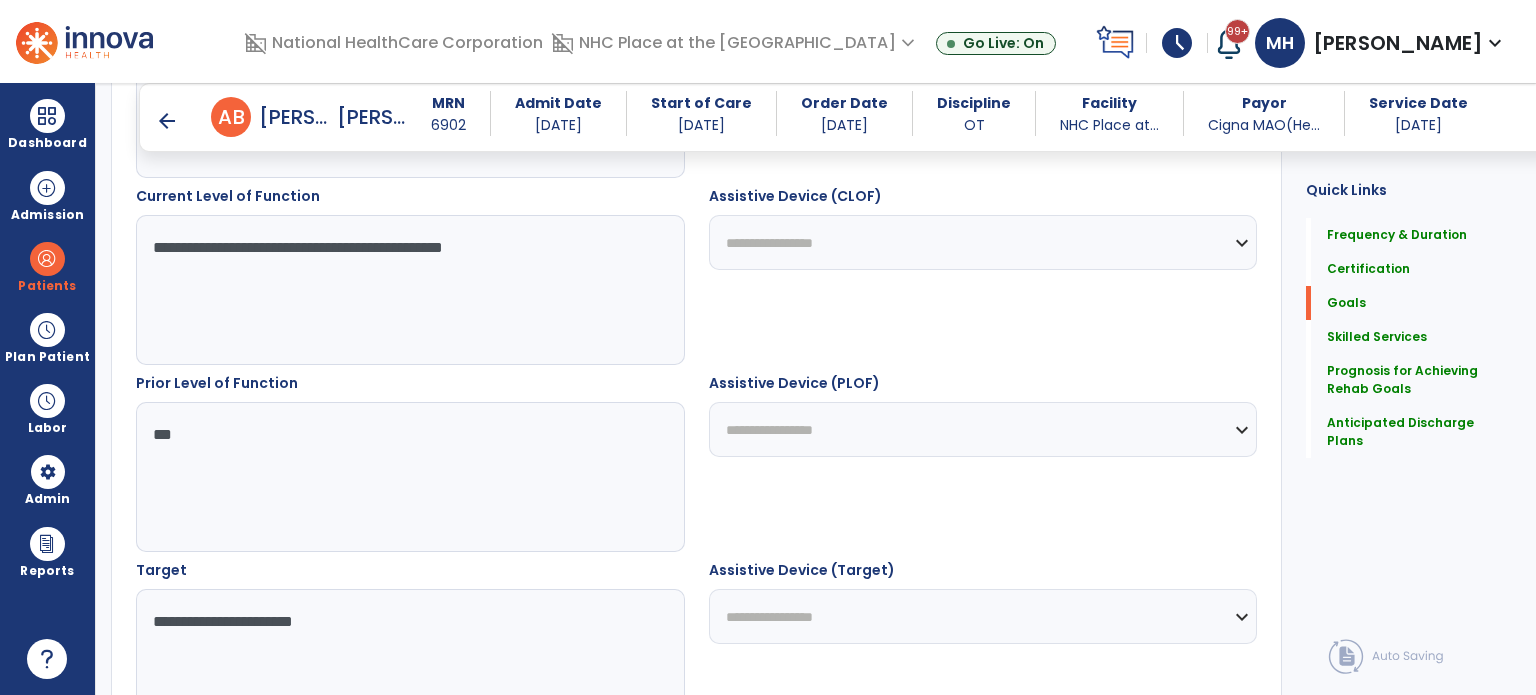 scroll, scrollTop: 684, scrollLeft: 0, axis: vertical 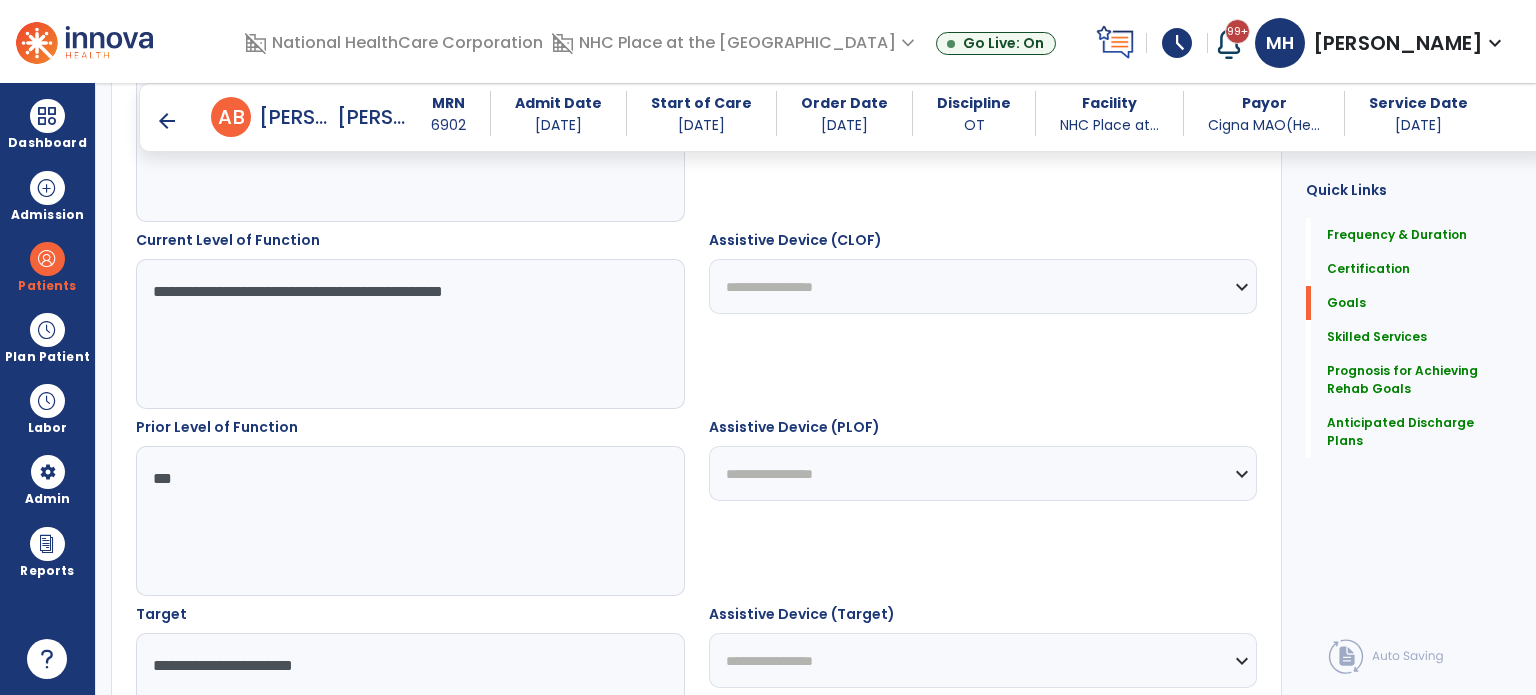 click on "**********" at bounding box center [409, 334] 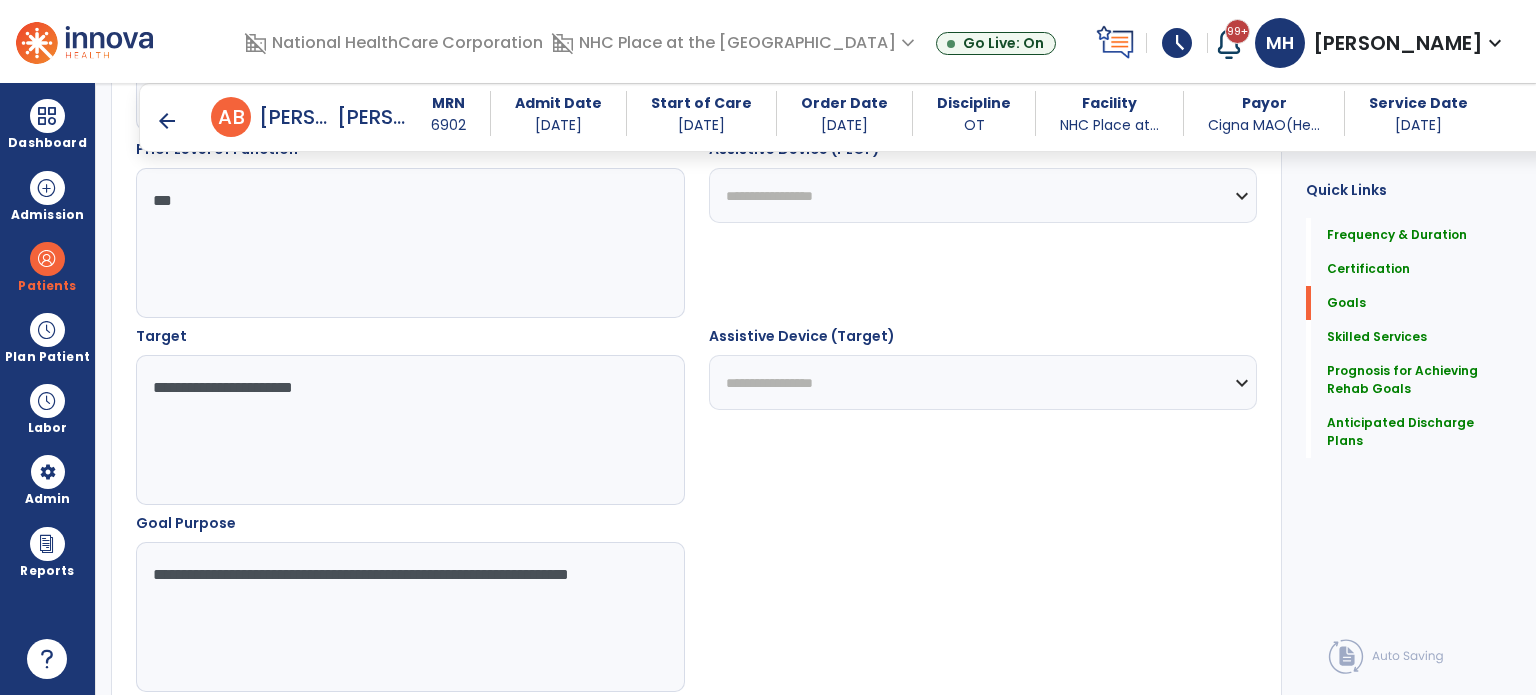 scroll, scrollTop: 984, scrollLeft: 0, axis: vertical 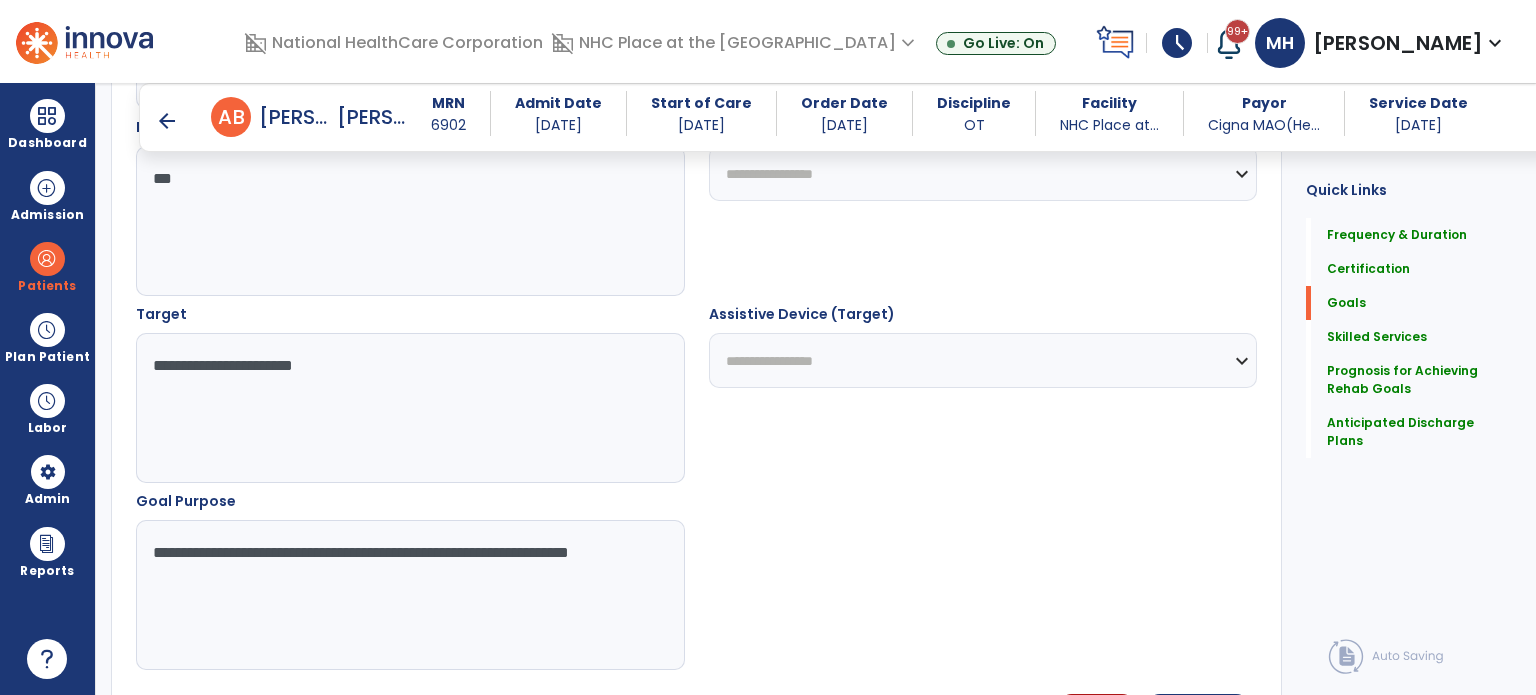 type on "**********" 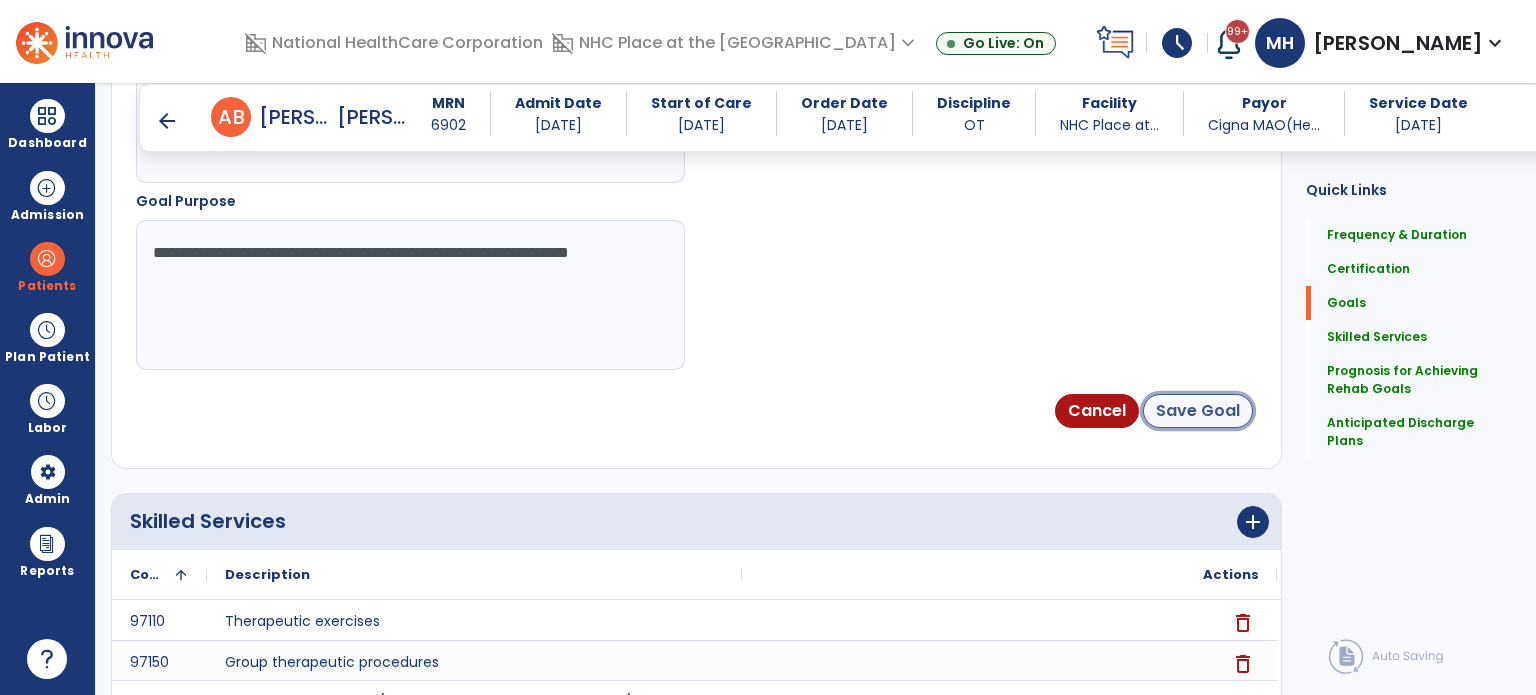 click on "Save Goal" at bounding box center [1198, 411] 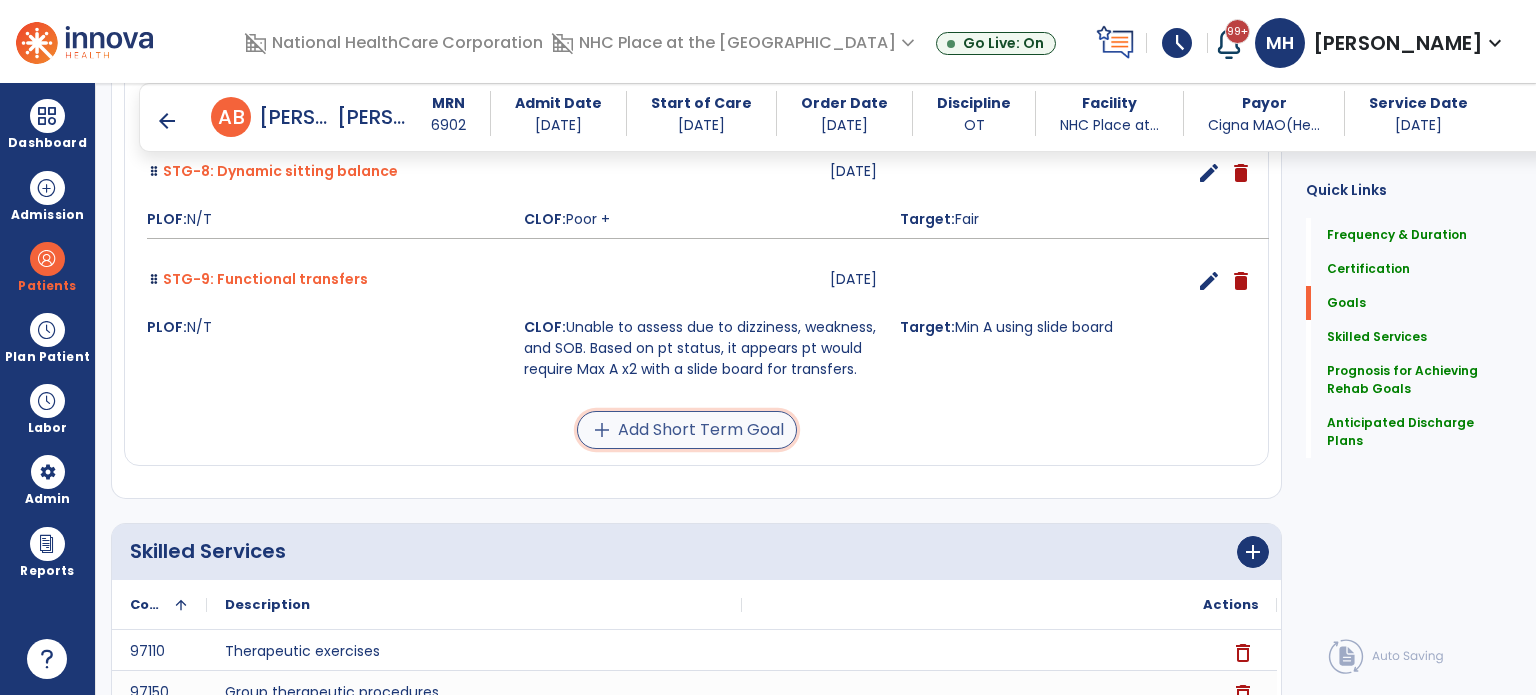 click on "add  Add Short Term Goal" at bounding box center [687, 430] 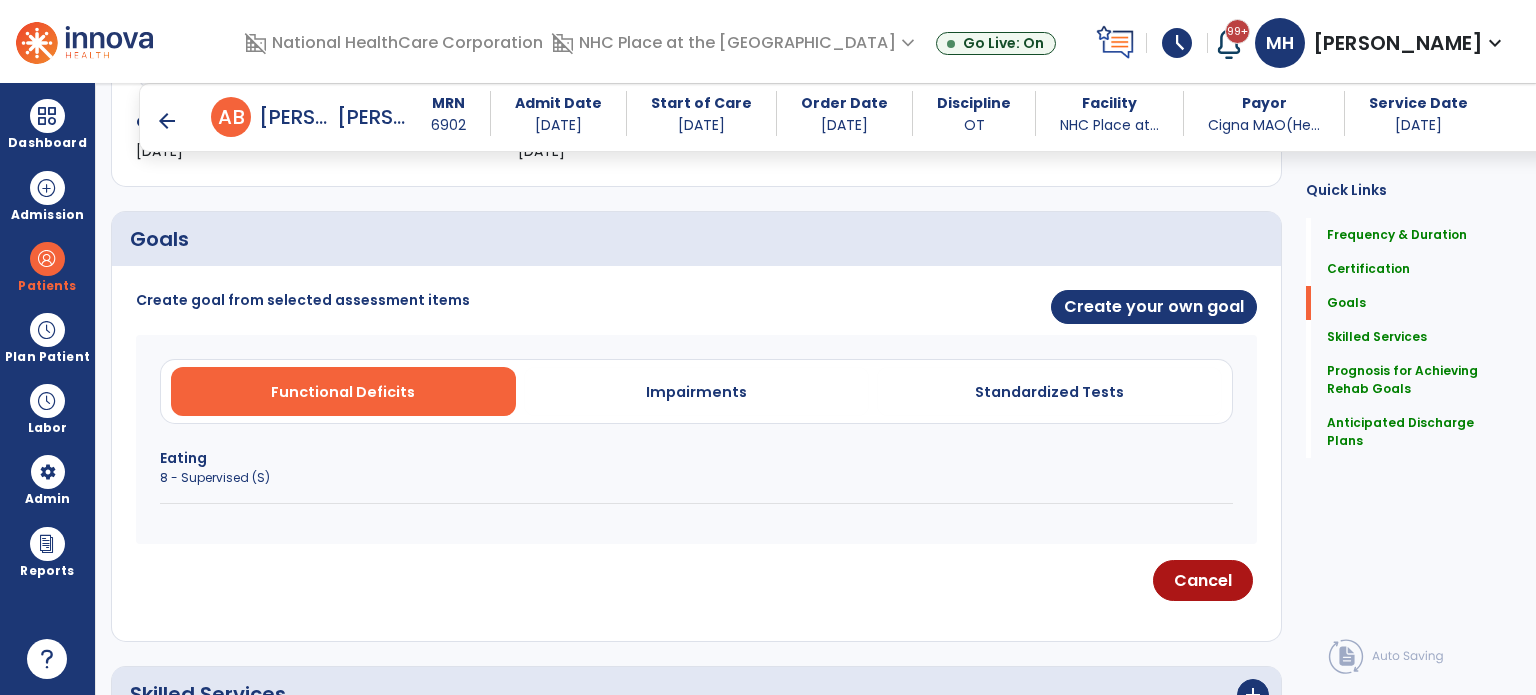 scroll, scrollTop: 384, scrollLeft: 0, axis: vertical 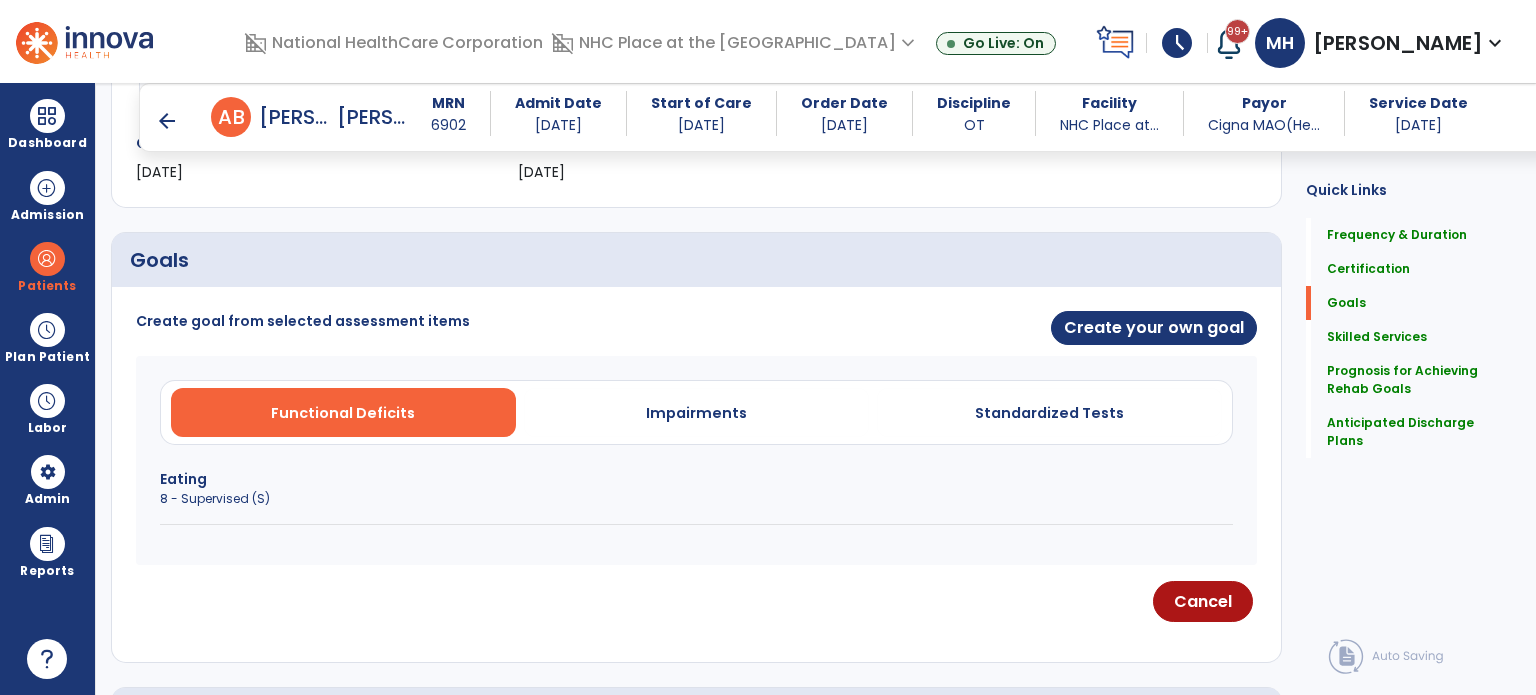 click on "Create goal from selected assessment items  Create your own goal   Functional Deficits   Impairments   Standardized Tests  Eating 8 - Supervised (S) Cancel" at bounding box center (696, 474) 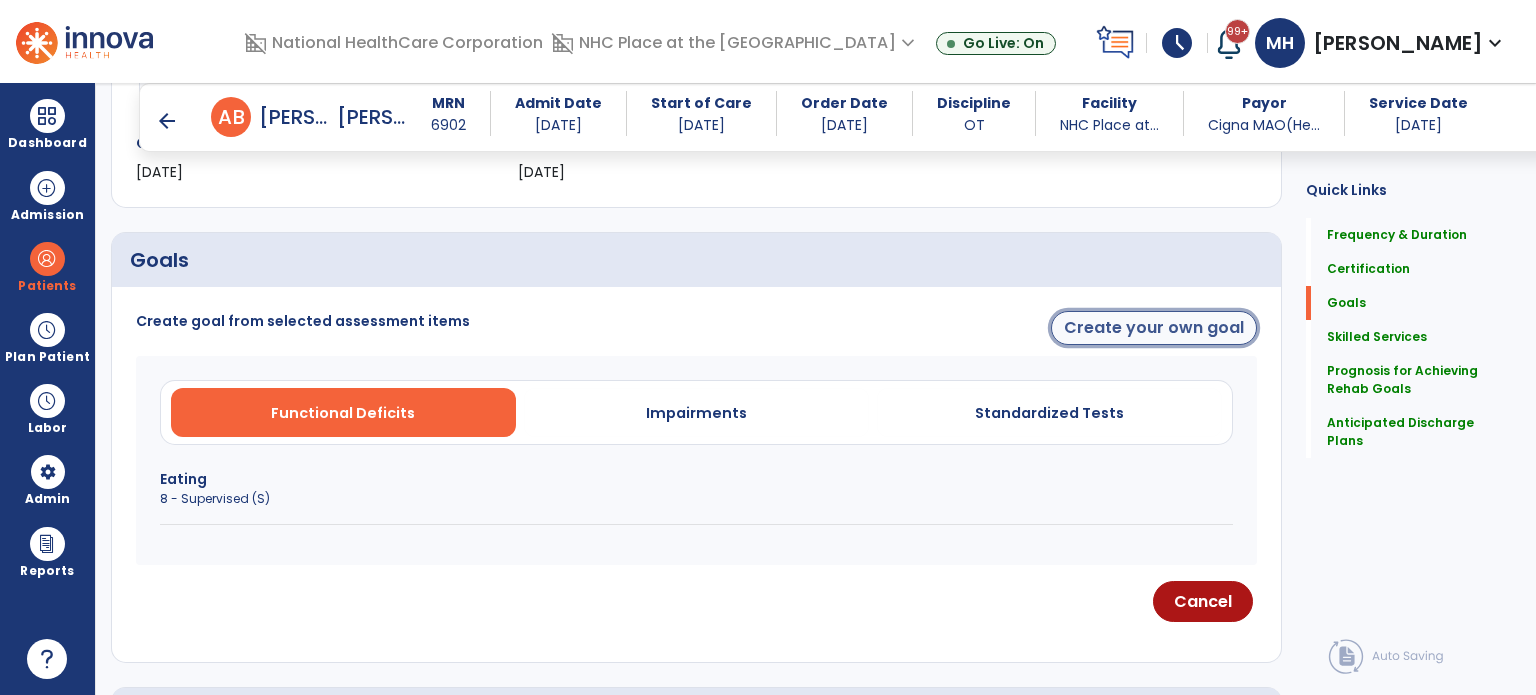 click on "Create your own goal" at bounding box center (1154, 328) 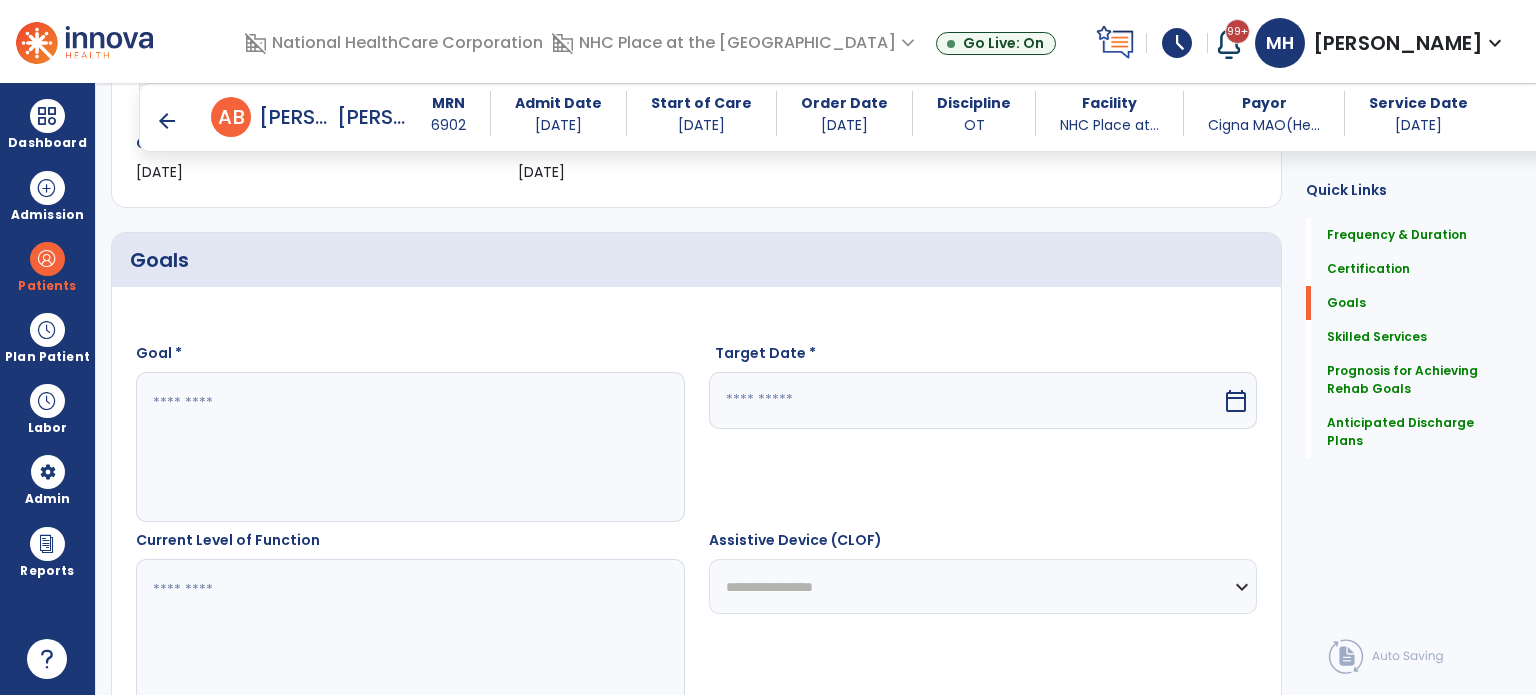 click at bounding box center [409, 447] 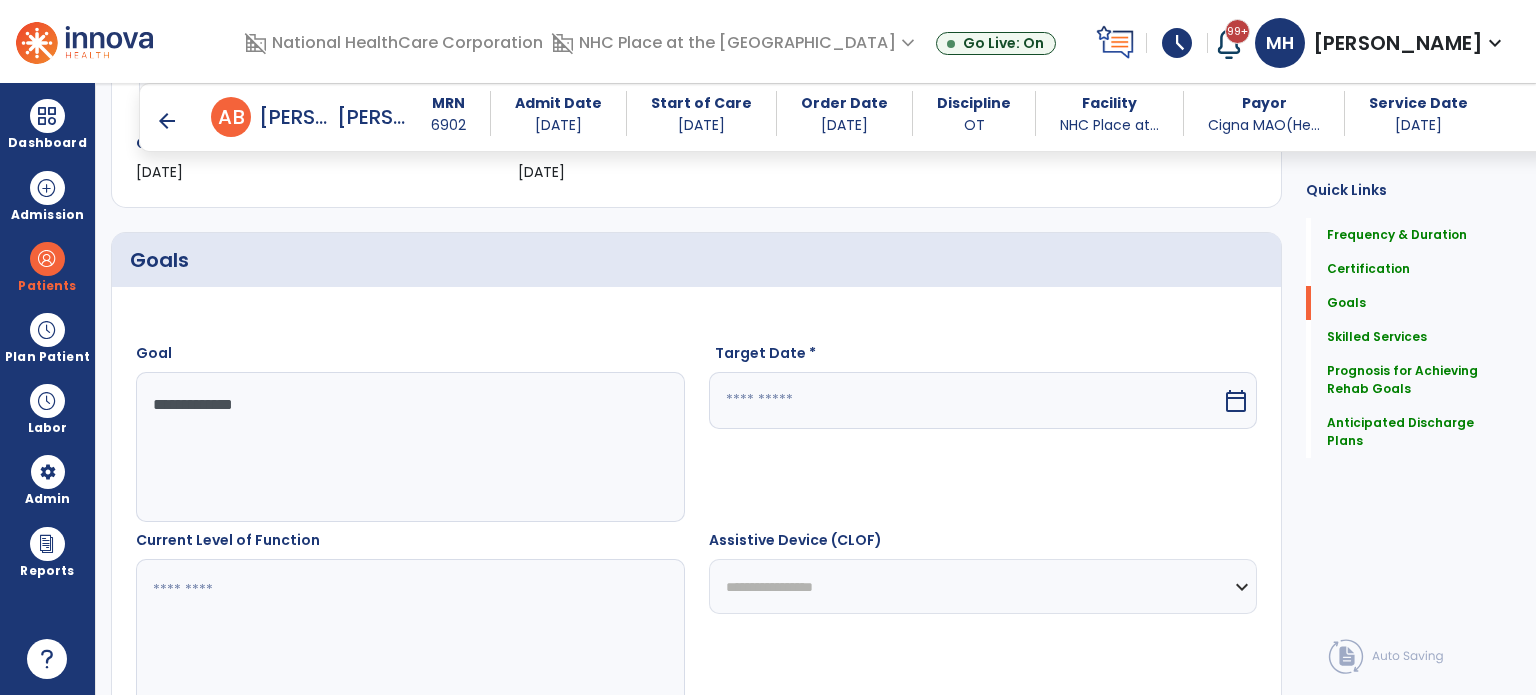 scroll, scrollTop: 584, scrollLeft: 0, axis: vertical 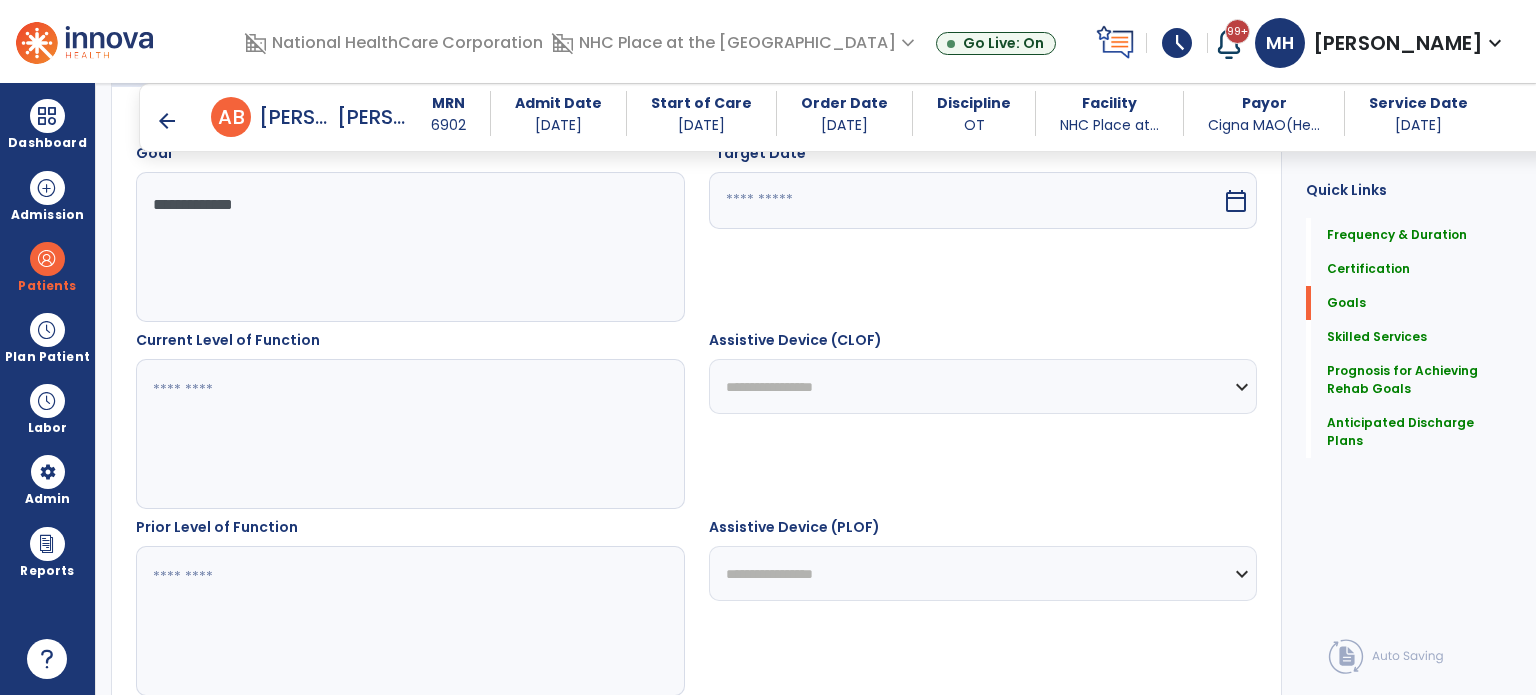 type on "**********" 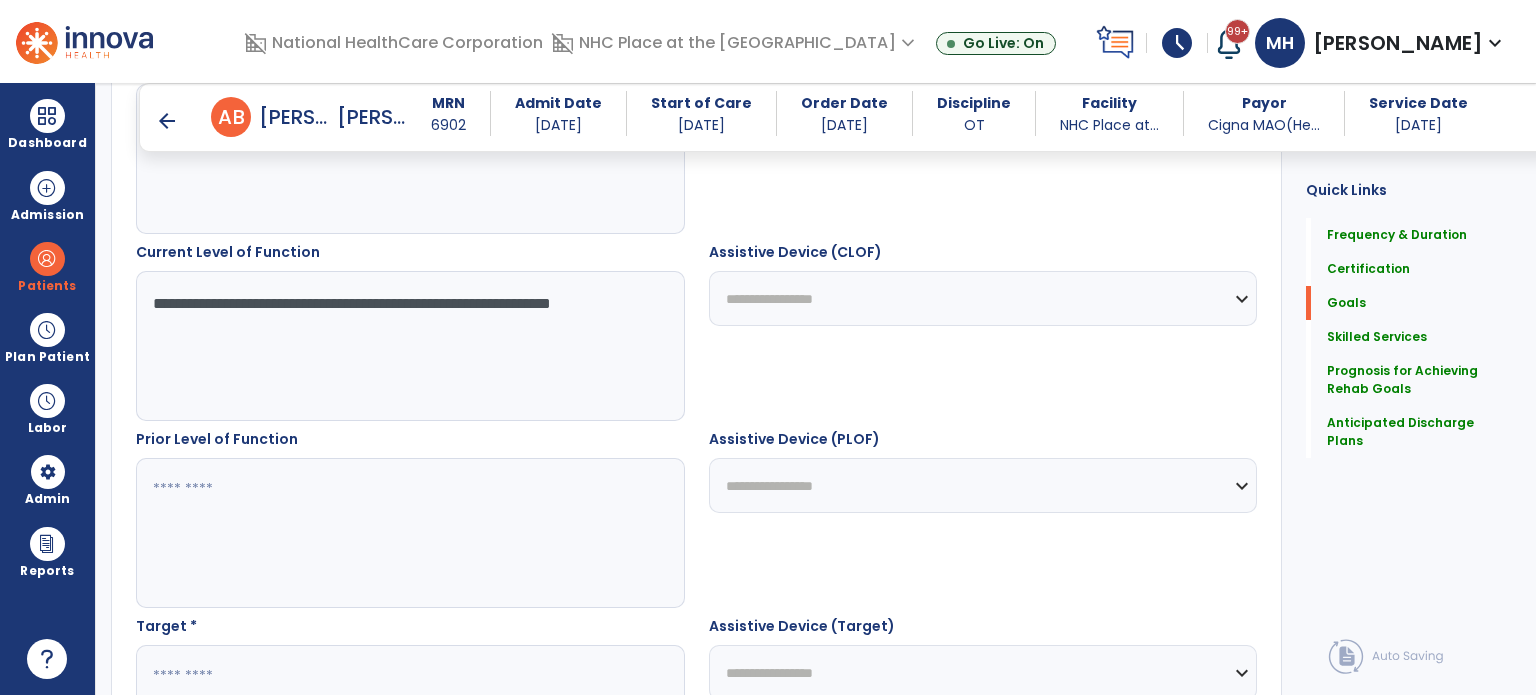 scroll, scrollTop: 784, scrollLeft: 0, axis: vertical 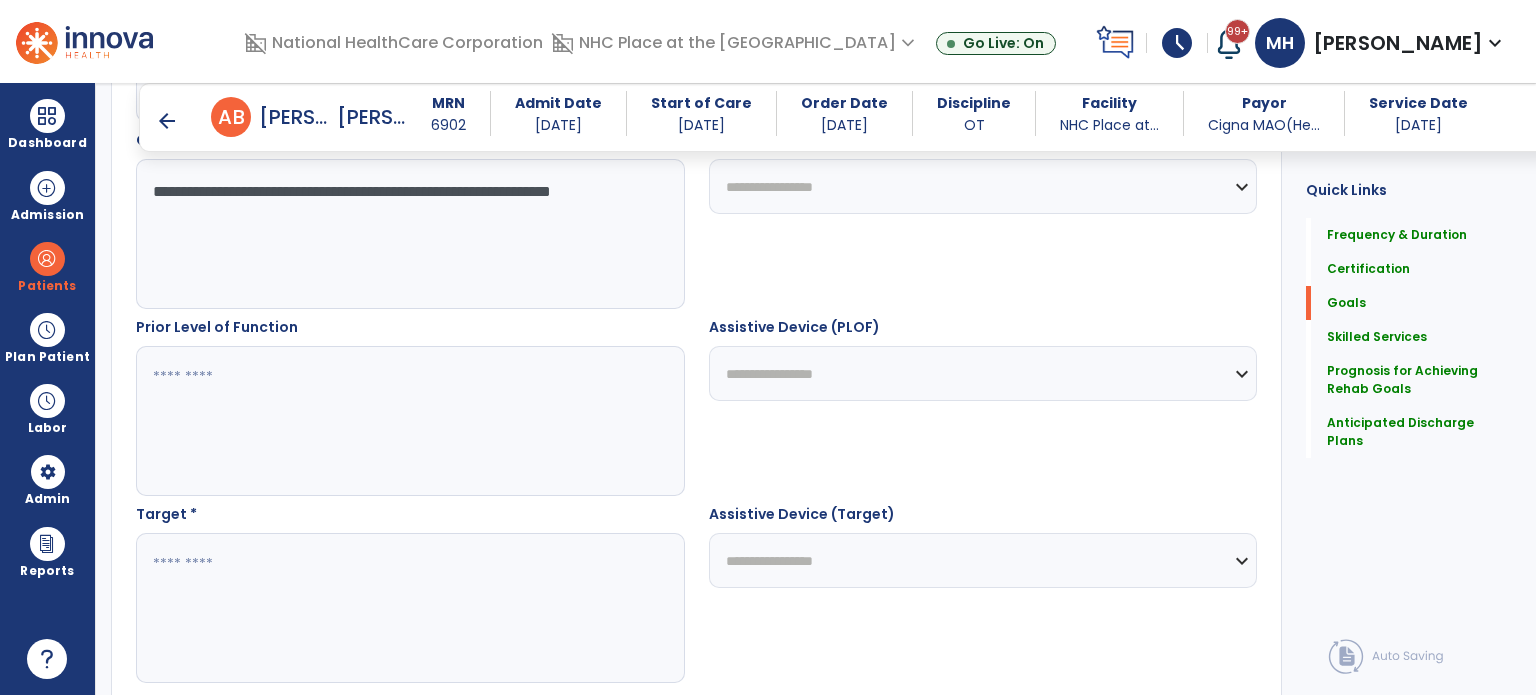 type on "**********" 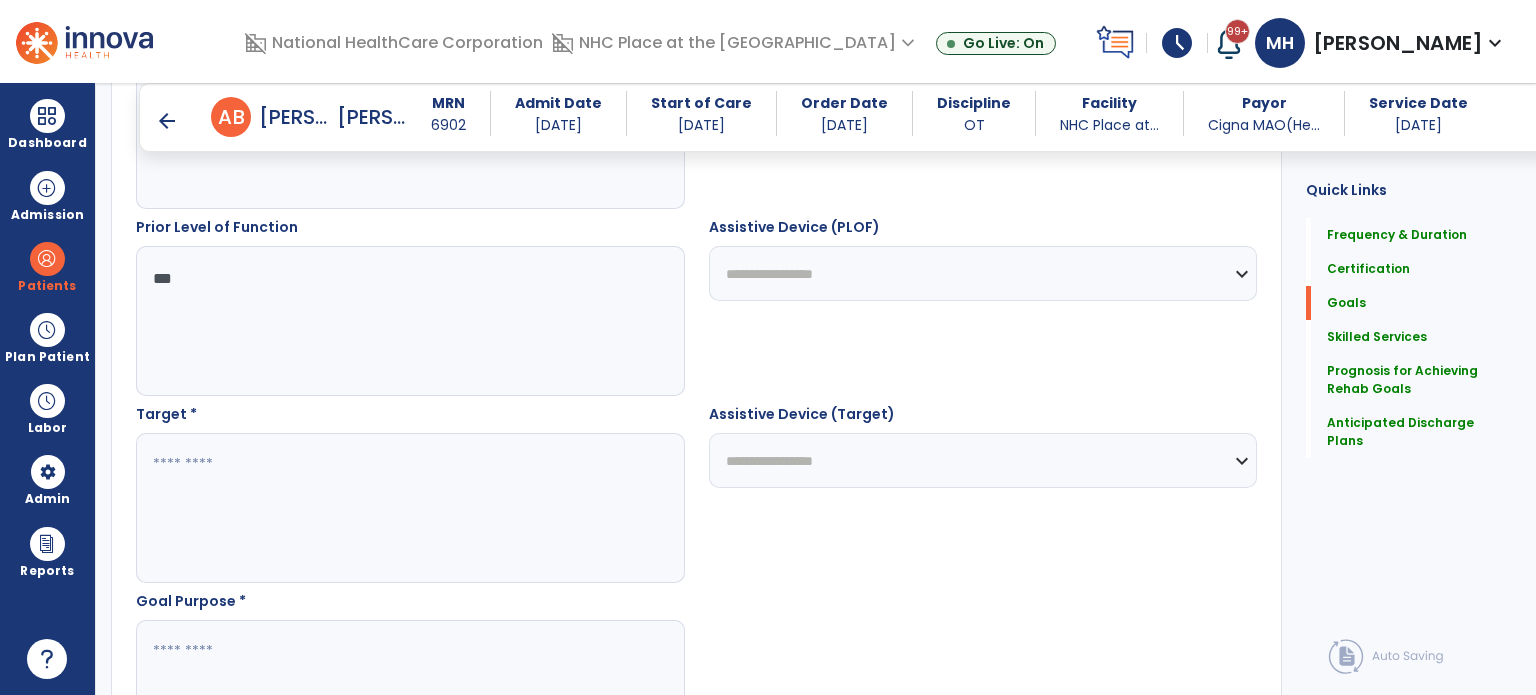 scroll, scrollTop: 984, scrollLeft: 0, axis: vertical 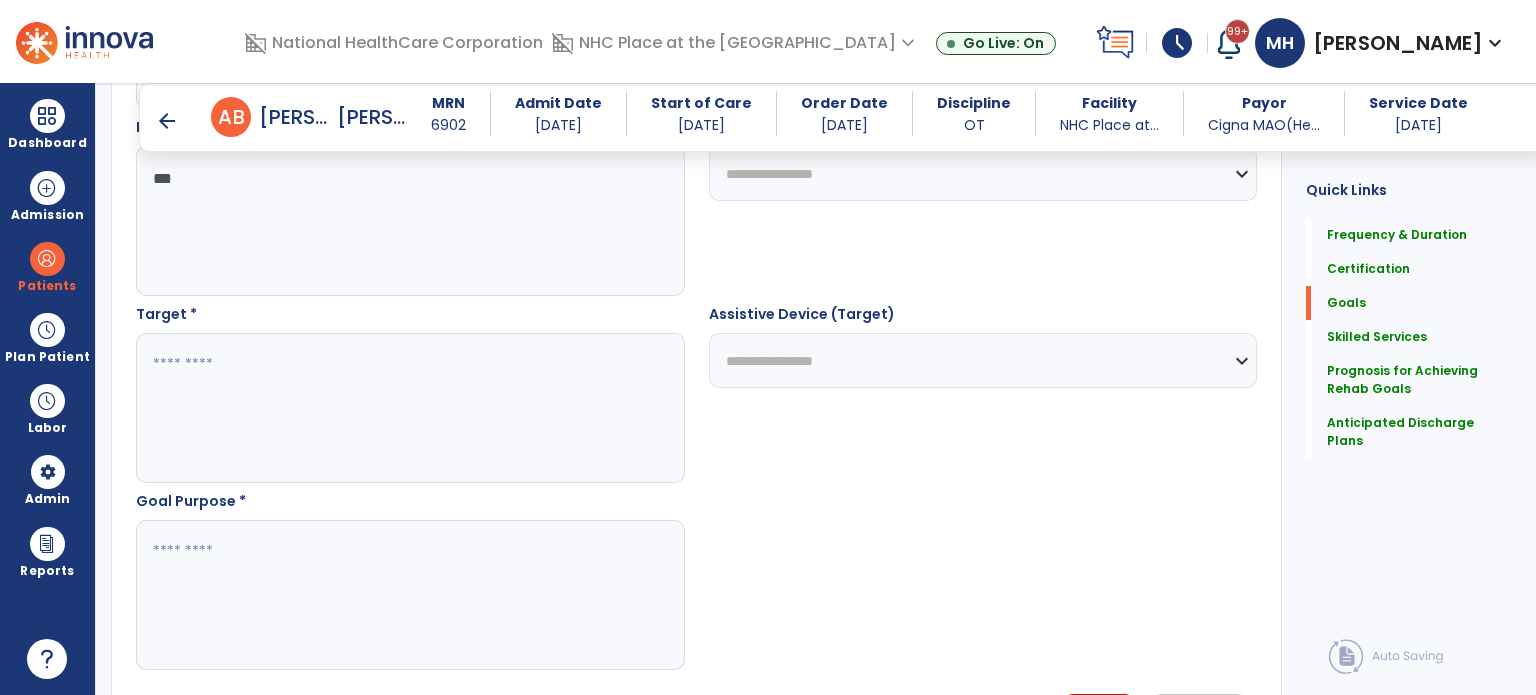 type on "***" 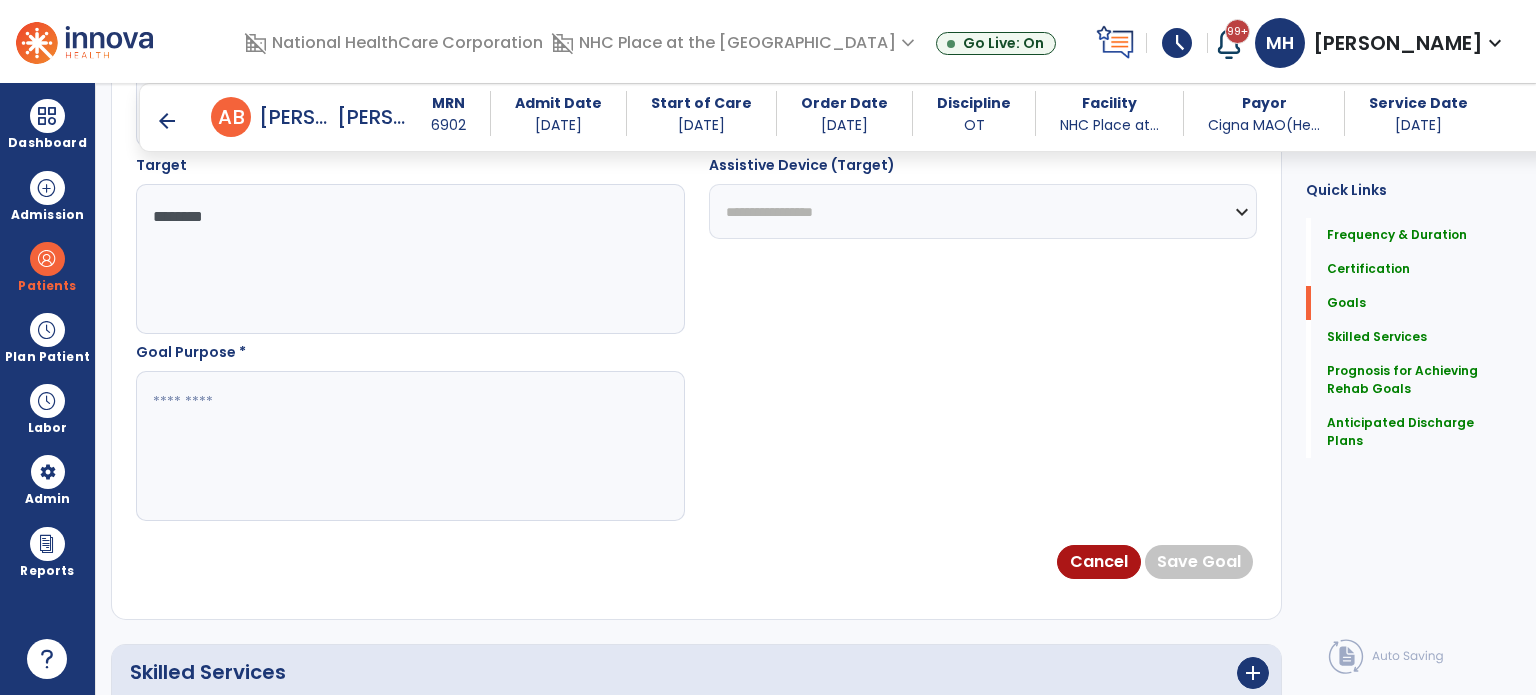 scroll, scrollTop: 1184, scrollLeft: 0, axis: vertical 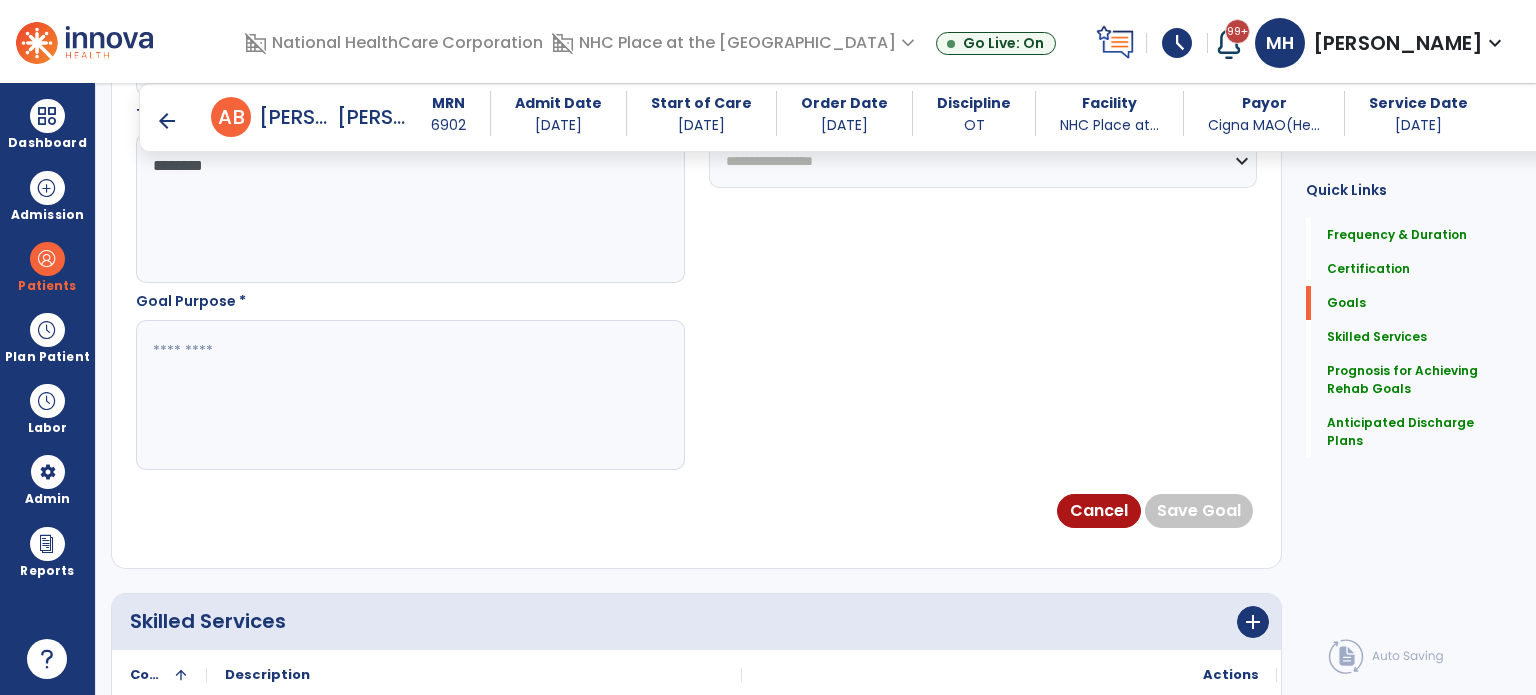 type on "********" 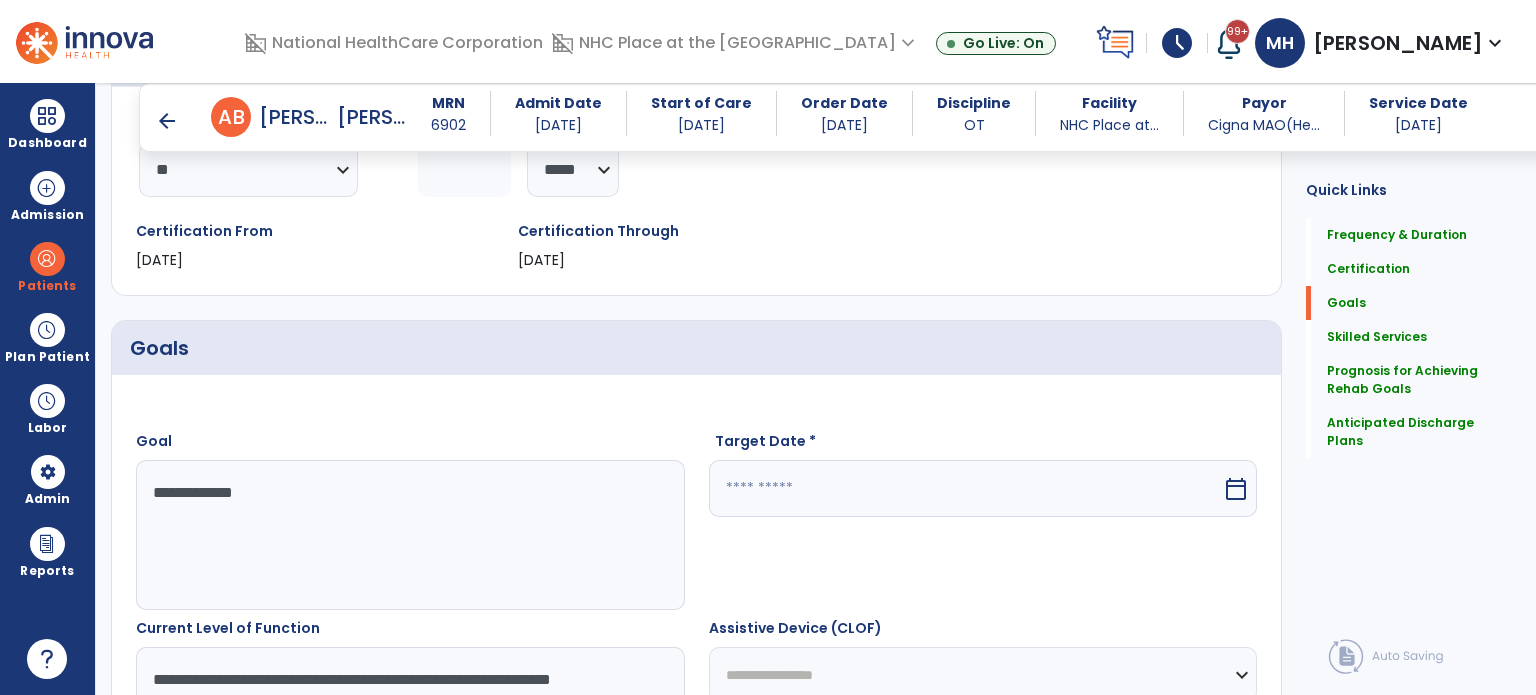 scroll, scrollTop: 384, scrollLeft: 0, axis: vertical 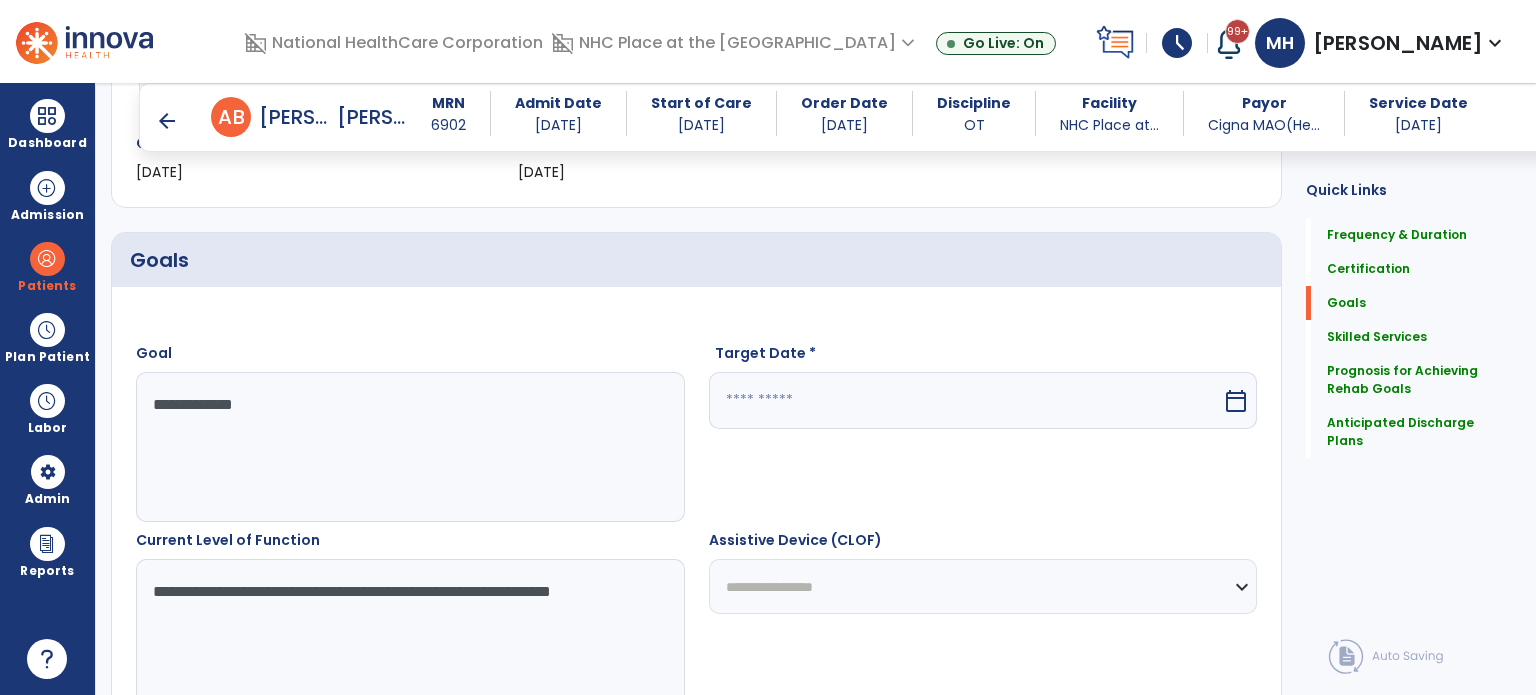 type on "**********" 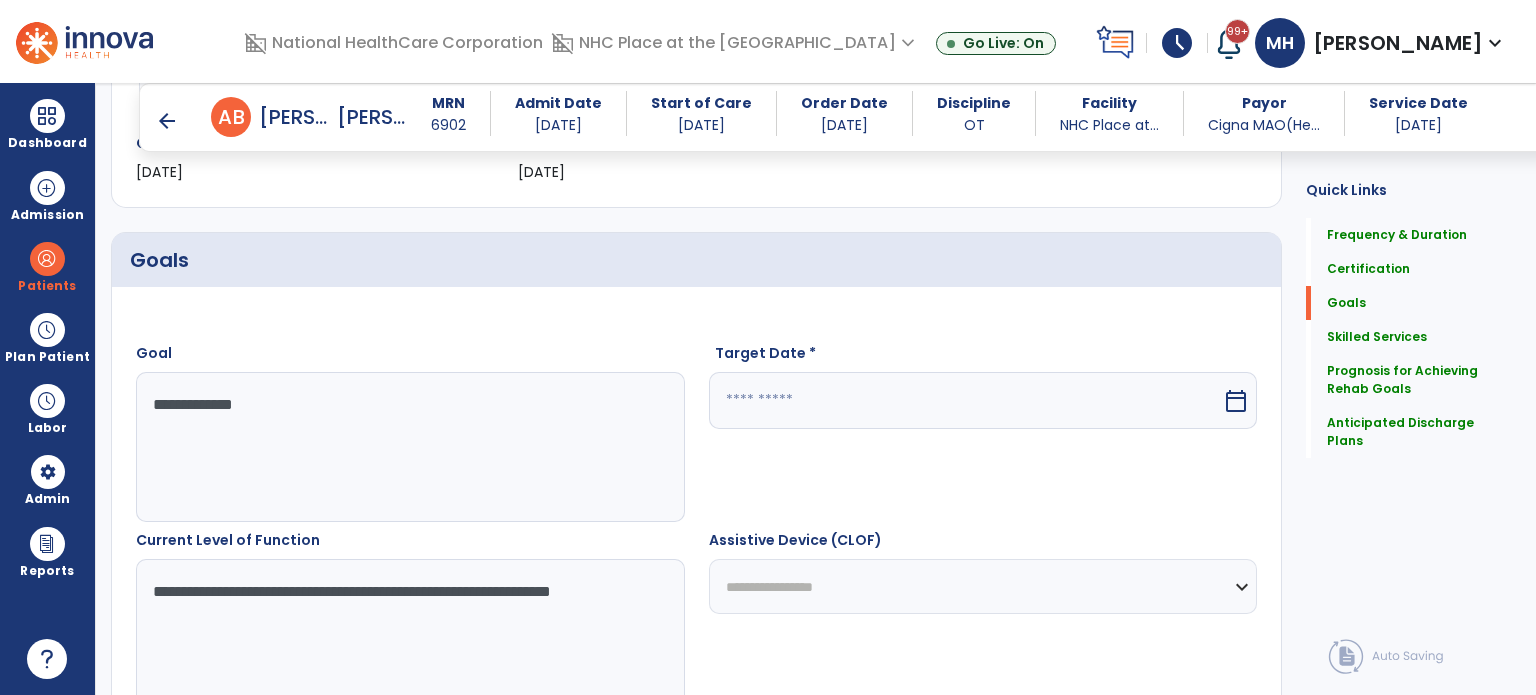 click at bounding box center (966, 400) 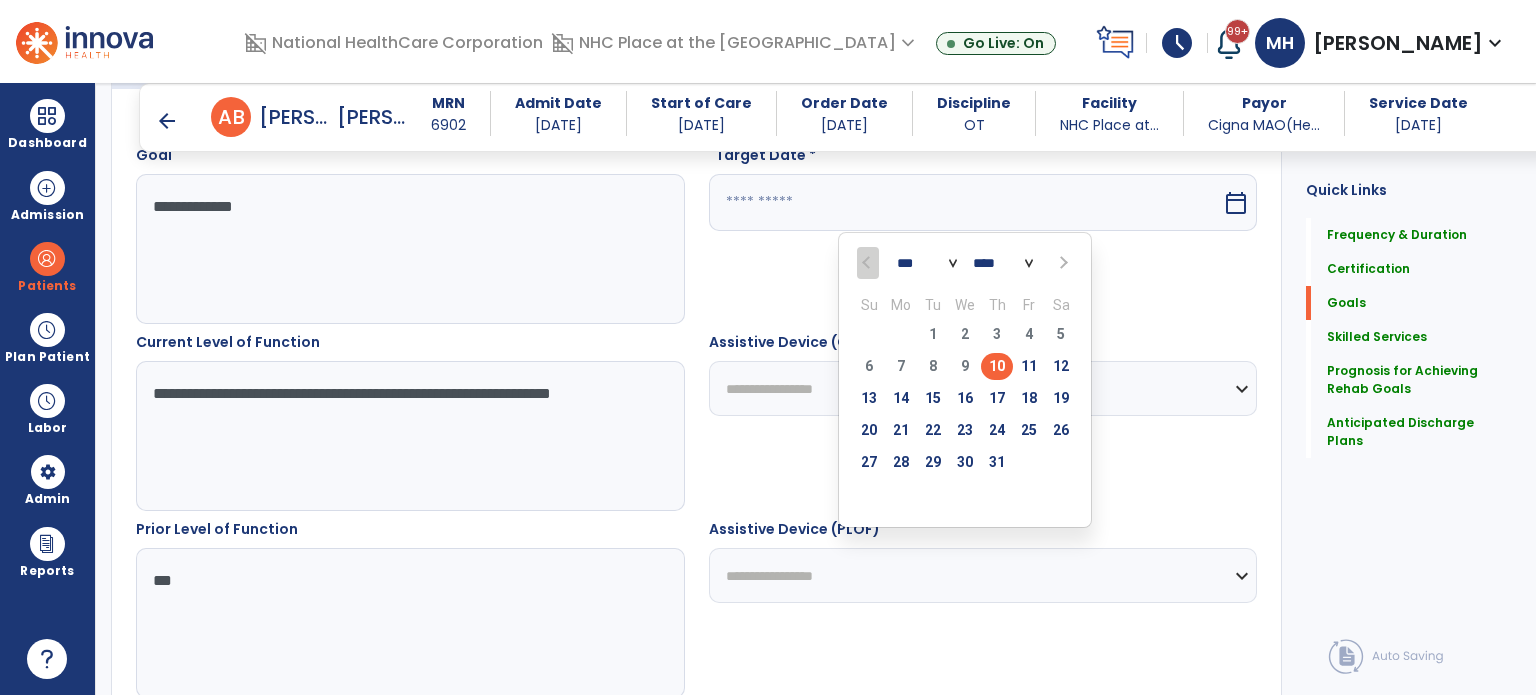 scroll, scrollTop: 584, scrollLeft: 0, axis: vertical 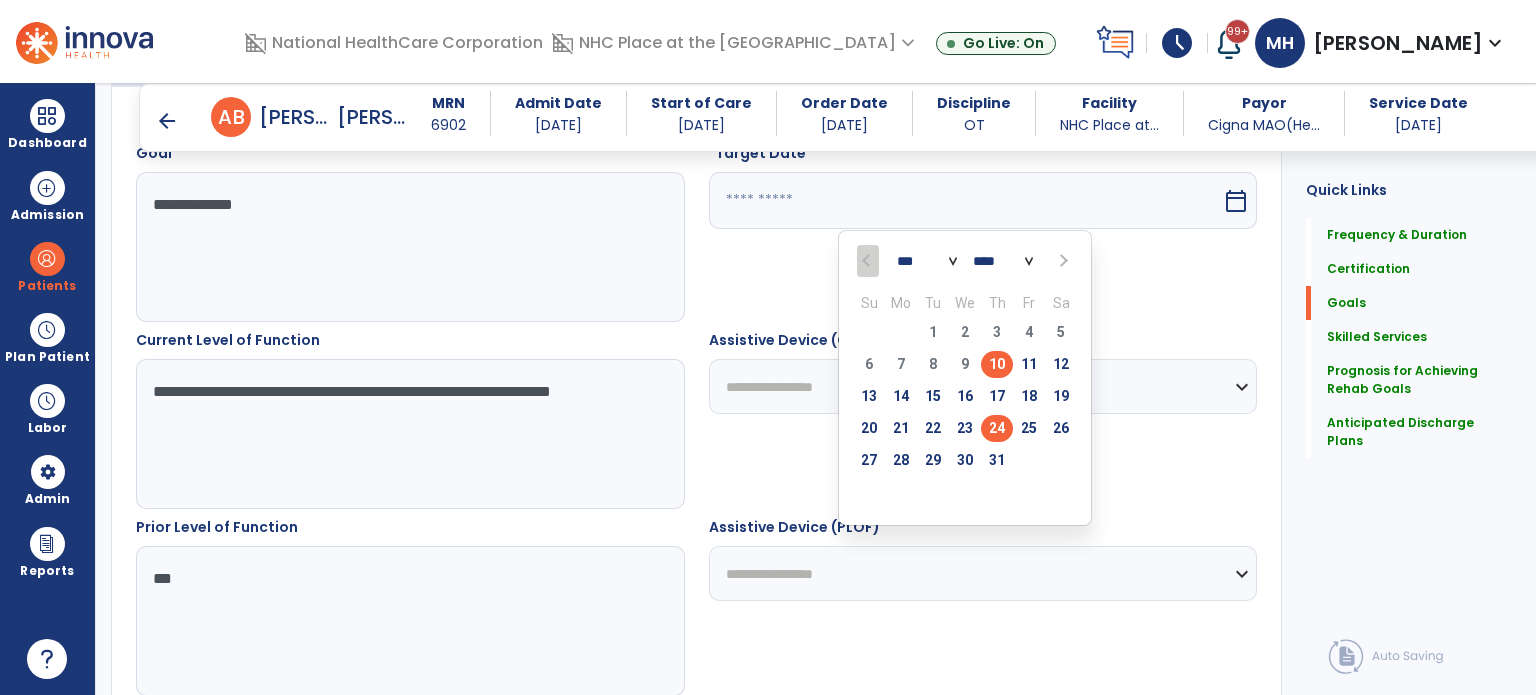 click on "24" at bounding box center (997, 428) 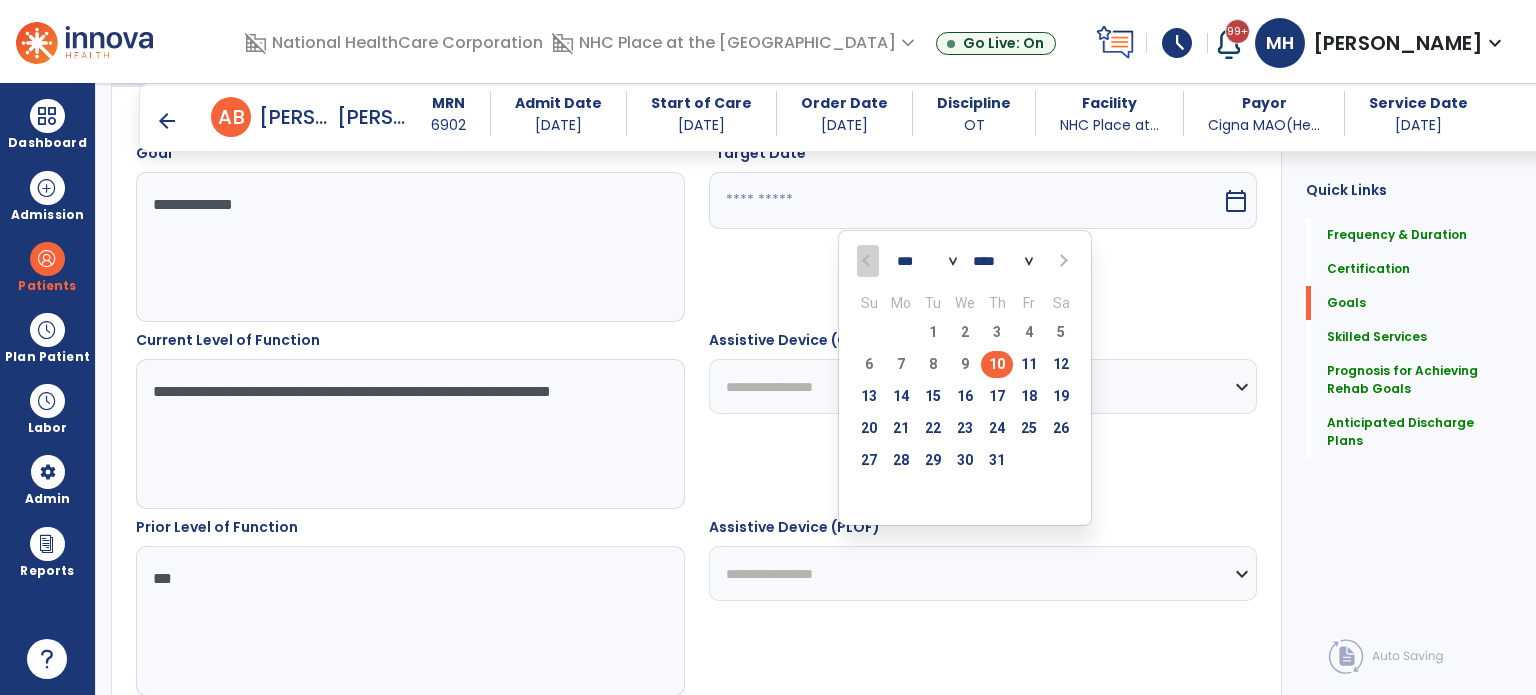type on "*********" 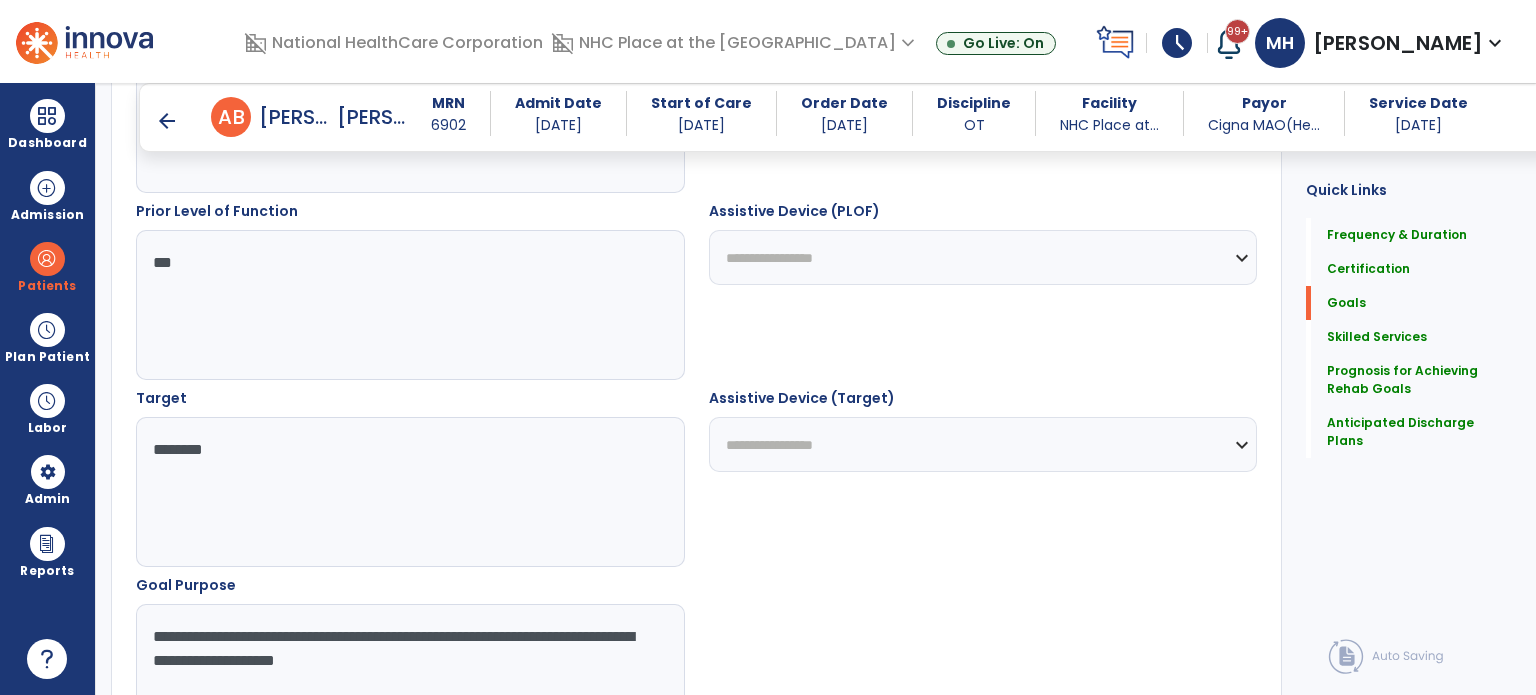 scroll, scrollTop: 1100, scrollLeft: 0, axis: vertical 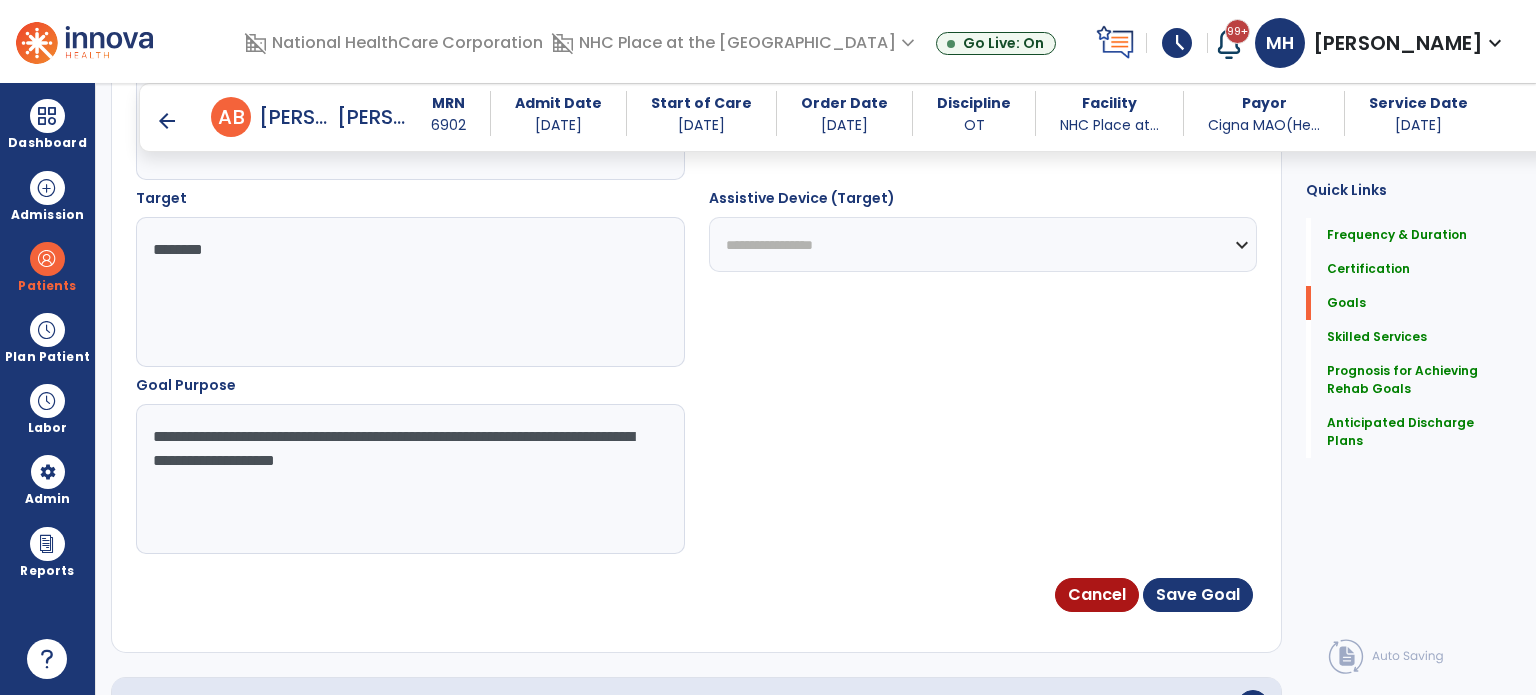 click on "********" at bounding box center [409, 292] 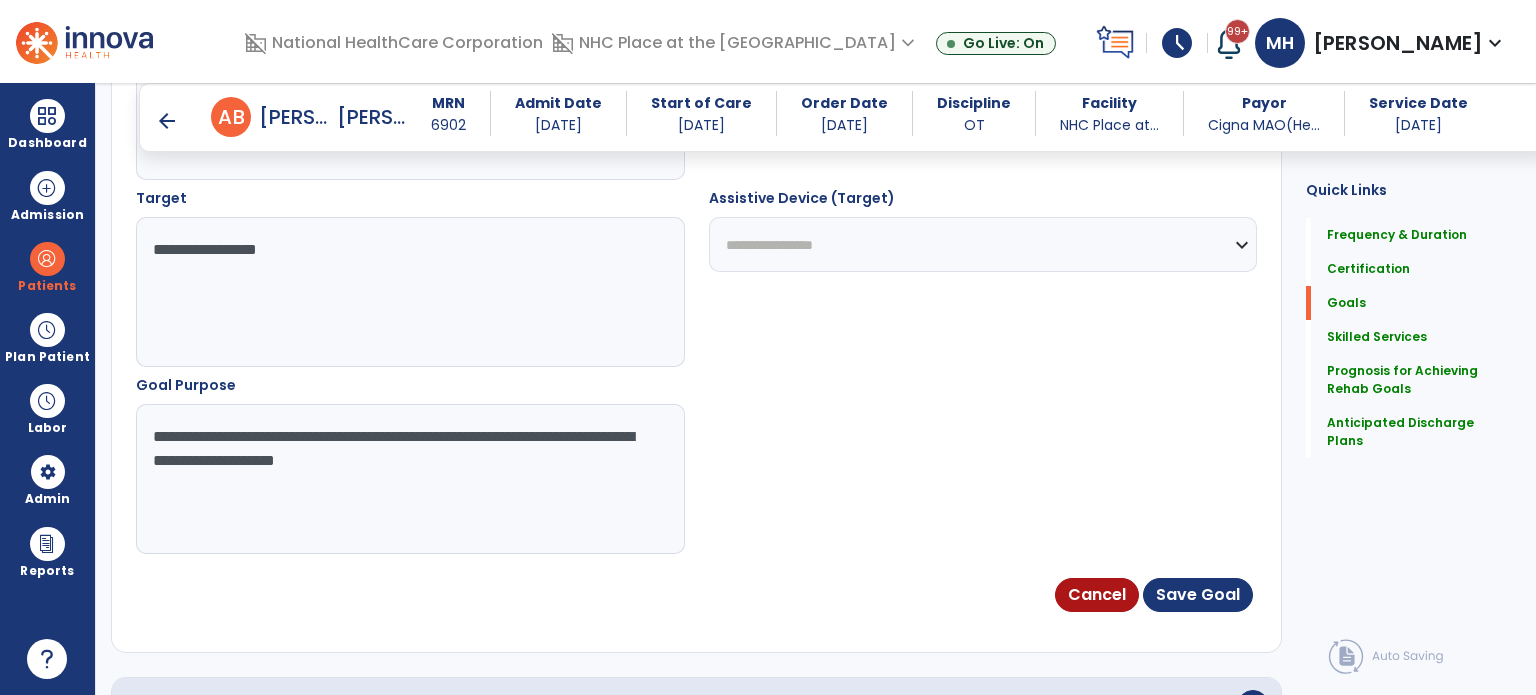 type on "**********" 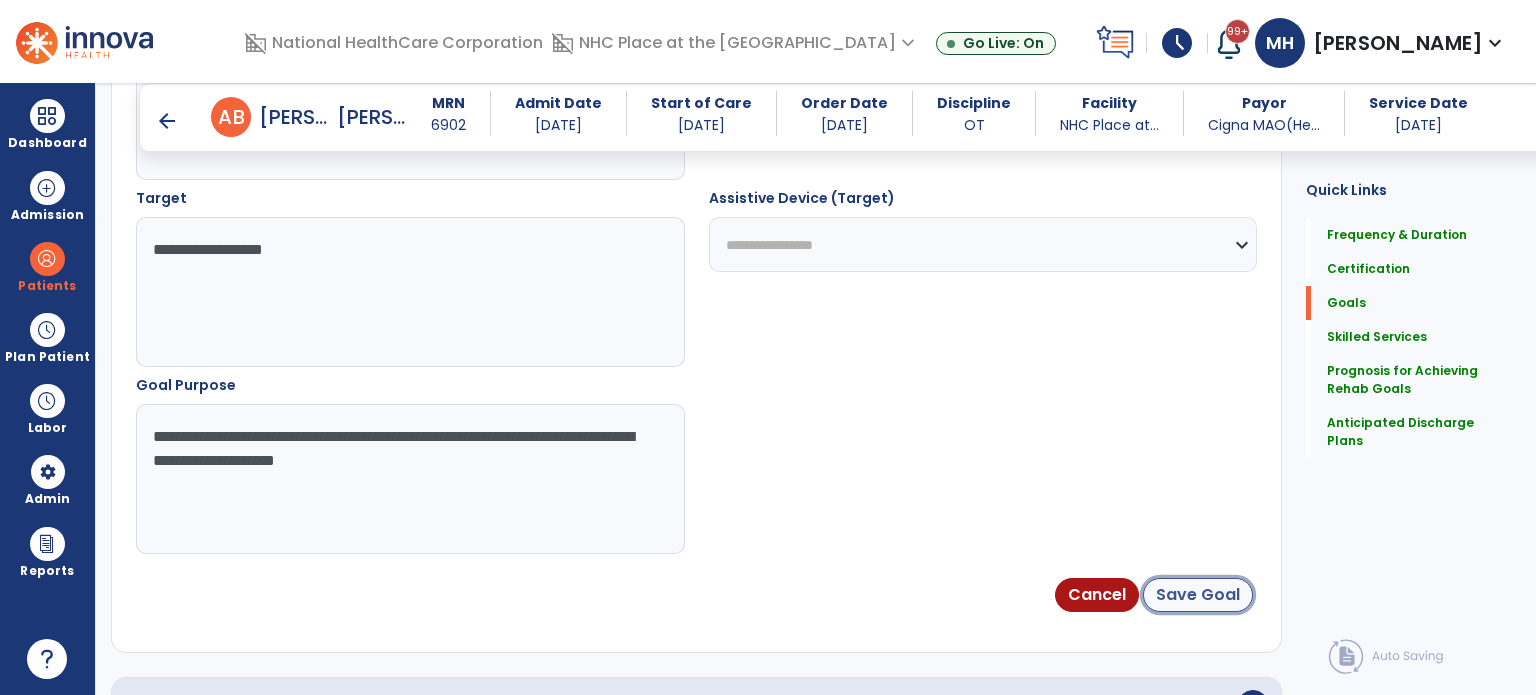 click on "Save Goal" at bounding box center [1198, 595] 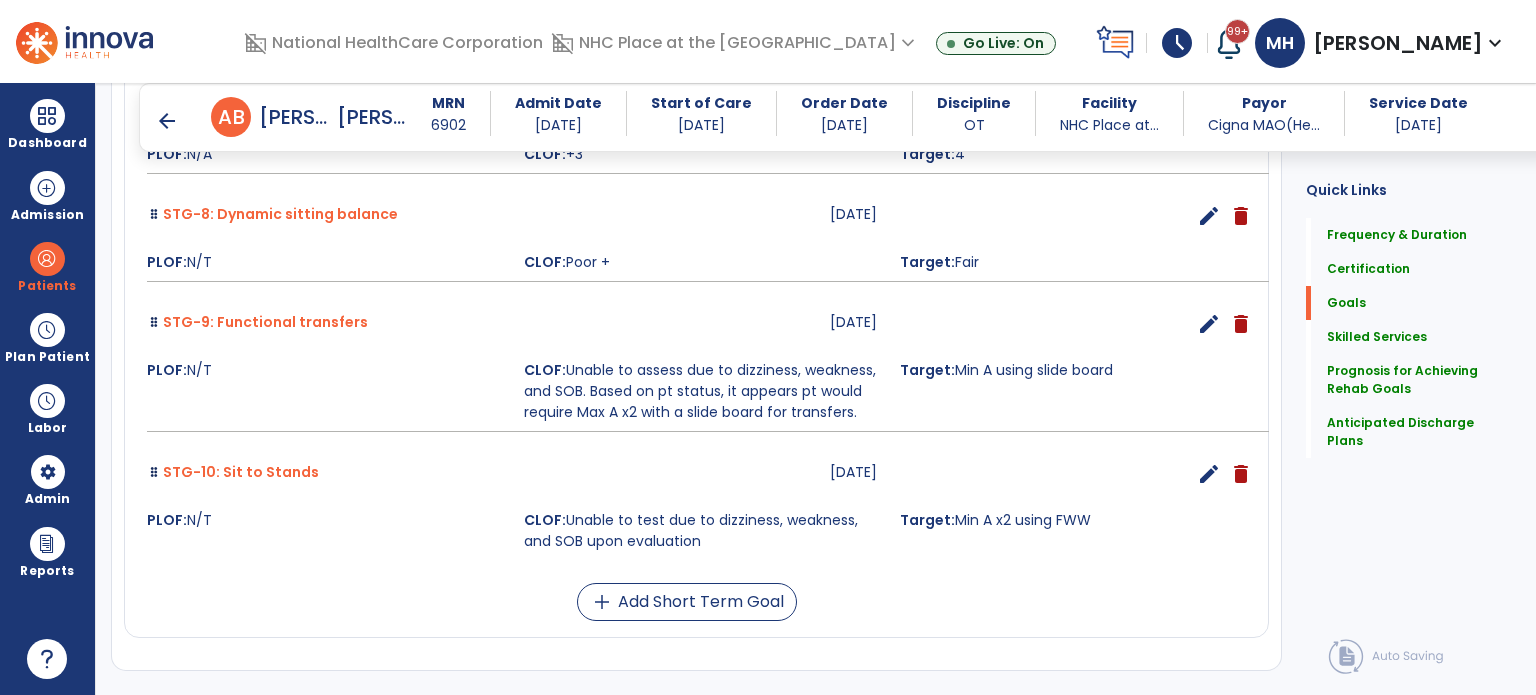 scroll, scrollTop: 1424, scrollLeft: 0, axis: vertical 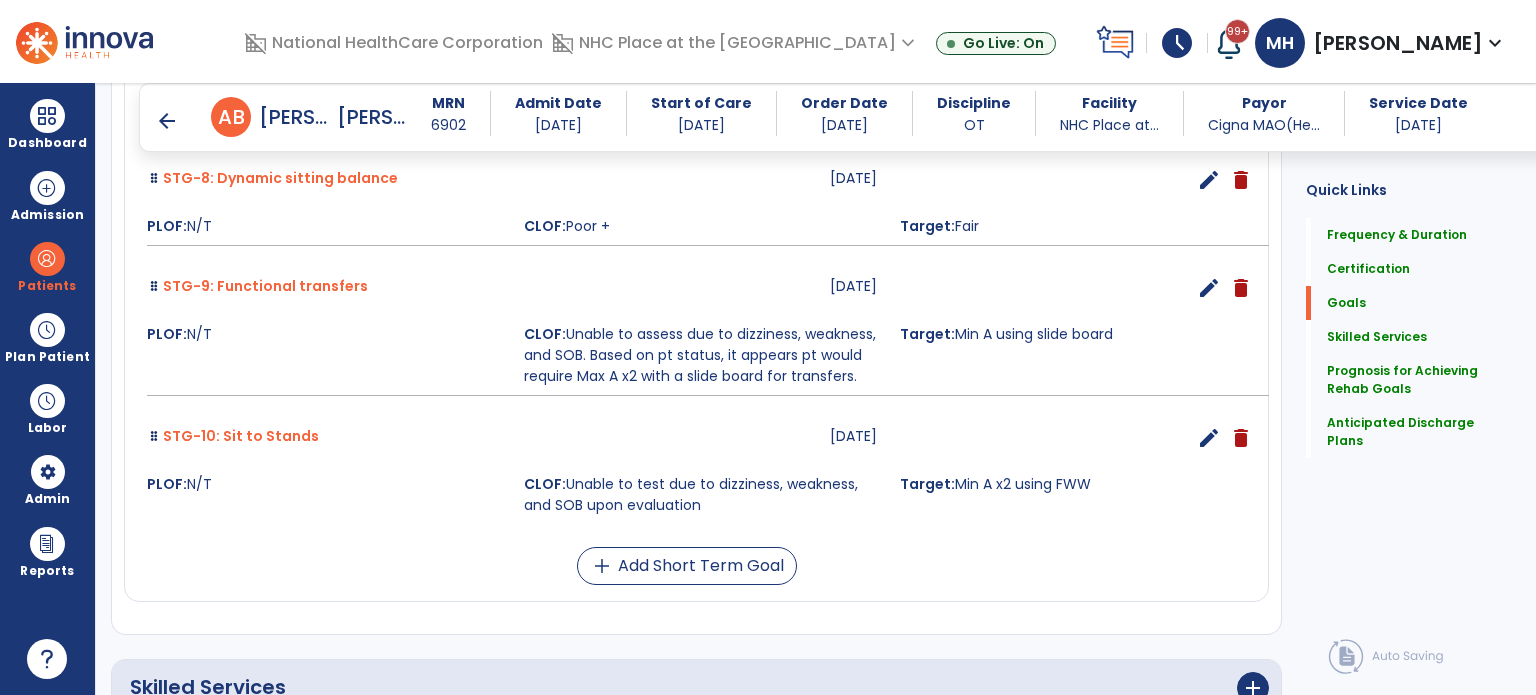 click on "edit" at bounding box center (1209, 438) 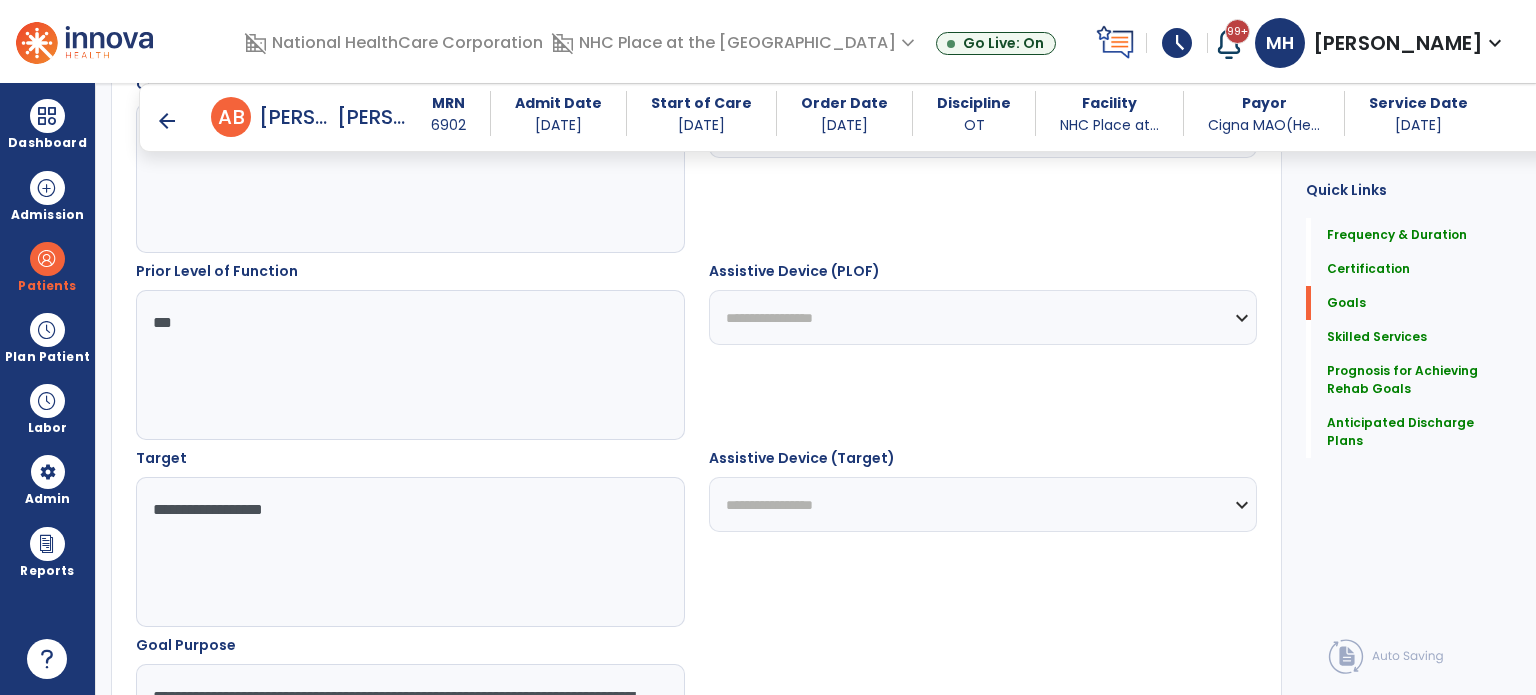 scroll, scrollTop: 1034, scrollLeft: 0, axis: vertical 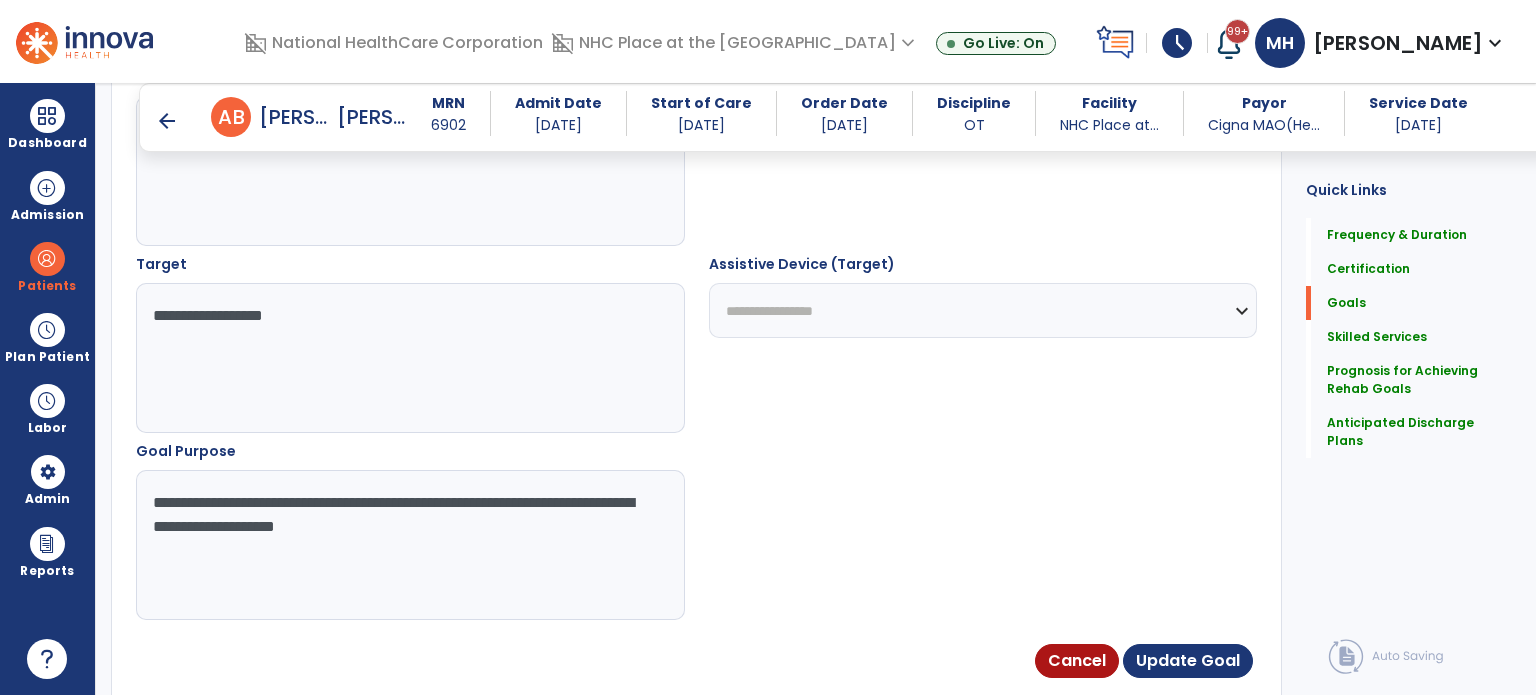 click on "**********" at bounding box center [409, 358] 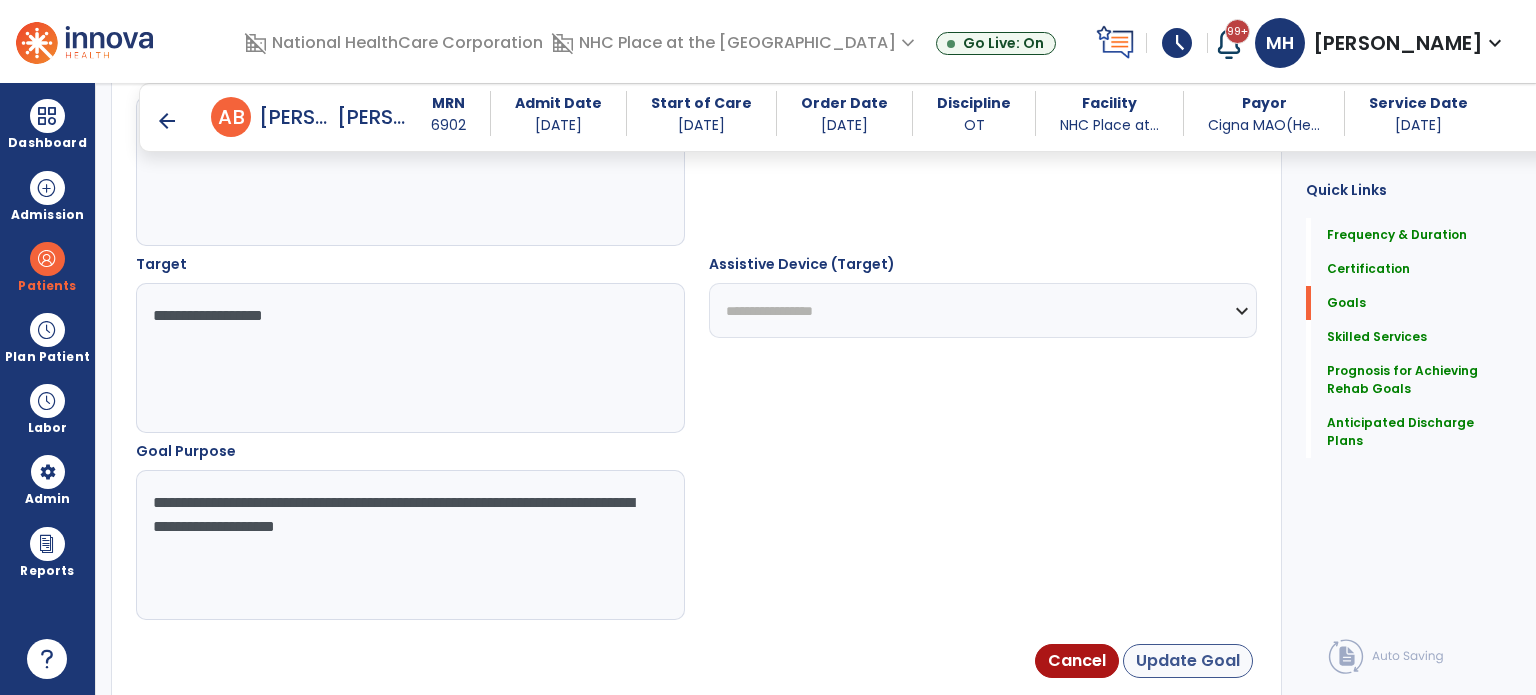 type on "**********" 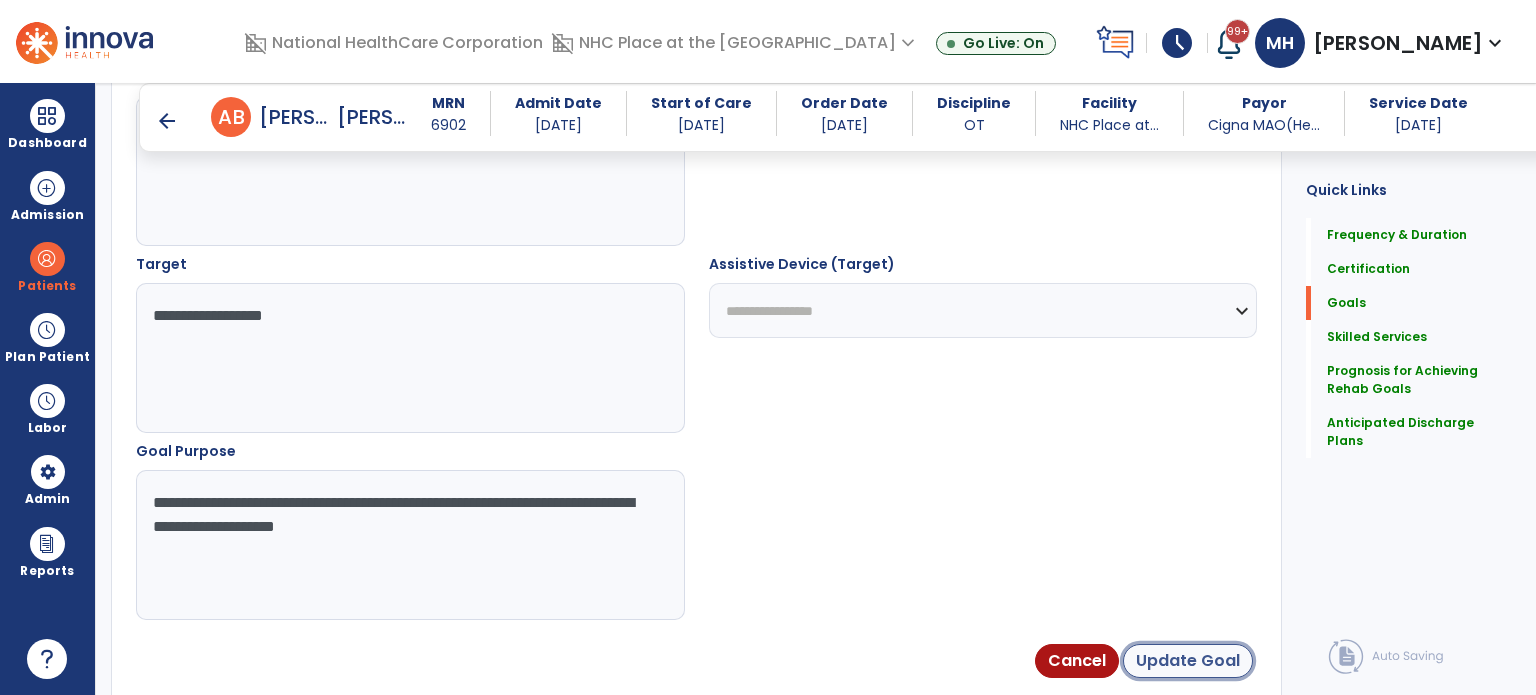 click on "Update Goal" at bounding box center (1188, 661) 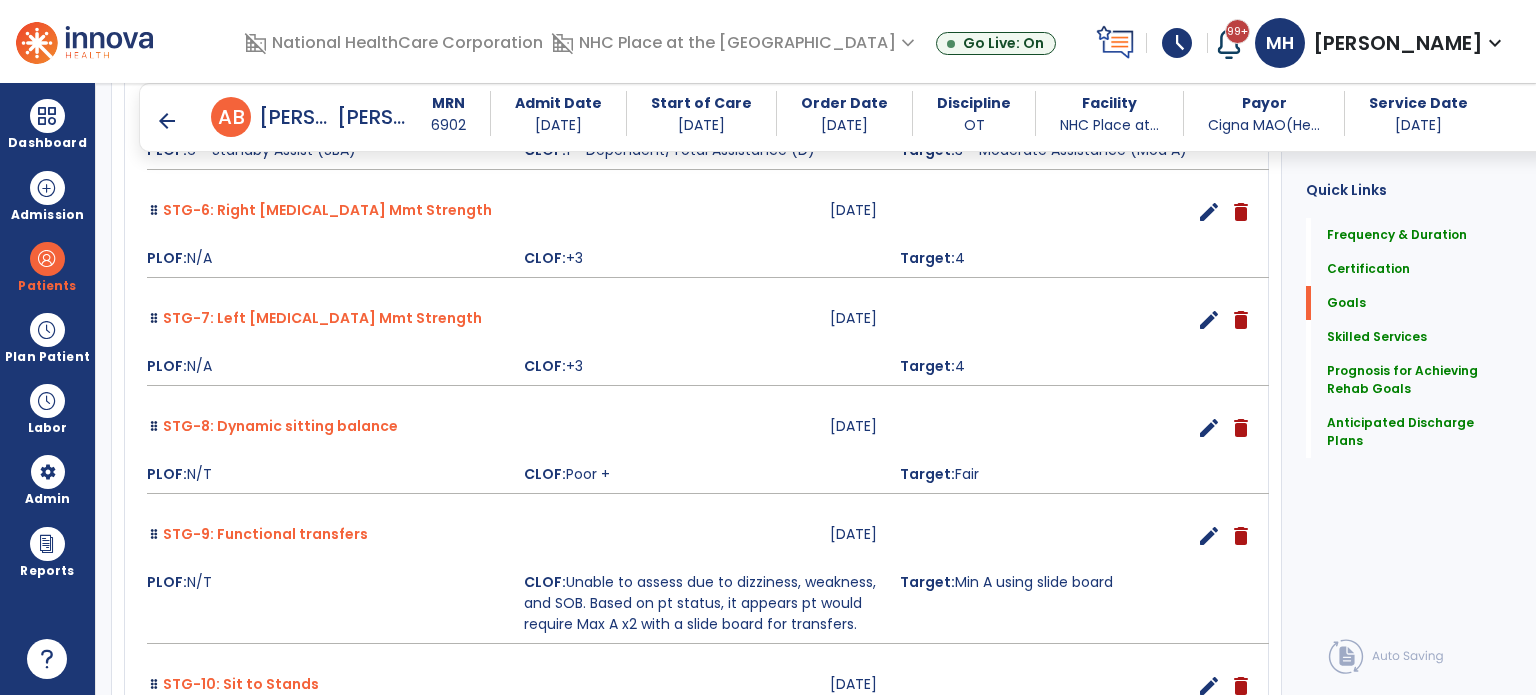 scroll, scrollTop: 1436, scrollLeft: 0, axis: vertical 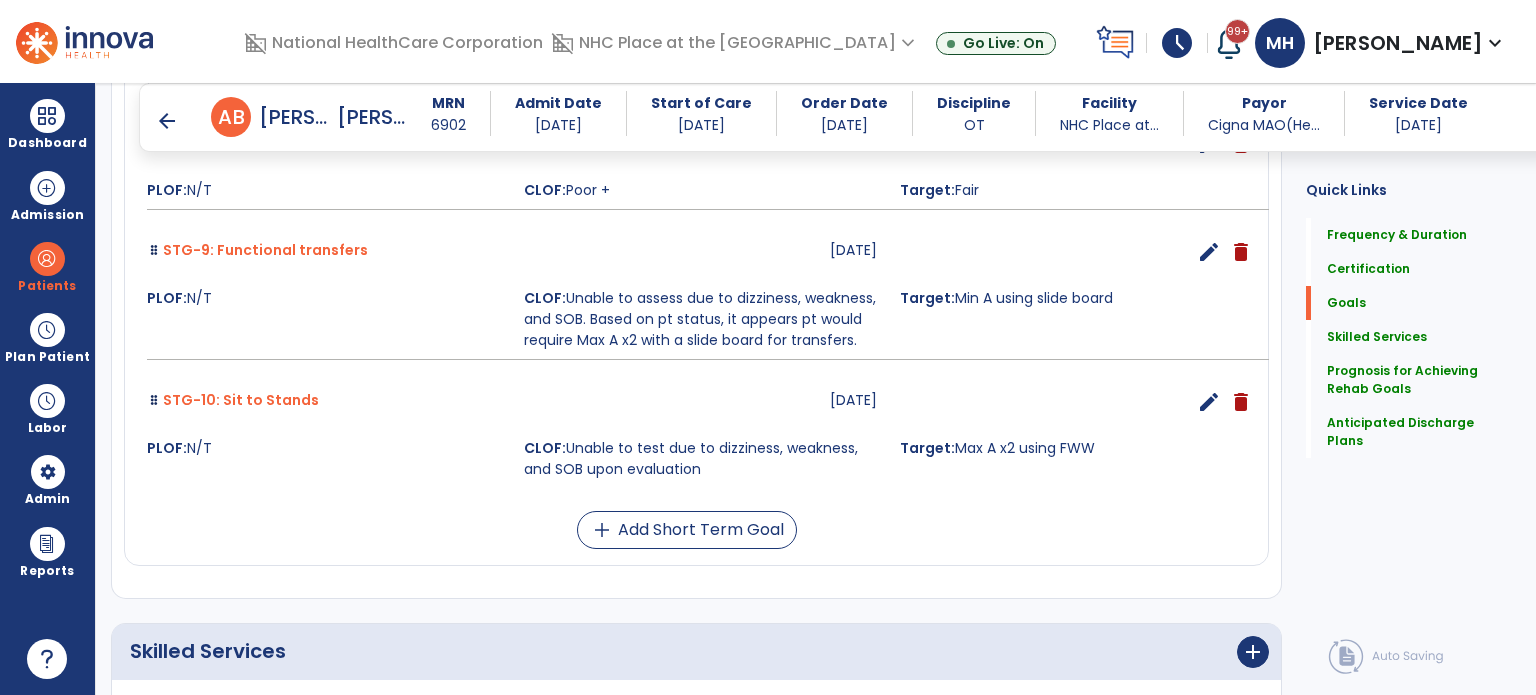 click on "edit" at bounding box center [1209, 402] 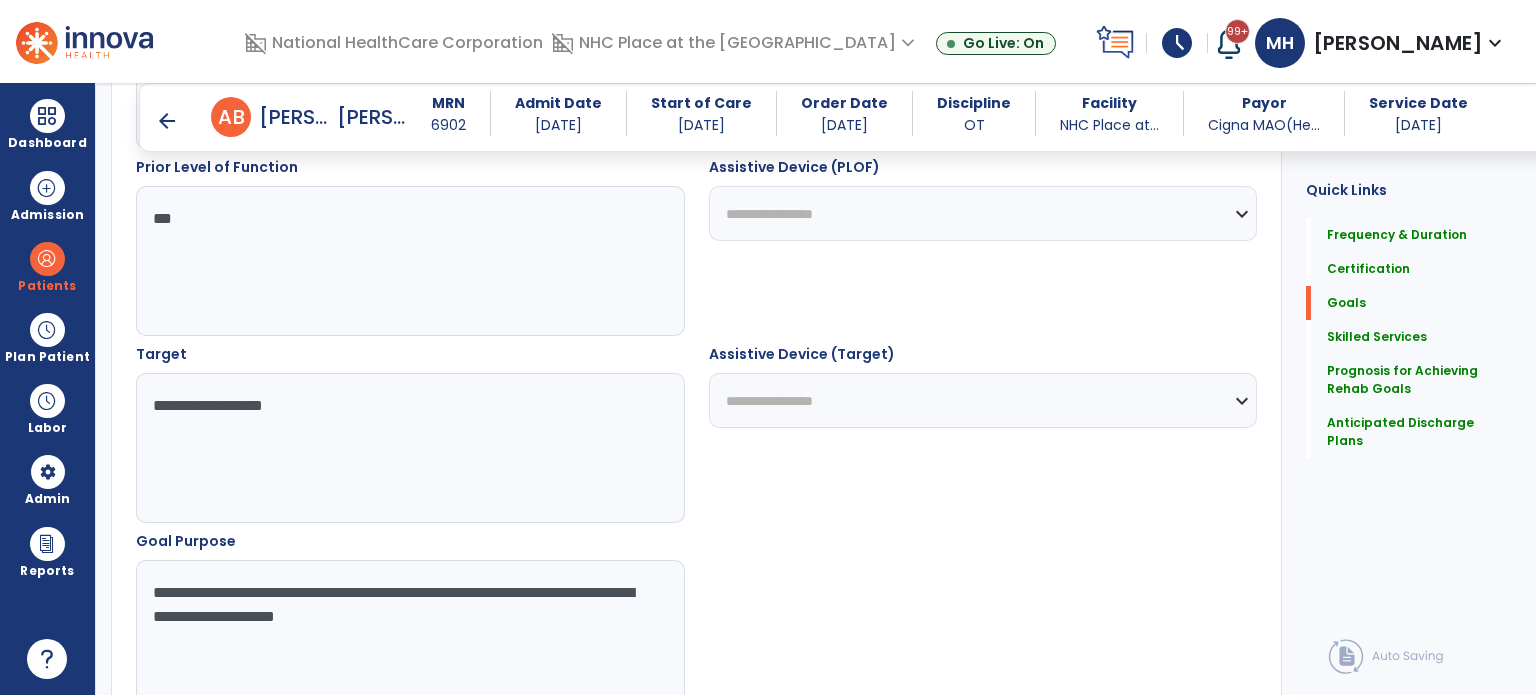 scroll, scrollTop: 1034, scrollLeft: 0, axis: vertical 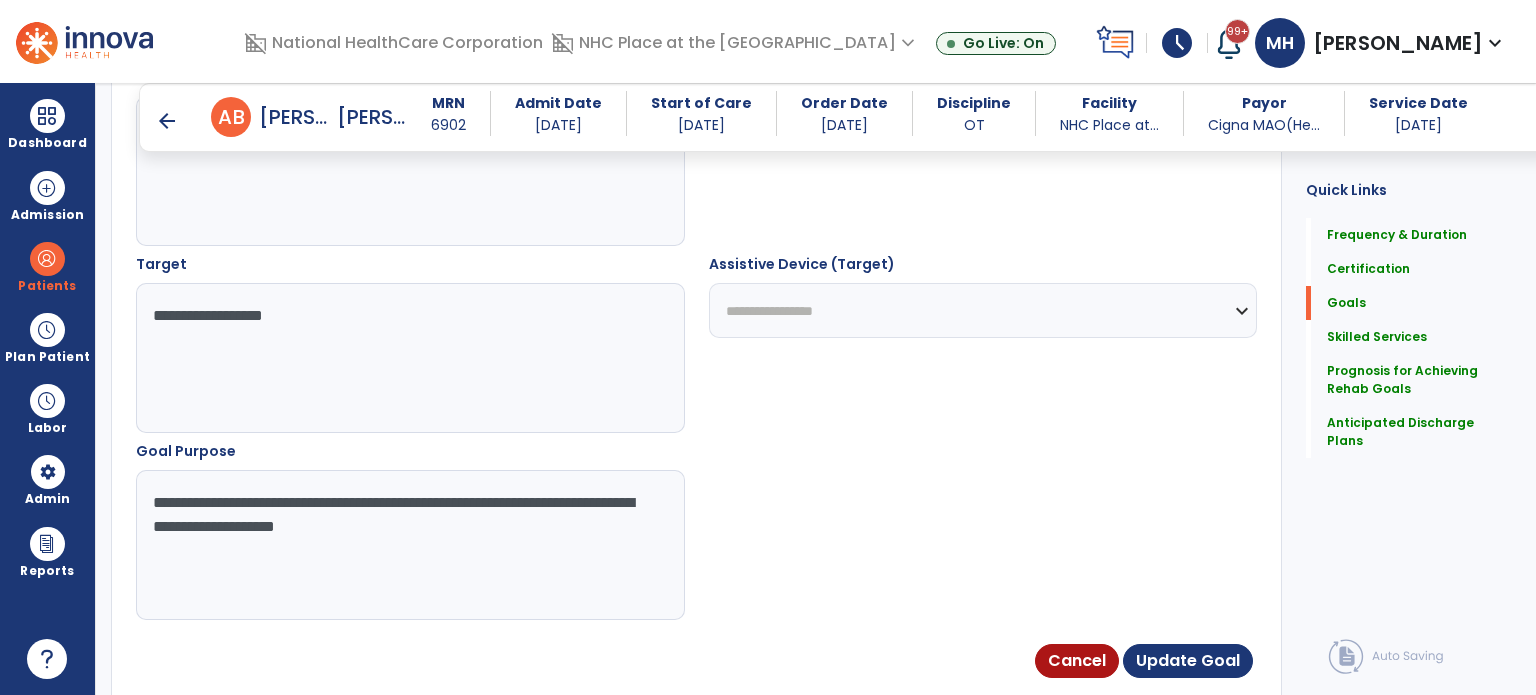 click on "**********" at bounding box center (409, 358) 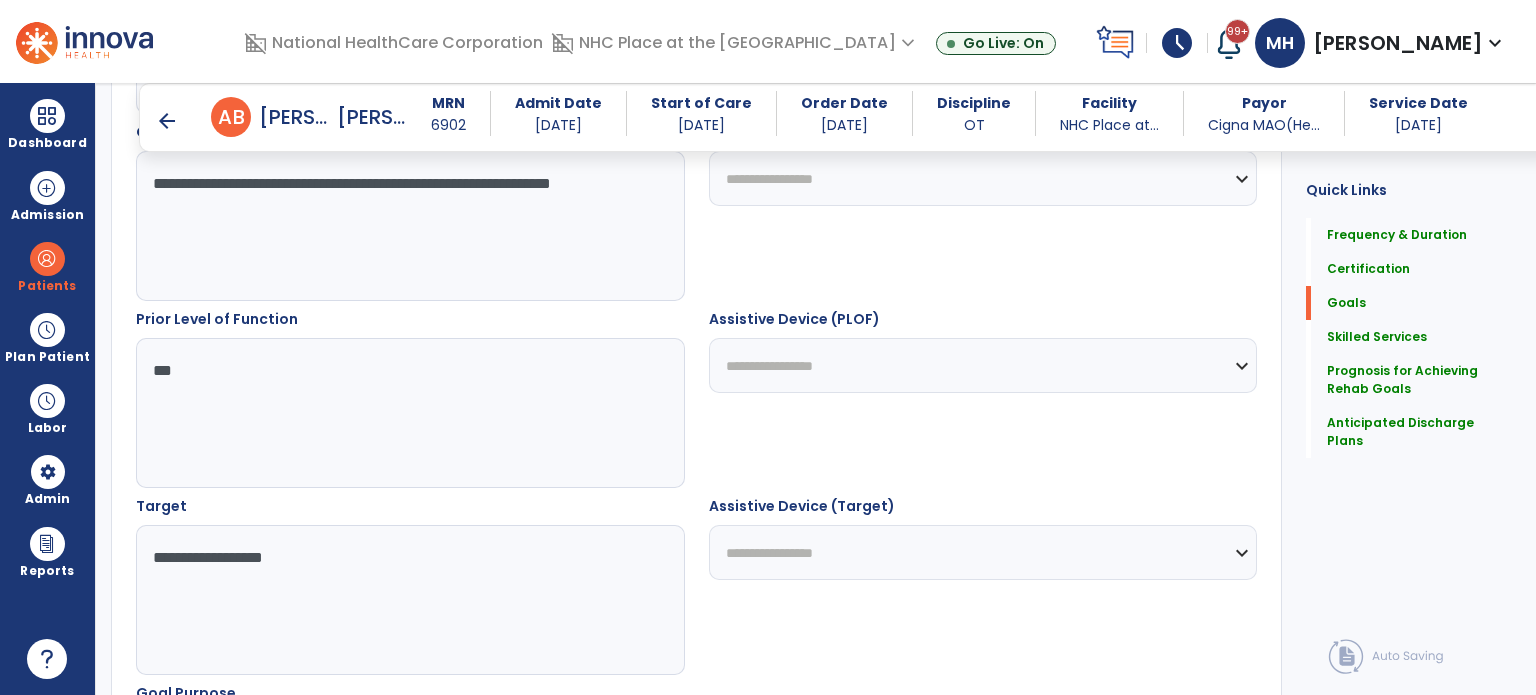 scroll, scrollTop: 634, scrollLeft: 0, axis: vertical 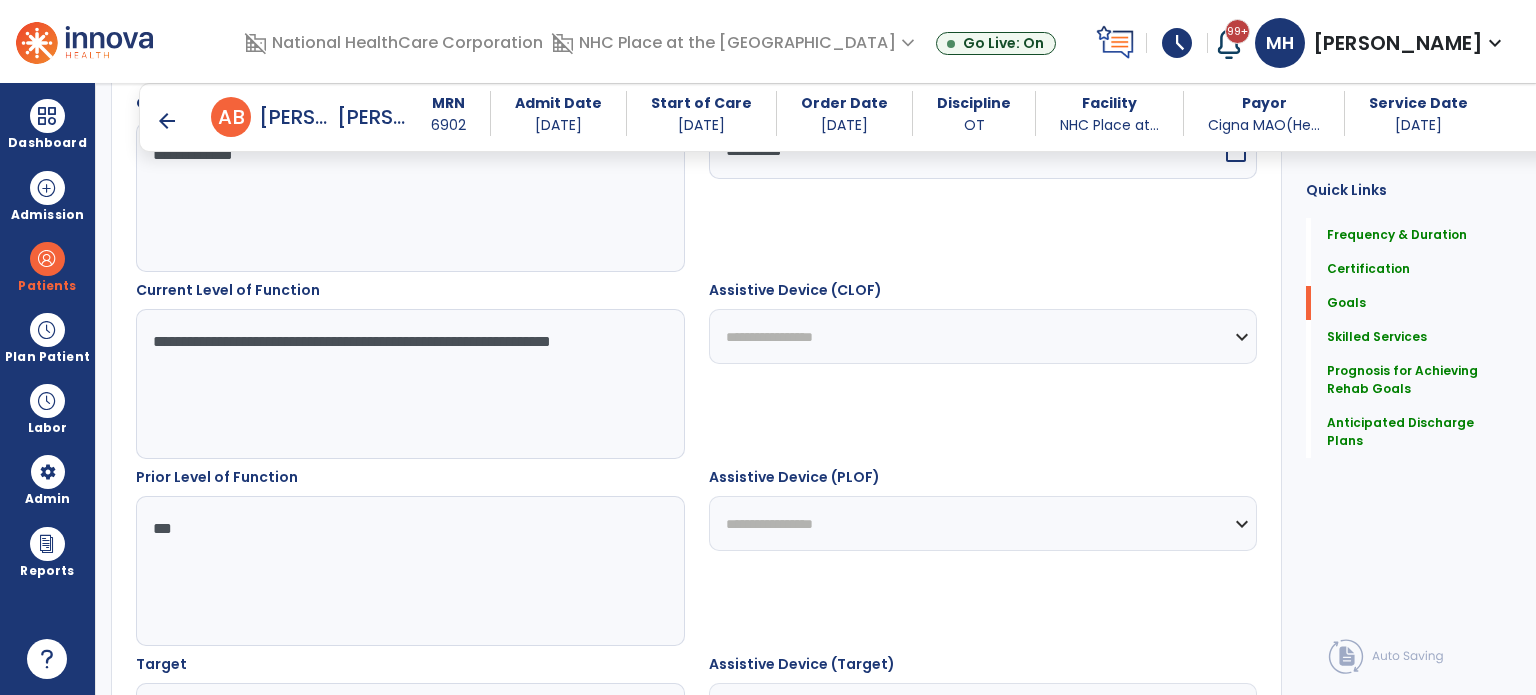 type on "**********" 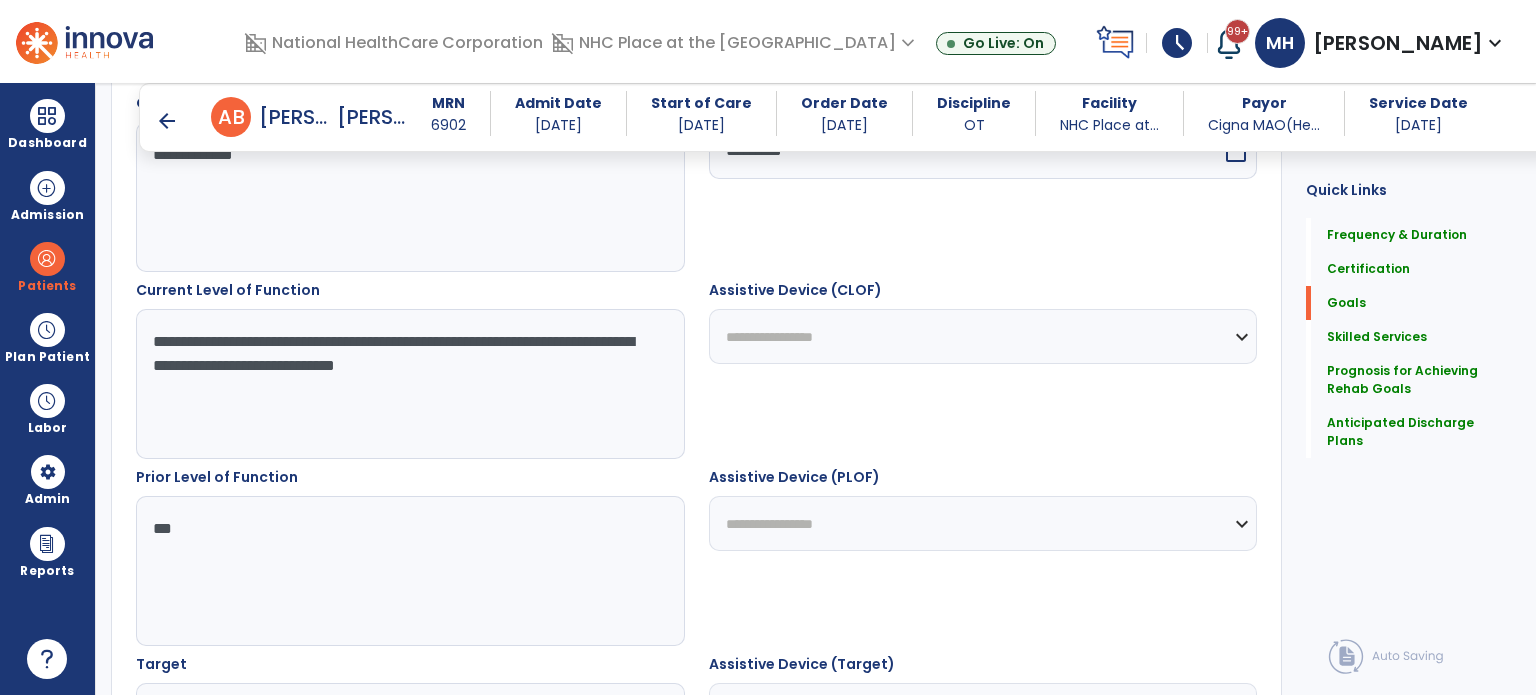 drag, startPoint x: 244, startPoint y: 363, endPoint x: 705, endPoint y: 389, distance: 461.7326 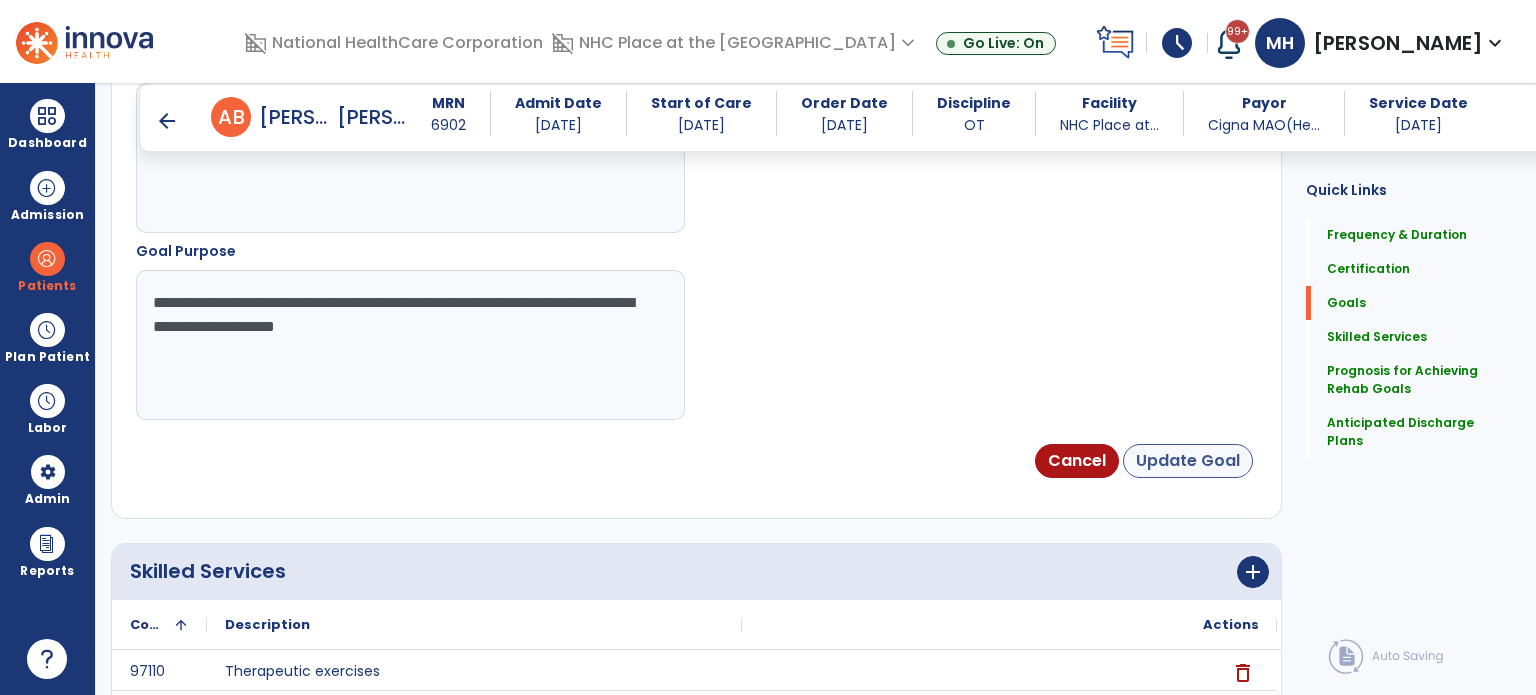 type on "**********" 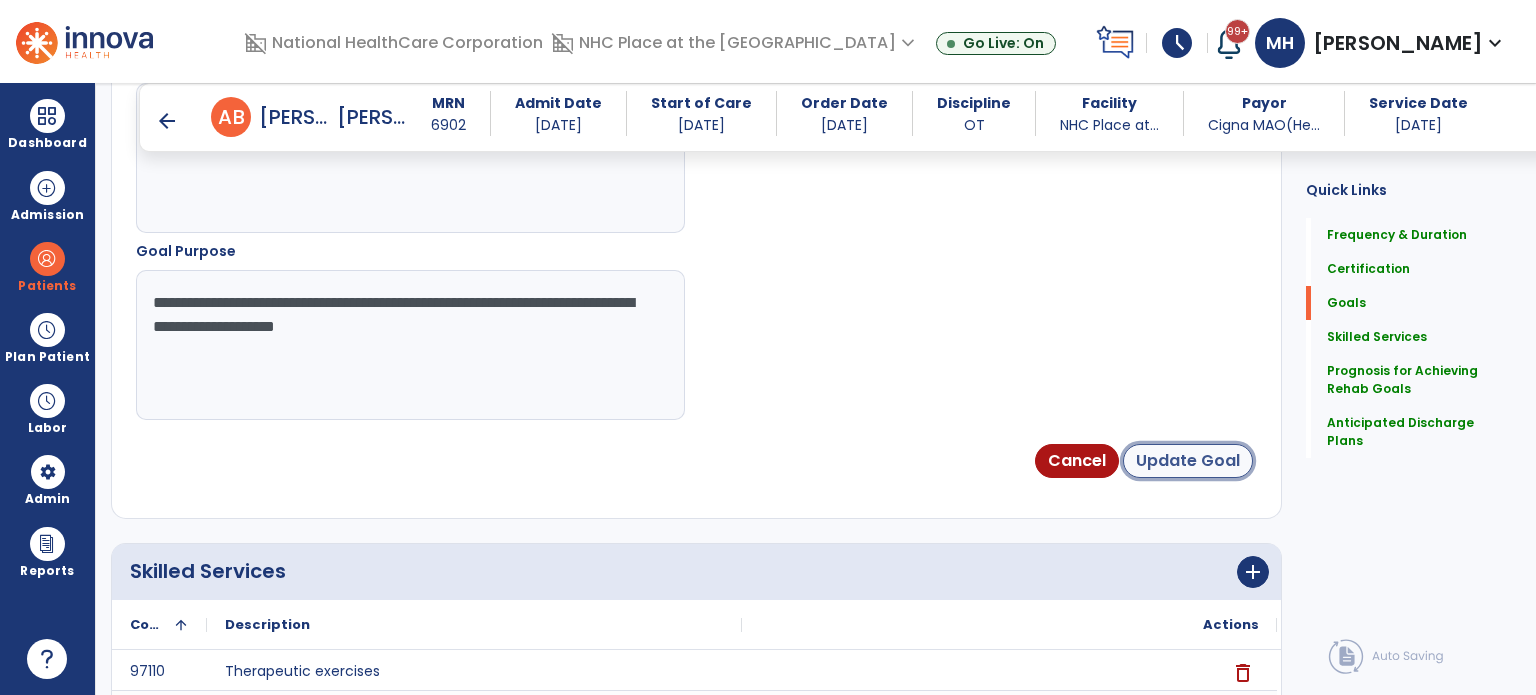 click on "Update Goal" at bounding box center (1188, 461) 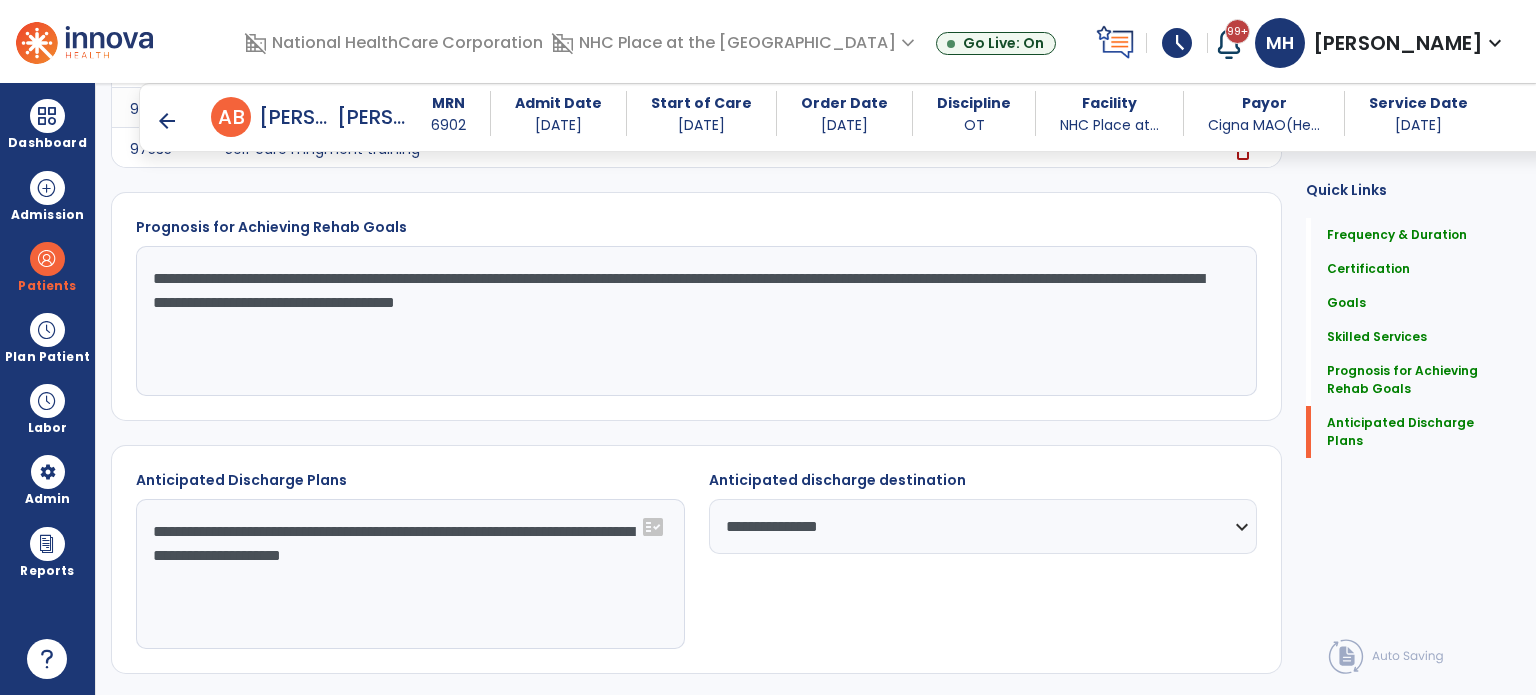 scroll, scrollTop: 2200, scrollLeft: 0, axis: vertical 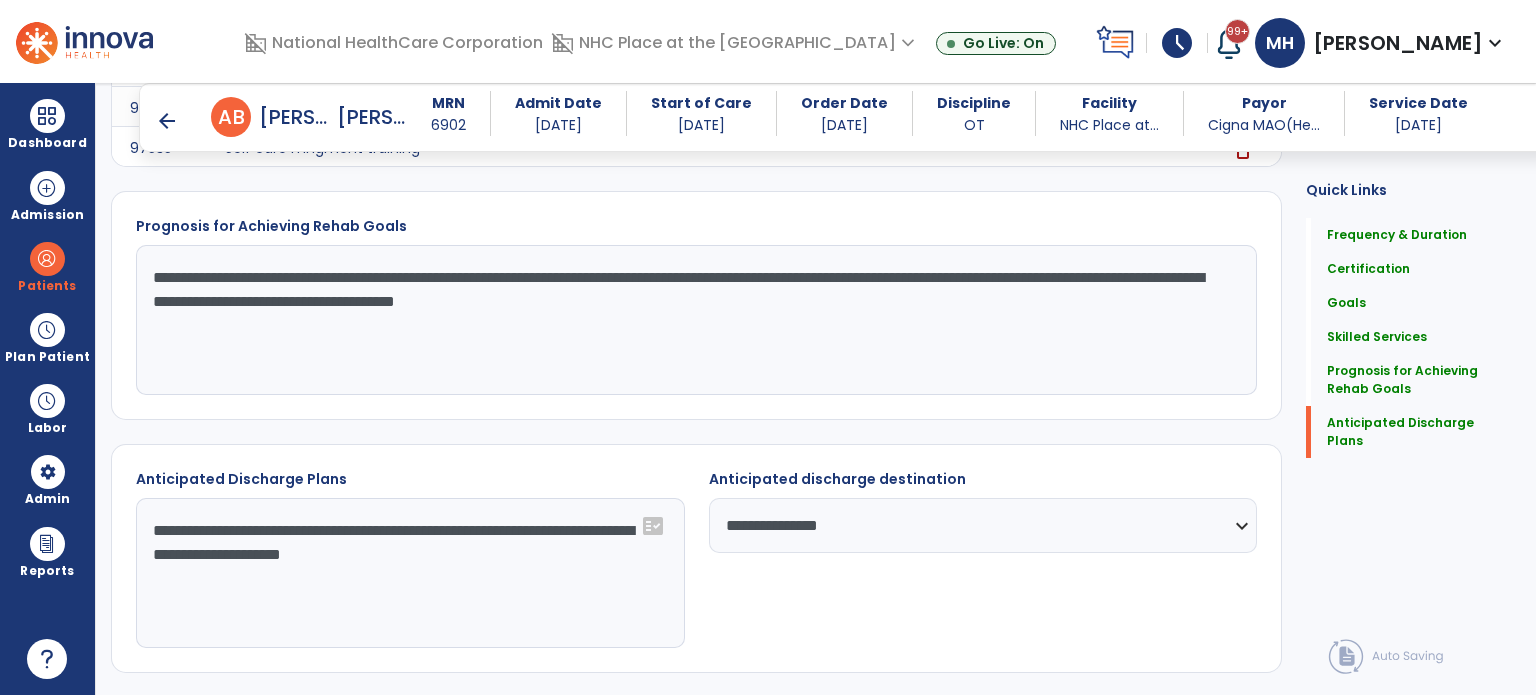 click on "**********" 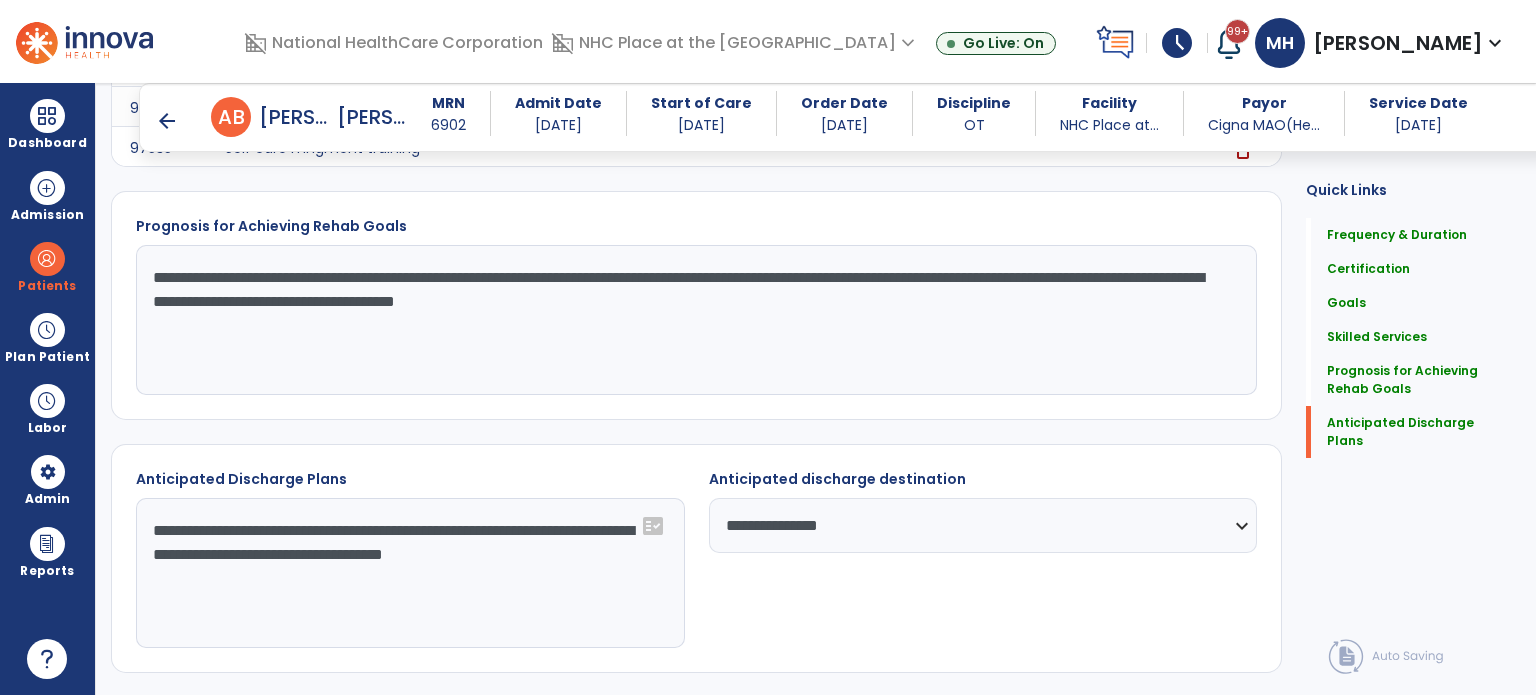 type on "**********" 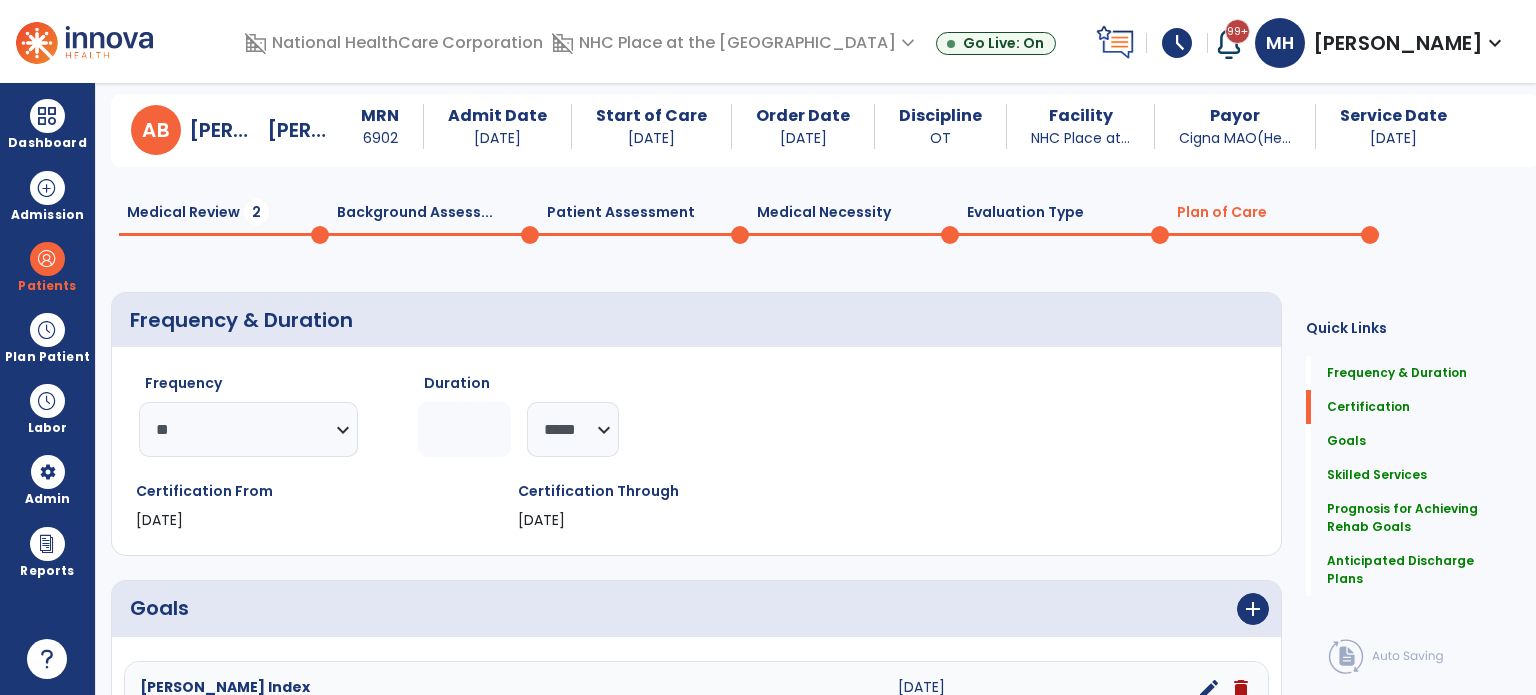scroll, scrollTop: 0, scrollLeft: 0, axis: both 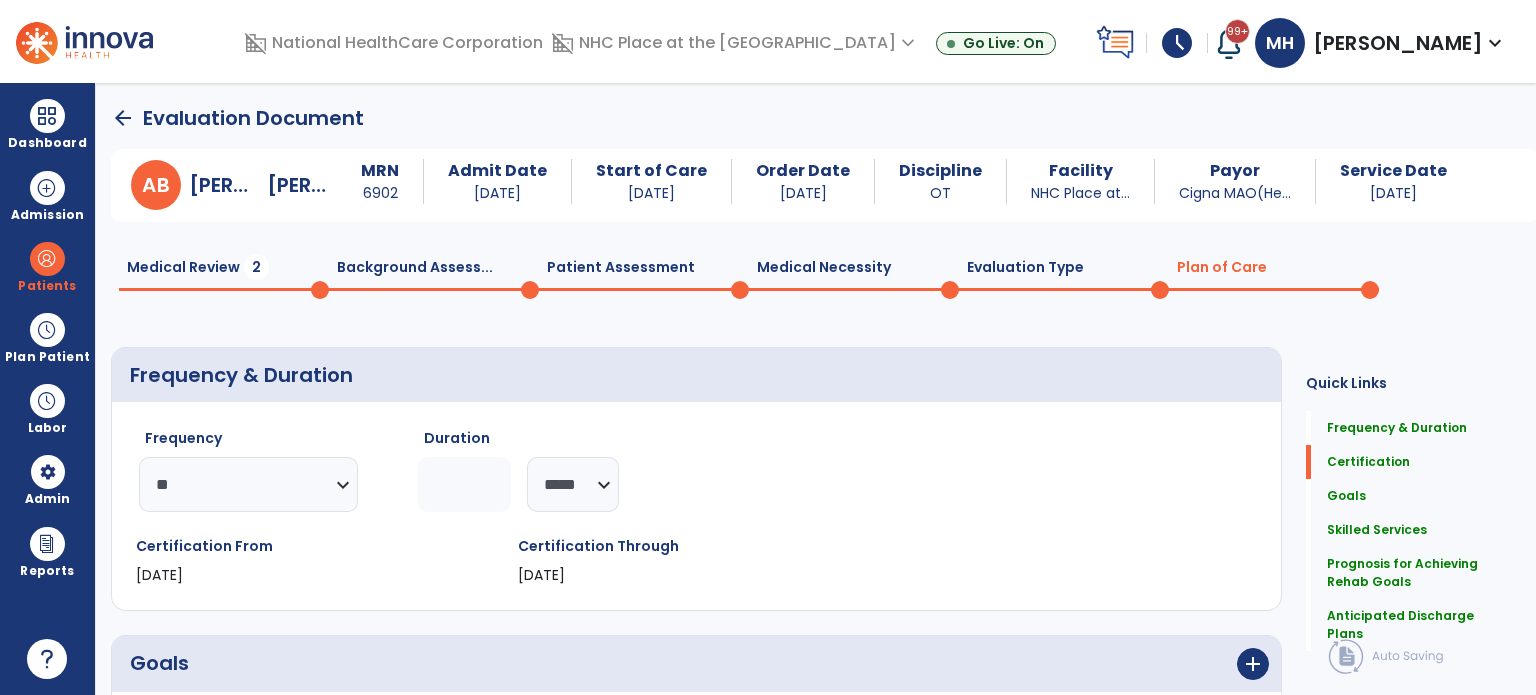 click on "Evaluation Type  0" 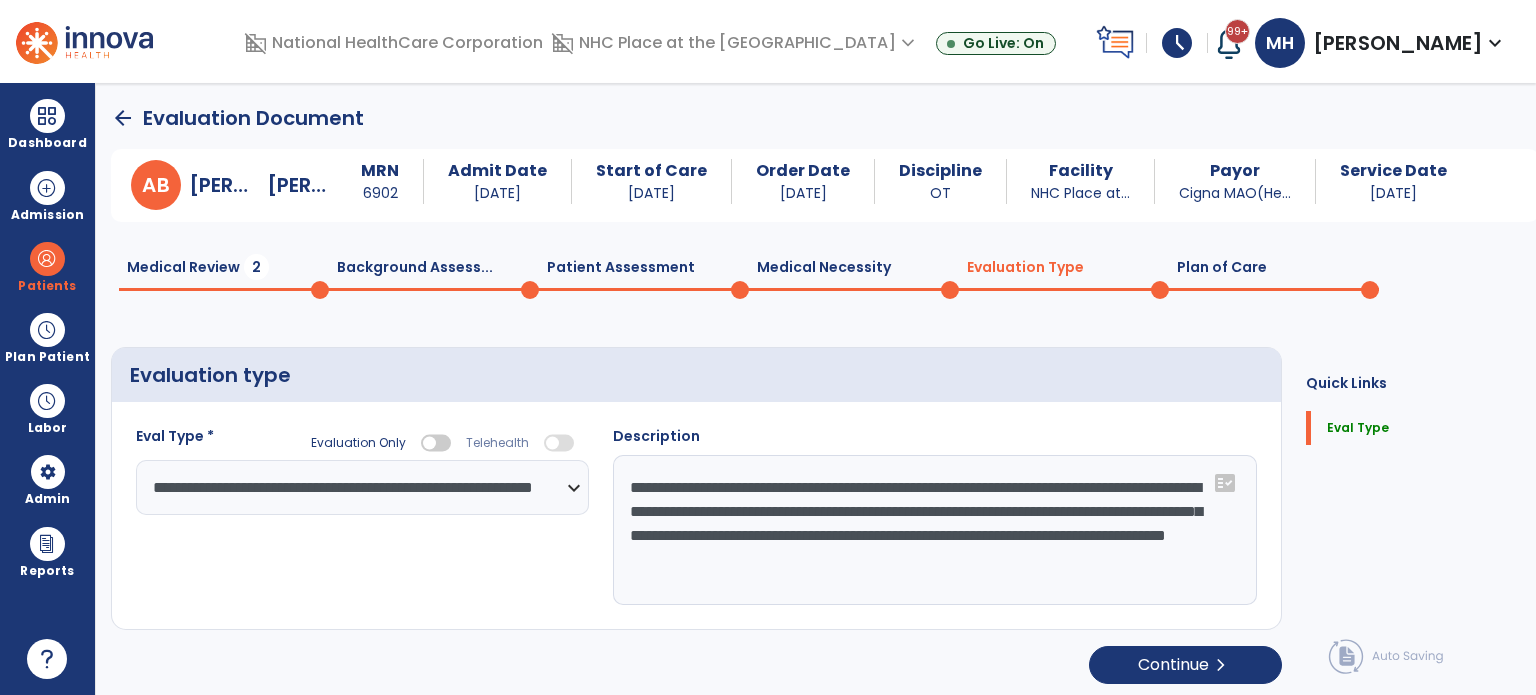click on "Medical Necessity  0" 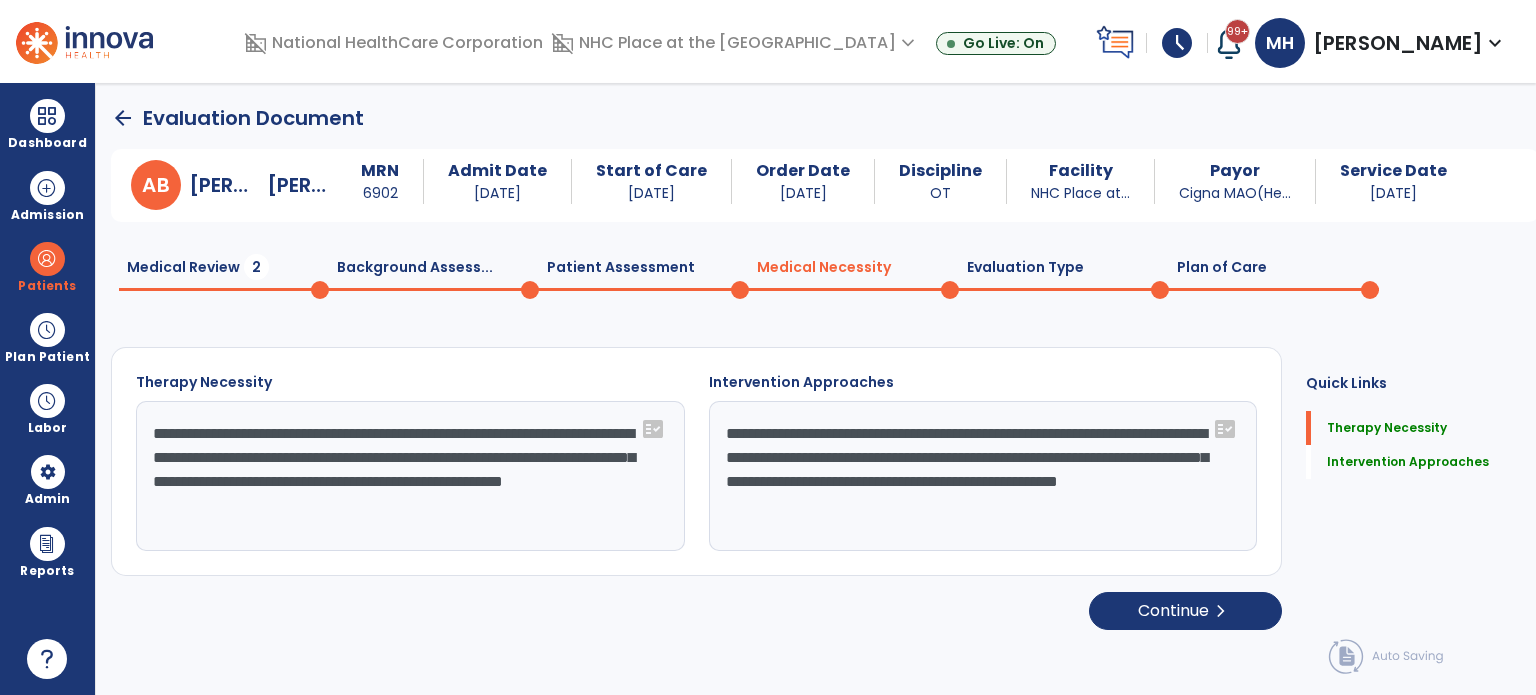 click on "Patient Assessment  0" 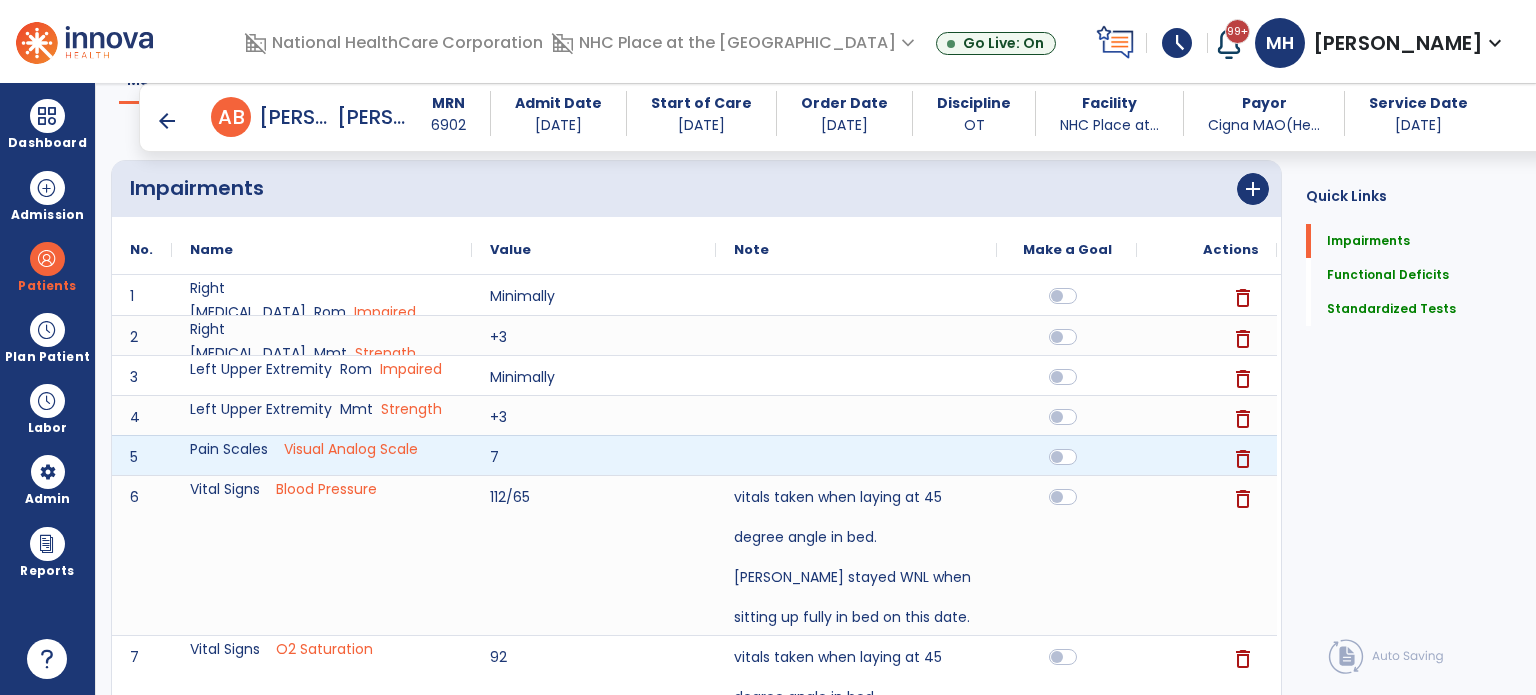 scroll, scrollTop: 0, scrollLeft: 0, axis: both 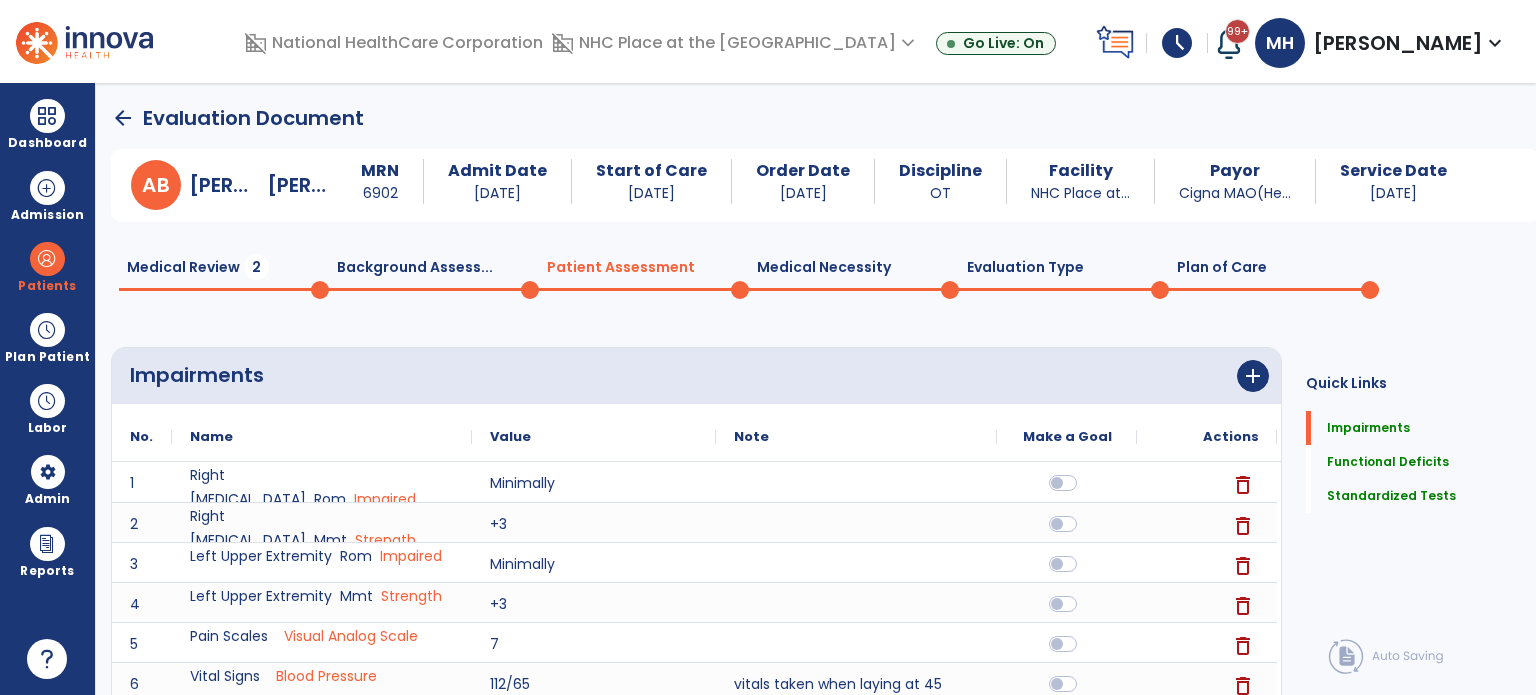 click on "Background Assess...  0" 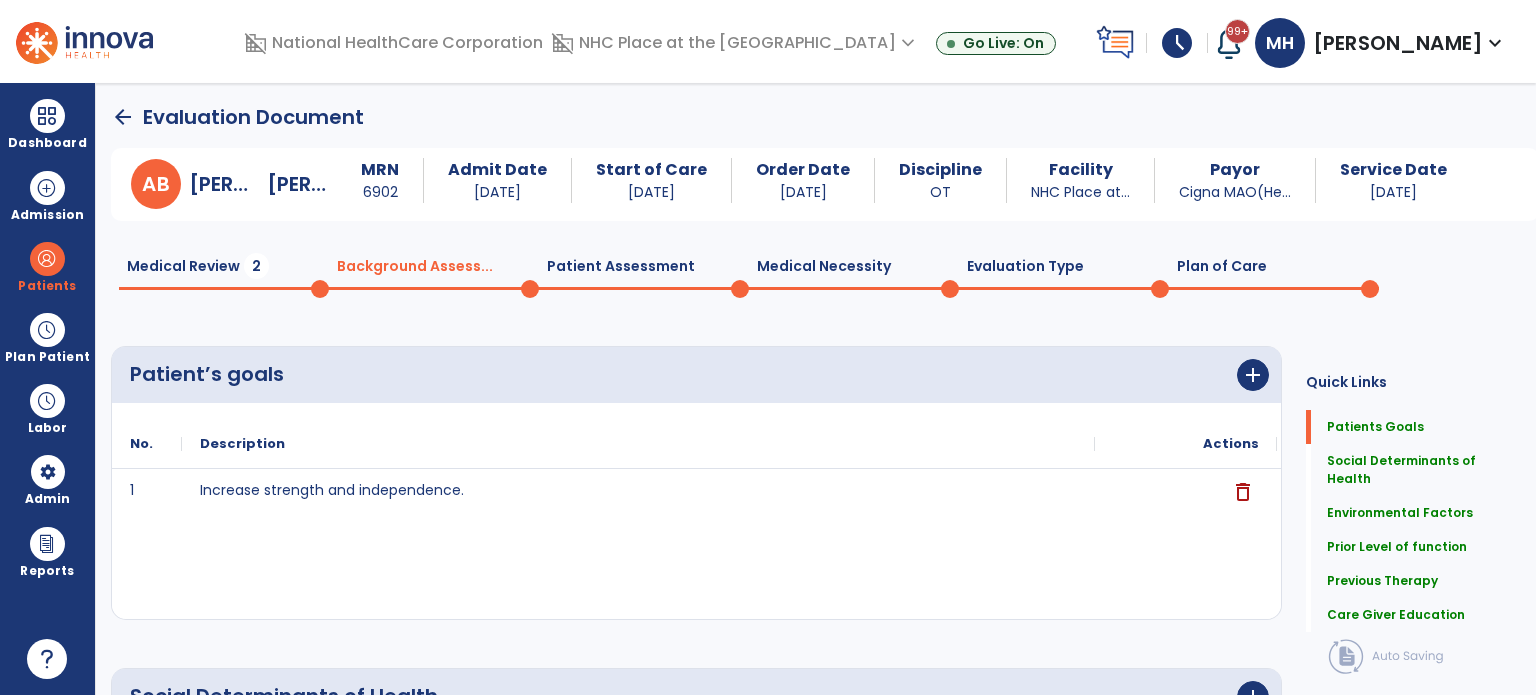 scroll, scrollTop: 0, scrollLeft: 0, axis: both 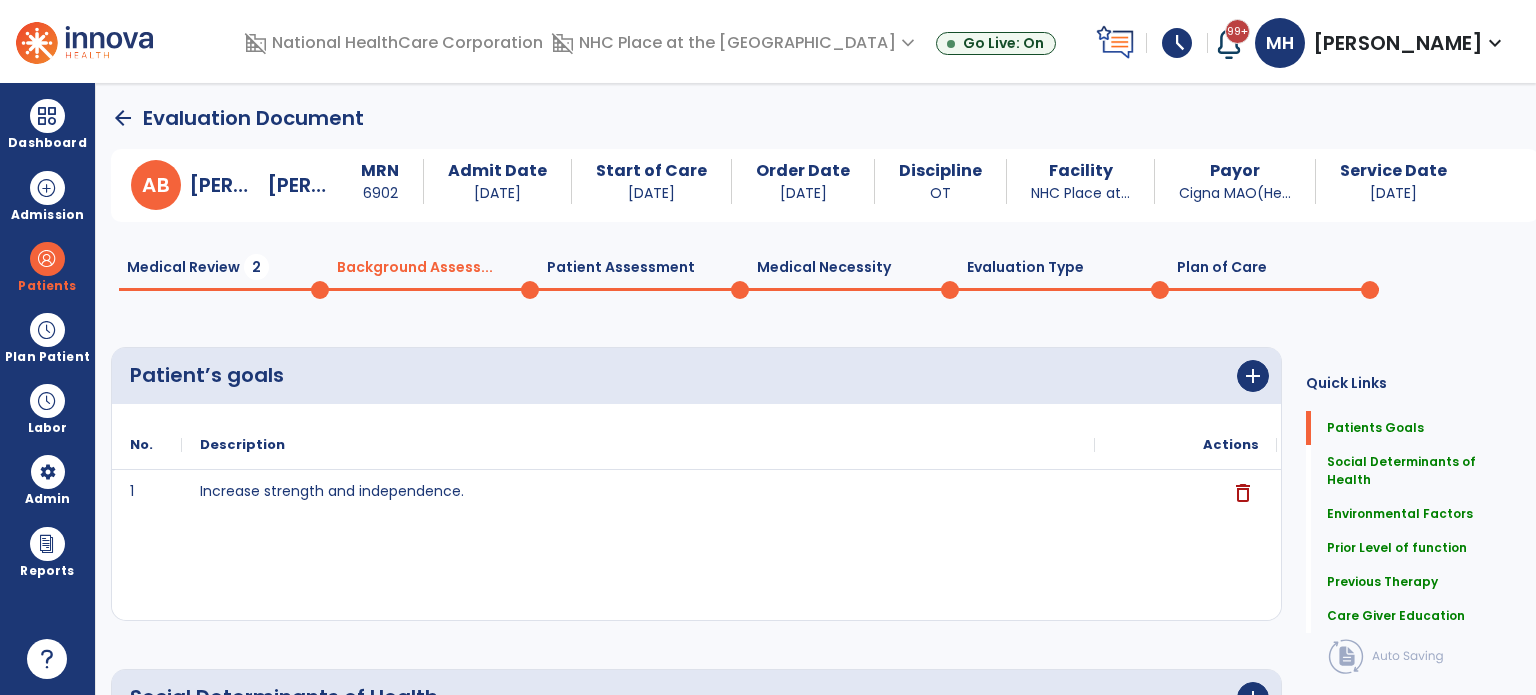click on "Medical Review  2" 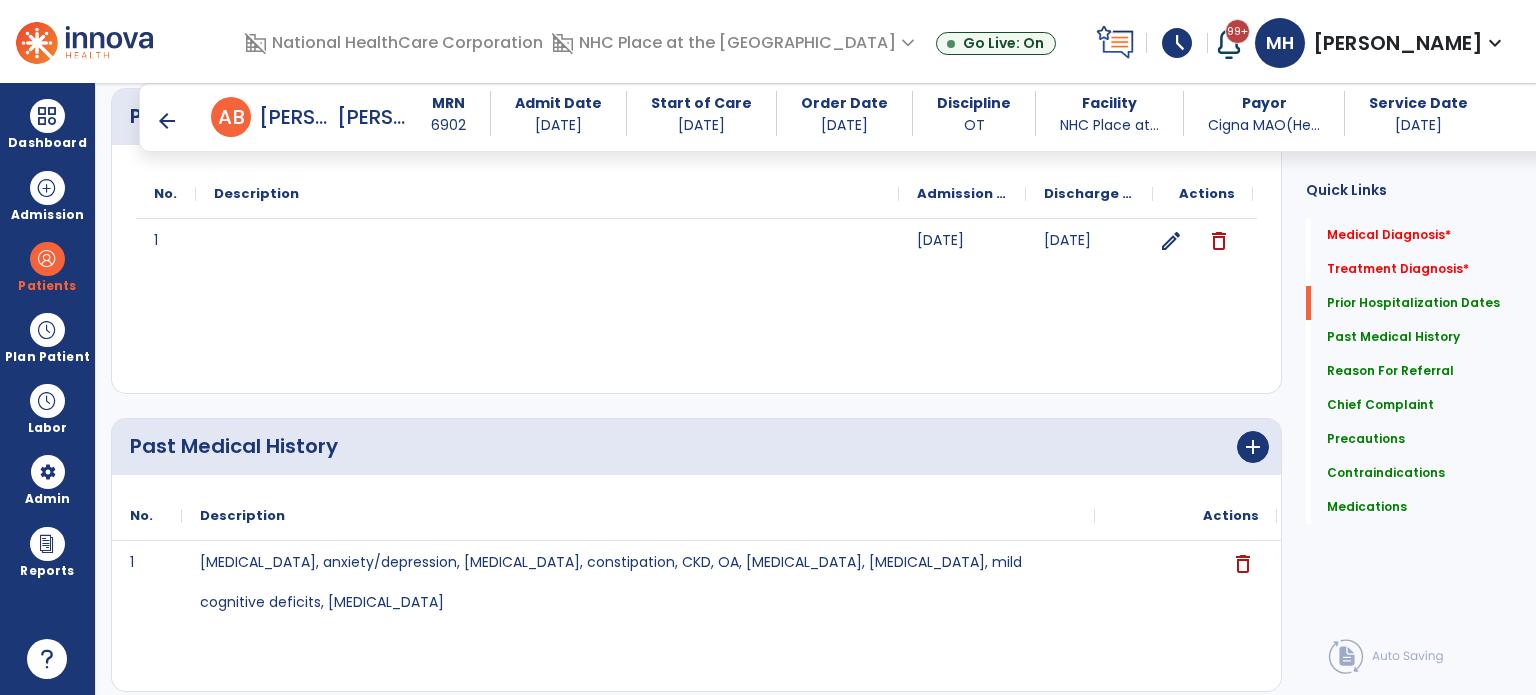 scroll, scrollTop: 1000, scrollLeft: 0, axis: vertical 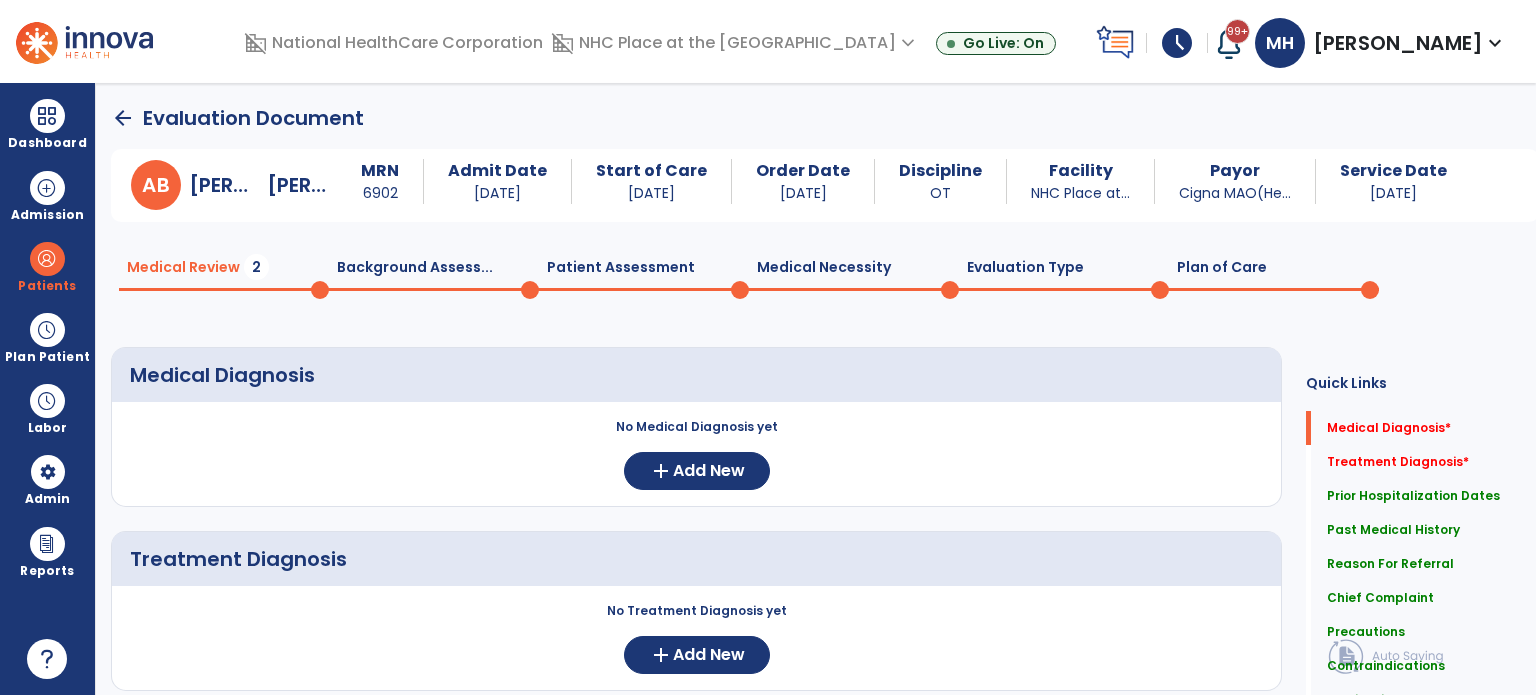 click on "Evaluation Type  0" 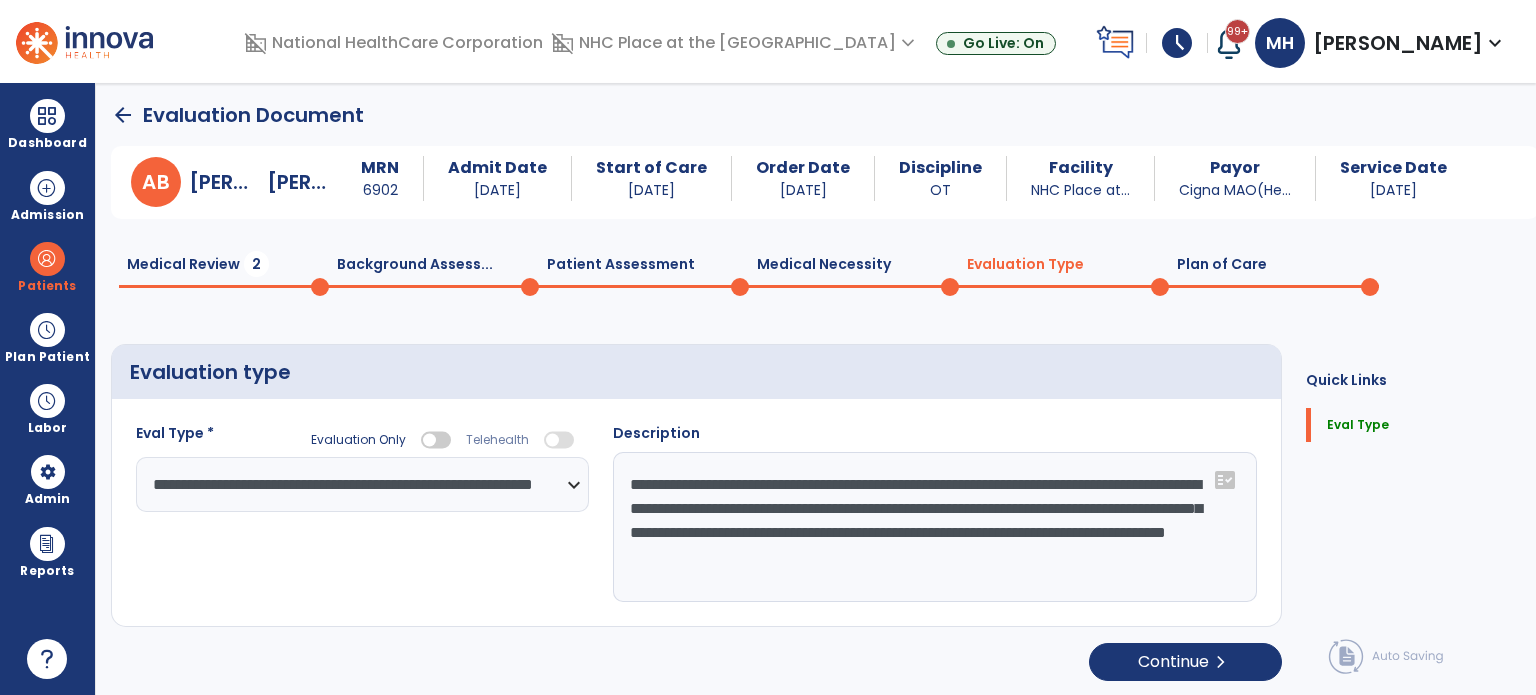 scroll, scrollTop: 4, scrollLeft: 0, axis: vertical 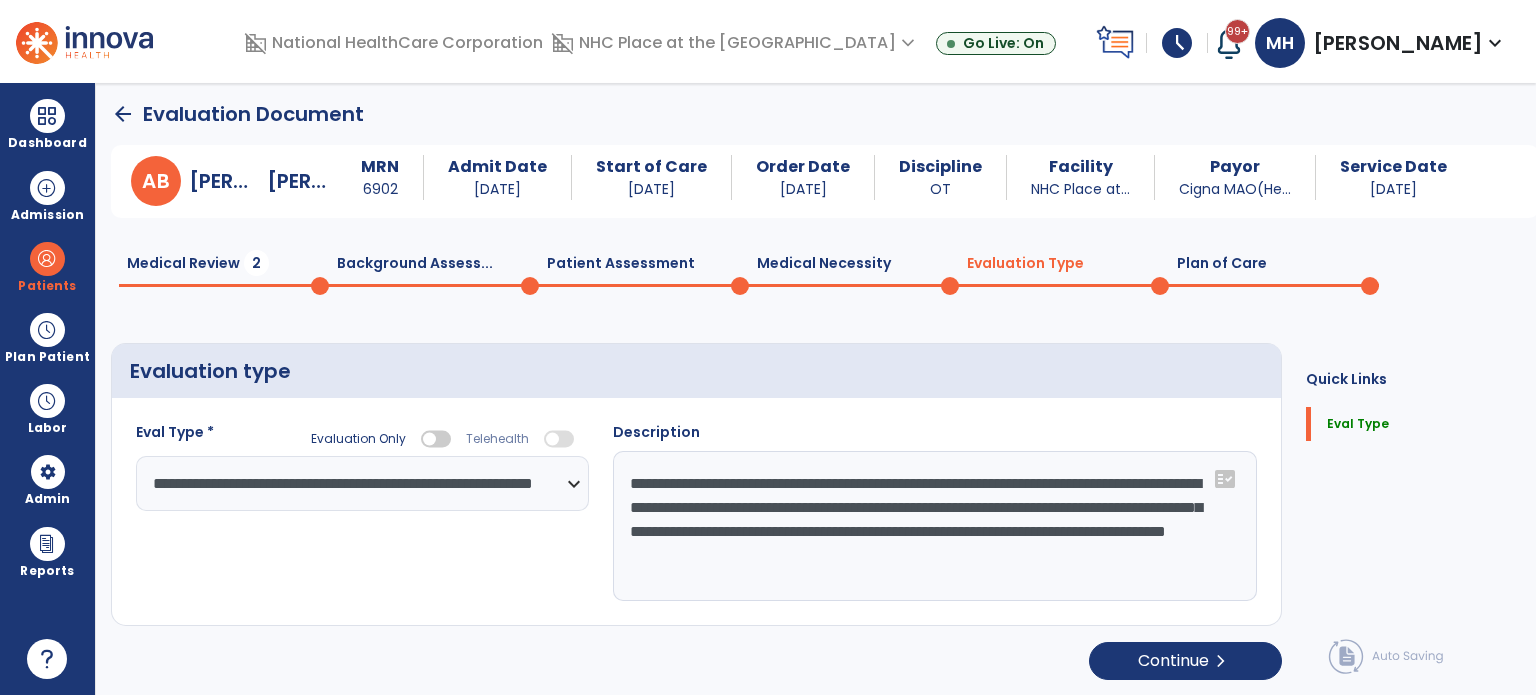 click on "Plan of Care  0" 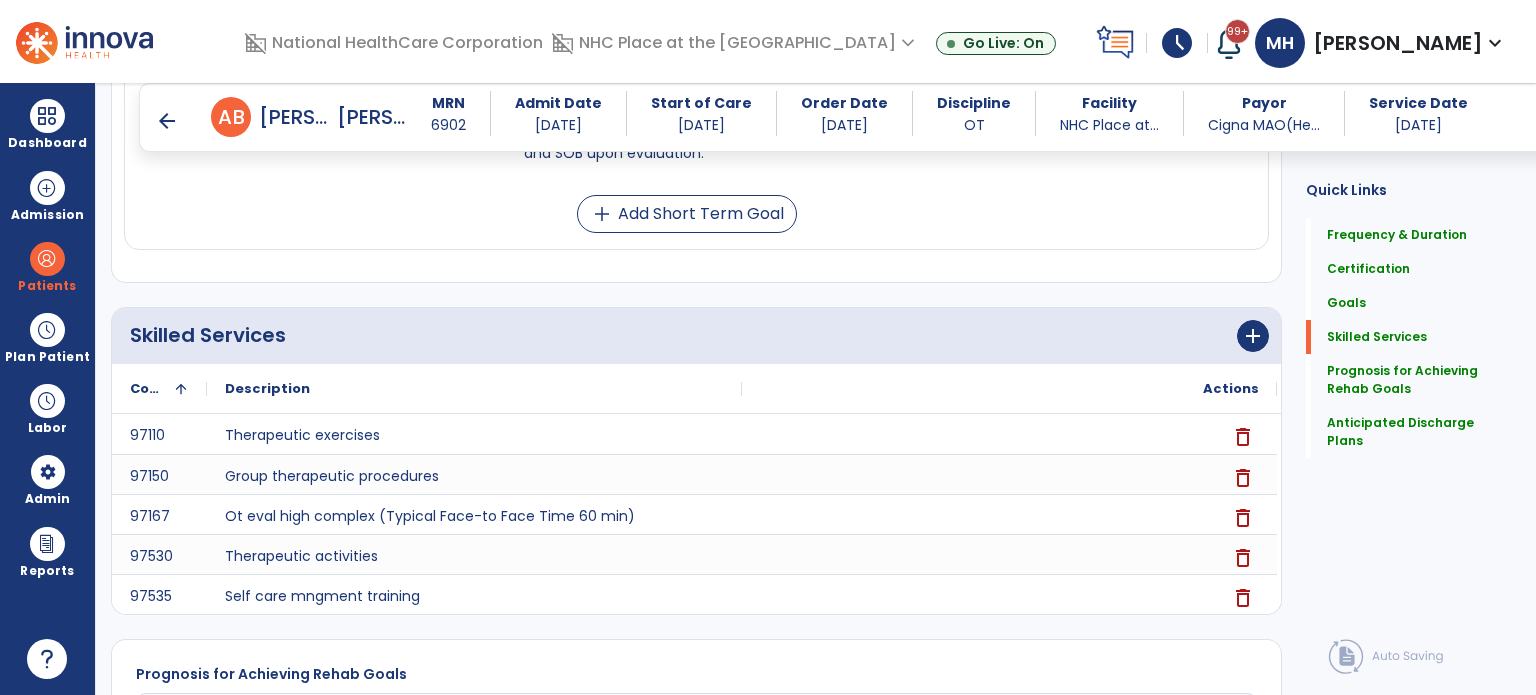 scroll, scrollTop: 2004, scrollLeft: 0, axis: vertical 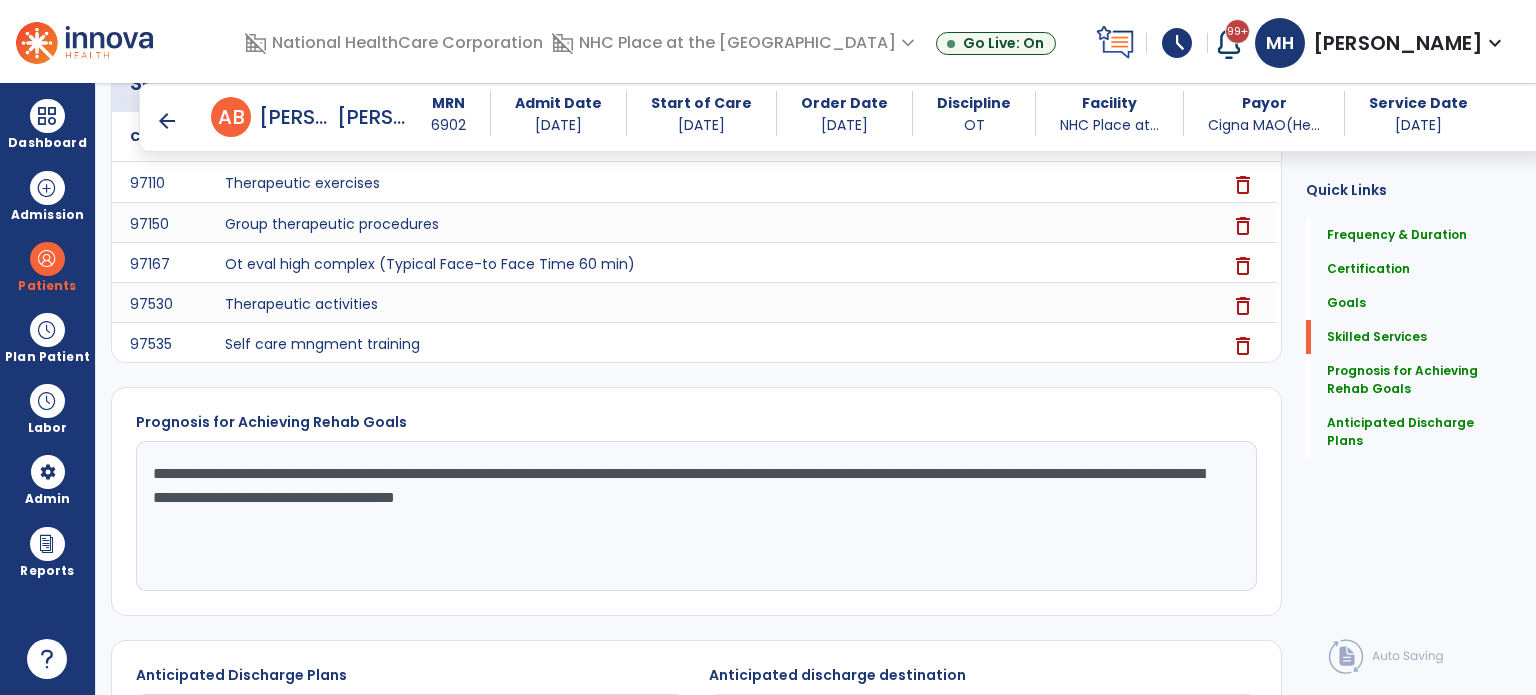 click on "arrow_back" at bounding box center (167, 121) 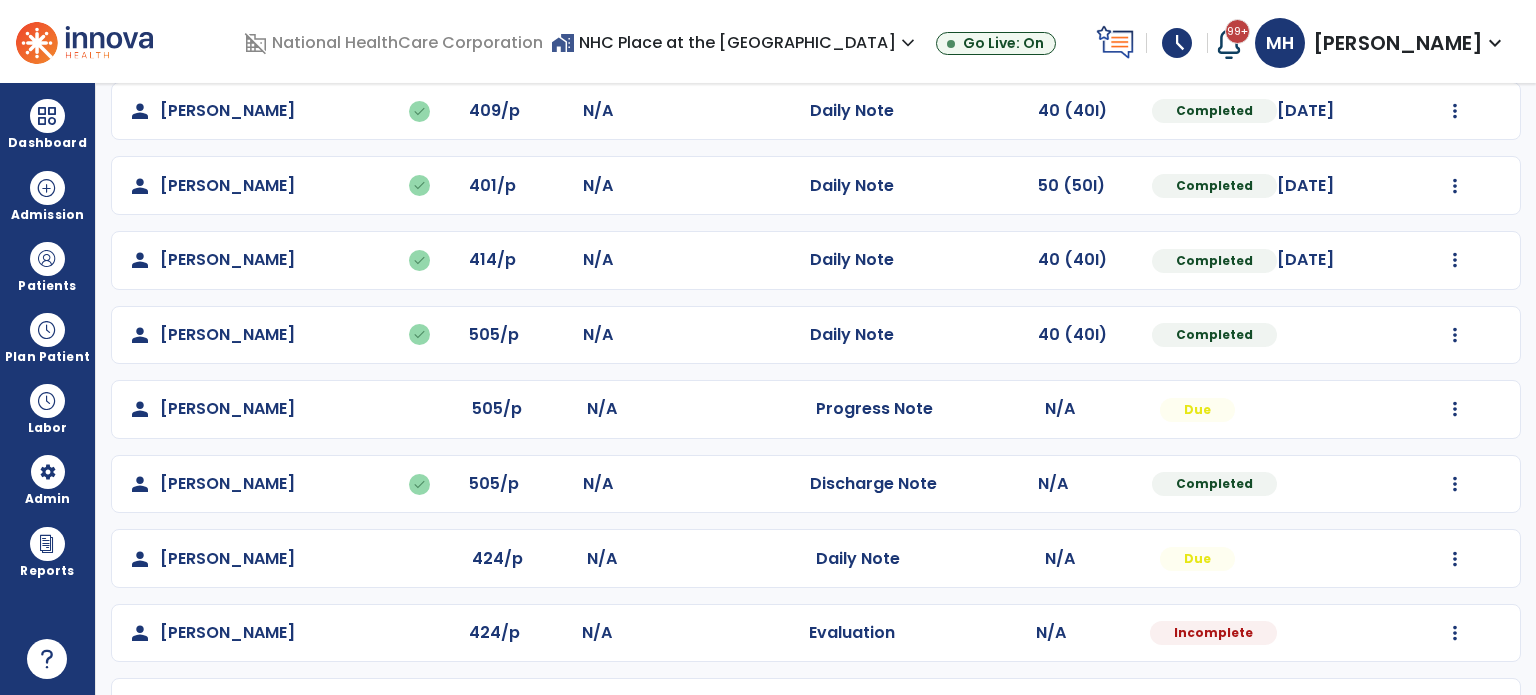 scroll, scrollTop: 436, scrollLeft: 0, axis: vertical 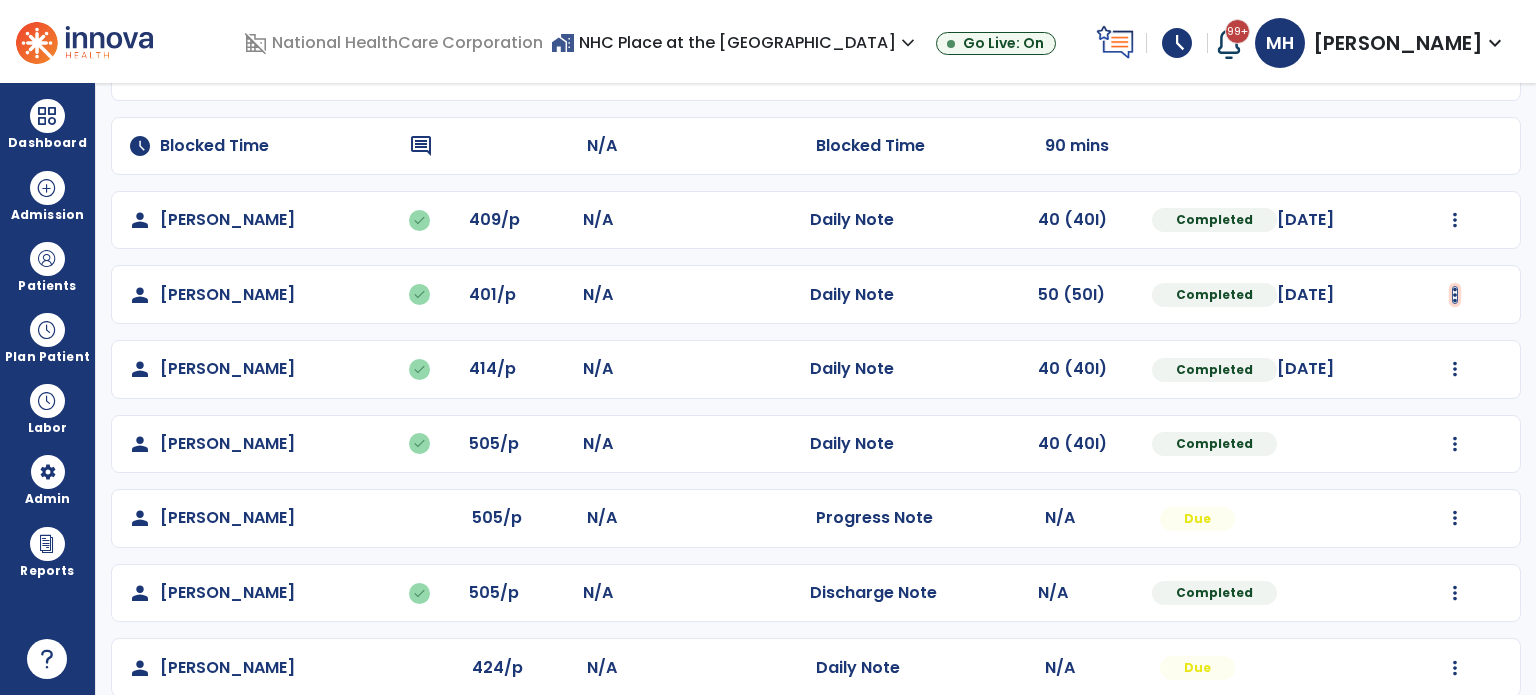 click at bounding box center (1455, -77) 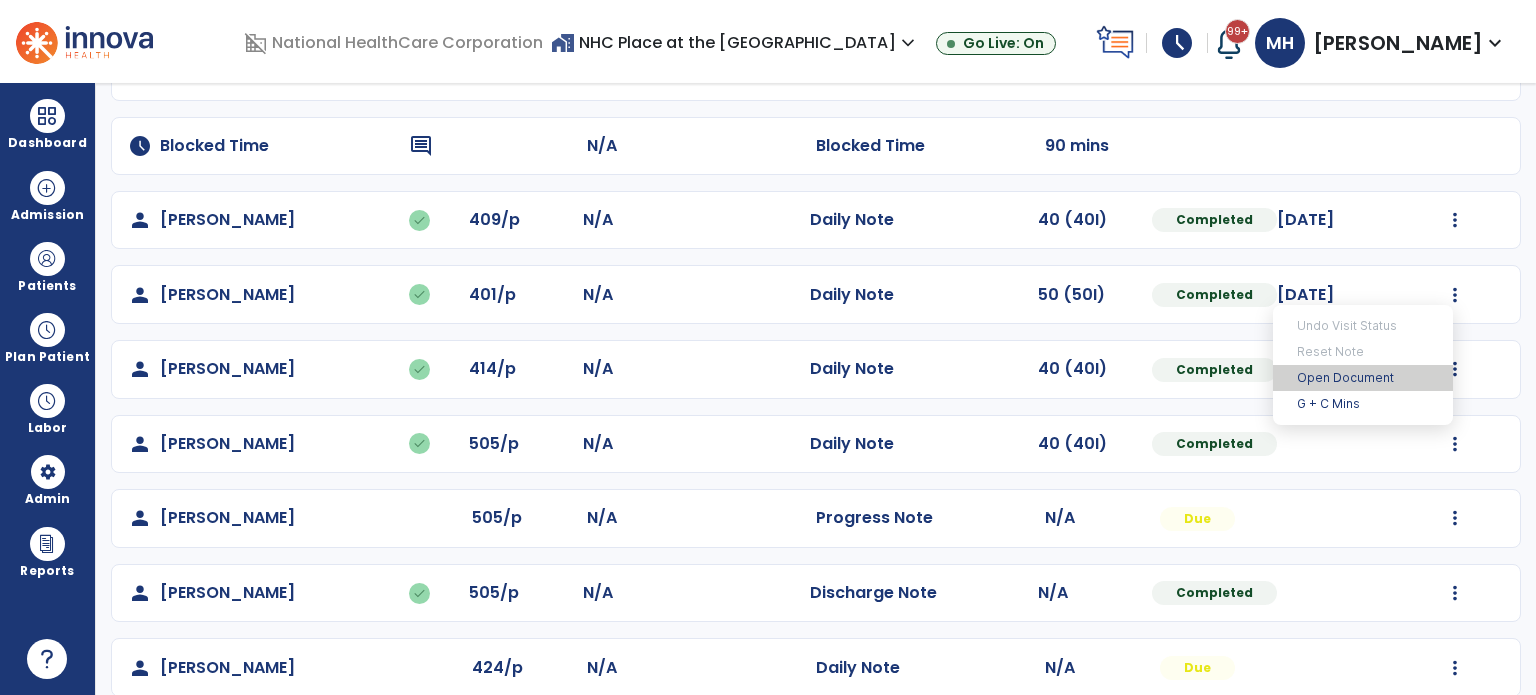 click on "Open Document" at bounding box center (1363, 378) 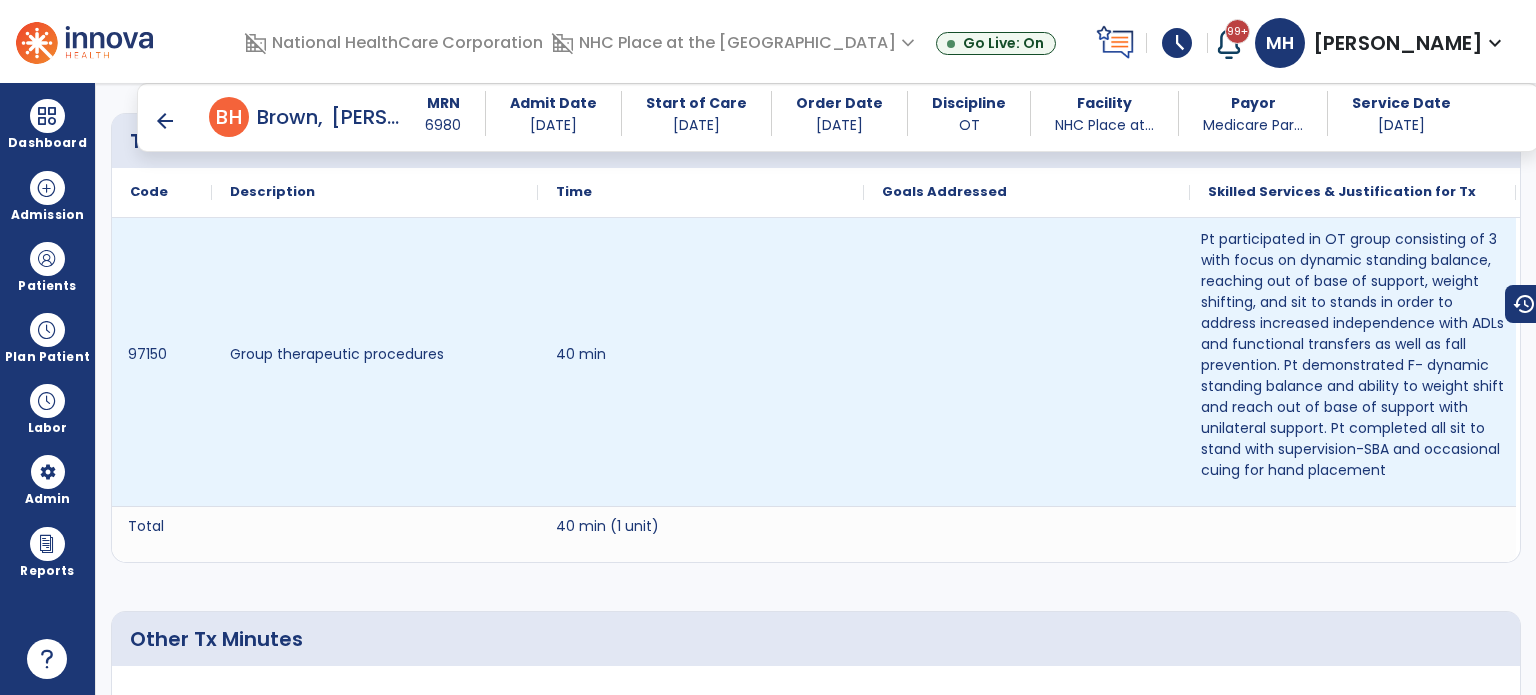 scroll, scrollTop: 1612, scrollLeft: 0, axis: vertical 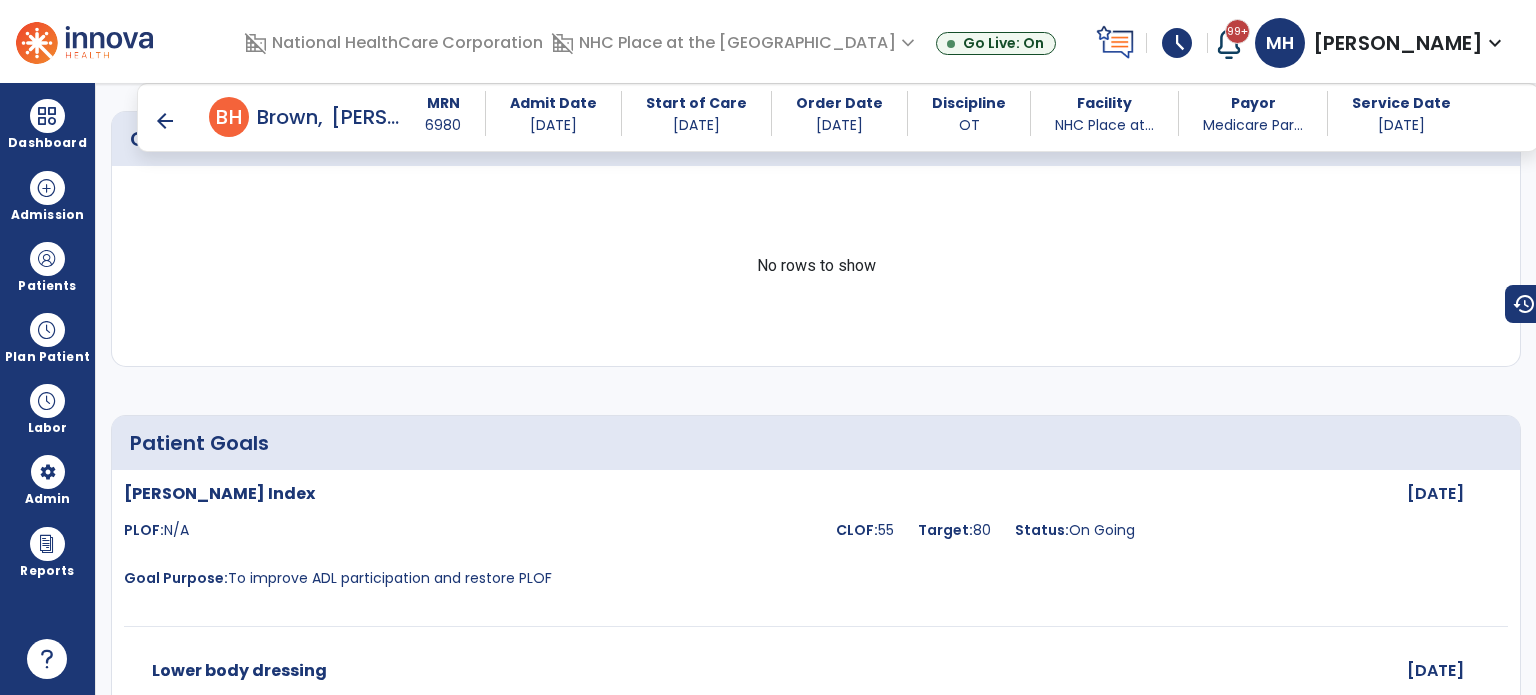 click on "arrow_back" at bounding box center (165, 121) 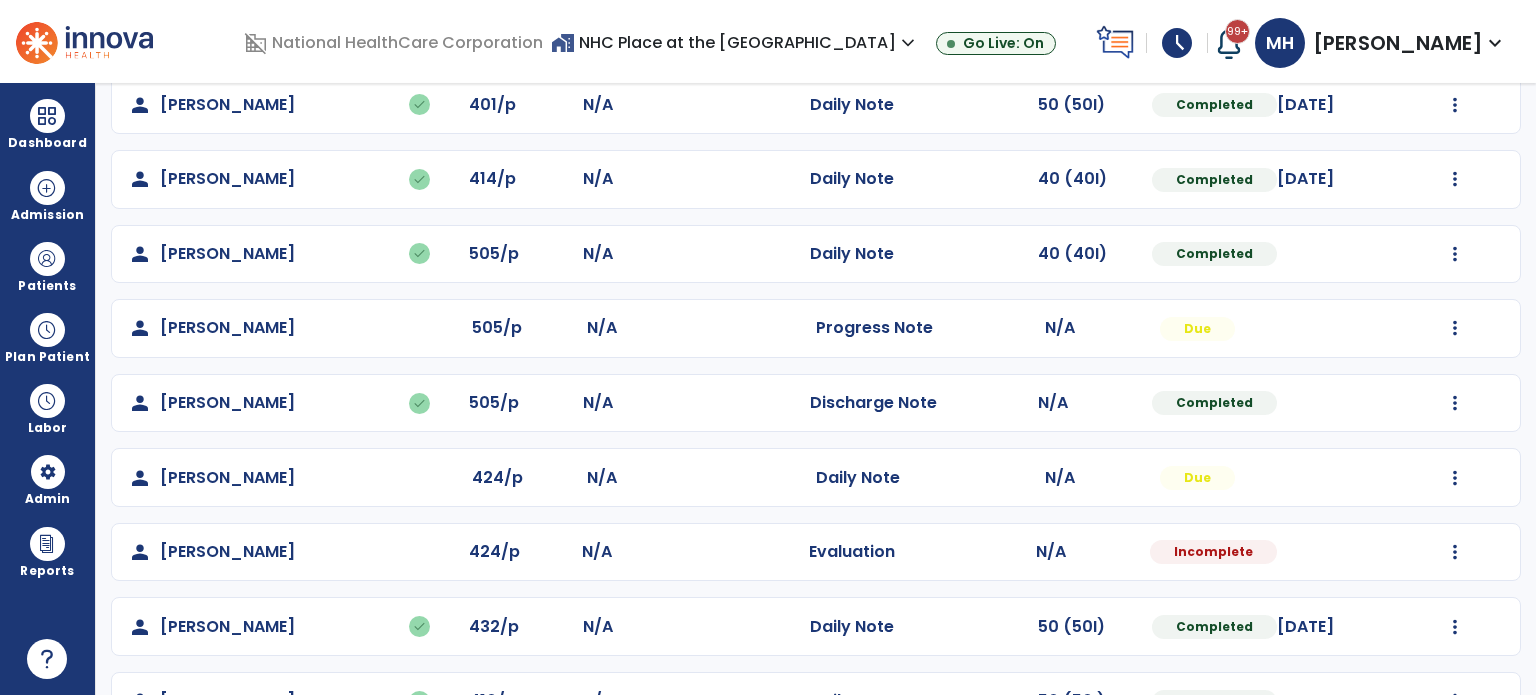 scroll, scrollTop: 800, scrollLeft: 0, axis: vertical 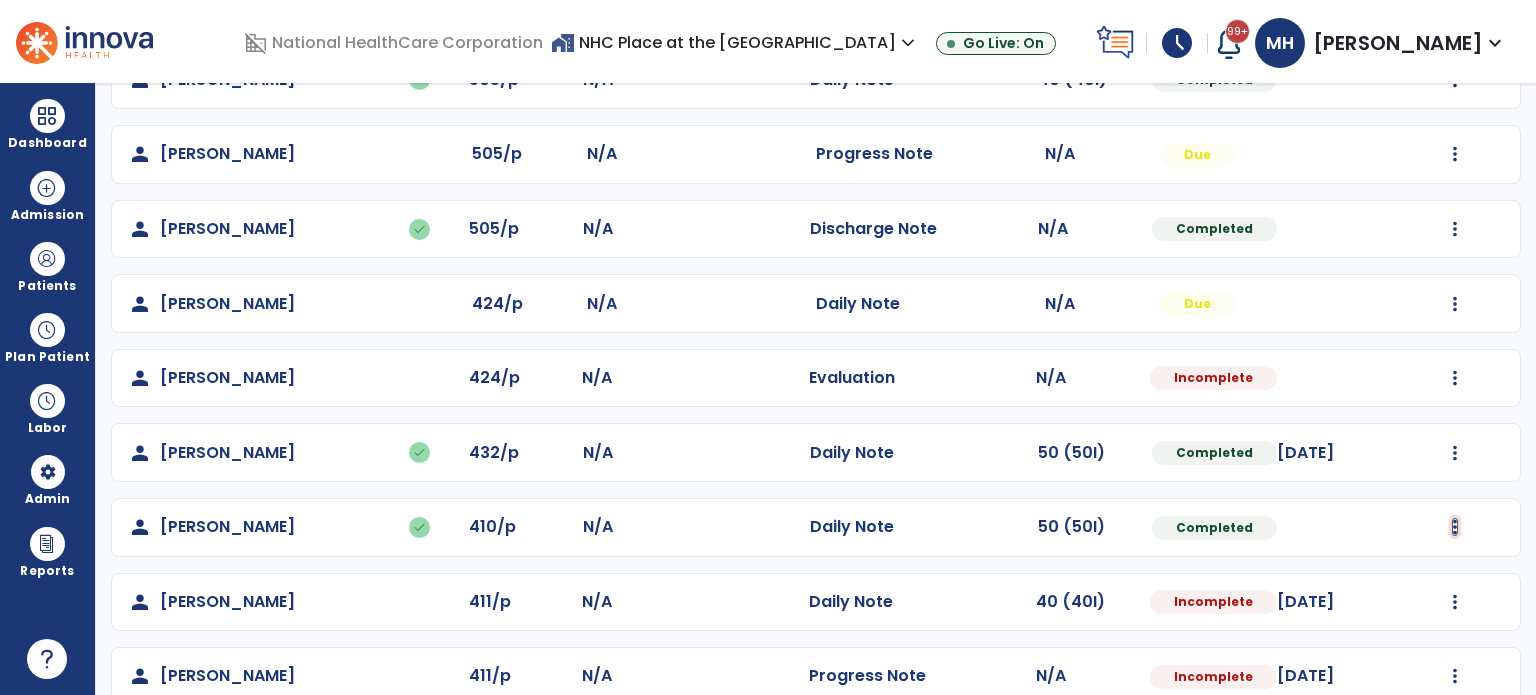 click at bounding box center (1455, -441) 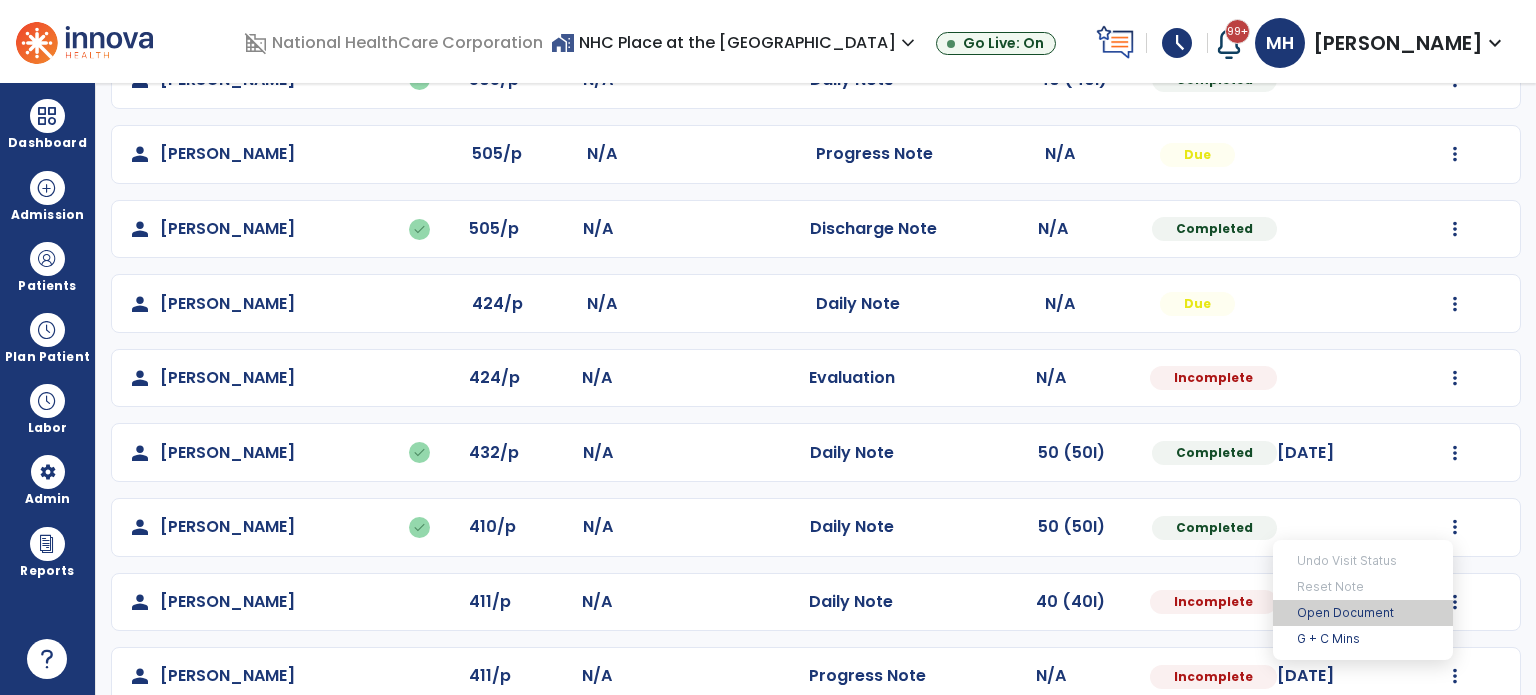 click on "Open Document" at bounding box center (1363, 613) 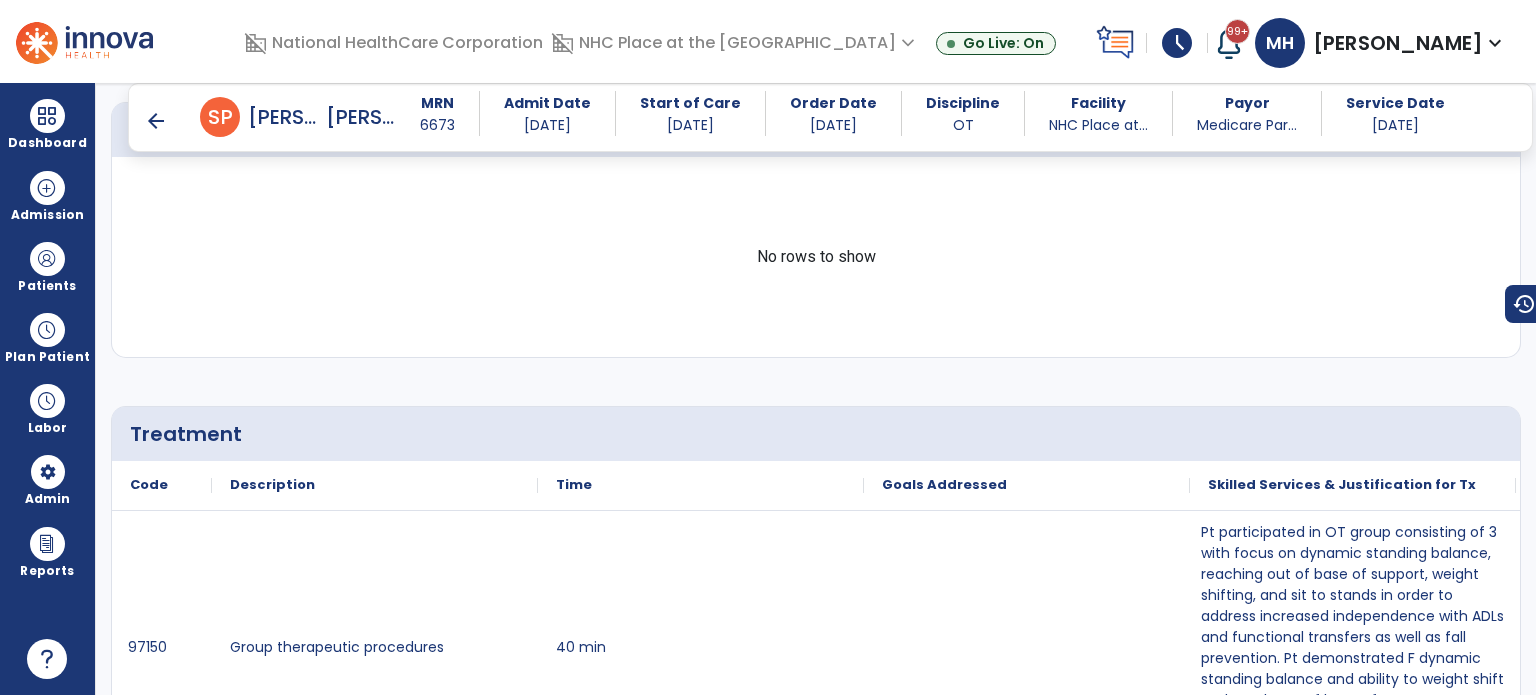 scroll, scrollTop: 1383, scrollLeft: 0, axis: vertical 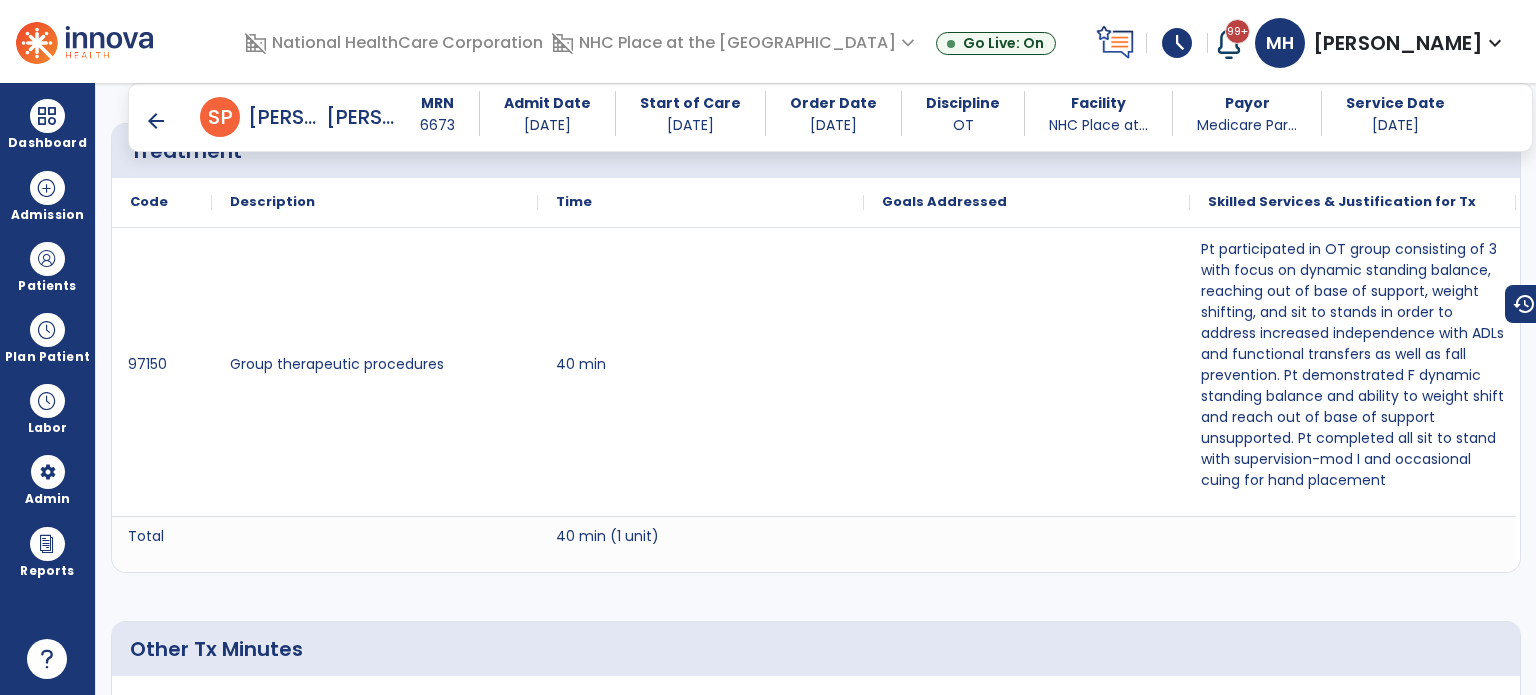 click on "arrow_back" at bounding box center (156, 121) 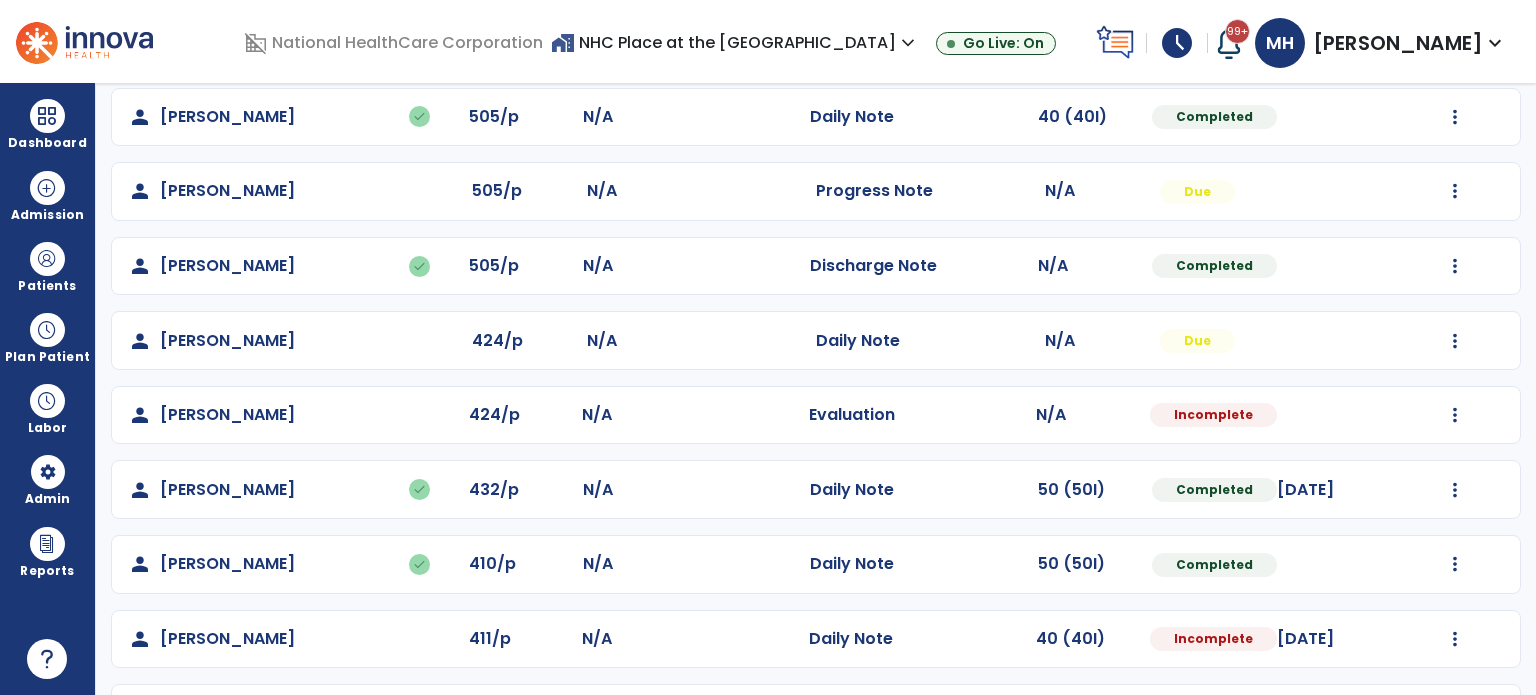 scroll, scrollTop: 836, scrollLeft: 0, axis: vertical 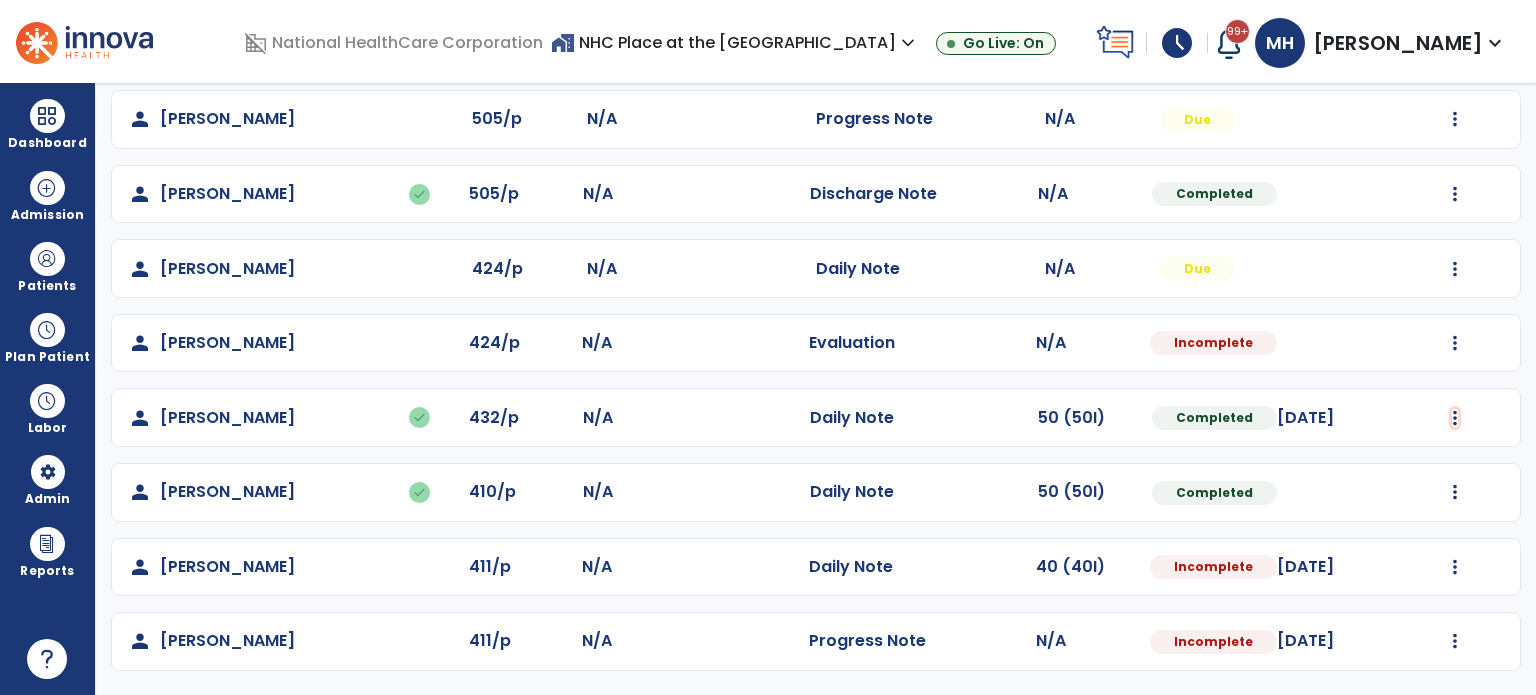 click at bounding box center [1455, -476] 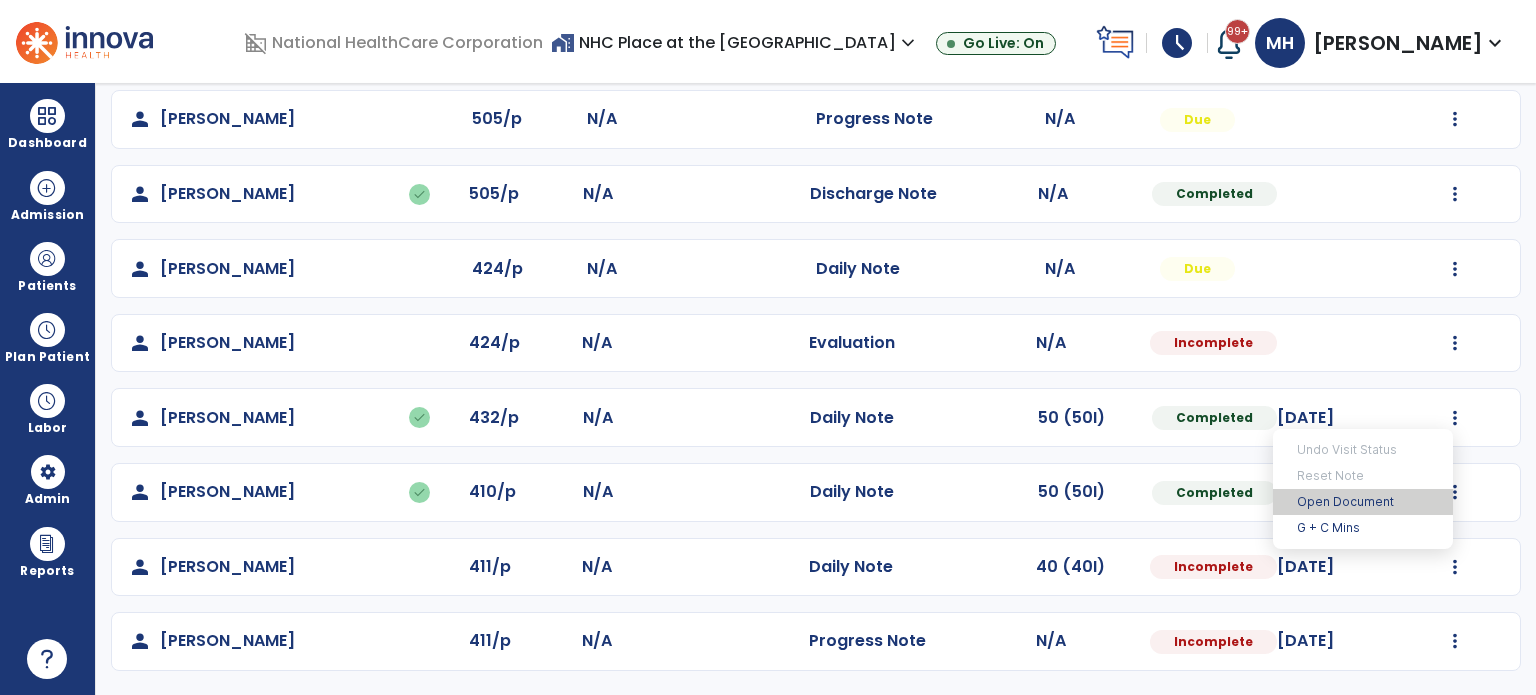 click on "Open Document" at bounding box center (1363, 502) 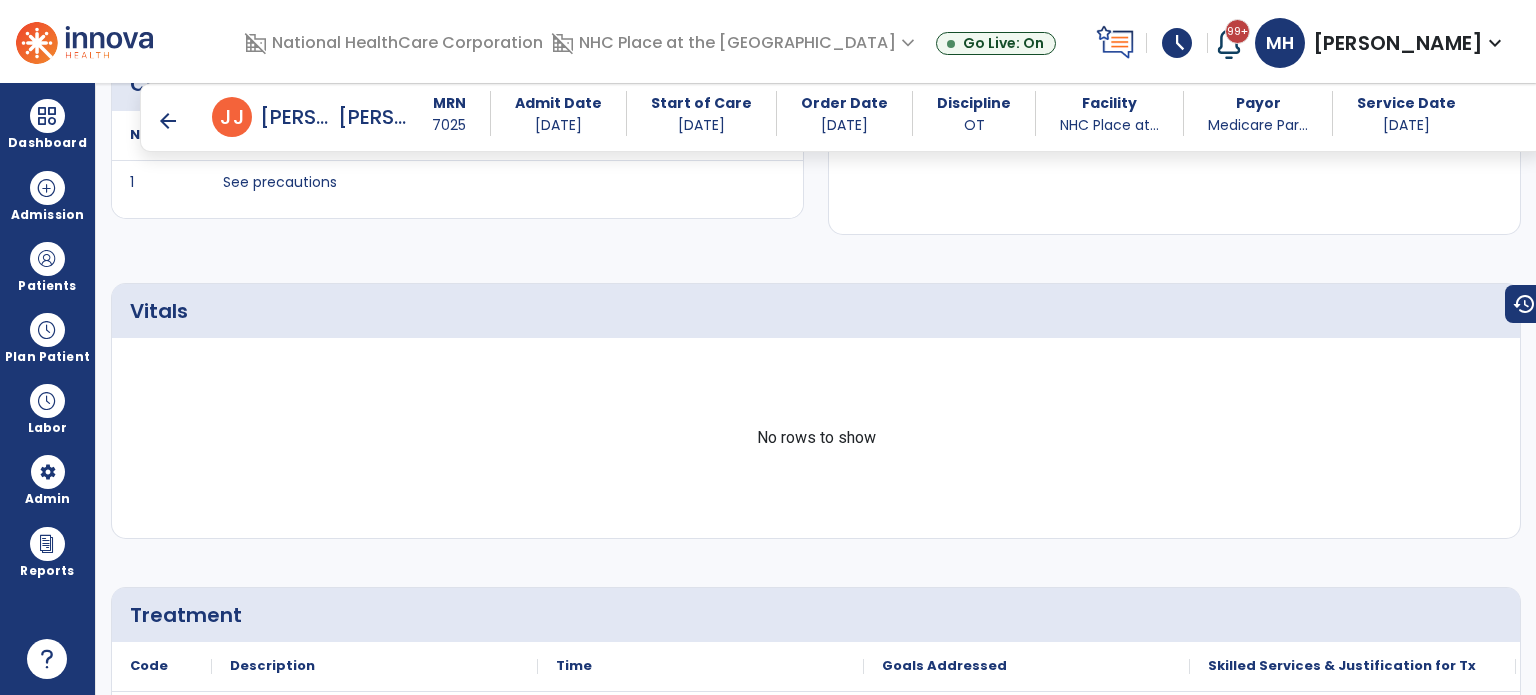 scroll, scrollTop: 1221, scrollLeft: 0, axis: vertical 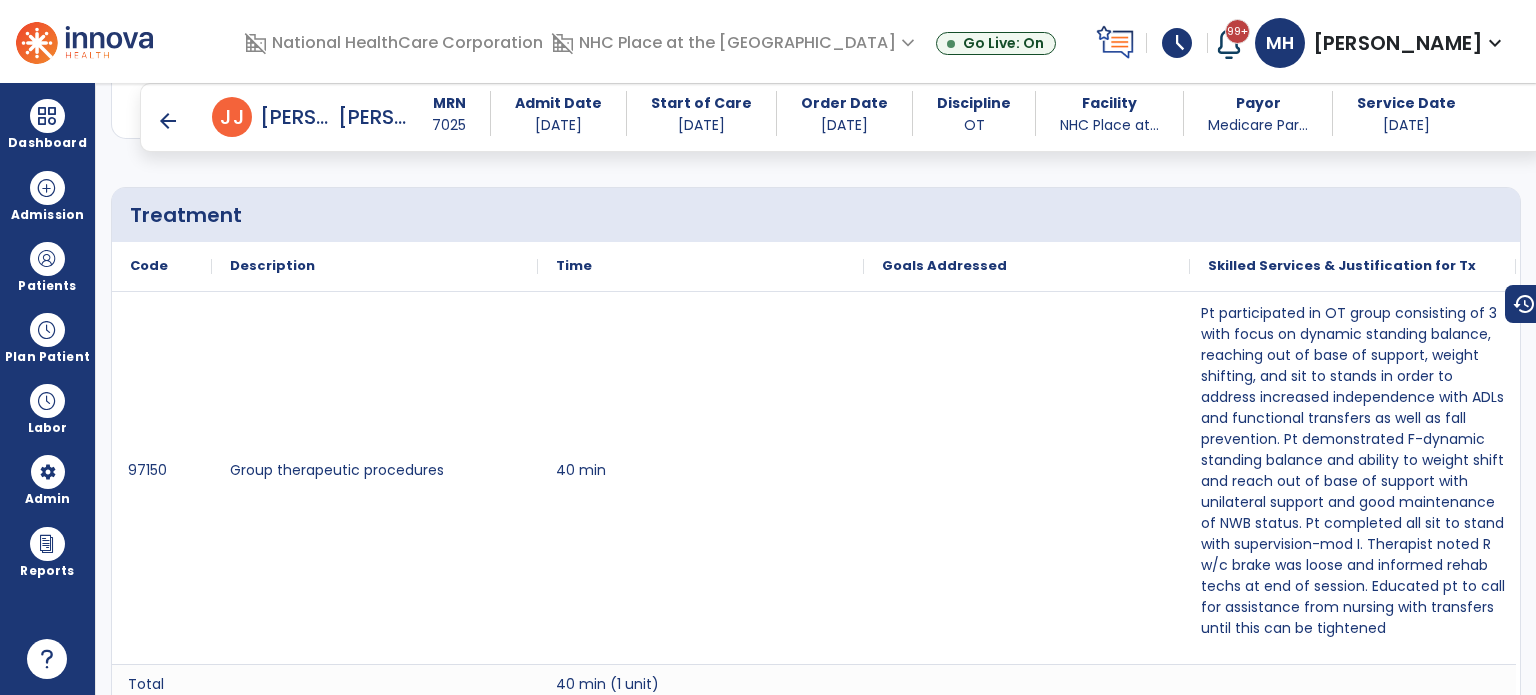 click on "arrow_back" at bounding box center (168, 121) 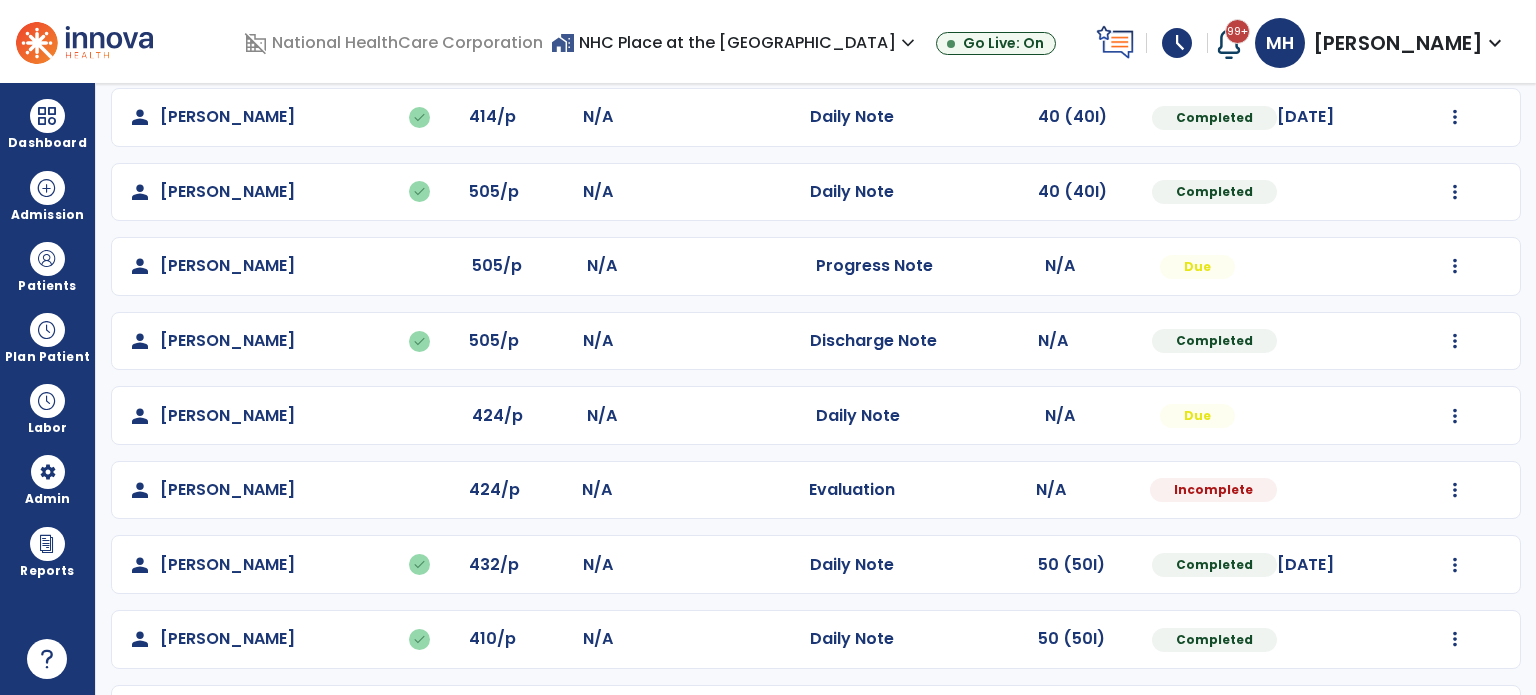 scroll, scrollTop: 836, scrollLeft: 0, axis: vertical 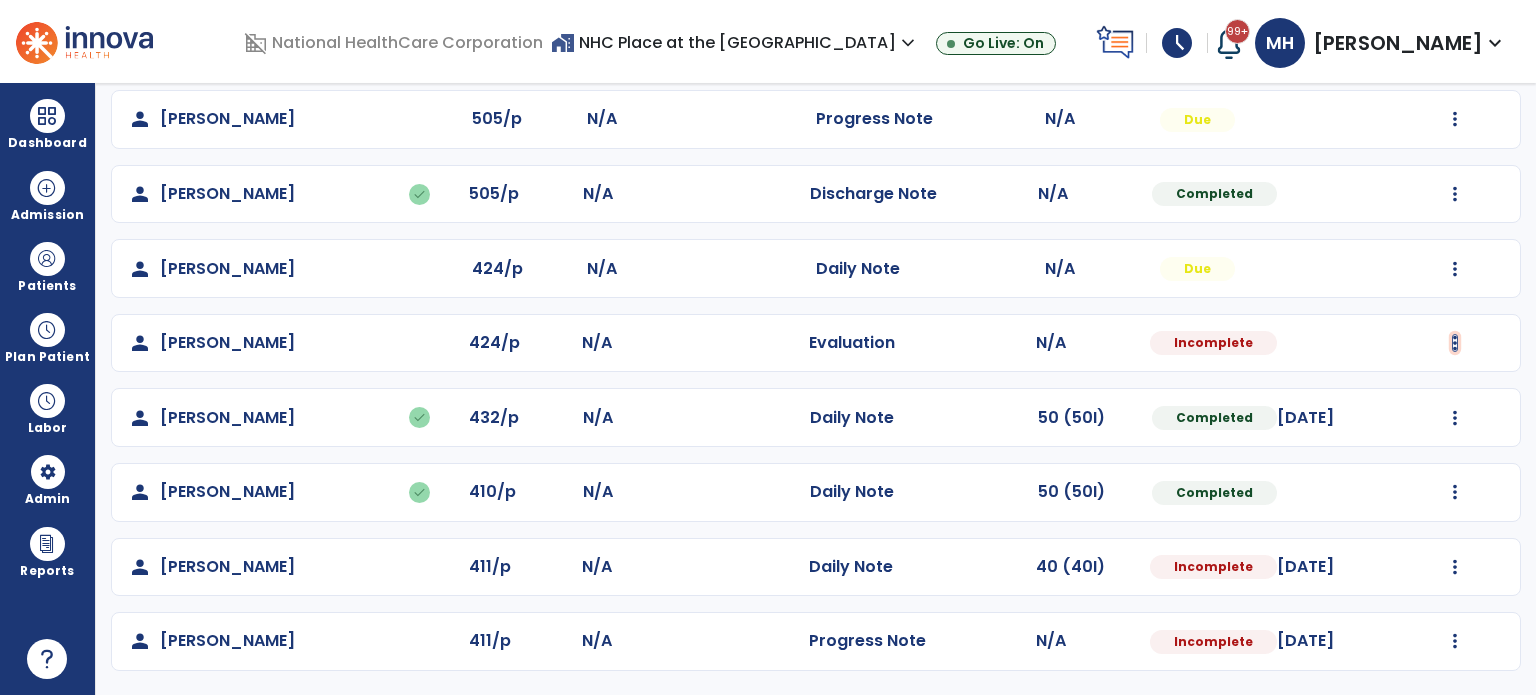 click at bounding box center (1455, -476) 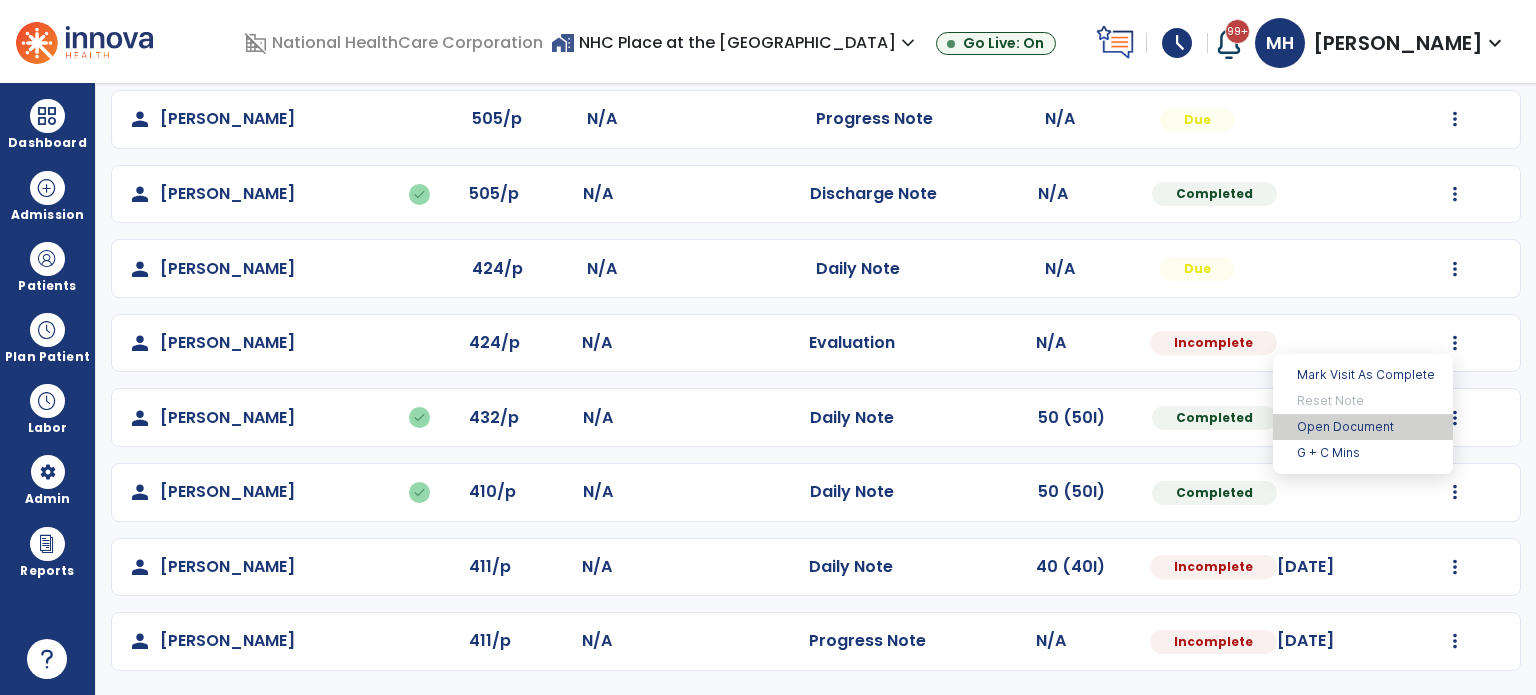 click on "Open Document" at bounding box center [1363, 427] 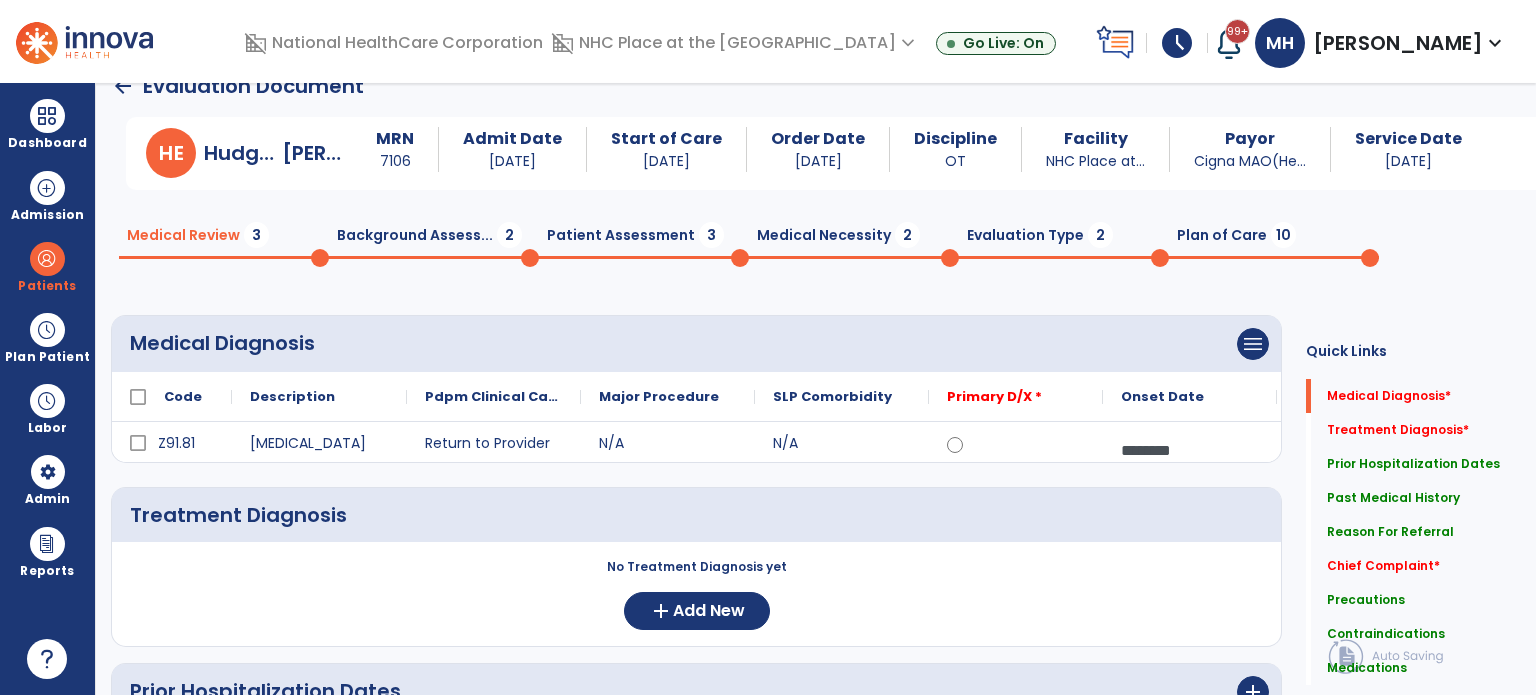 scroll, scrollTop: 30, scrollLeft: 0, axis: vertical 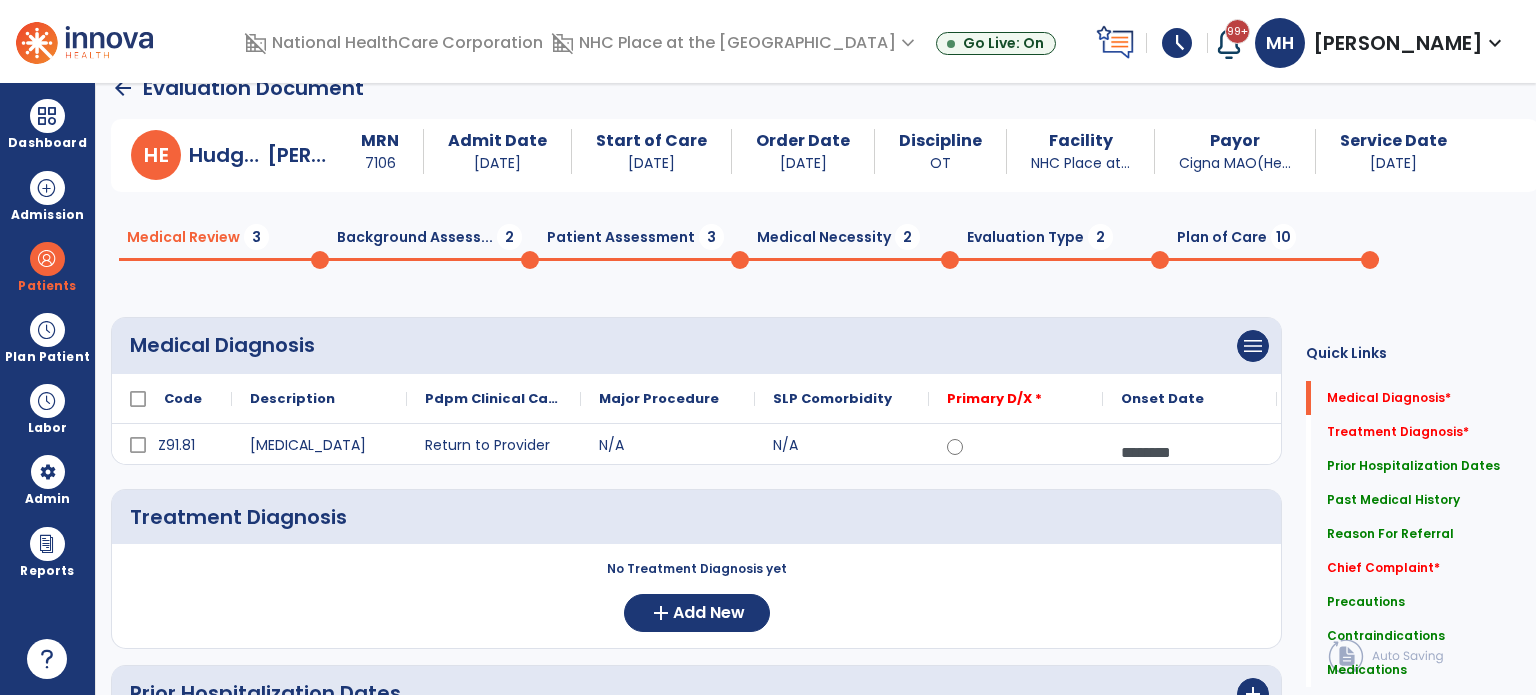 click on "Background Assess...  2" 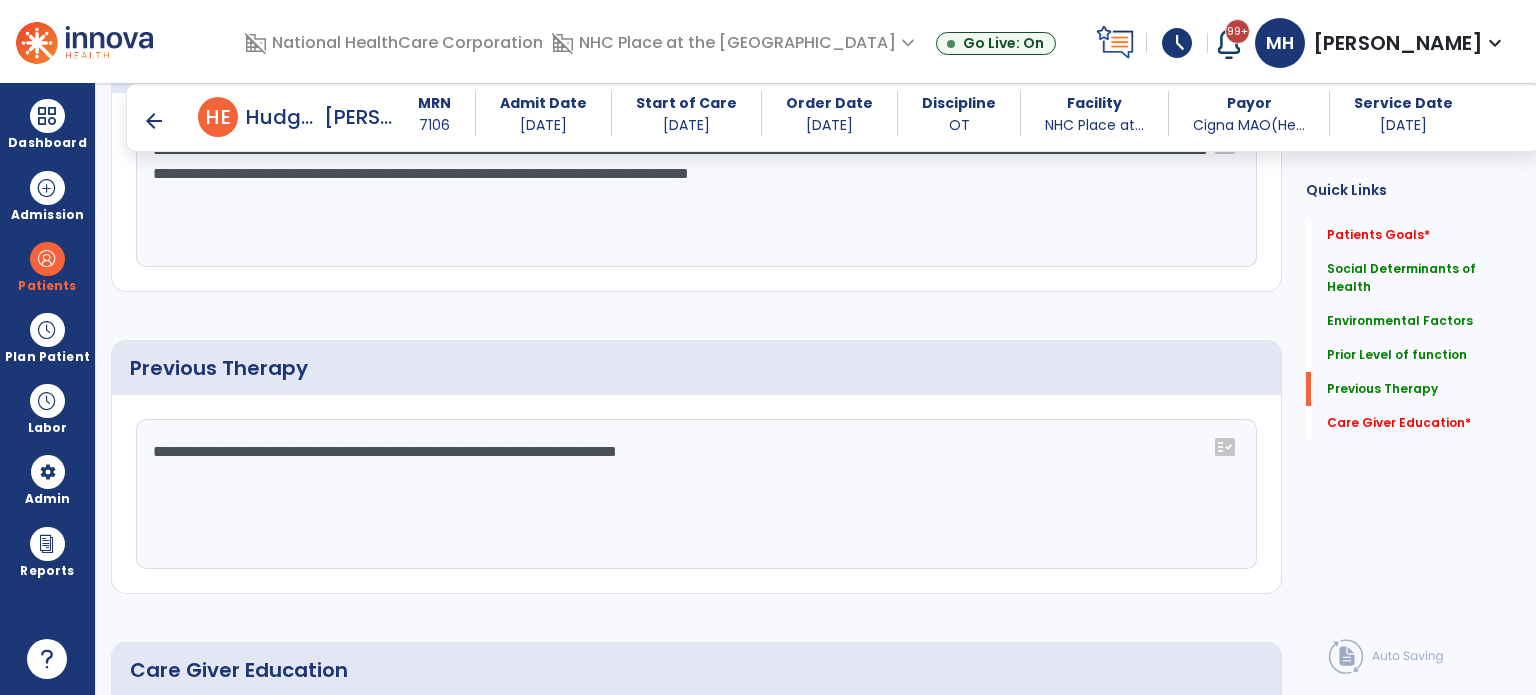 scroll, scrollTop: 1196, scrollLeft: 0, axis: vertical 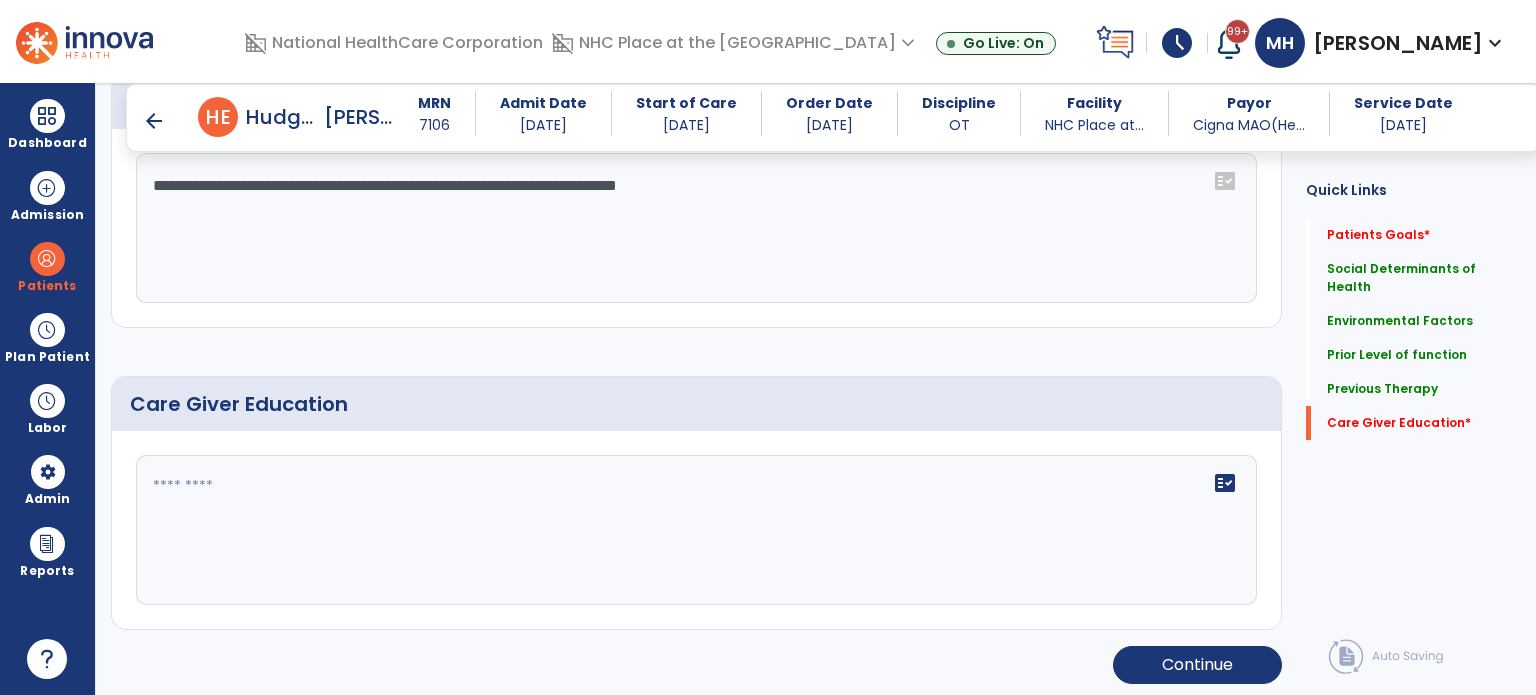 click on "fact_check" 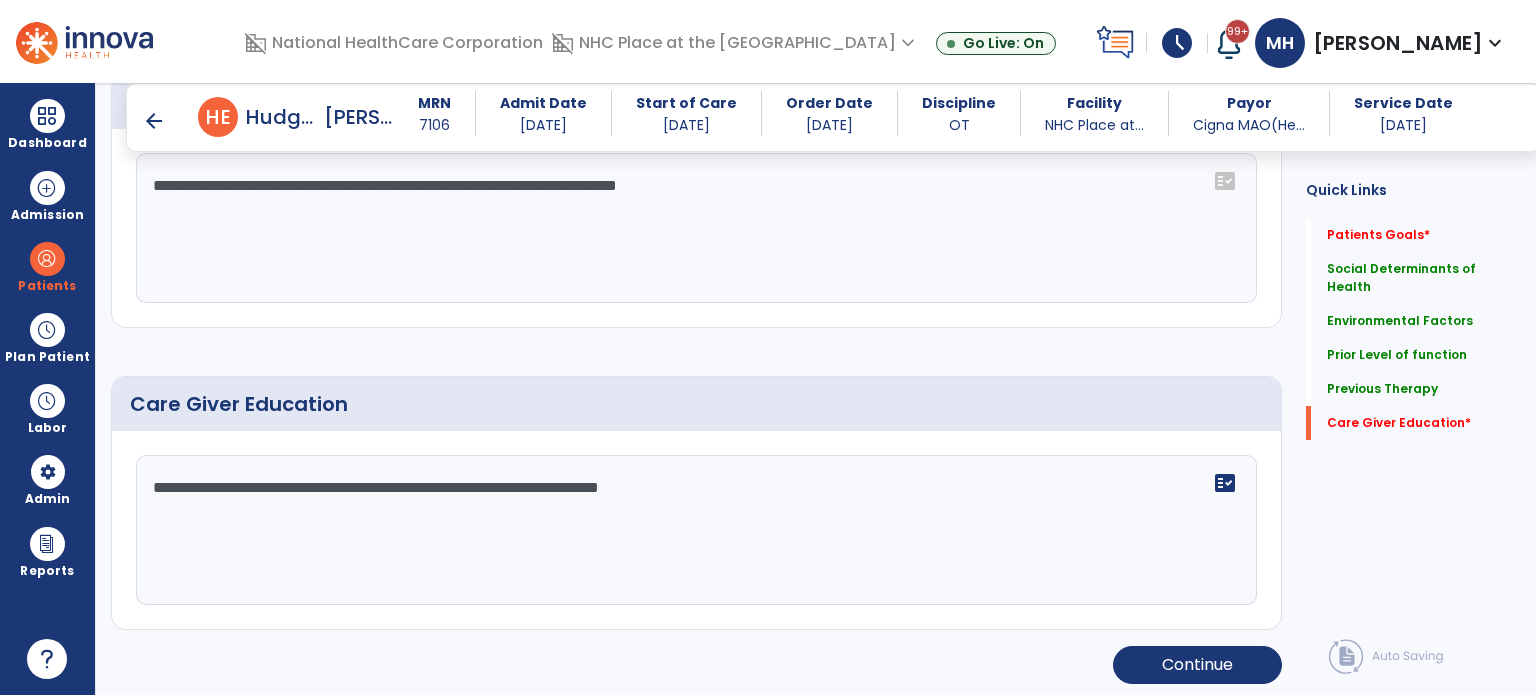 type on "**********" 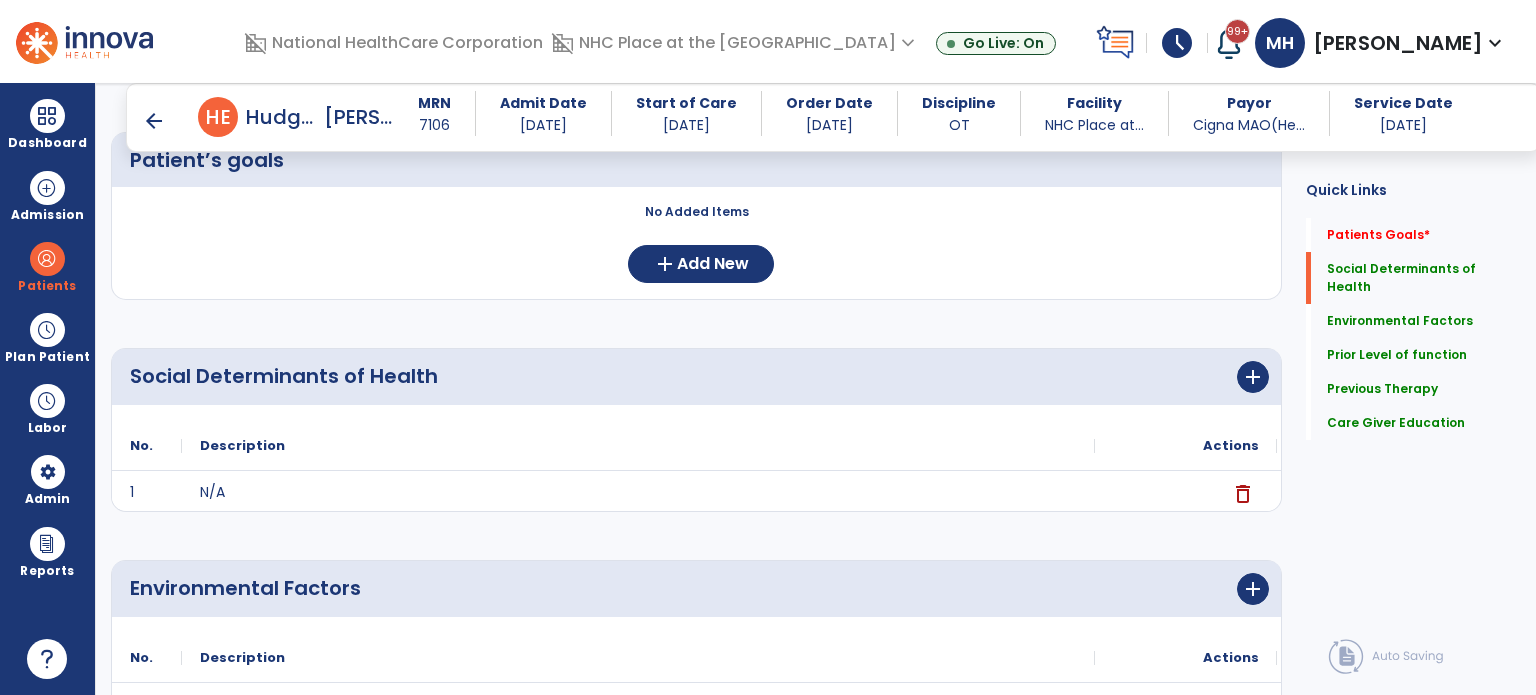 scroll, scrollTop: 0, scrollLeft: 0, axis: both 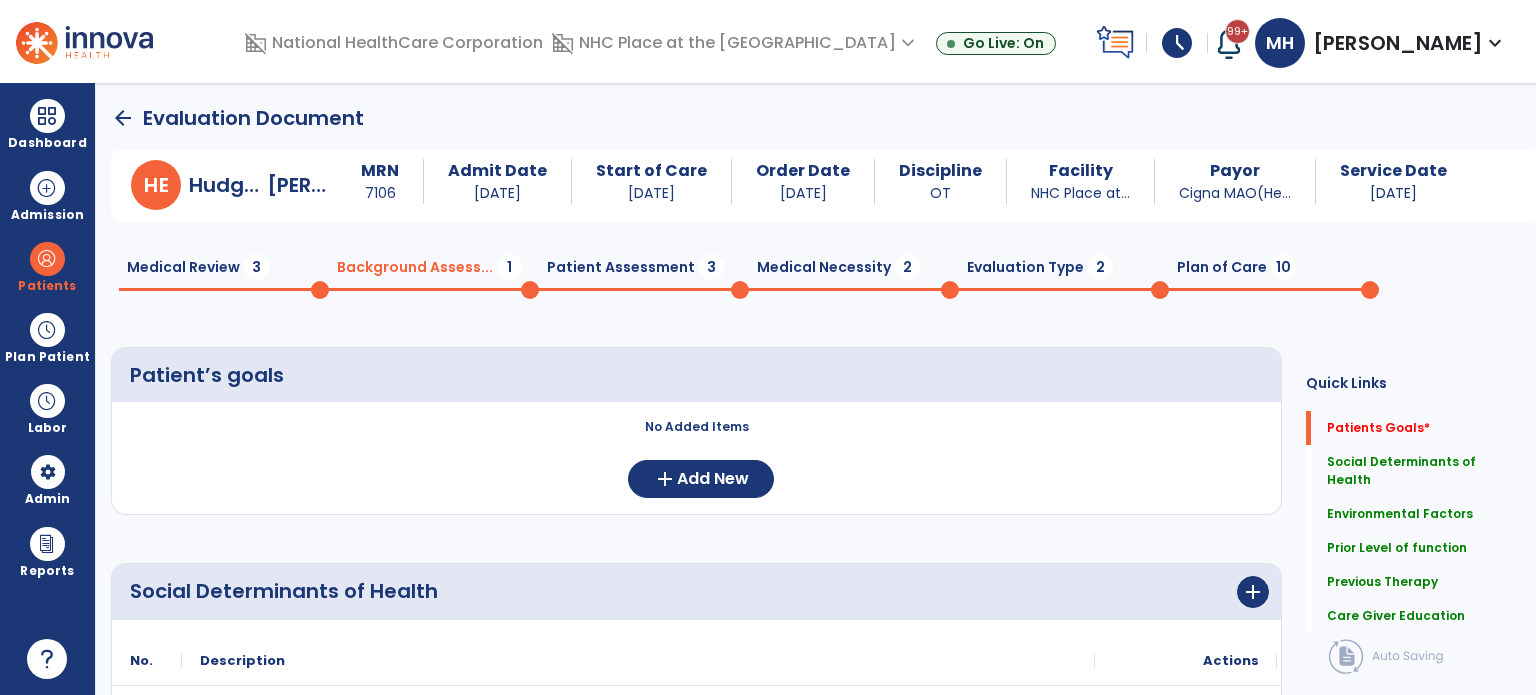 click on "Patient Assessment  3" 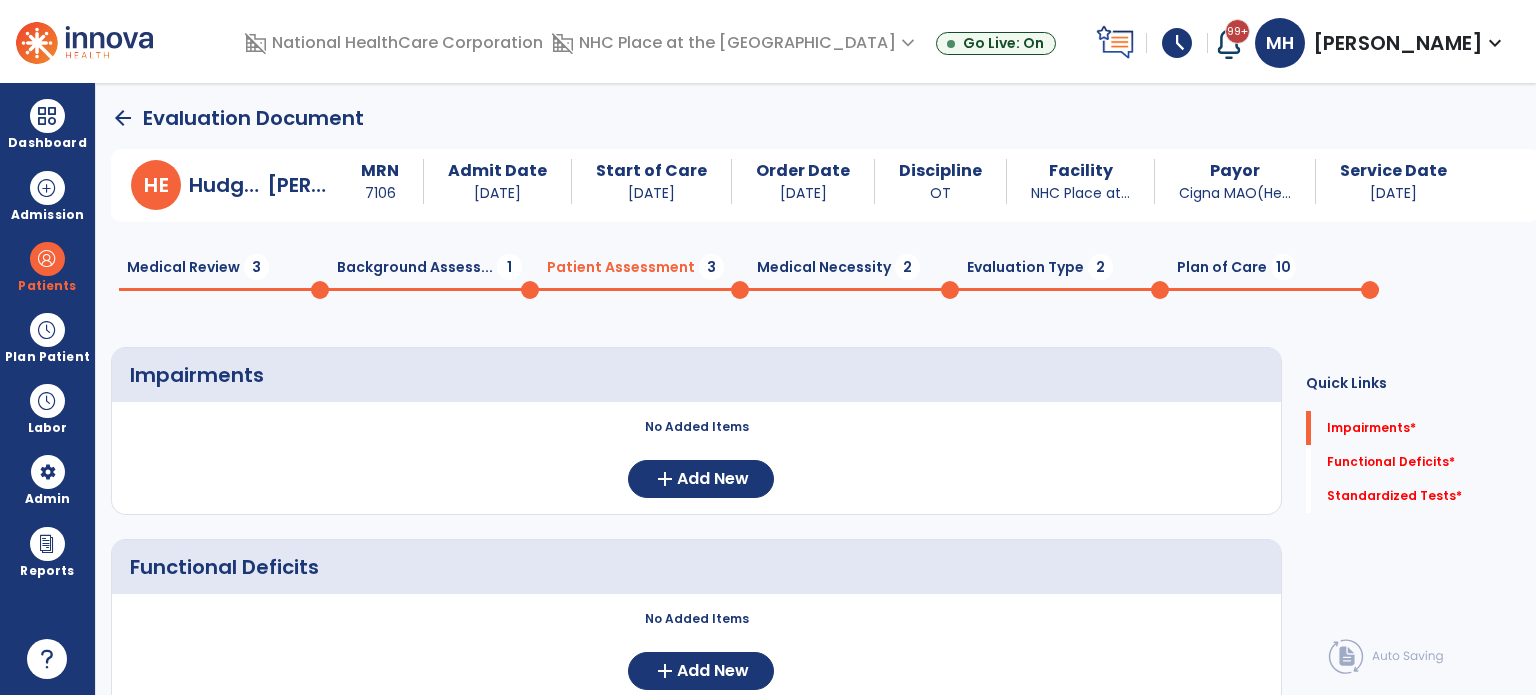 click on "Medical Necessity  2" 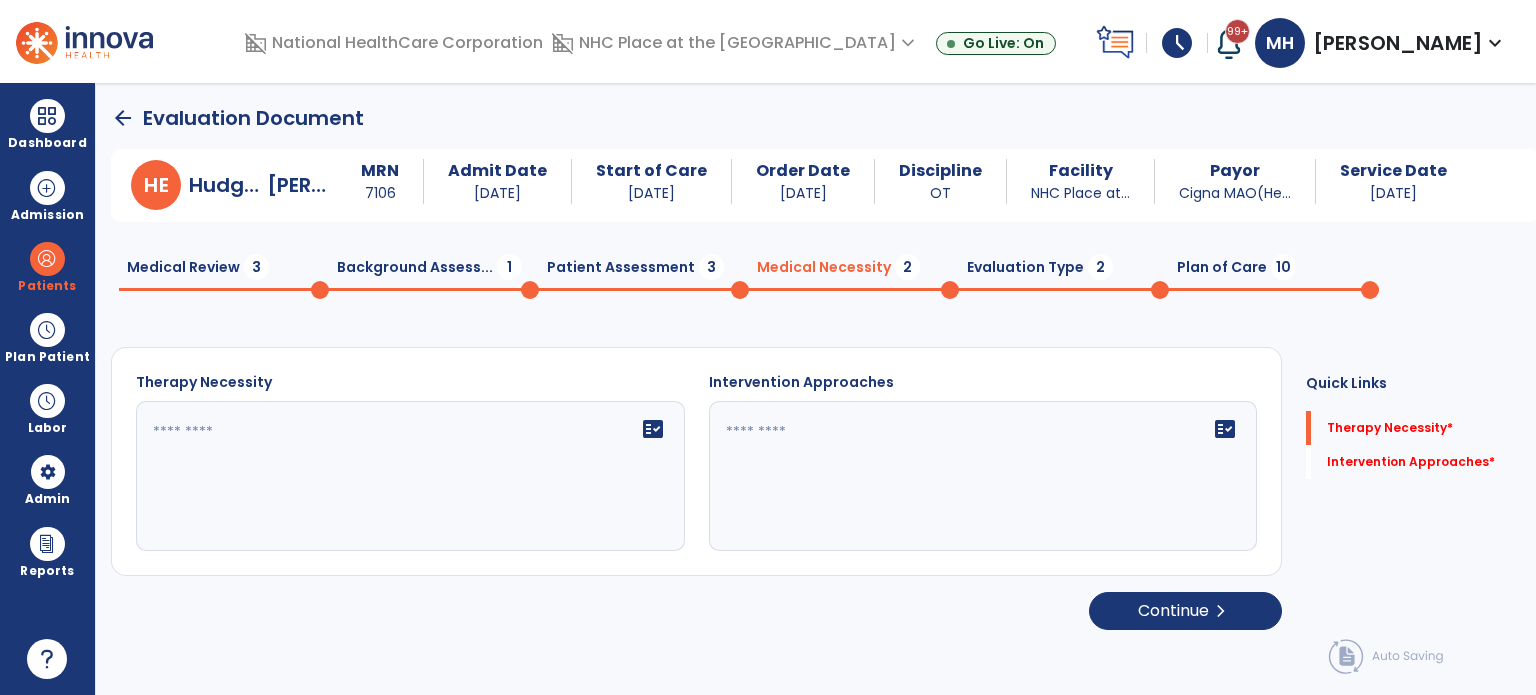 click on "Evaluation Type  2" 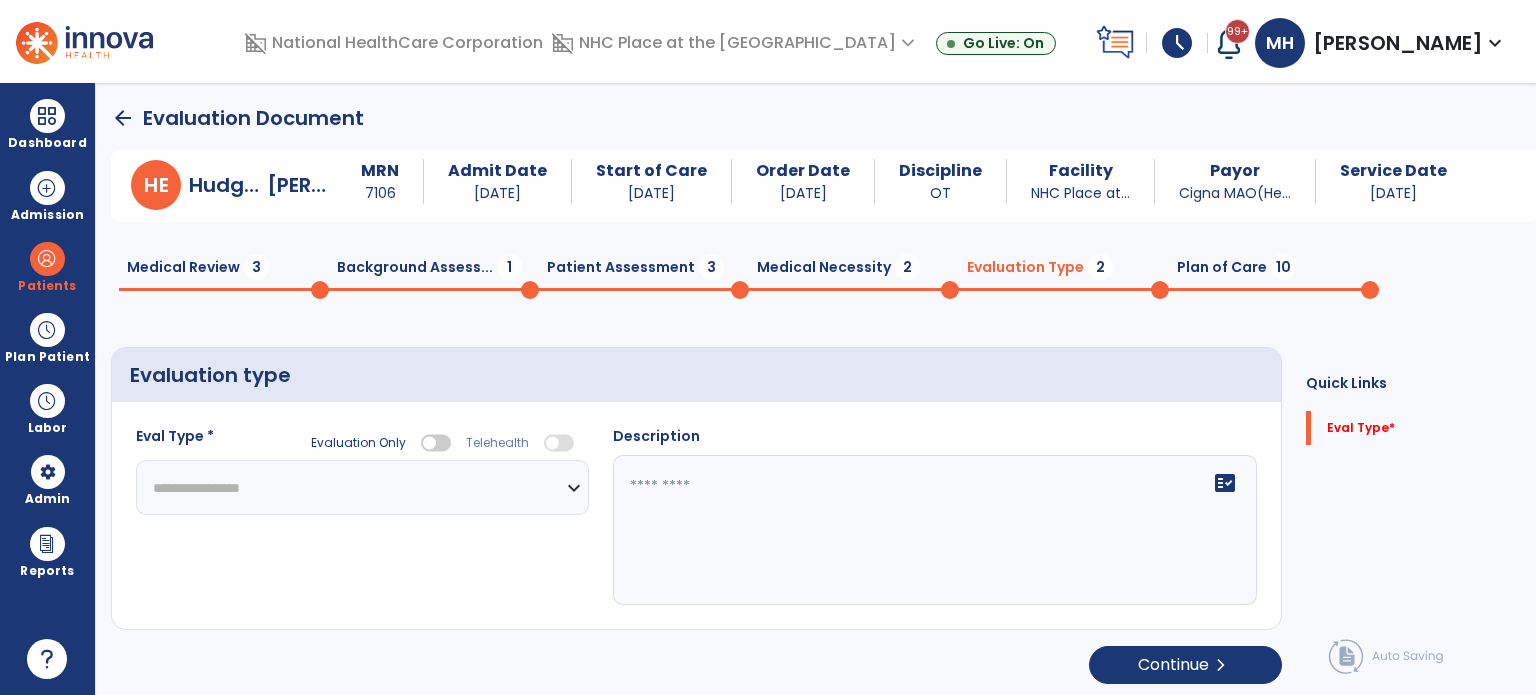 click on "Plan of Care  10" 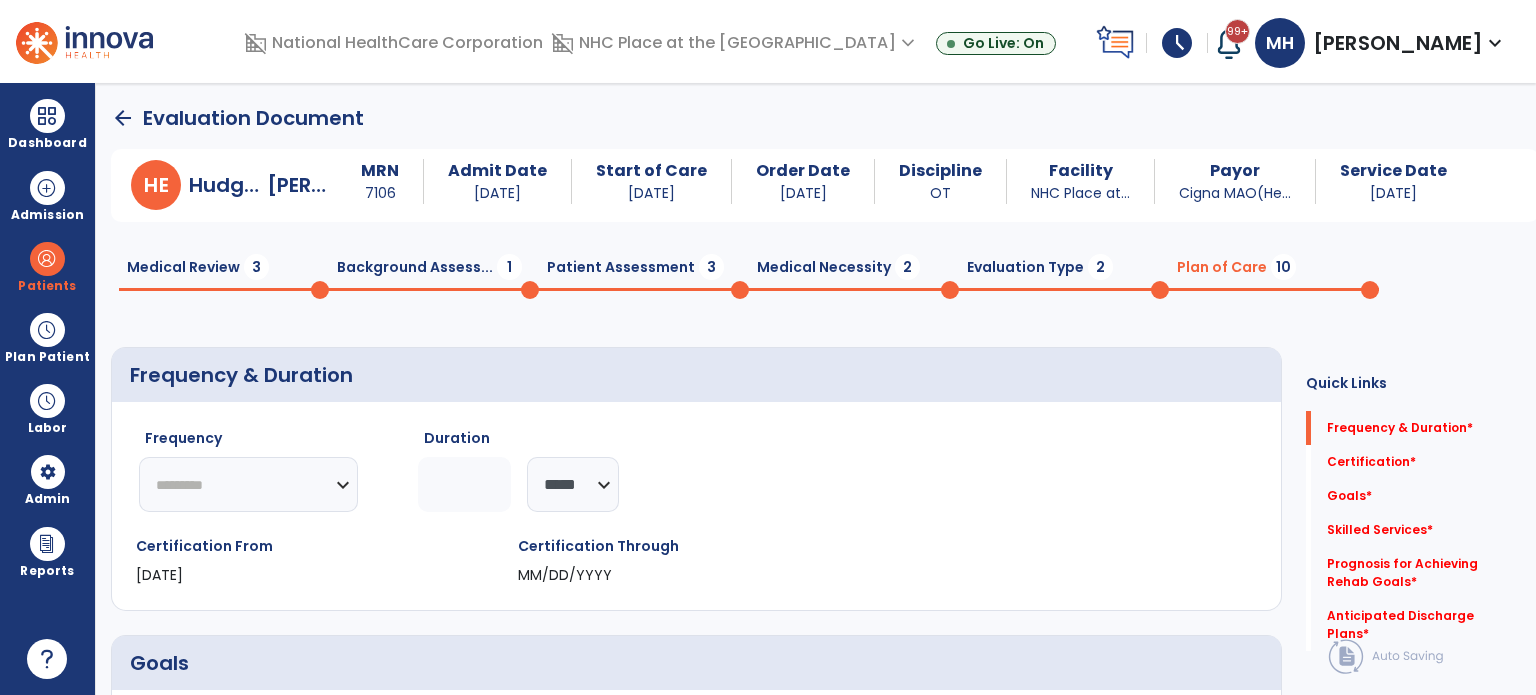 click on "********* ** ** ** ** ** ** **" 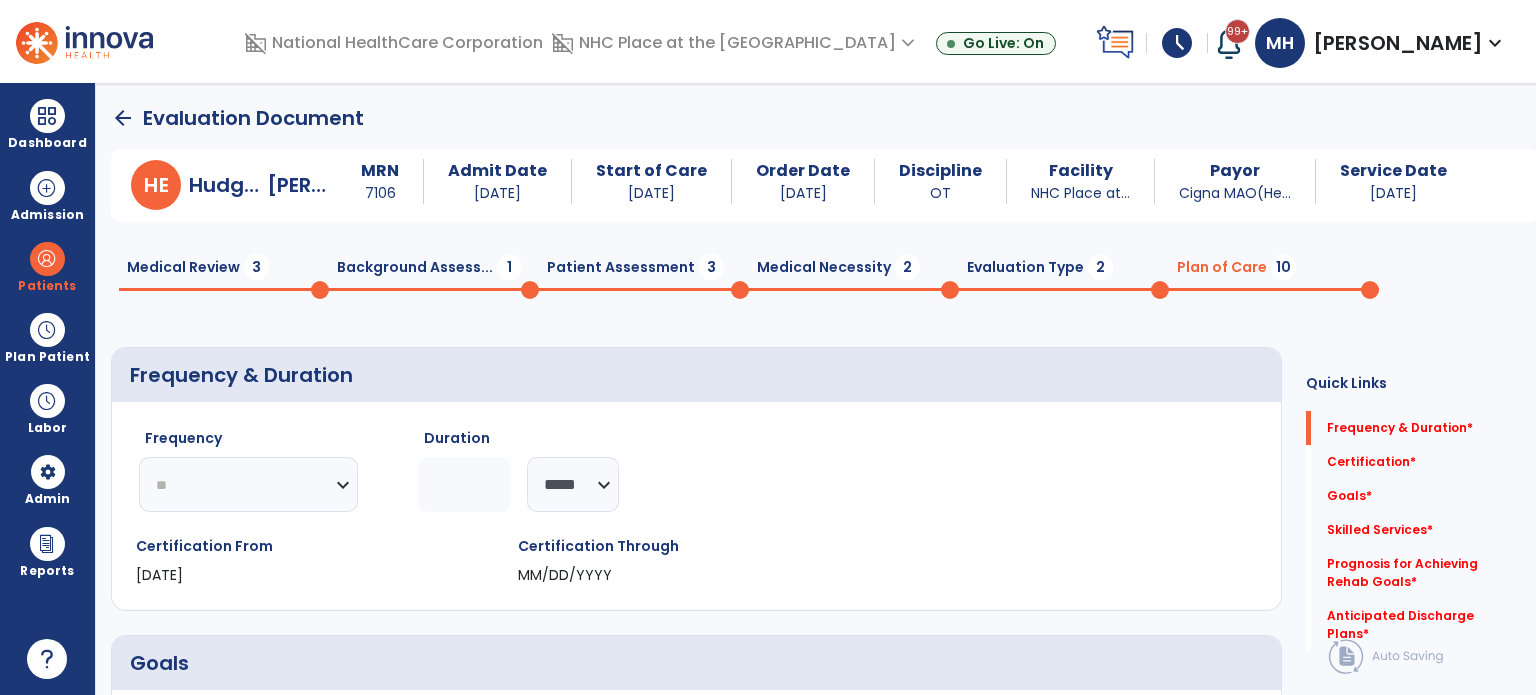 click on "********* ** ** ** ** ** ** **" 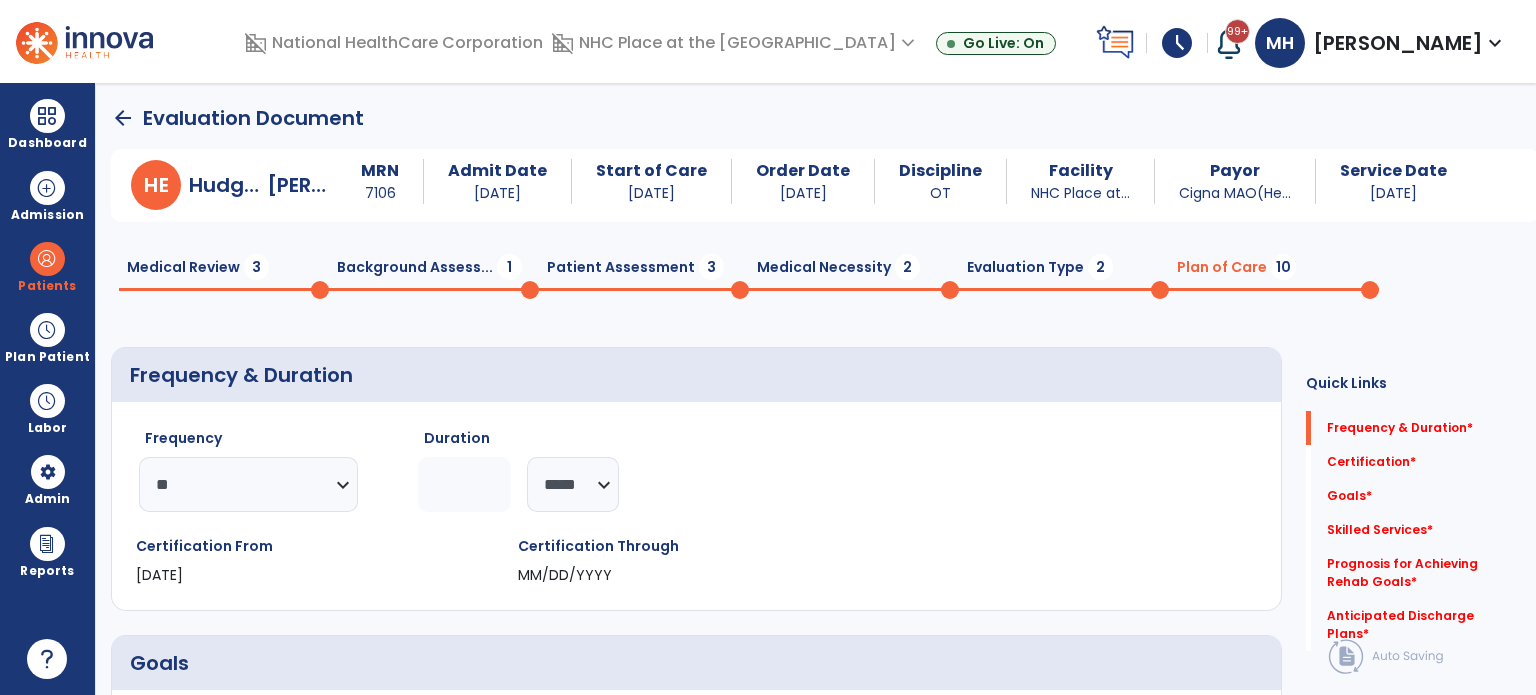 click 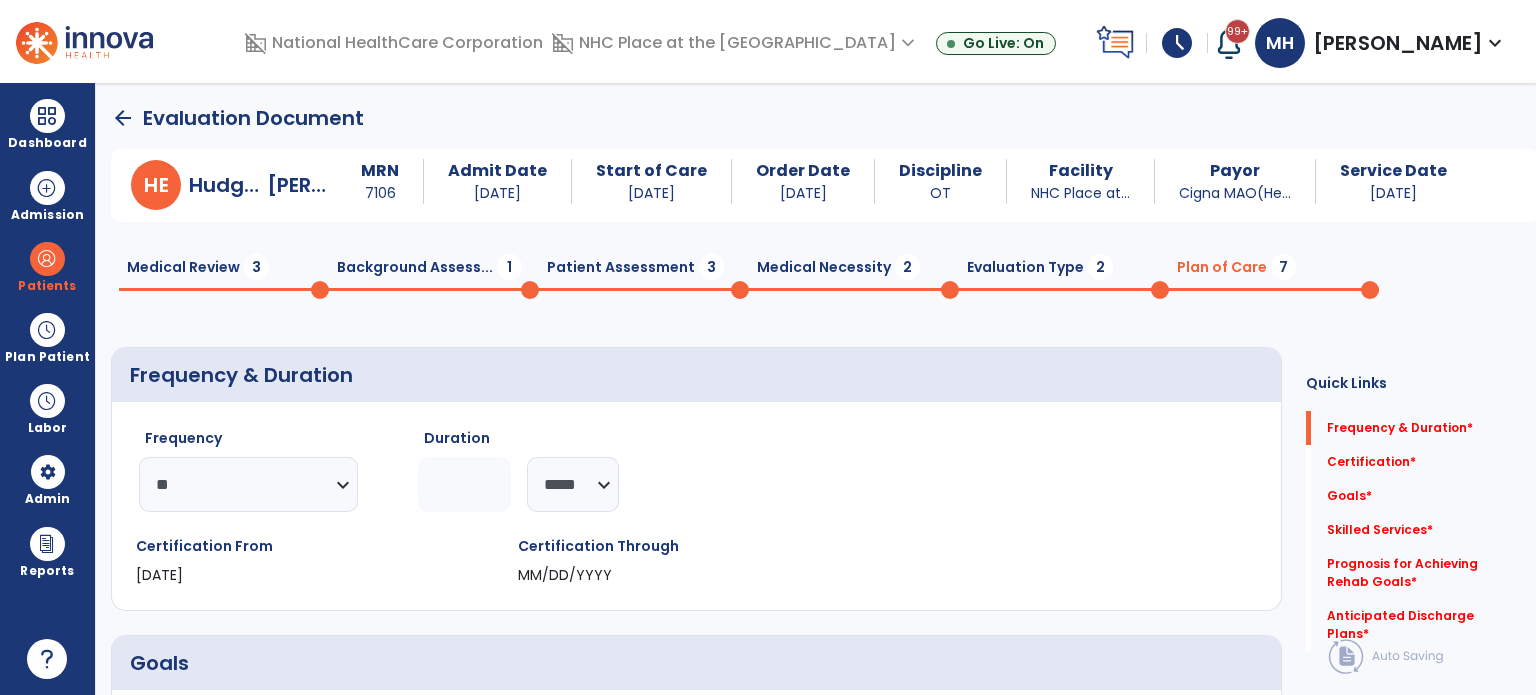 type on "**" 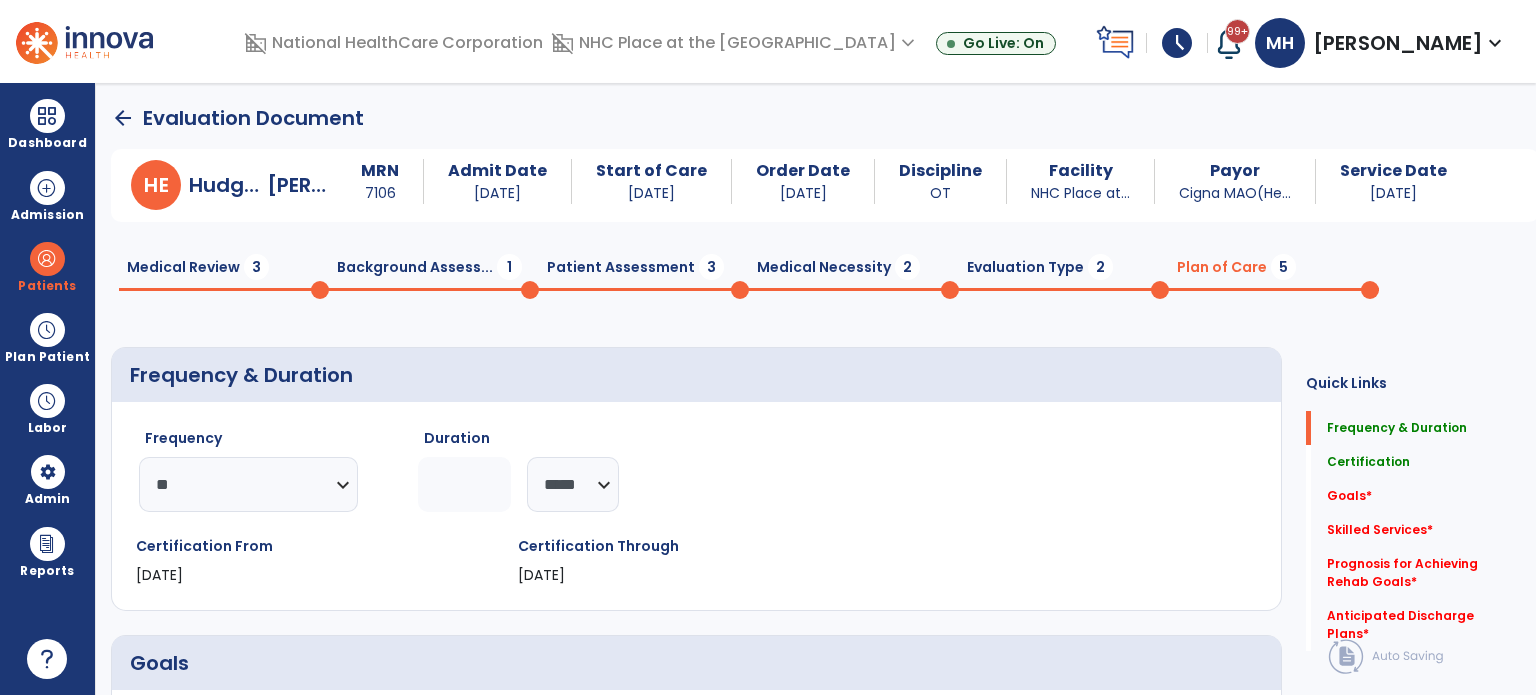click on "Medical Review  3  Background Assess...  1  Patient Assessment  3  Medical Necessity  2  Evaluation Type  2  Plan of Care  5" 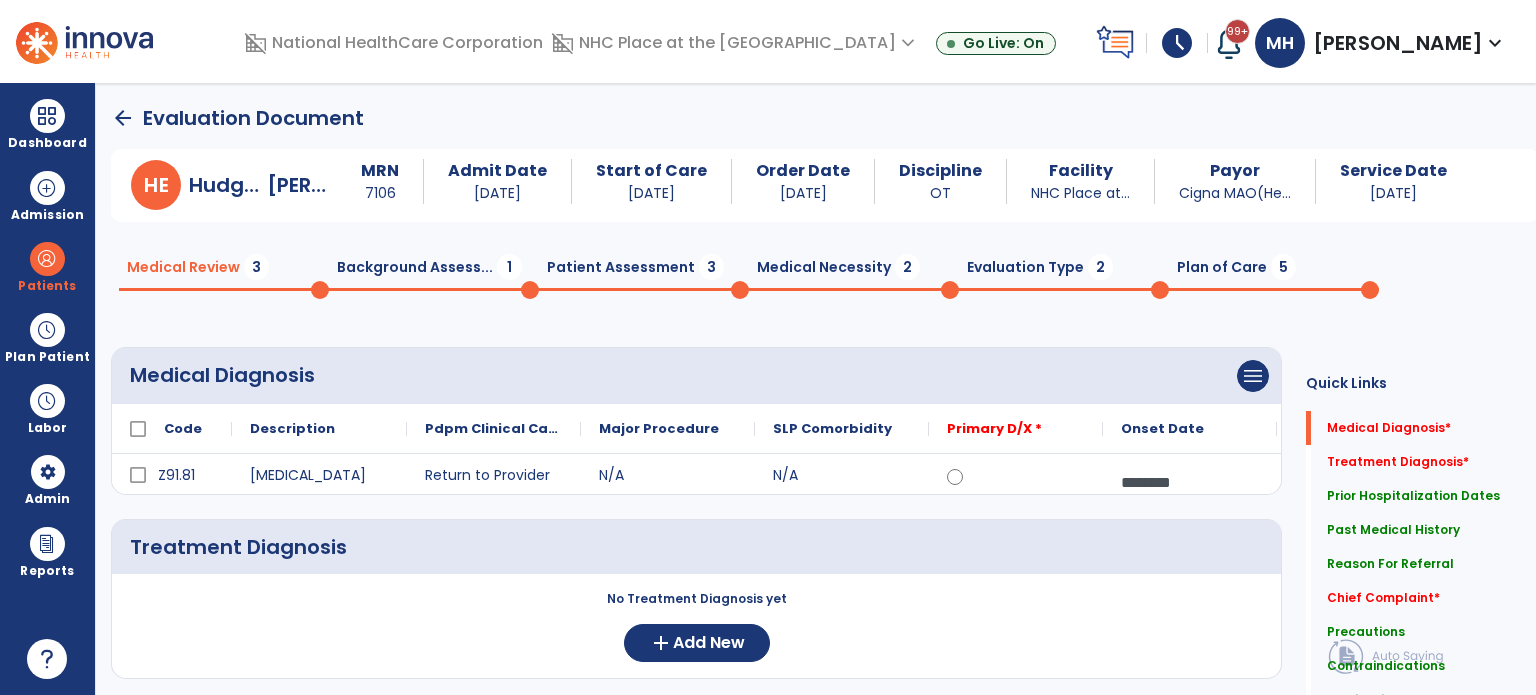 click on "arrow_back" 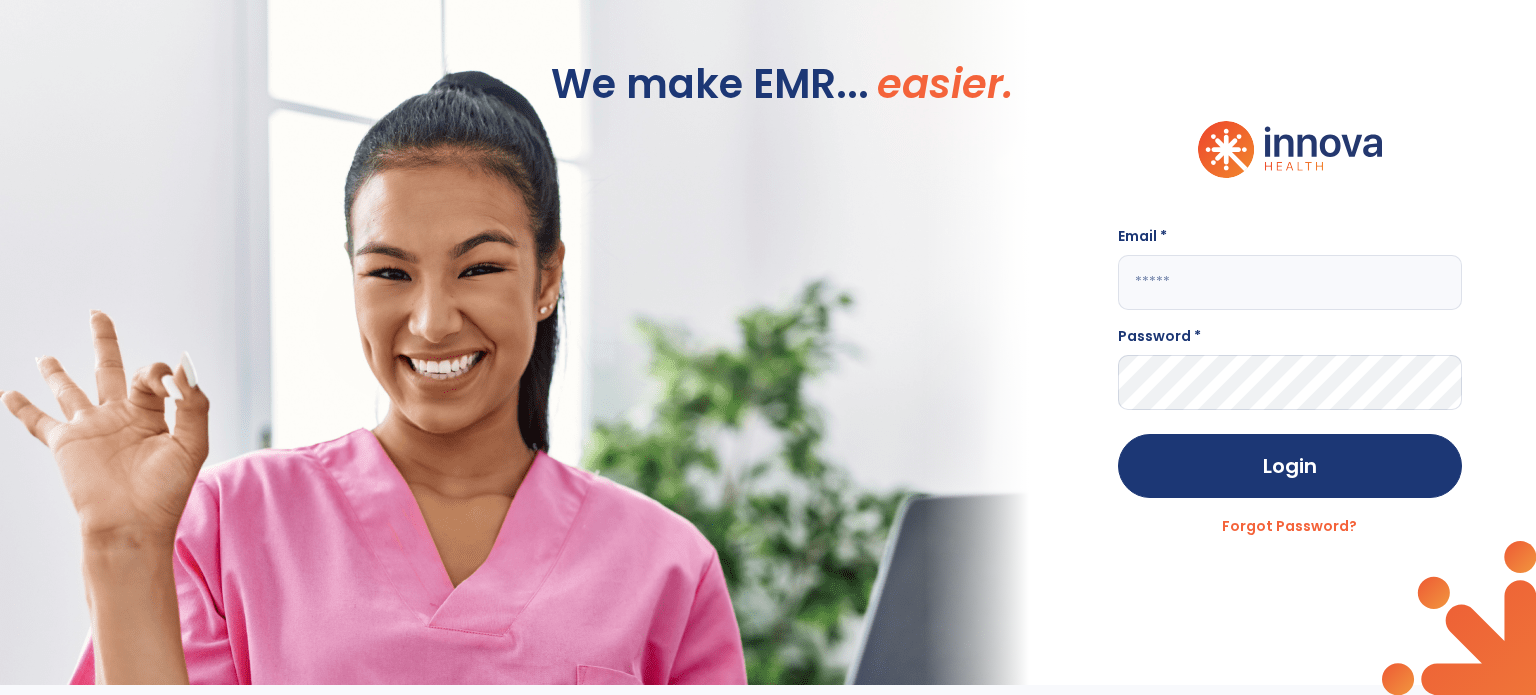 type on "**********" 